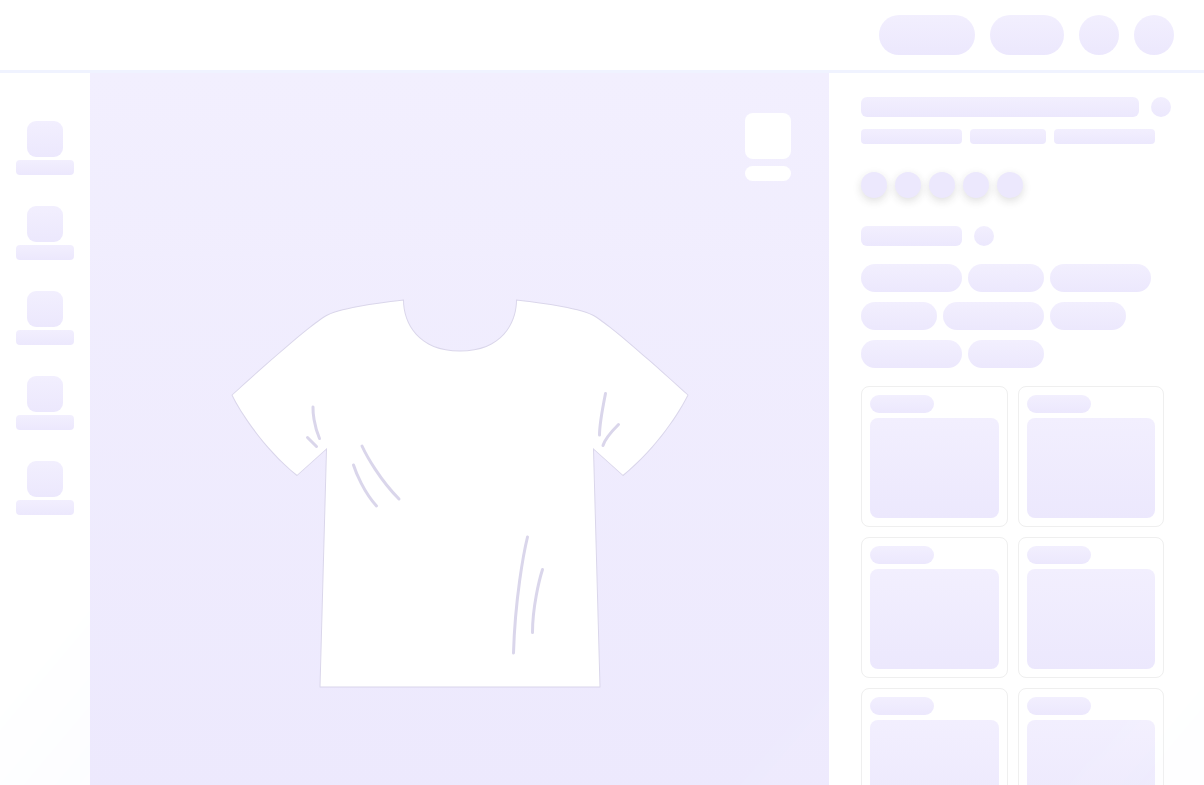 scroll, scrollTop: 0, scrollLeft: 0, axis: both 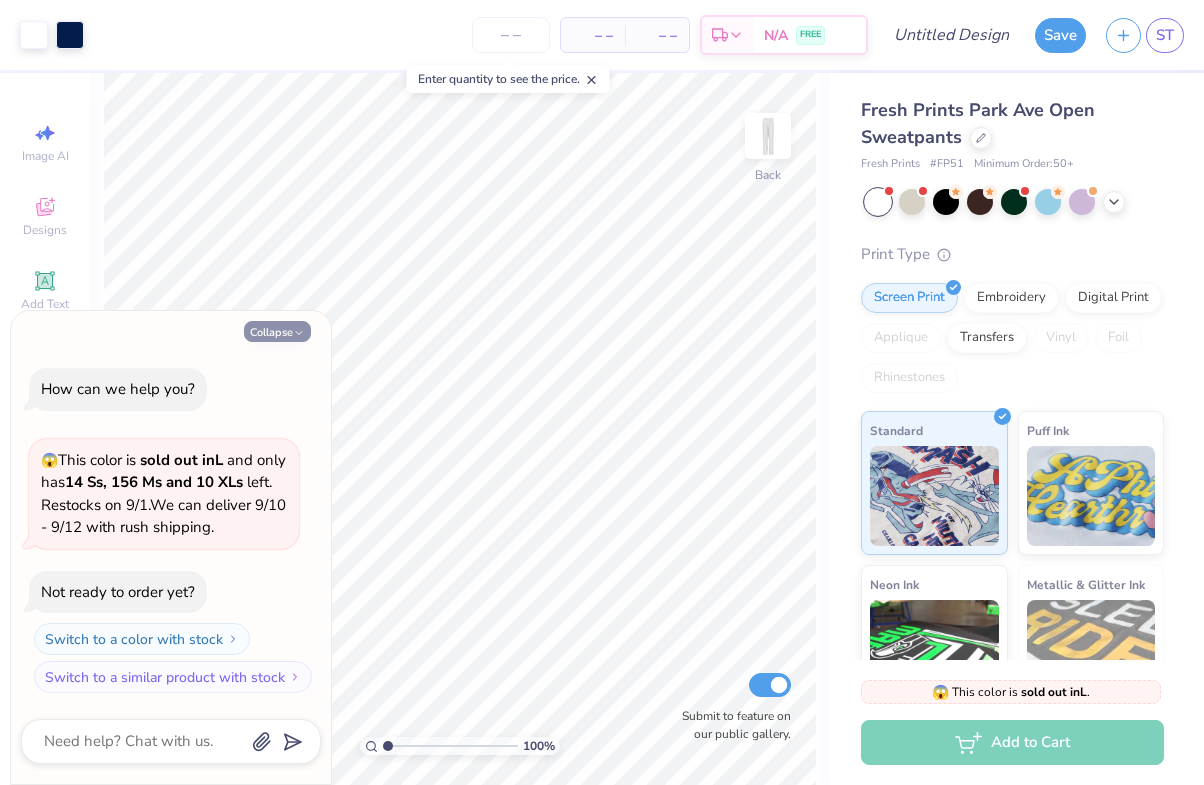 click 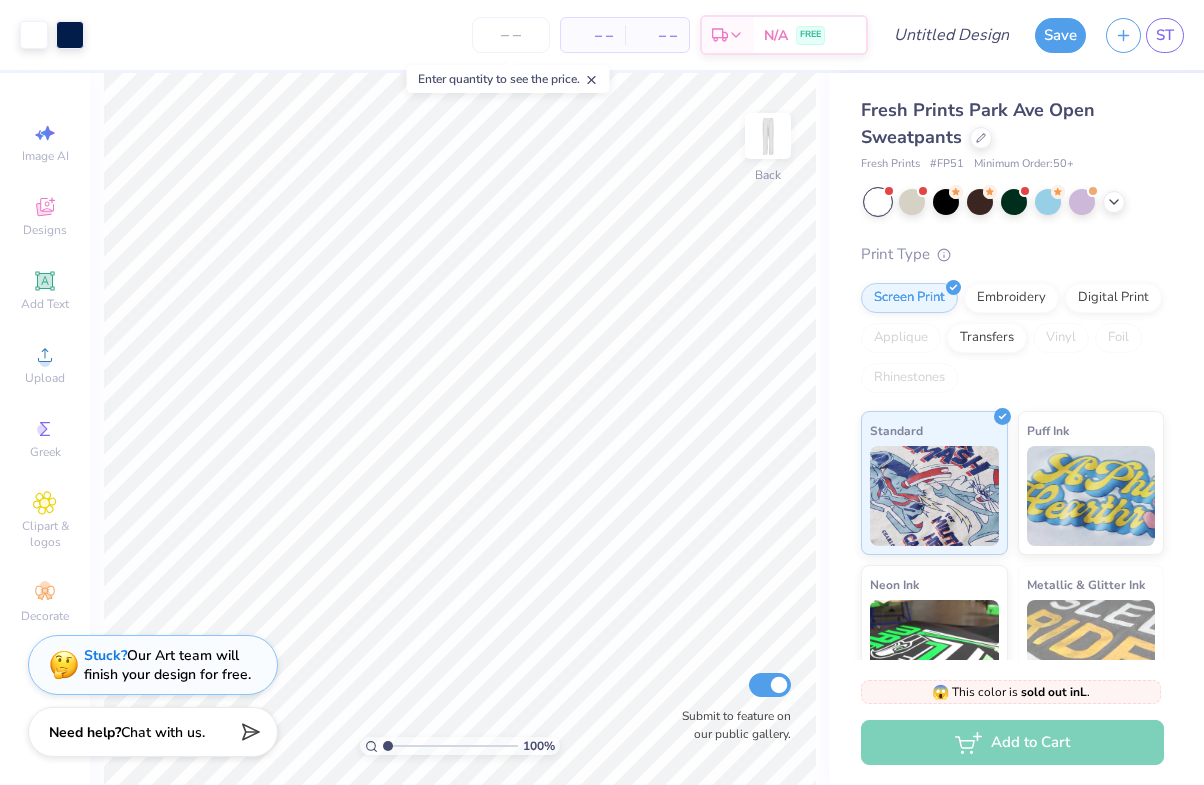 click at bounding box center (878, 202) 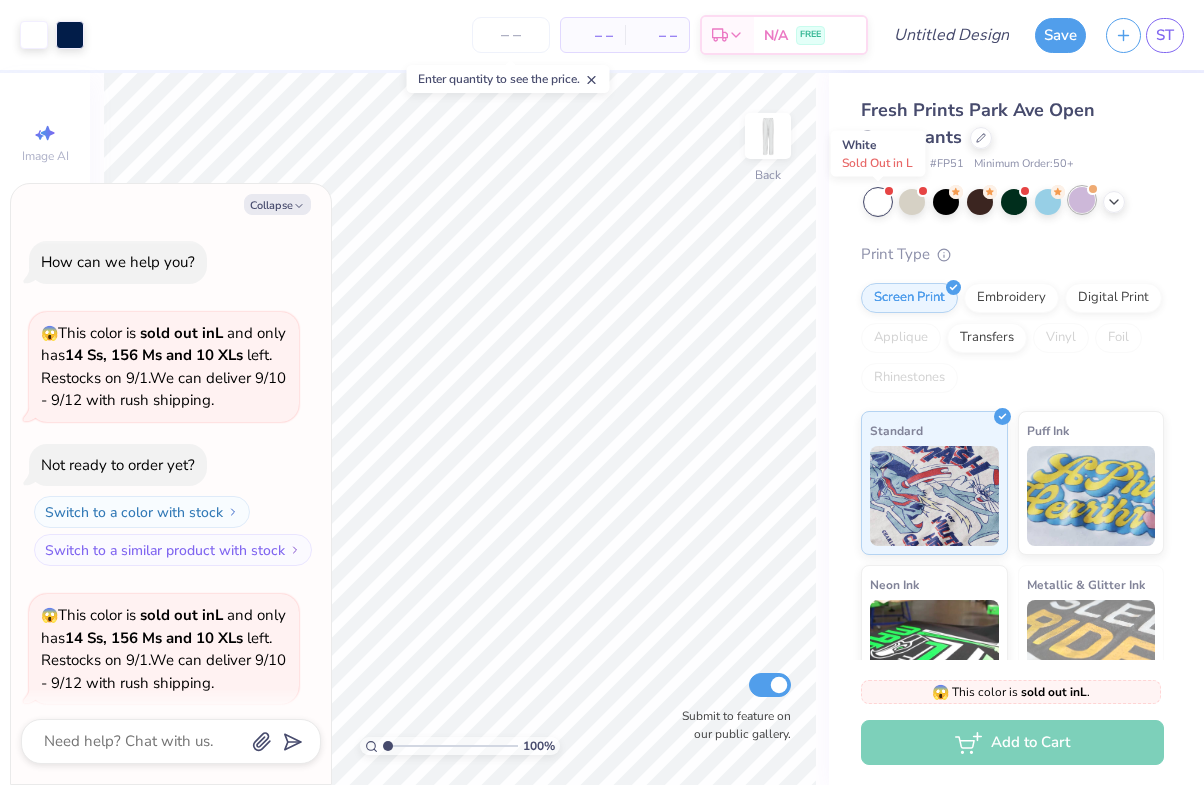 scroll, scrollTop: 155, scrollLeft: 0, axis: vertical 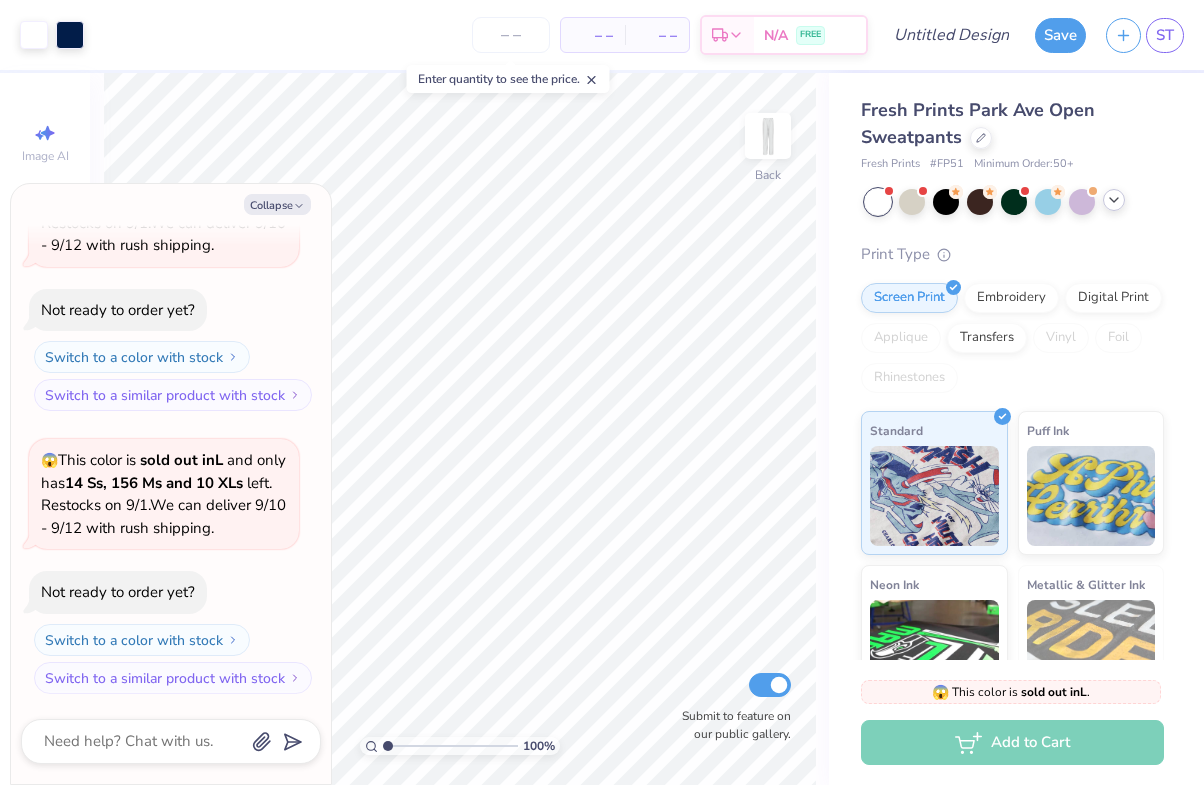 click 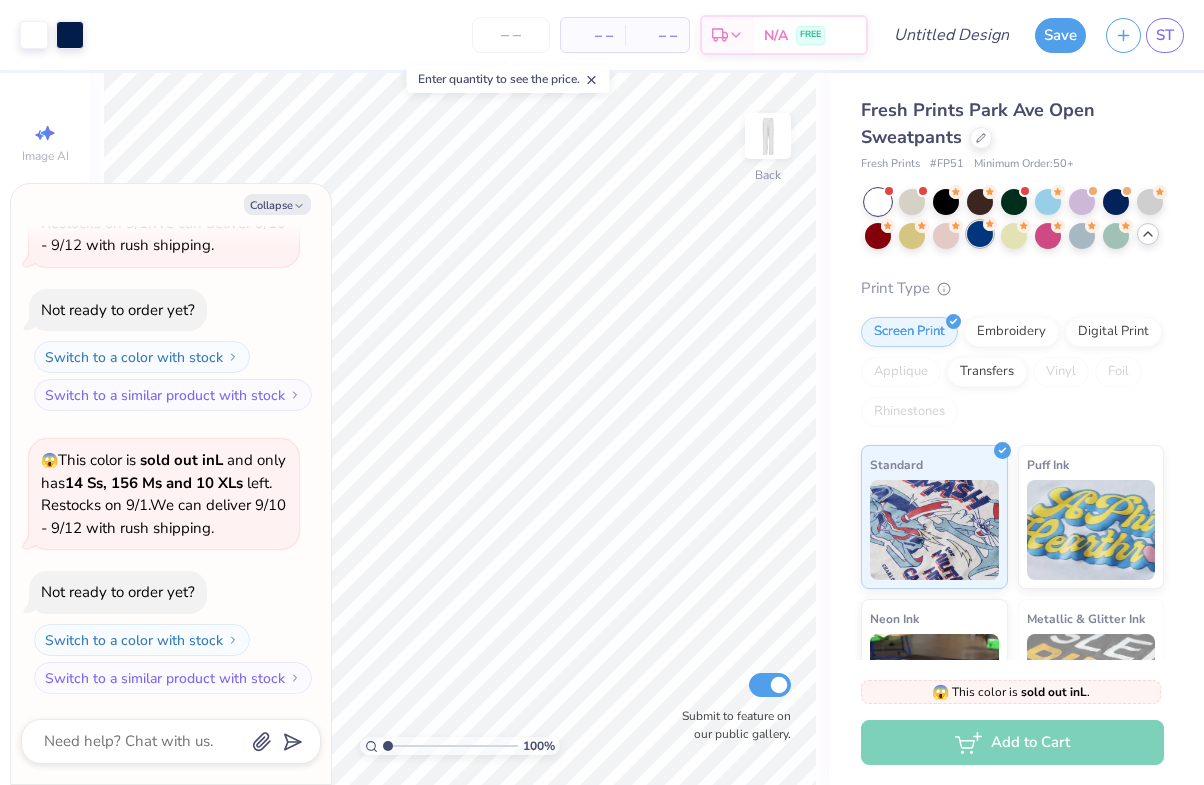 click at bounding box center [980, 234] 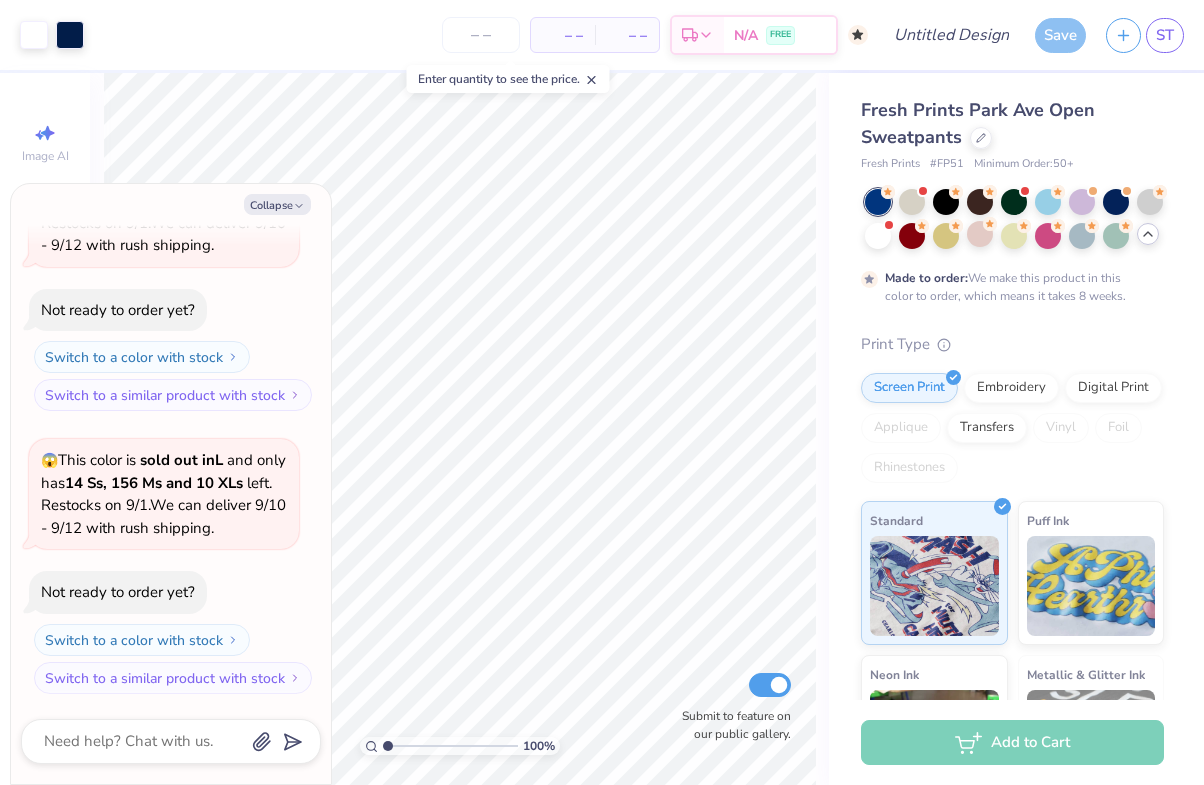 scroll, scrollTop: 321, scrollLeft: 0, axis: vertical 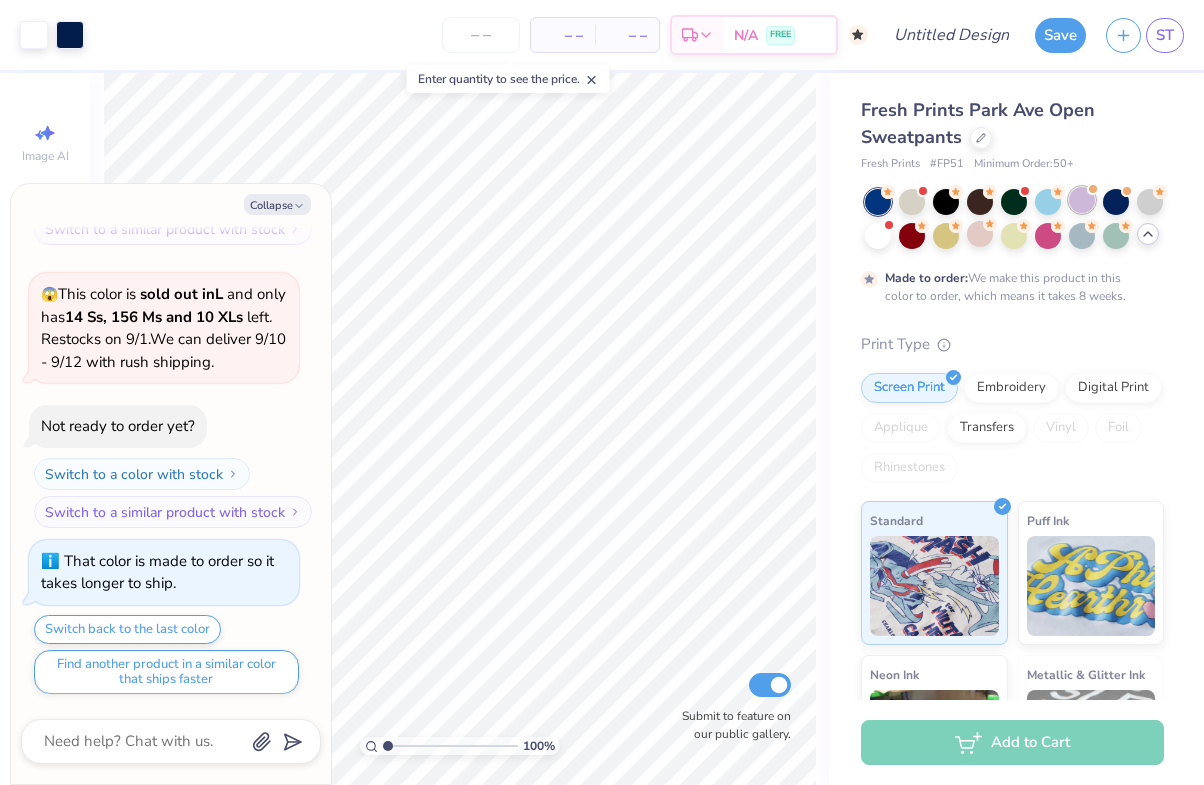 click at bounding box center [1082, 200] 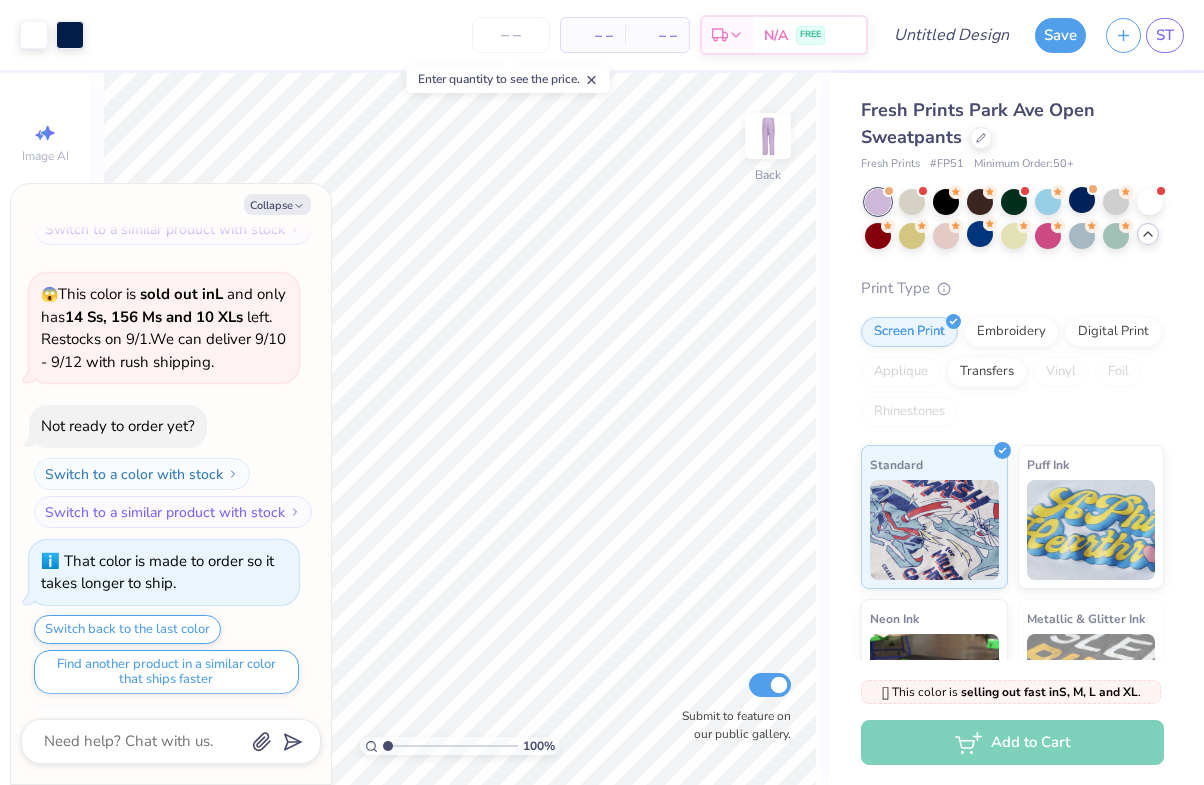 scroll, scrollTop: 643, scrollLeft: 0, axis: vertical 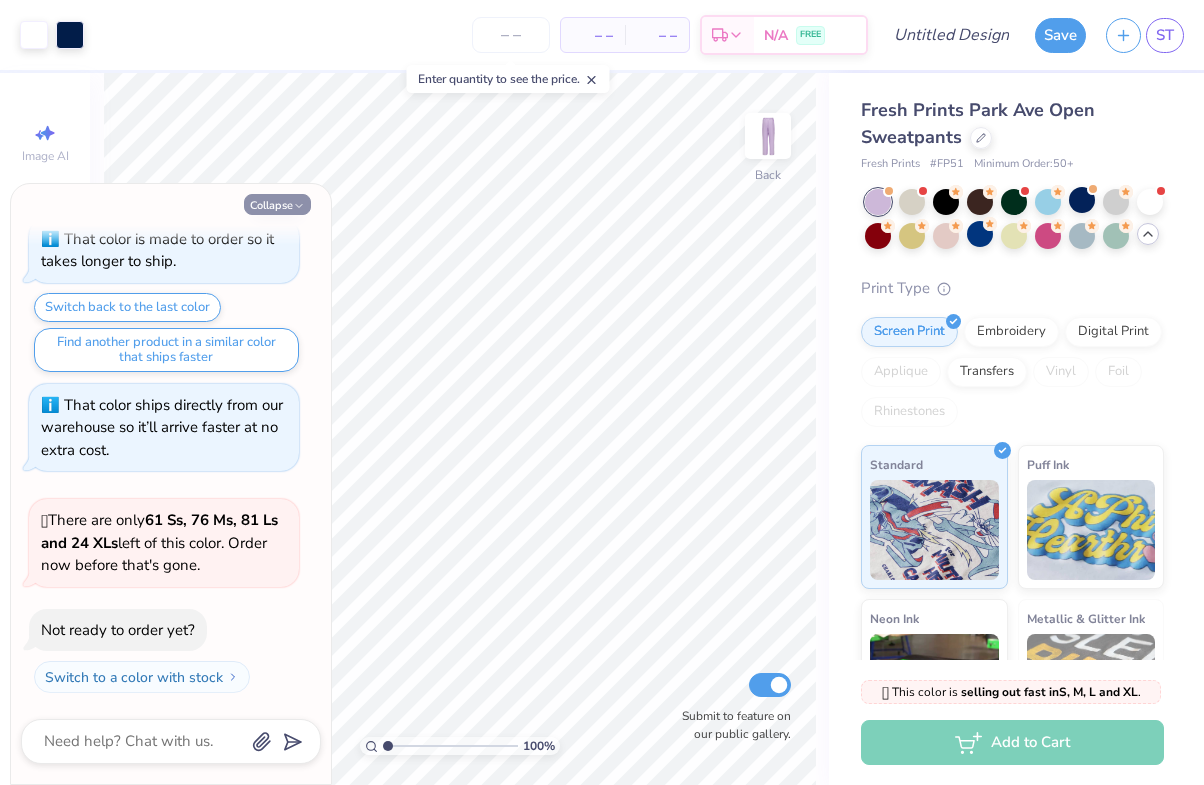 click 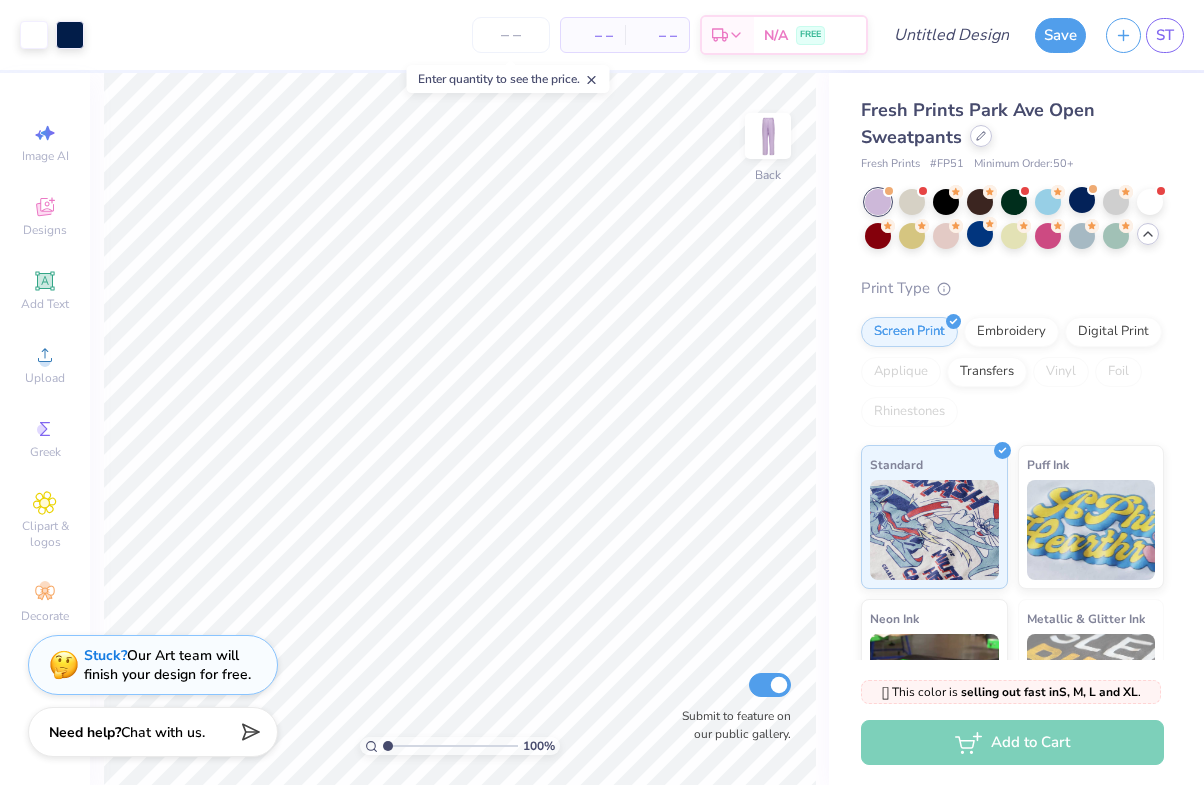 click at bounding box center [981, 136] 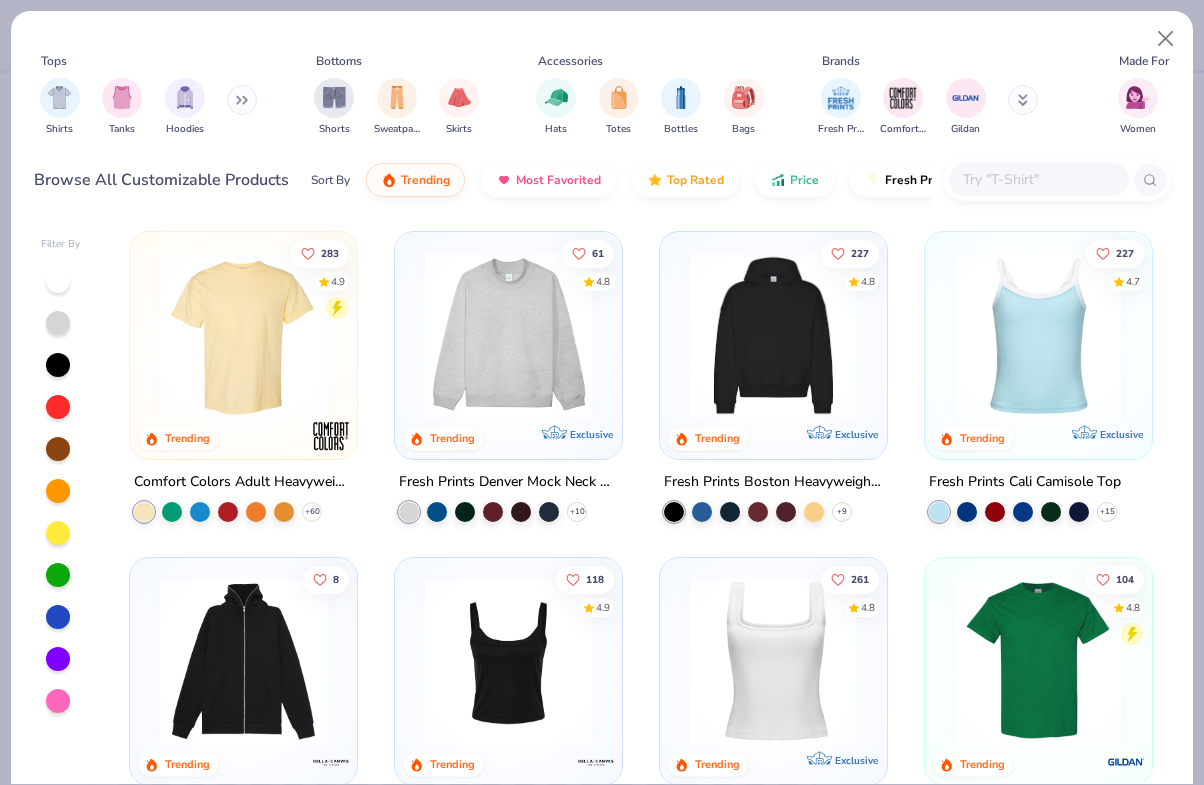click on "Tops Shirts Tanks Hoodies Bottoms Shorts Sweatpants Skirts Accessories Hats Totes Bottles Bags Brands Fresh Prints Comfort Colors Gildan Made For Women Men Unisex Fits Cropped Slim Regular Oversized Styles Classic Sportswear Athleisure Minimums 12-17 18-23 24-35 Print Types Guide Embroidery Screen Print Patches" at bounding box center [602, 93] 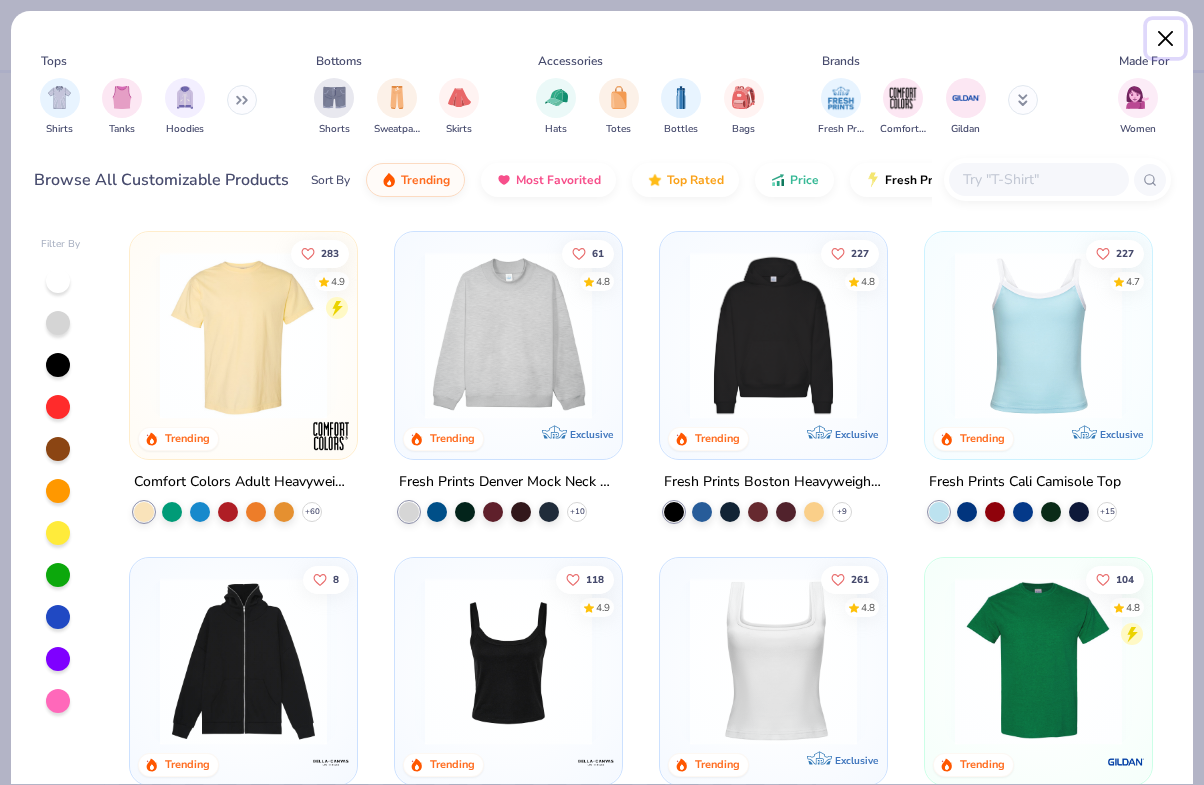click at bounding box center [1166, 39] 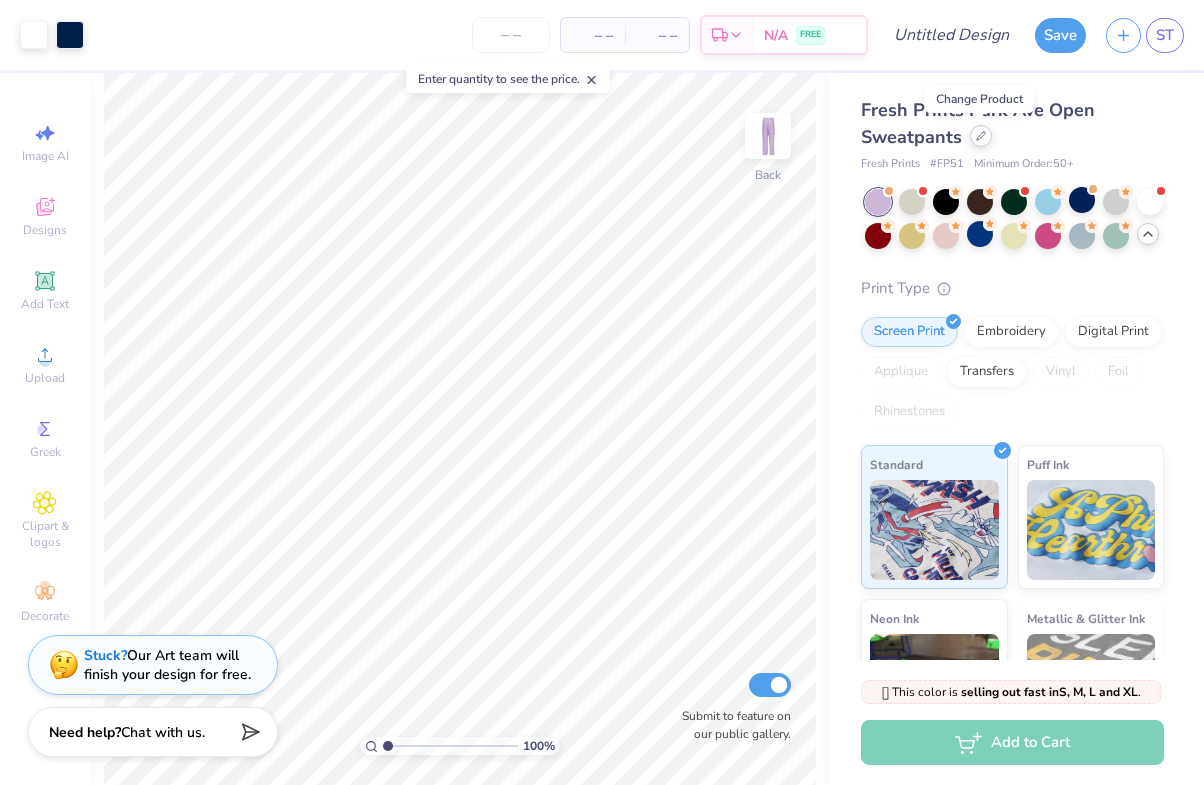 click 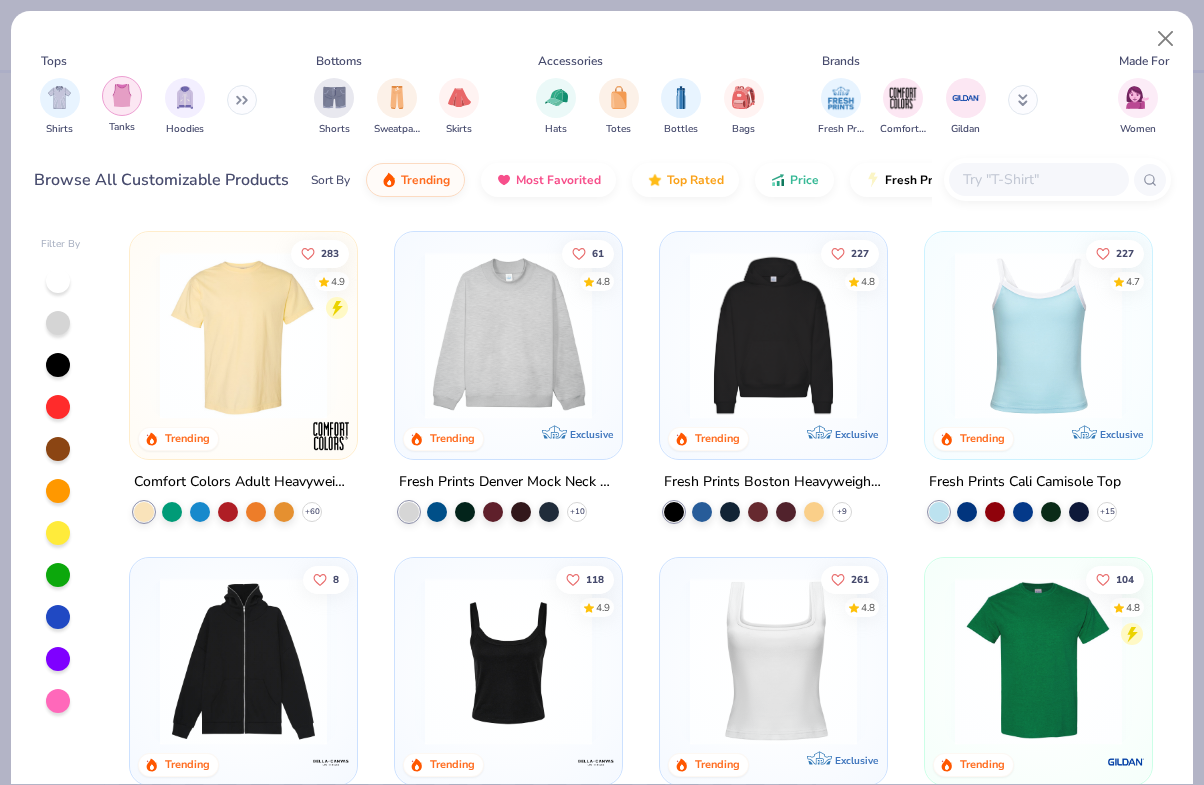 click at bounding box center [122, 96] 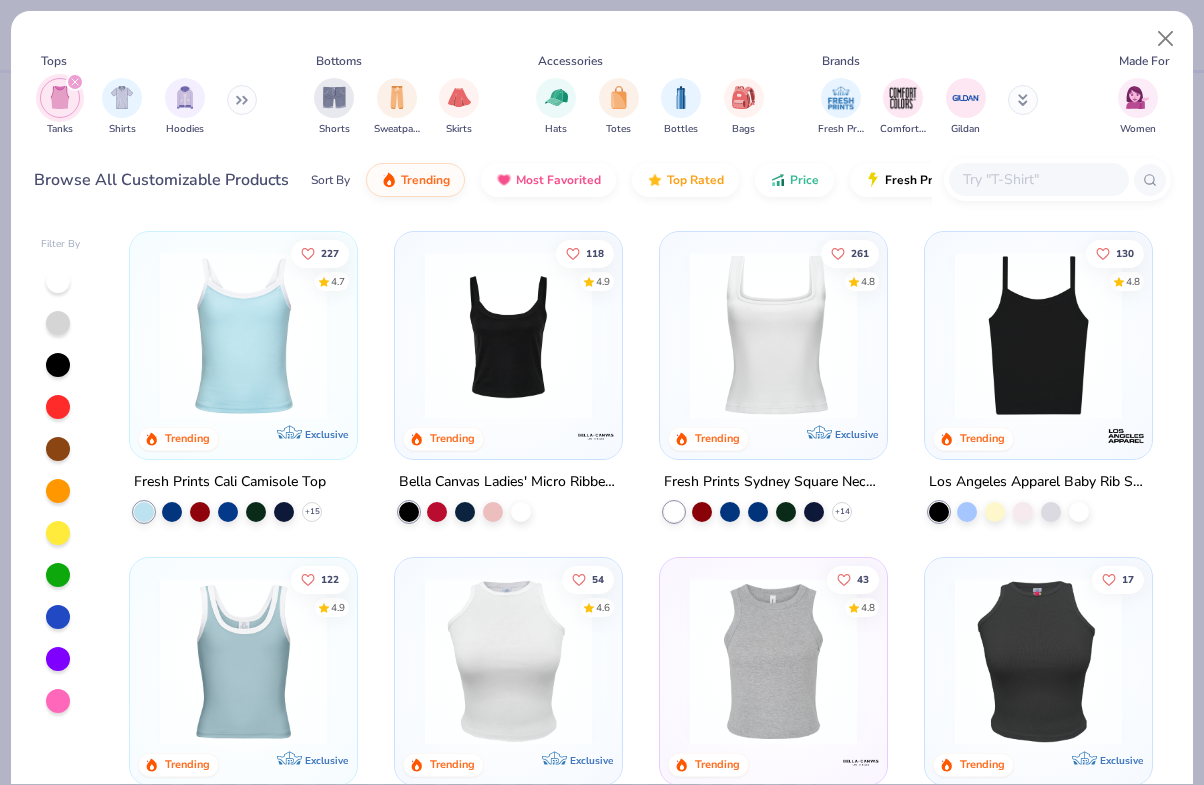 scroll, scrollTop: 6, scrollLeft: 0, axis: vertical 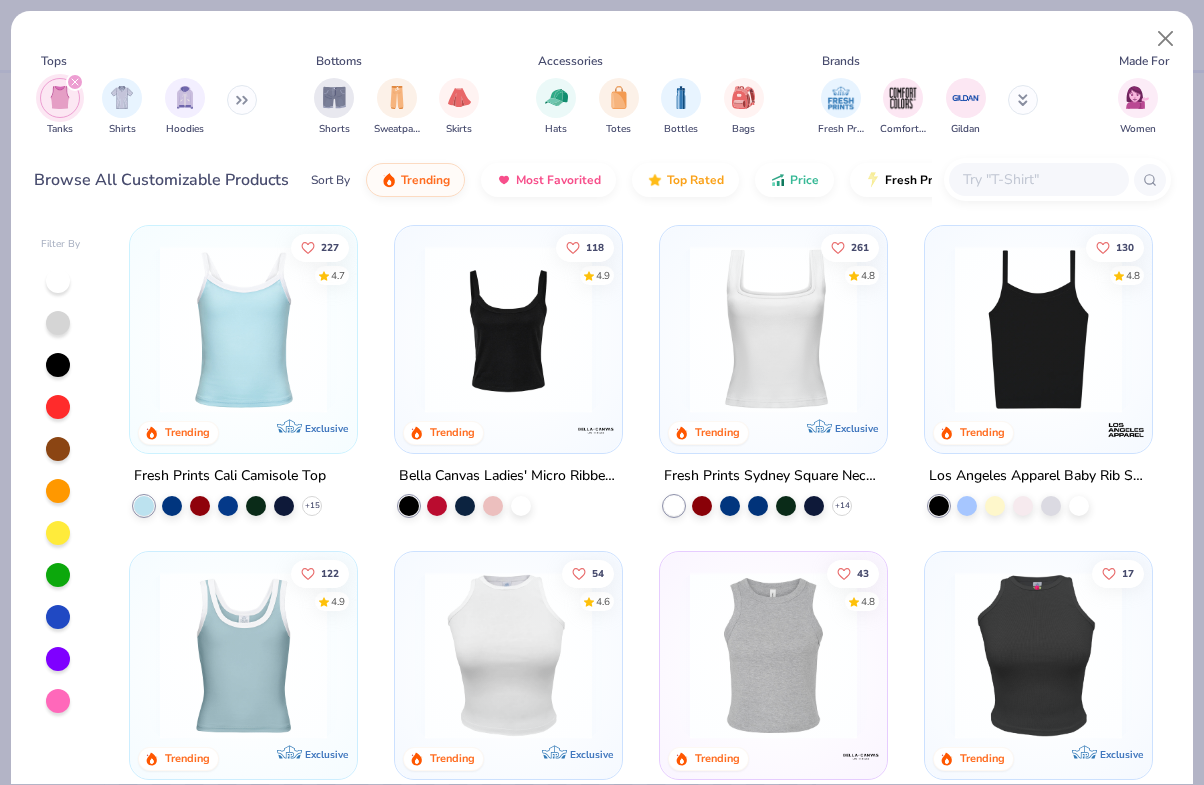 click at bounding box center [508, 329] 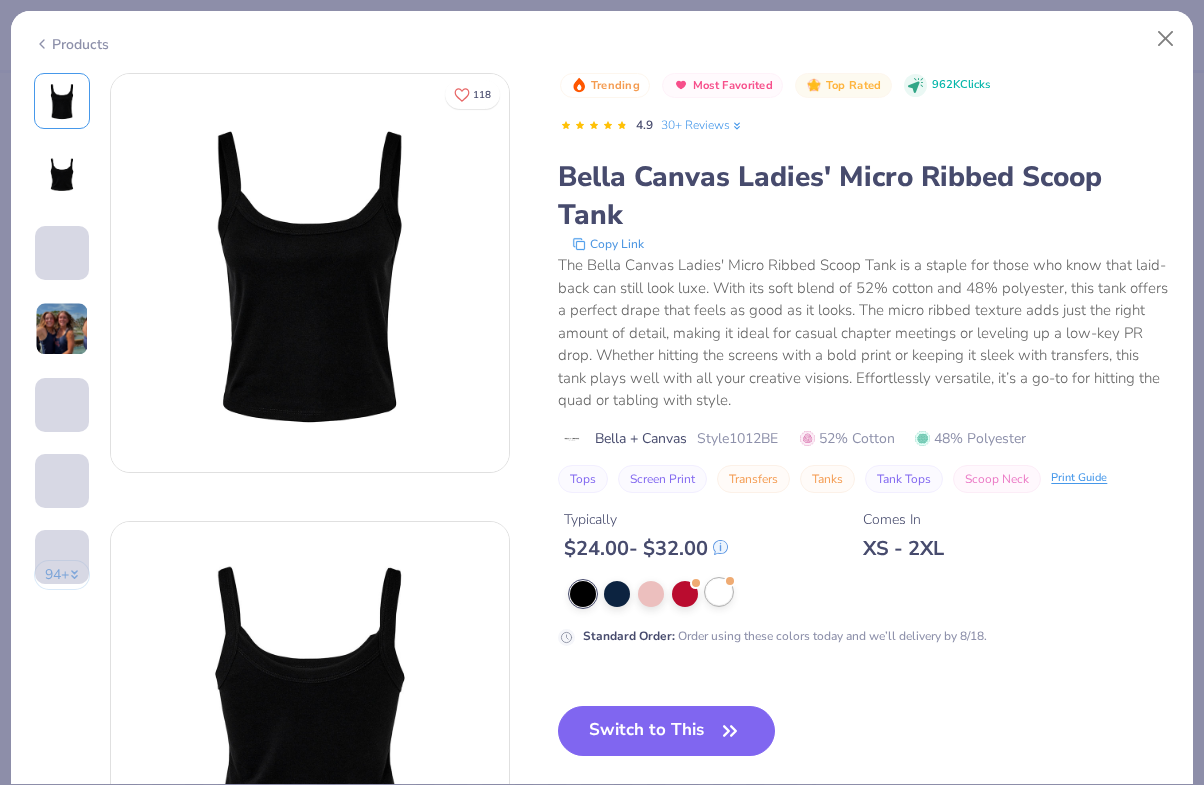 click at bounding box center [719, 592] 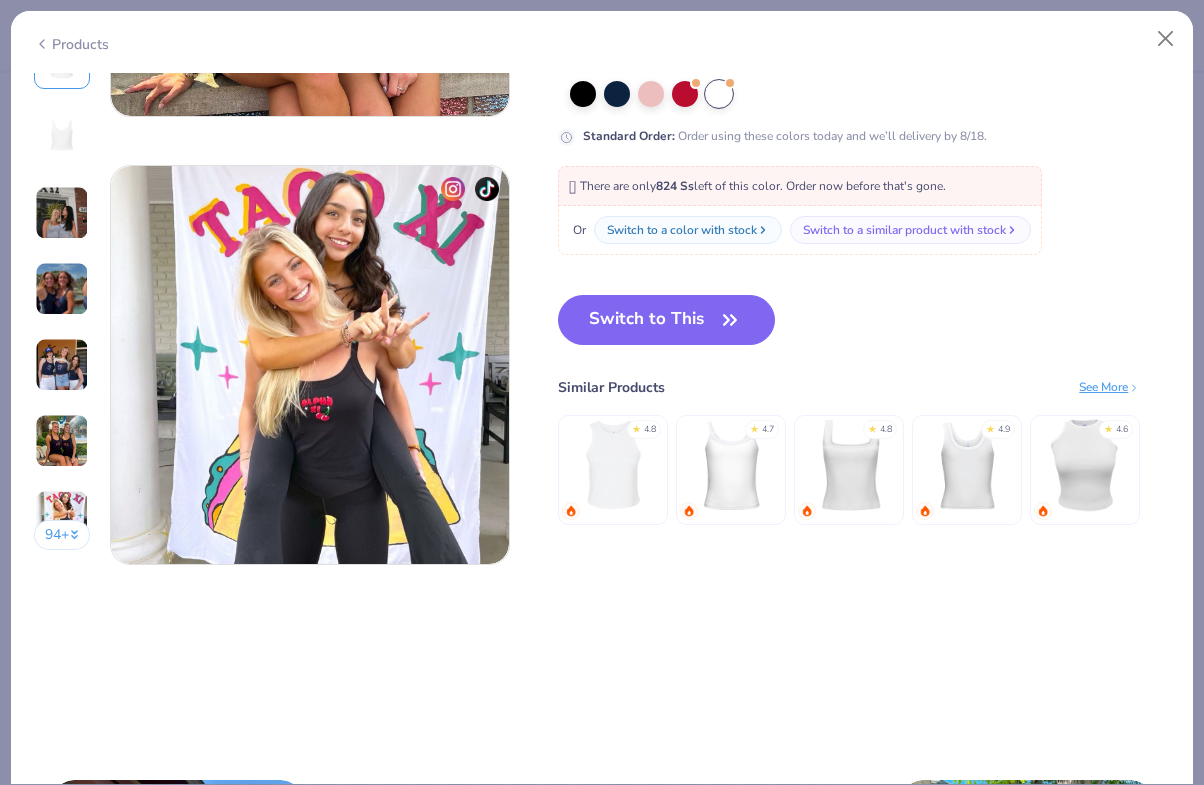 scroll, scrollTop: 2618, scrollLeft: 0, axis: vertical 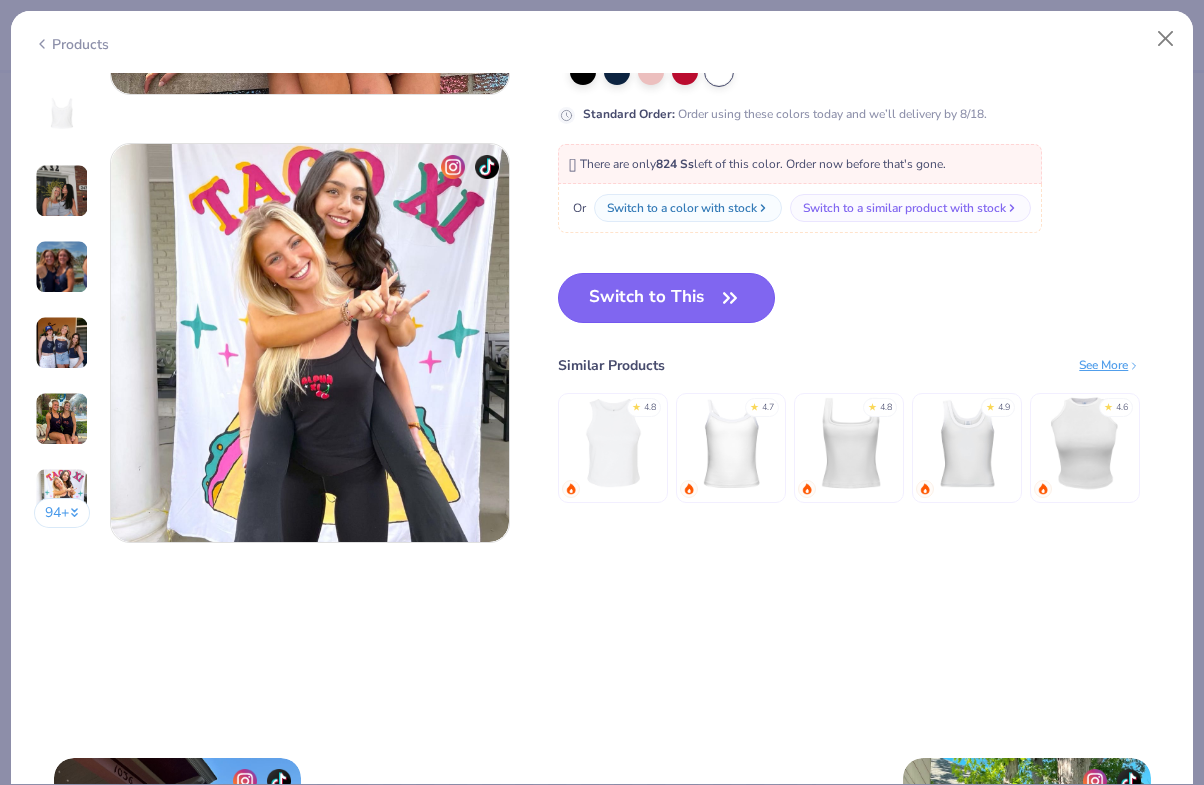 click on "Switch to This" at bounding box center (666, 298) 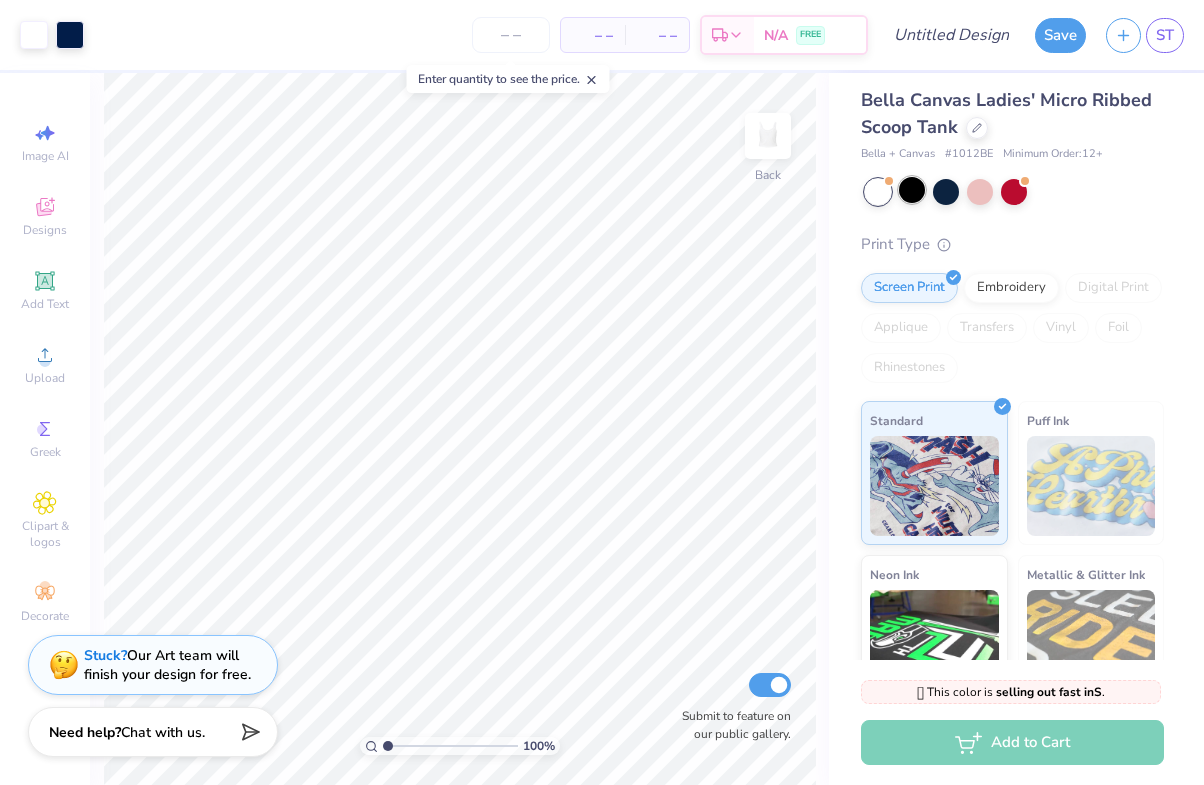 scroll, scrollTop: 0, scrollLeft: 0, axis: both 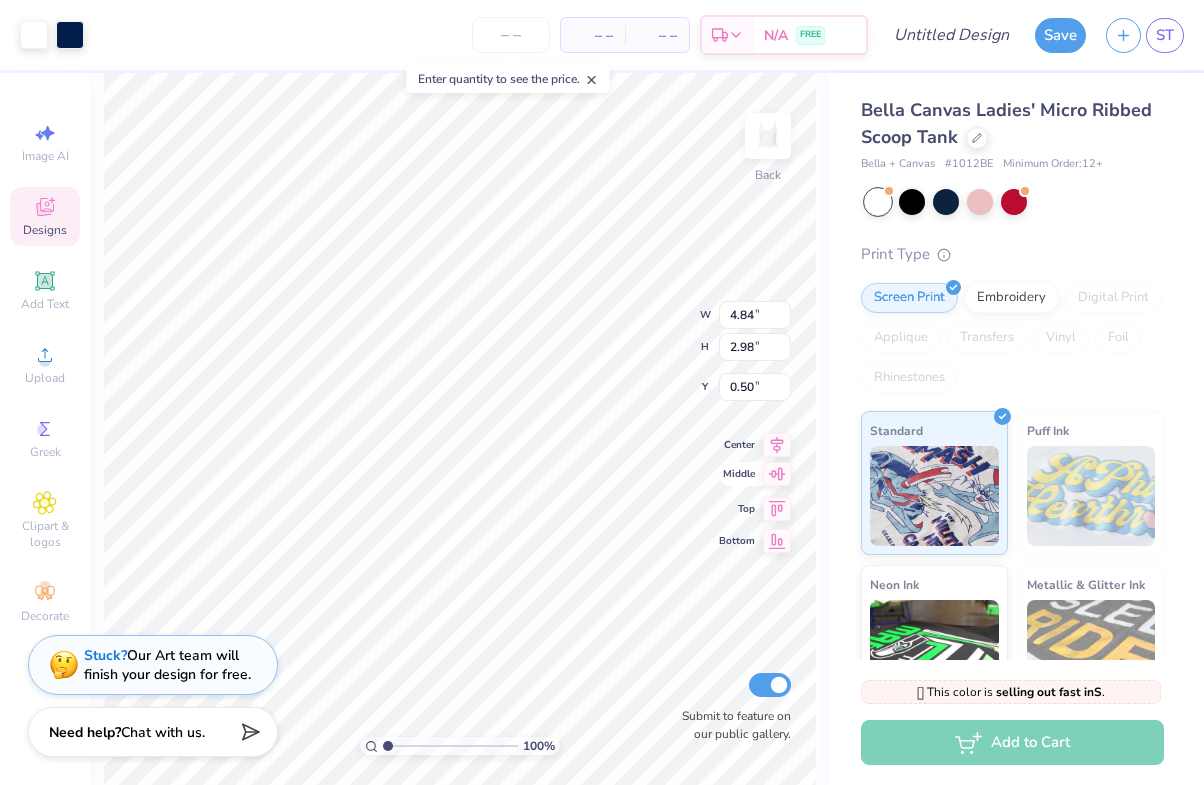 click 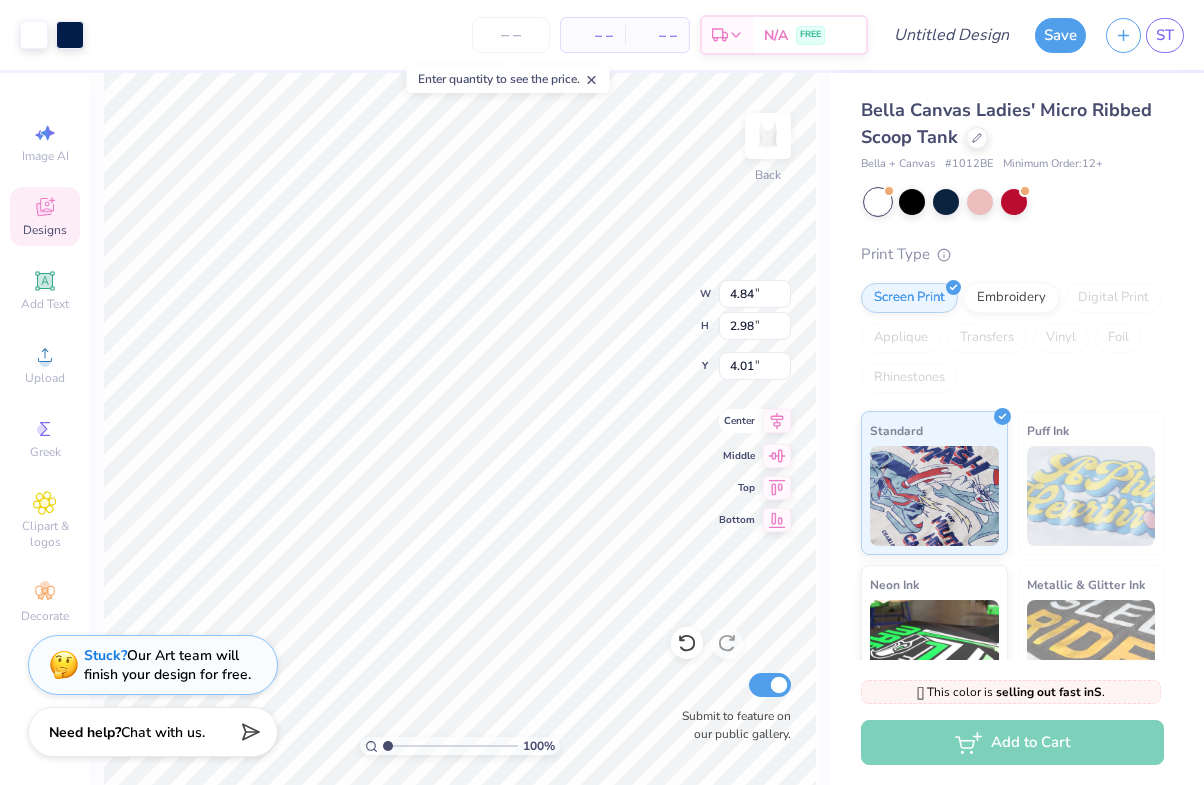 click 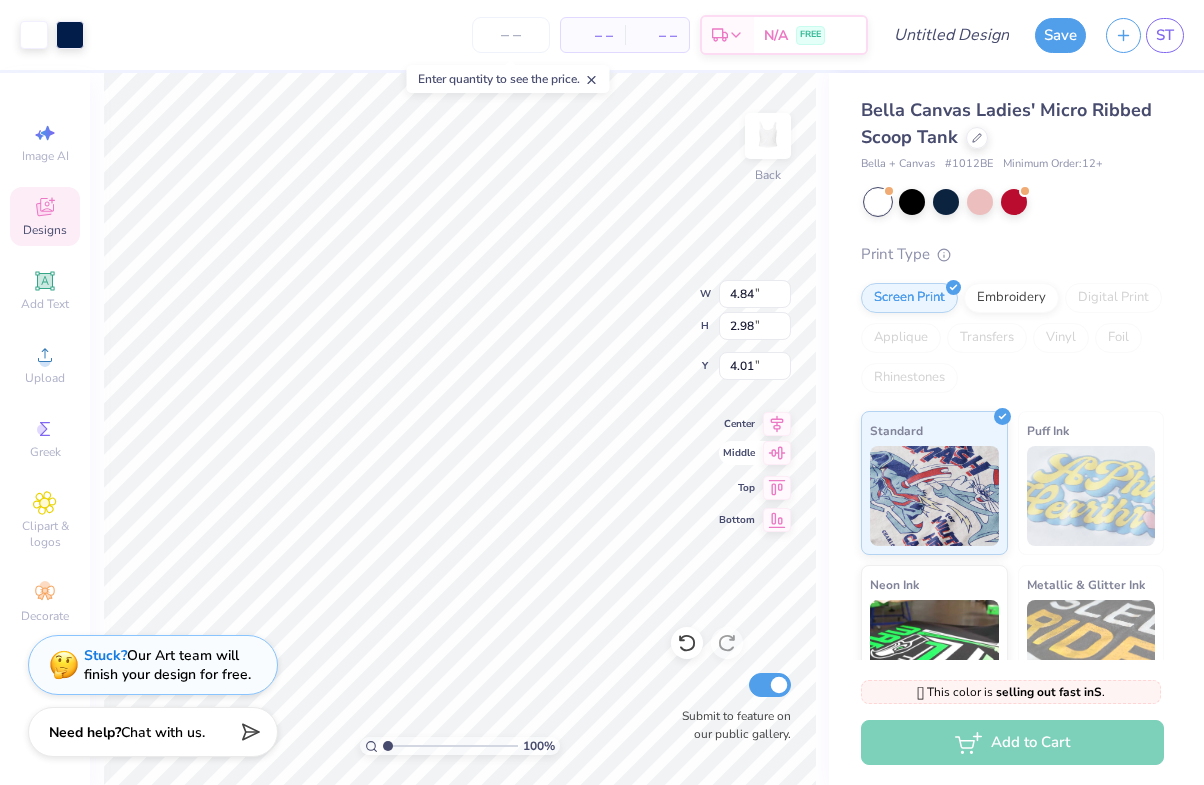 click 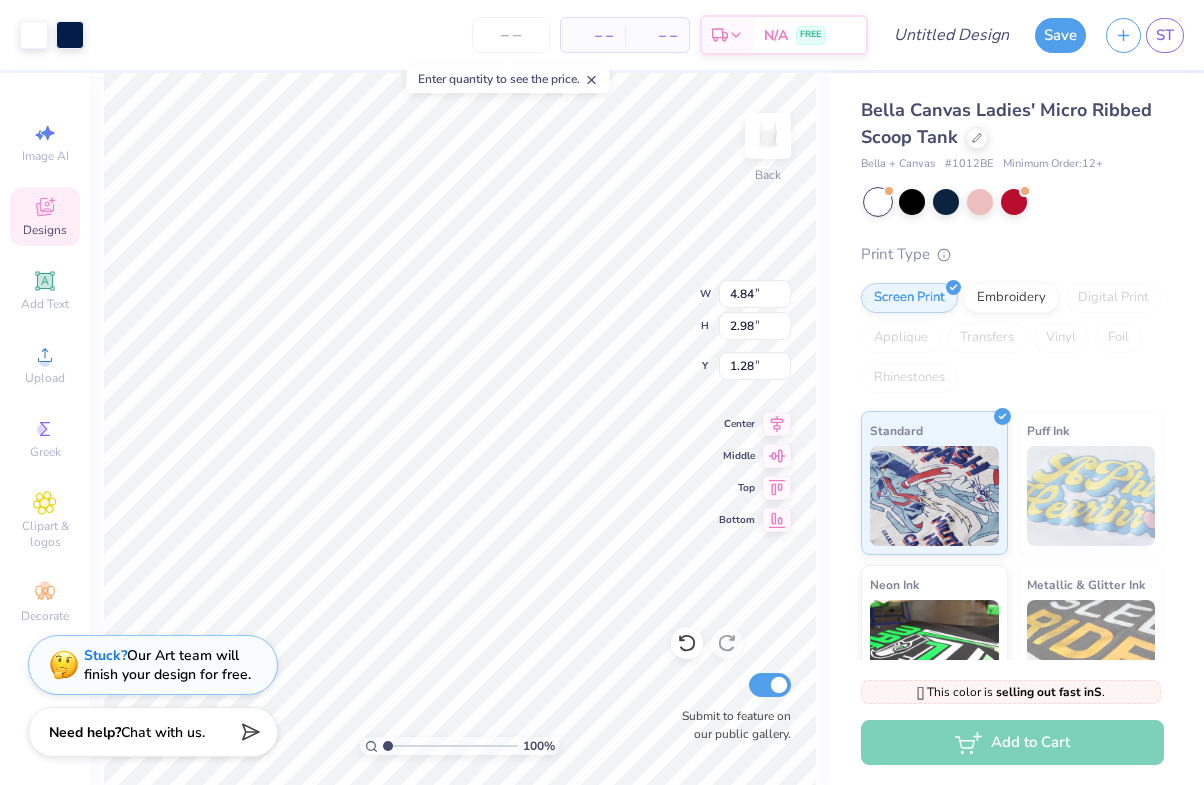 type on "5.39" 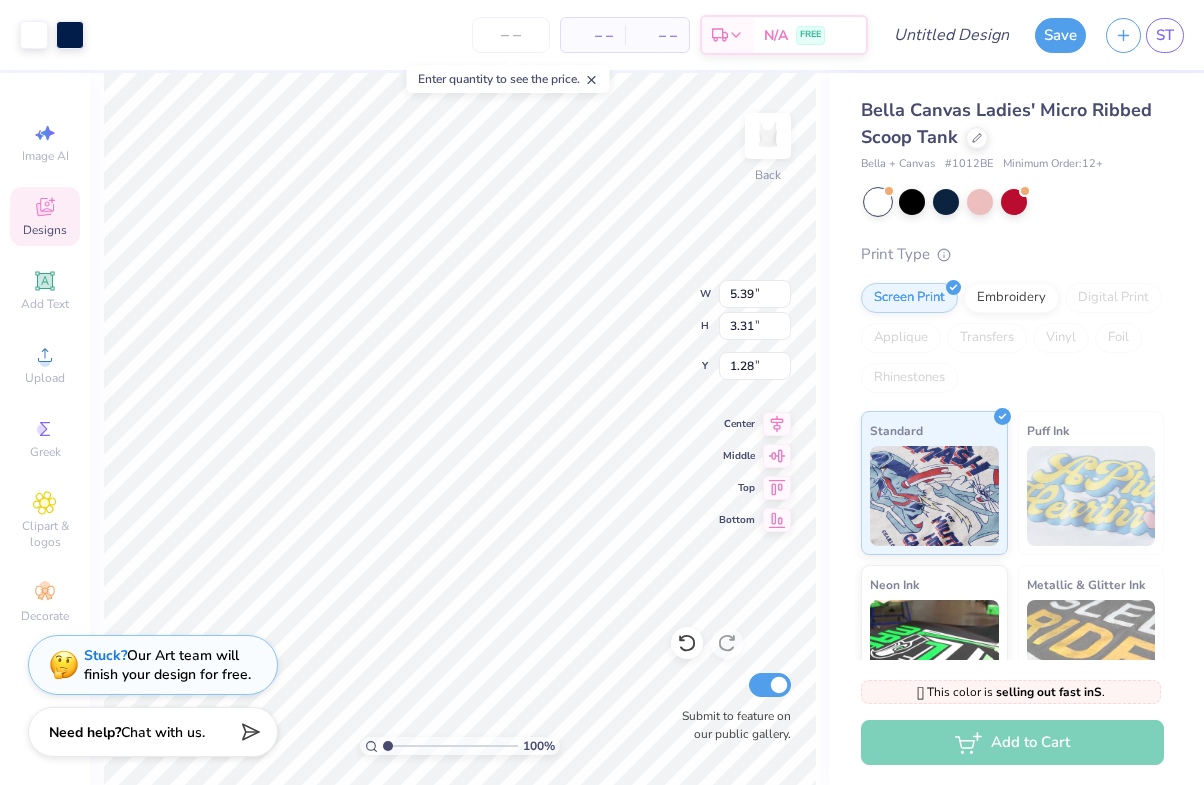 type on "1.34" 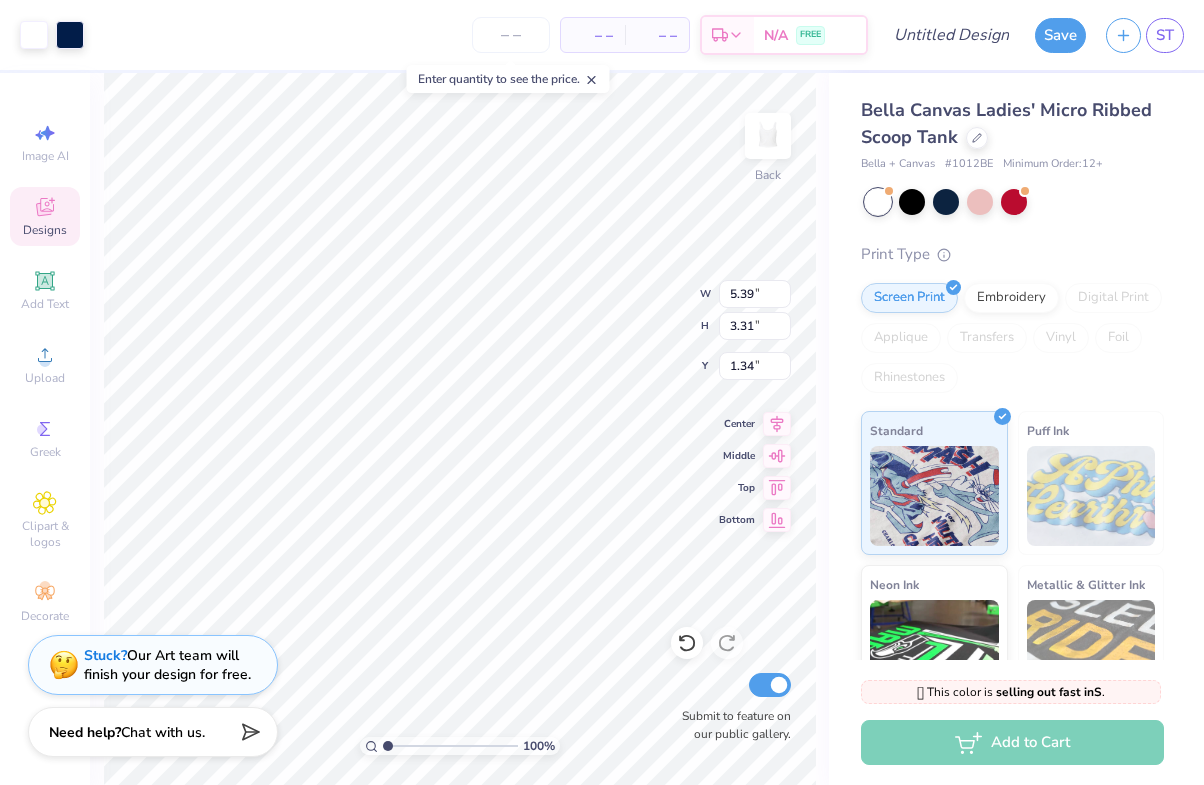 type on "5.61" 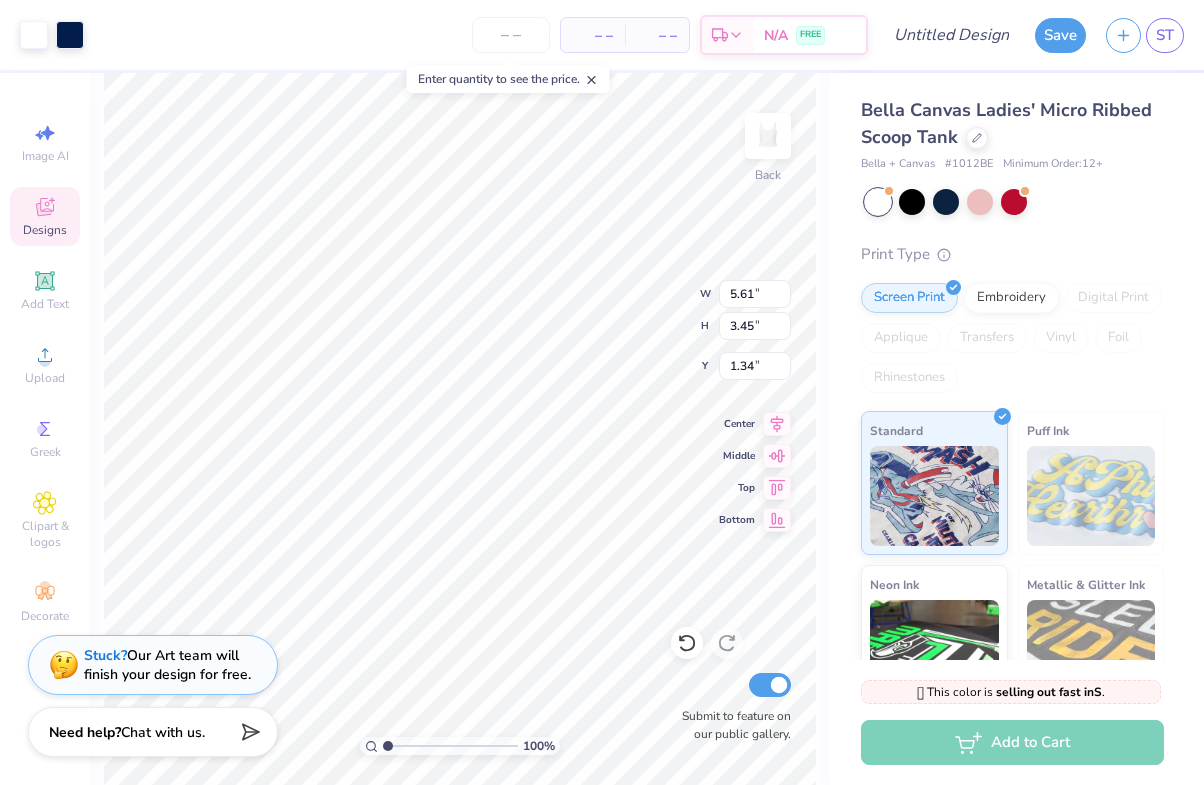 type on "1.22" 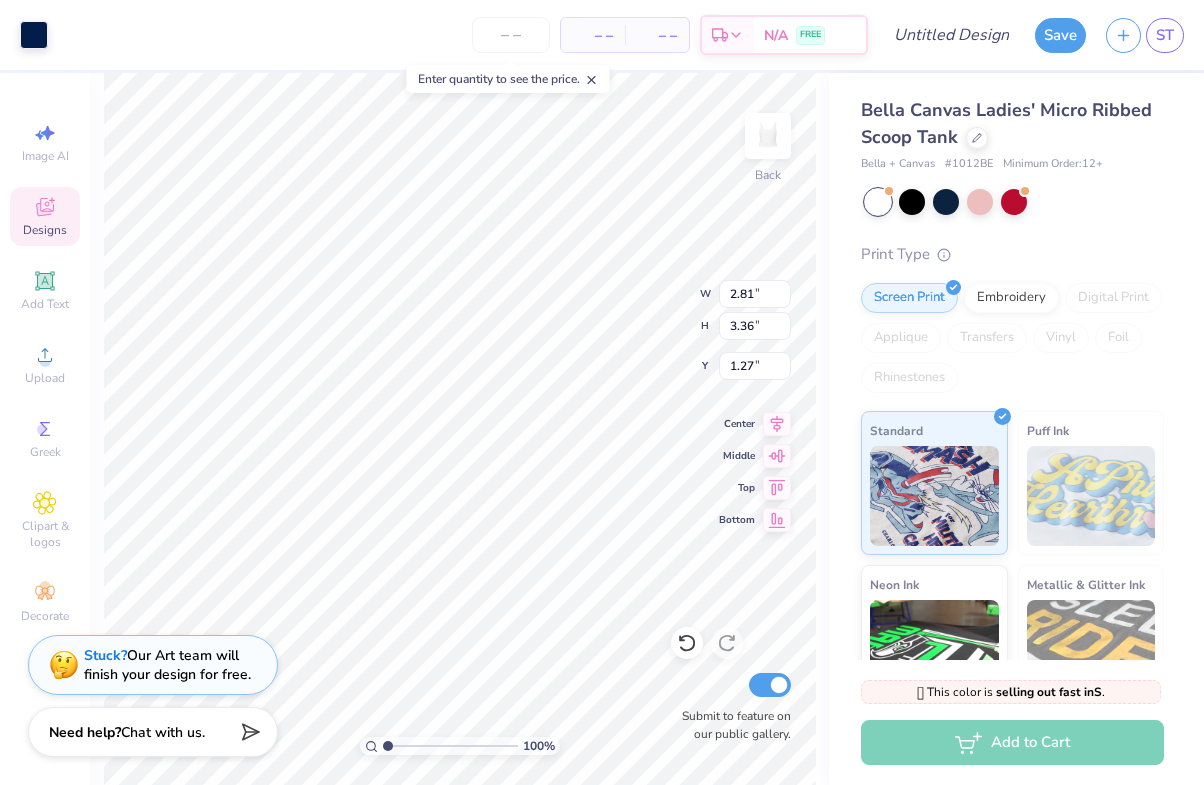 type on "1.13" 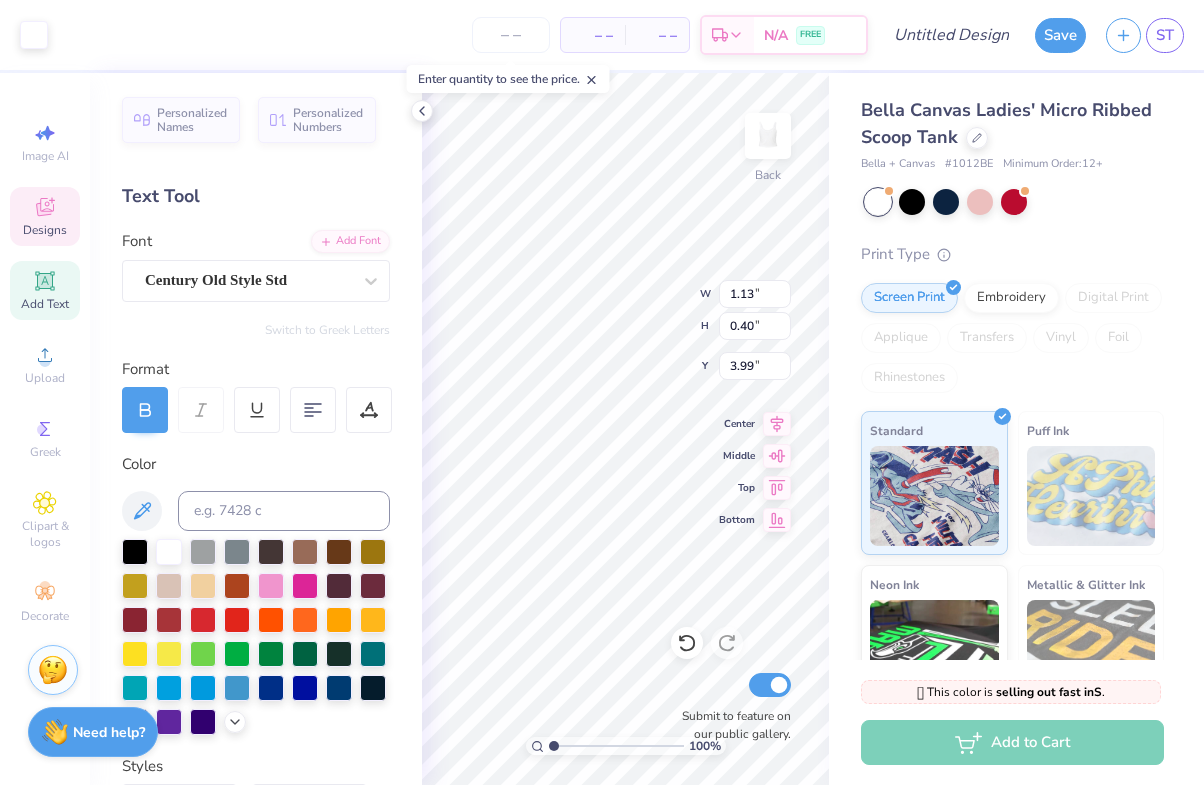 type on "3.97" 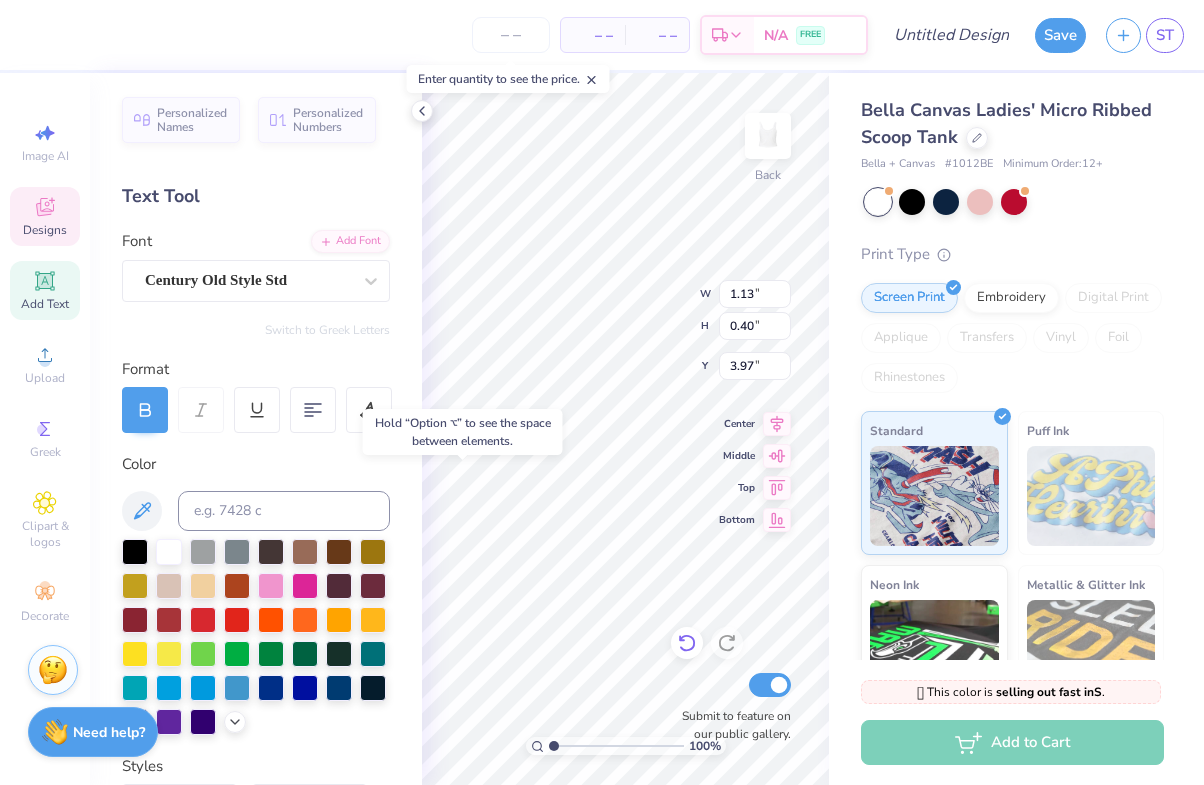 click 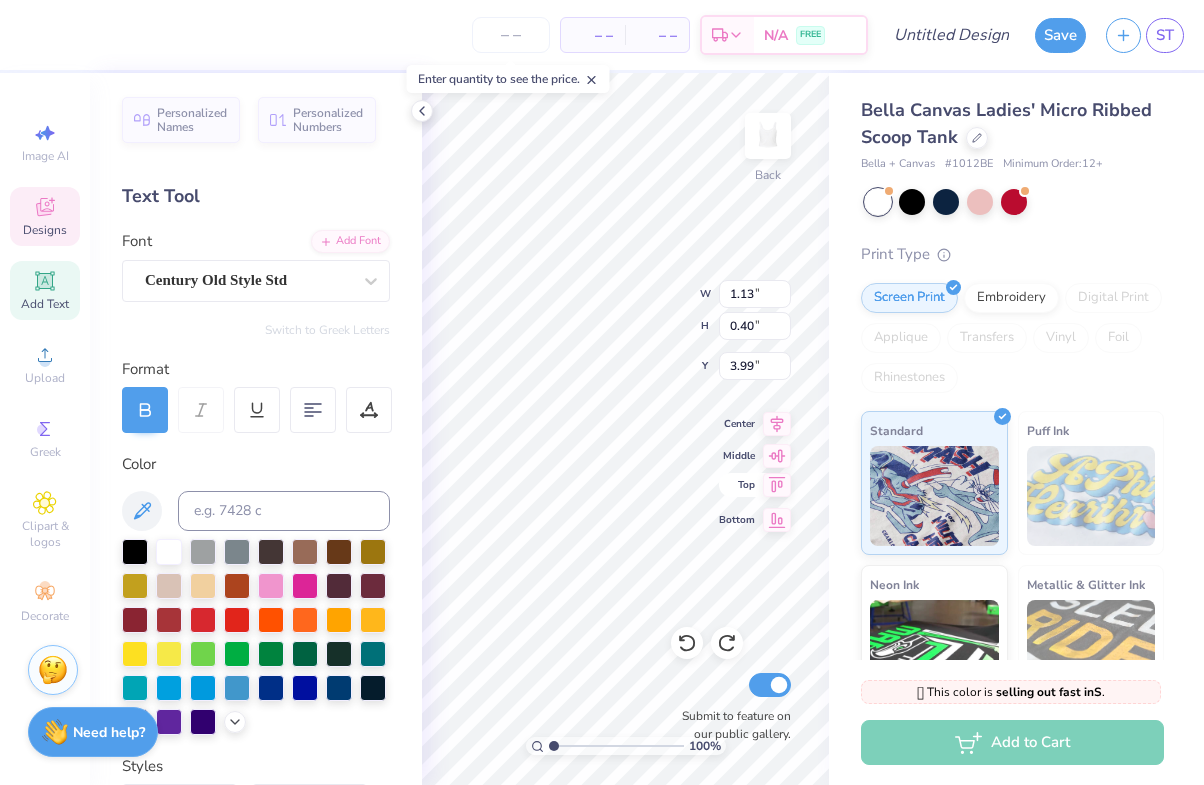 type on "1888" 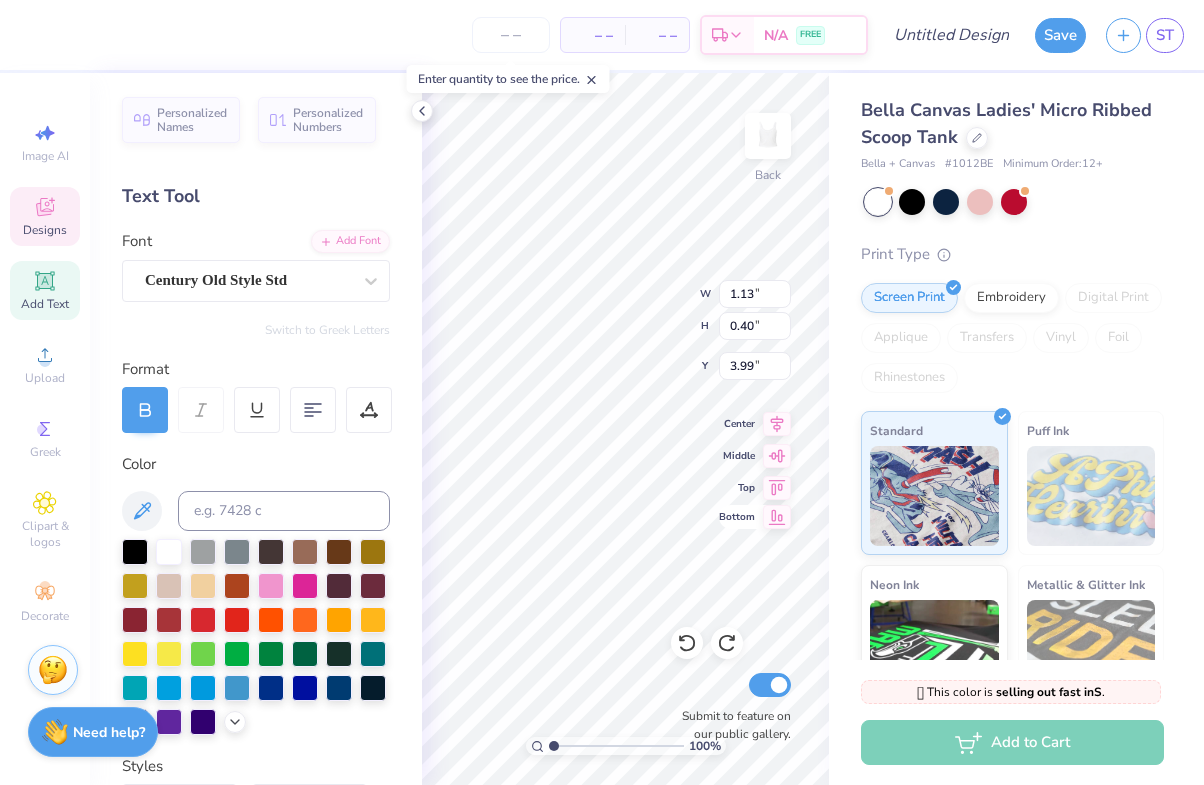 type on "1.58" 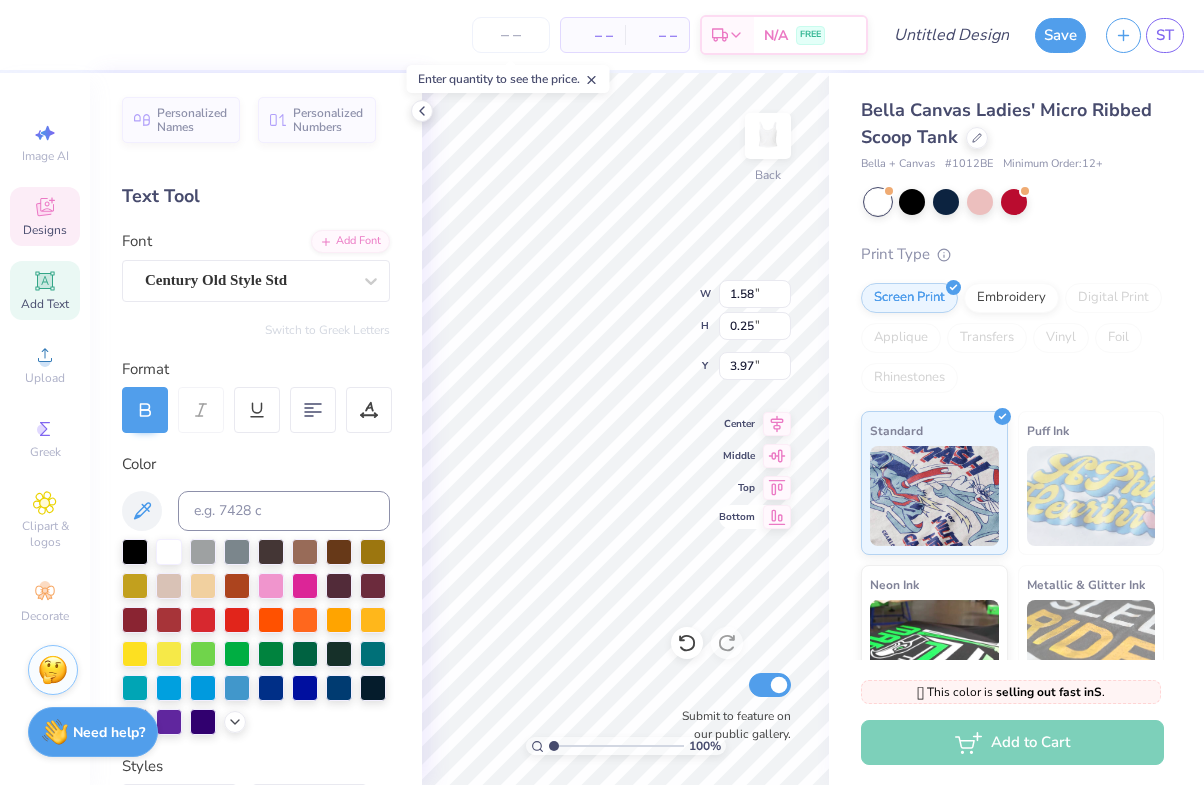 scroll, scrollTop: 0, scrollLeft: 1, axis: horizontal 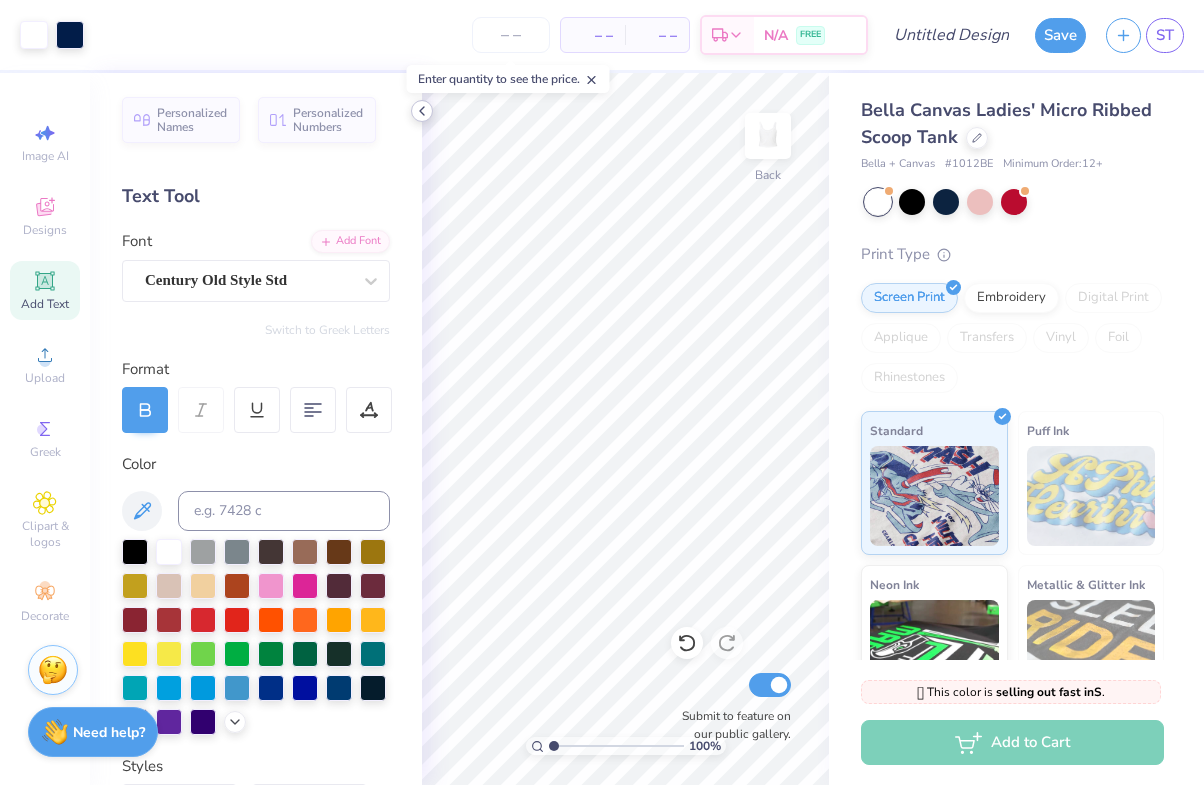 click 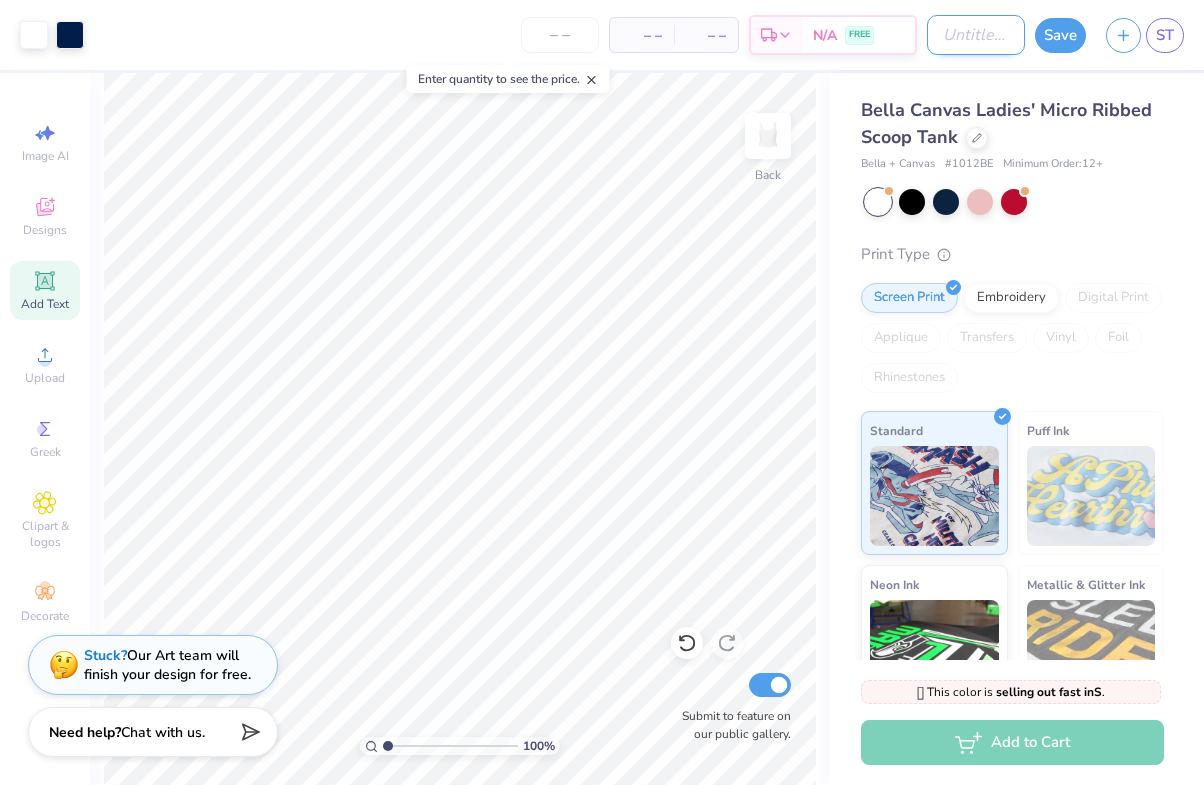 click on "Design Title" at bounding box center [976, 35] 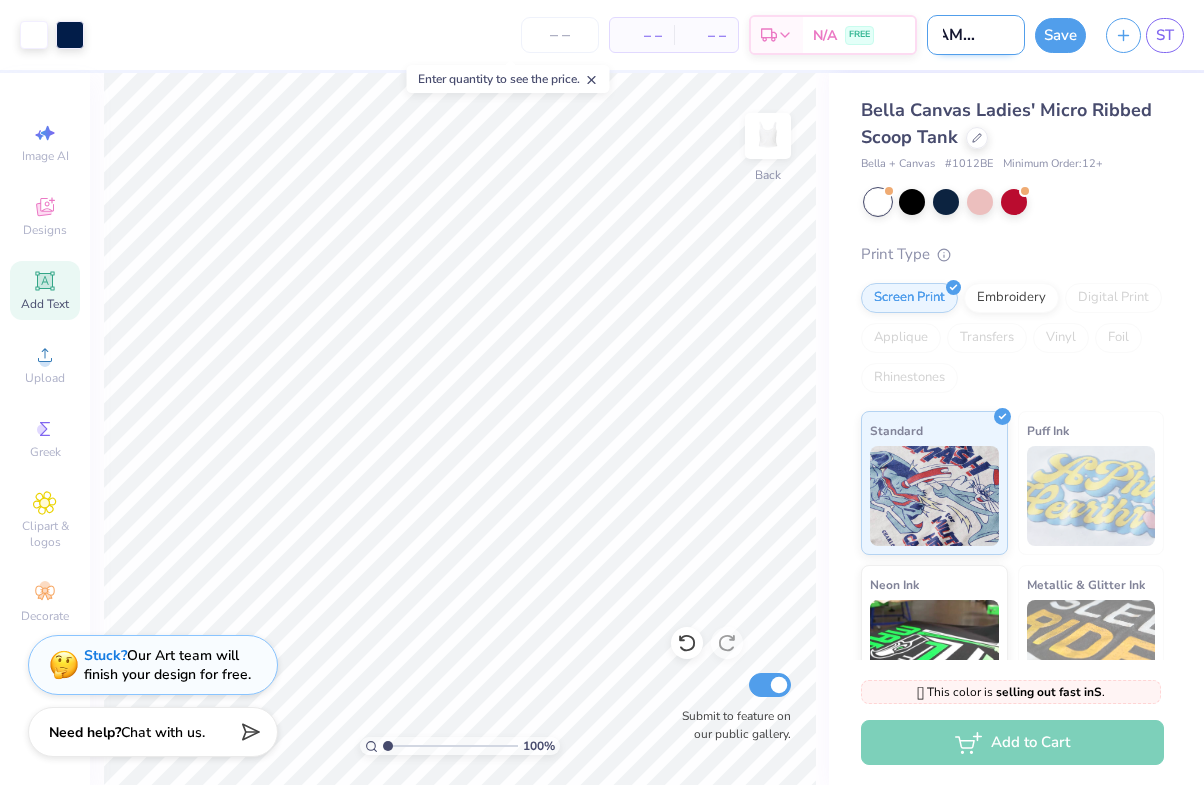 scroll, scrollTop: 0, scrollLeft: 36, axis: horizontal 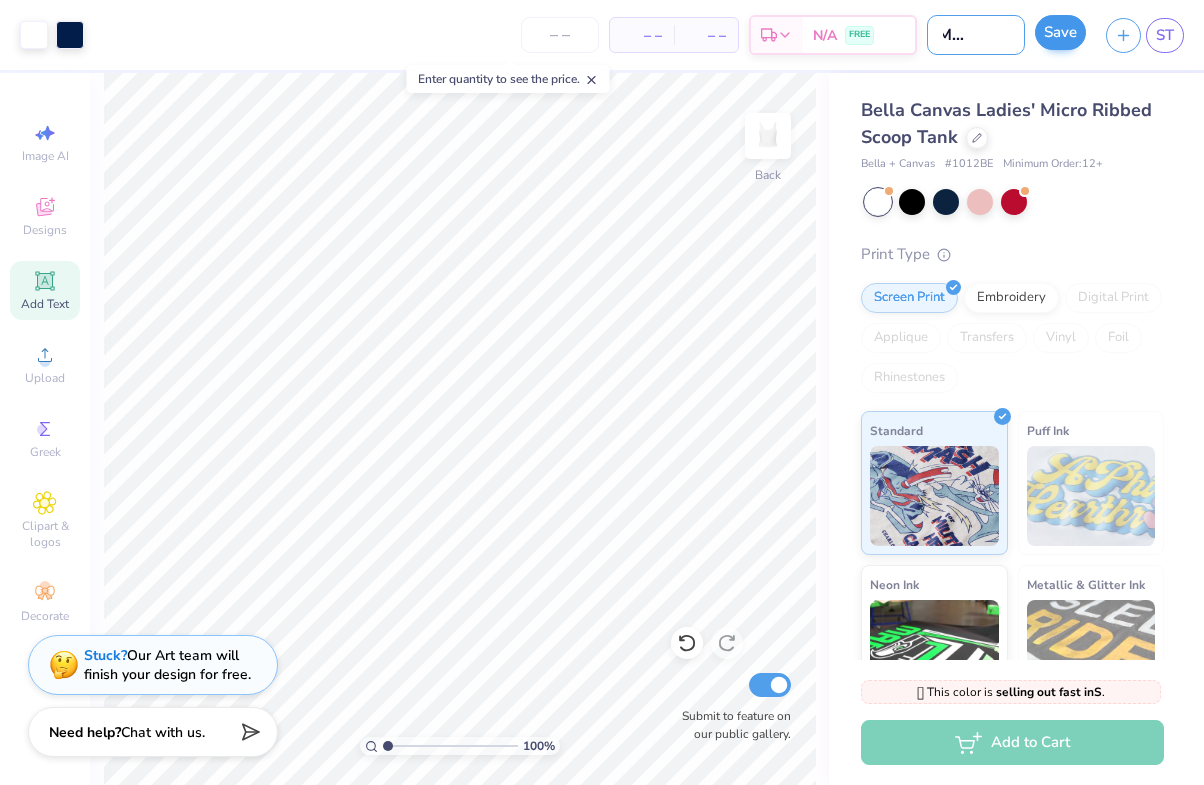 type on "STAMP TANK" 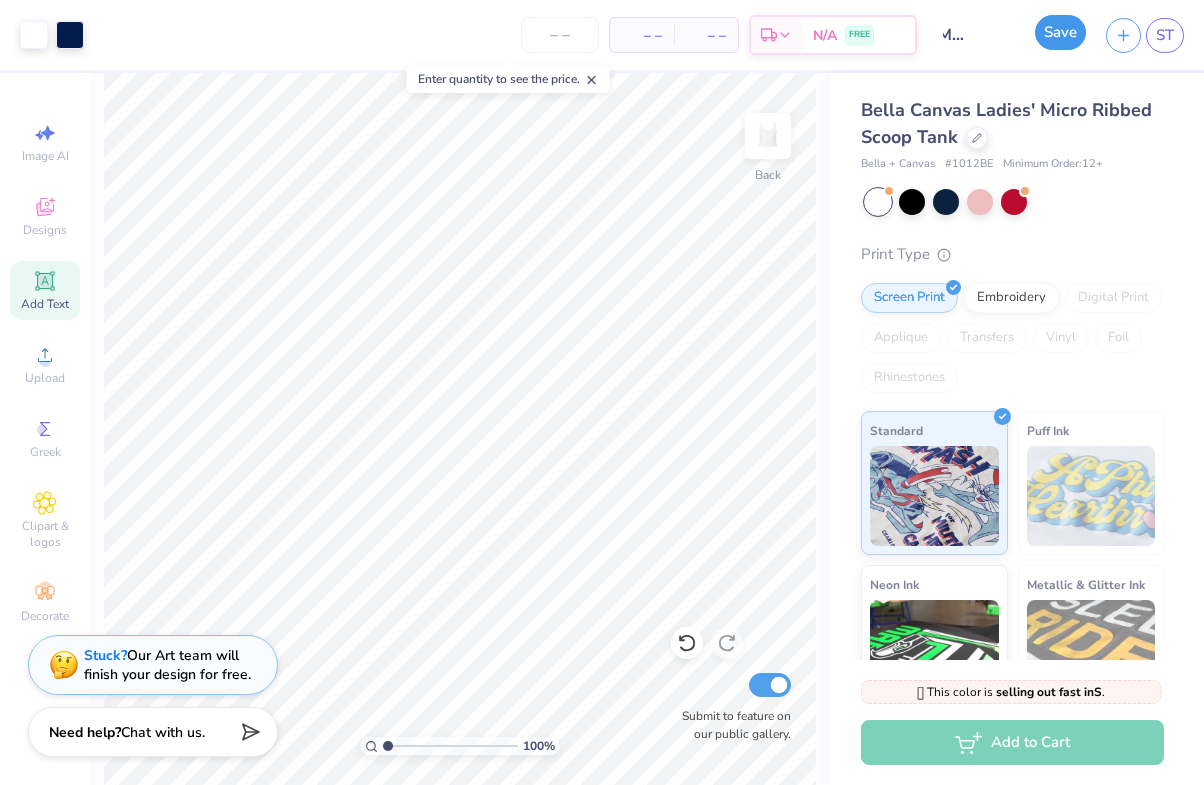click on "Save" at bounding box center (1060, 32) 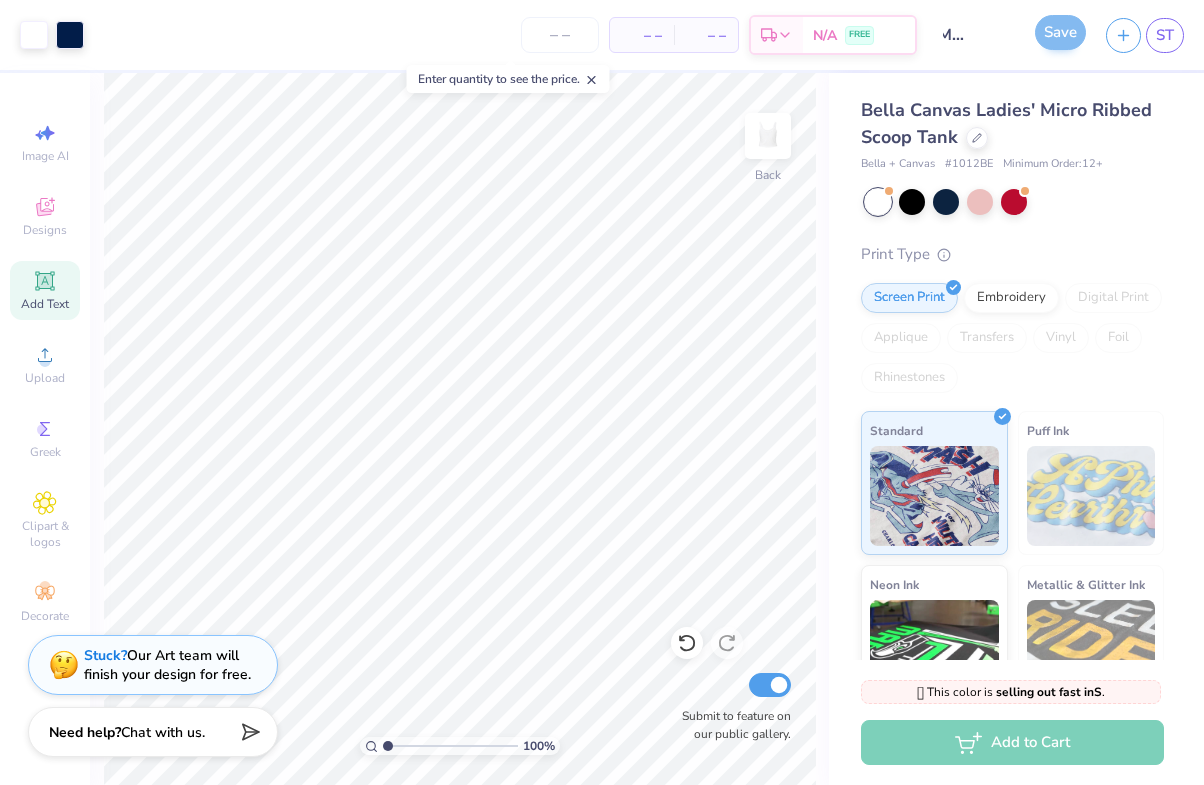 scroll, scrollTop: 0, scrollLeft: 0, axis: both 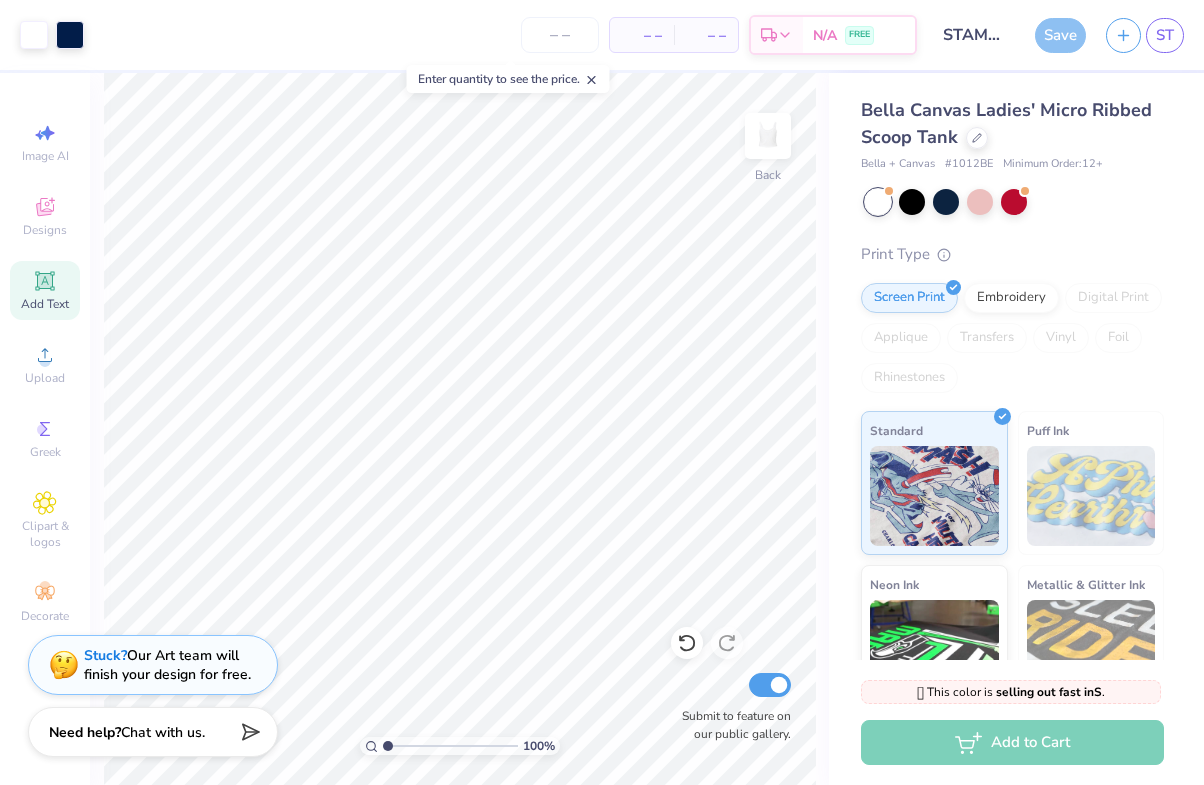 click 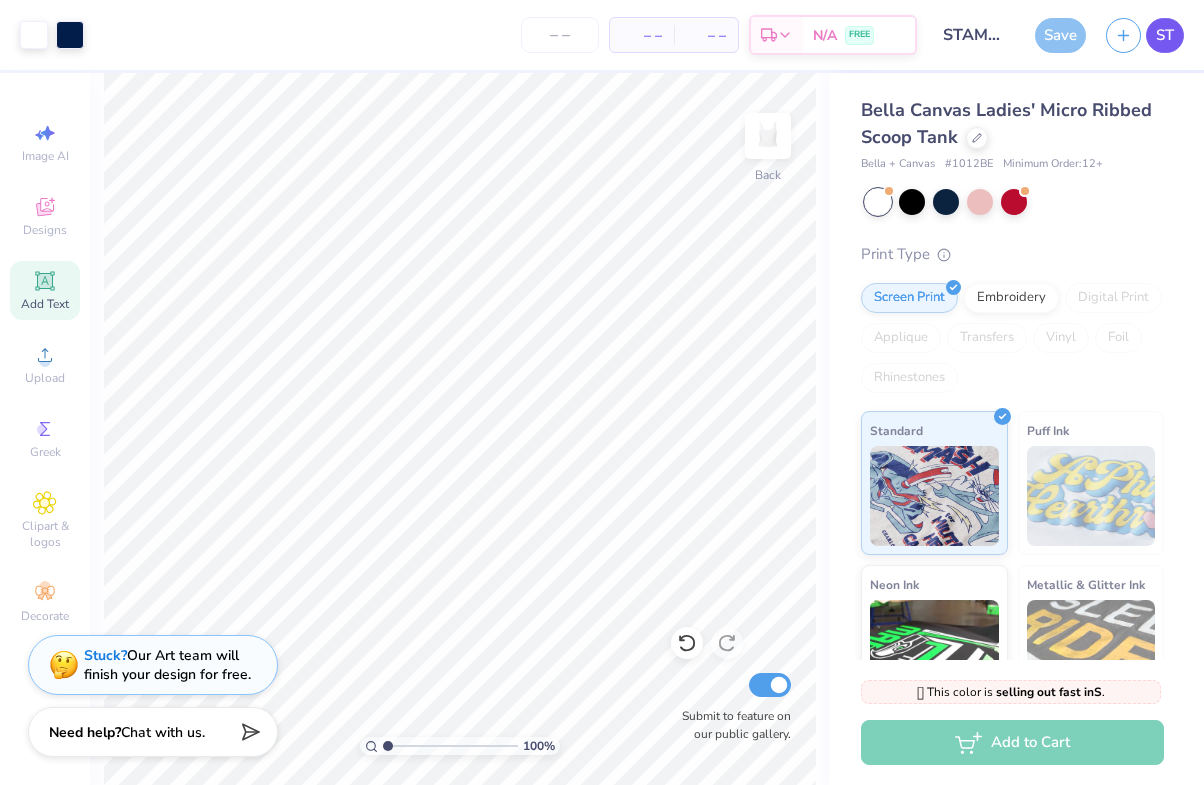click on "ST" at bounding box center [1165, 35] 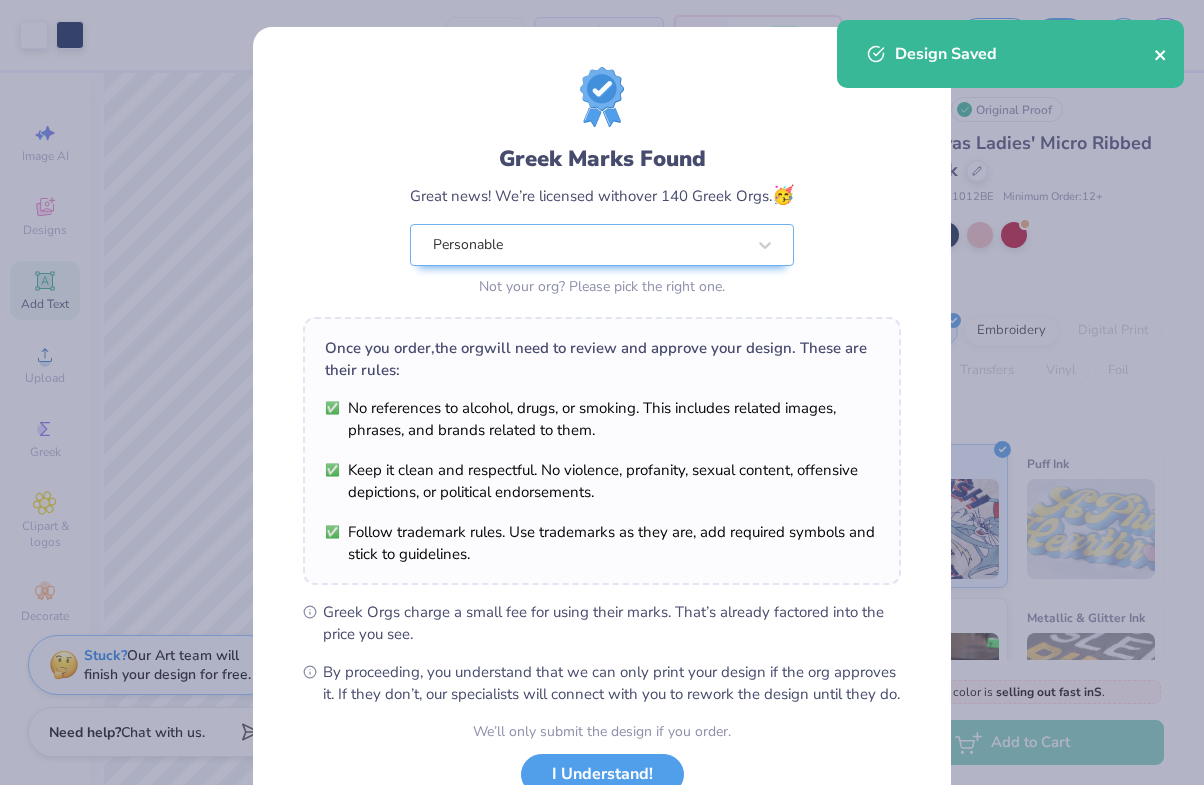 click 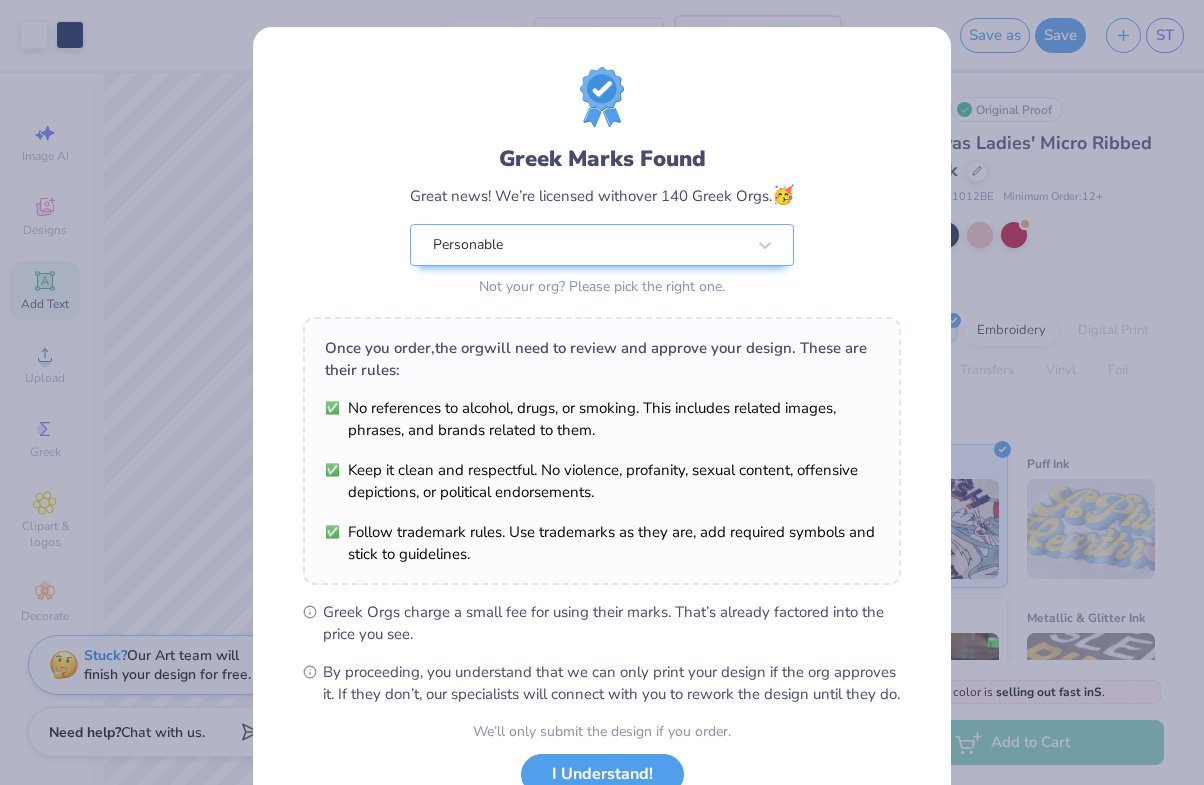 click on "Art colors – – Per Item – – Total Est.  Delivery N/A FREE Design Title STAMP TANK Save as Save ST Image AI Designs Add Text Upload Greek Clipart & logos Decorate Personalized Names Personalized Numbers Text Tool  Add Font Font Century Old Style Std Switch to Greek Letters Format Color Styles Text Shape 100  % Back Submit to feature on our public gallery. # 503983A Original Proof Bella Canvas Ladies' Micro Ribbed Scoop Tank Bella + Canvas # 1012BE Minimum Order:  12 +   Print Type Screen Print Embroidery Digital Print Applique Transfers Vinyl Foil Rhinestones Standard Puff Ink Neon Ink Metallic & Glitter Ink Glow in the Dark Ink Water based Ink 🫣   This color is   selling out fast in  S . 🫣   There are only  824 Ss  left of this color. Order now before that's gone. Not ready to order yet? Switch to a color with stock Switch to a similar product with stock Add to Cart Stuck?  Our Art team will finish your design for free. Need help?  Chat with us. Design Saved" at bounding box center (602, 392) 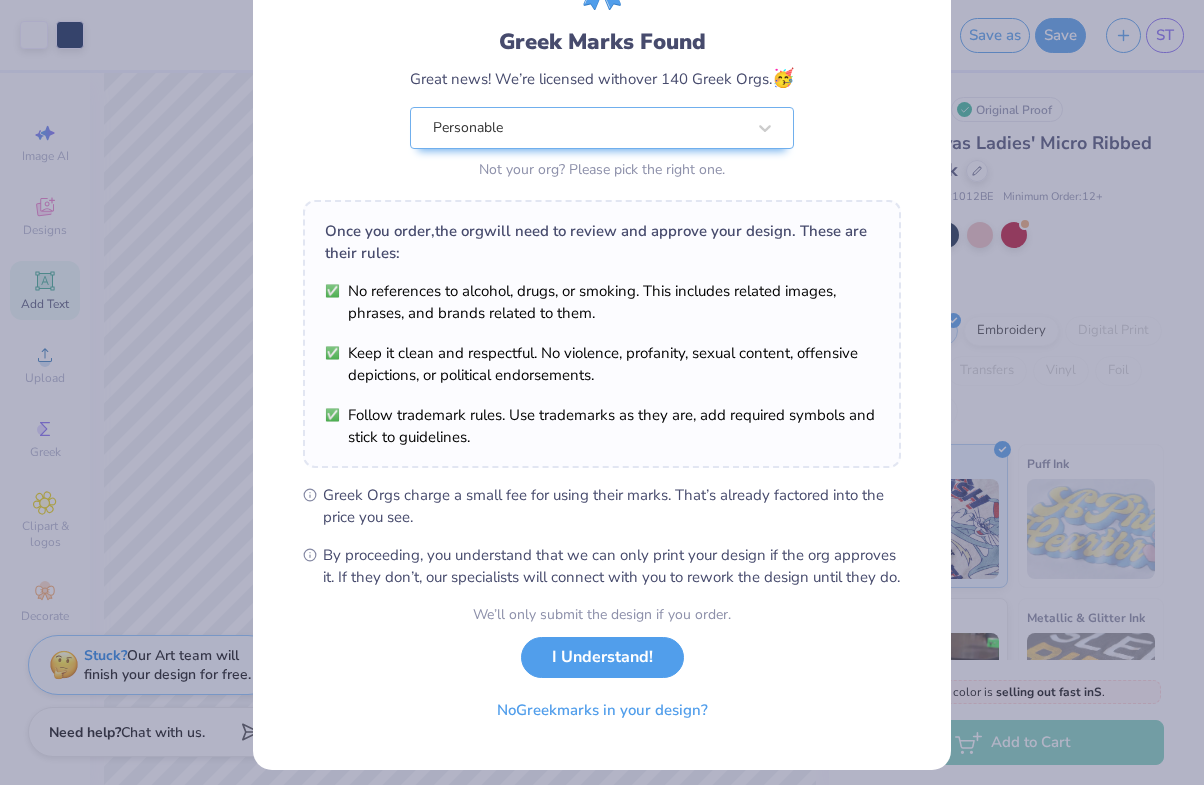 scroll, scrollTop: 106, scrollLeft: 0, axis: vertical 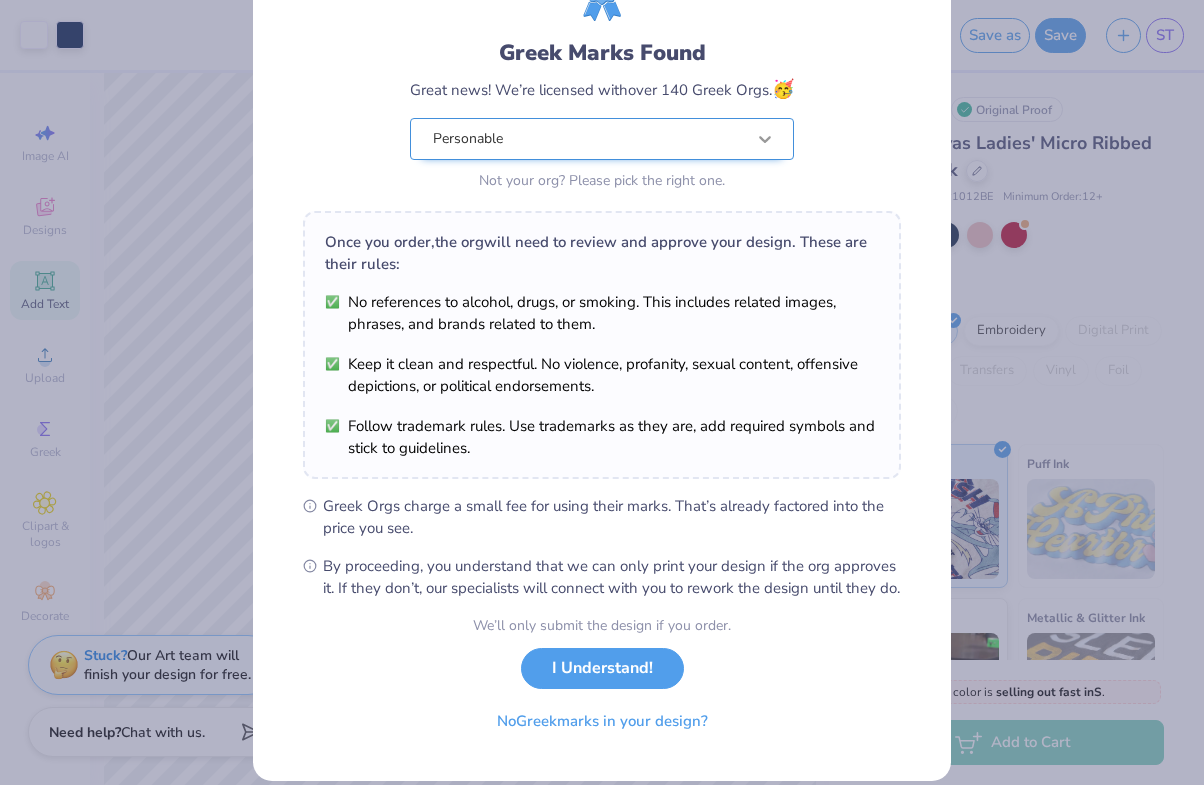 click on "Greek Marks Found Great news! We’re licensed with  over 140 Greek Orgs. 🥳 Personable Not your org? Please pick the right one." at bounding box center (602, 78) 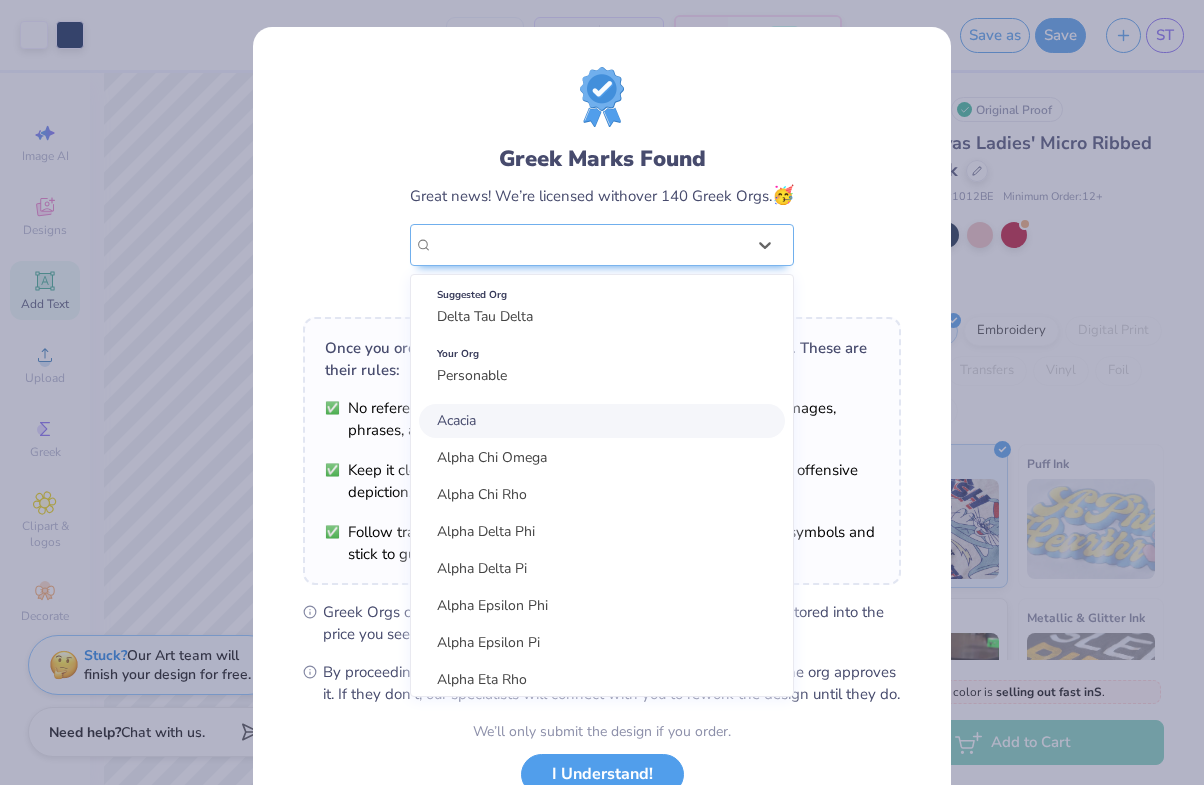 click on "Greek Marks Found Great news! We’re licensed with  over 140 Greek Orgs. 🥳 option  focused, 1 of 30. 30 results available. Use Up and Down to choose options, press Enter to select the currently focused option, press Escape to exit the menu, press Tab to select the option and exit the menu. Personable Suggested Org Delta Tau Delta Your Org Personable Acacia Alpha Chi Omega Alpha Chi Rho Alpha Delta Phi Alpha Delta Pi Alpha Epsilon Phi Alpha Epsilon Pi Alpha Eta Rho Alpha Gamma Rho alpha Kappa Delta Phi Alpha Kappa Lambda Alpha Kappa Psi Alpha Omega Epsilon Alpha Omicron Pi Alpha Phi alpha phi gamma Alpha Phi Omega Alpha Psi Lambda Alpha Sigma Alpha Alpha Sigma Kappa Alpha Sigma Phi Alpha Sigma Tau Alpha Tau Omega Alpha Xi Delta Beta Chi Theta Beta Theta Pi Beta Upsilon Chi Chi Omega Chi Phi Chi Psi Not your org? Please pick the right one." at bounding box center (602, 184) 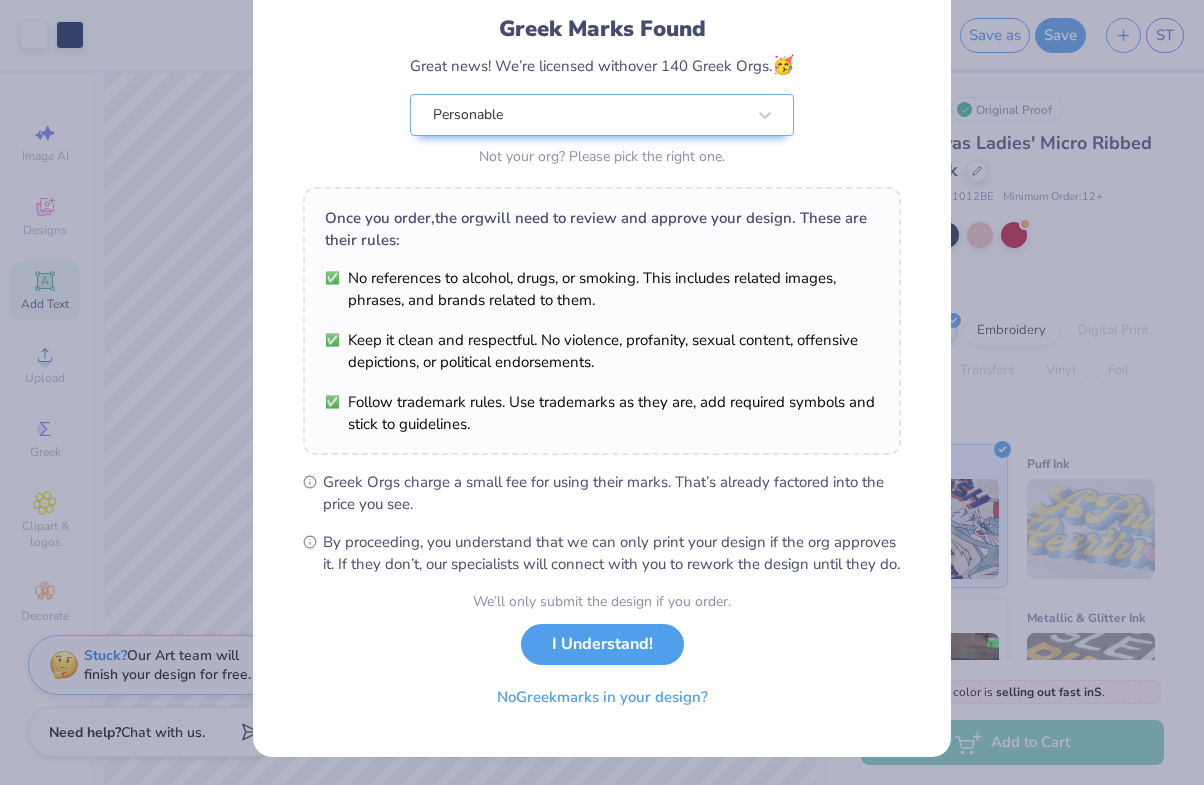 scroll, scrollTop: 151, scrollLeft: 0, axis: vertical 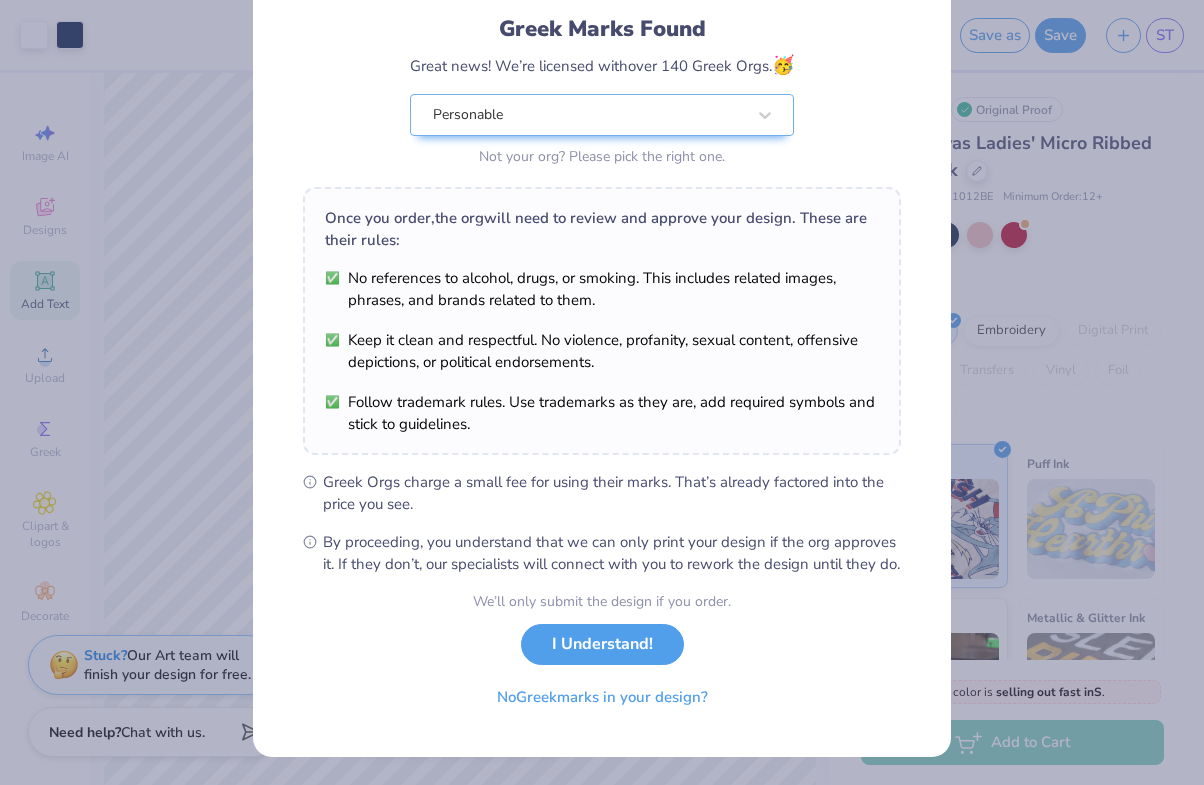 click on "We’ll only submit the design if you order." at bounding box center (602, 601) 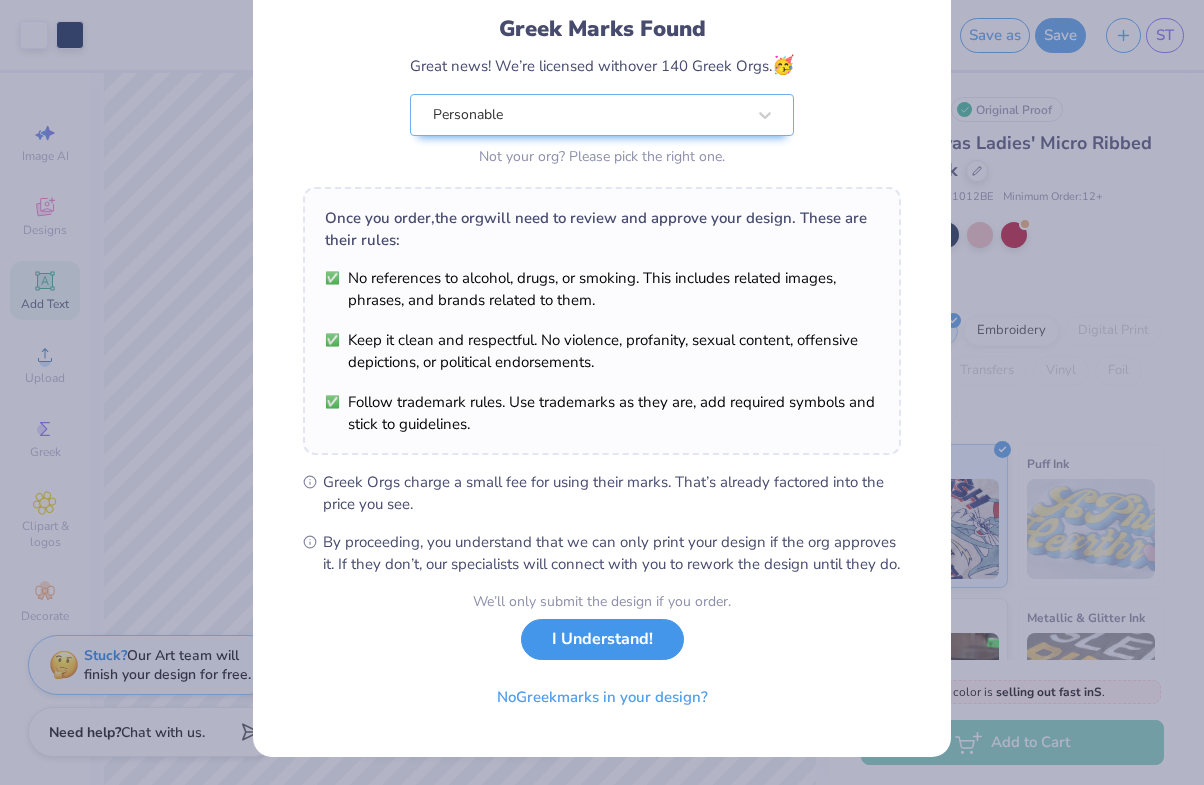 click on "I Understand!" at bounding box center (602, 639) 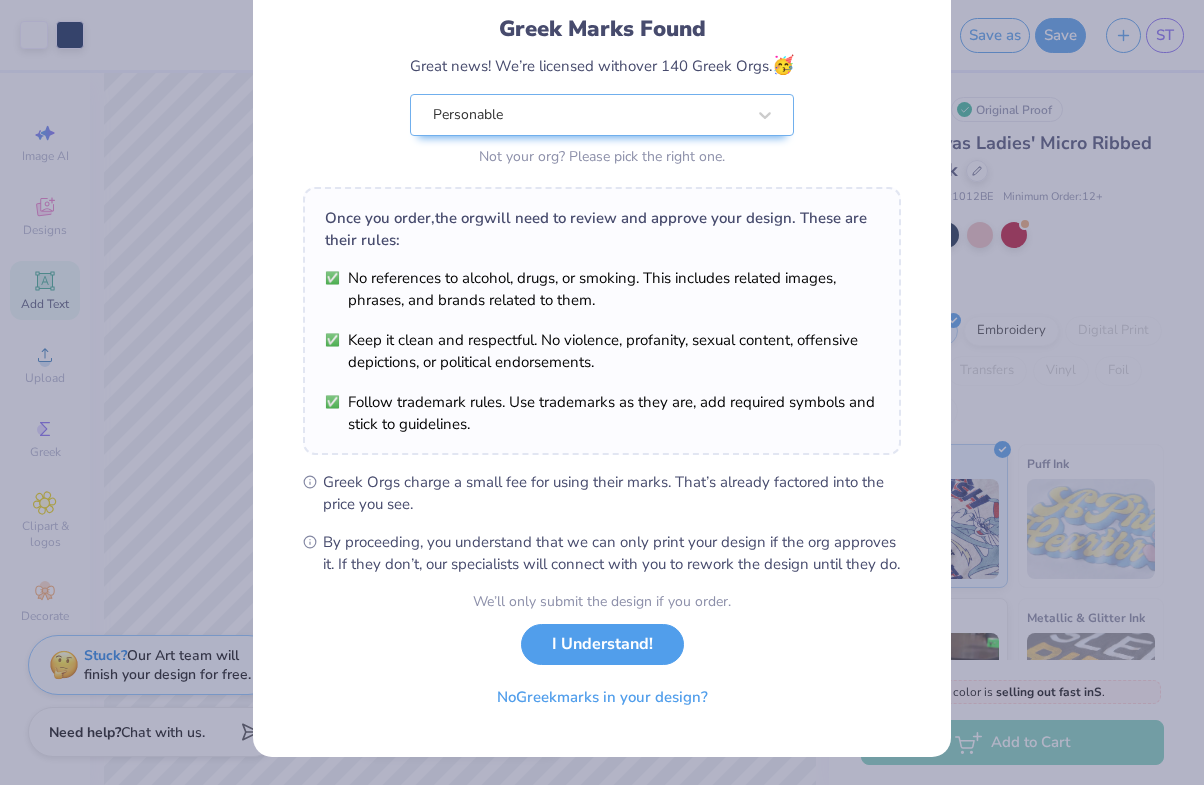 scroll, scrollTop: 0, scrollLeft: 0, axis: both 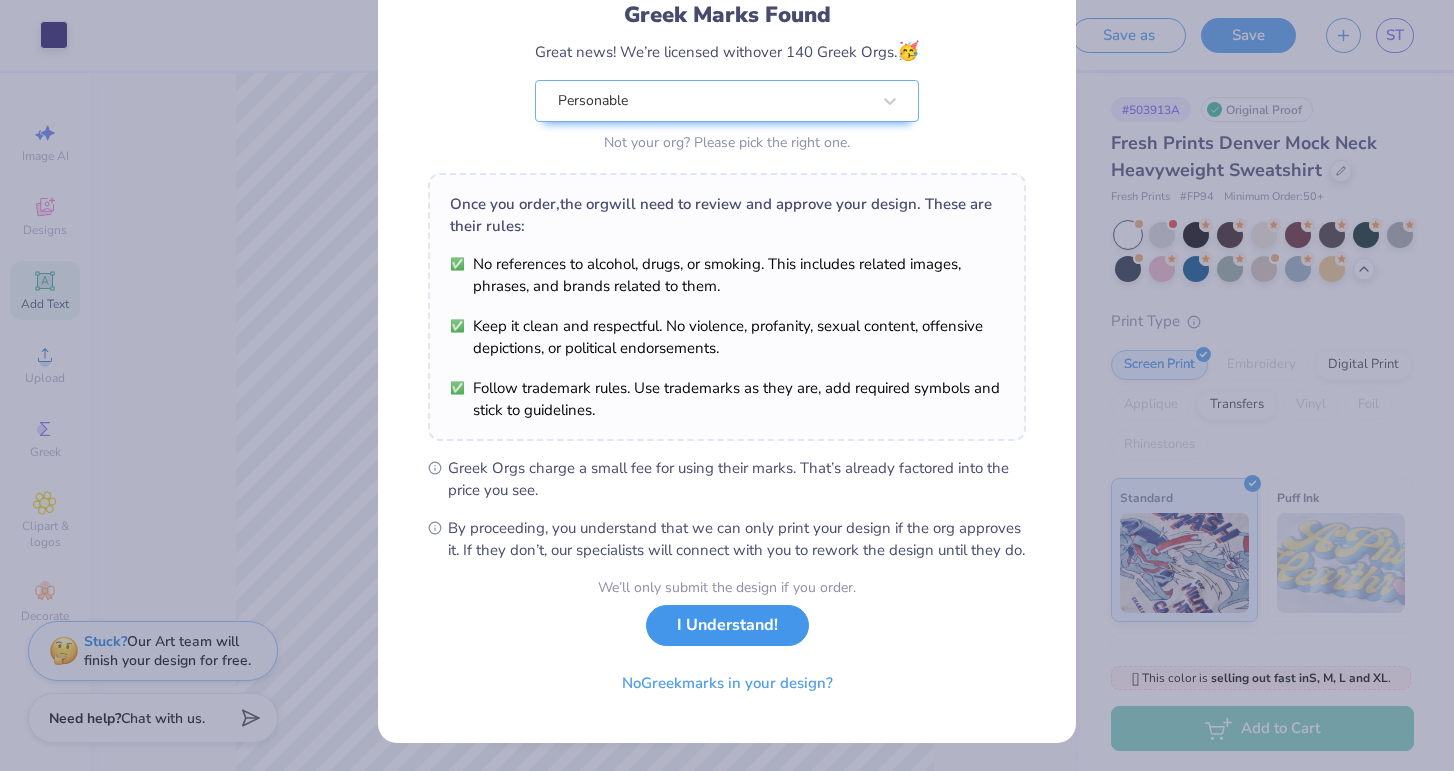 click on "I Understand!" at bounding box center [727, 625] 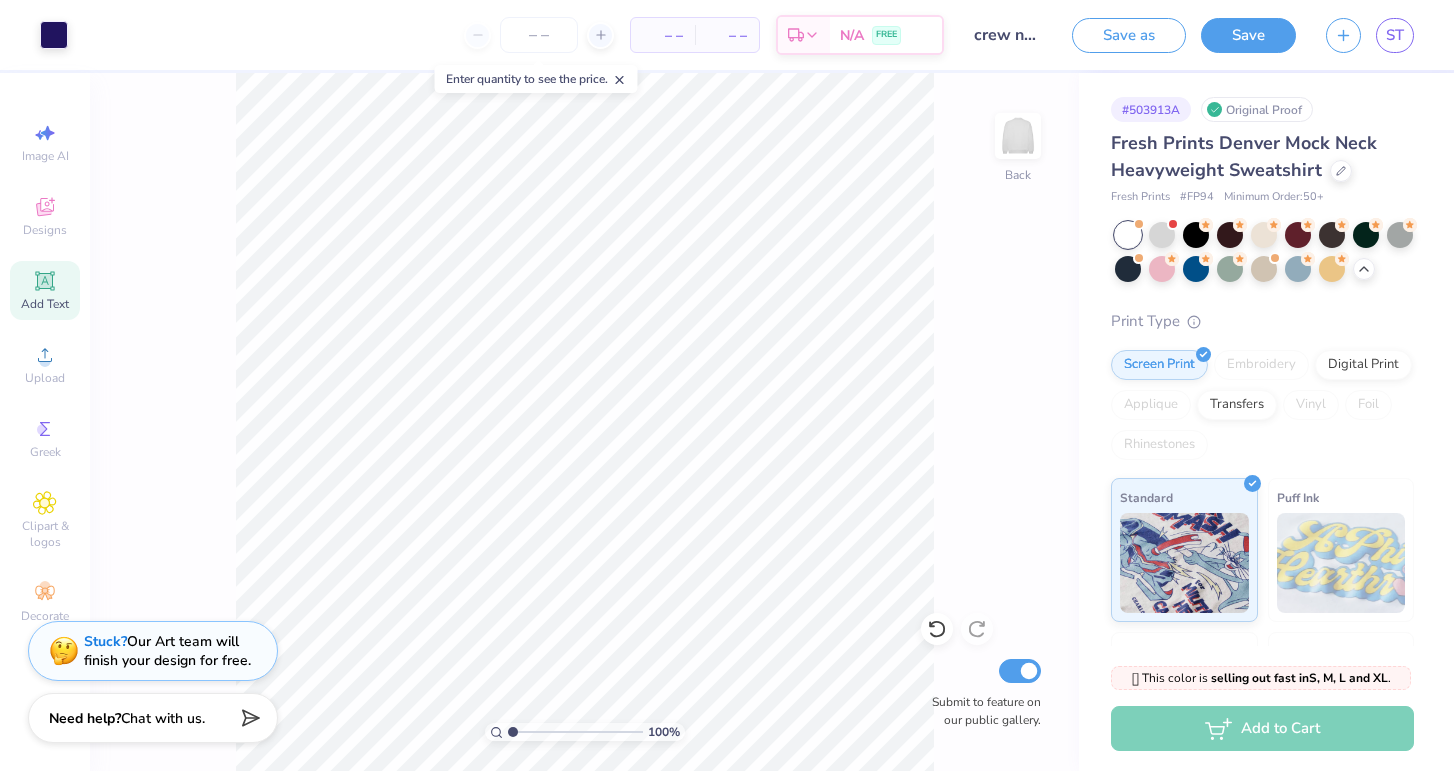 scroll, scrollTop: 0, scrollLeft: 0, axis: both 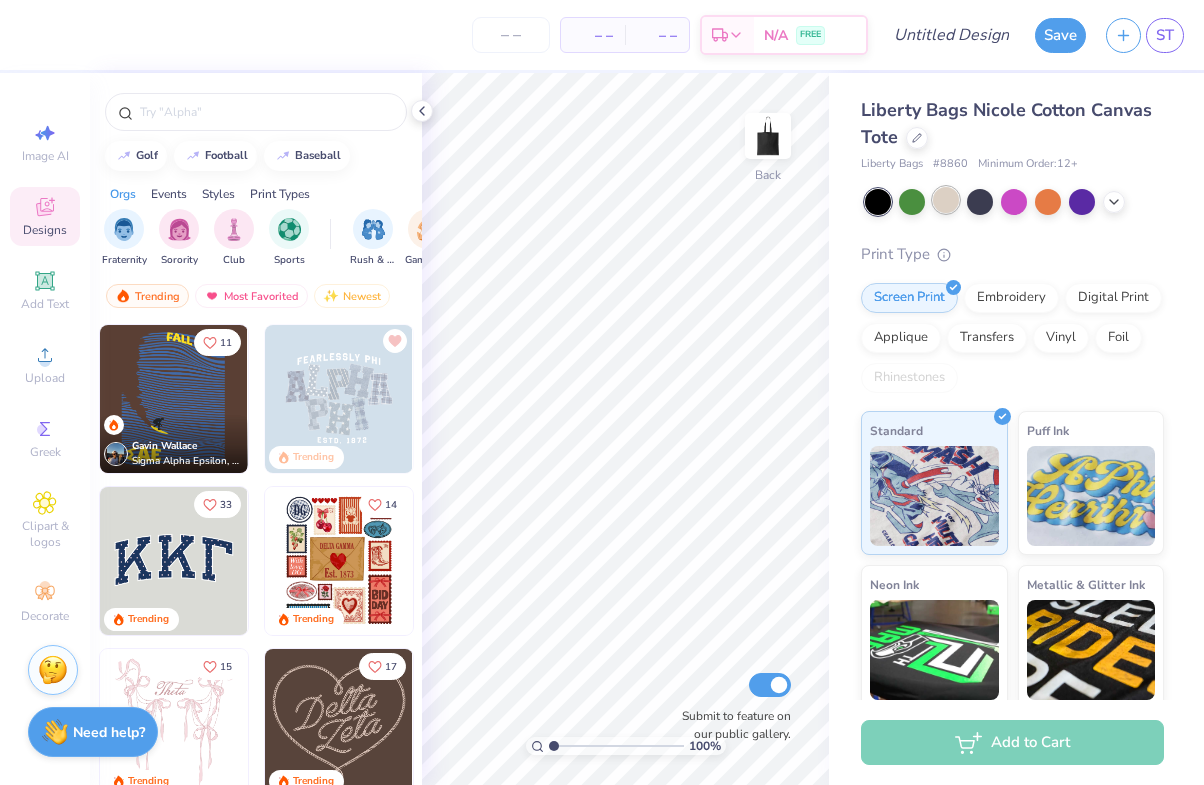 click at bounding box center [946, 200] 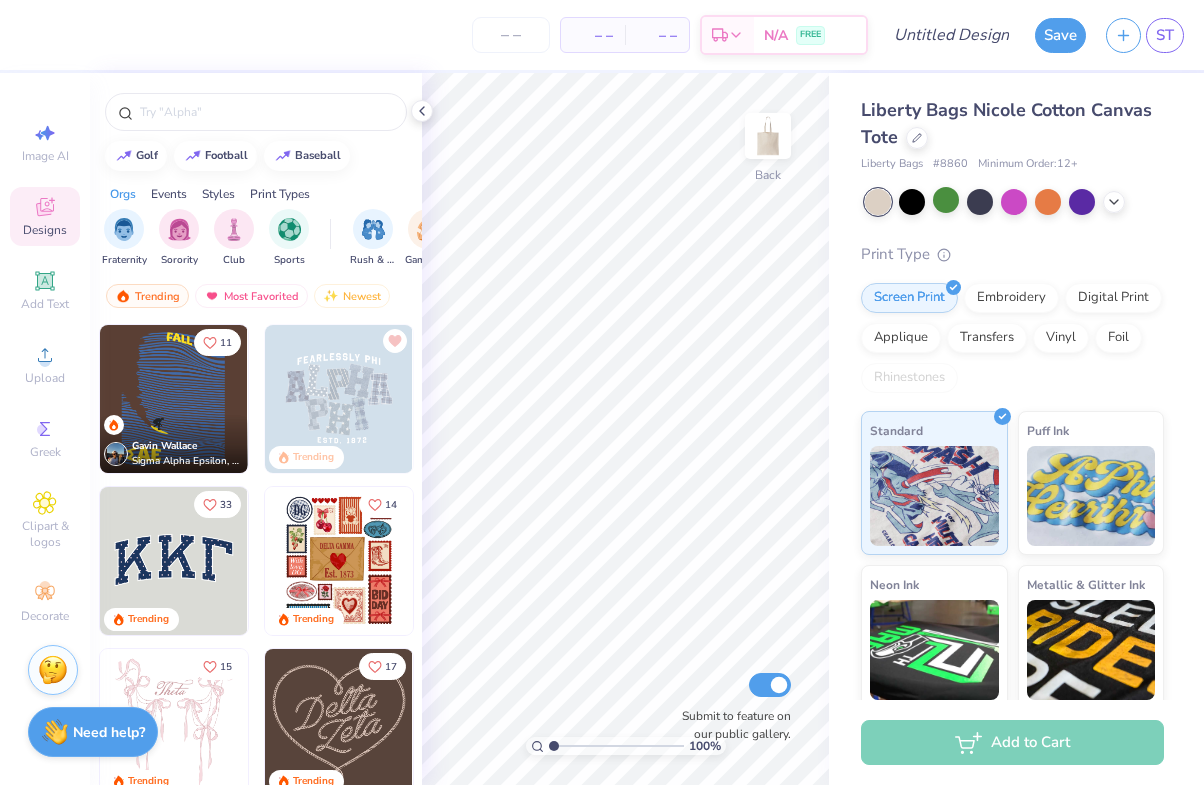 click at bounding box center [878, 202] 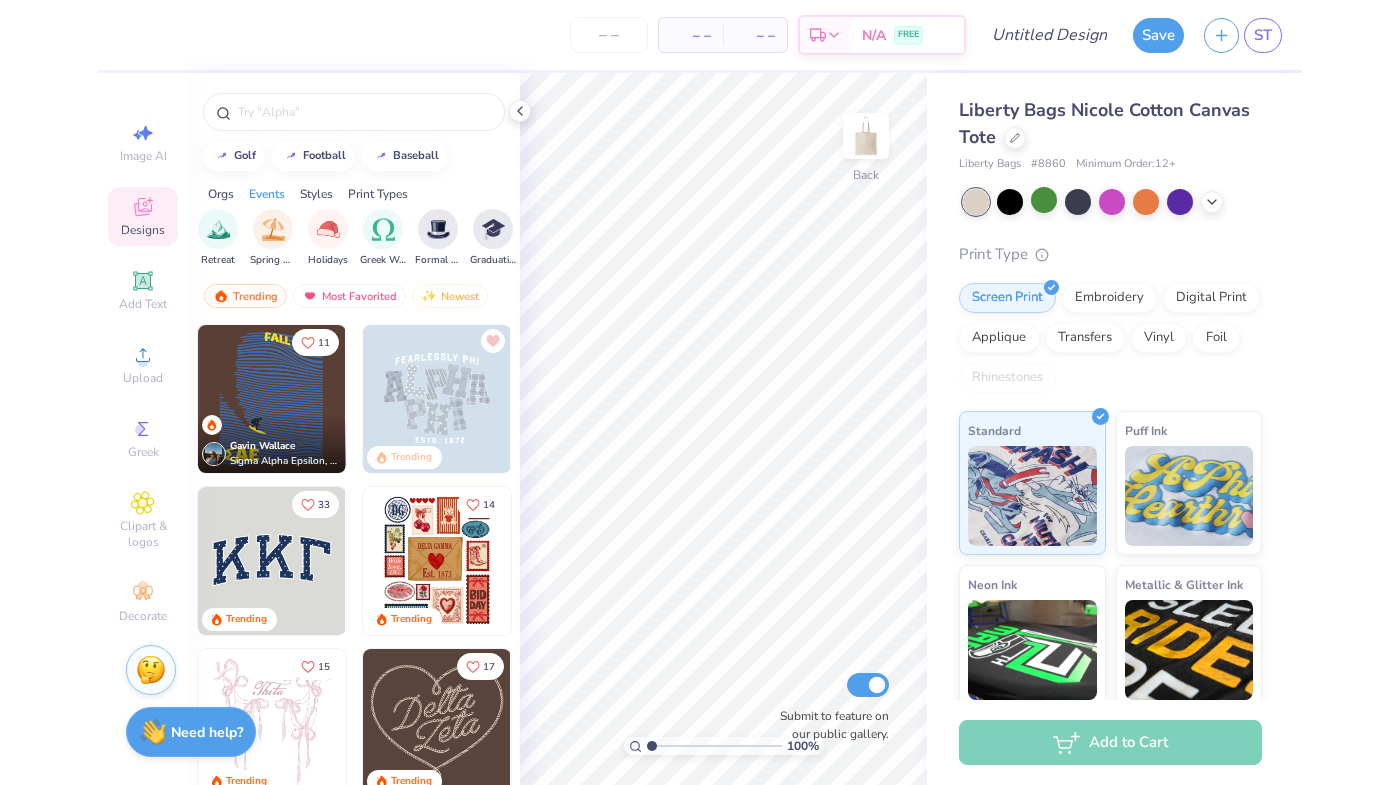 scroll, scrollTop: 0, scrollLeft: 544, axis: horizontal 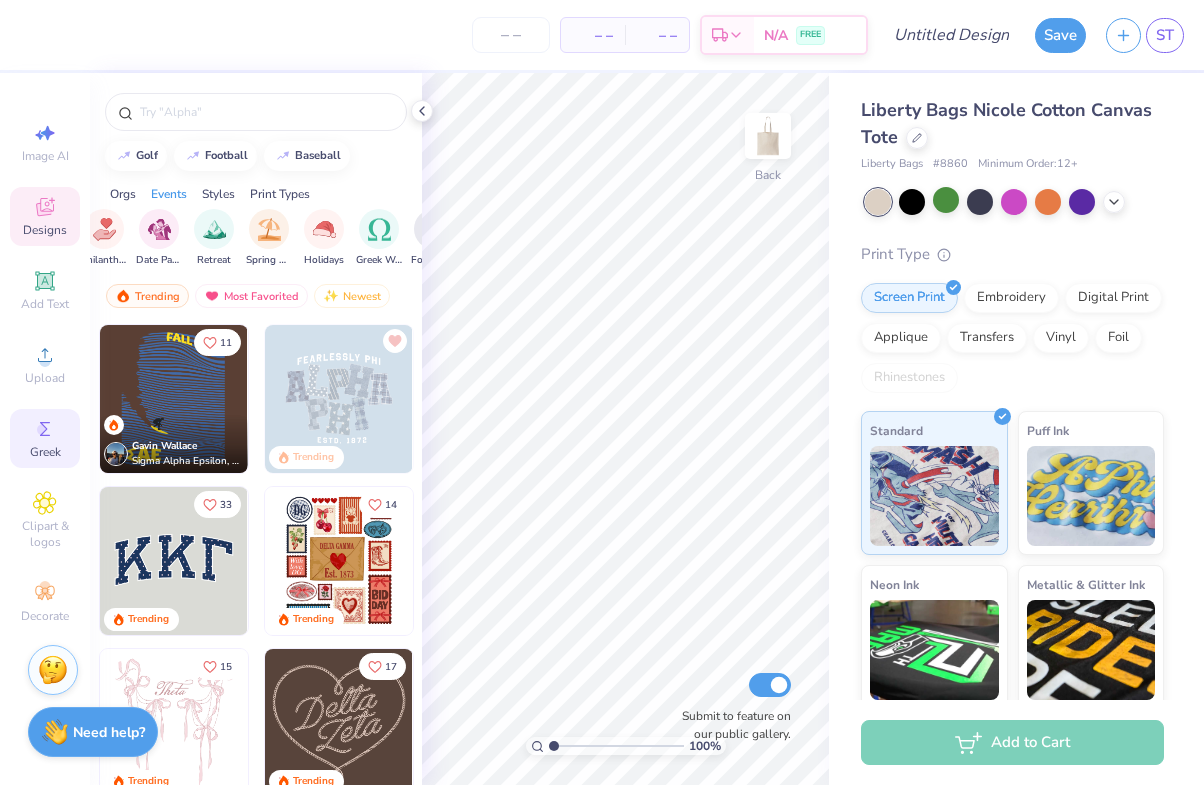 click 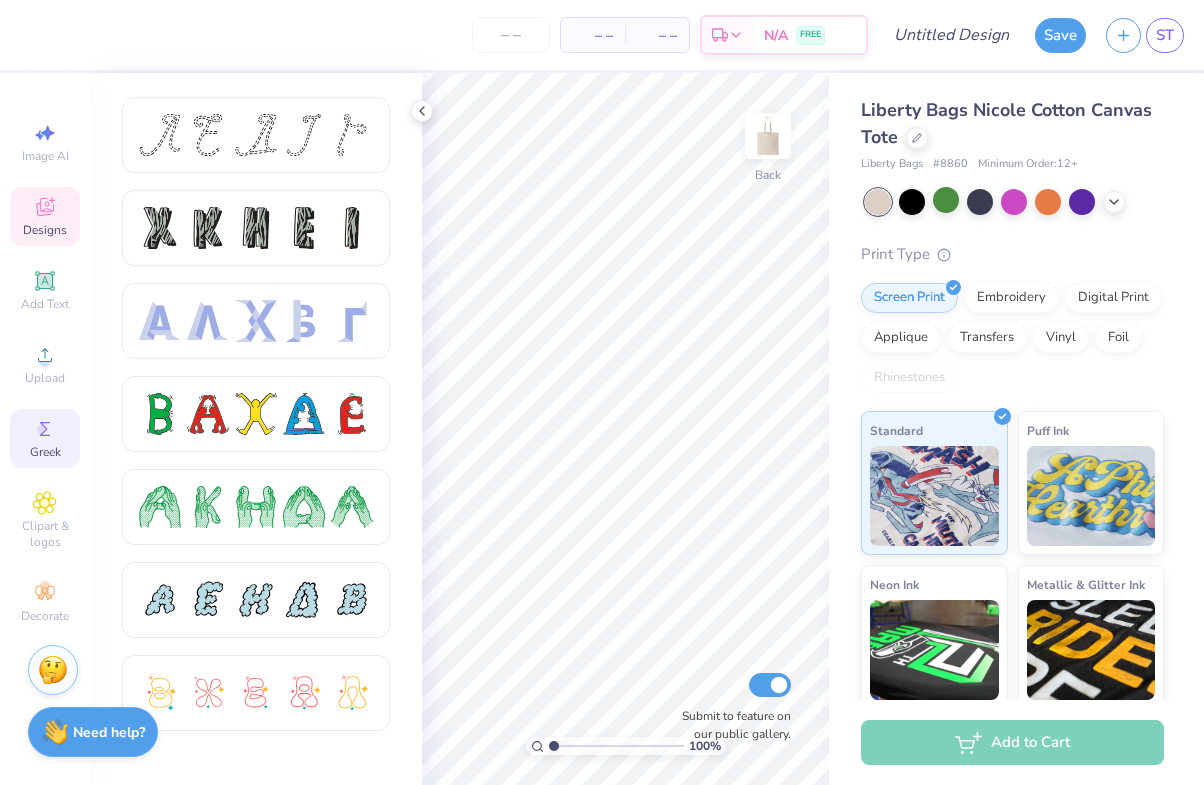 click 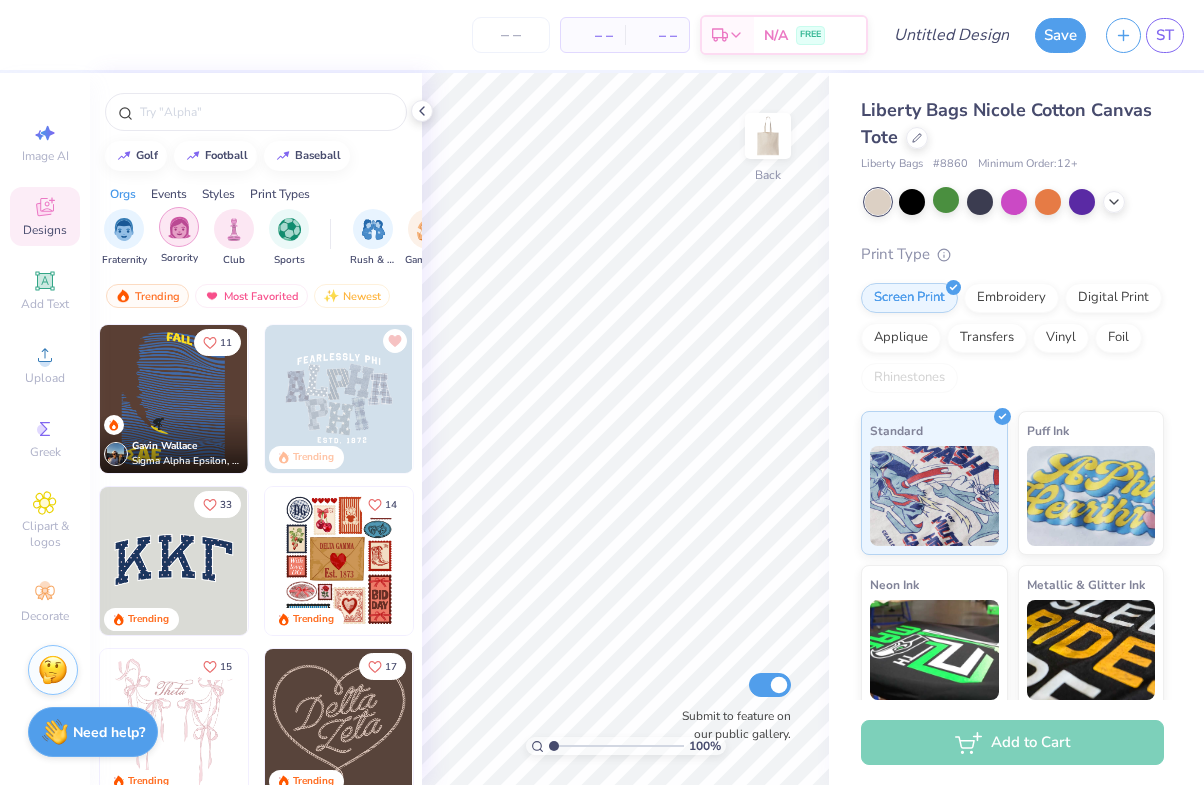 click at bounding box center [179, 227] 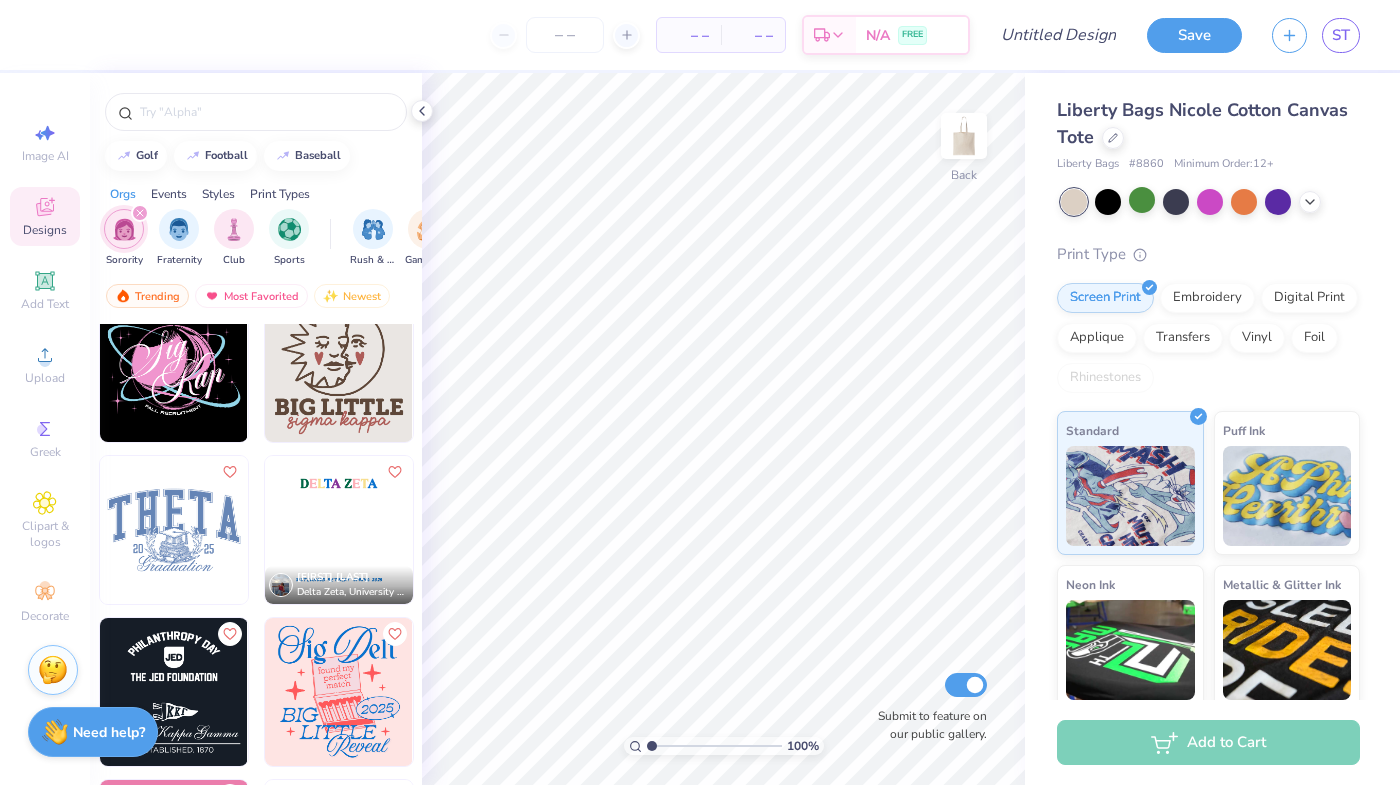 scroll, scrollTop: 13005, scrollLeft: 0, axis: vertical 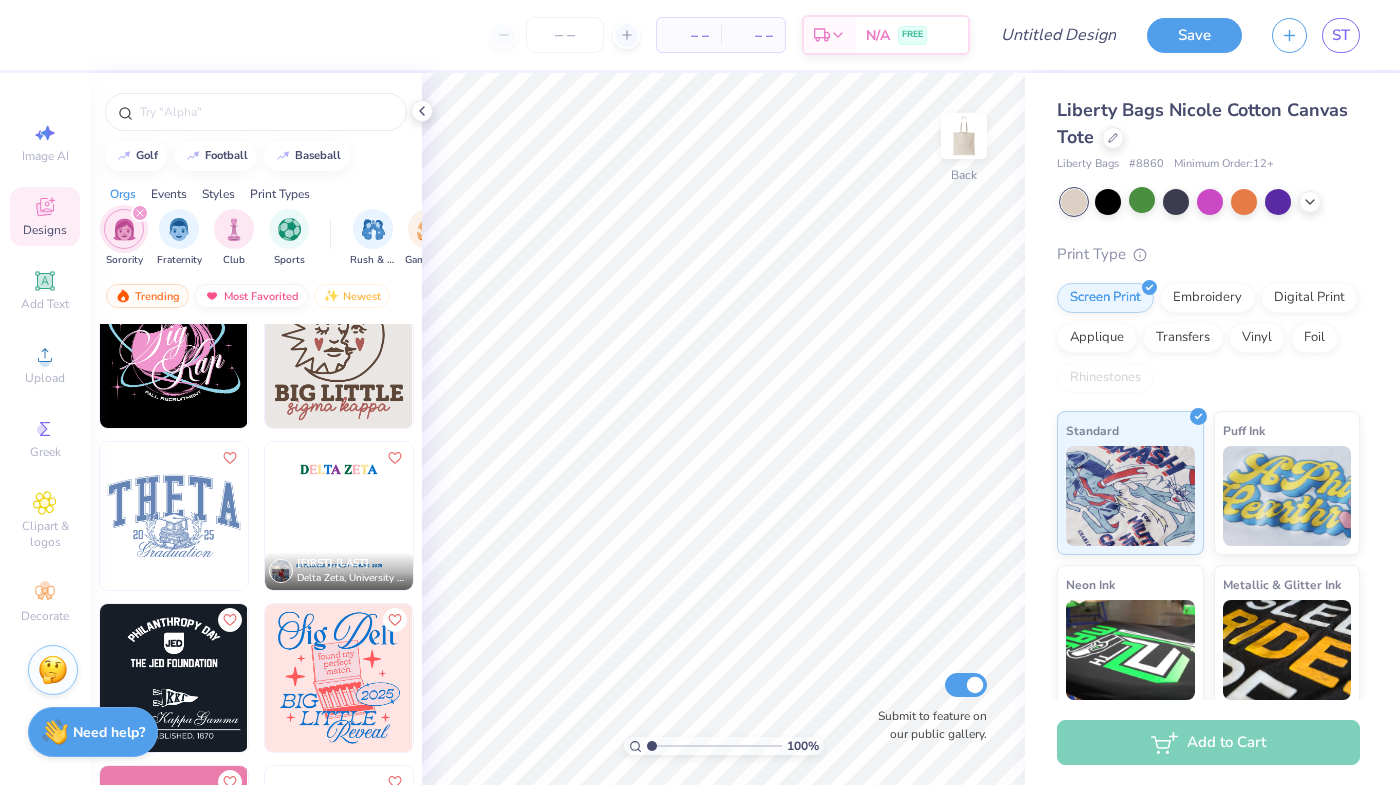 click on "Most Favorited" at bounding box center (251, 296) 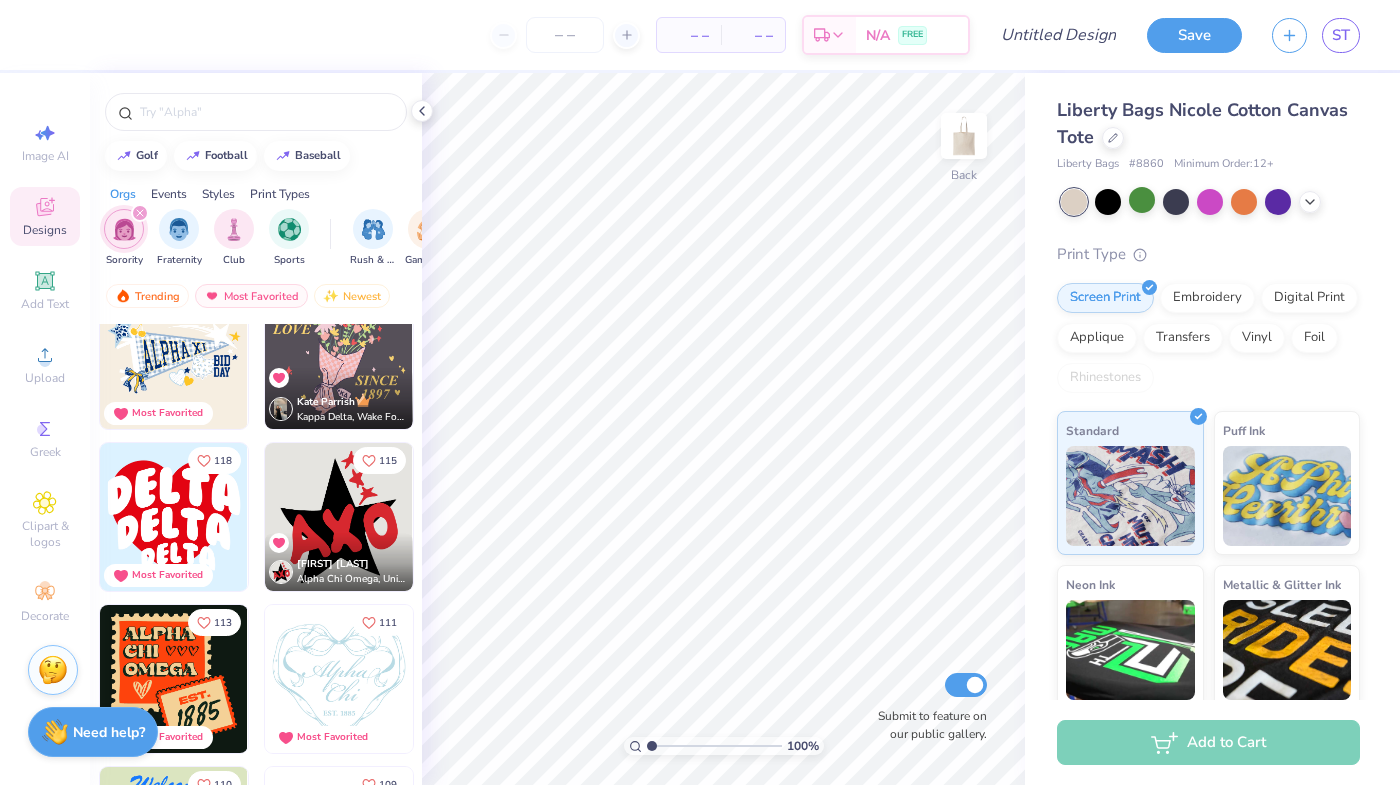 scroll, scrollTop: 1345, scrollLeft: 0, axis: vertical 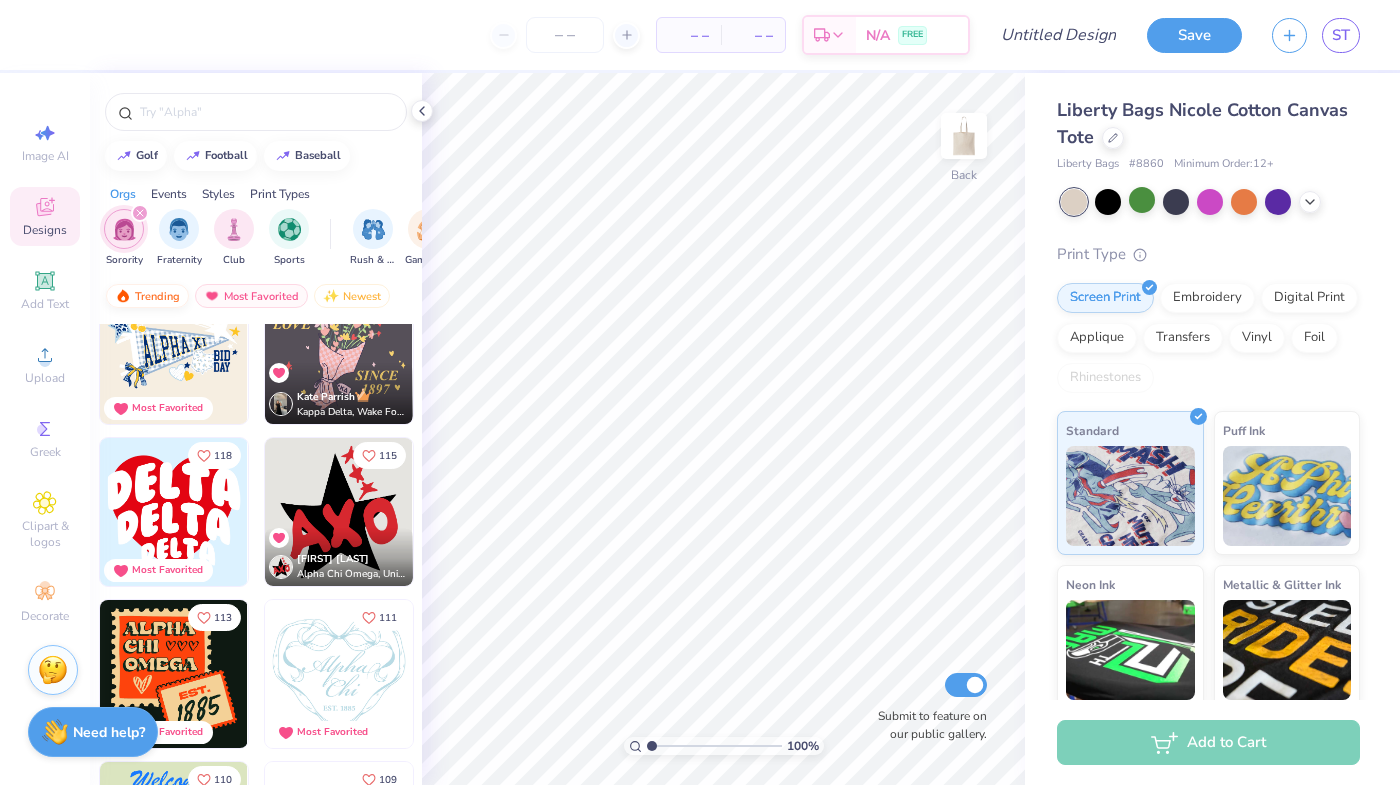 click on "Trending" at bounding box center [147, 296] 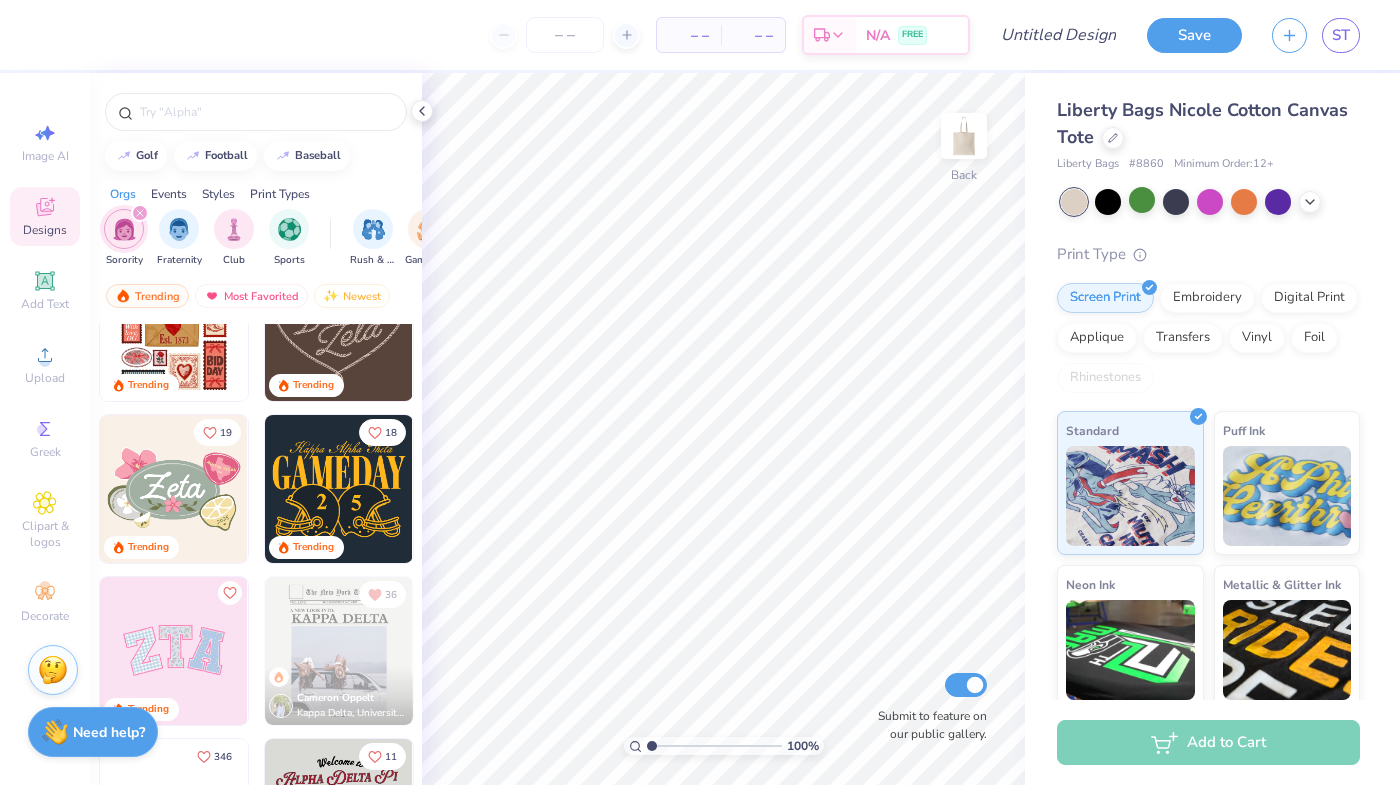 scroll, scrollTop: 230, scrollLeft: 0, axis: vertical 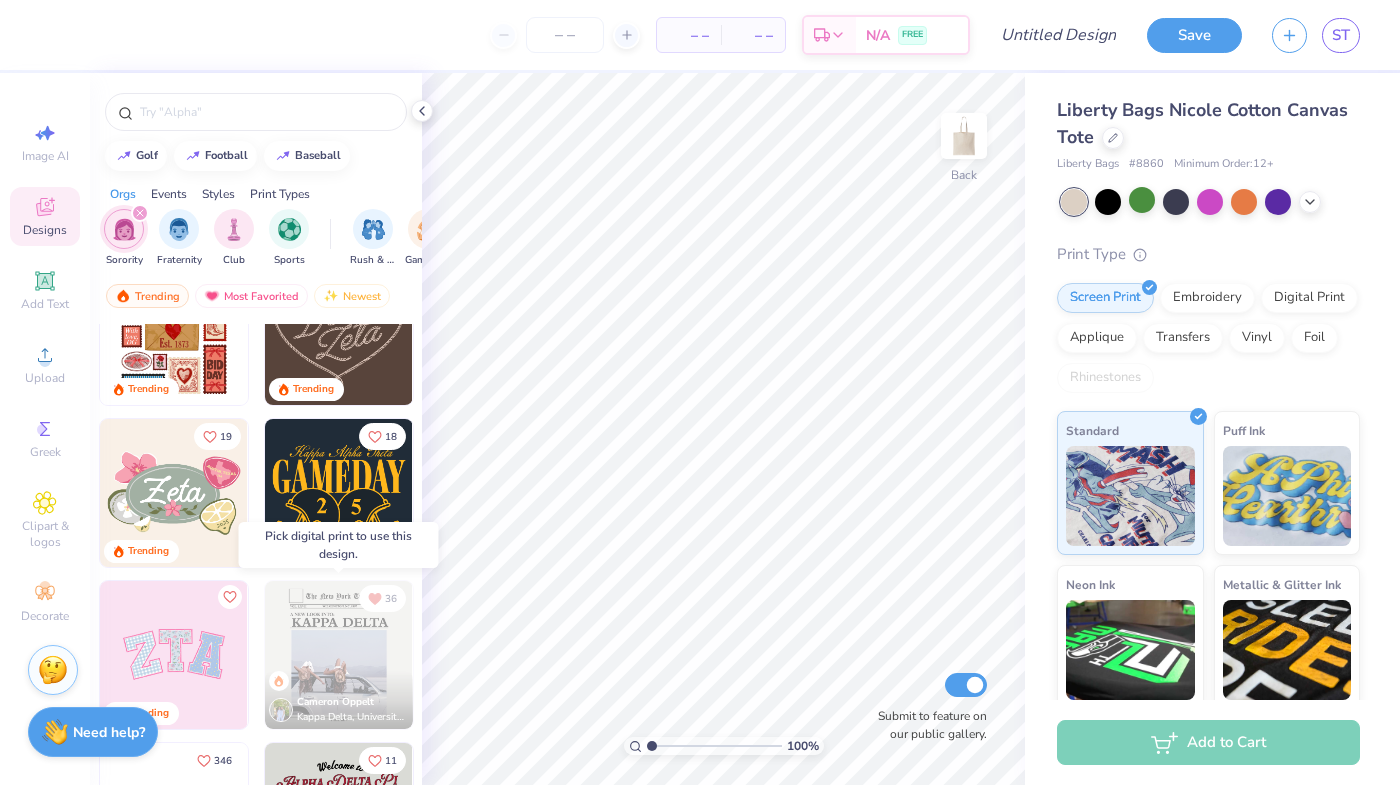 click at bounding box center (339, 655) 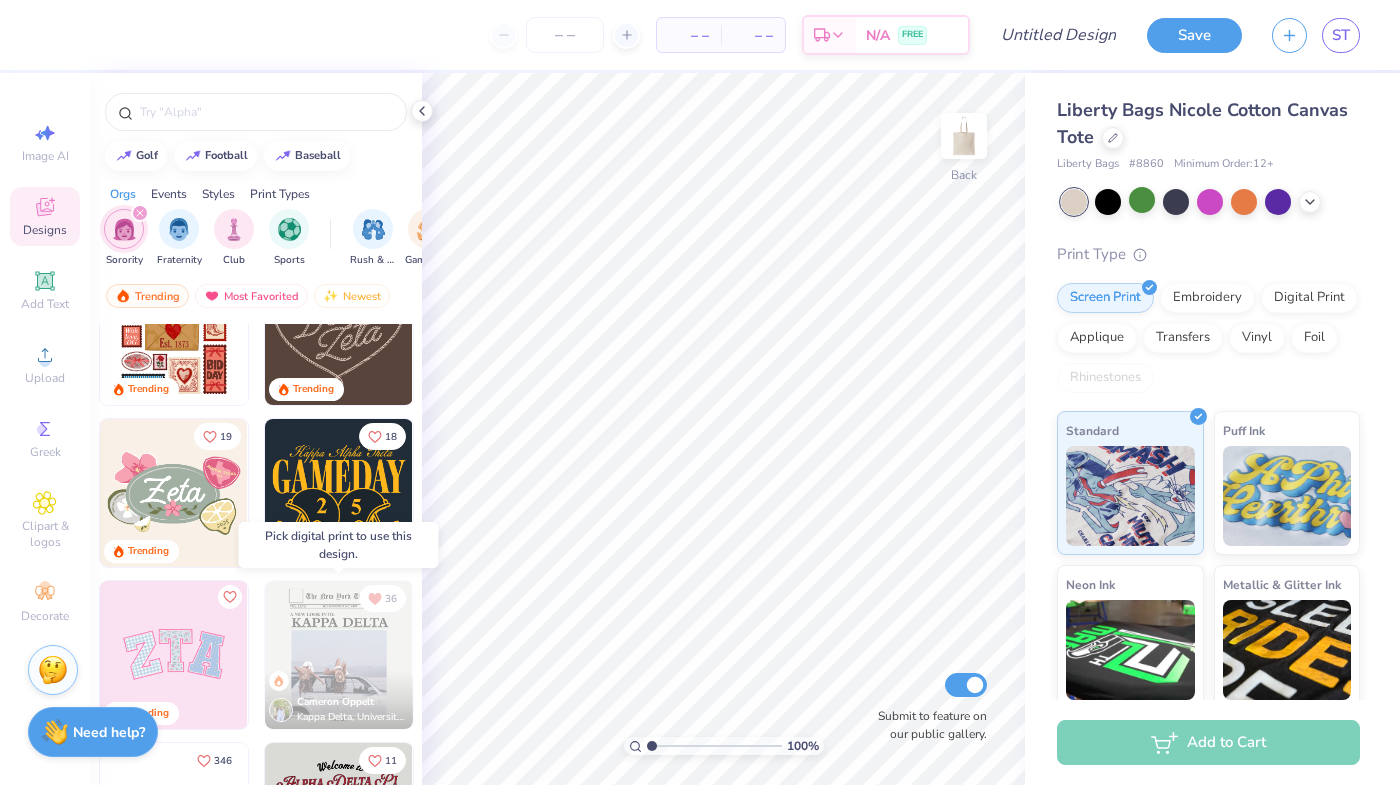 click at bounding box center (339, 655) 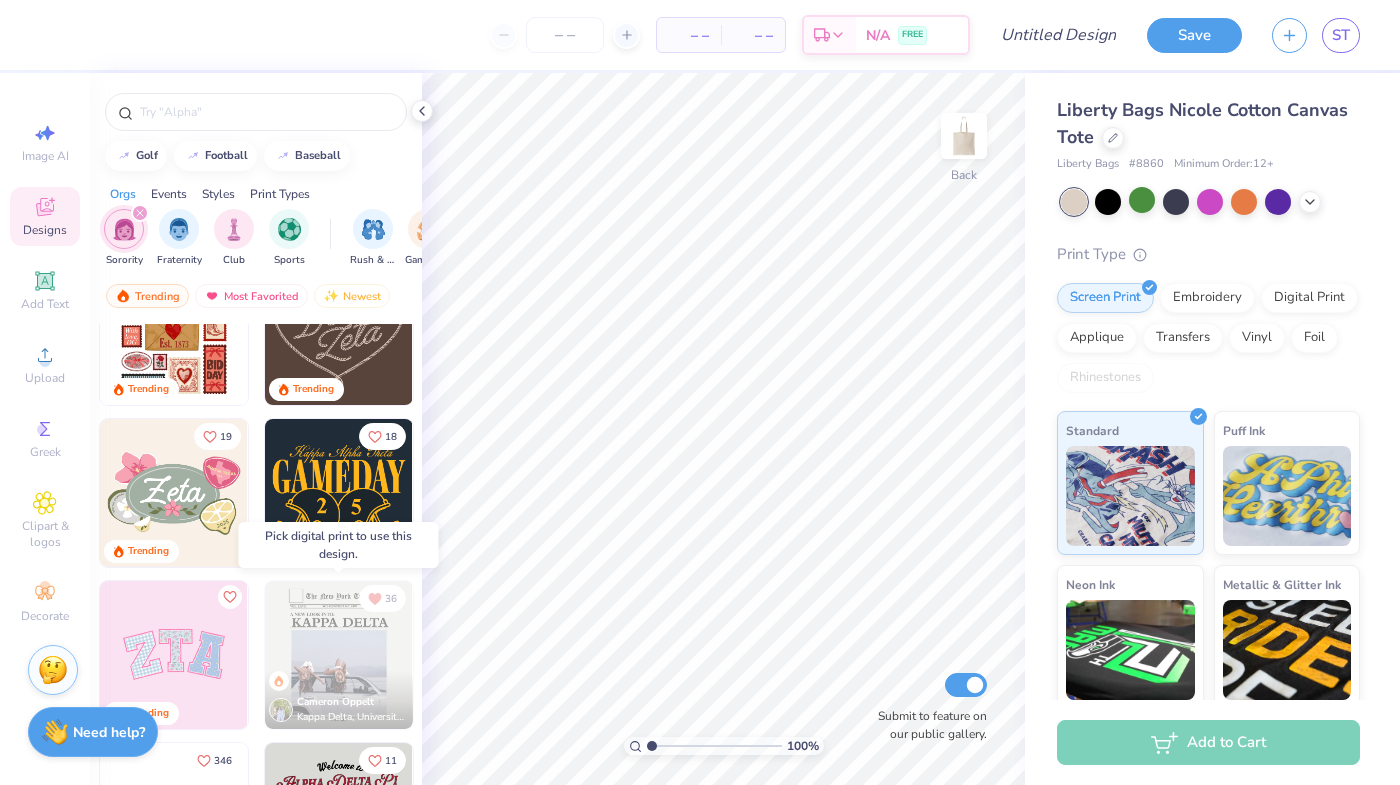 click at bounding box center [339, 655] 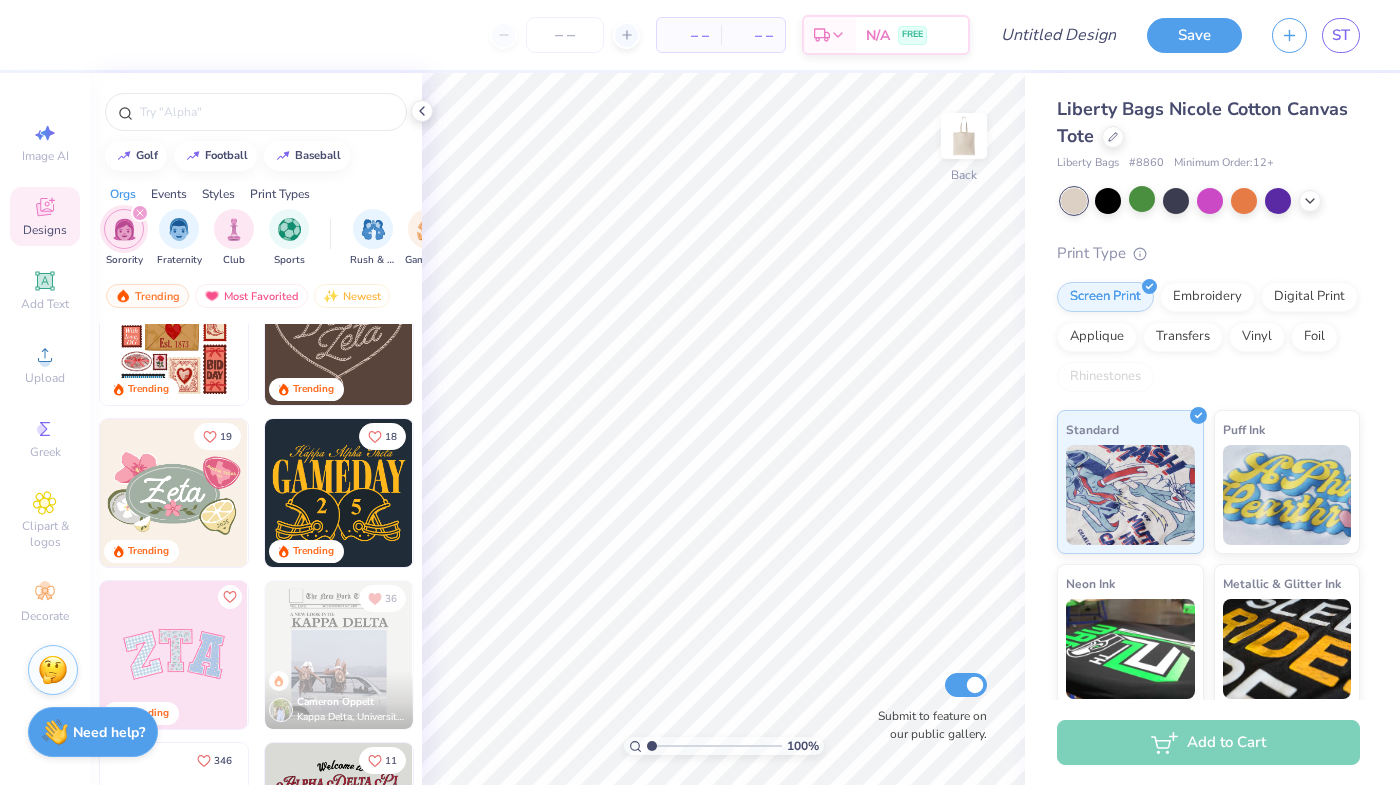 scroll, scrollTop: 0, scrollLeft: 0, axis: both 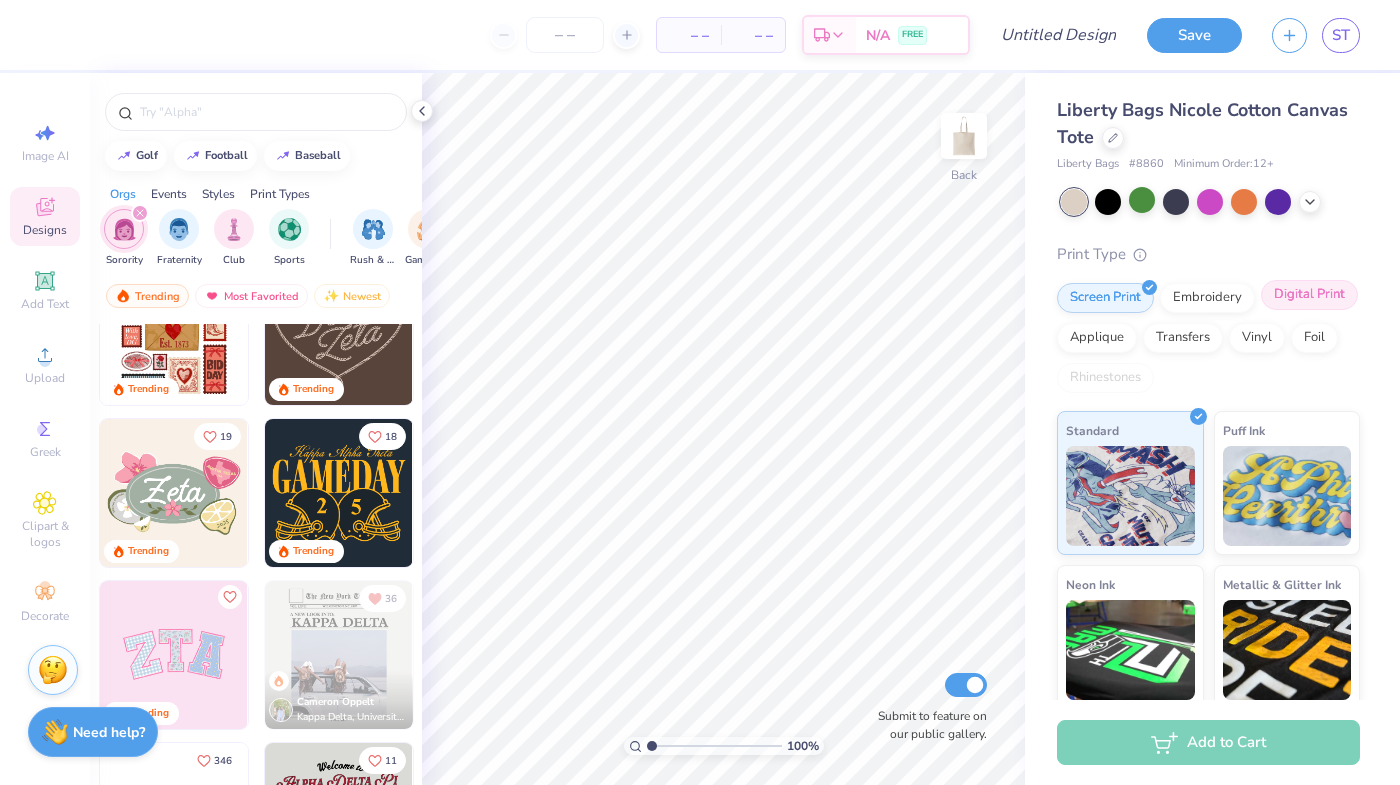 click on "Digital Print" at bounding box center (1309, 295) 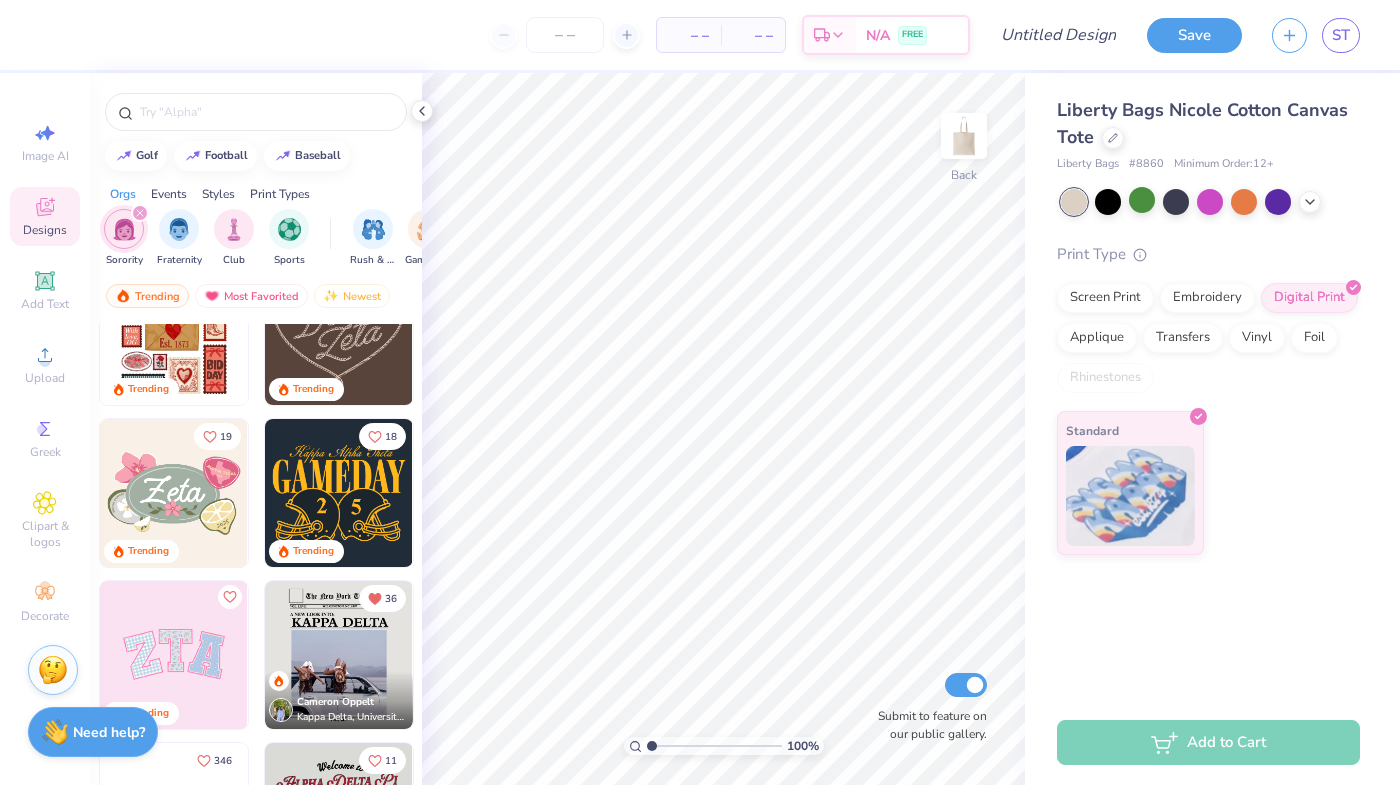 click at bounding box center (339, 655) 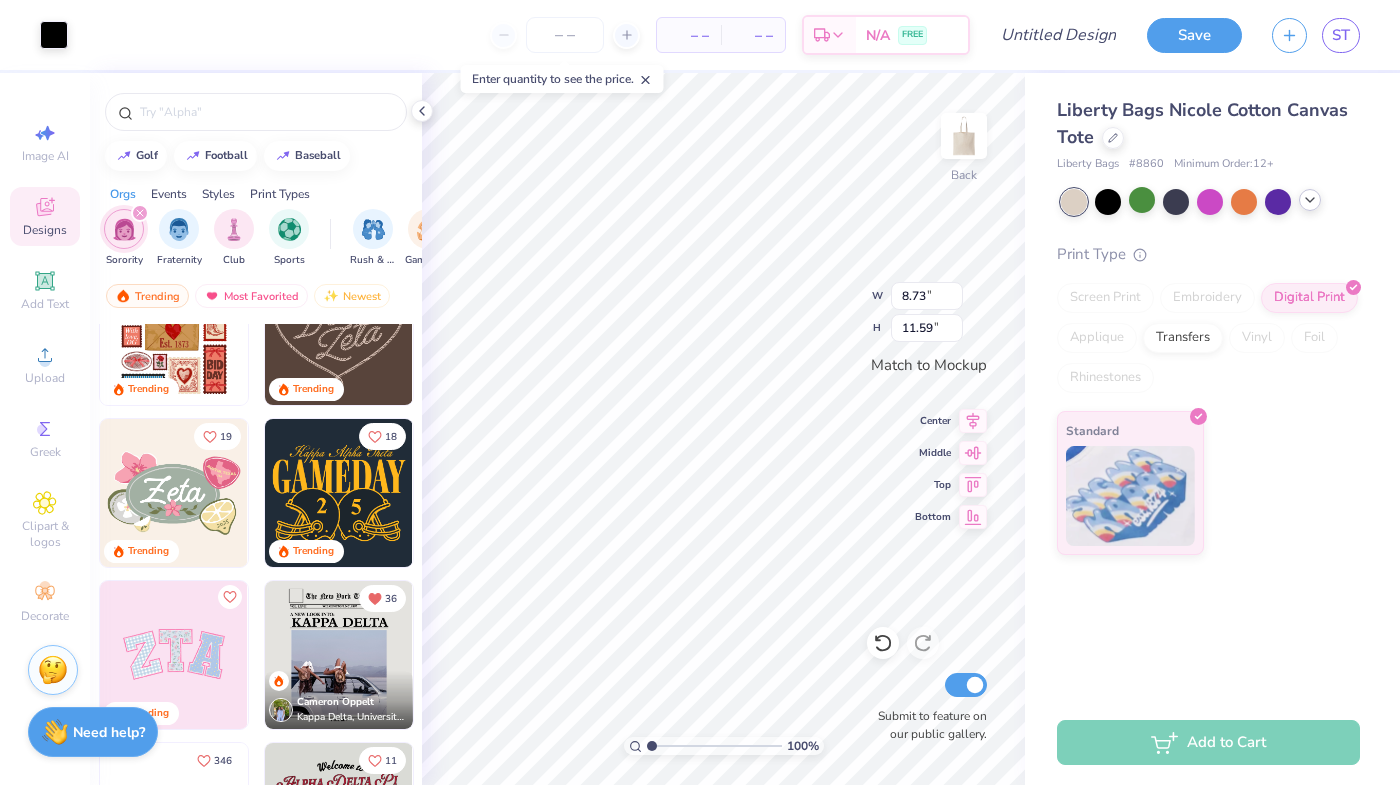 click 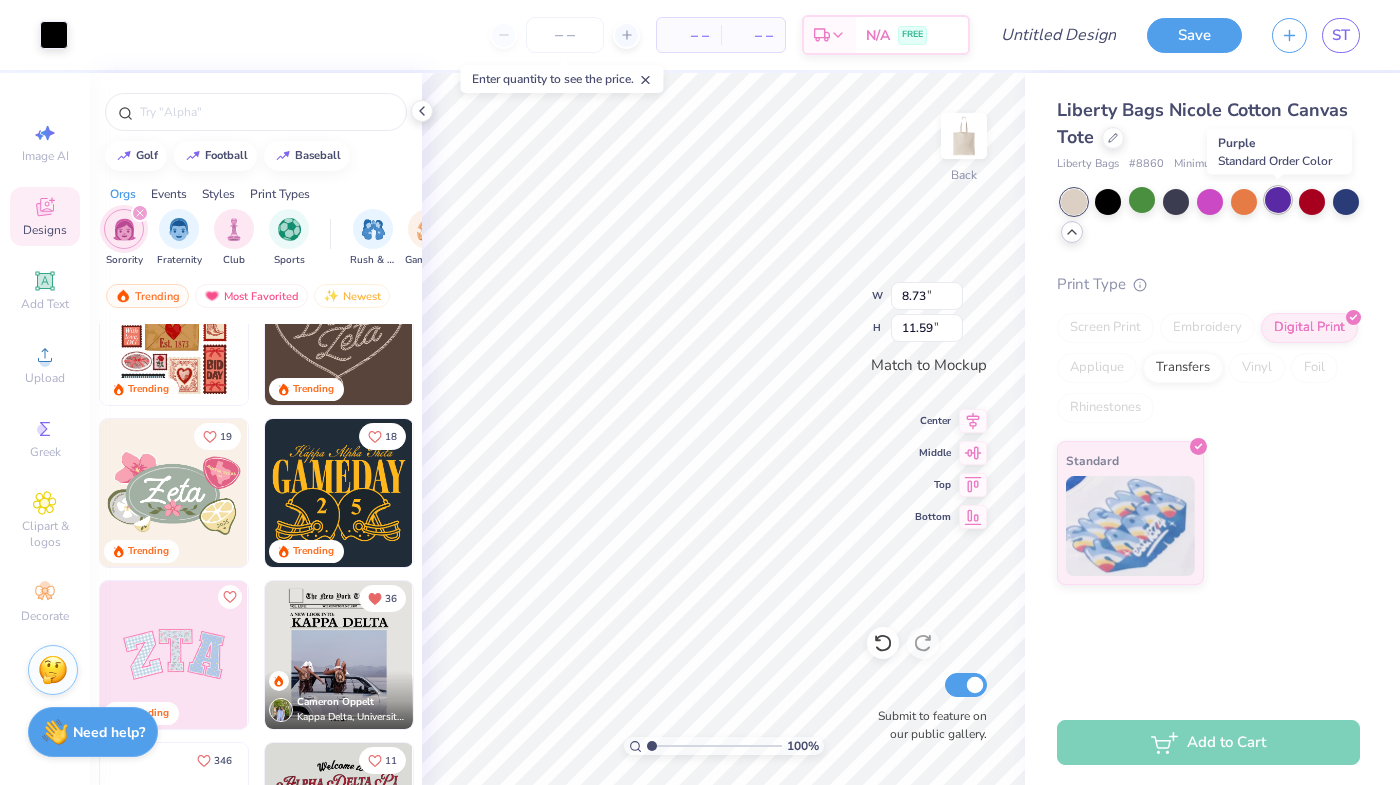 click at bounding box center (1278, 200) 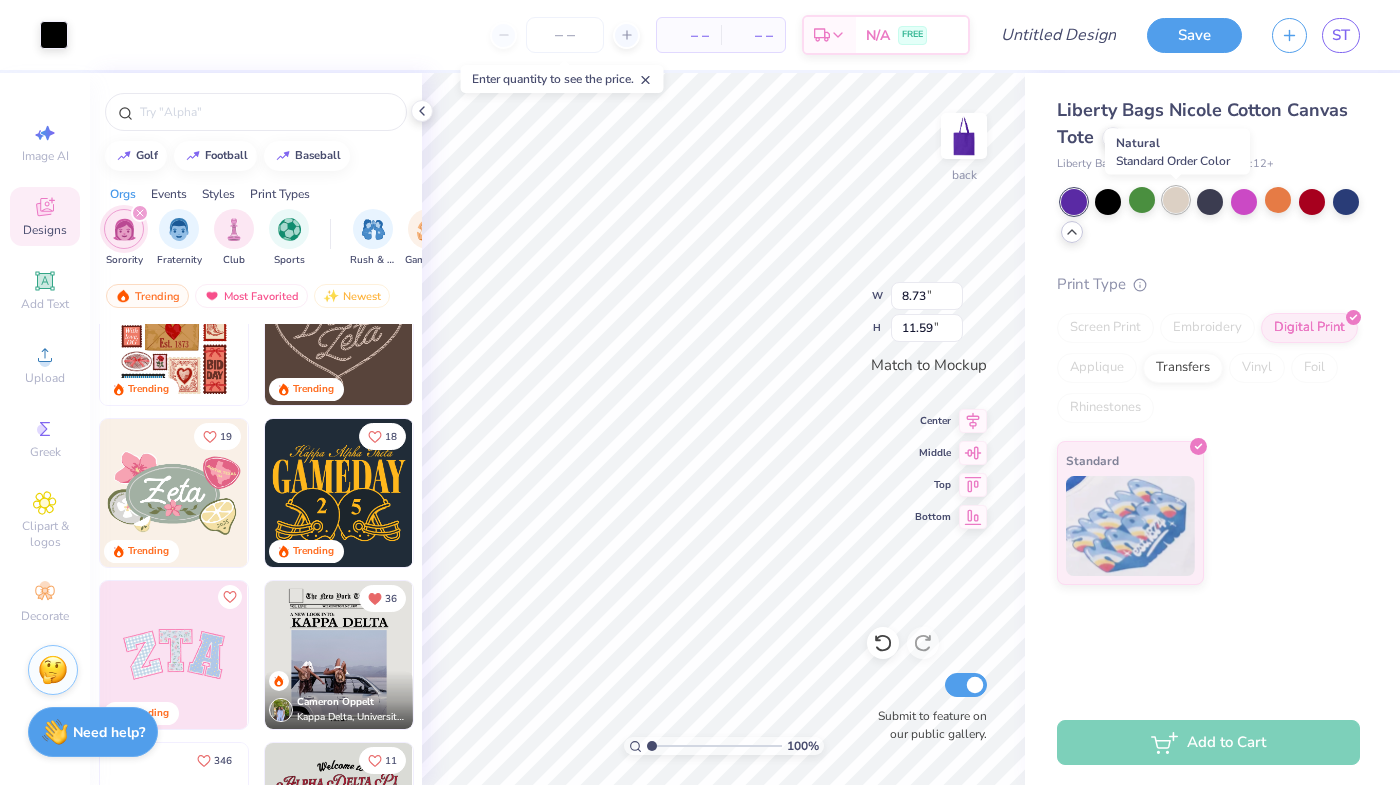 click at bounding box center (1176, 200) 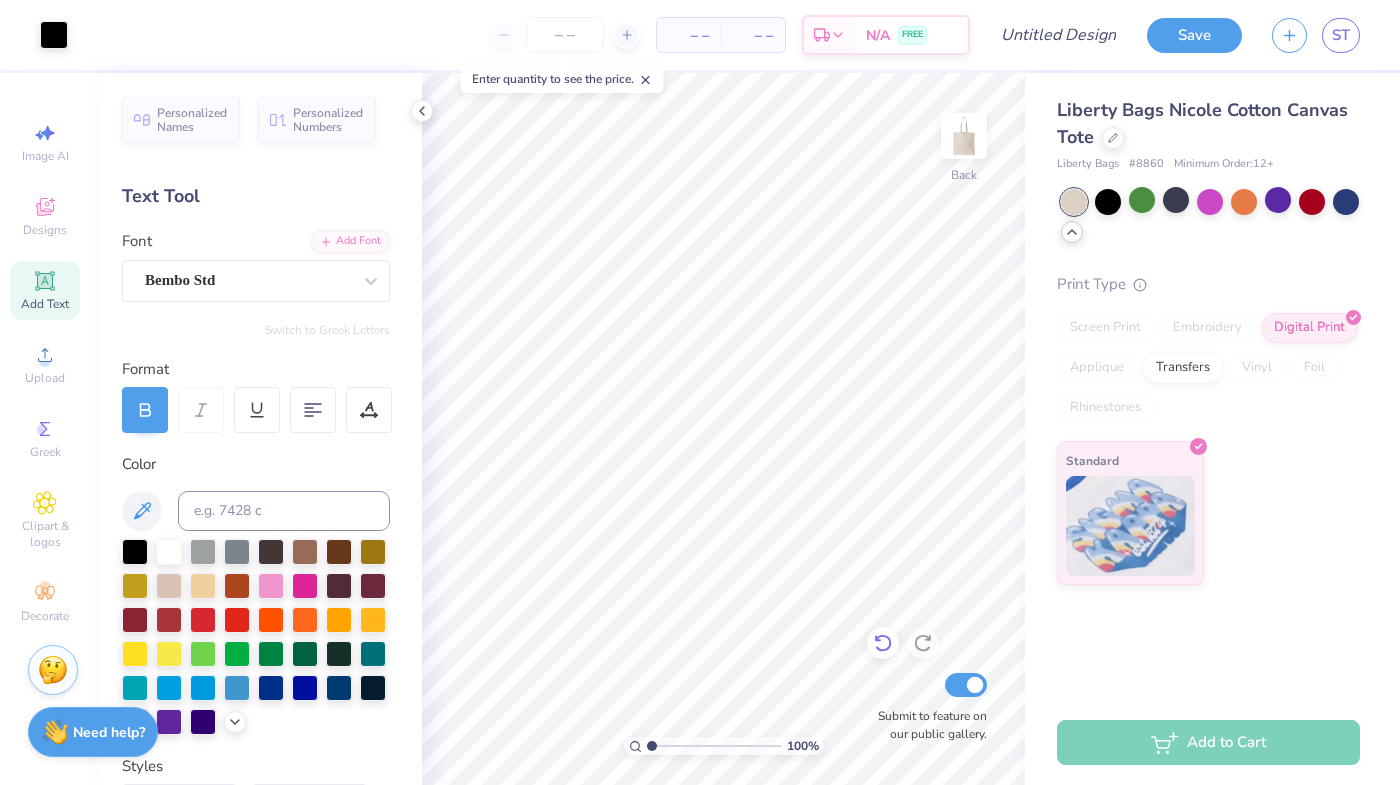 click 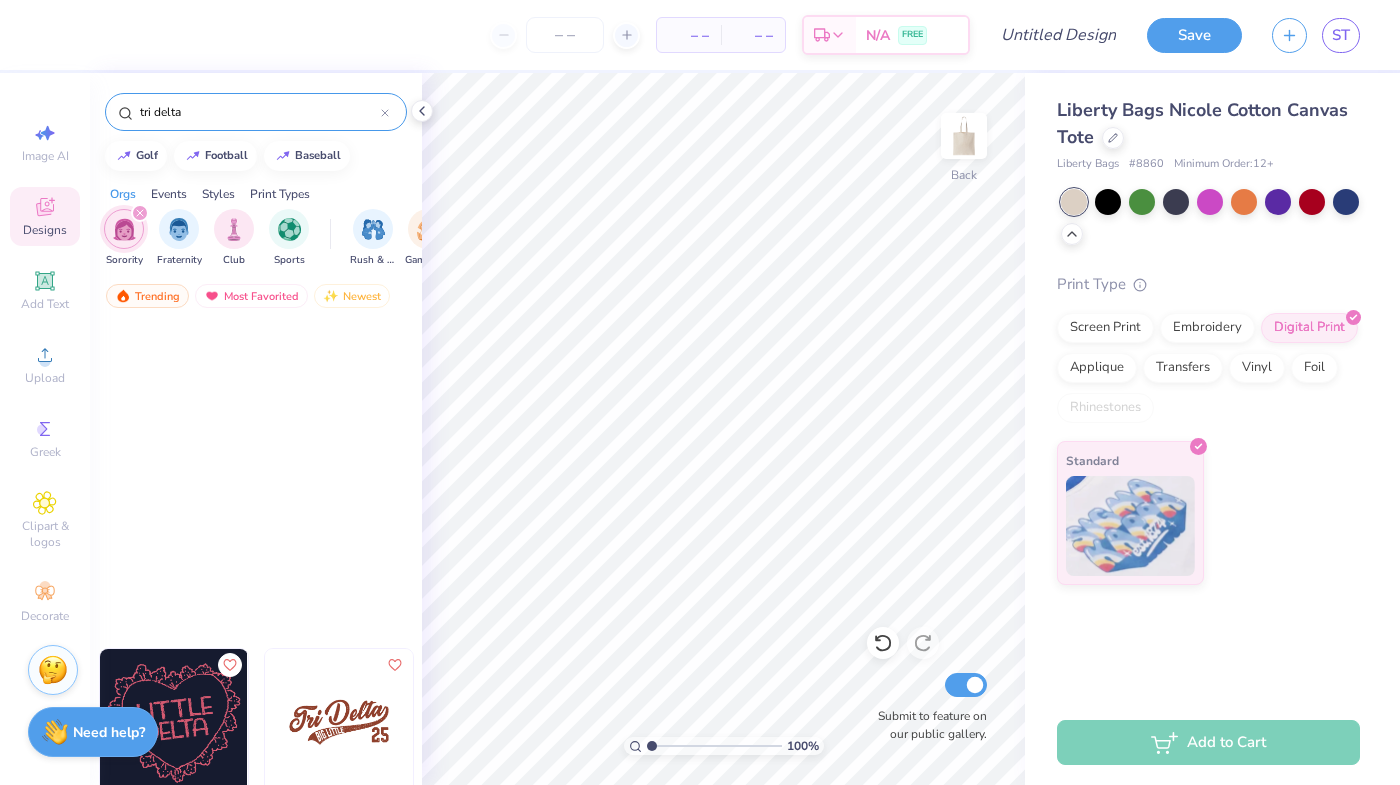 scroll, scrollTop: 0, scrollLeft: 0, axis: both 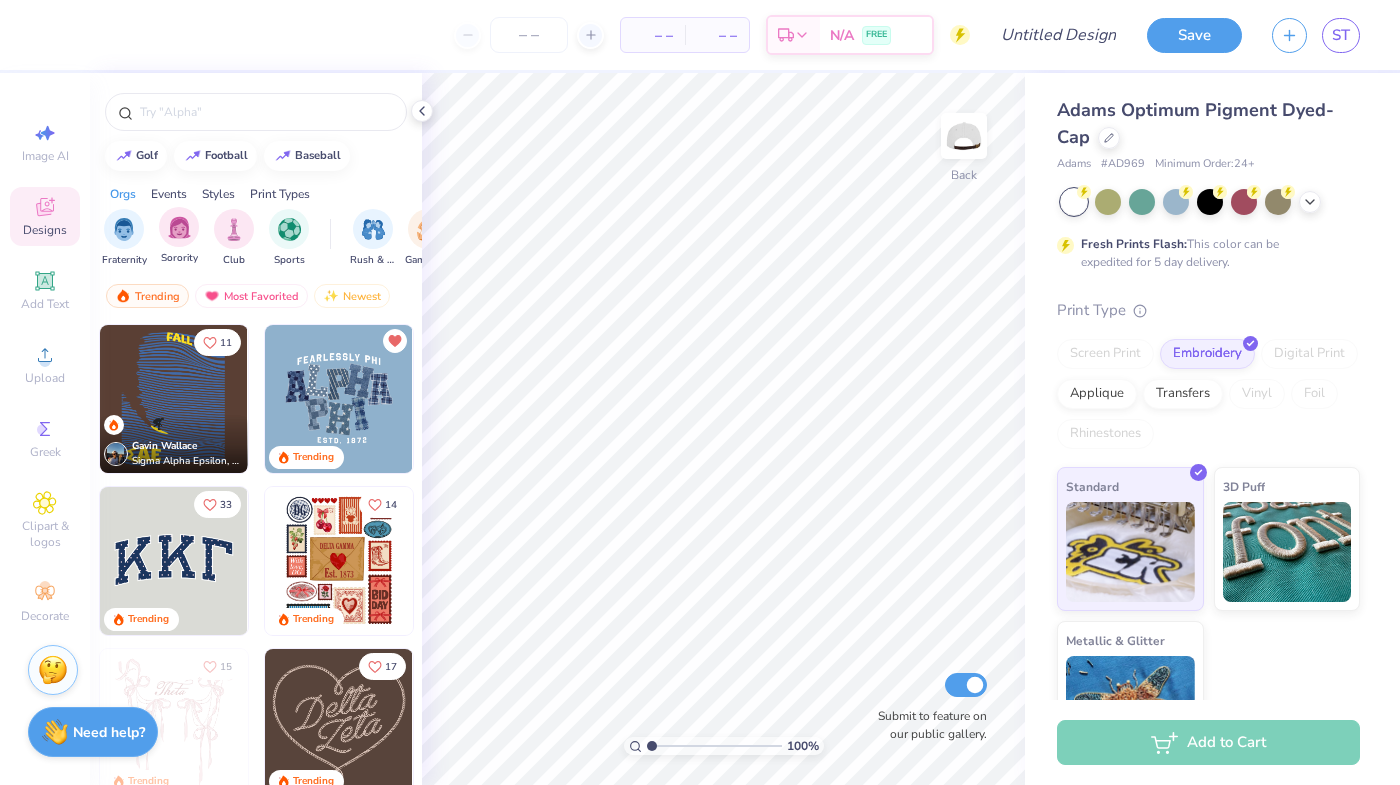 click on "Sorority" at bounding box center [179, 236] 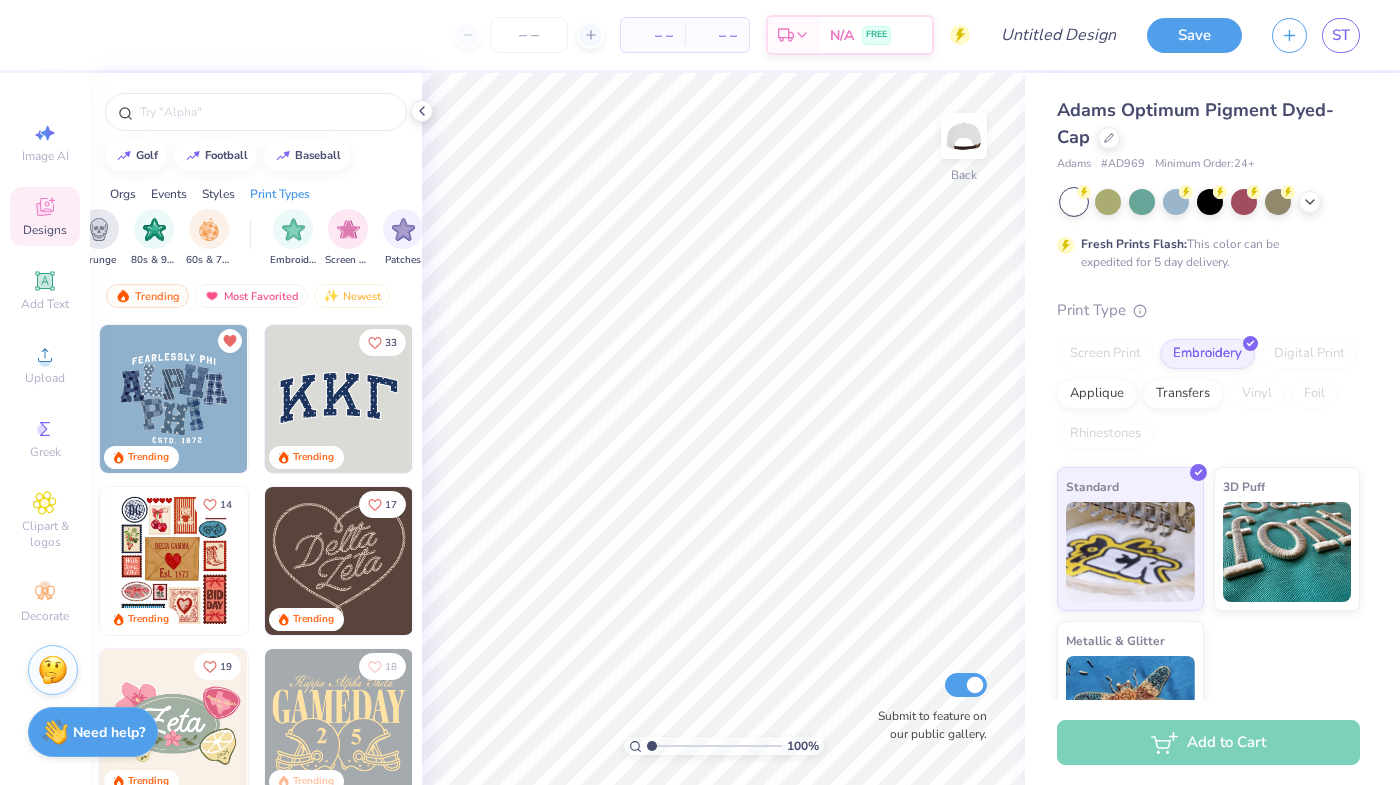 scroll, scrollTop: 0, scrollLeft: 1693, axis: horizontal 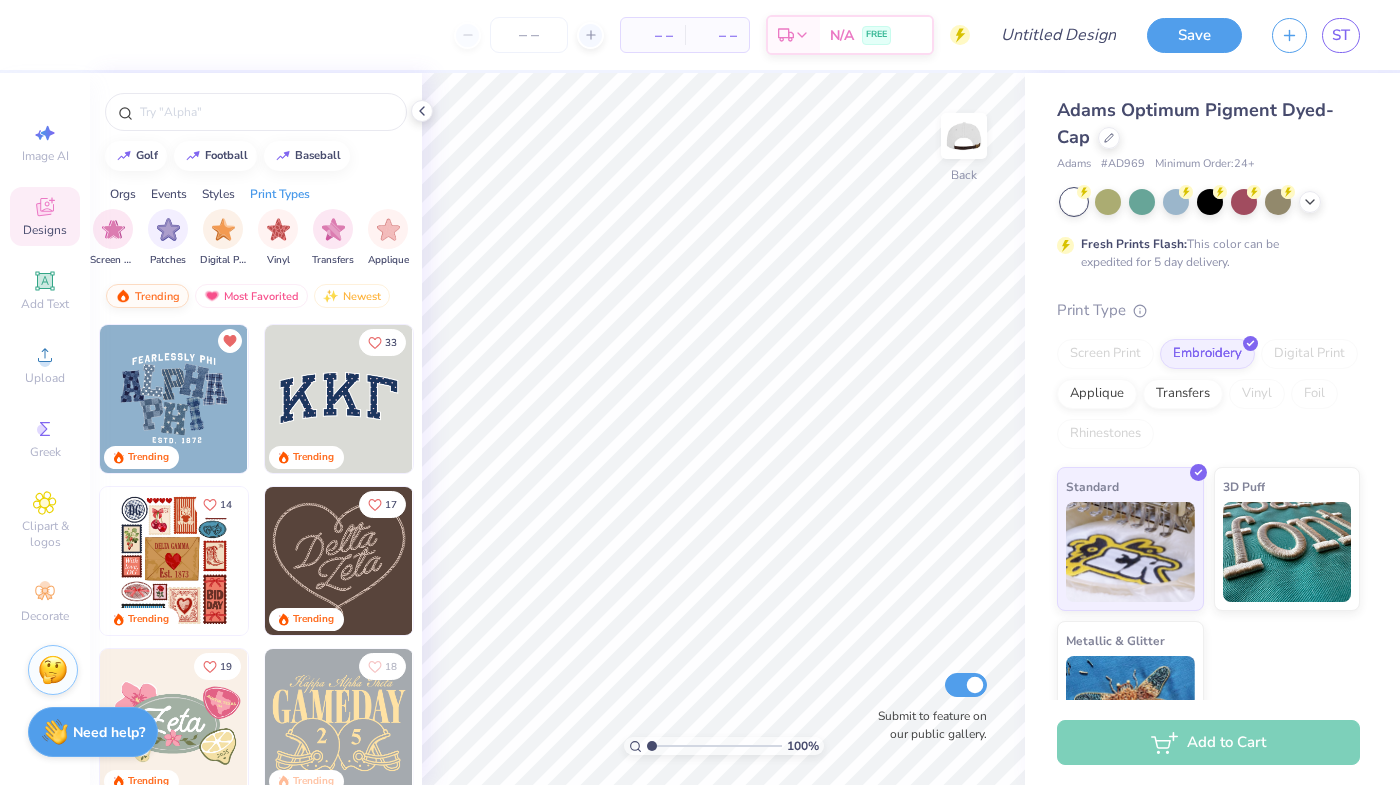 click on "Trending" at bounding box center [147, 296] 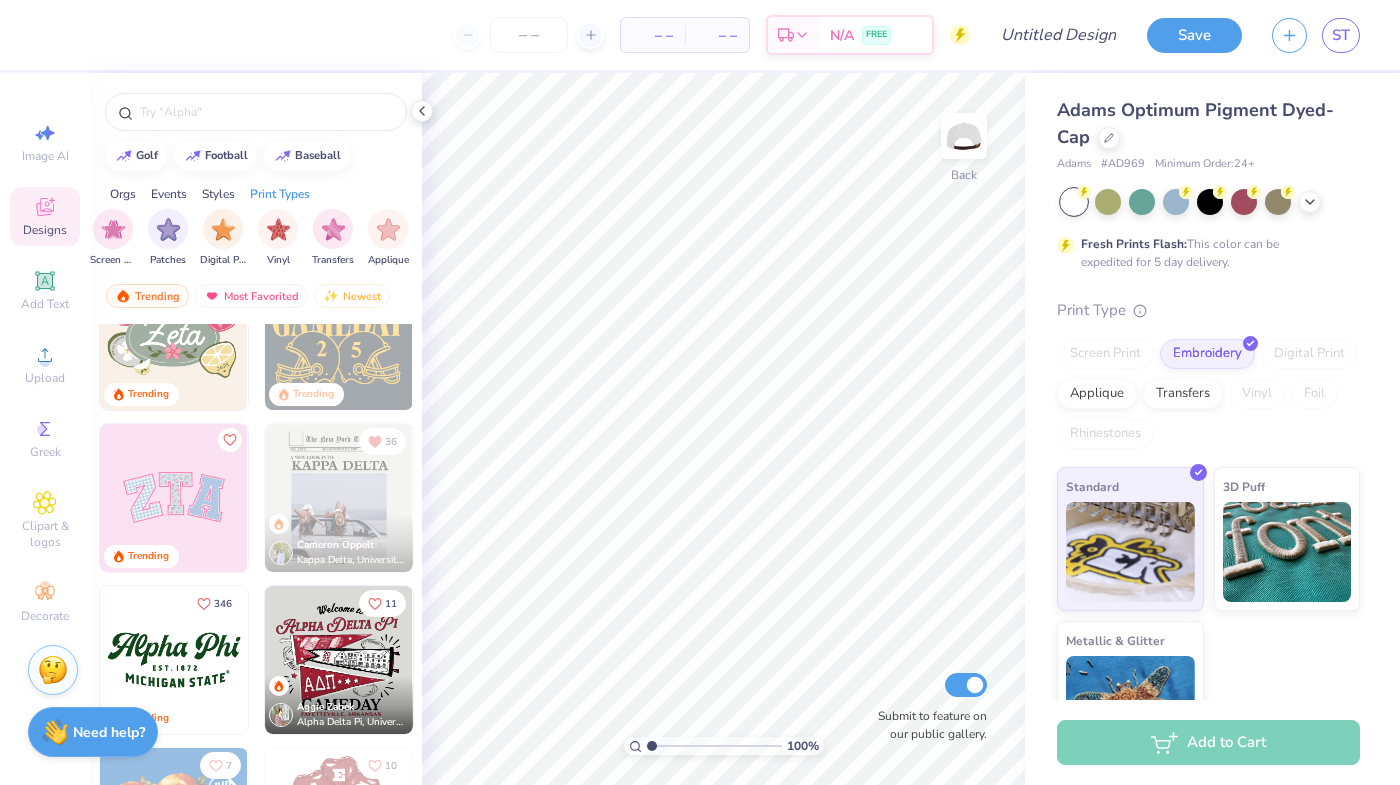 scroll, scrollTop: 0, scrollLeft: 0, axis: both 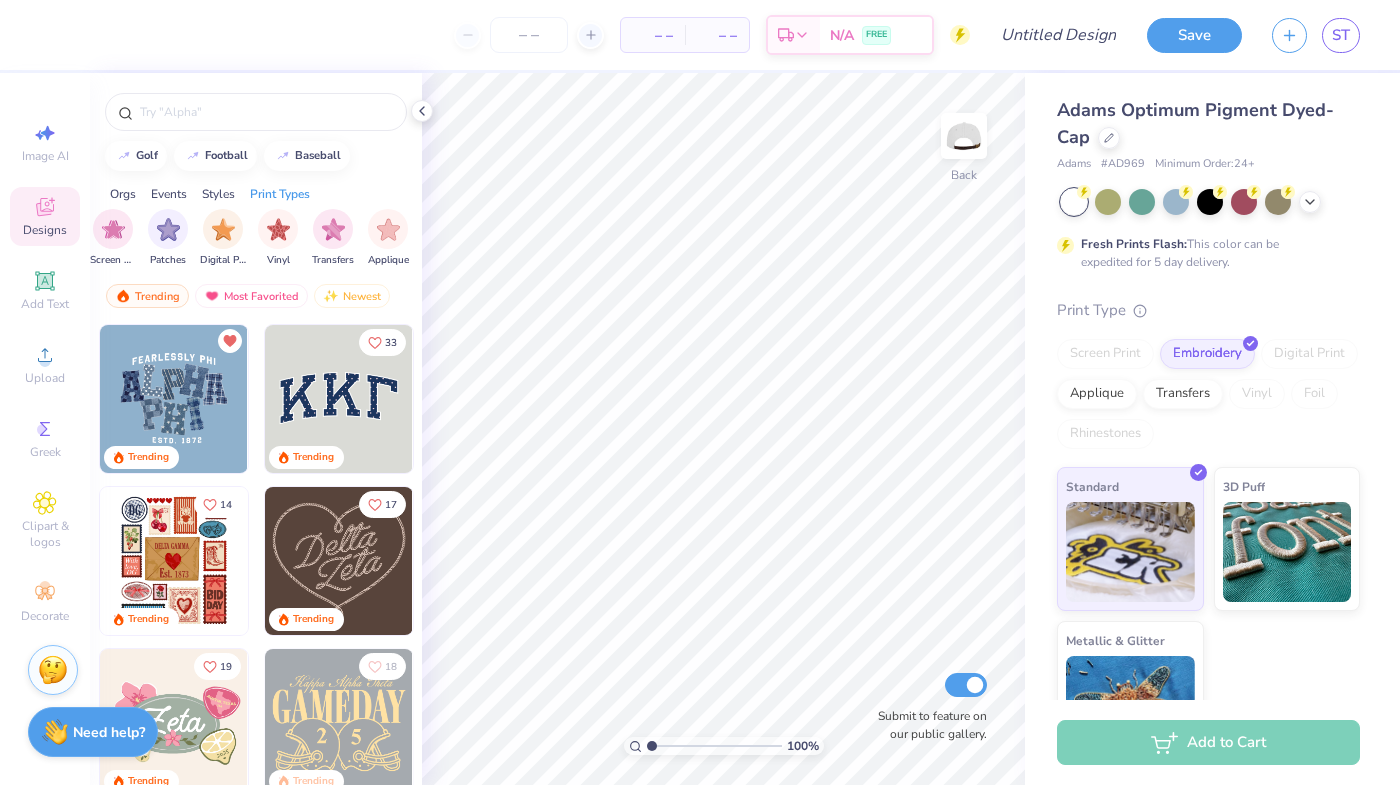 click at bounding box center (339, 399) 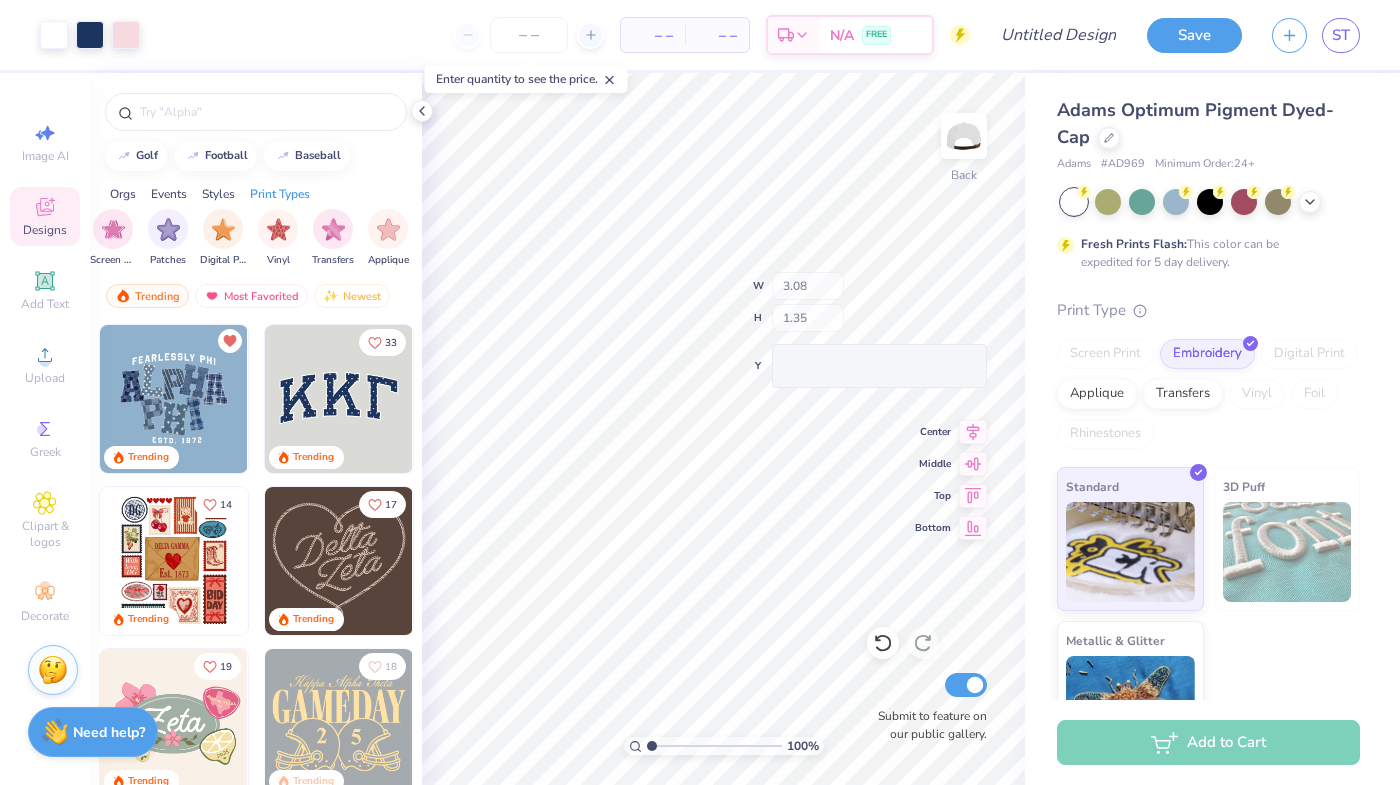 type on "3.03" 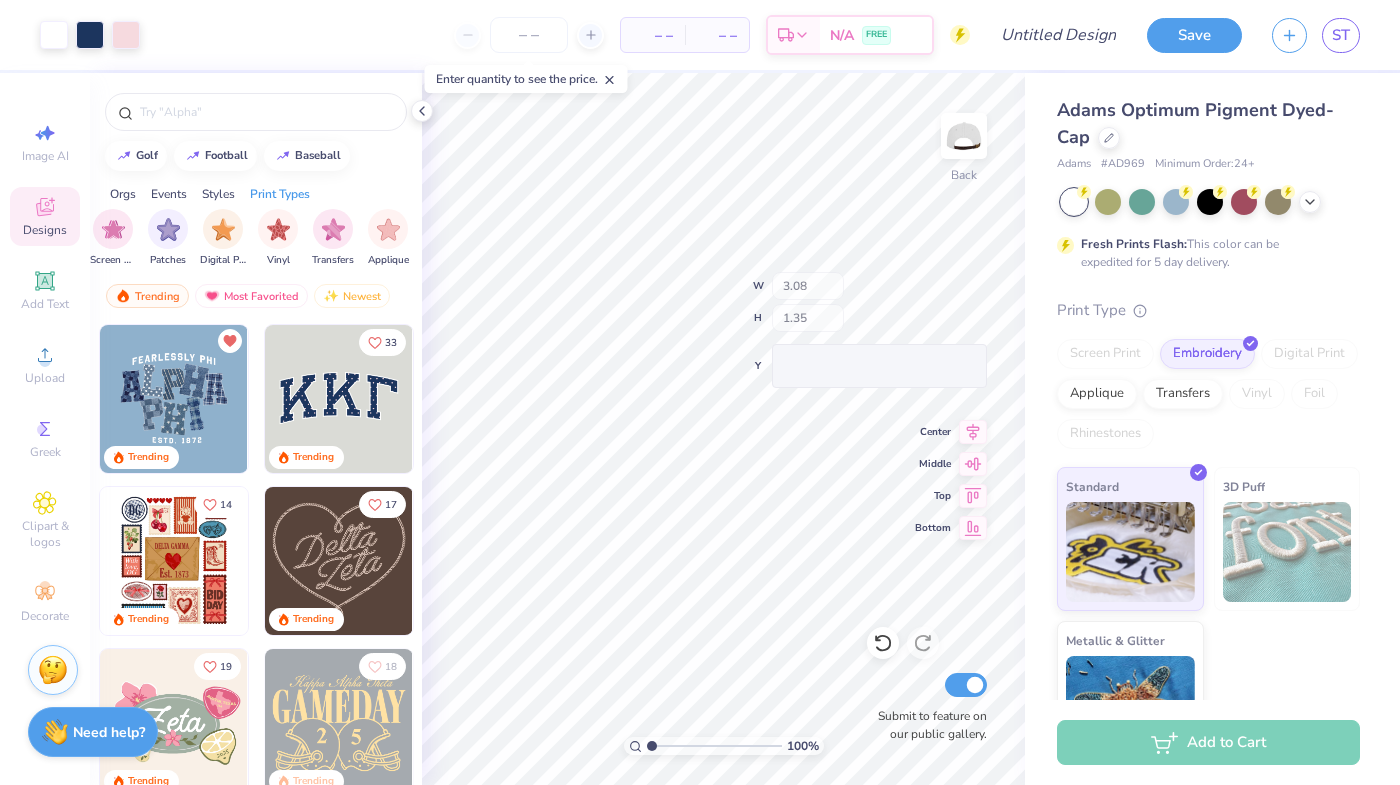 type on "1.29" 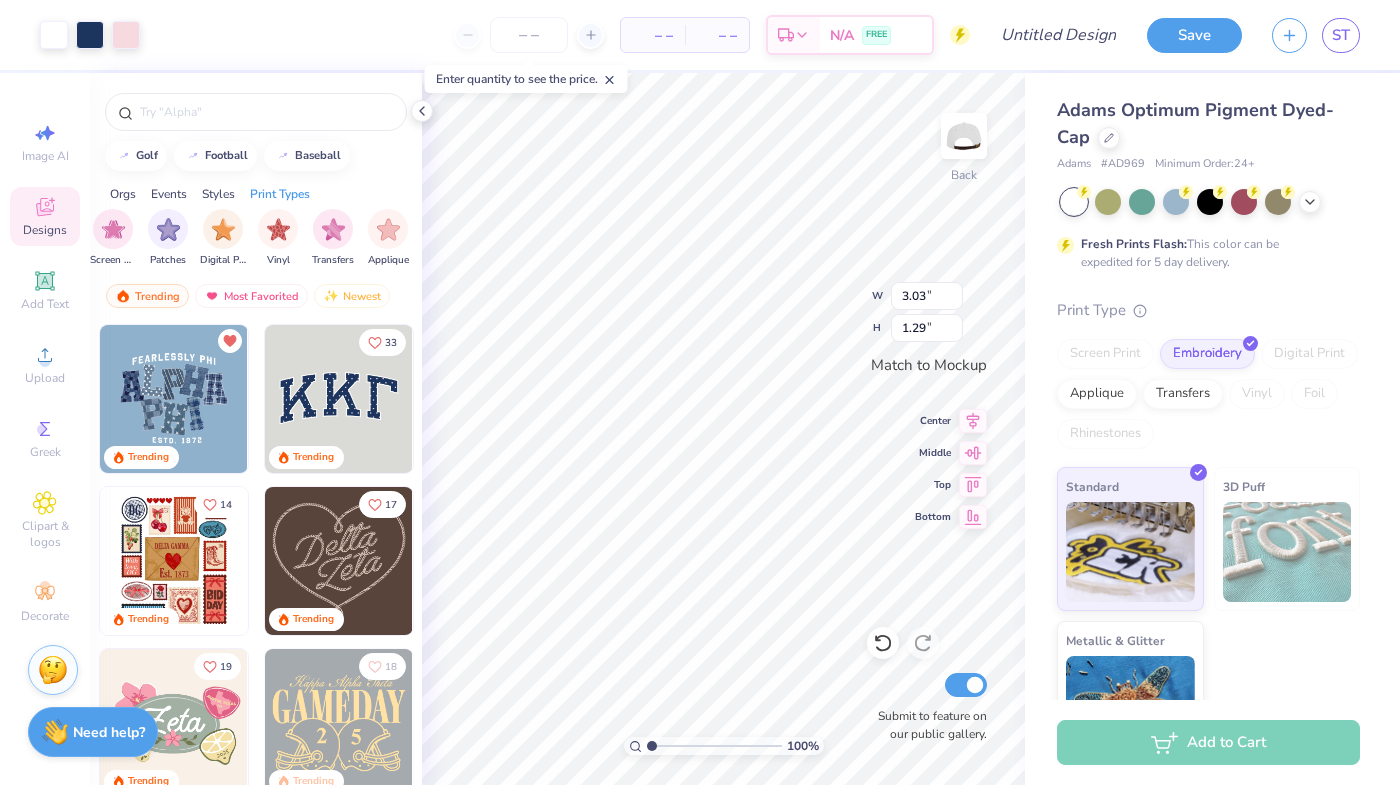 type on "3.08" 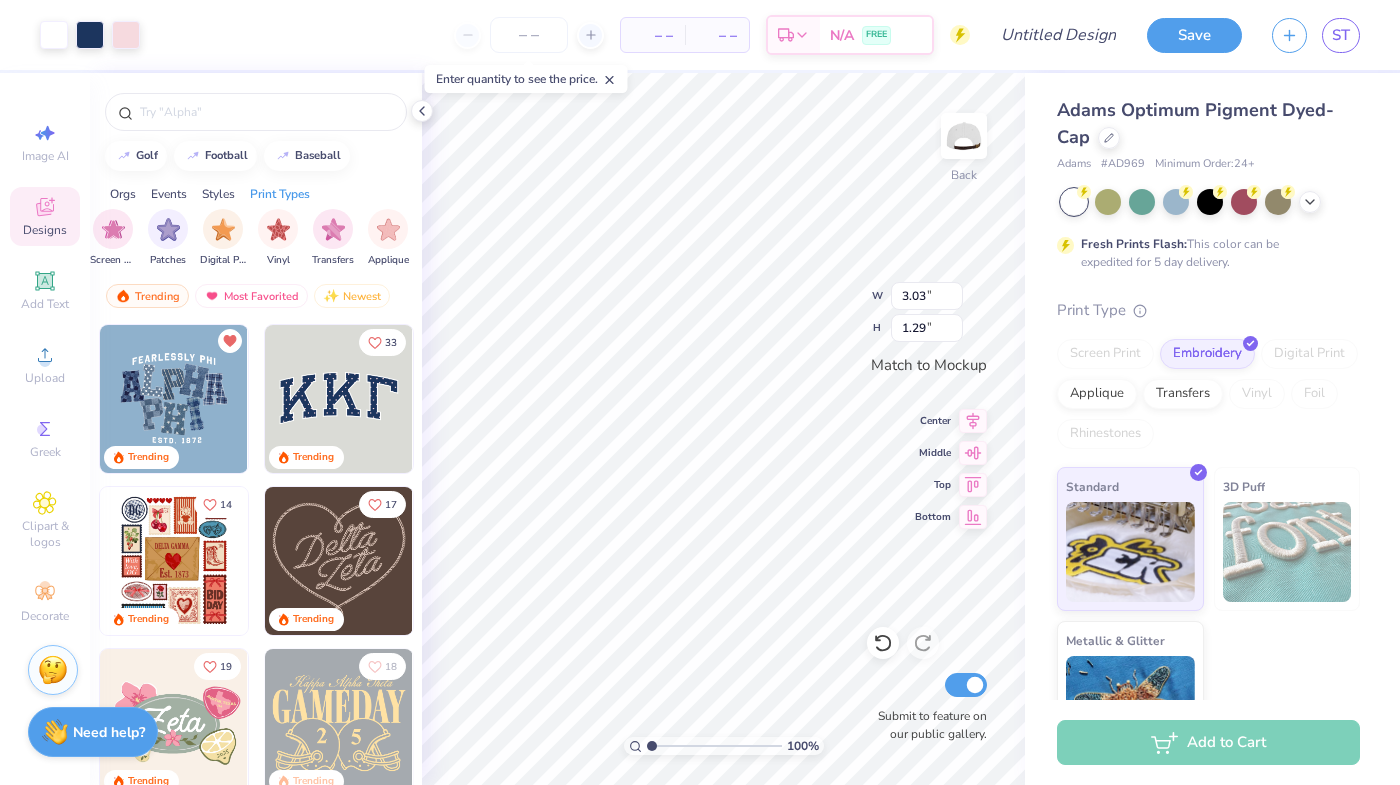 type on "1.35" 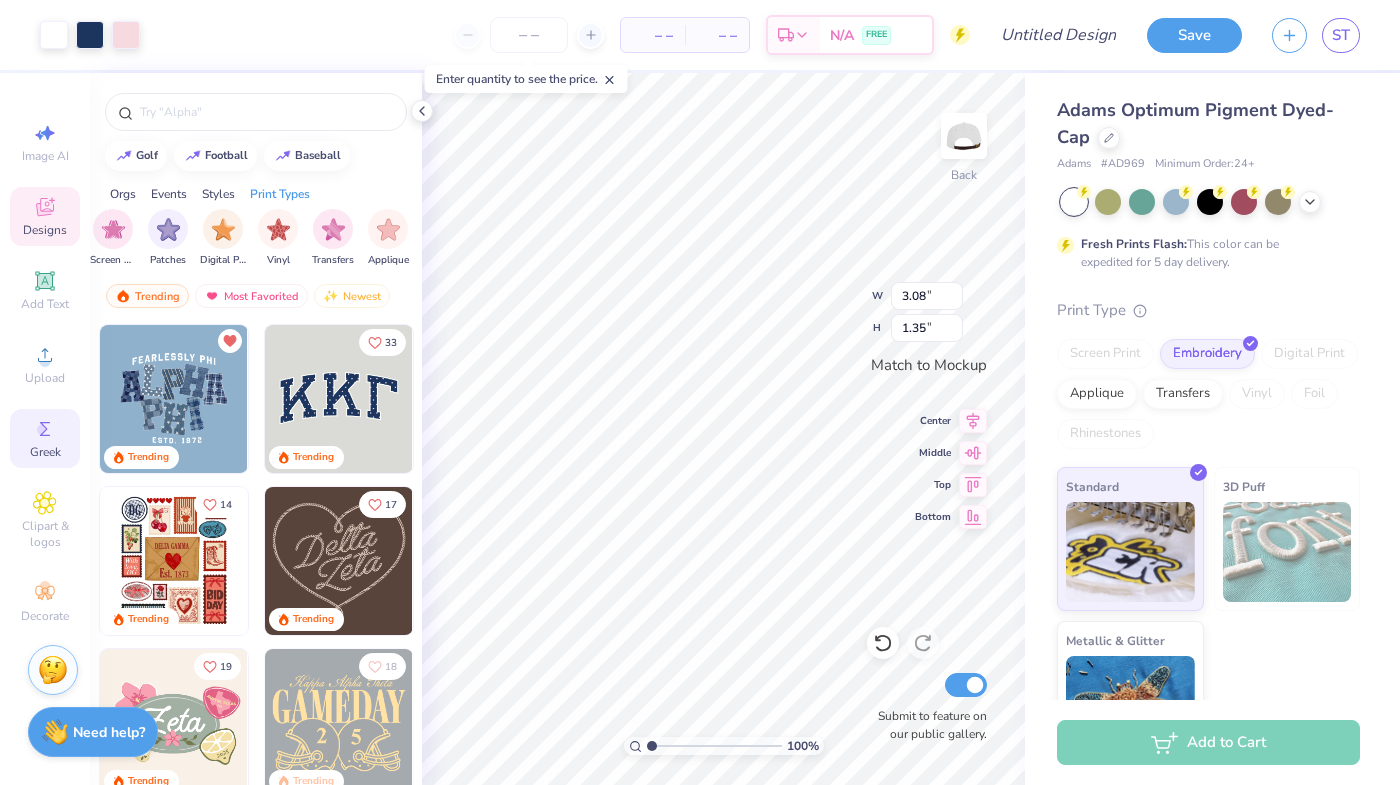 click on "Greek" at bounding box center [45, 452] 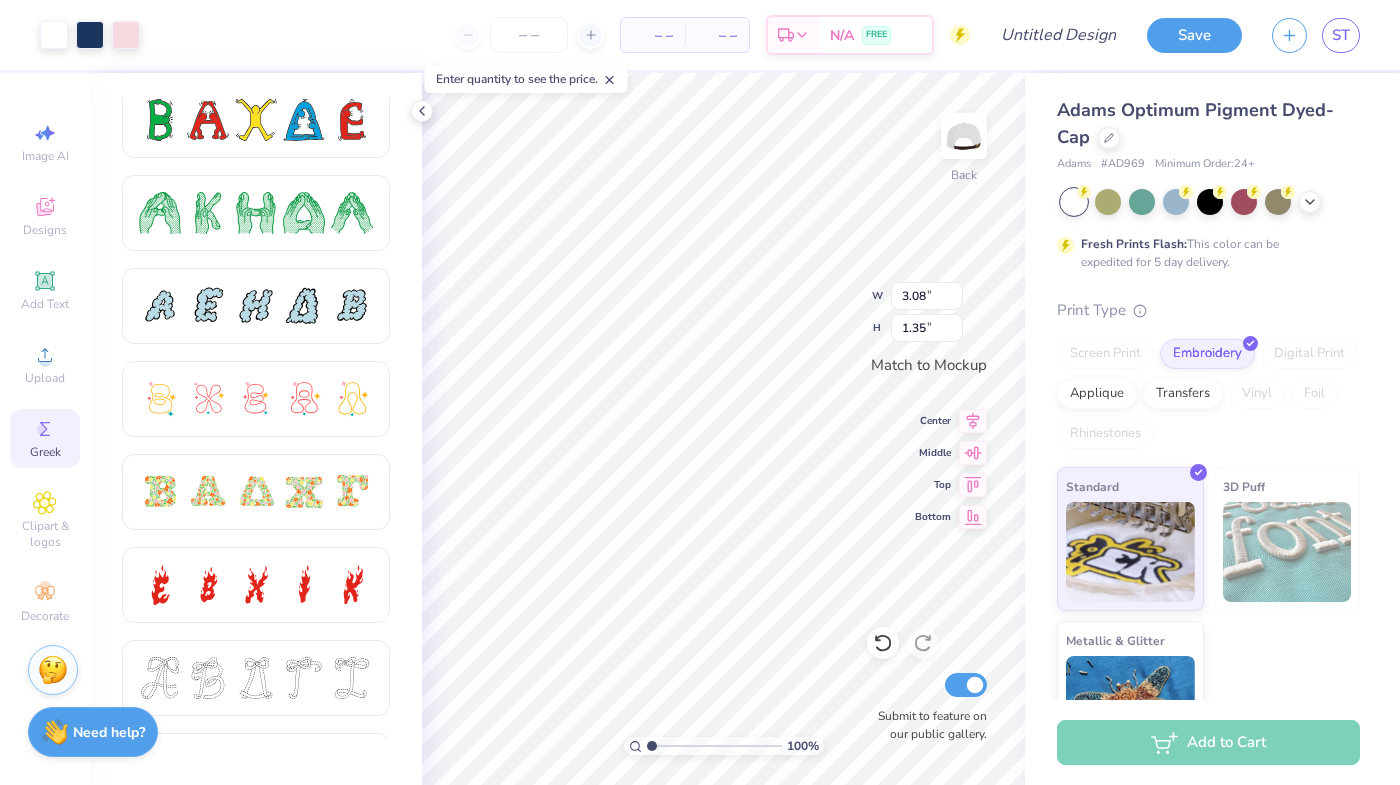 scroll, scrollTop: 297, scrollLeft: 0, axis: vertical 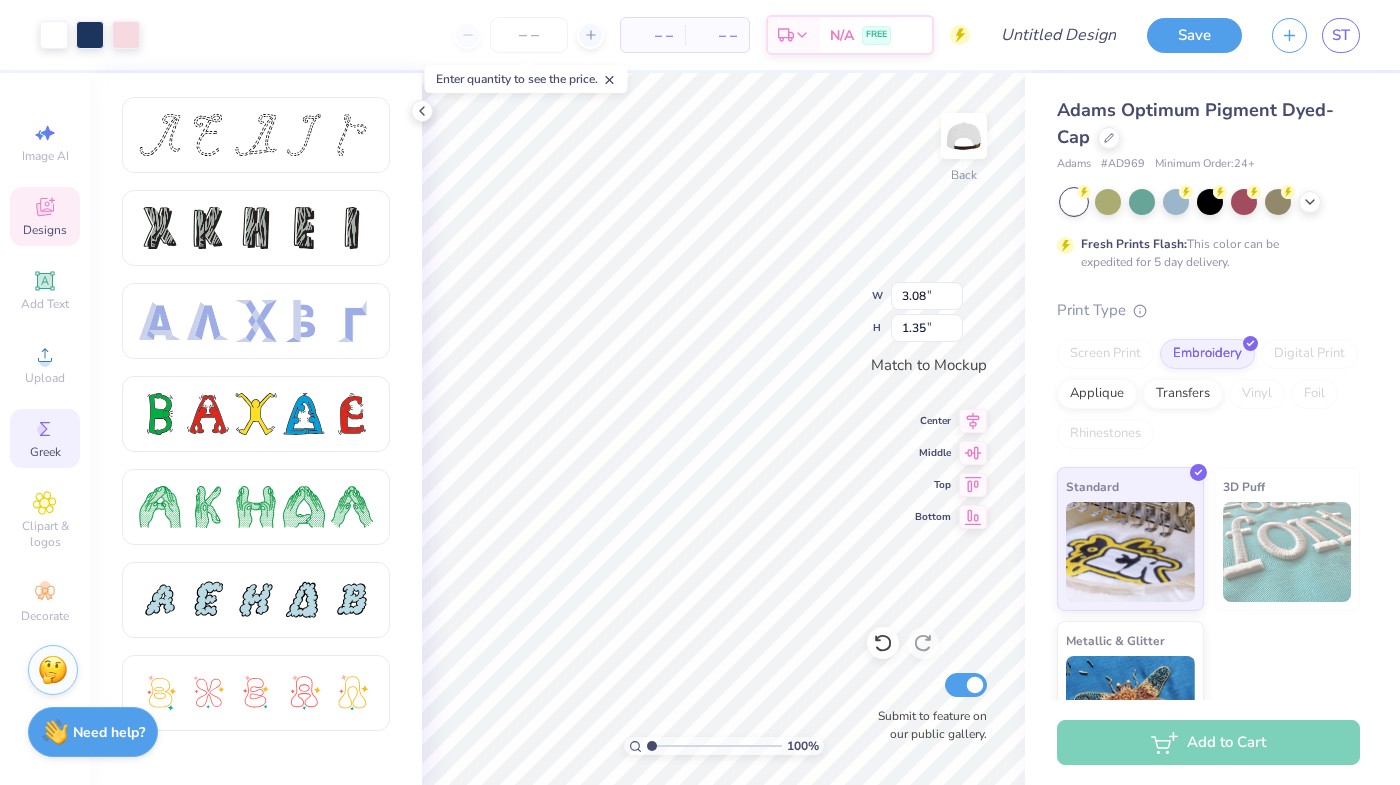 click 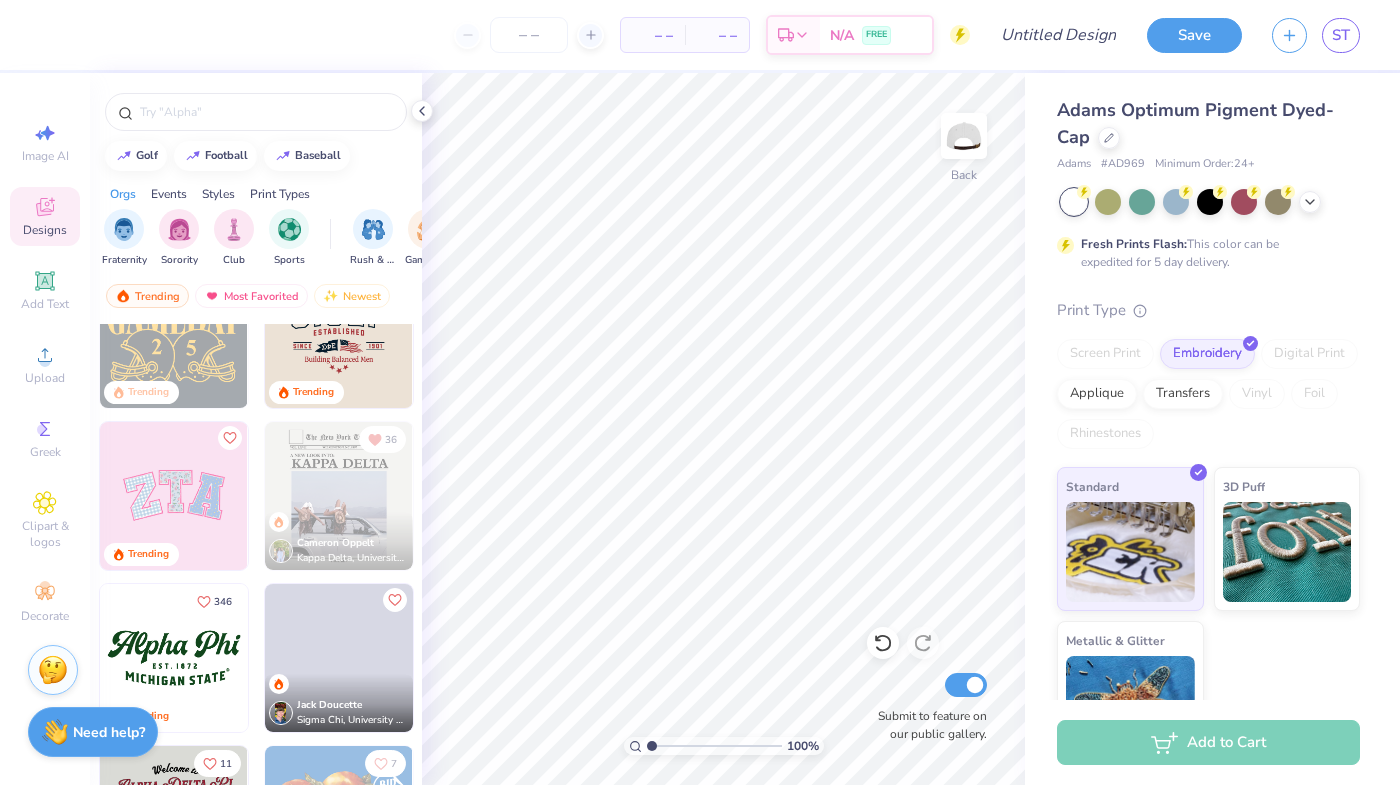 scroll, scrollTop: 718, scrollLeft: 0, axis: vertical 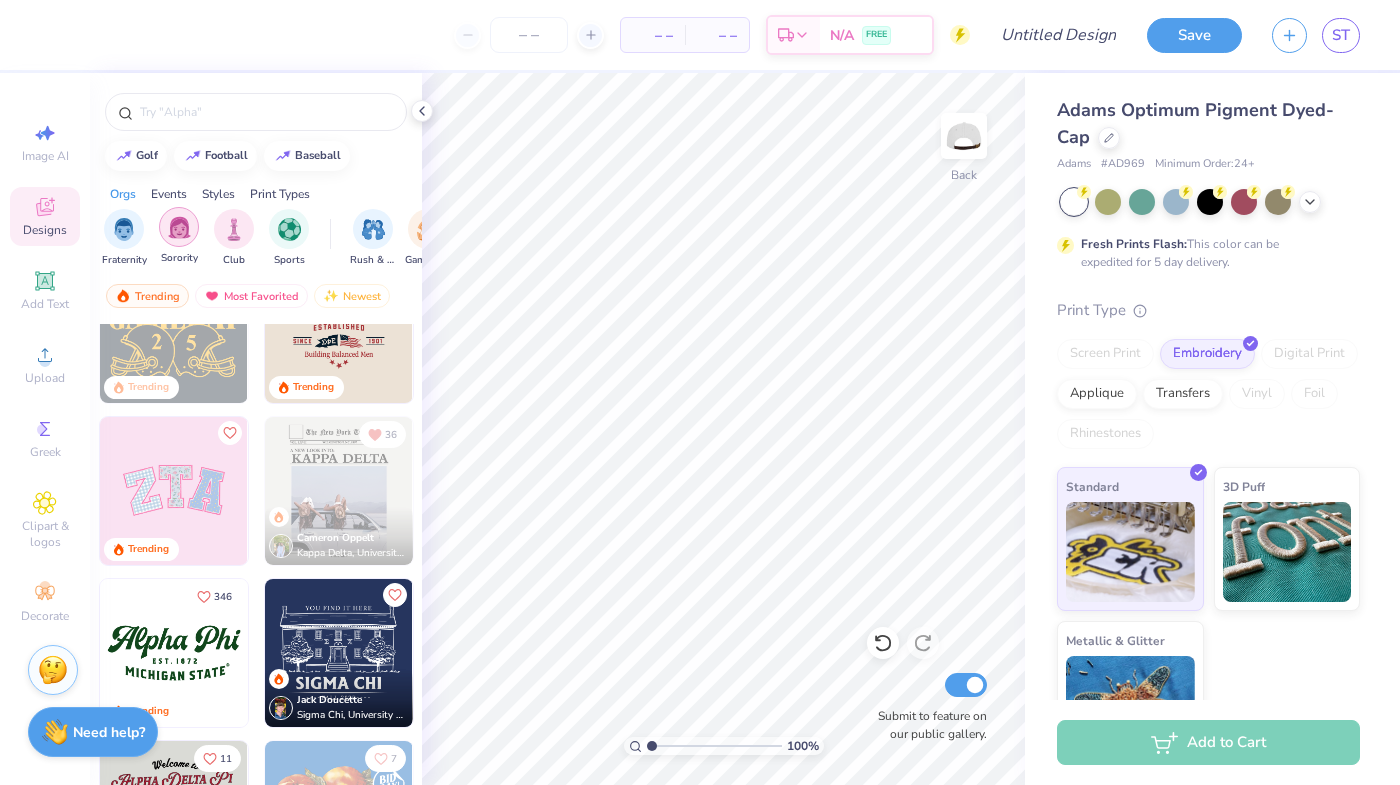 click at bounding box center [179, 227] 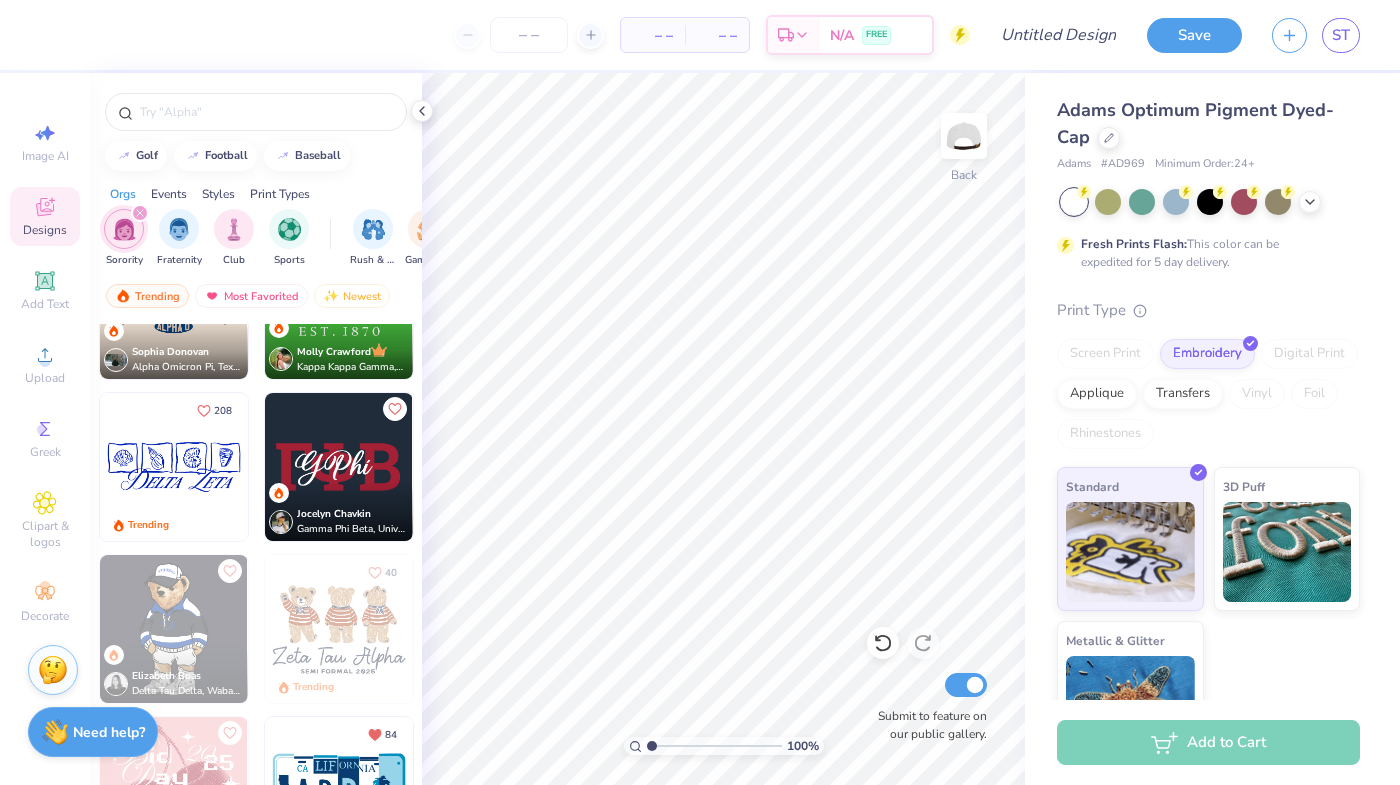 scroll, scrollTop: 1151, scrollLeft: 0, axis: vertical 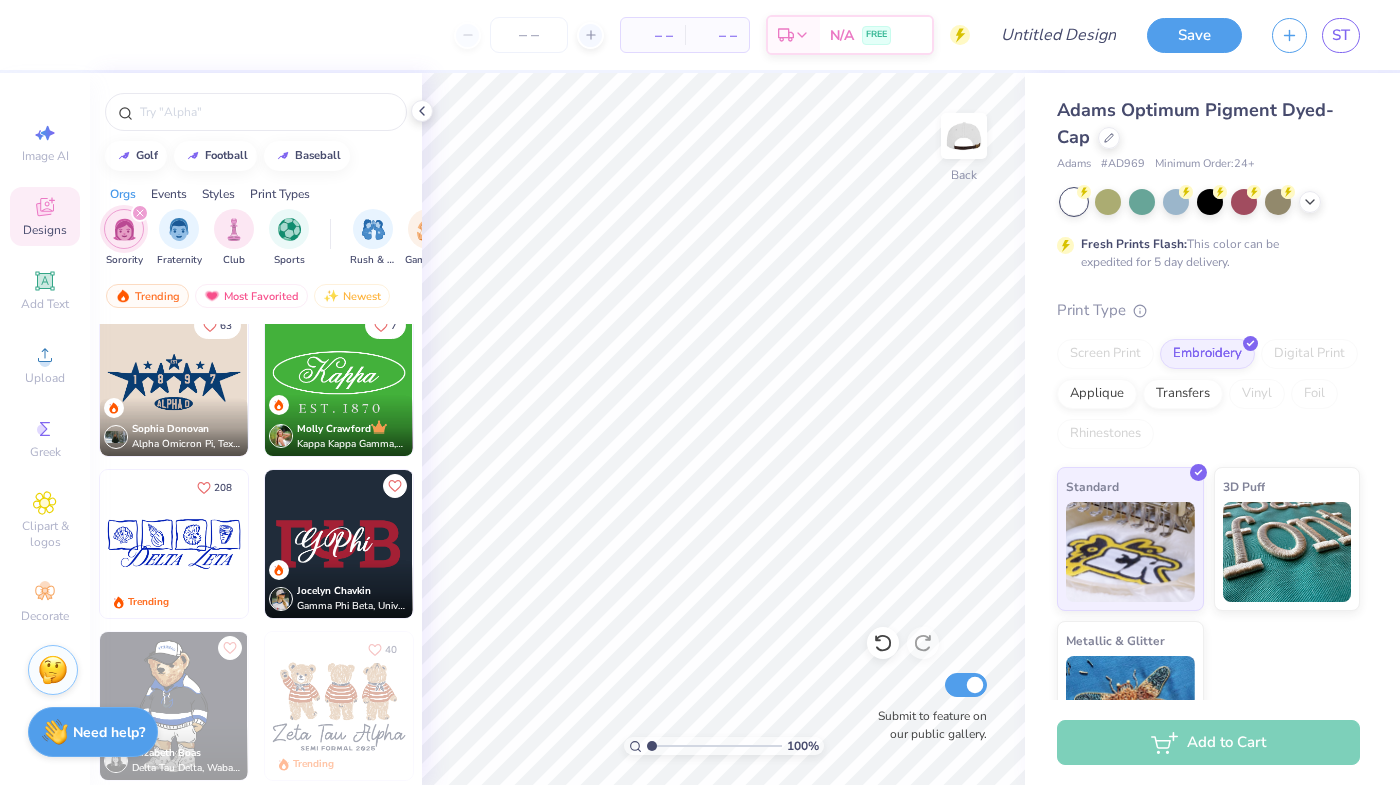 click at bounding box center (174, 544) 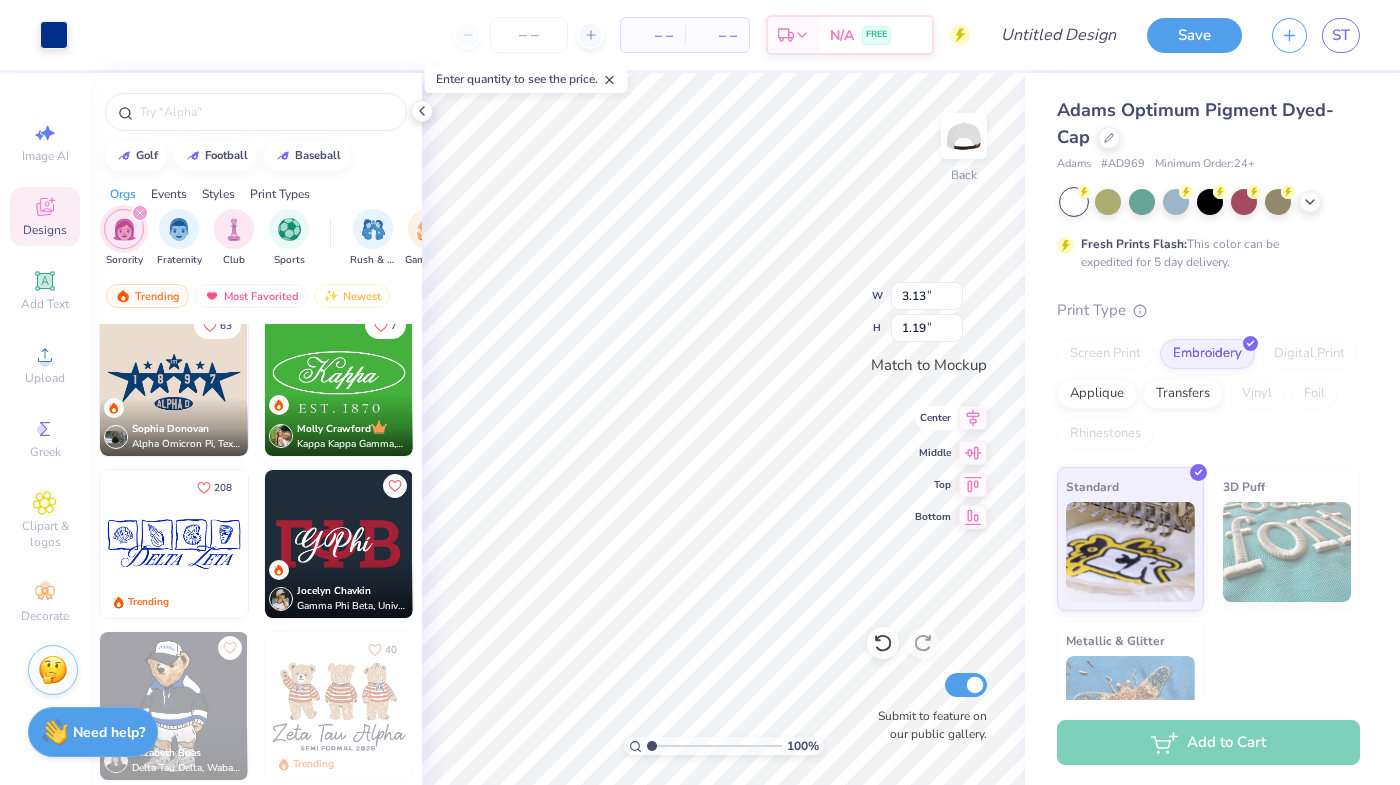 type on "3.93" 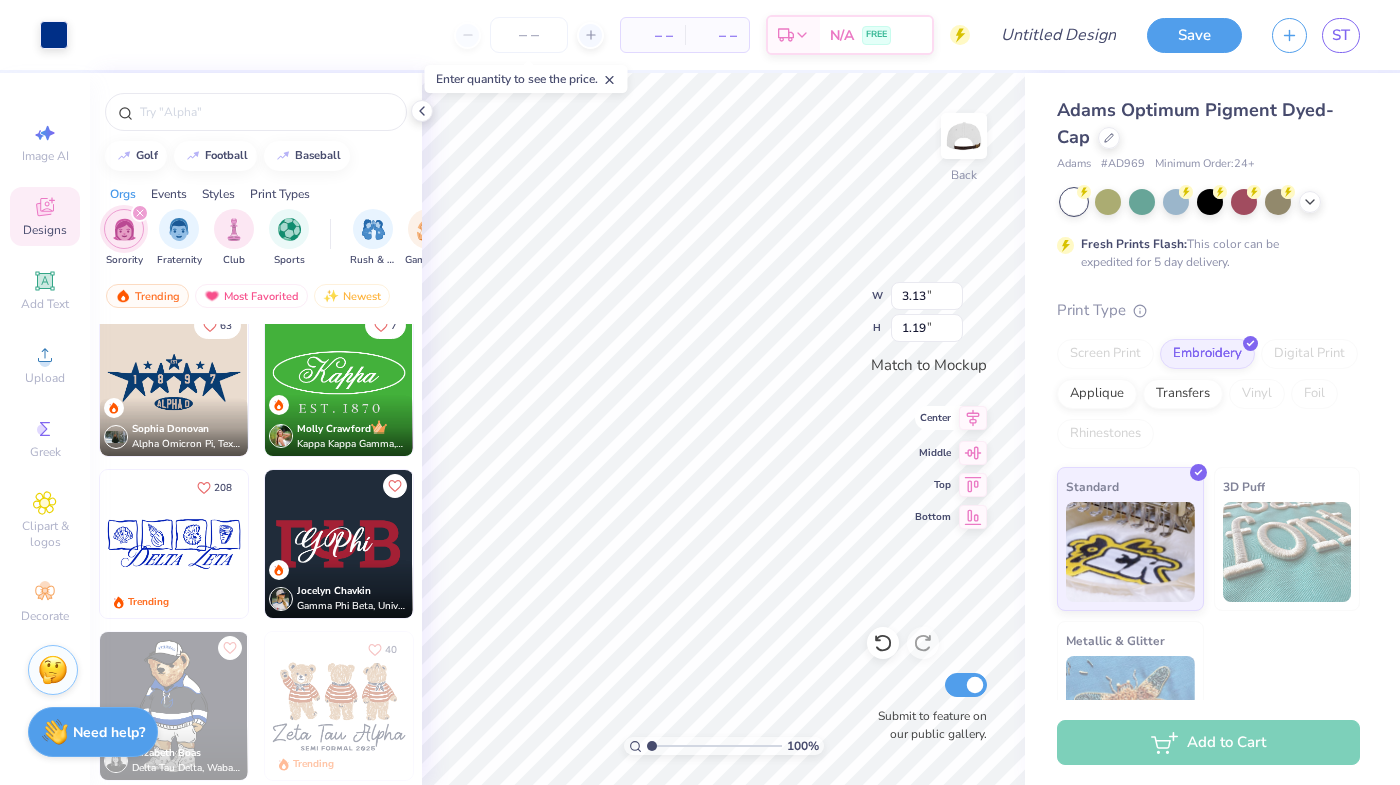 type on "1.49" 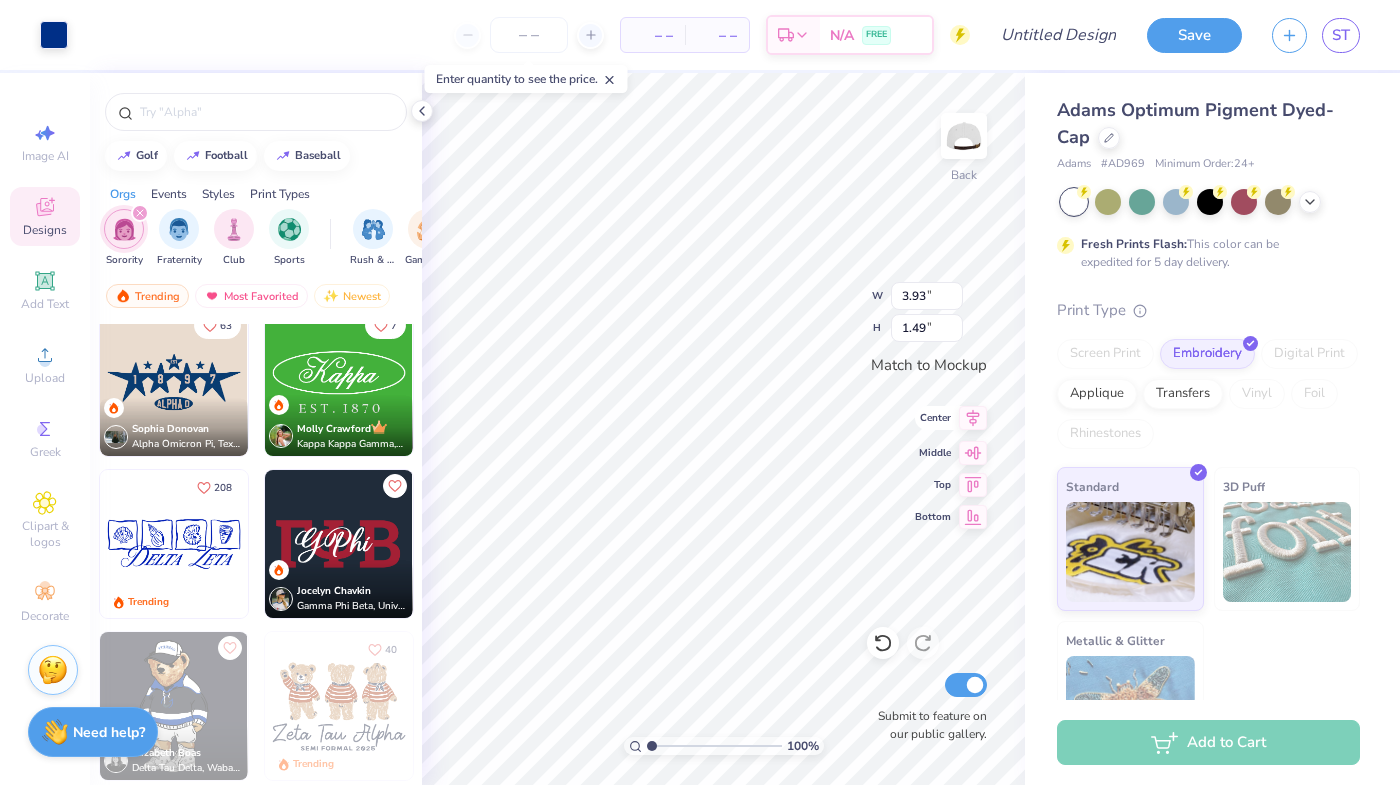 type on "4.97" 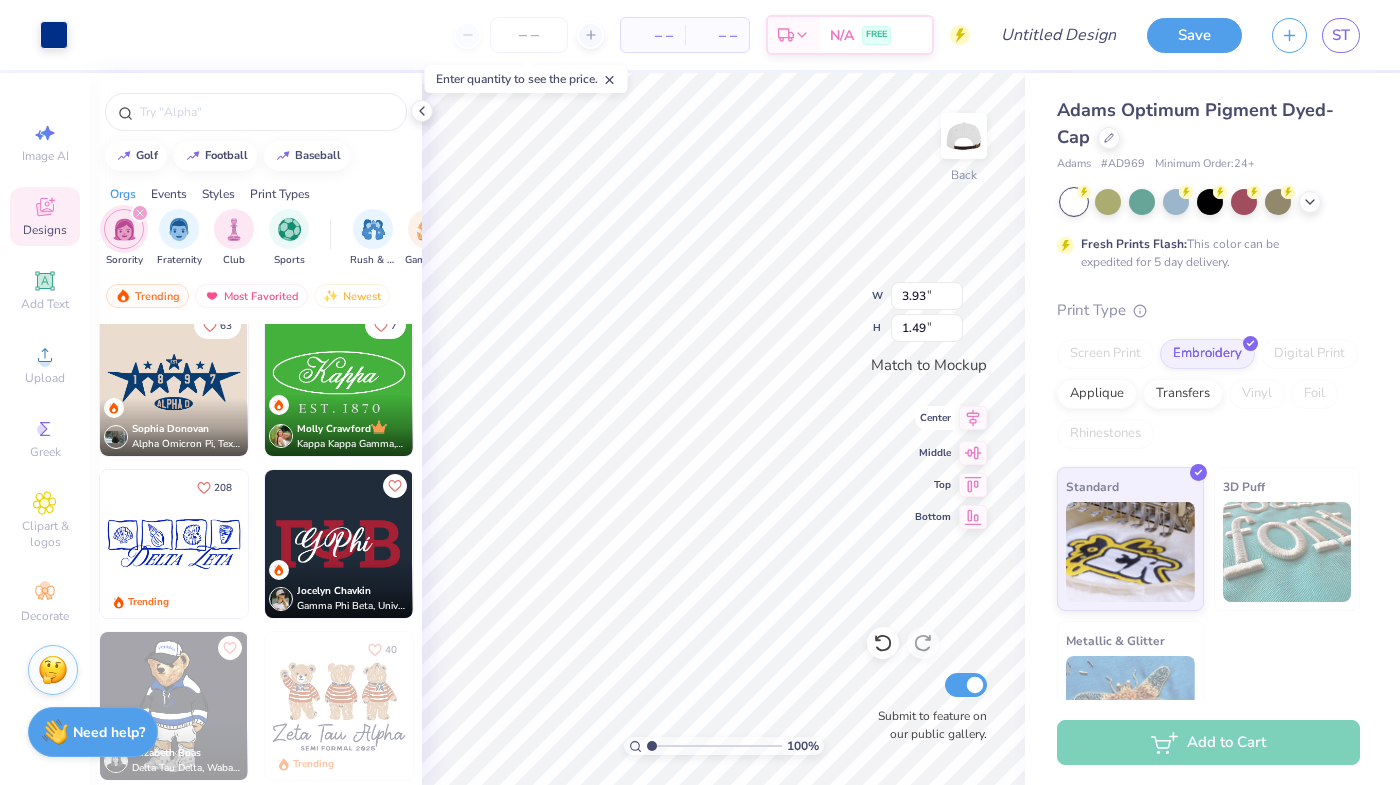 type on "1.88" 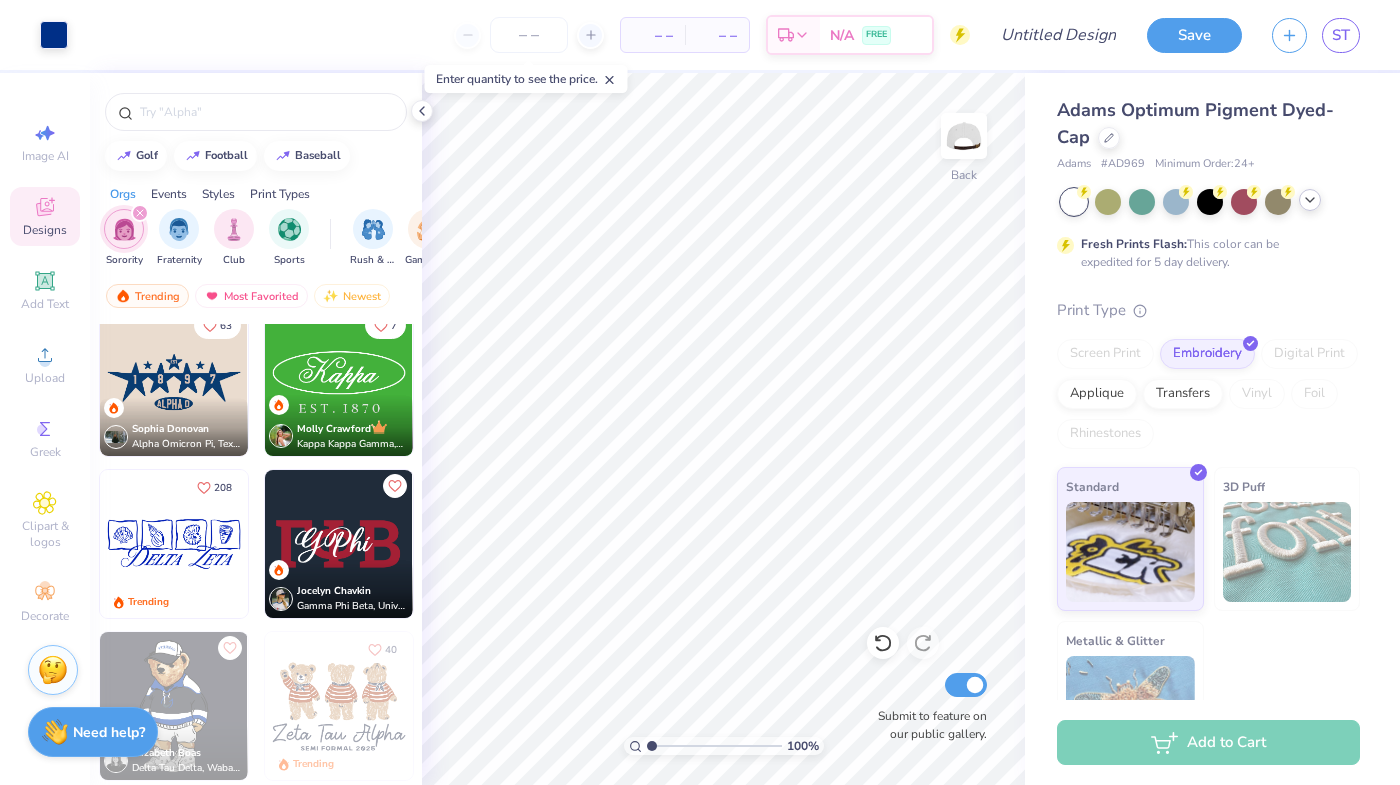 click 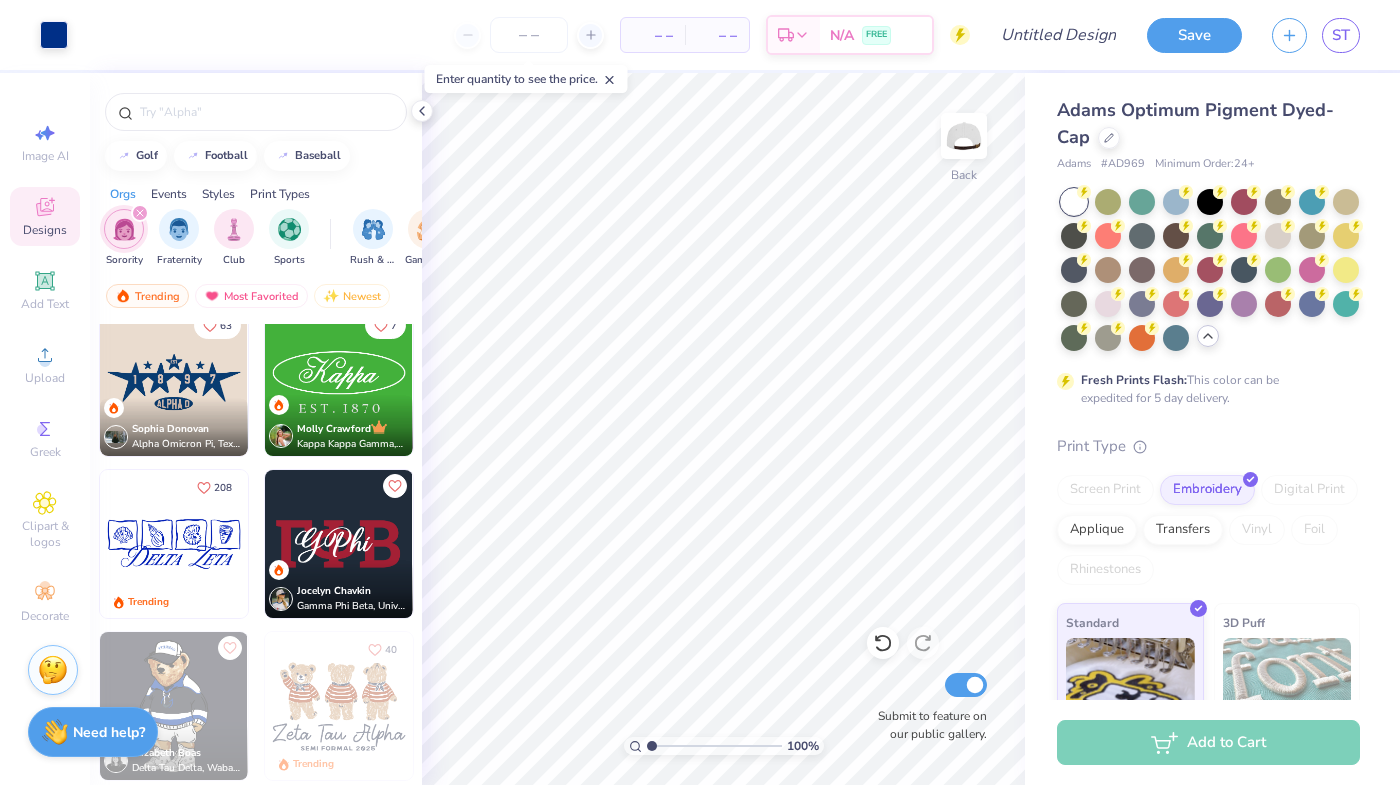 click 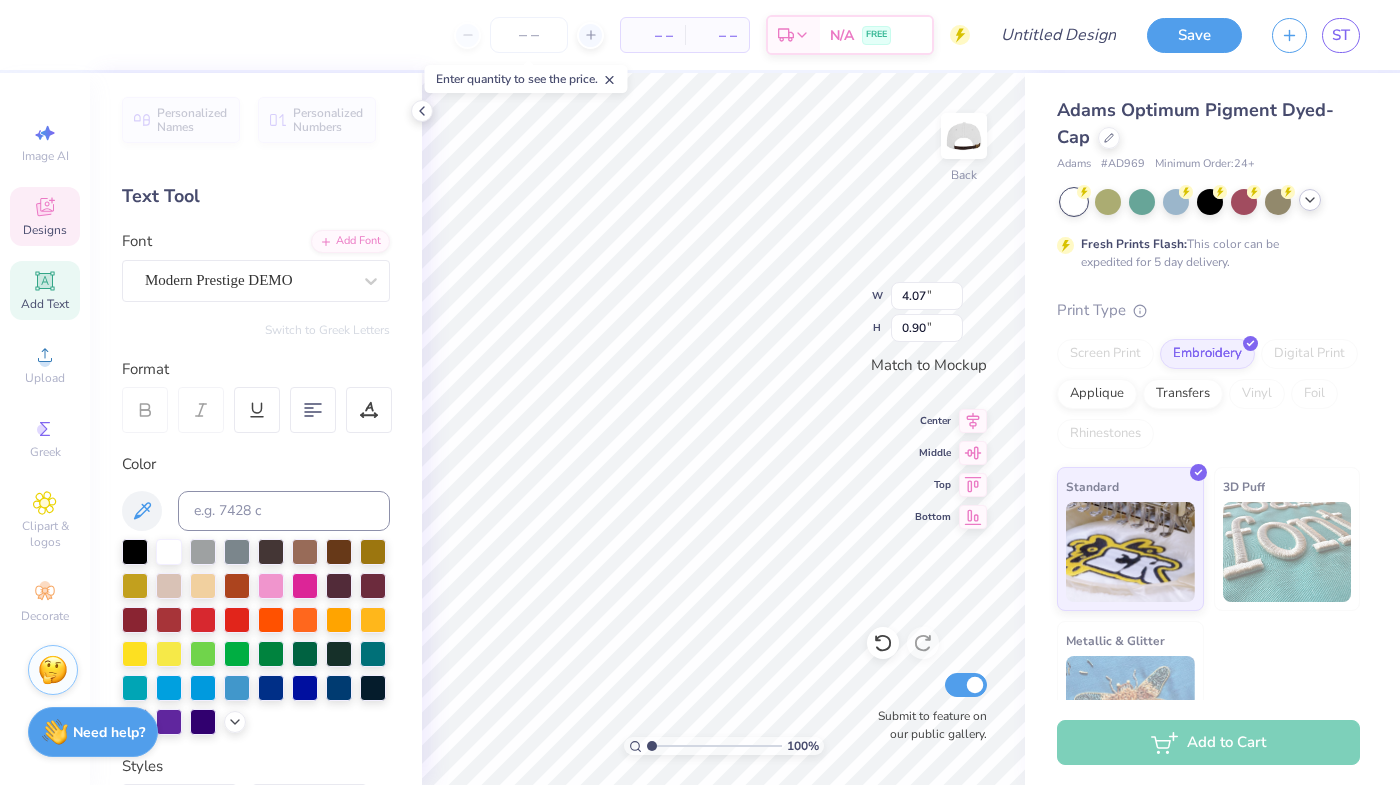scroll, scrollTop: 0, scrollLeft: 2, axis: horizontal 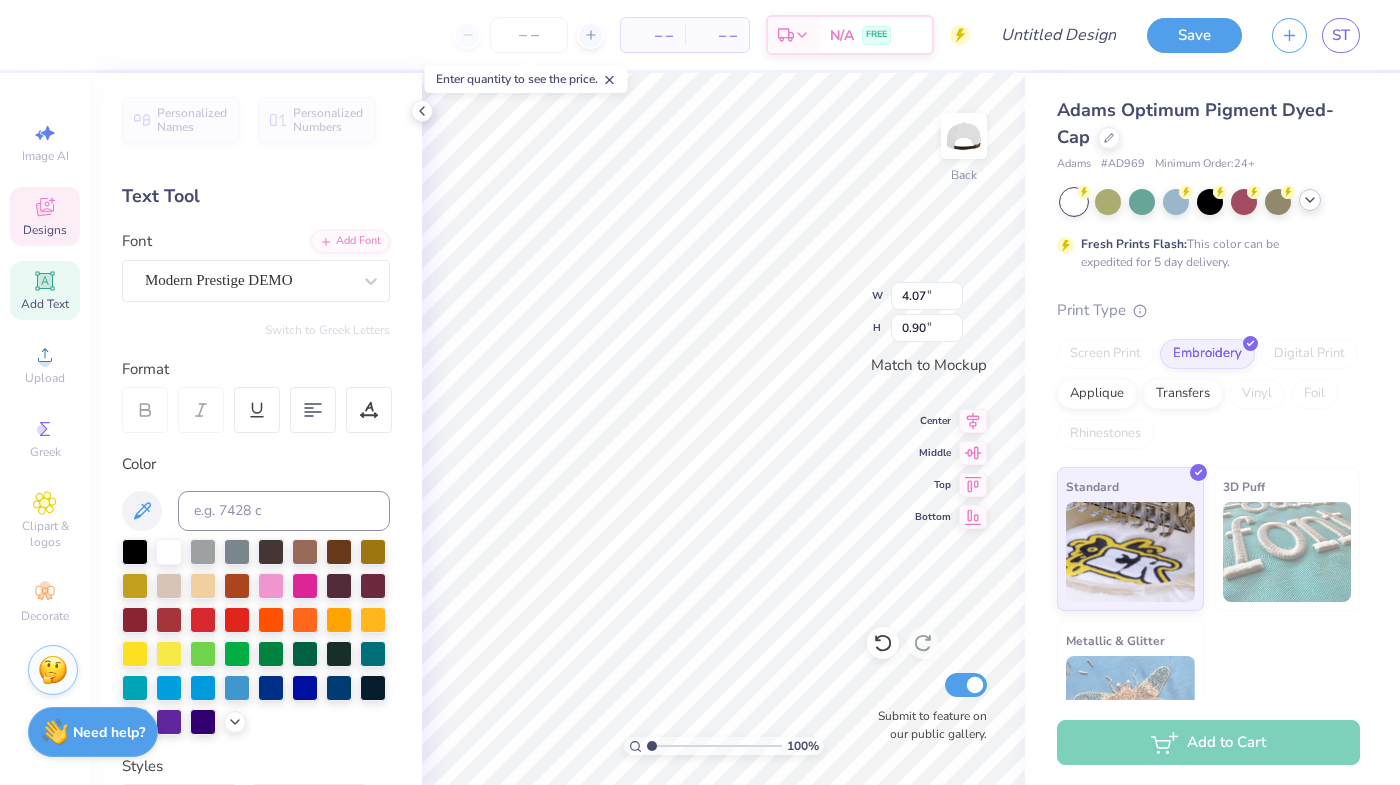 type on "Tri Delta" 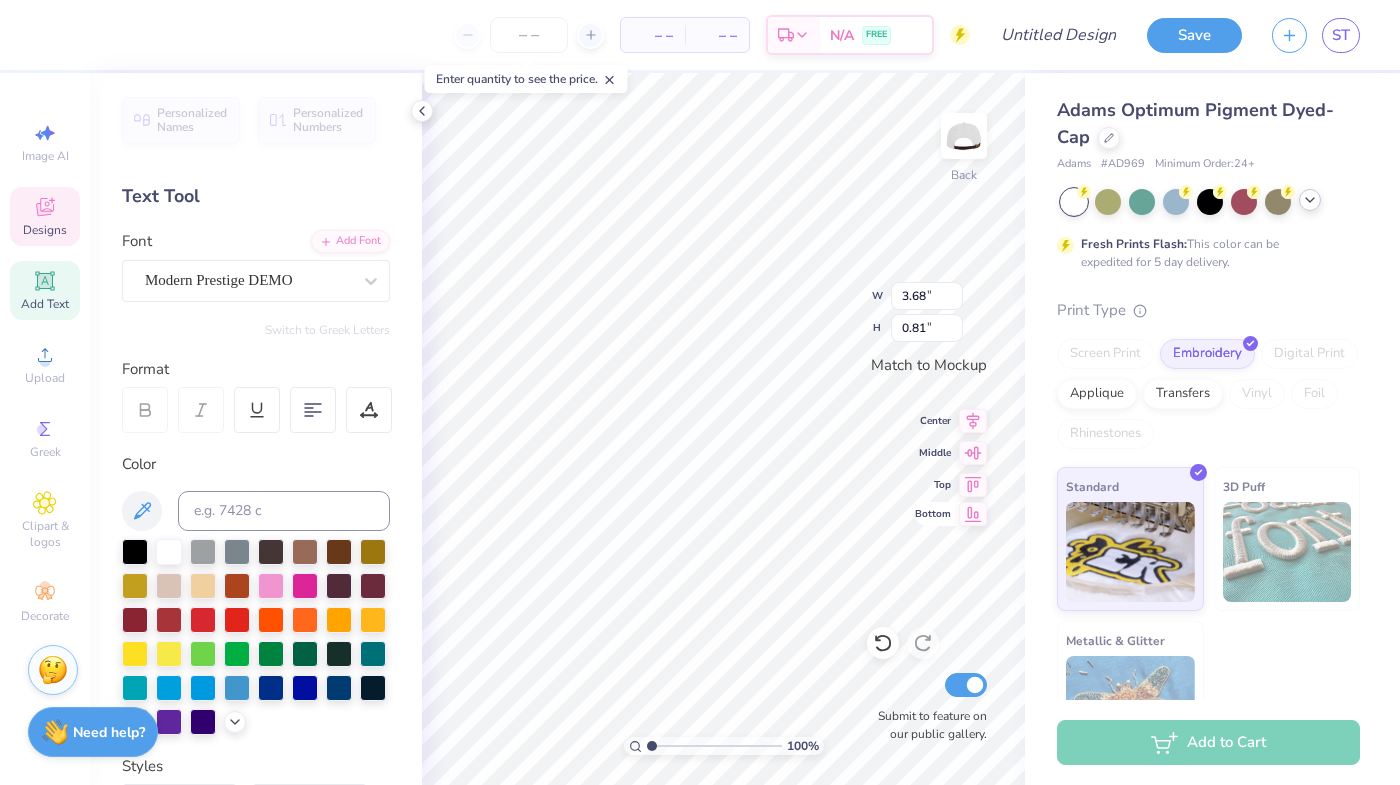 click 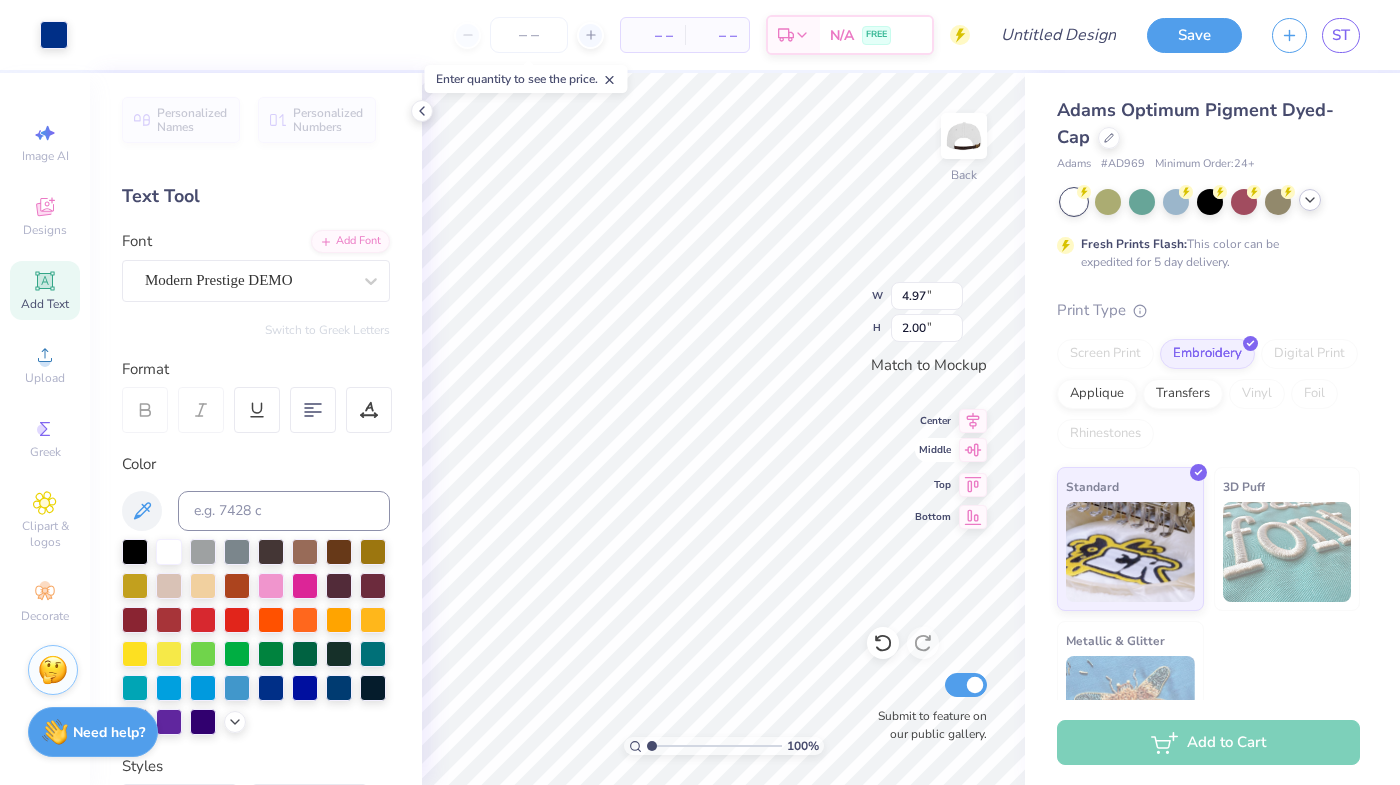 click 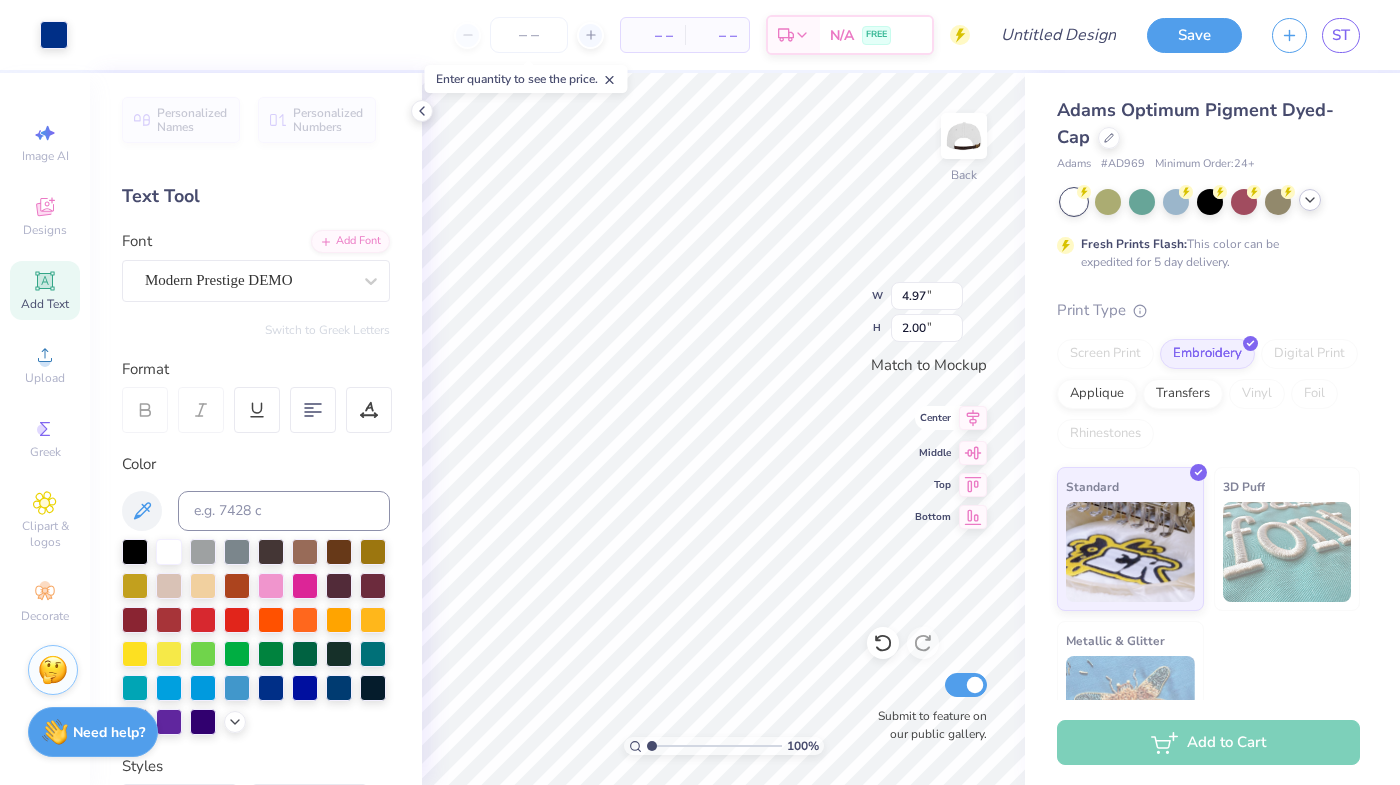 click 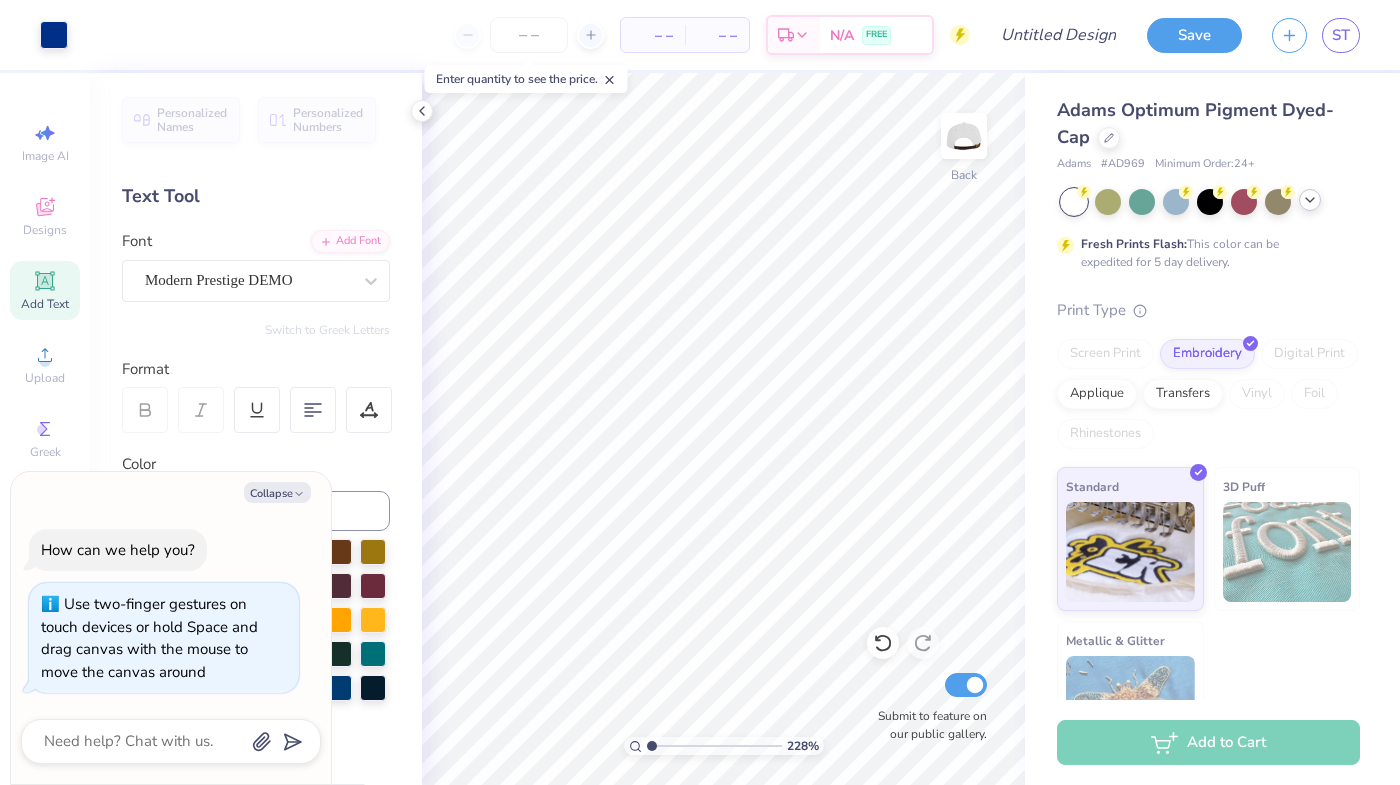 type on "1" 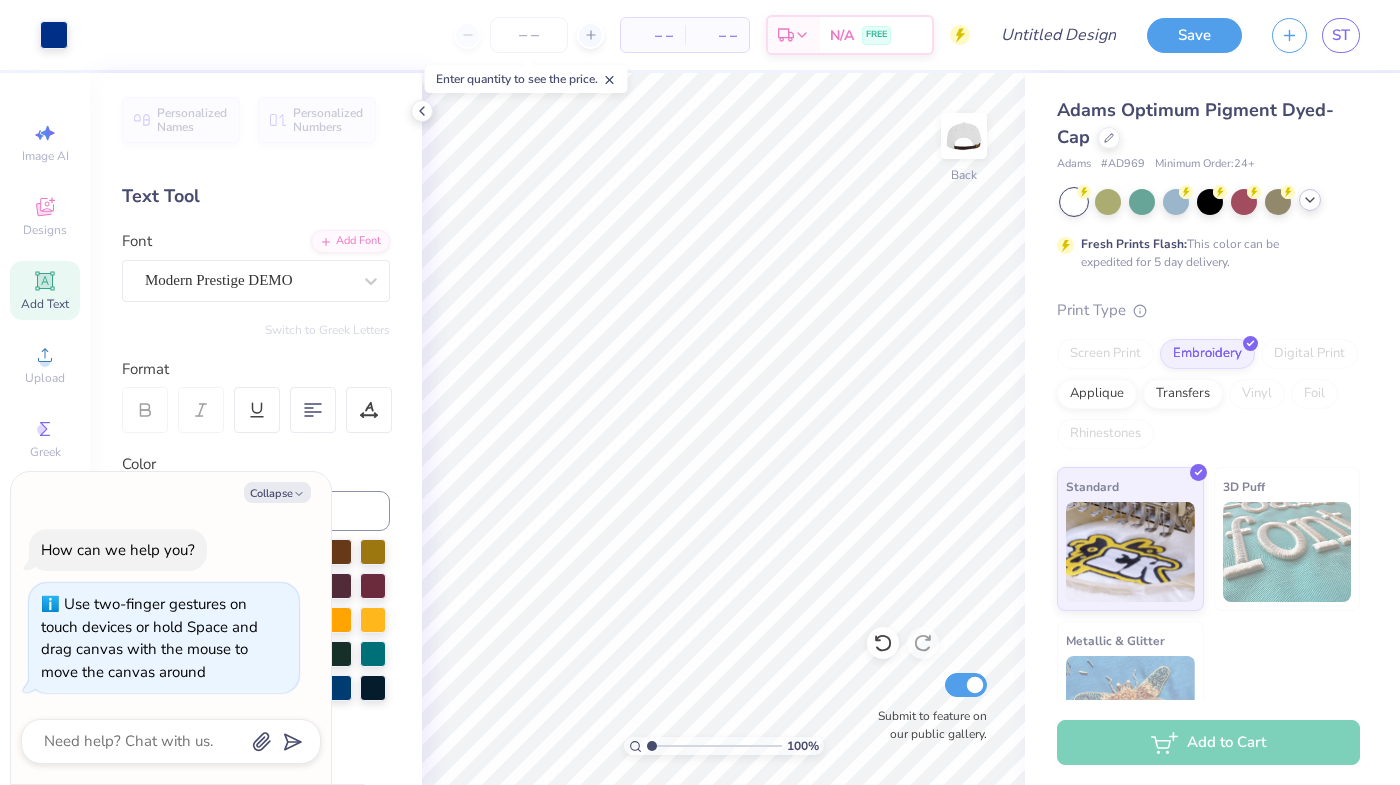 drag, startPoint x: 655, startPoint y: 741, endPoint x: 628, endPoint y: 744, distance: 27.166155 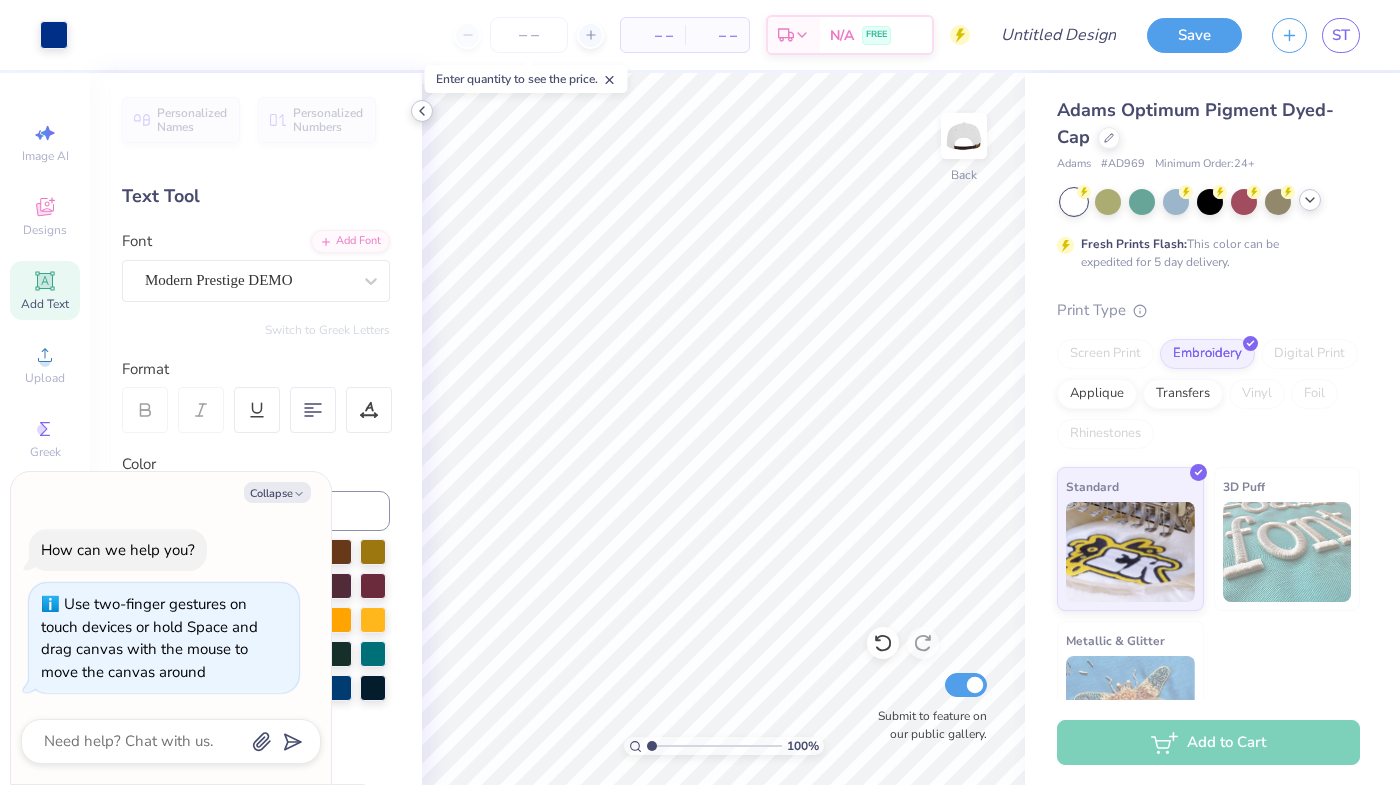 click 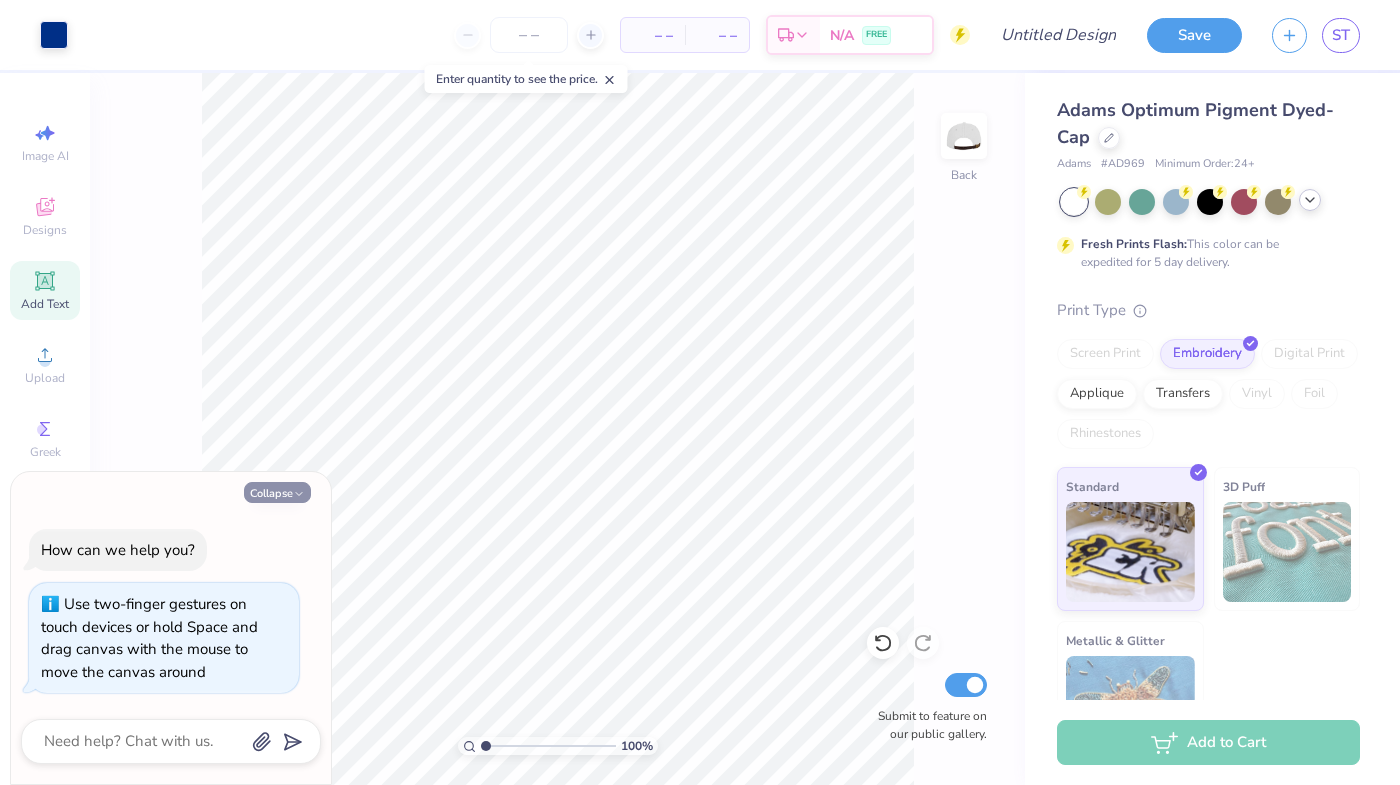 click on "Collapse" at bounding box center (277, 492) 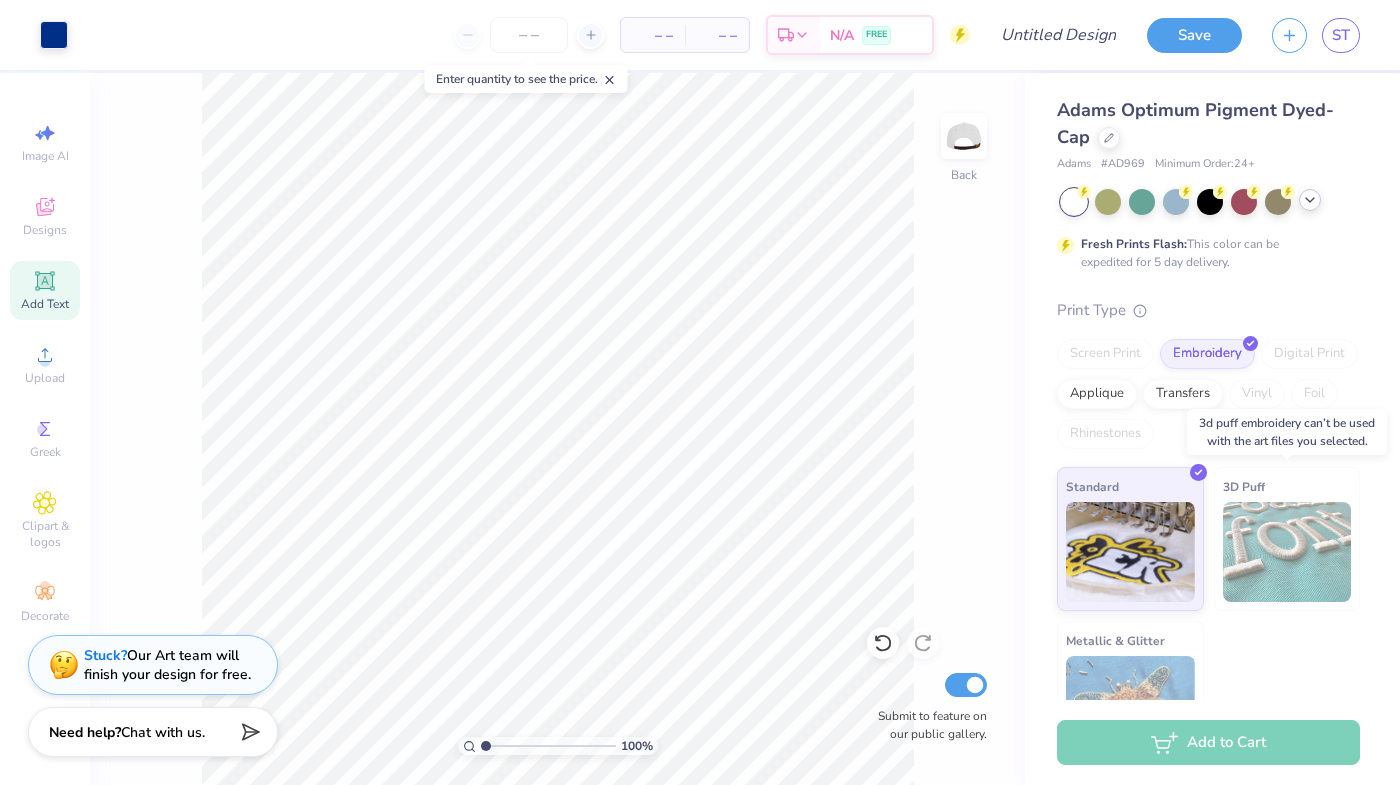 click at bounding box center (1287, 552) 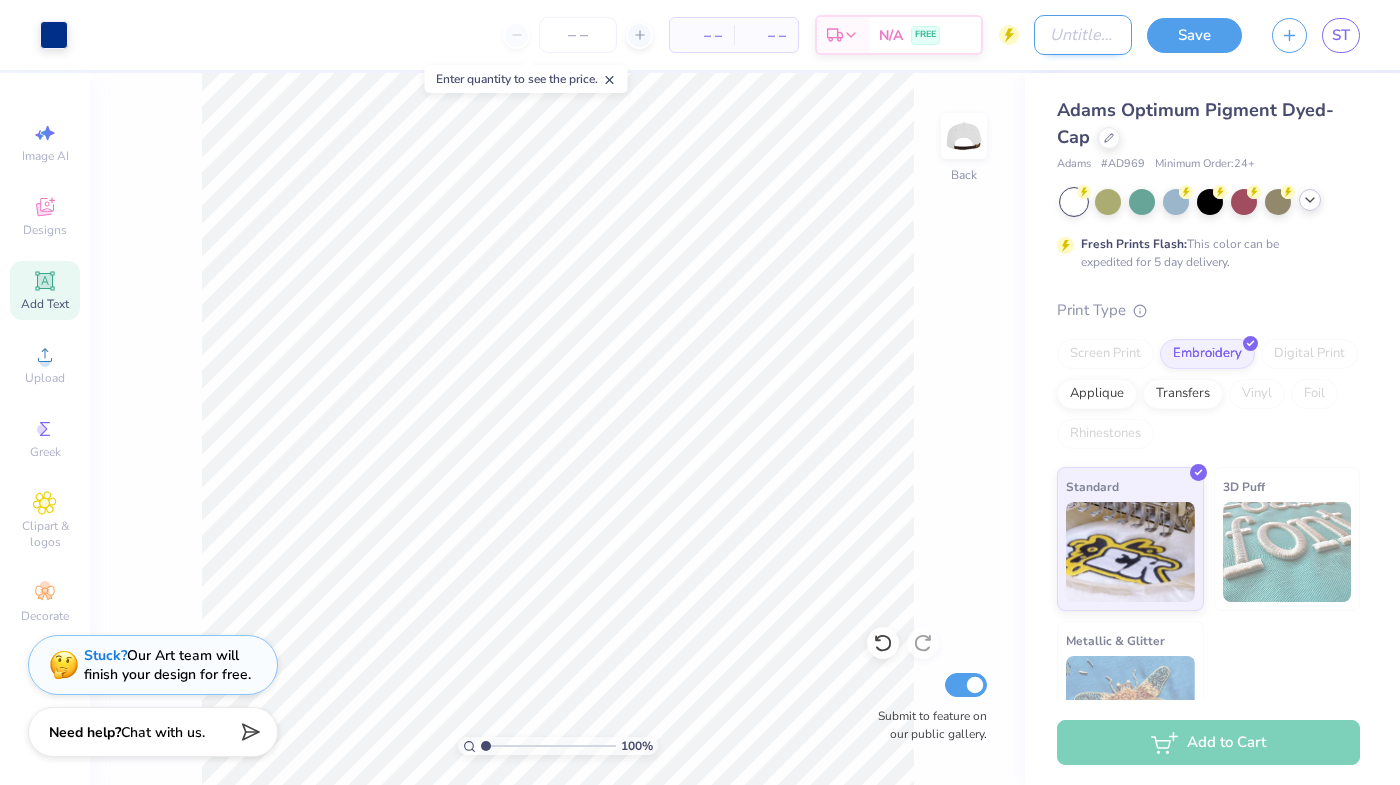 click on "Design Title" at bounding box center [1083, 35] 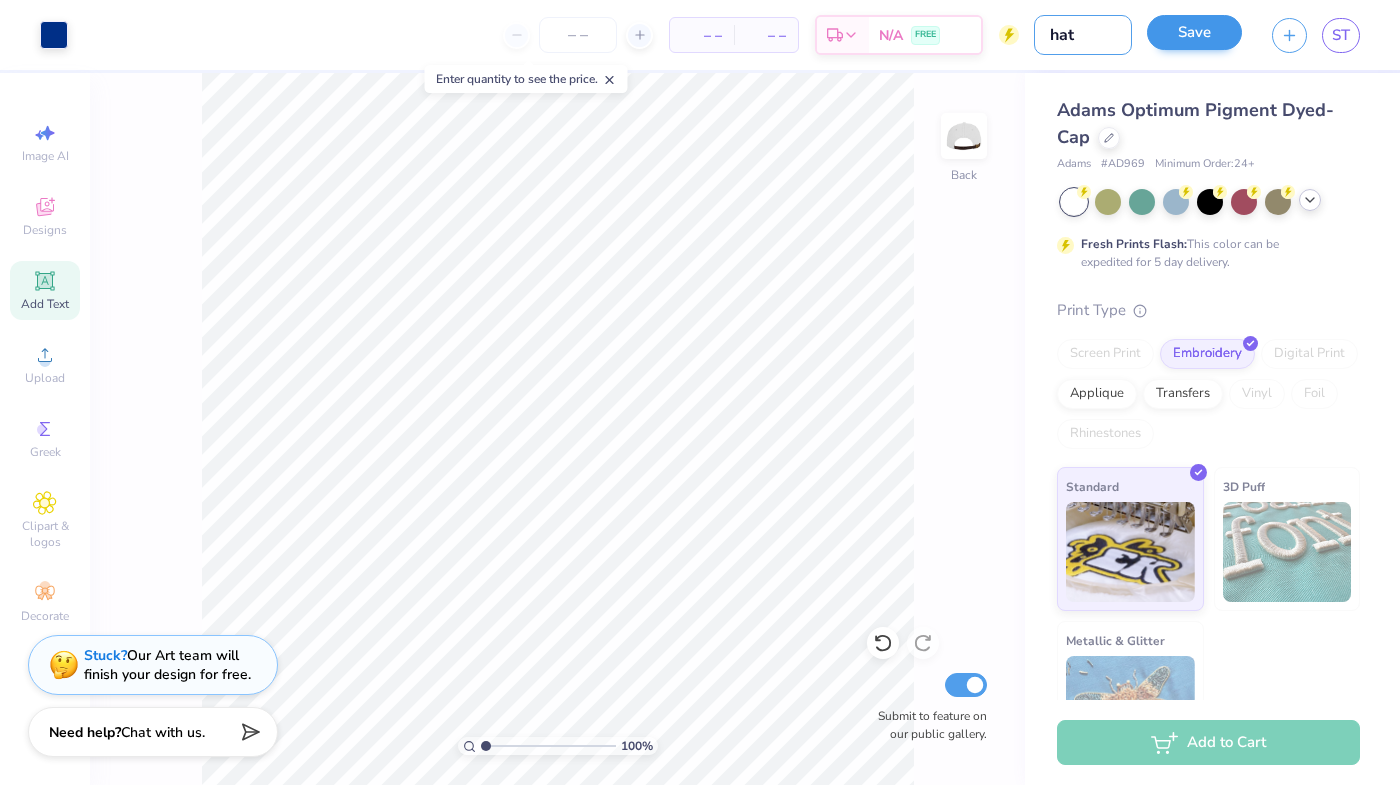type on "hat" 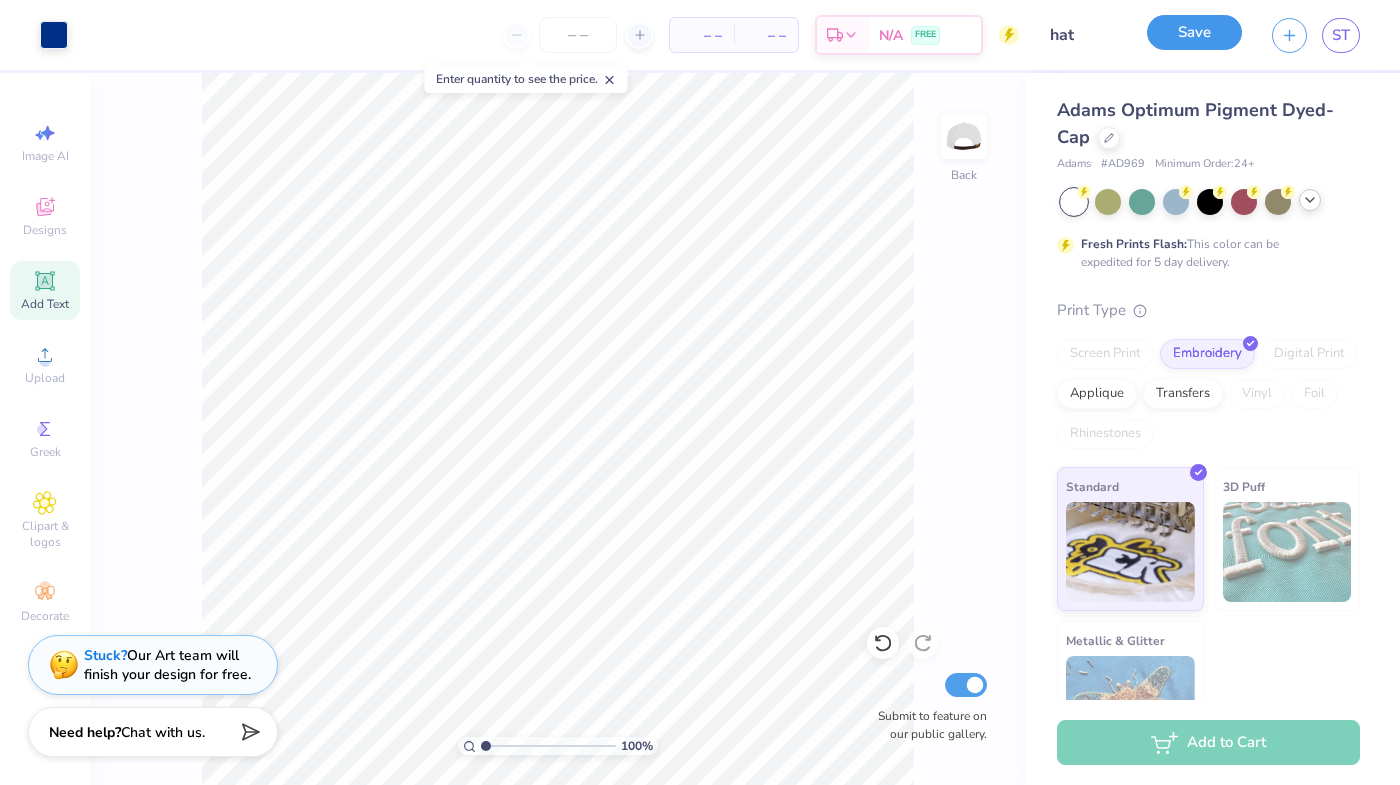click on "Save" at bounding box center [1194, 32] 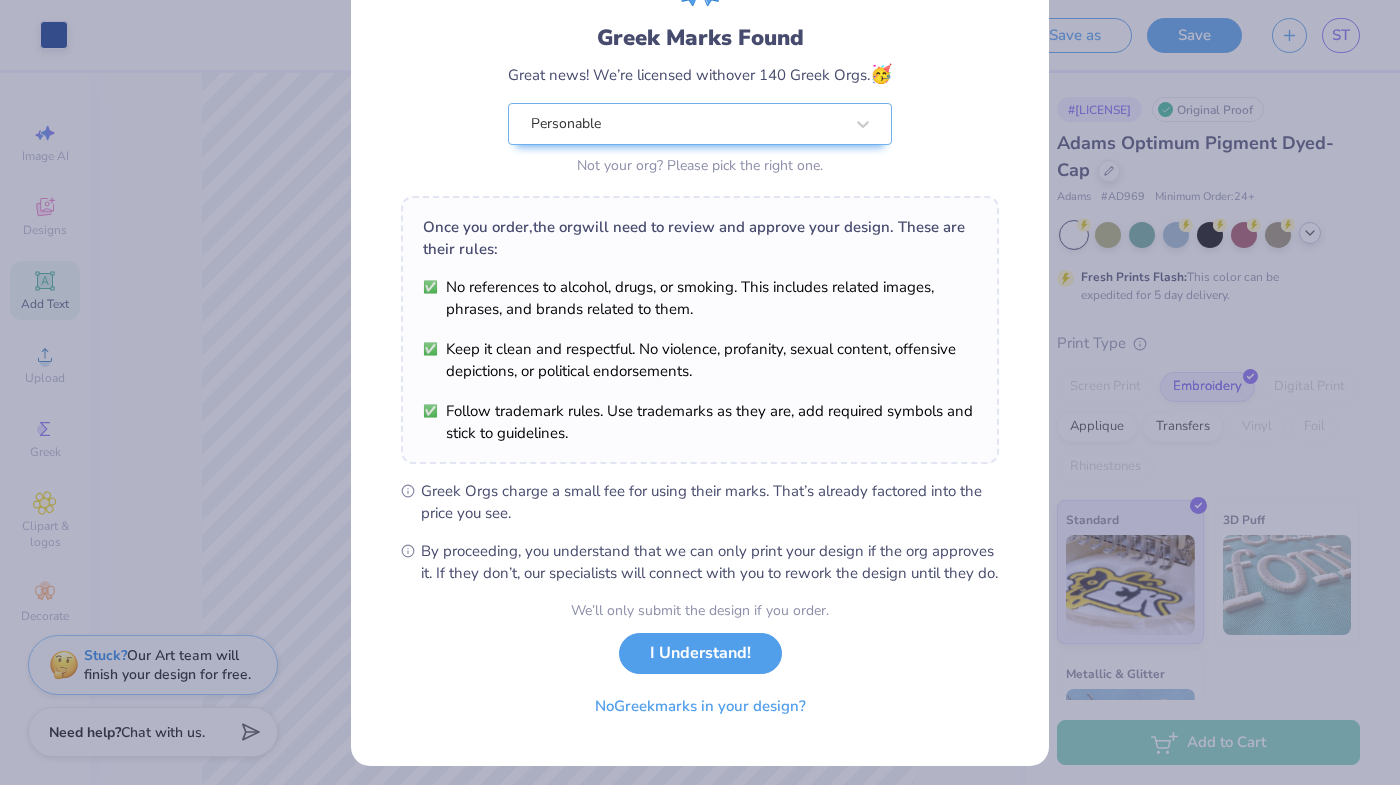 scroll, scrollTop: 151, scrollLeft: 0, axis: vertical 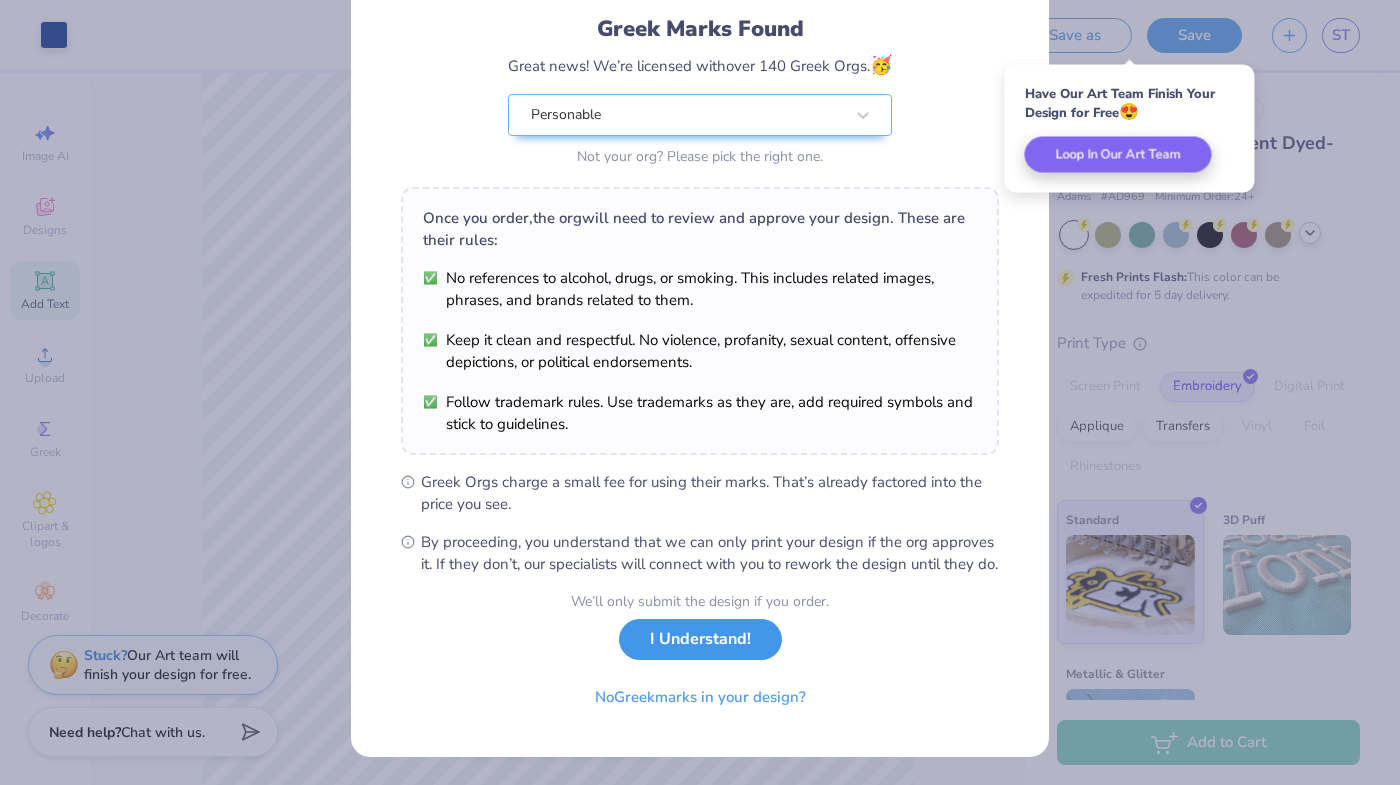 click on "I Understand!" at bounding box center (700, 639) 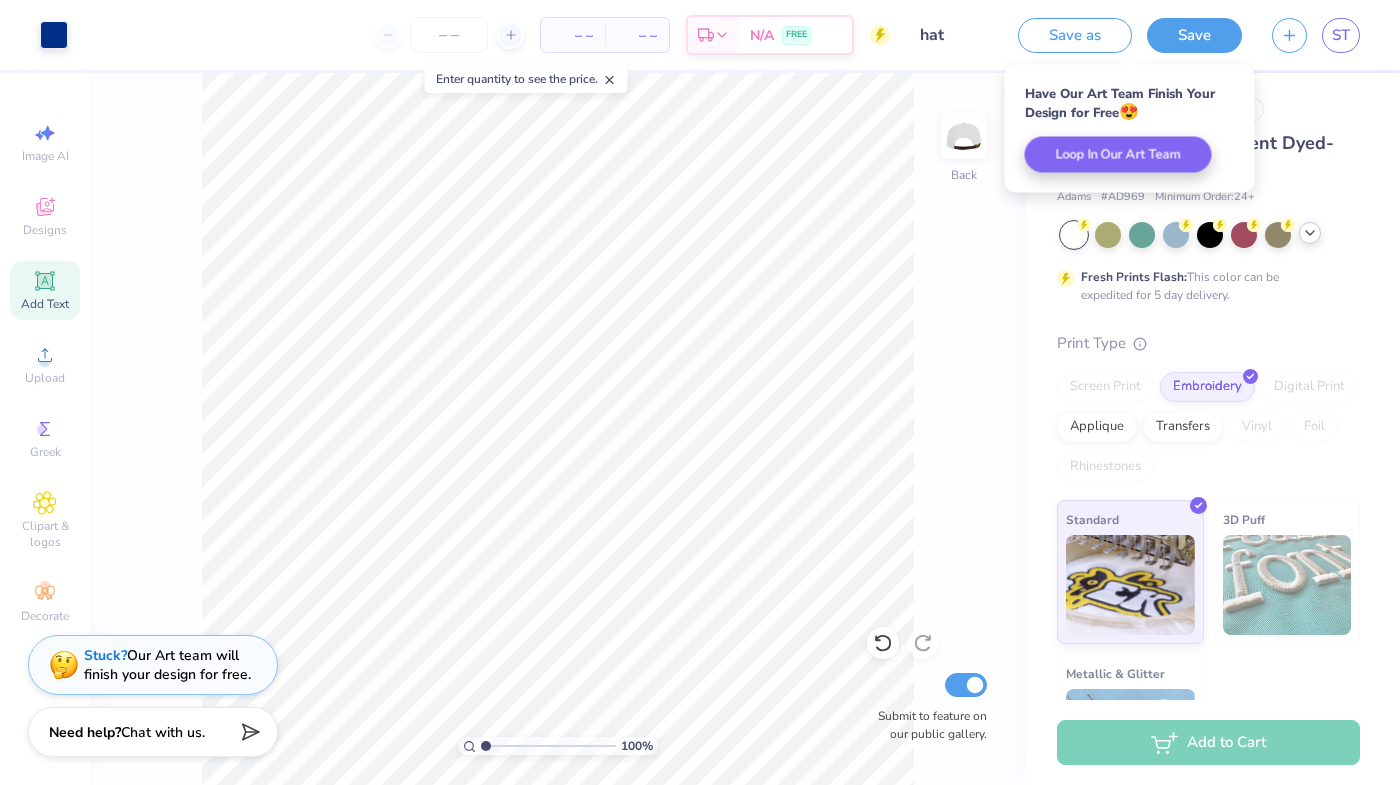 scroll, scrollTop: 0, scrollLeft: 0, axis: both 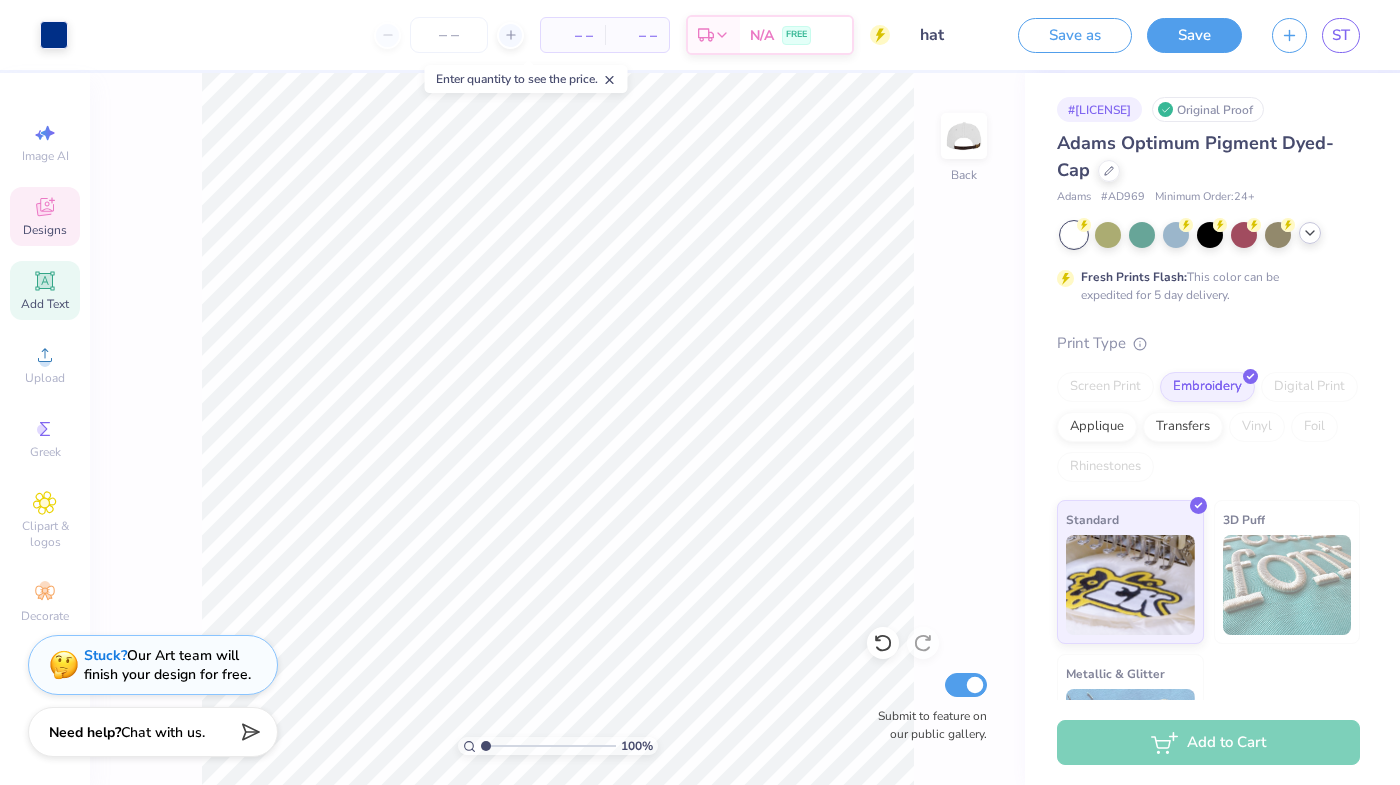 click on "Designs" at bounding box center (45, 230) 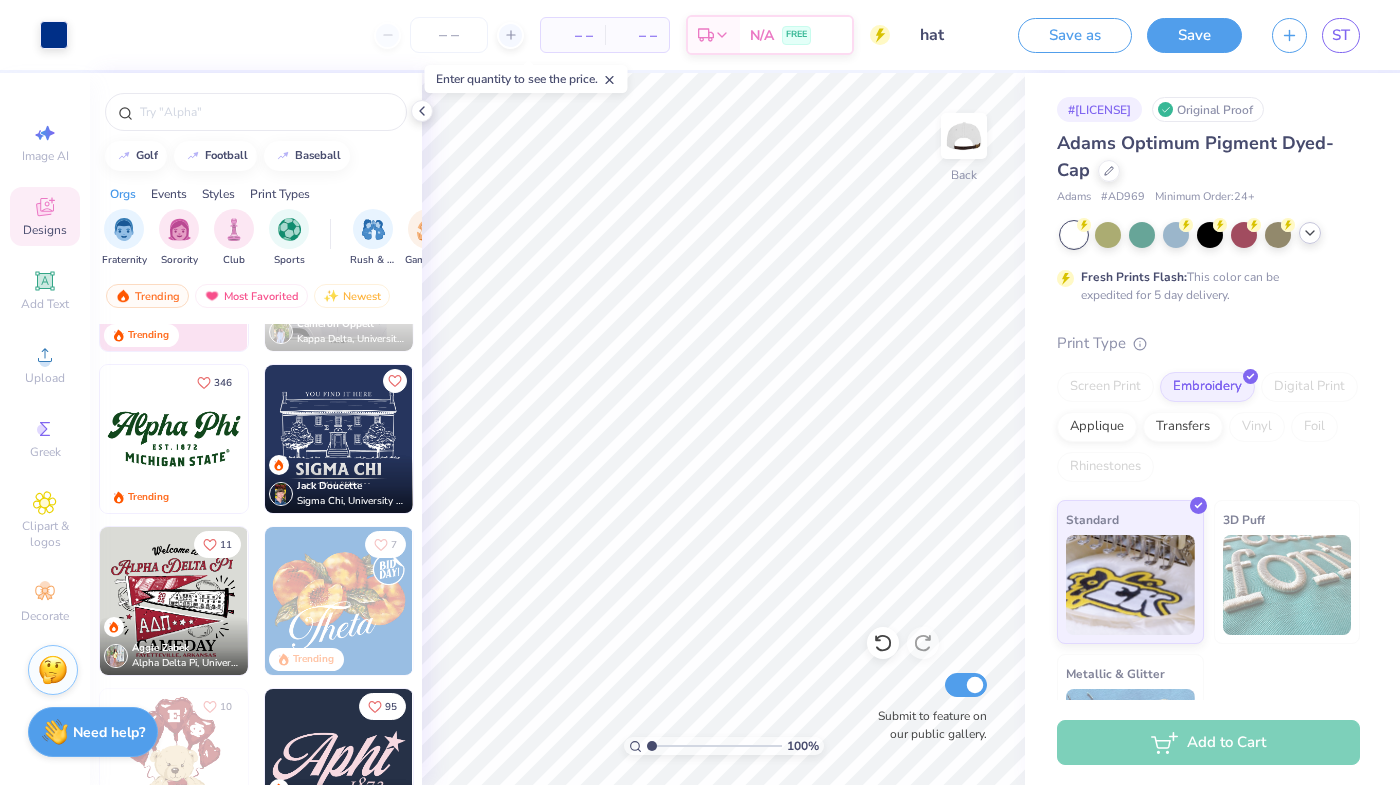 scroll, scrollTop: 936, scrollLeft: 0, axis: vertical 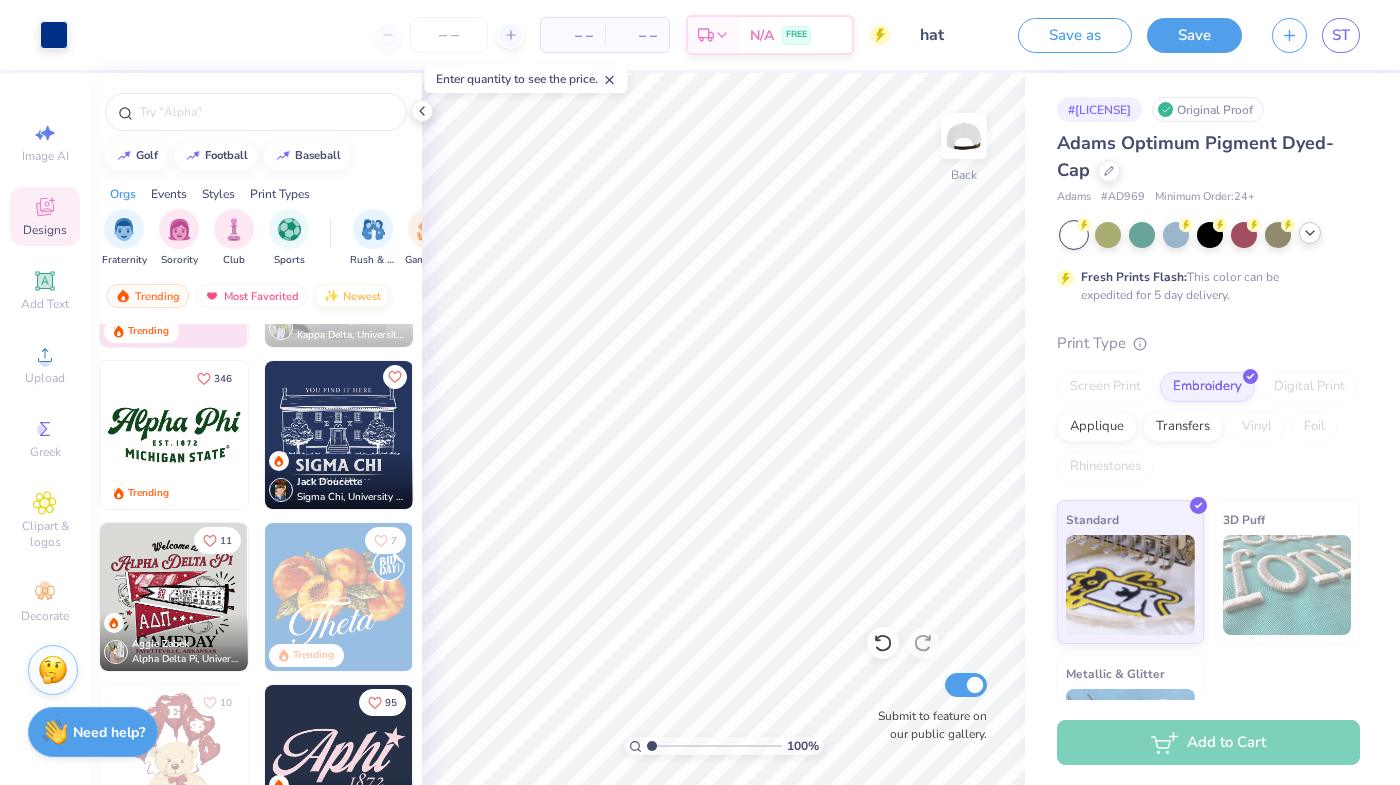 click on "Newest" at bounding box center [352, 296] 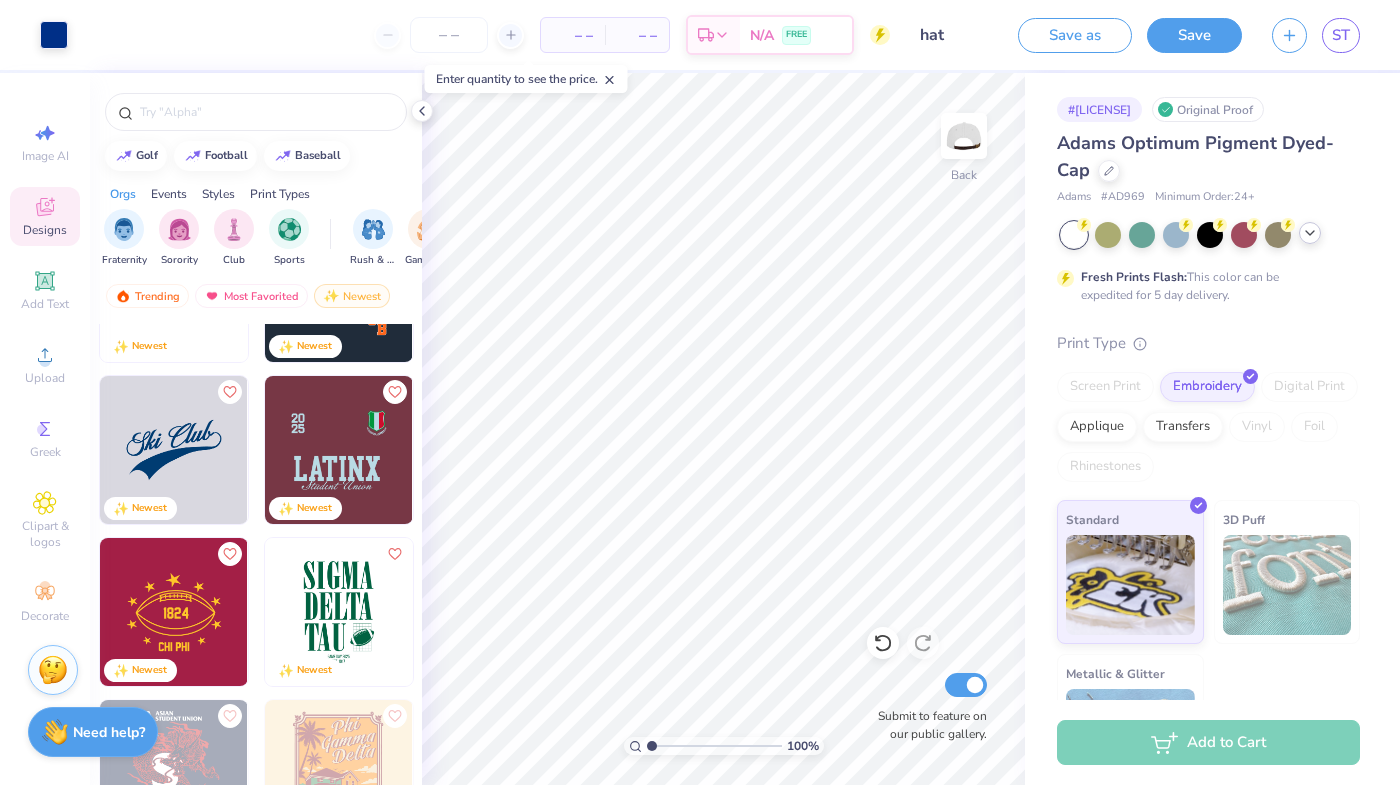 scroll, scrollTop: 292, scrollLeft: 0, axis: vertical 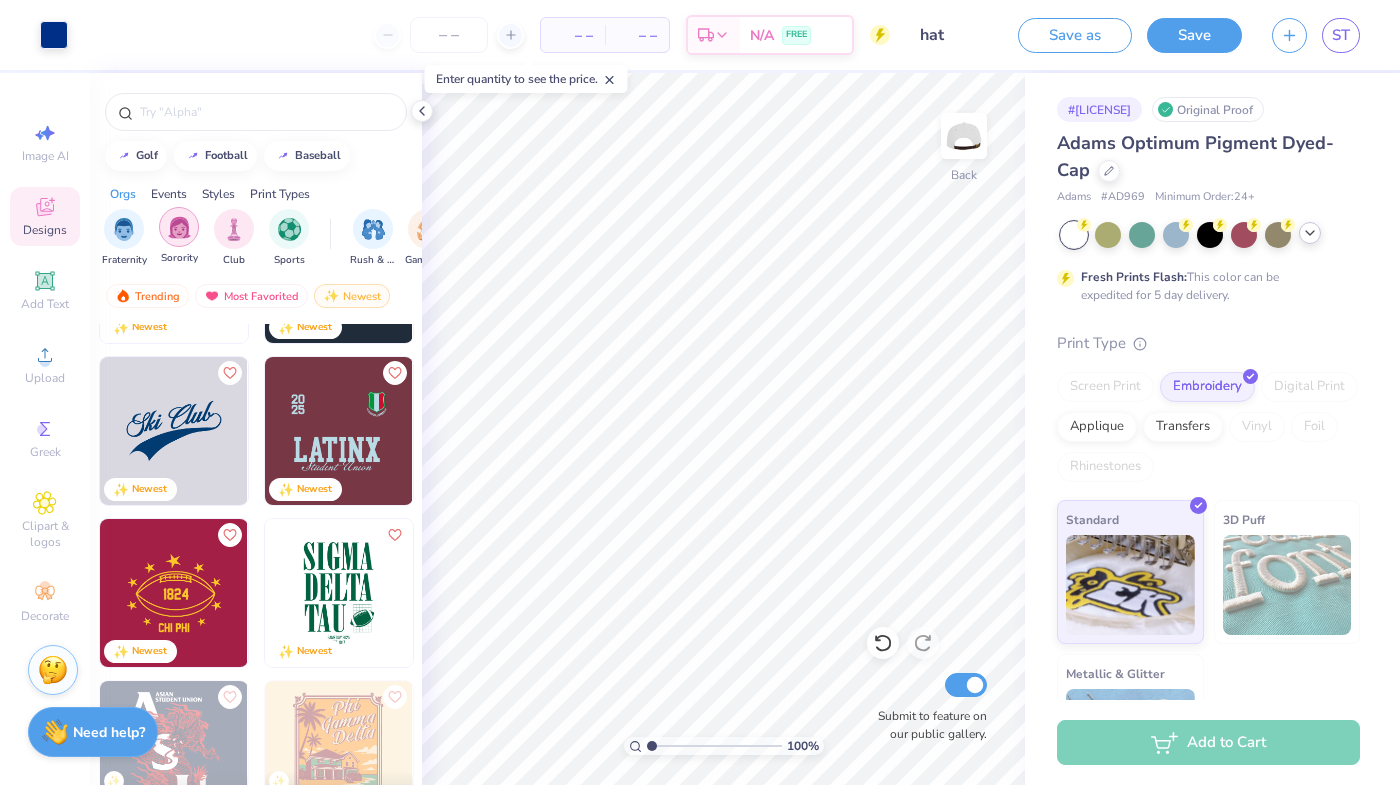 click at bounding box center [179, 227] 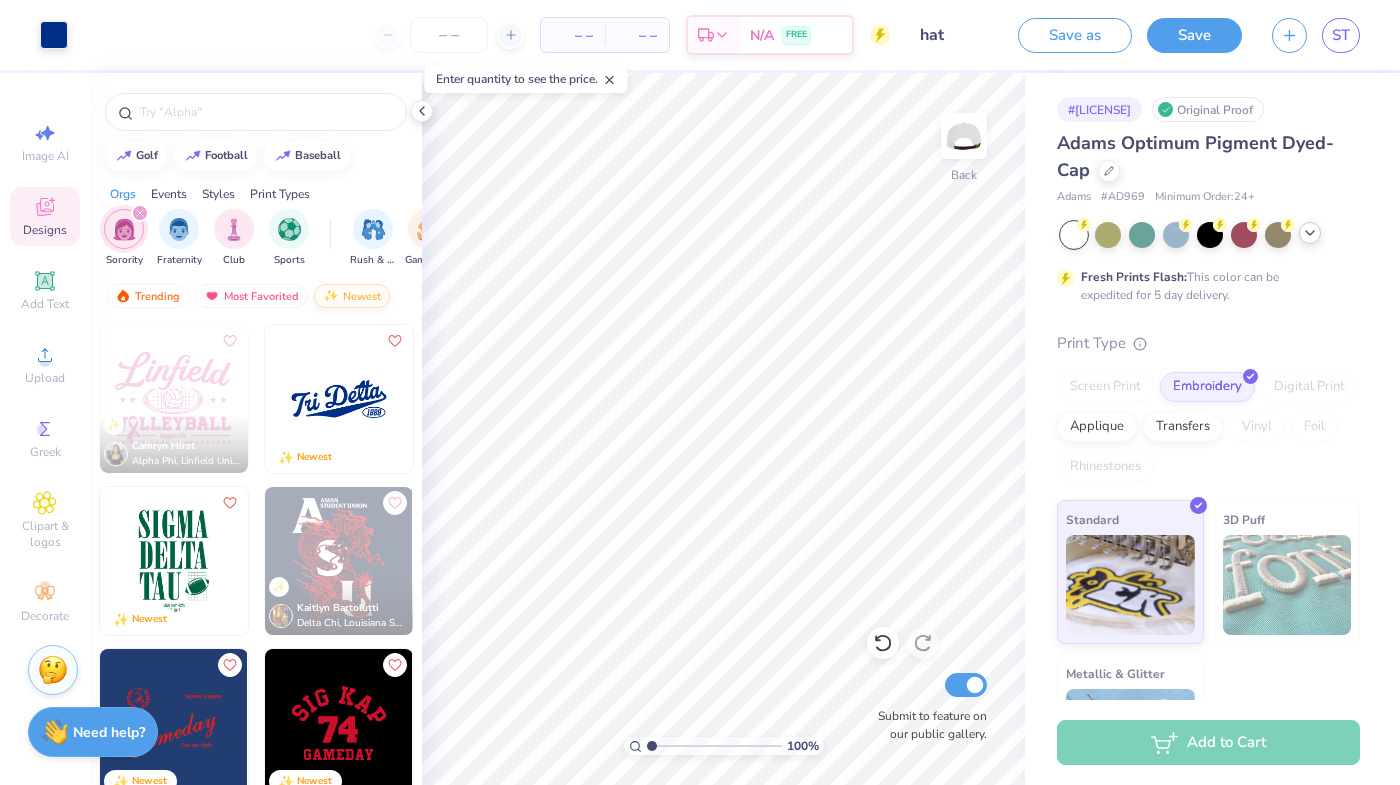 click on "Newest" at bounding box center (352, 296) 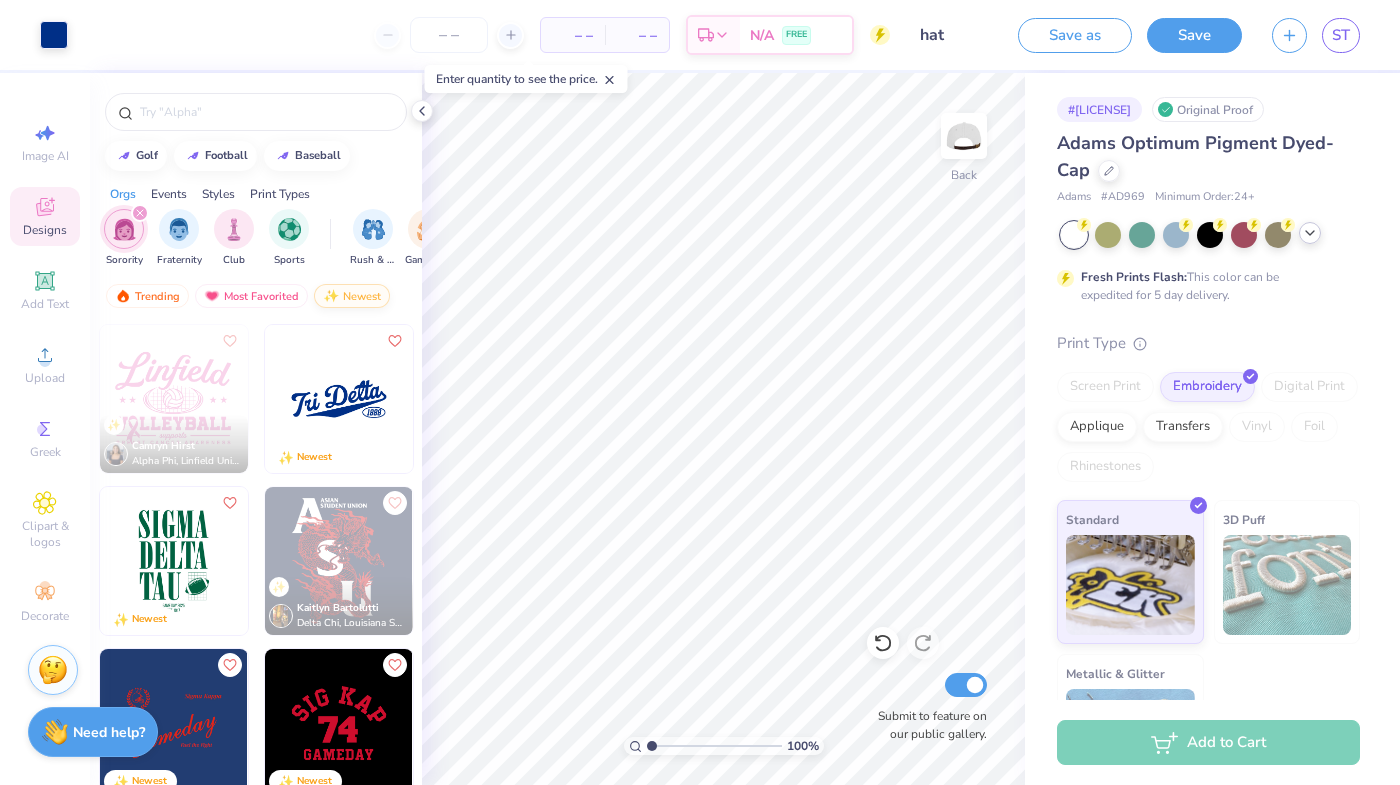 click on "Newest" at bounding box center (352, 296) 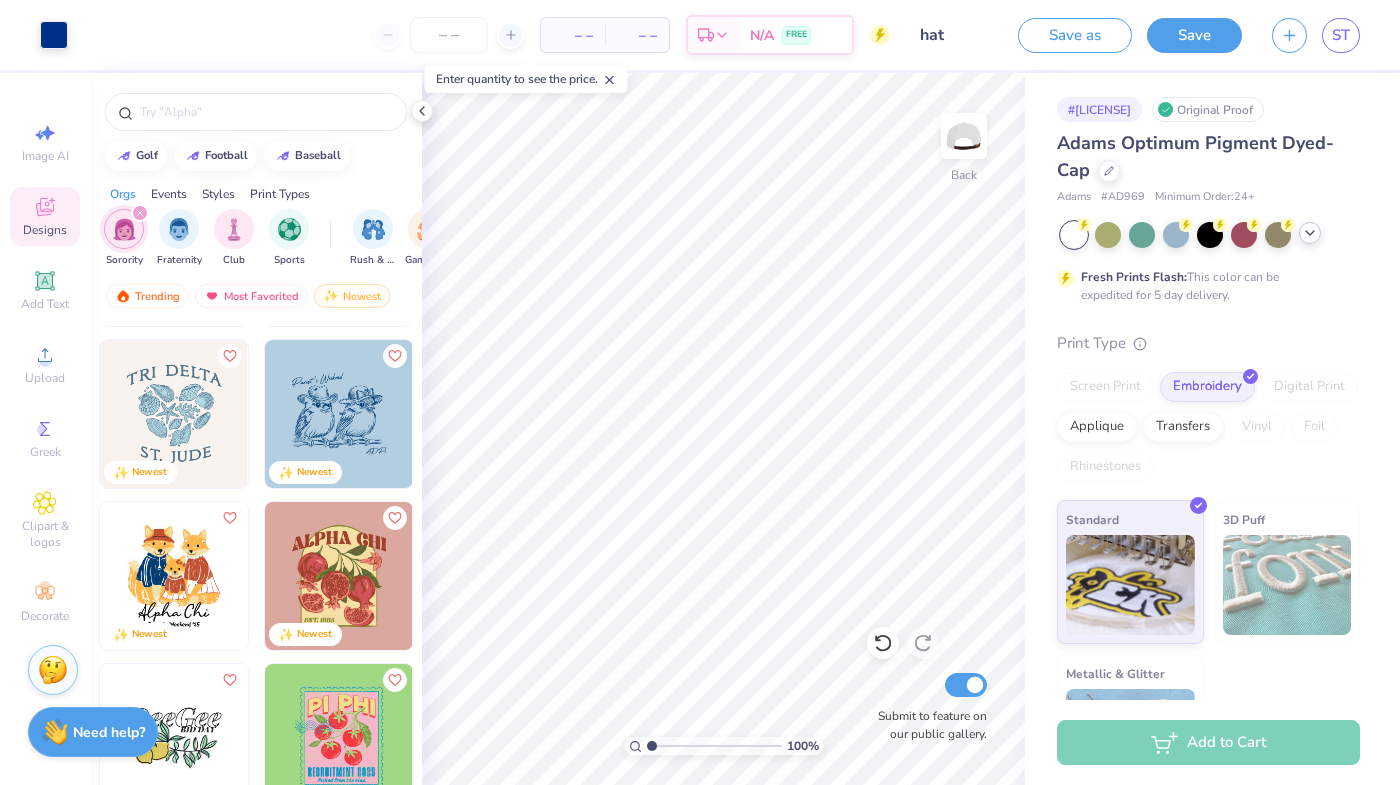 scroll, scrollTop: 8399, scrollLeft: 0, axis: vertical 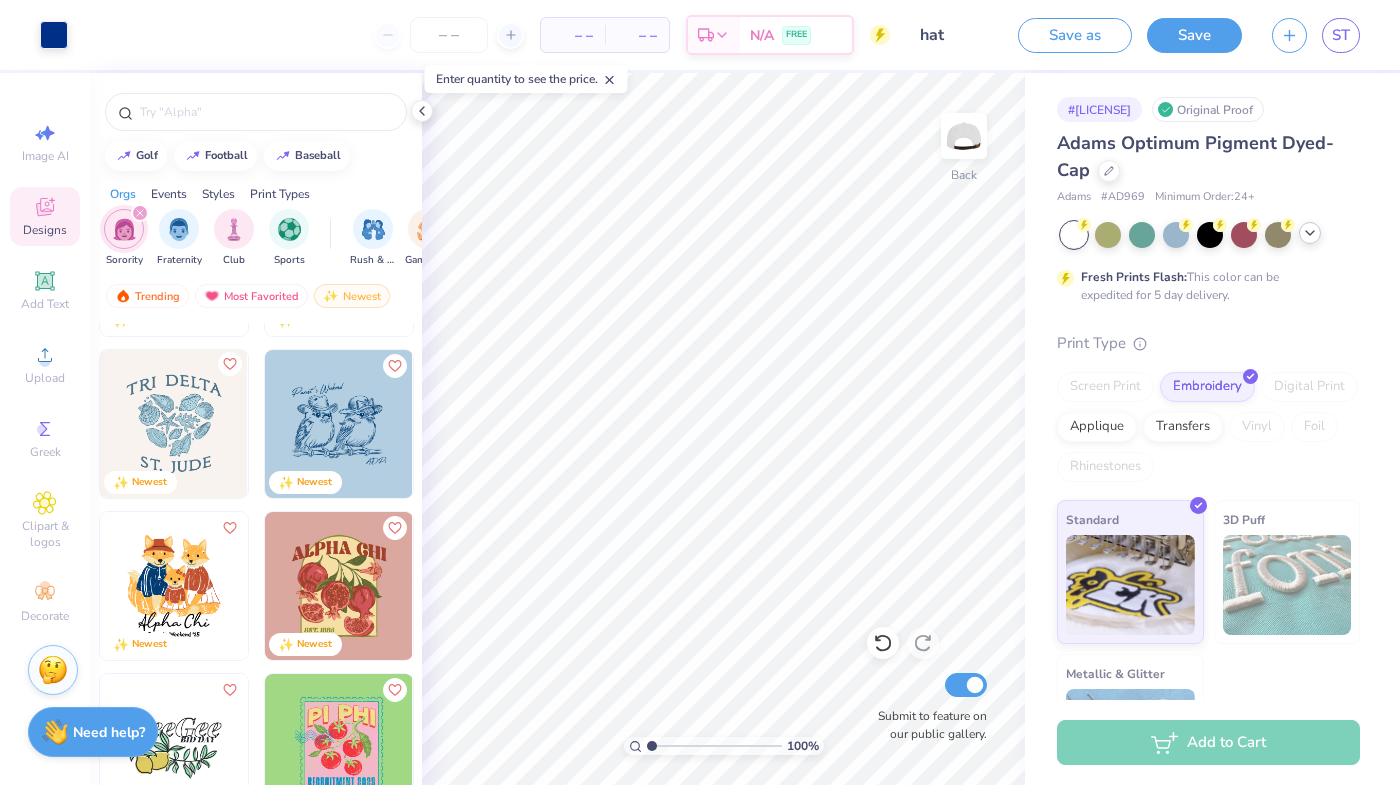 click 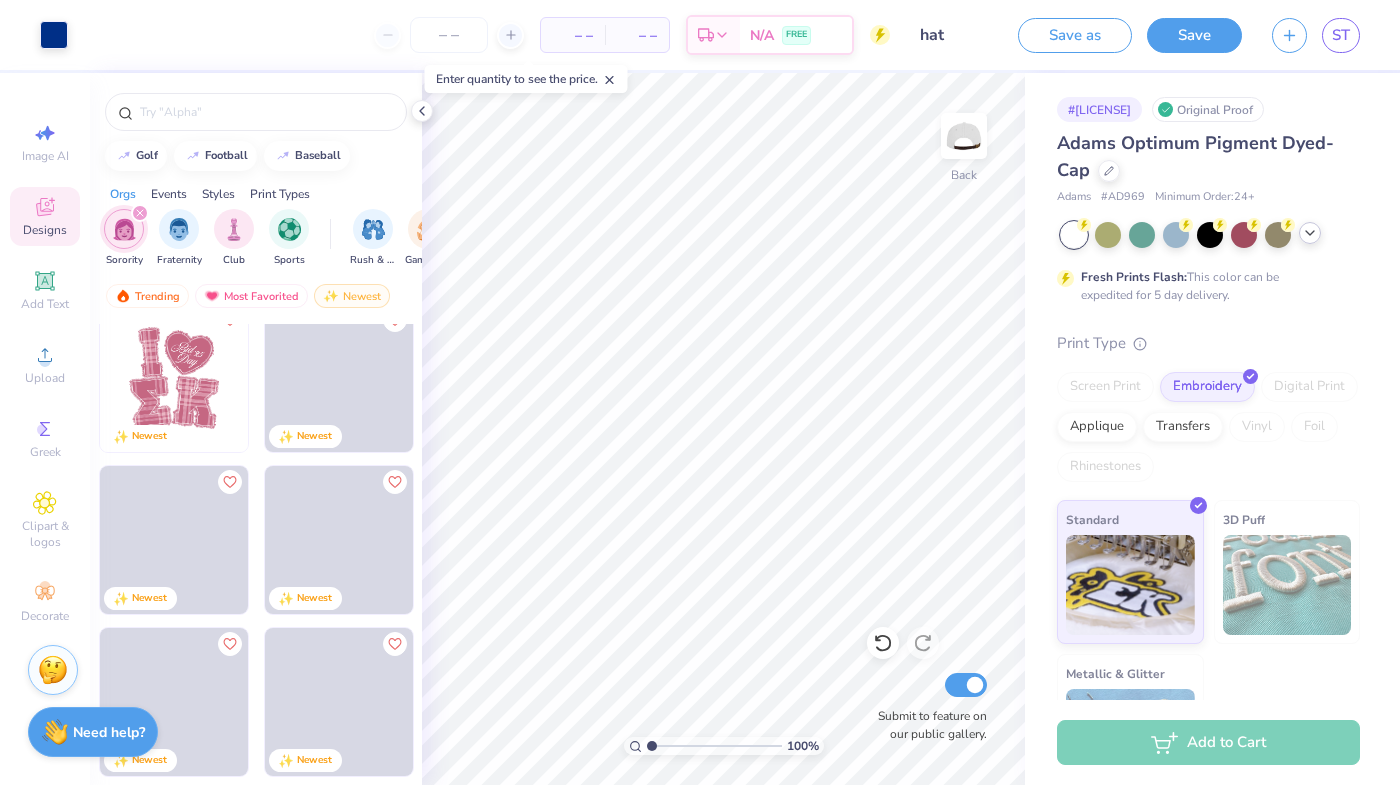 scroll, scrollTop: 10878, scrollLeft: 0, axis: vertical 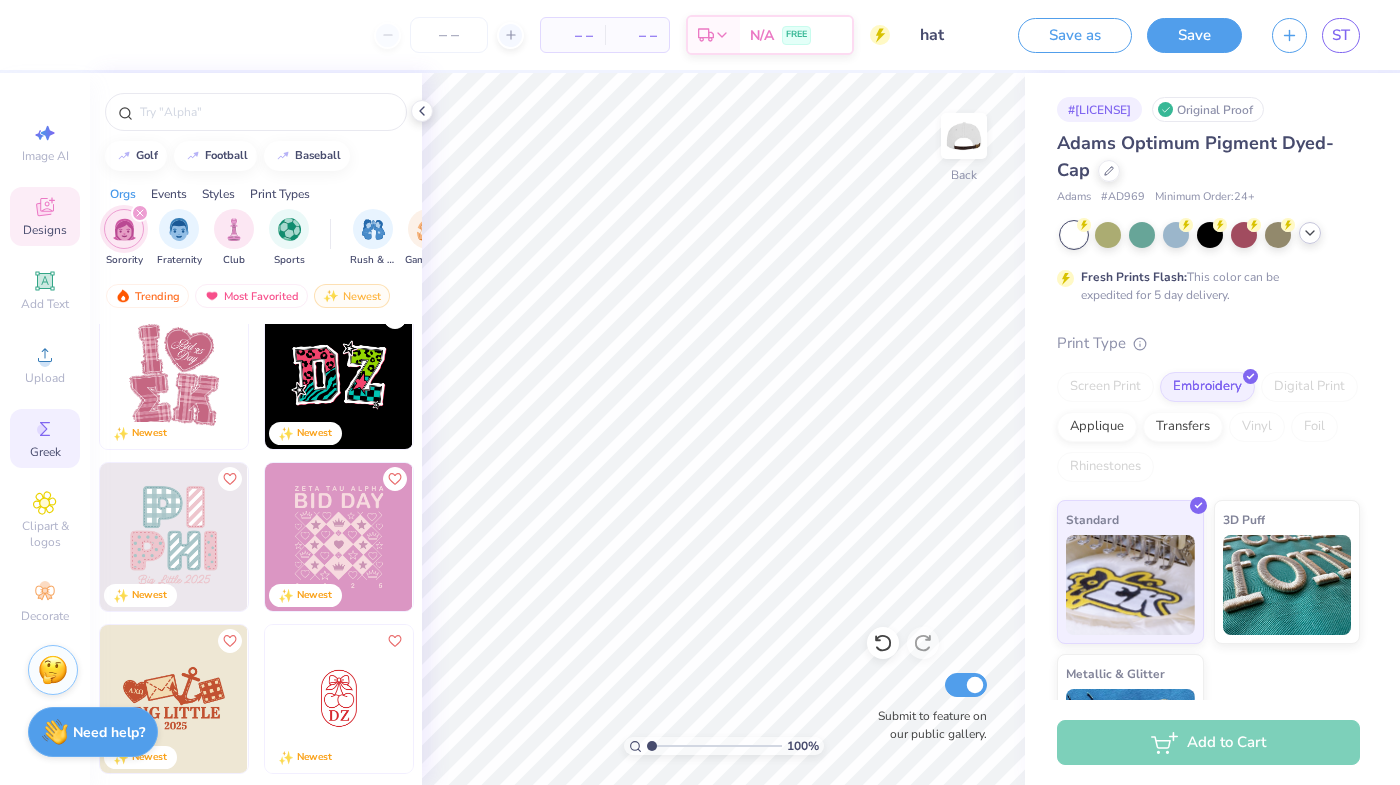 click on "Greek" at bounding box center [45, 452] 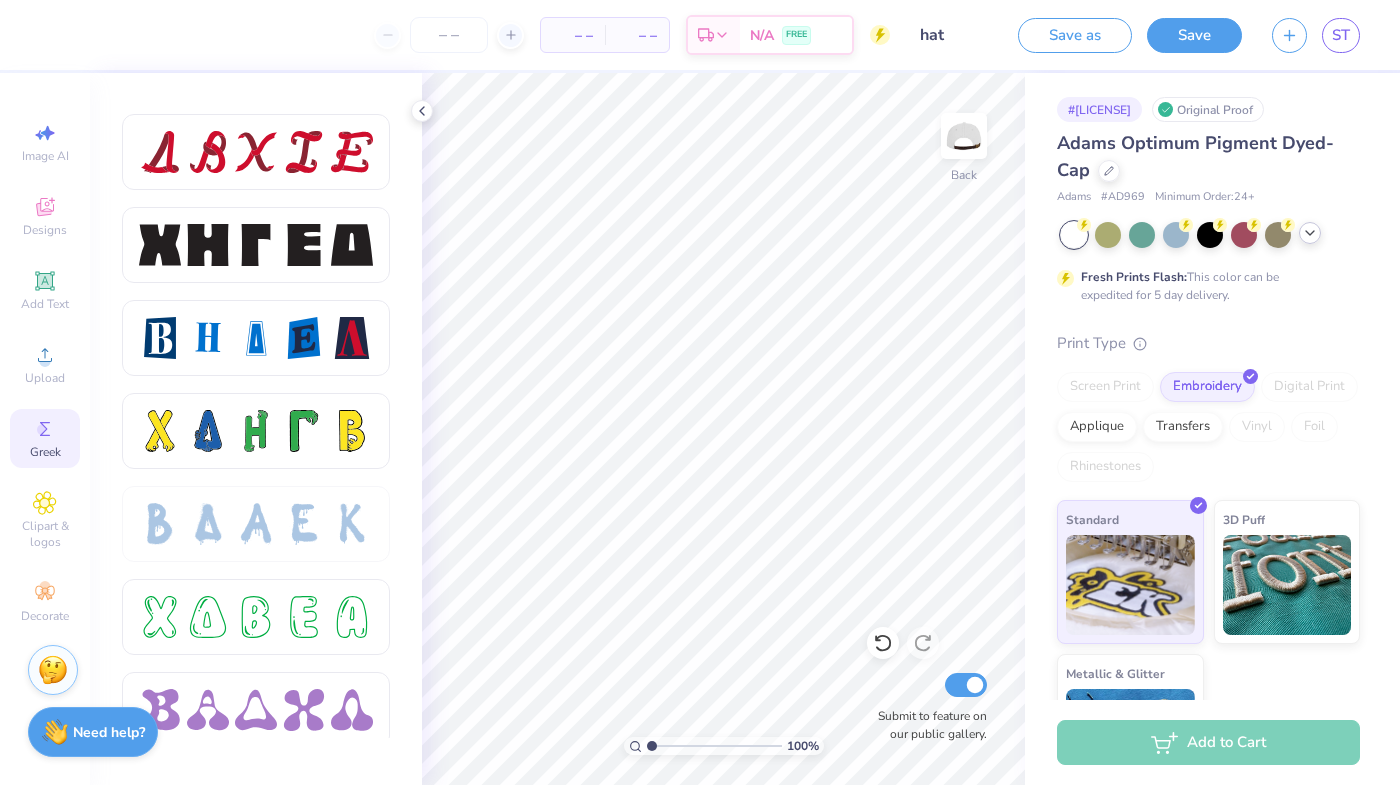 scroll, scrollTop: 2583, scrollLeft: 0, axis: vertical 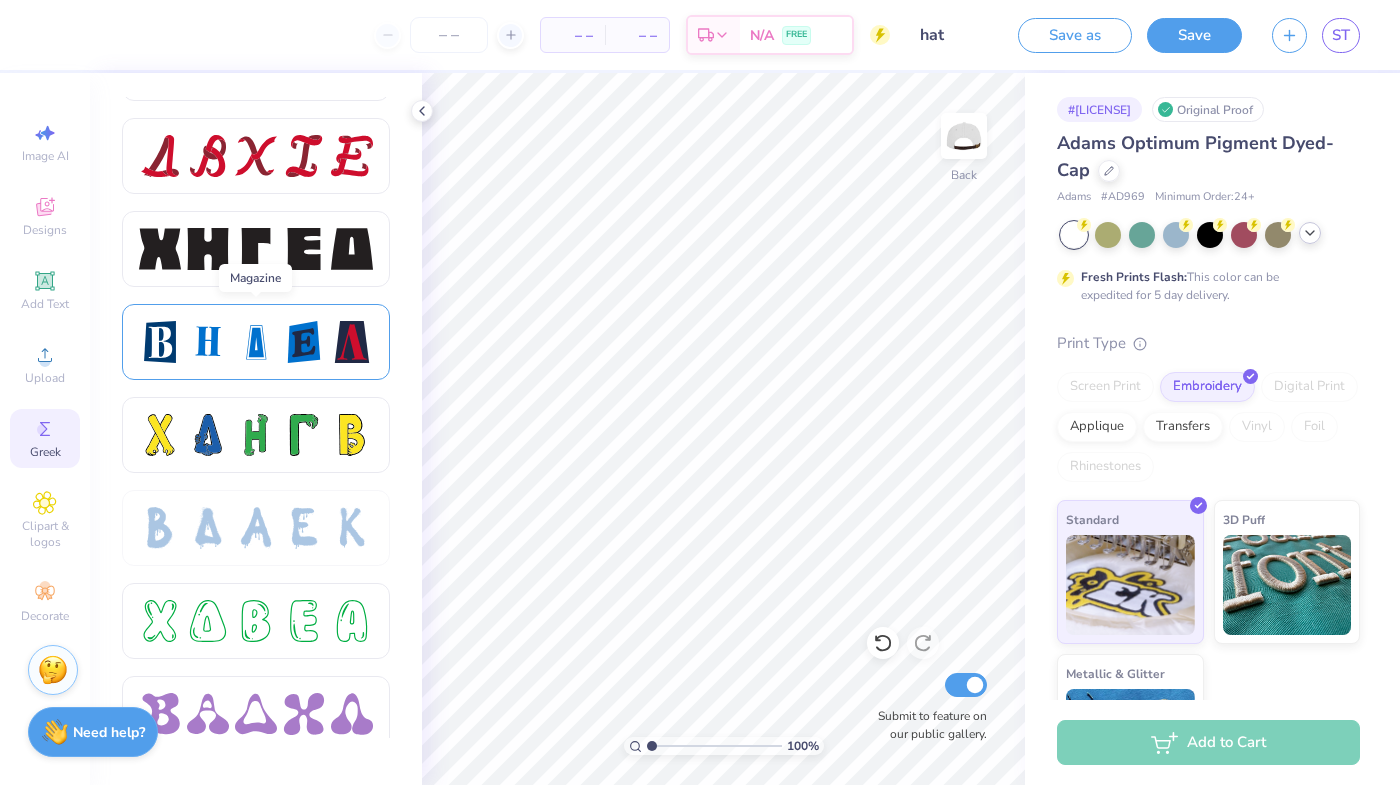 click at bounding box center [256, 342] 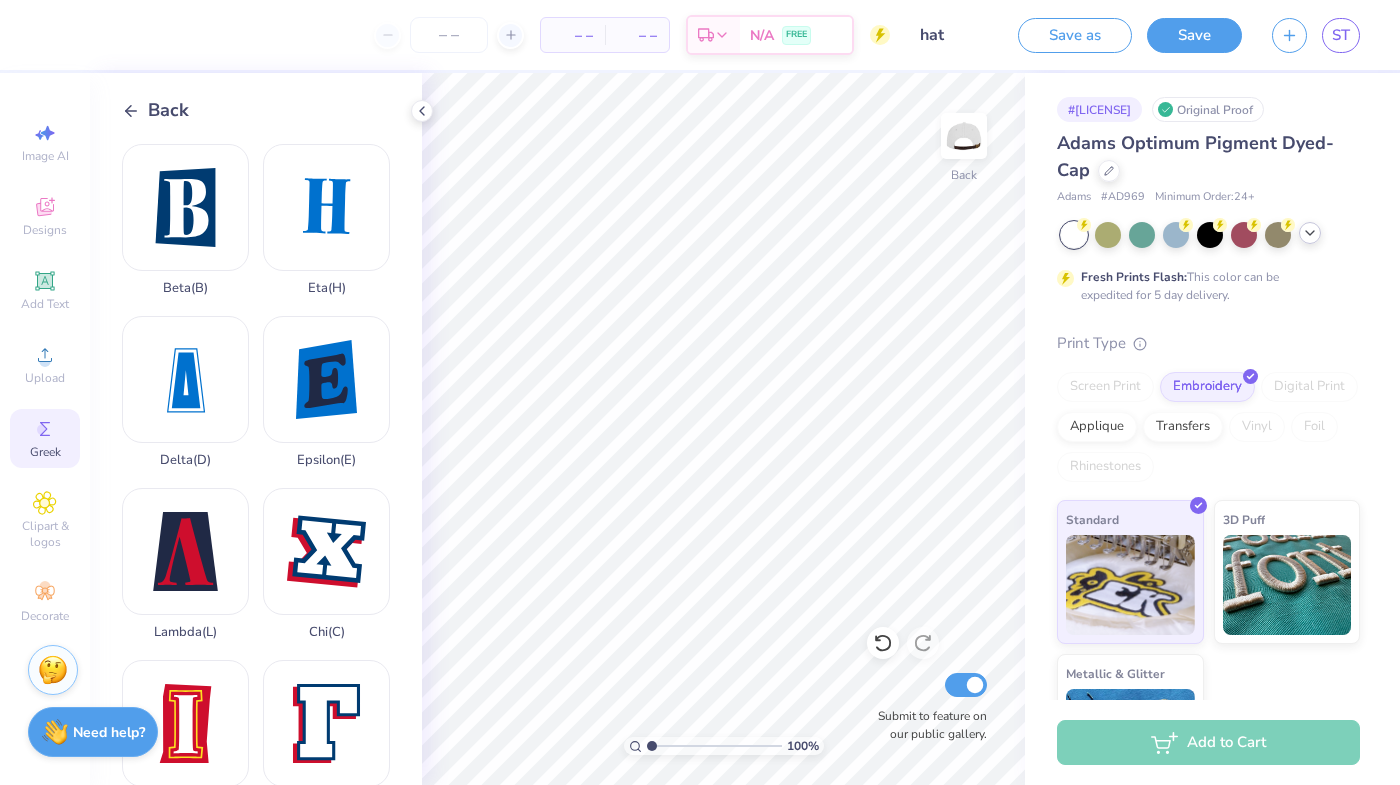 click 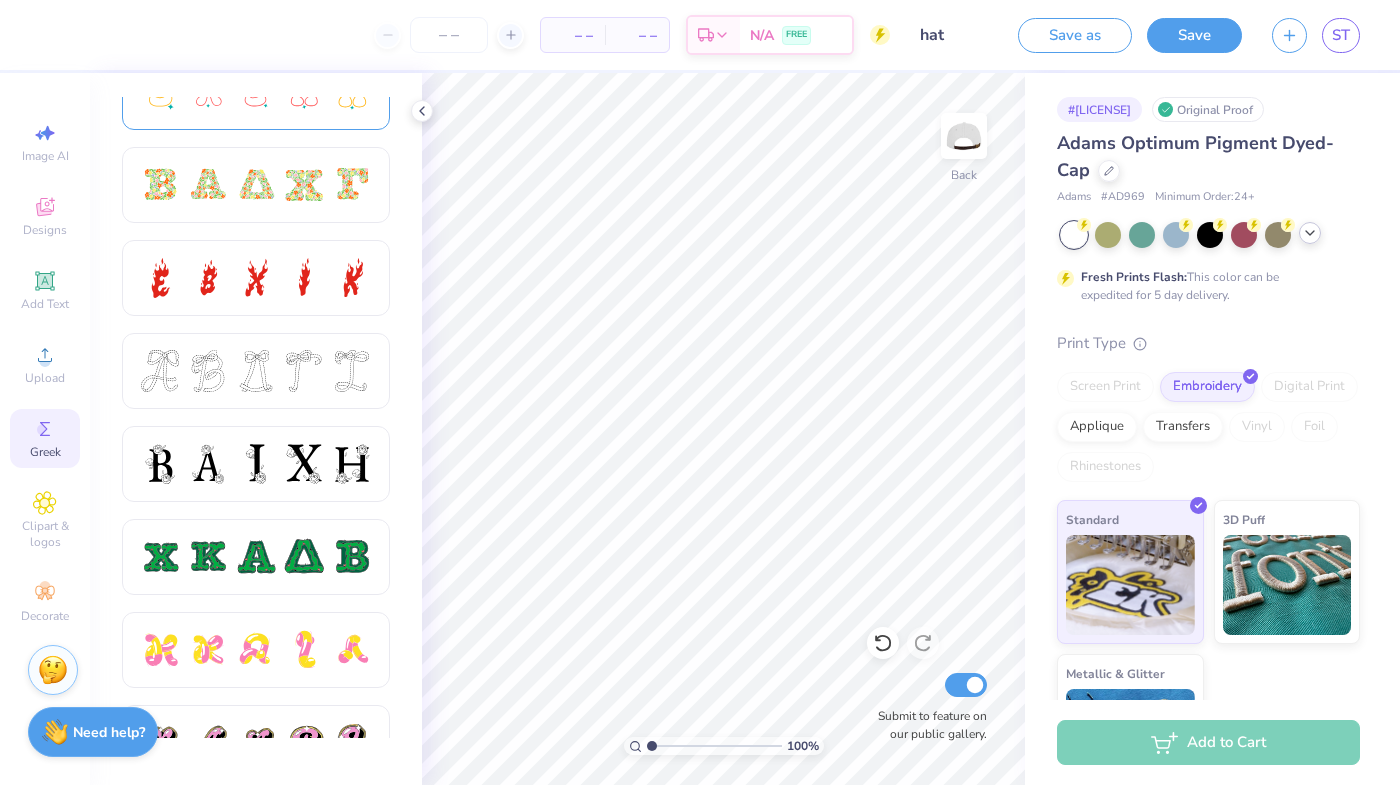scroll, scrollTop: 609, scrollLeft: 0, axis: vertical 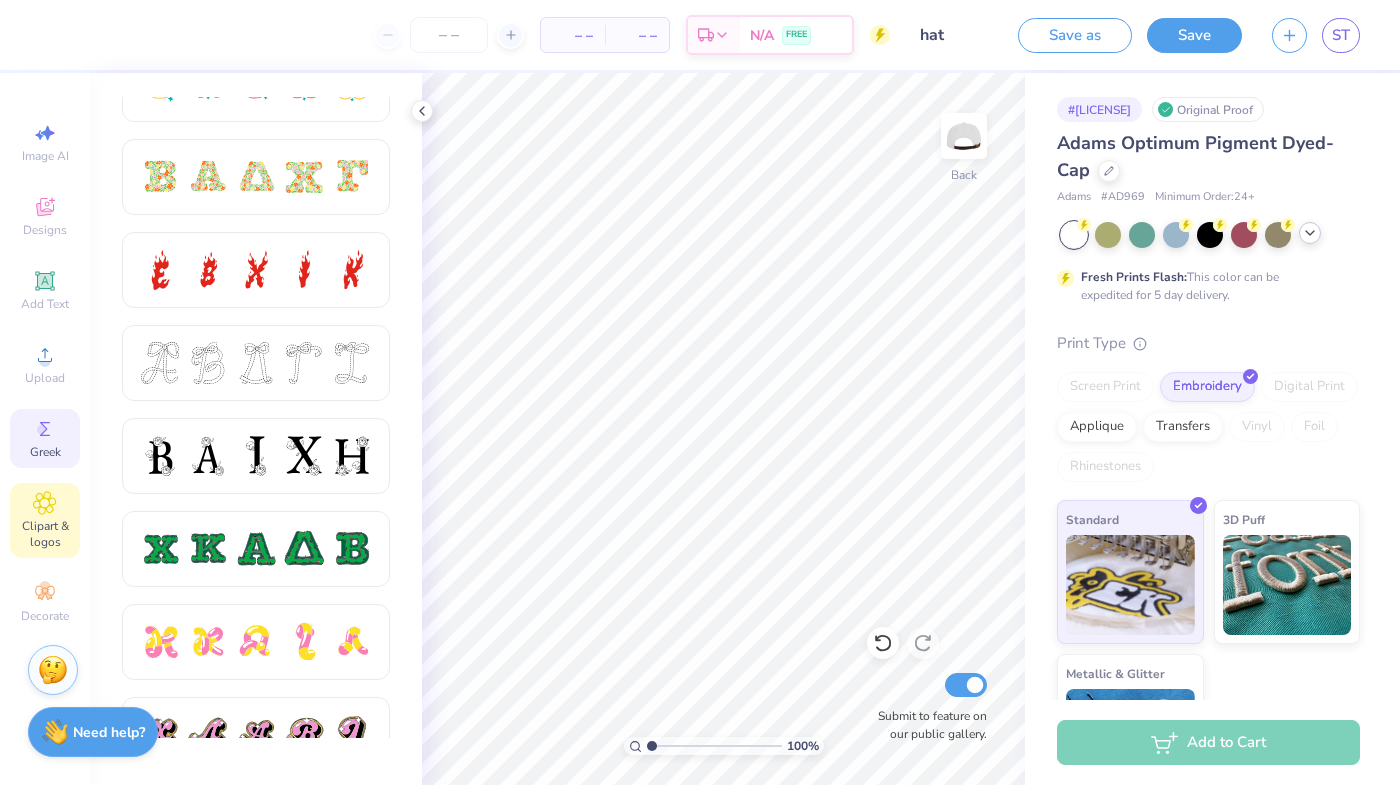 click on "Clipart & logos" at bounding box center (45, 534) 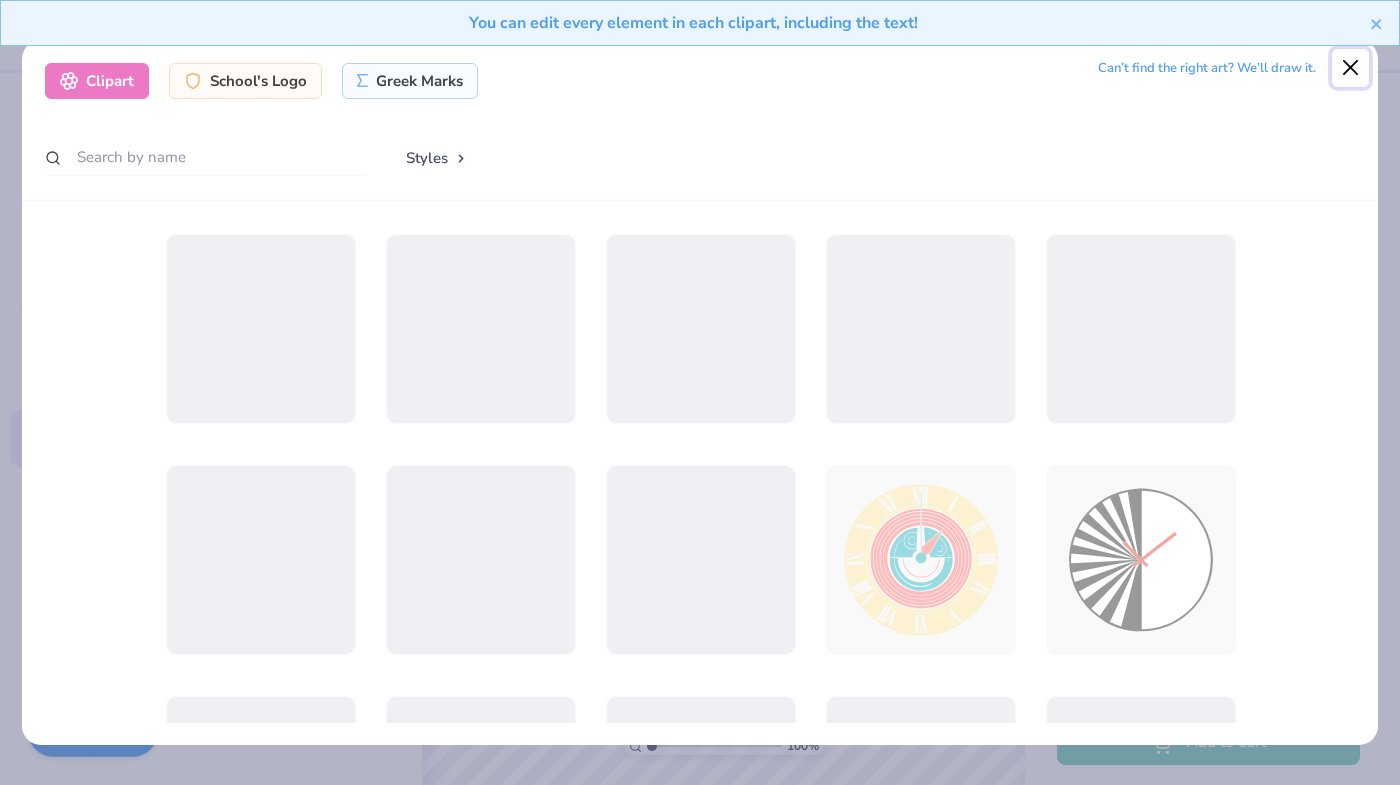 click at bounding box center (1351, 68) 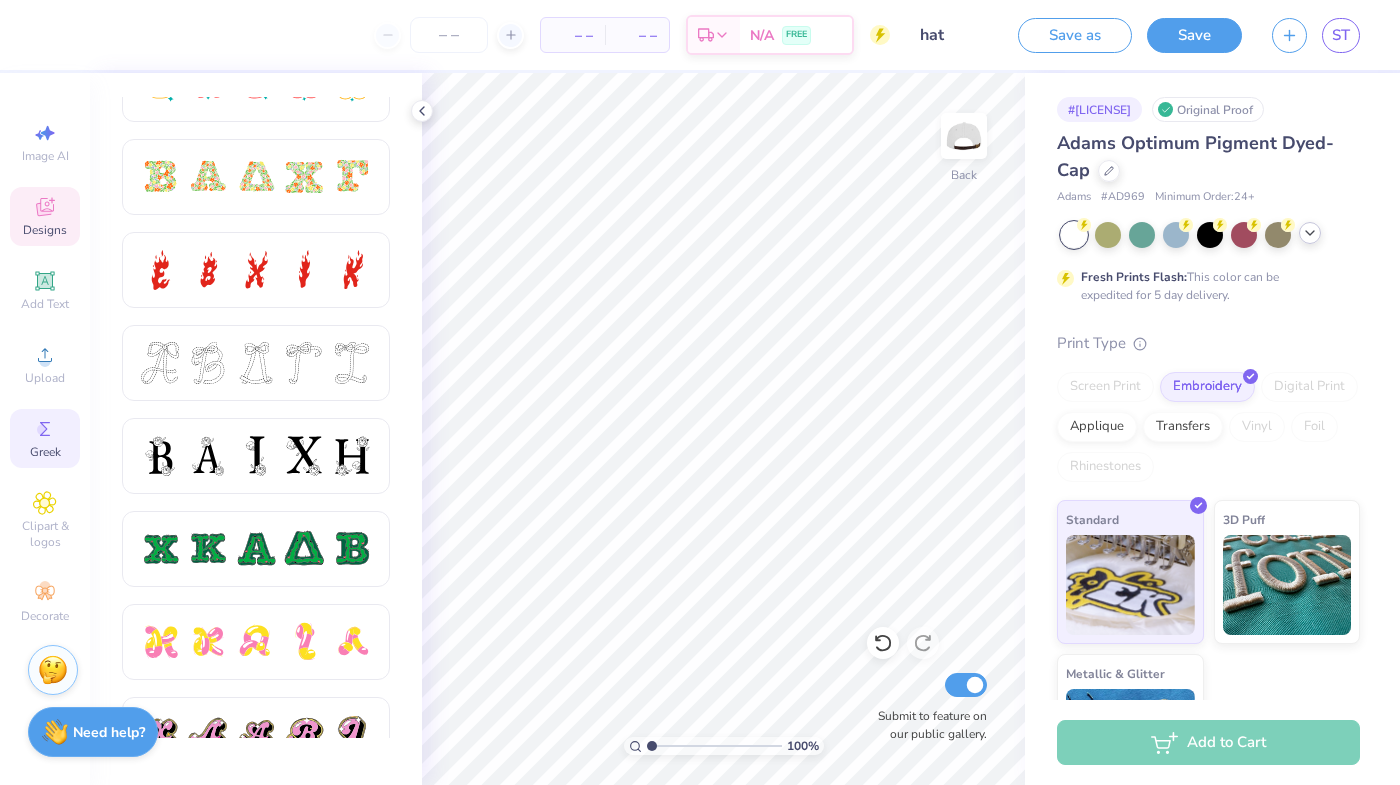 click on "Designs" at bounding box center (45, 230) 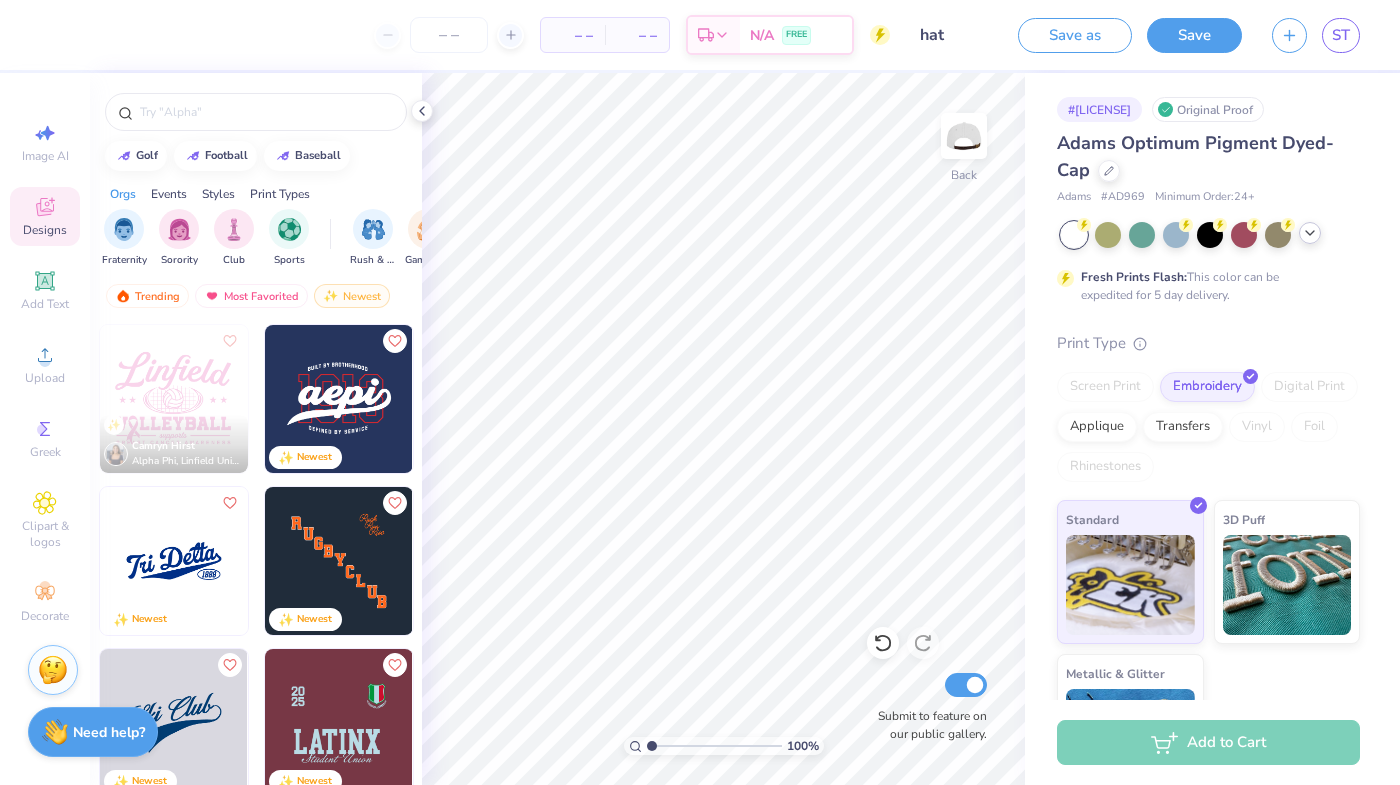 click on "Styles" at bounding box center [218, 194] 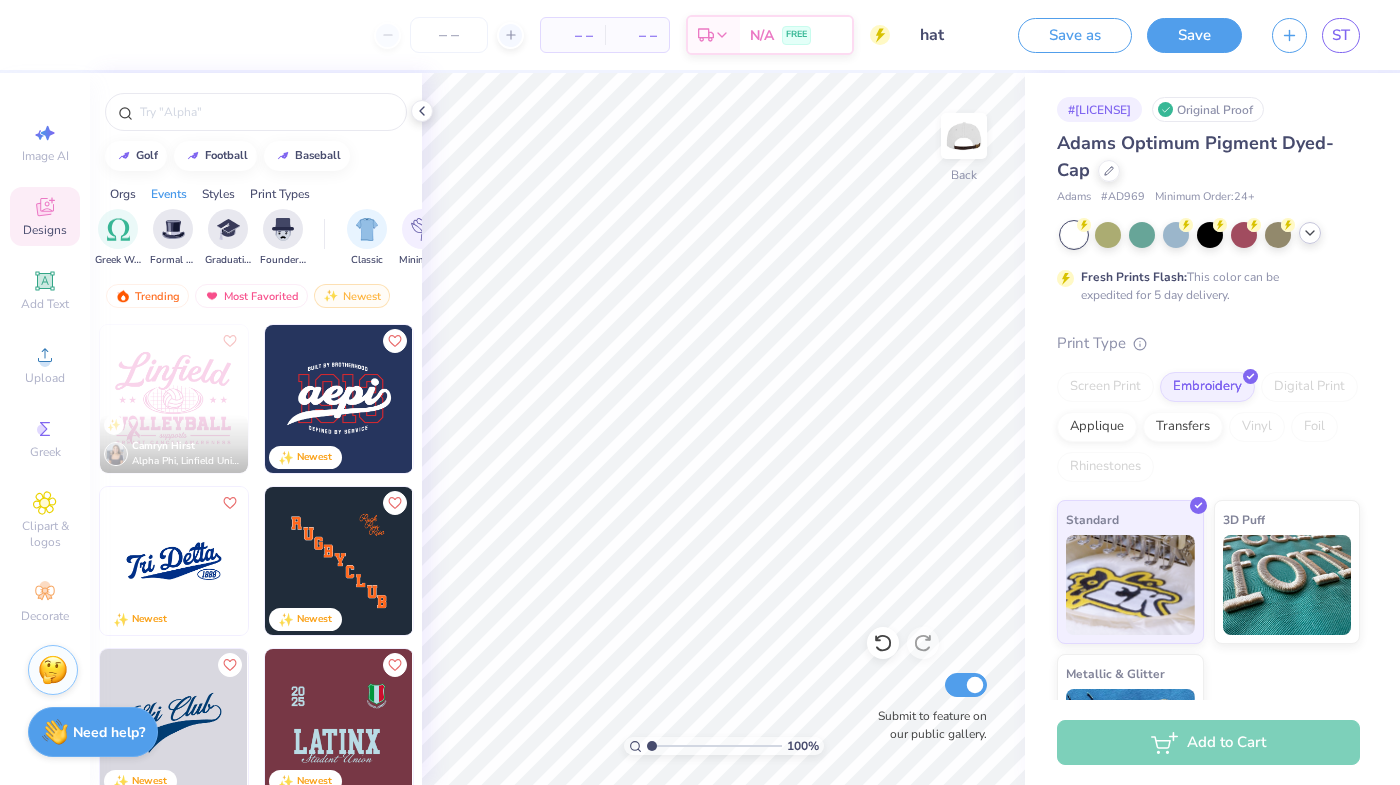 scroll, scrollTop: 0, scrollLeft: 1048, axis: horizontal 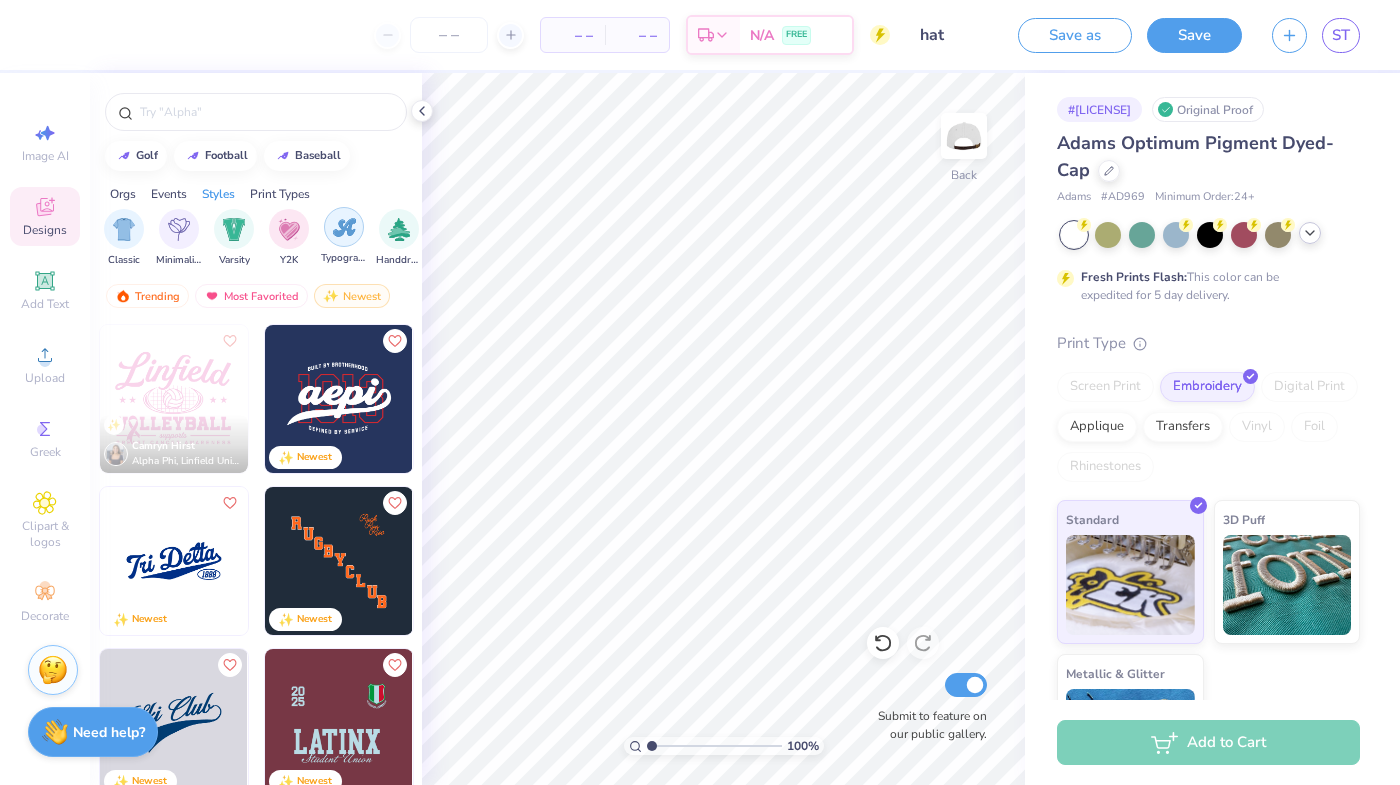 click at bounding box center (344, 227) 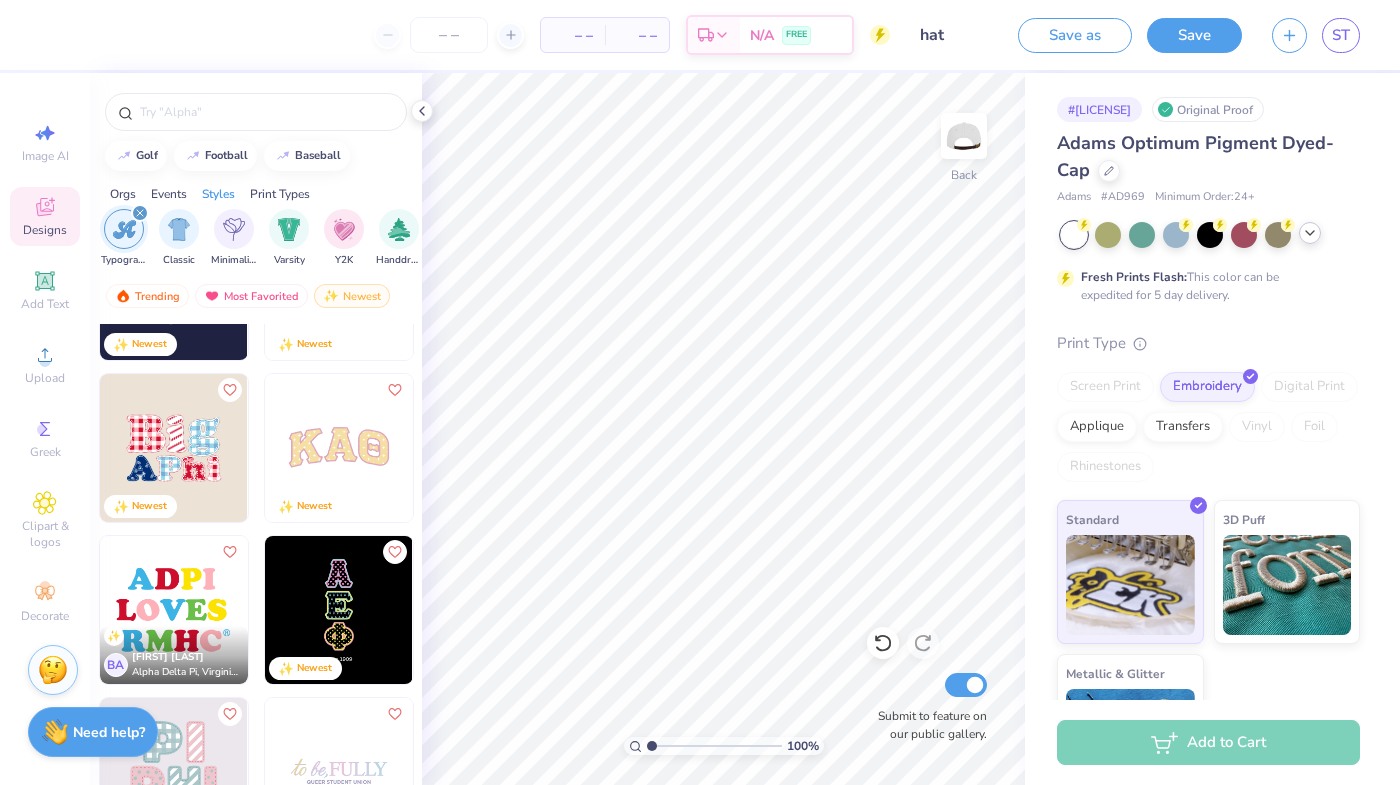 scroll, scrollTop: 922, scrollLeft: 0, axis: vertical 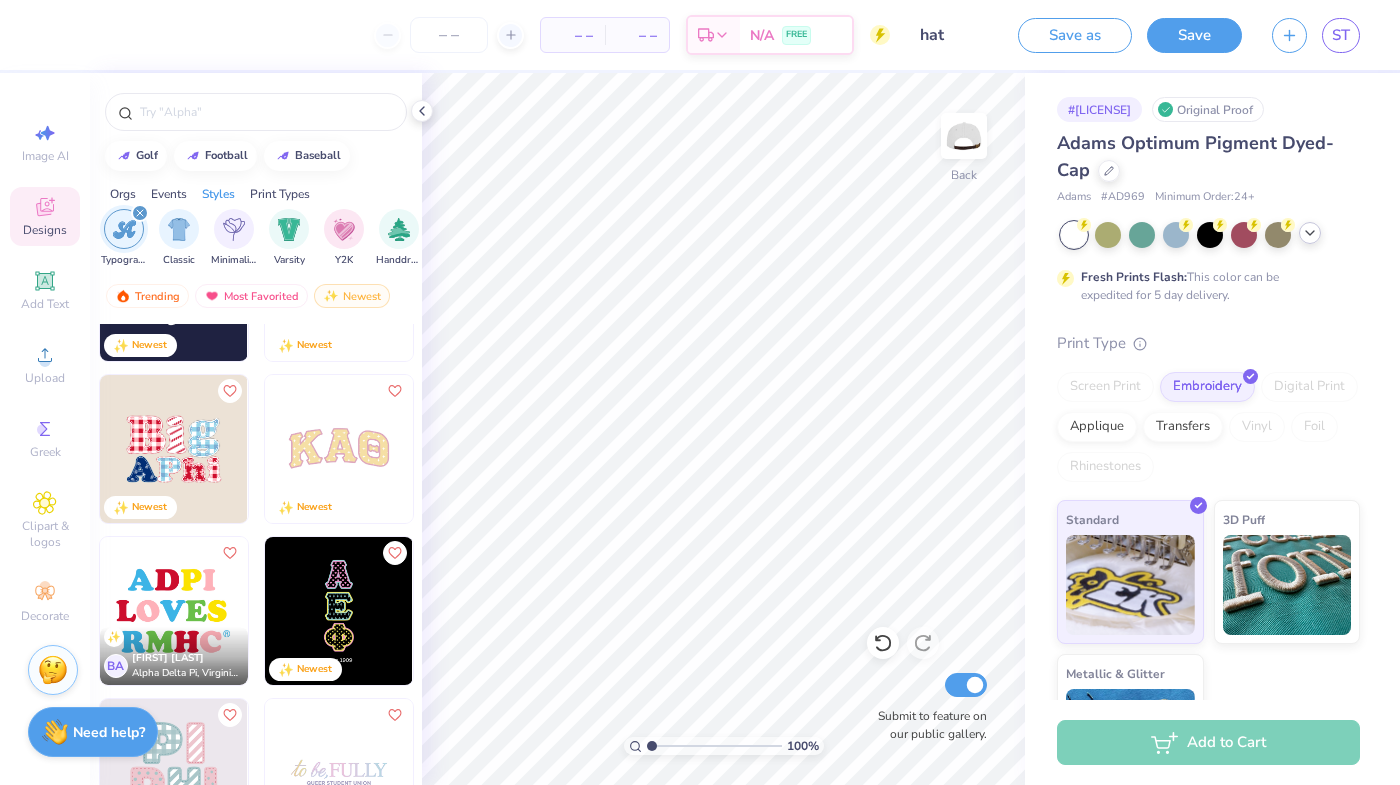 click at bounding box center (322, 449) 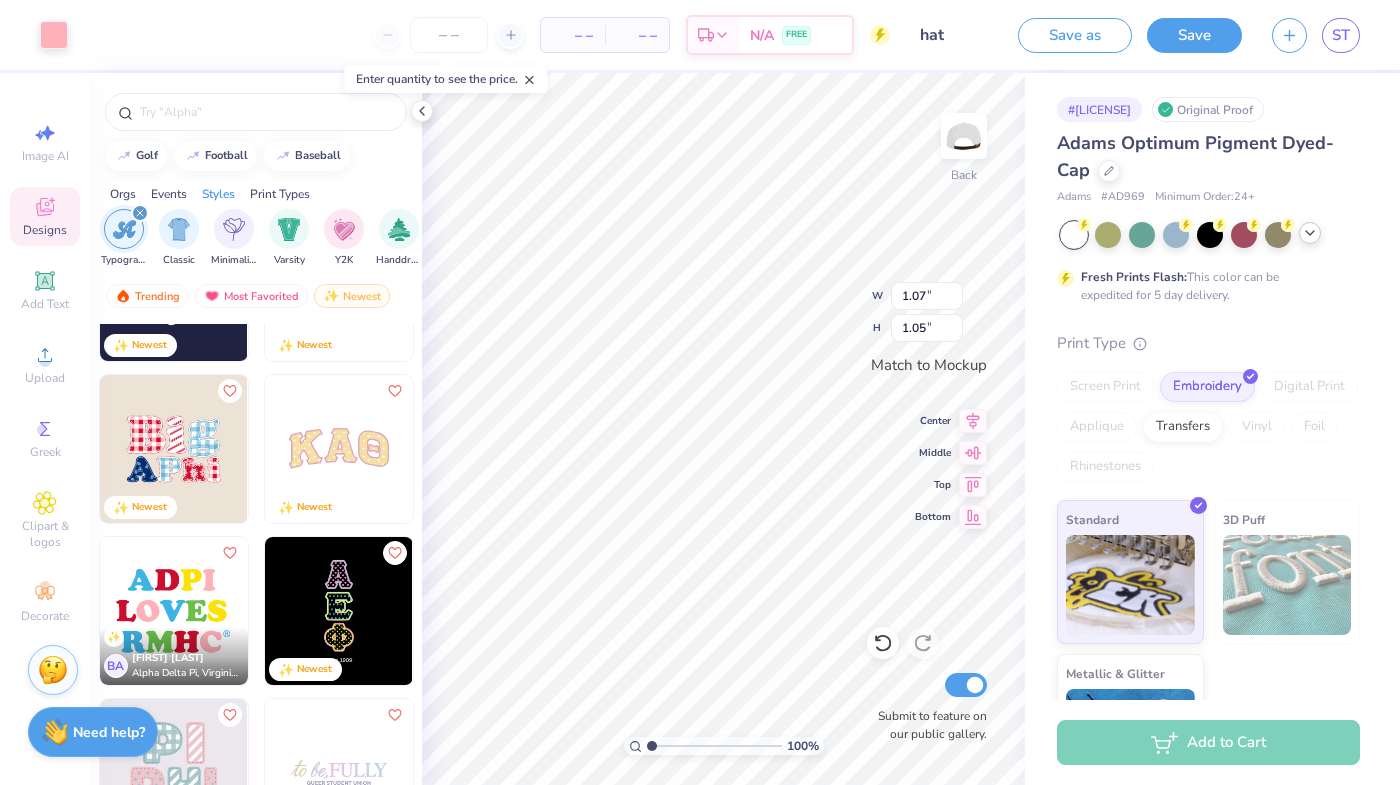type on "1.07" 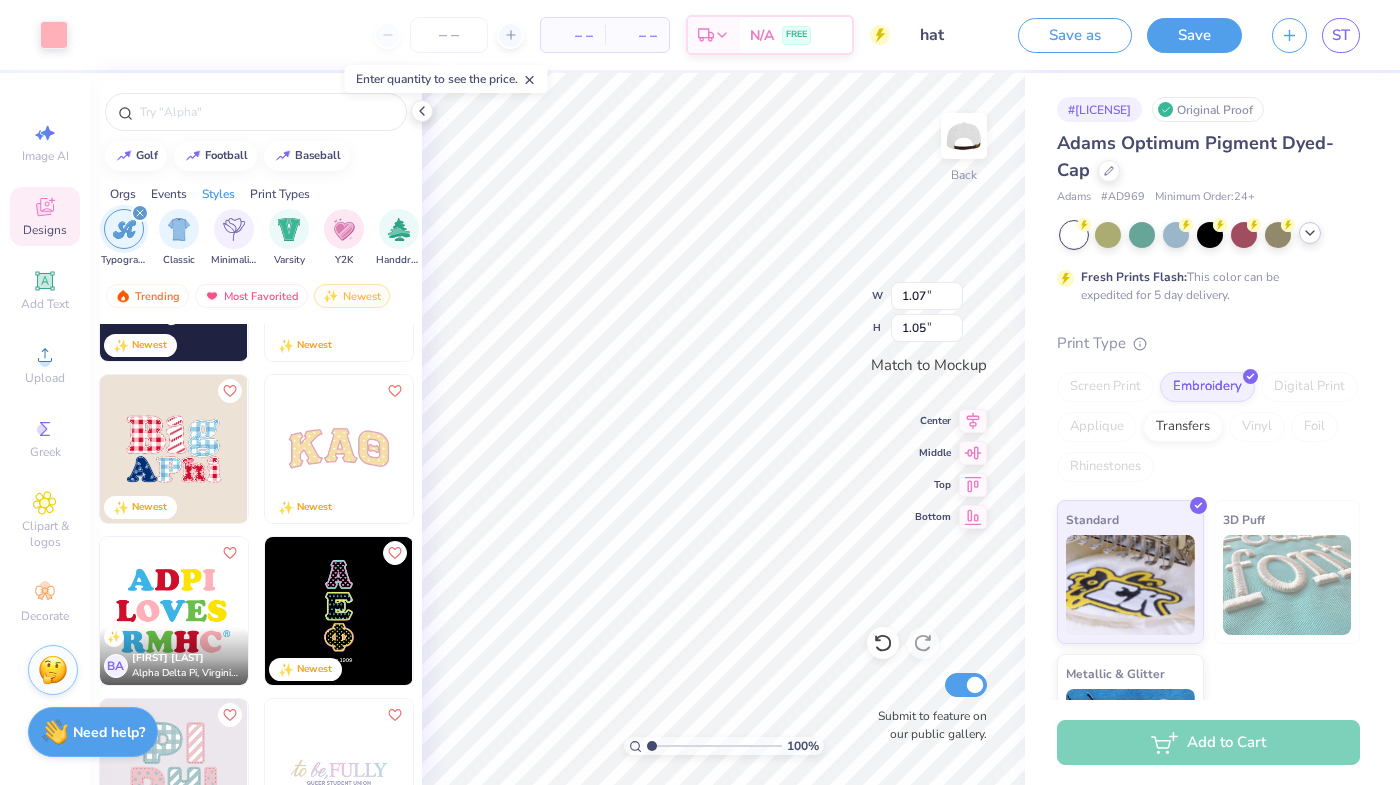 type on "1.05" 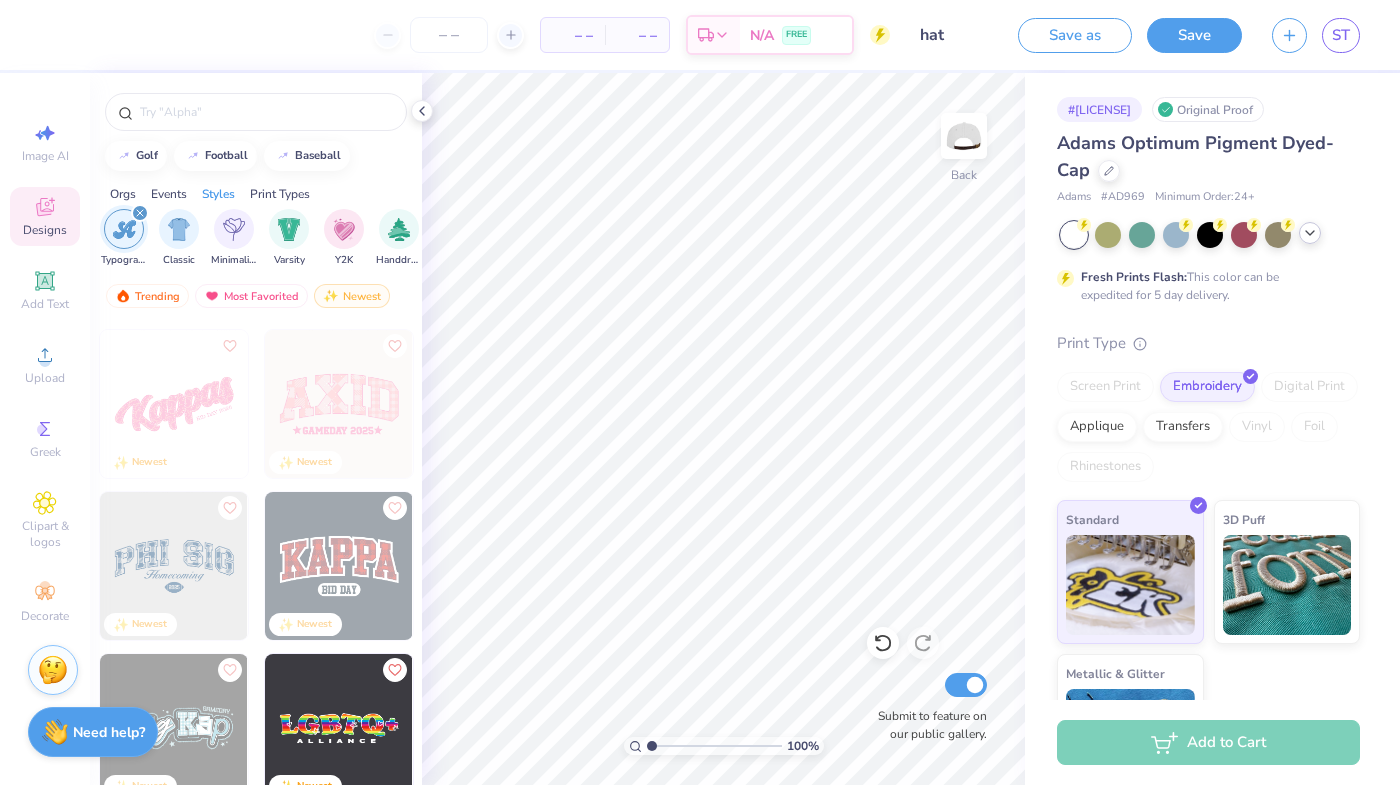 scroll, scrollTop: 6975, scrollLeft: 0, axis: vertical 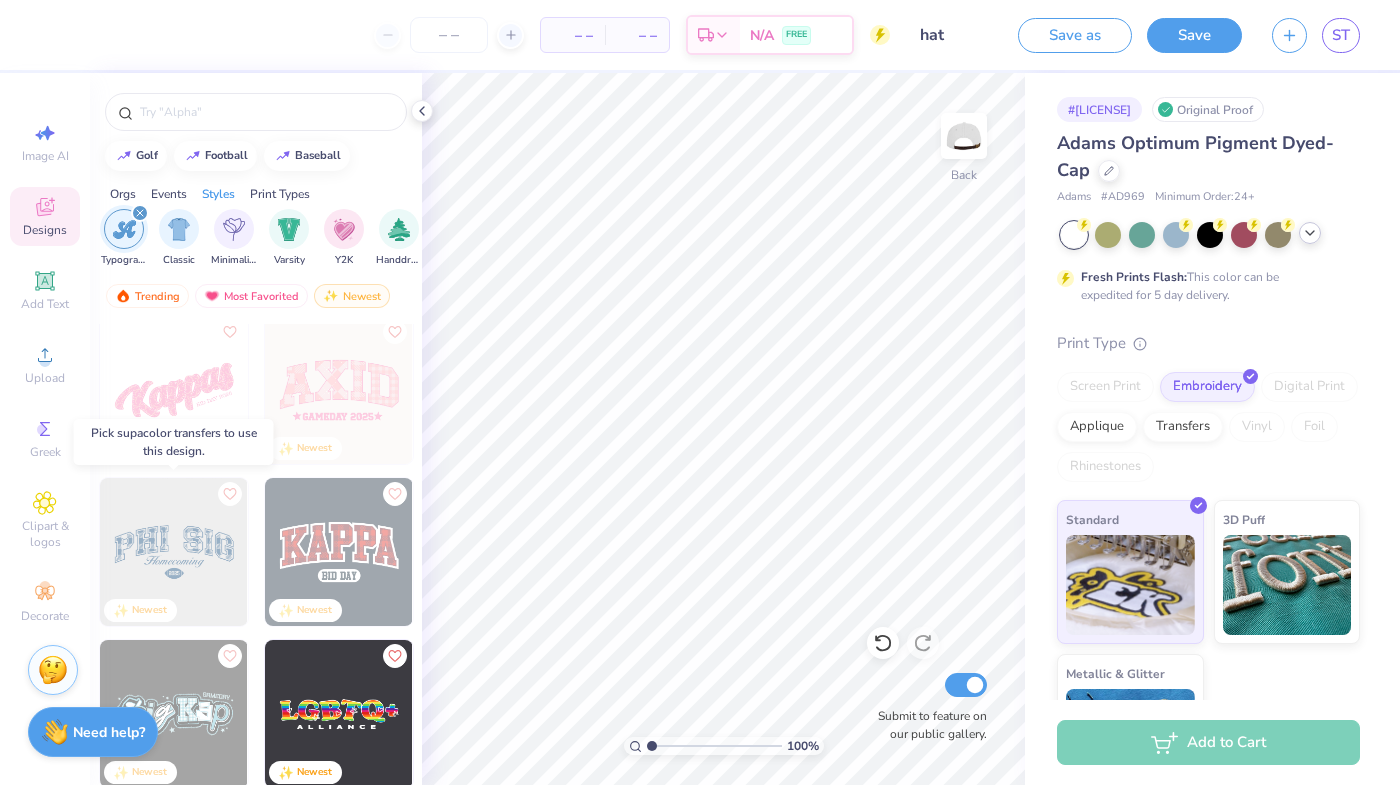 click at bounding box center (174, 552) 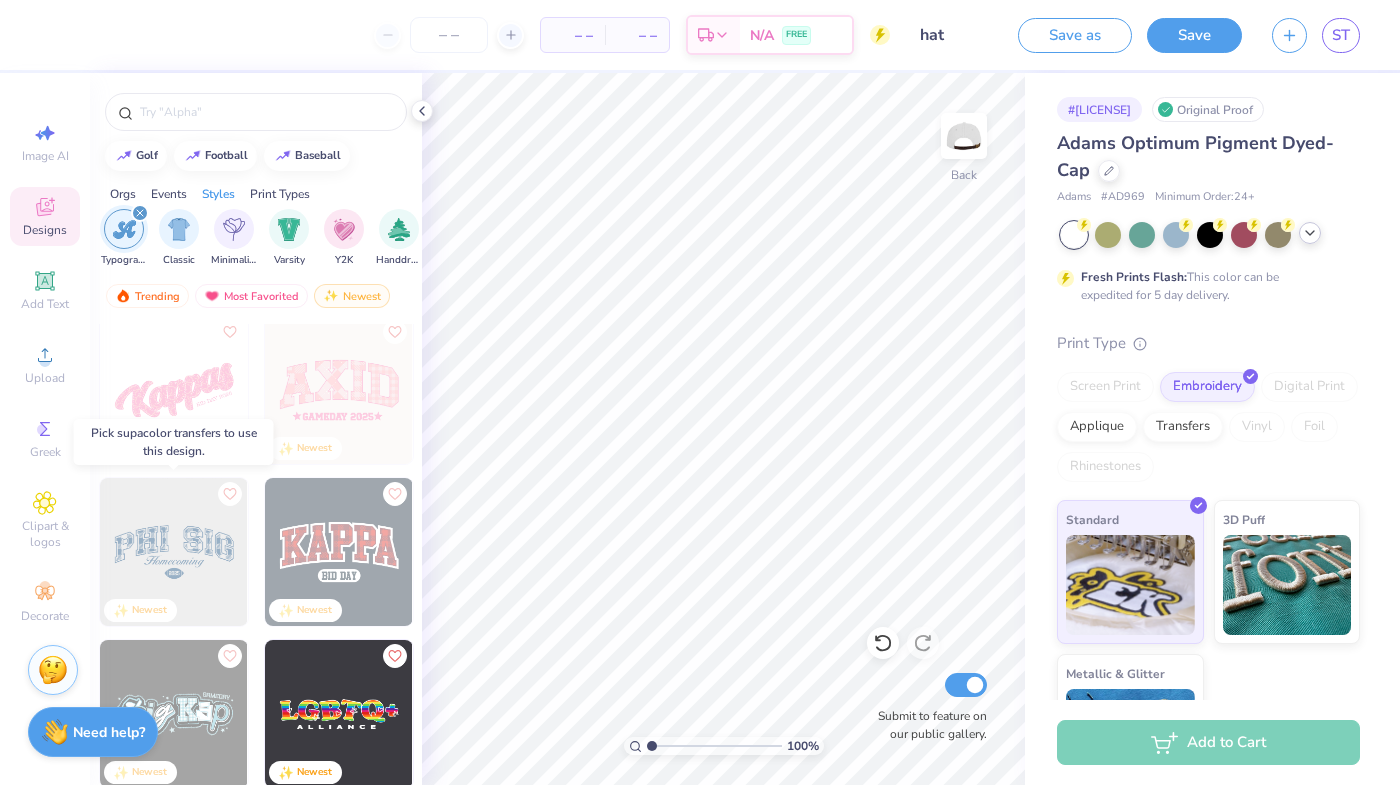 click at bounding box center [174, 552] 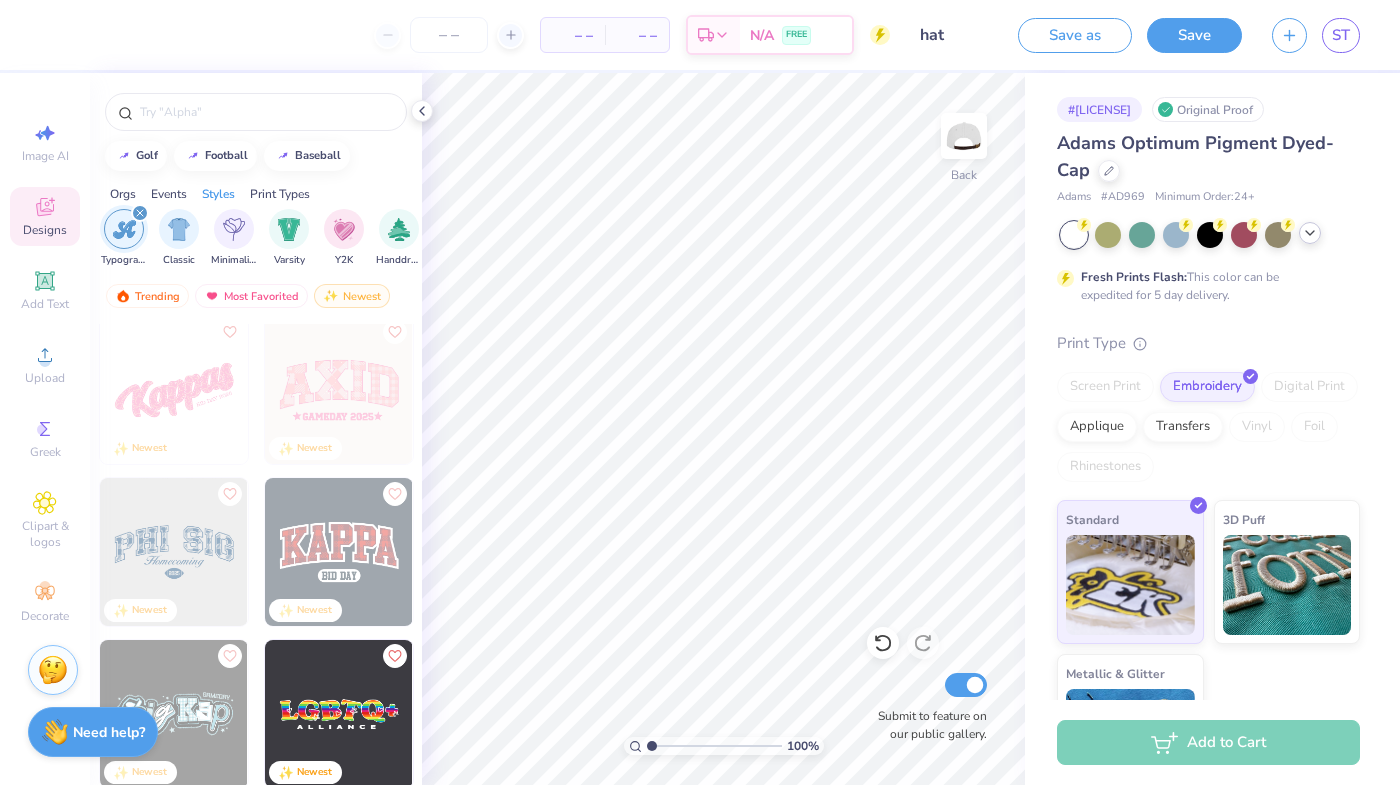 scroll, scrollTop: 1, scrollLeft: 0, axis: vertical 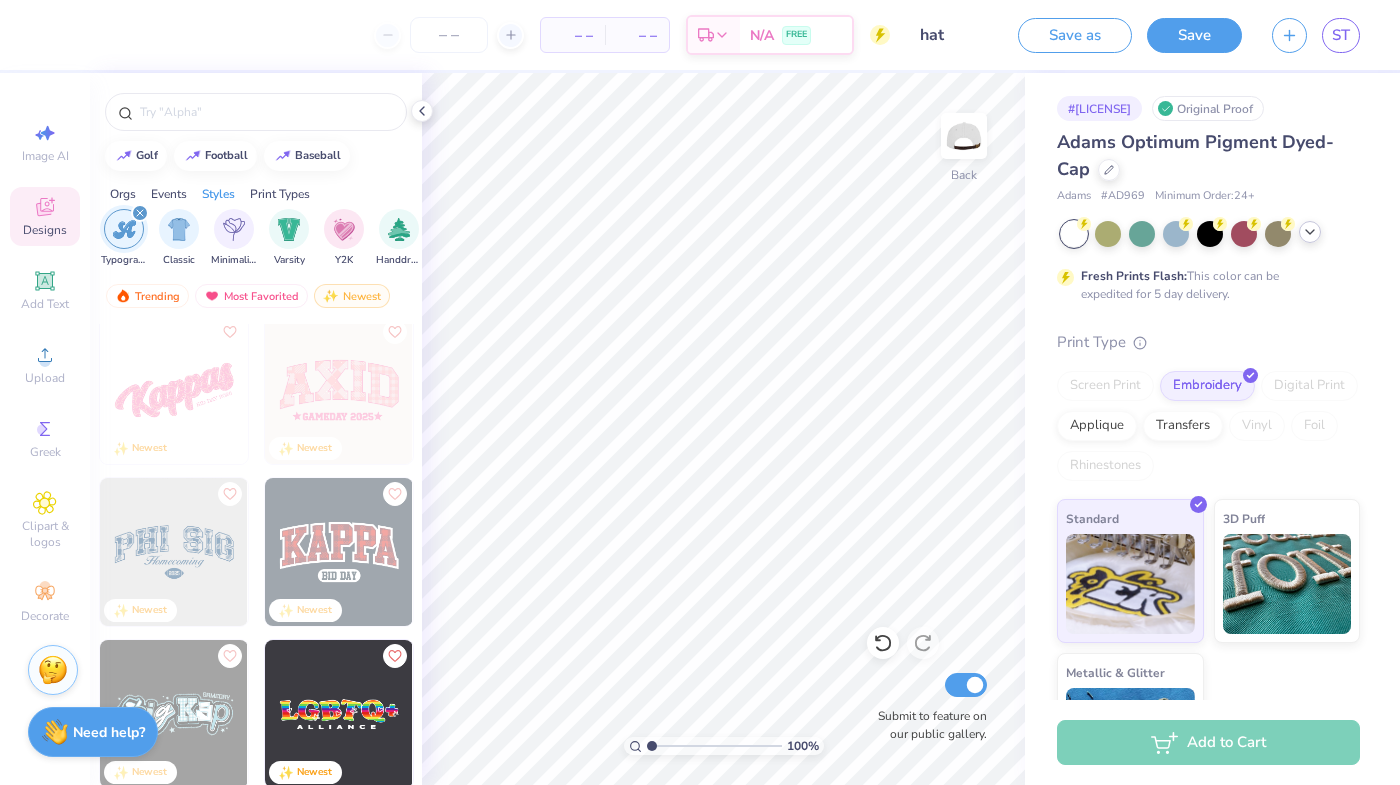 click at bounding box center (174, 552) 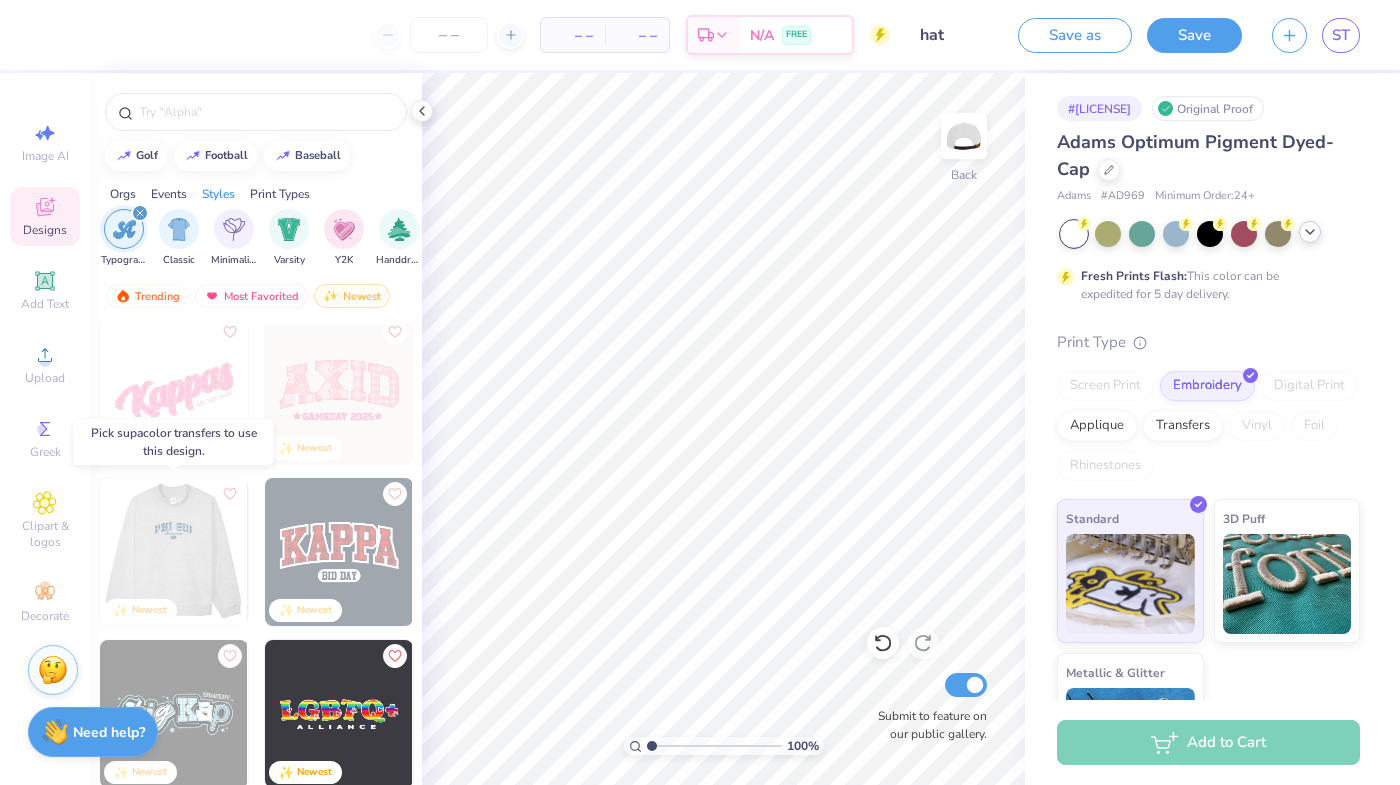 click at bounding box center (174, 552) 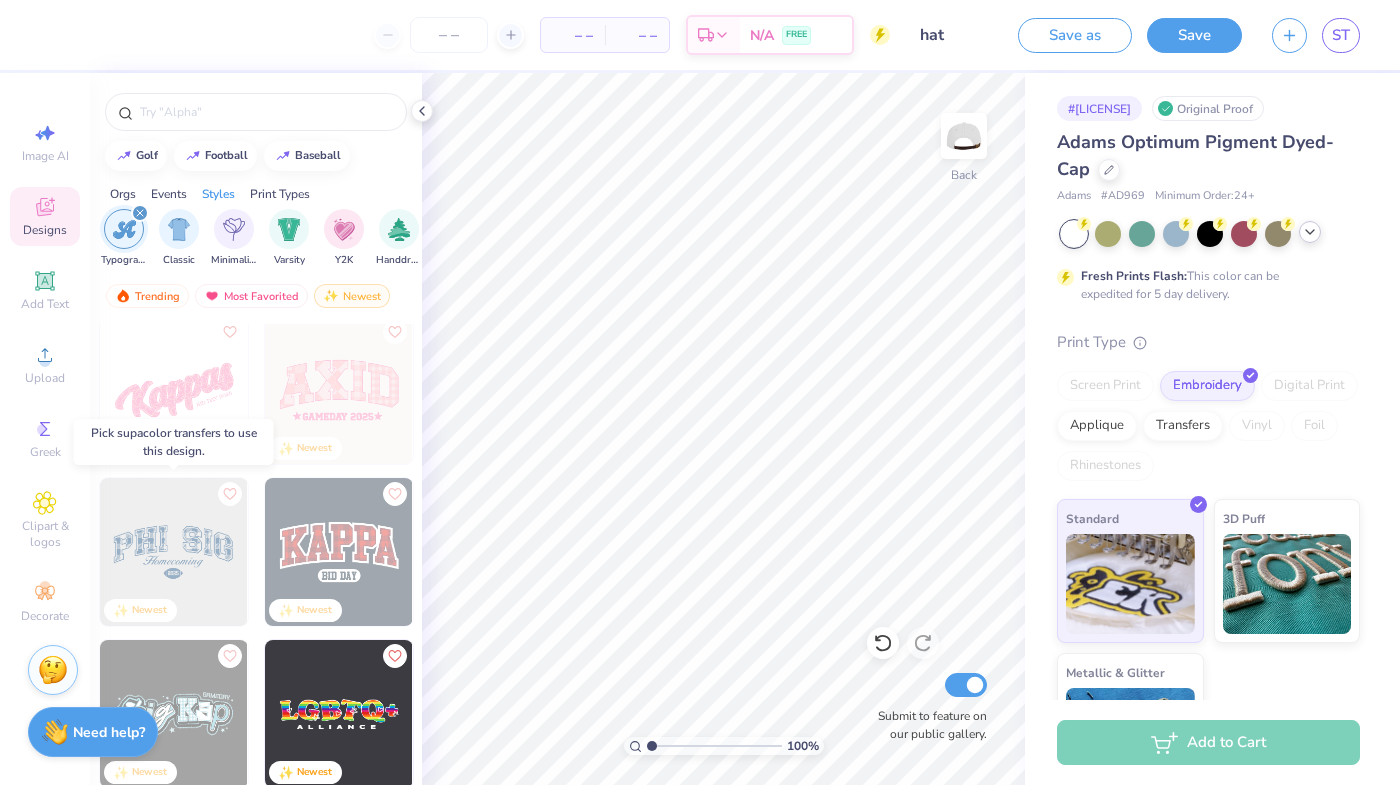 click at bounding box center [25, 552] 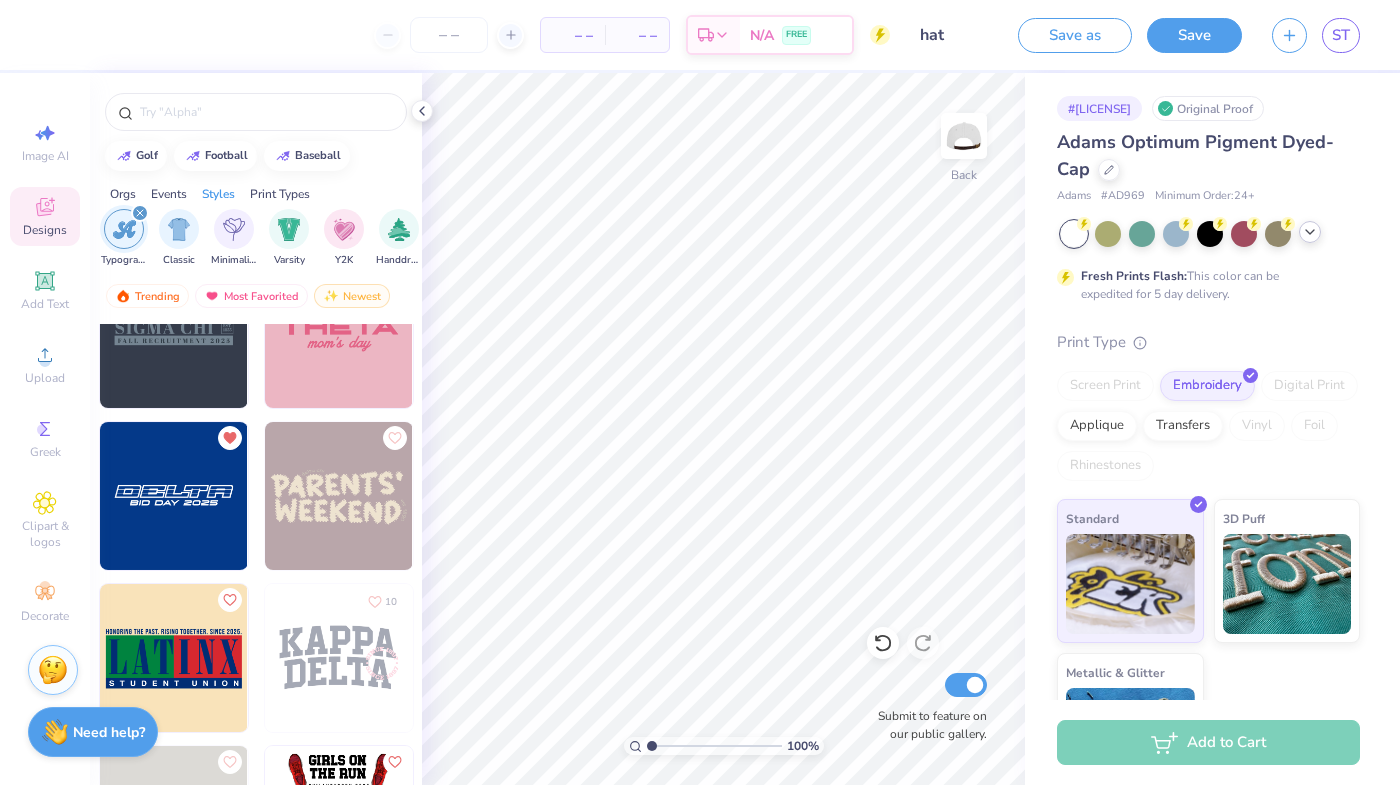 scroll, scrollTop: 8657, scrollLeft: 0, axis: vertical 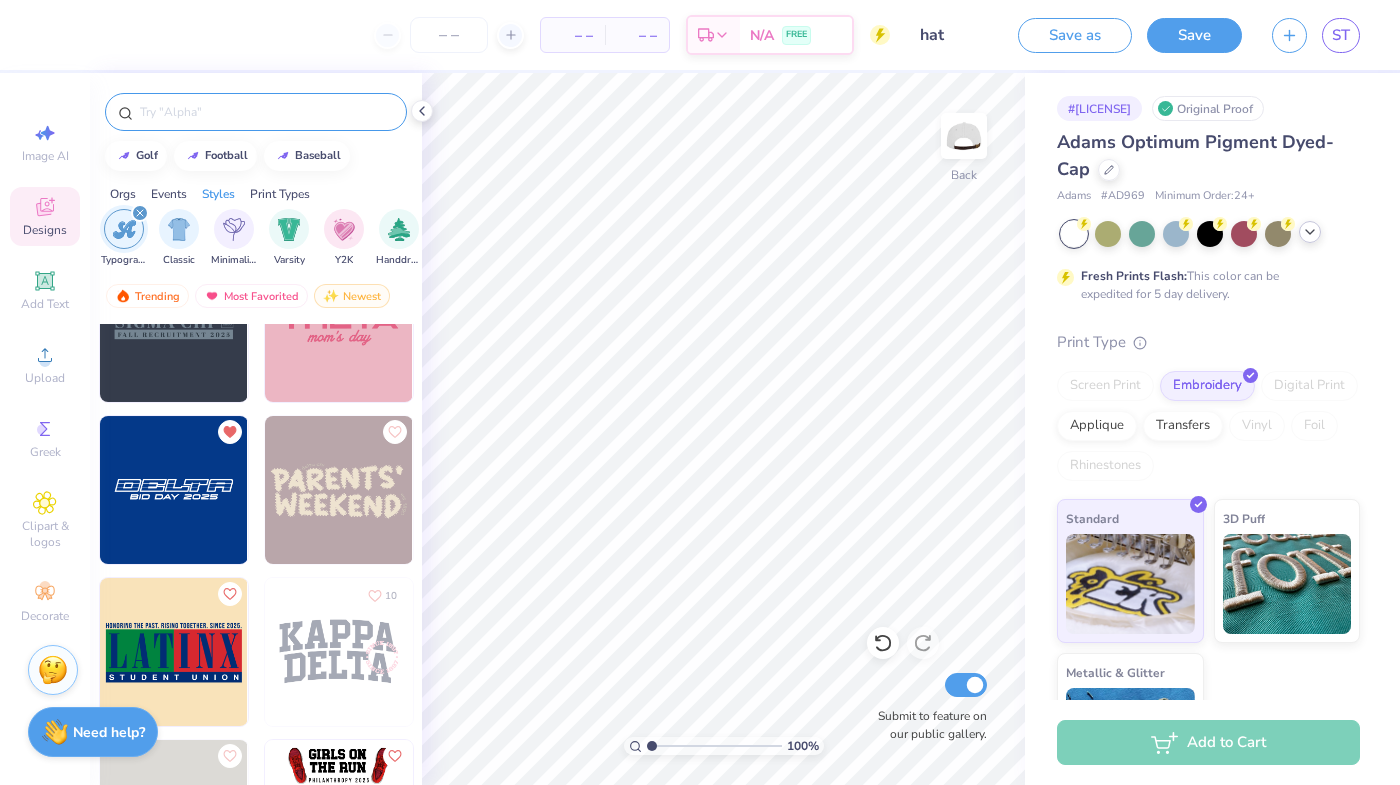 click at bounding box center [256, 112] 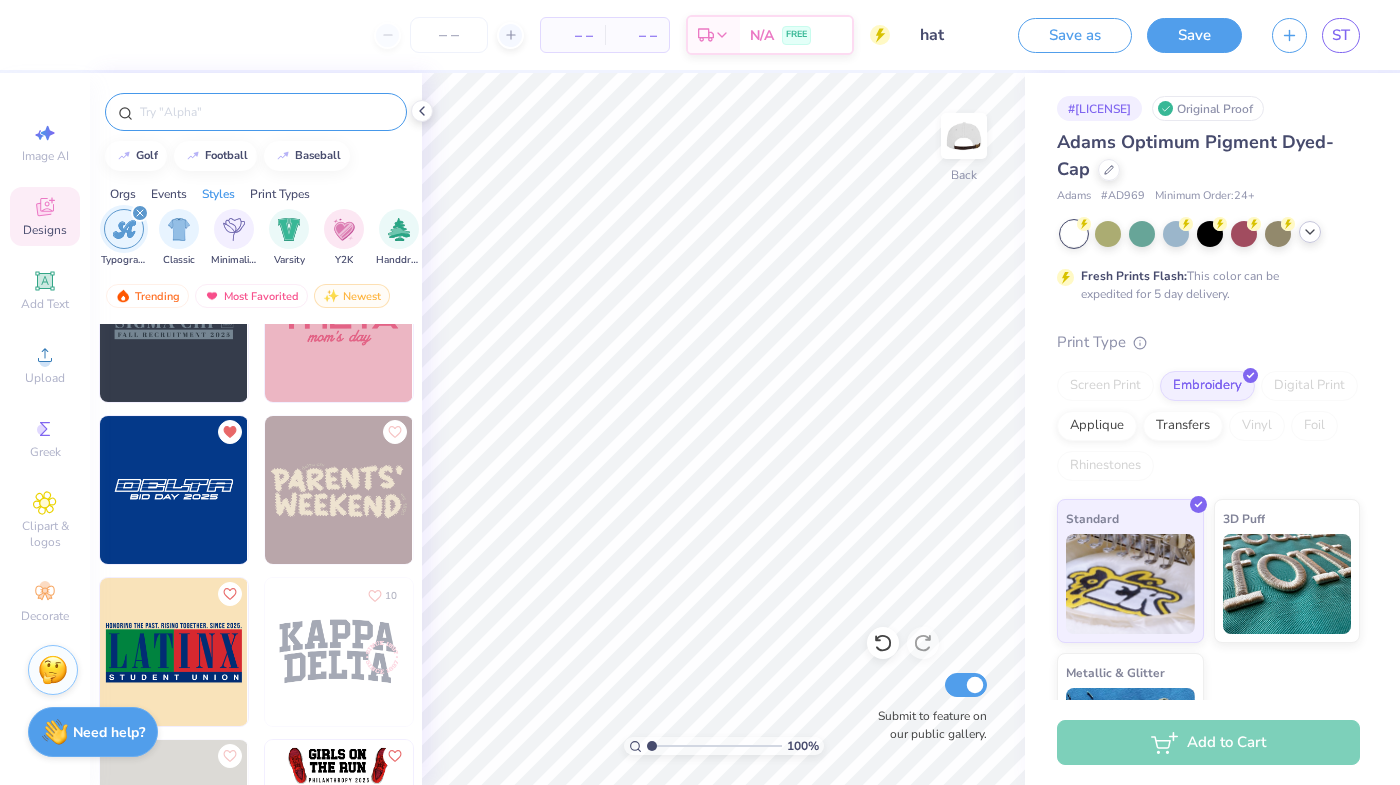 click at bounding box center (266, 112) 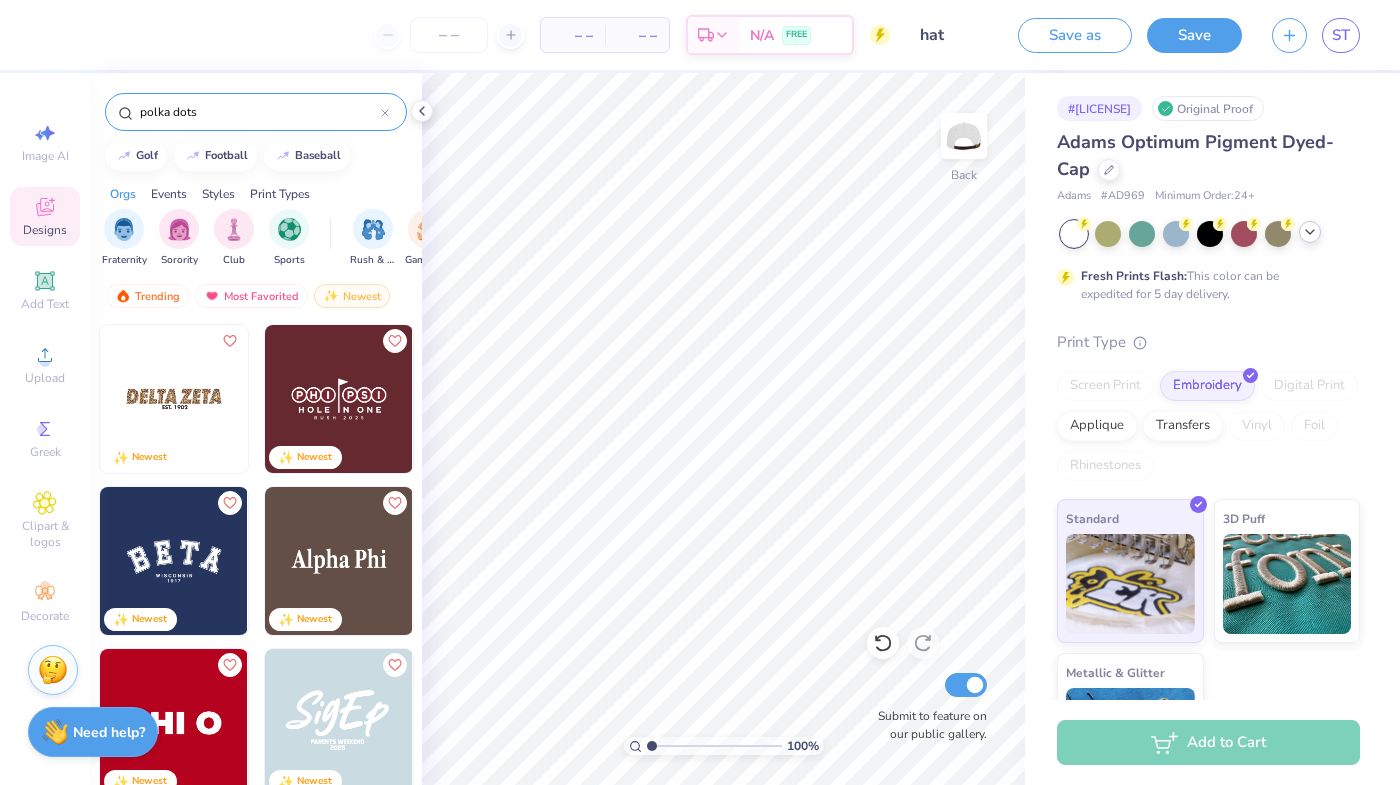 type on "polka dots" 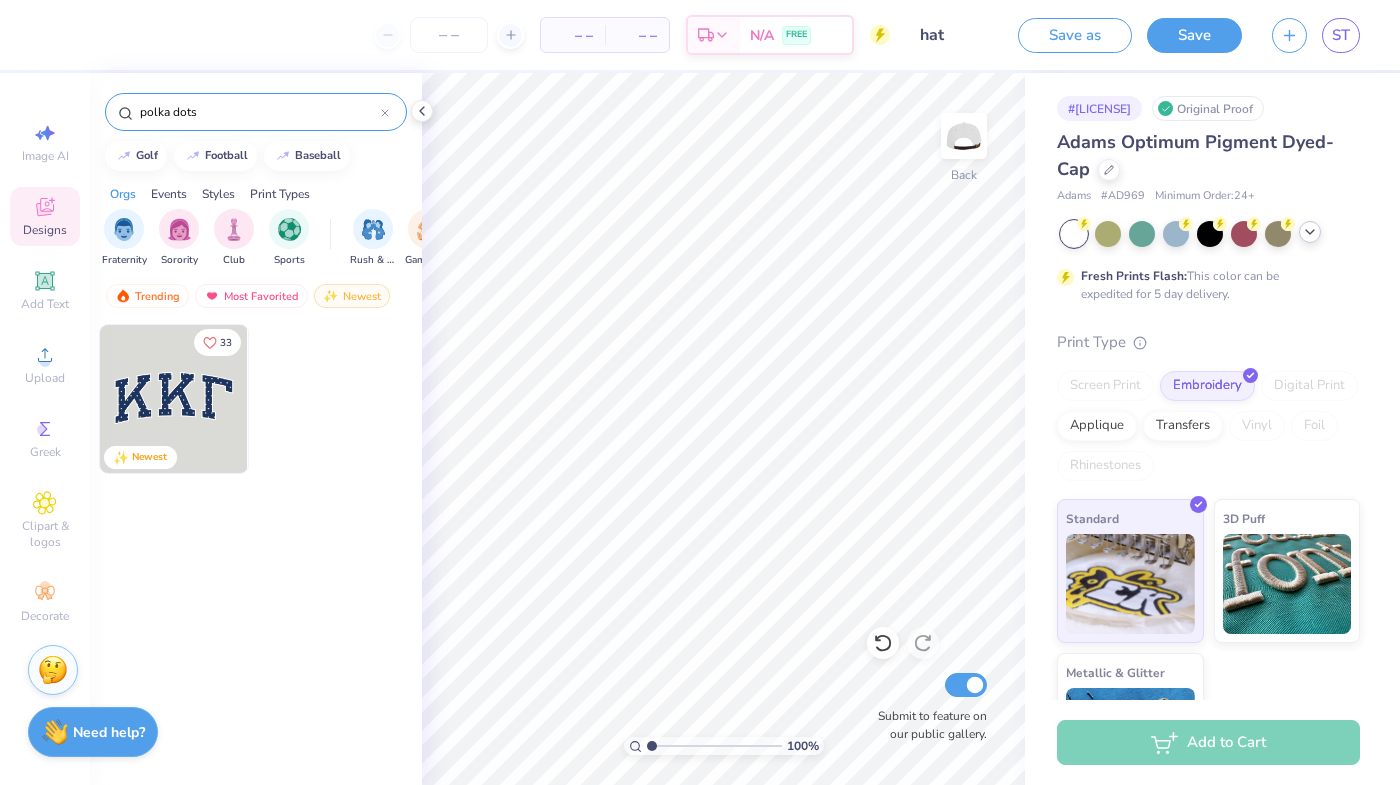 drag, startPoint x: 303, startPoint y: 108, endPoint x: 114, endPoint y: 90, distance: 189.85521 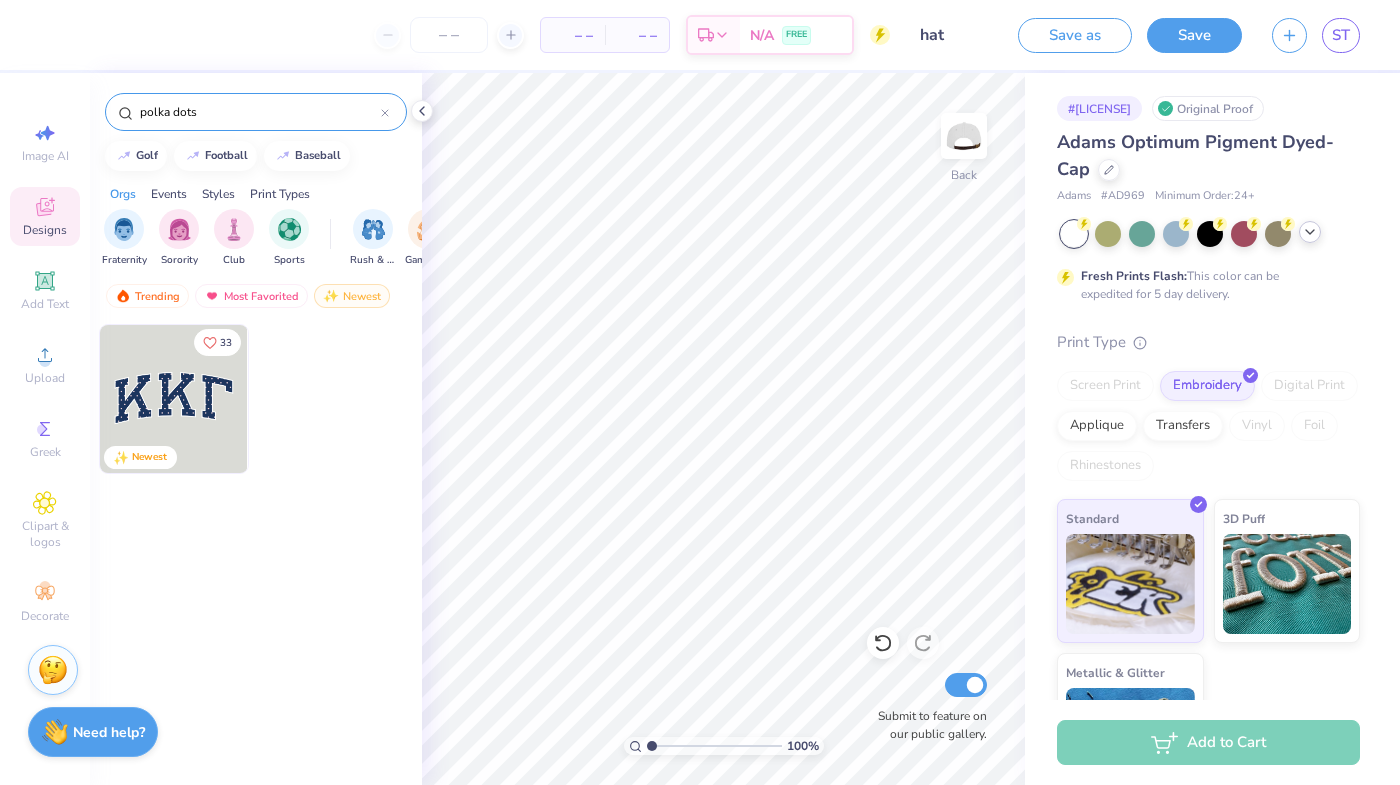 click on "polka dots" at bounding box center (256, 107) 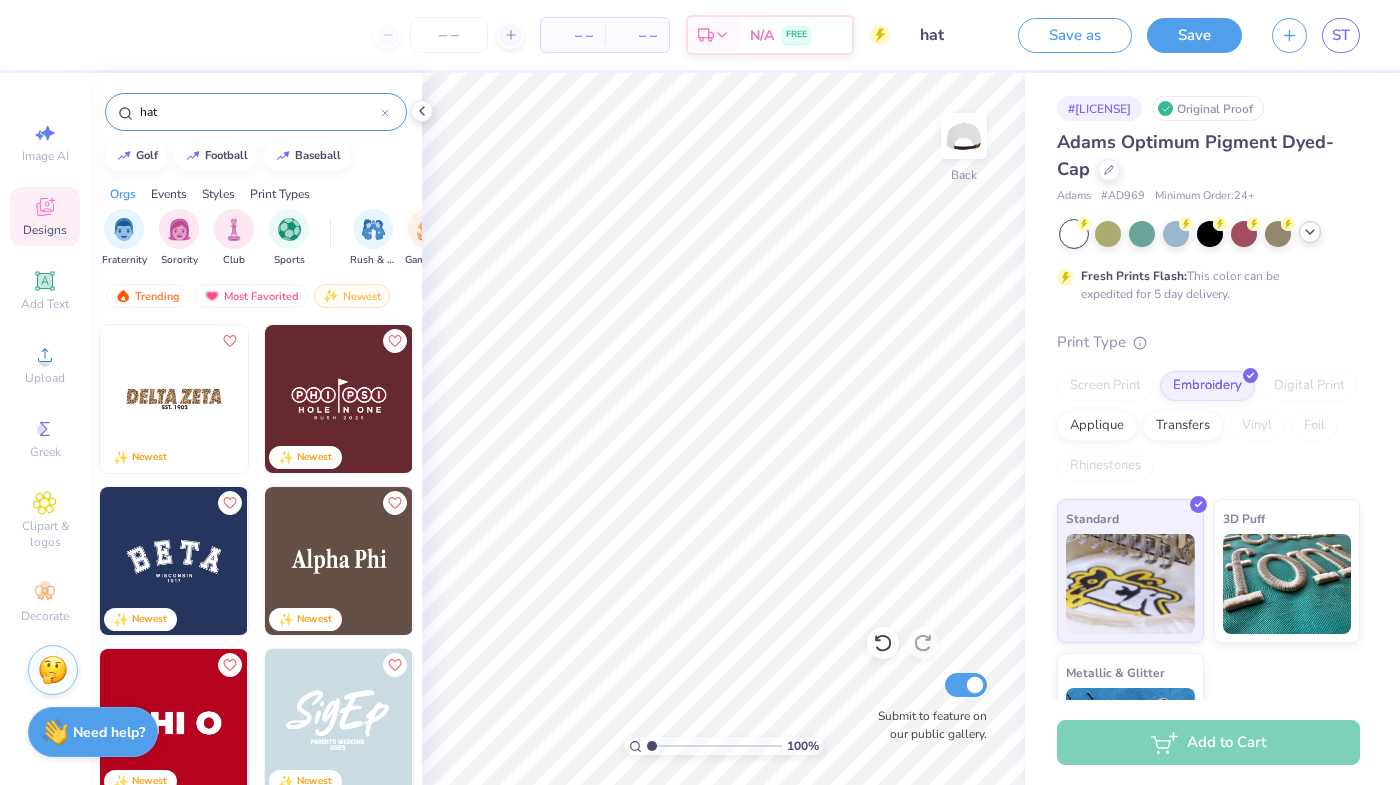 type on "hat" 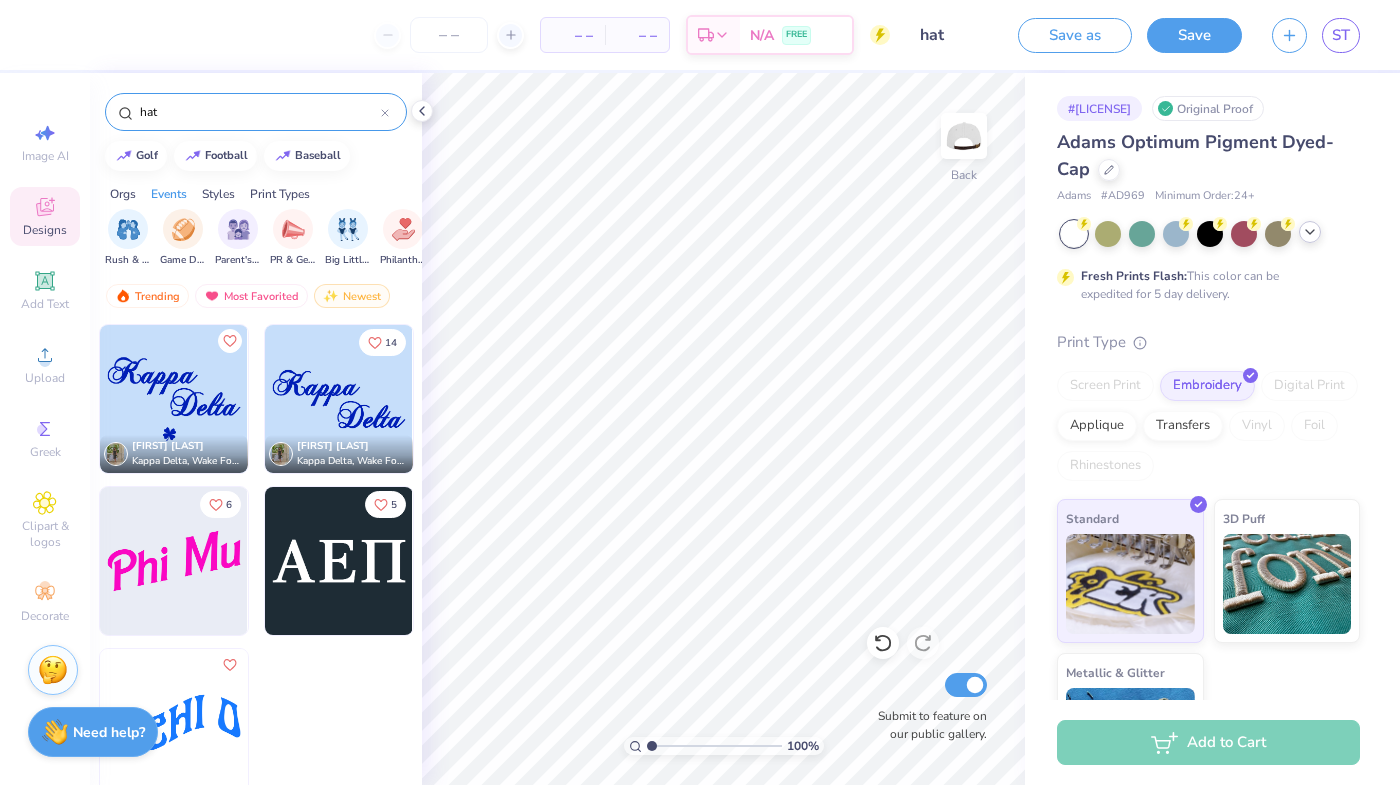 scroll, scrollTop: 0, scrollLeft: 0, axis: both 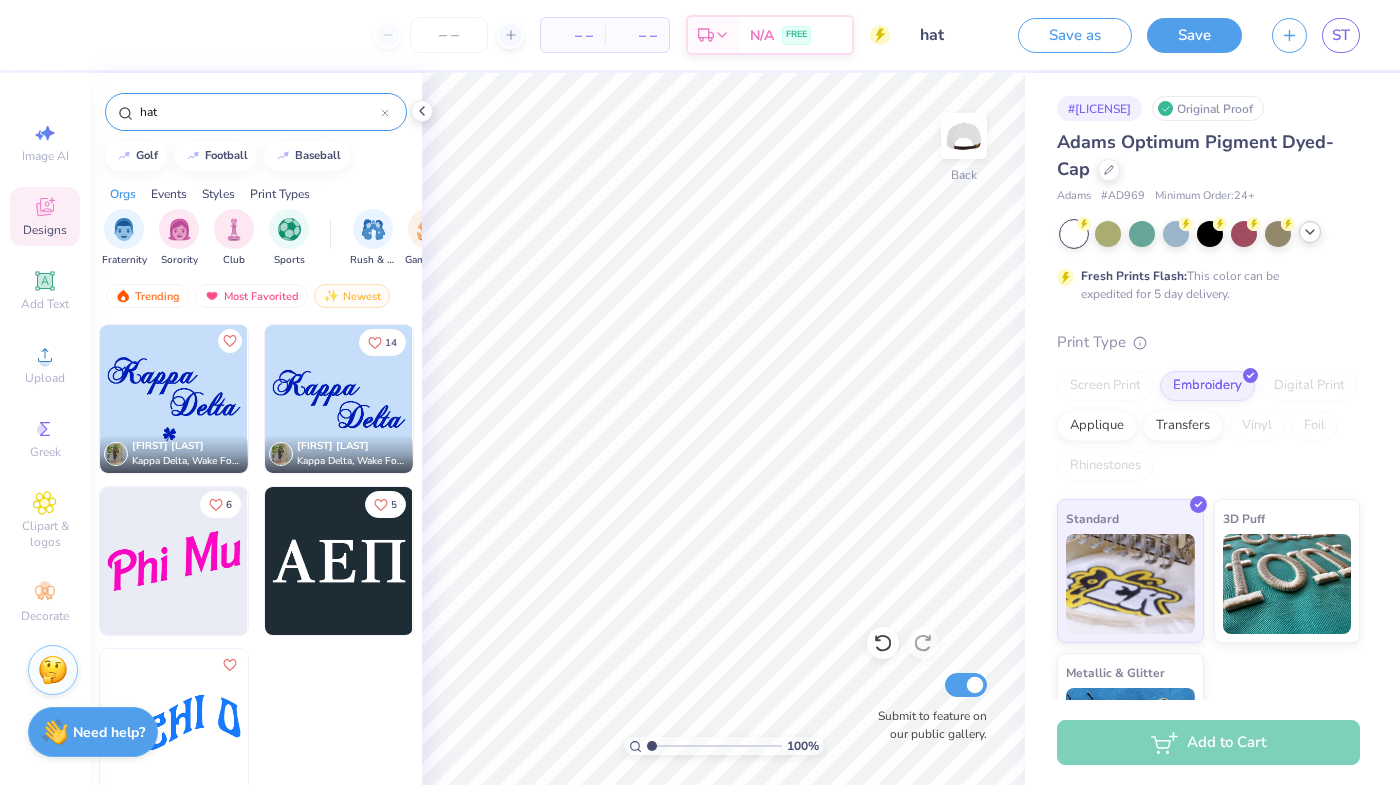 click on "hat" at bounding box center (256, 112) 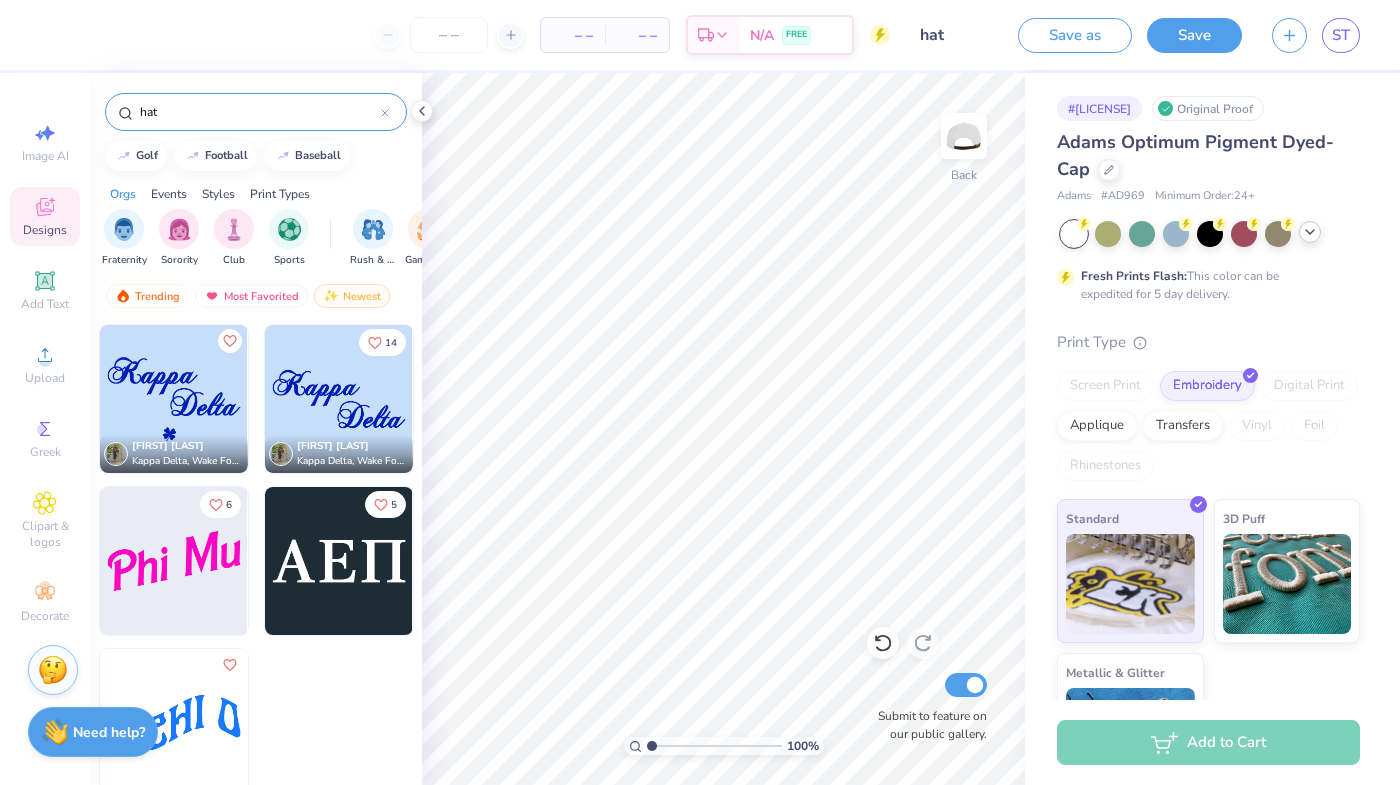 click 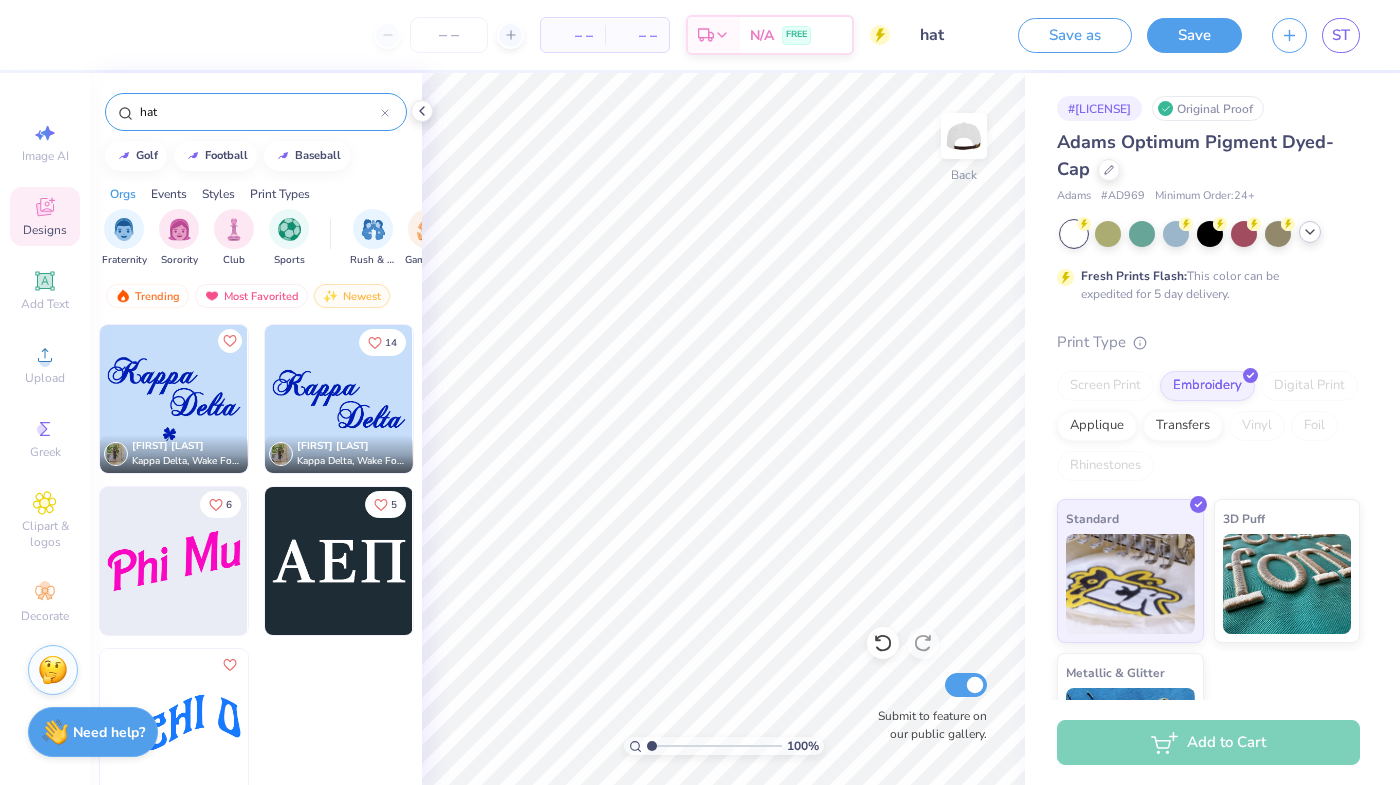 type 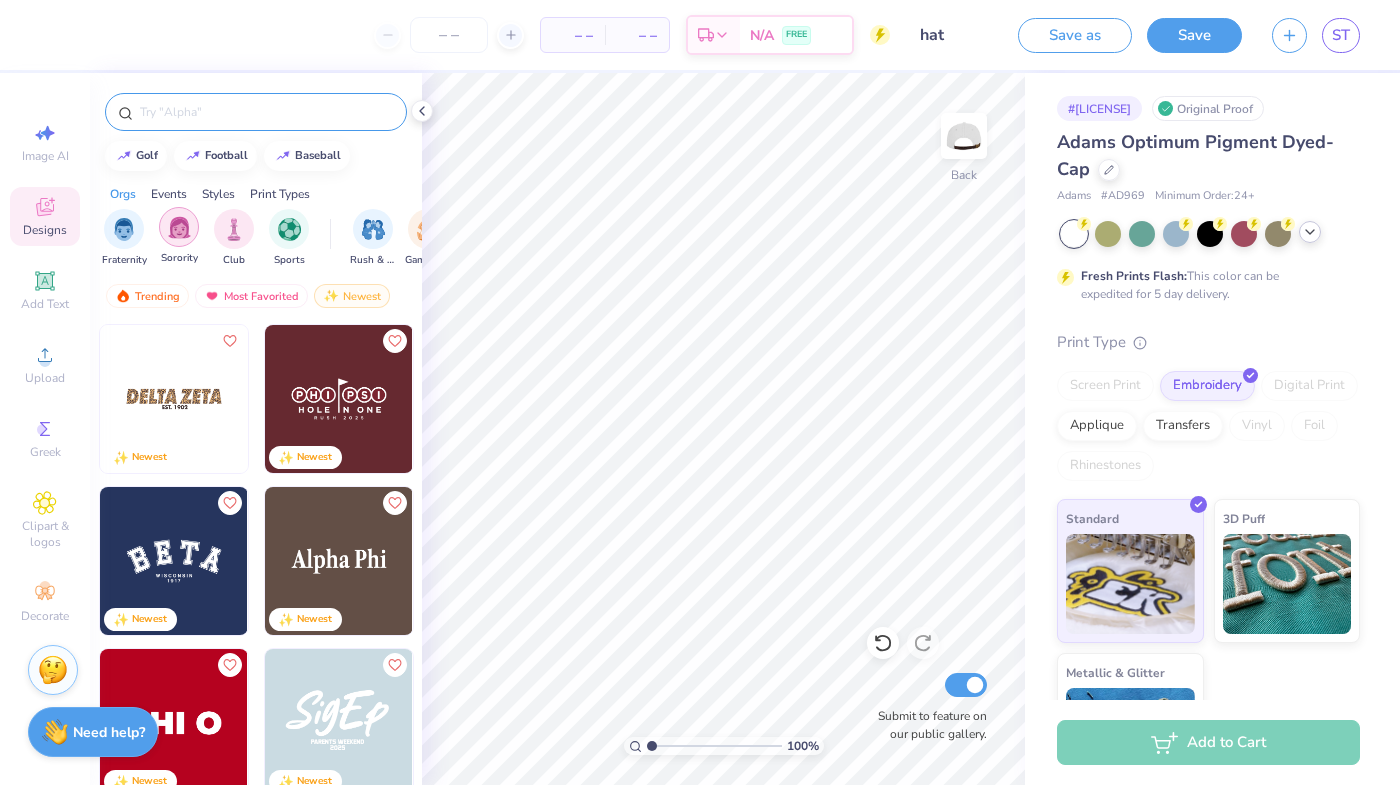 click at bounding box center (179, 227) 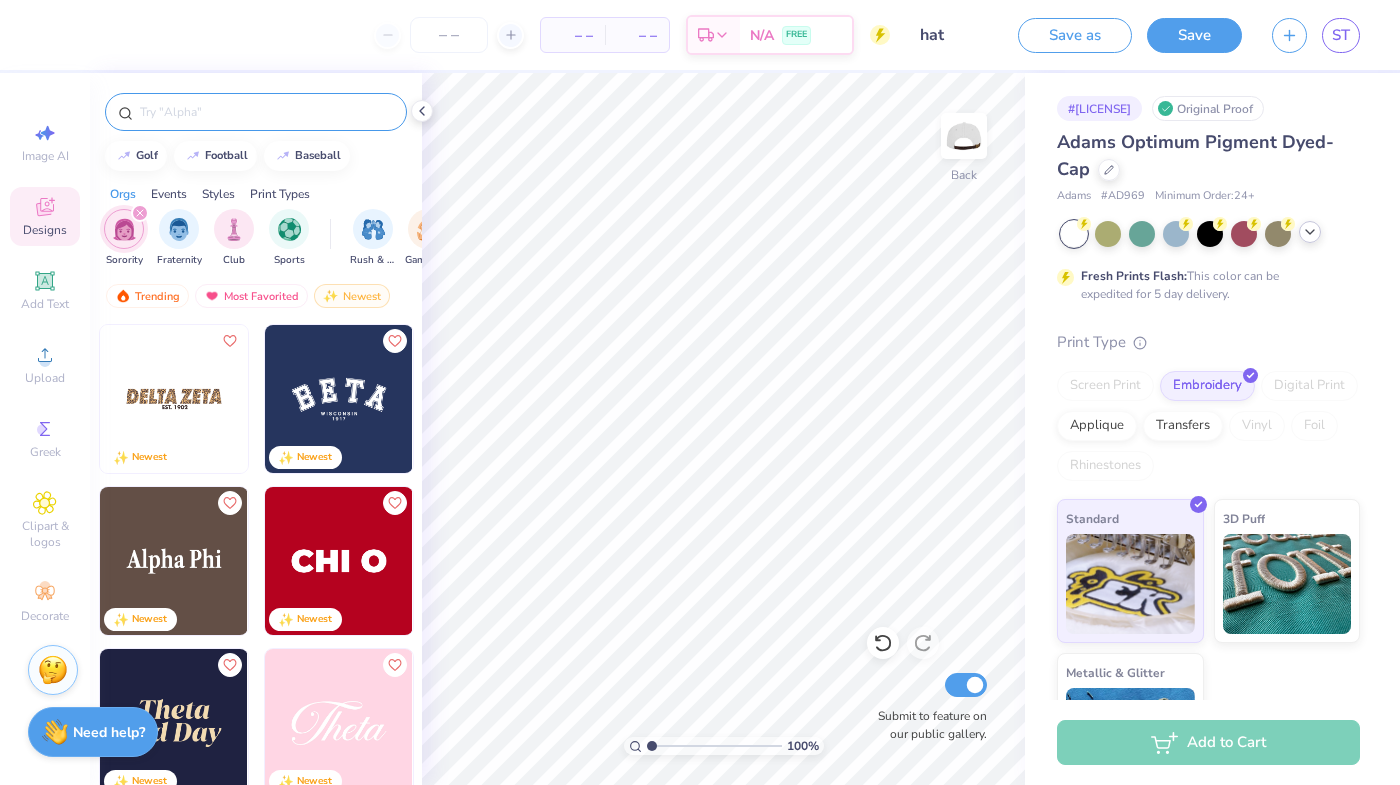 click 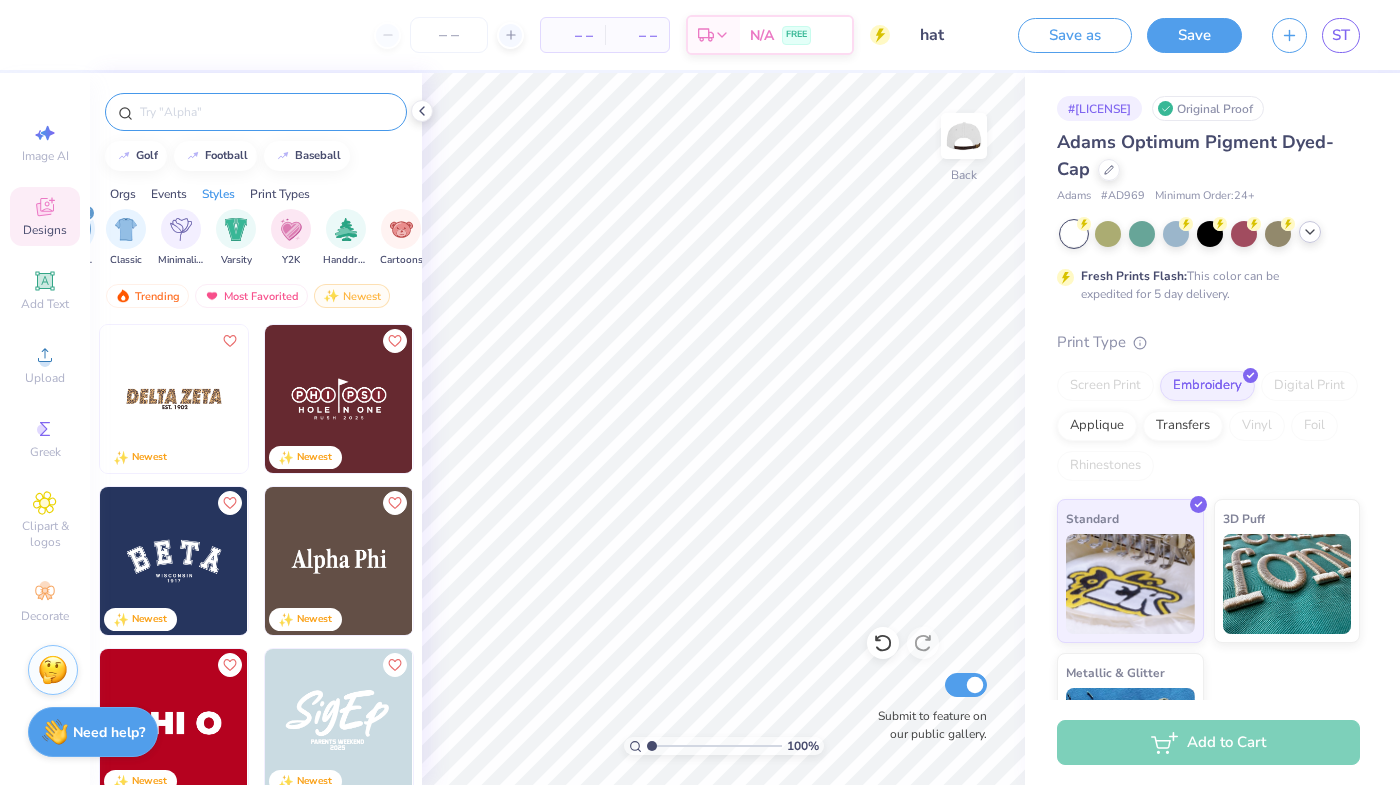 scroll, scrollTop: 0, scrollLeft: 983, axis: horizontal 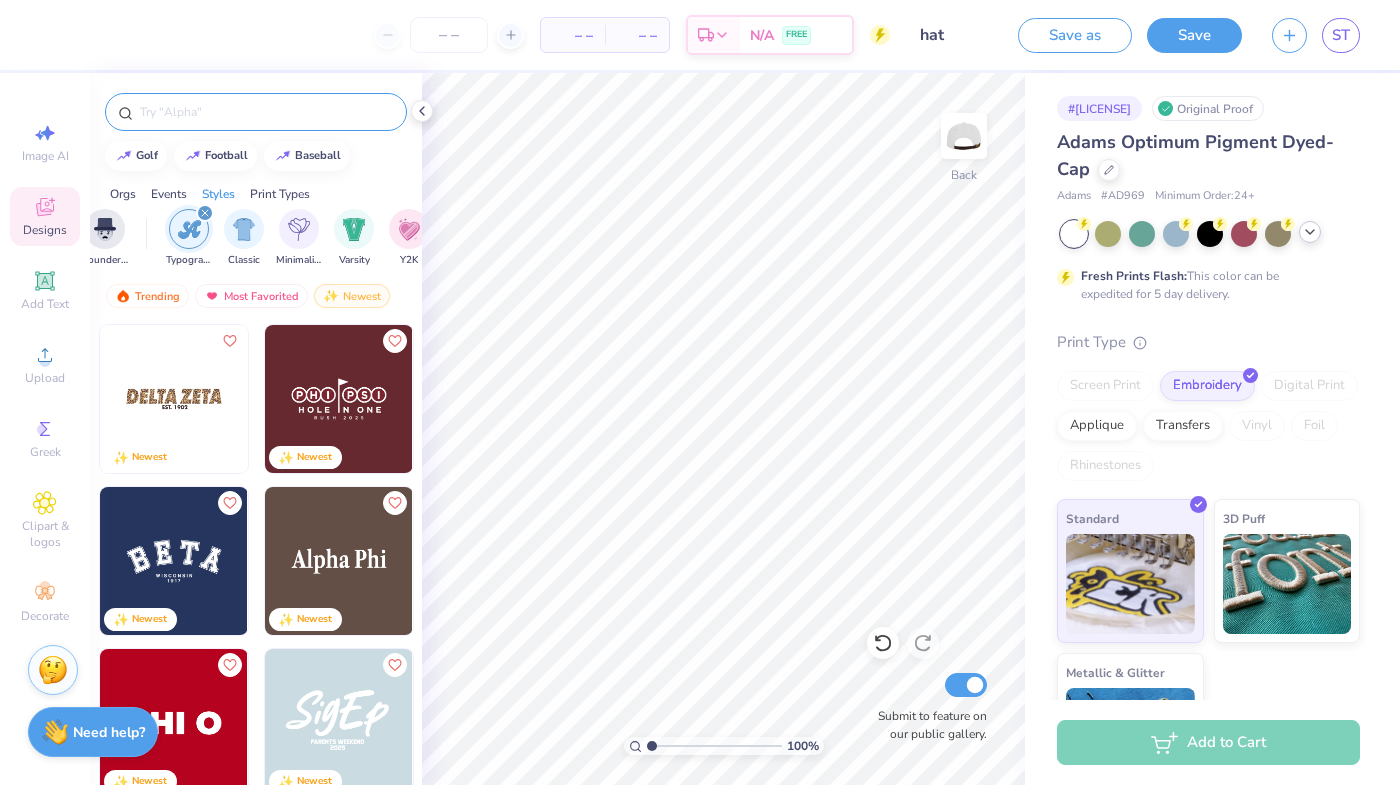 click 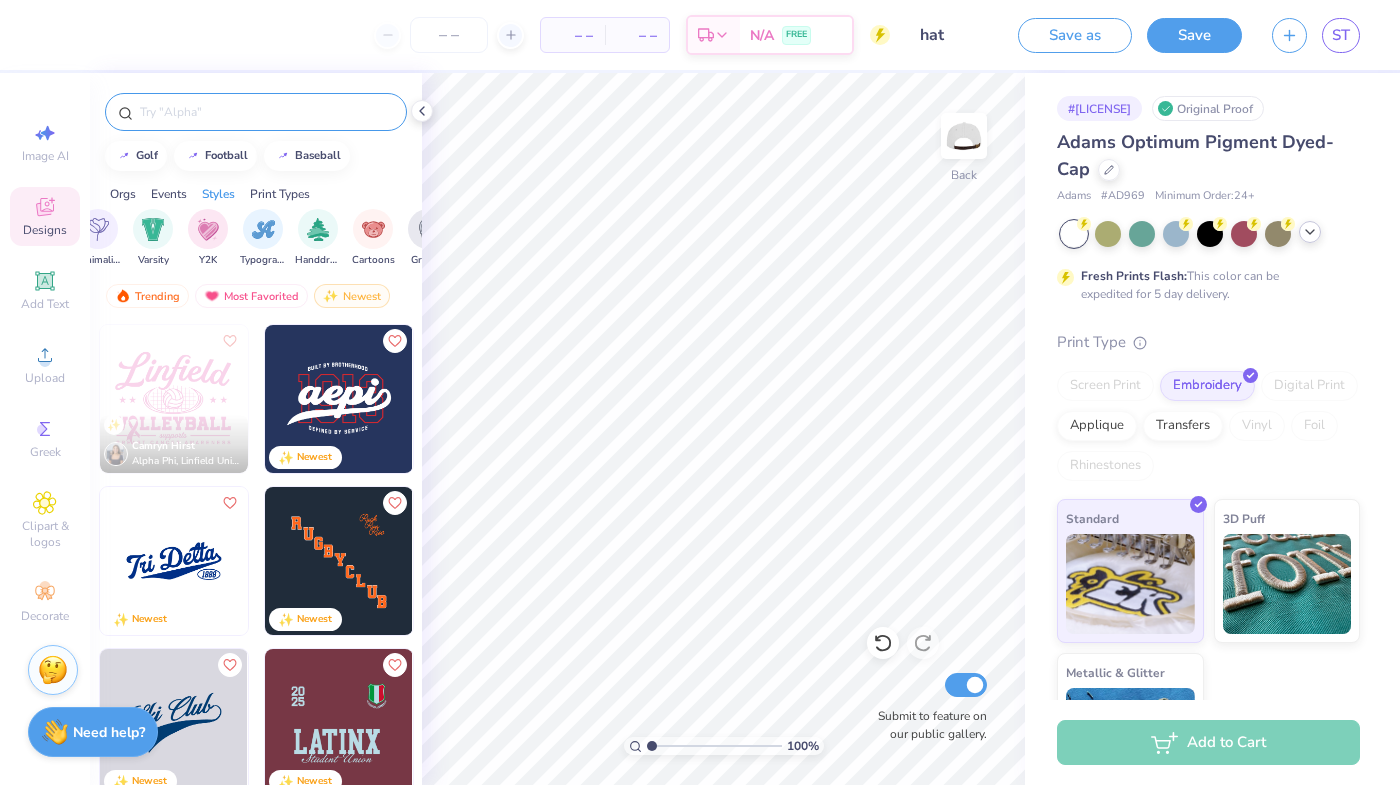 scroll, scrollTop: 0, scrollLeft: 1041, axis: horizontal 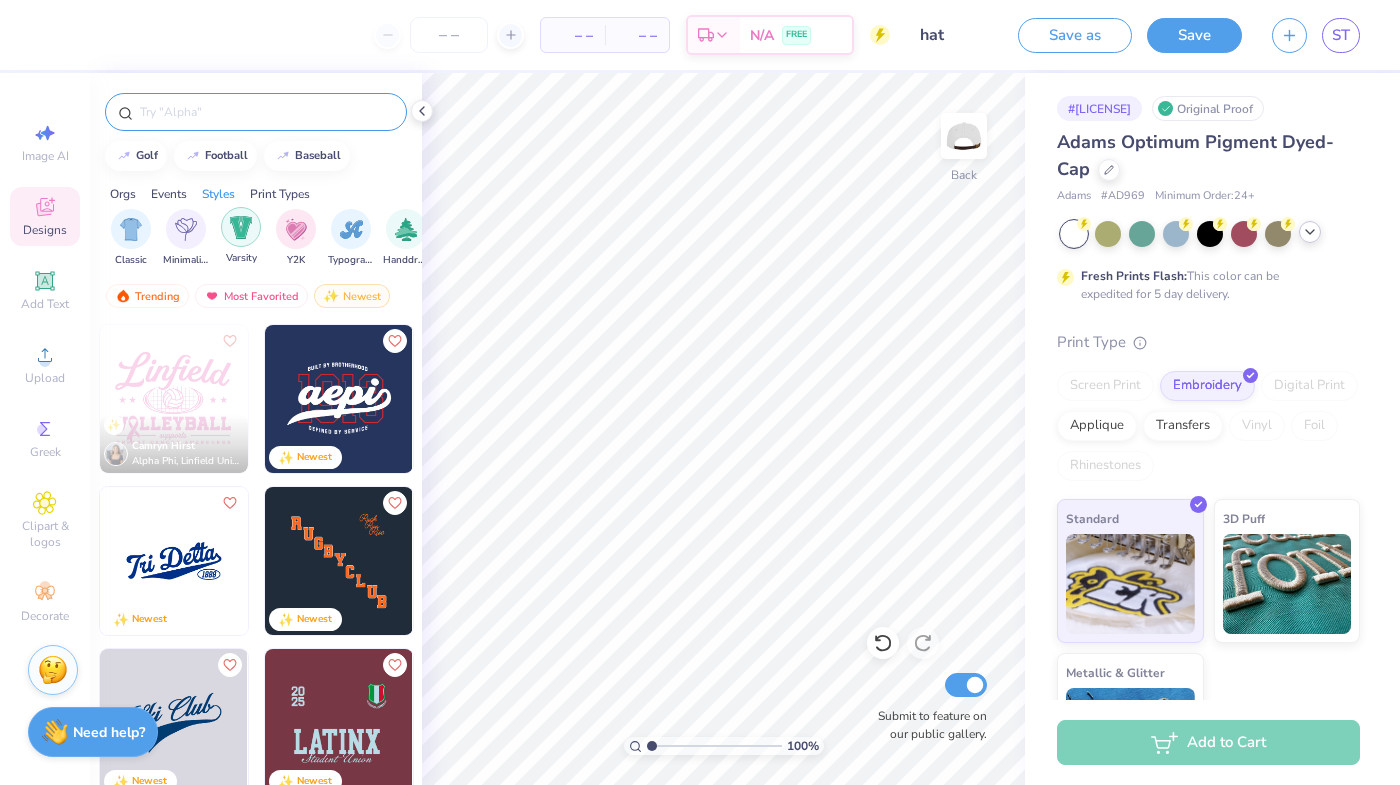 click at bounding box center [241, 227] 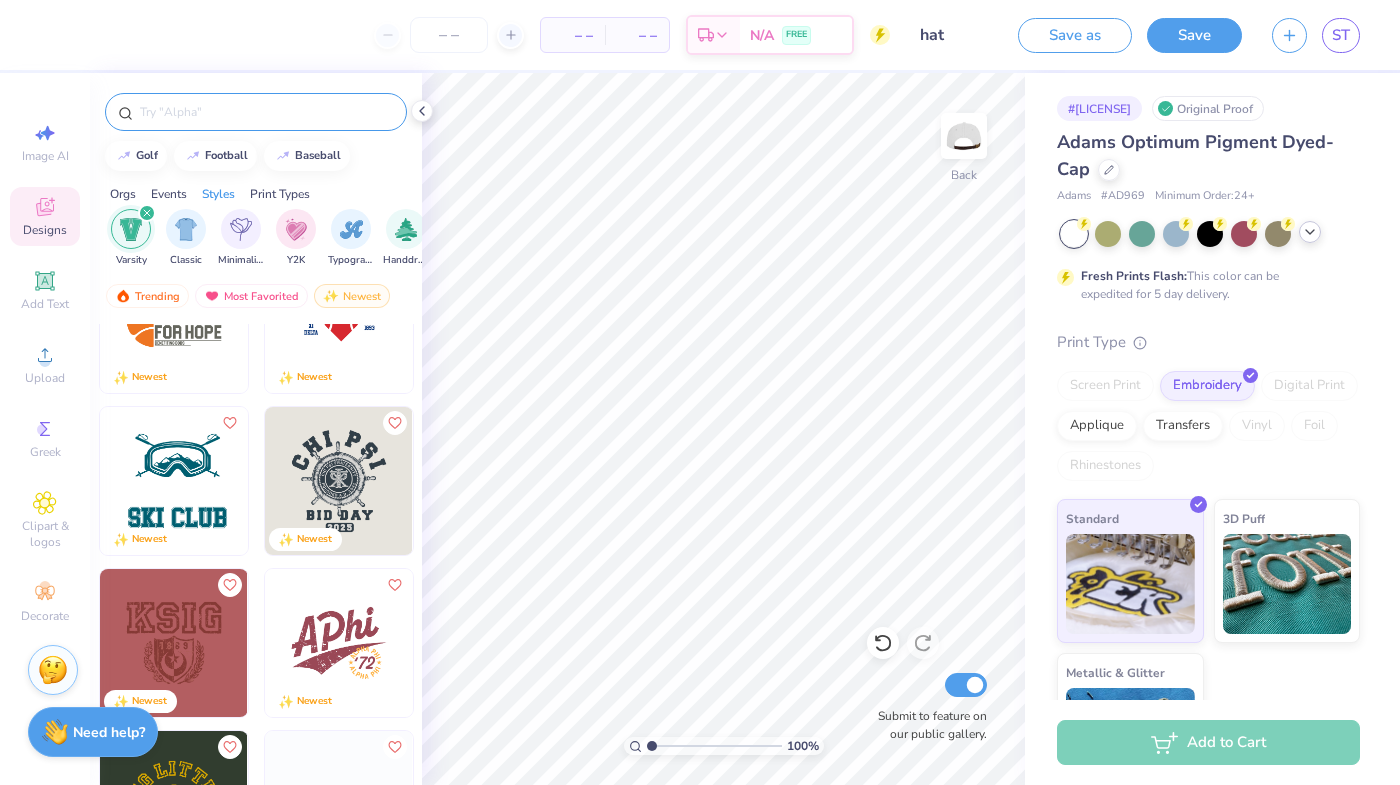 scroll, scrollTop: 0, scrollLeft: 0, axis: both 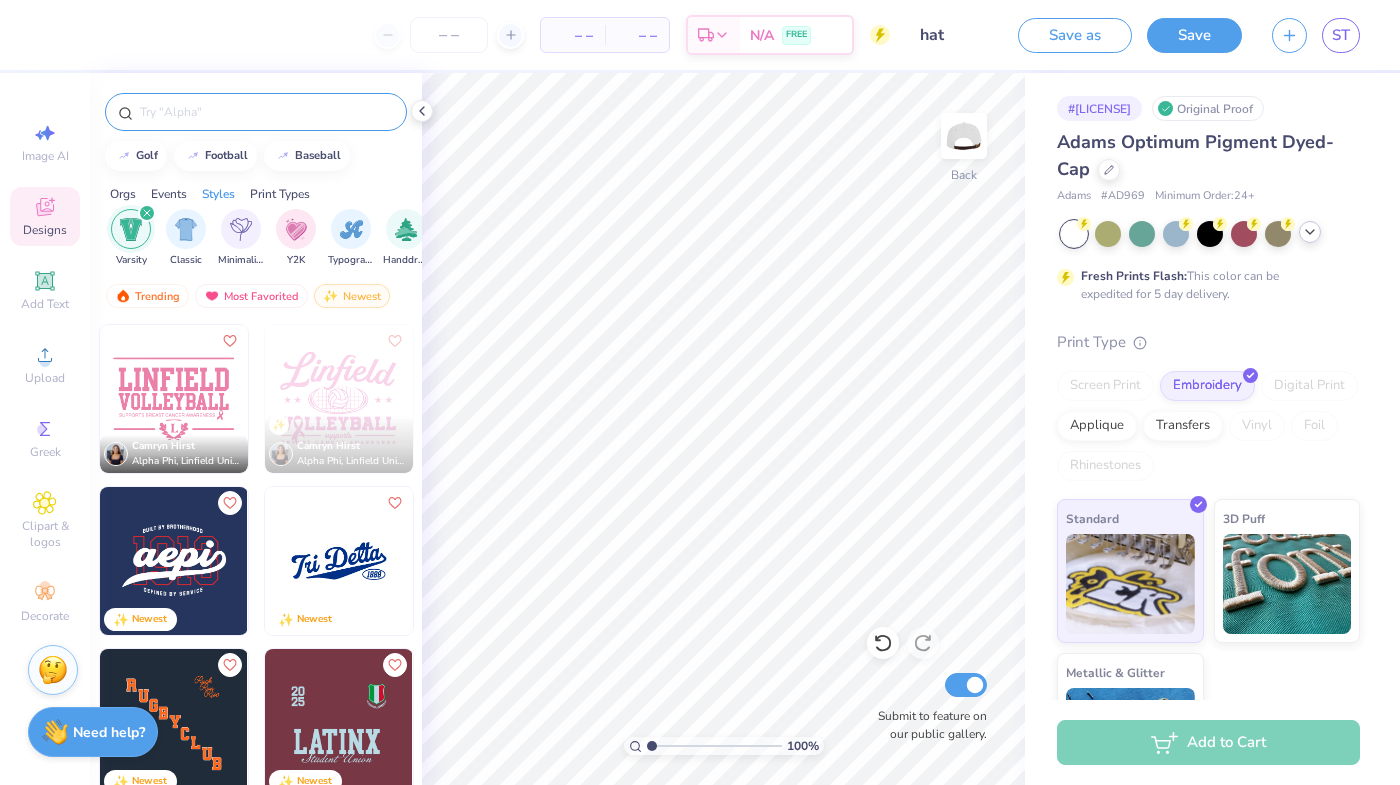 click at bounding box center [147, 213] 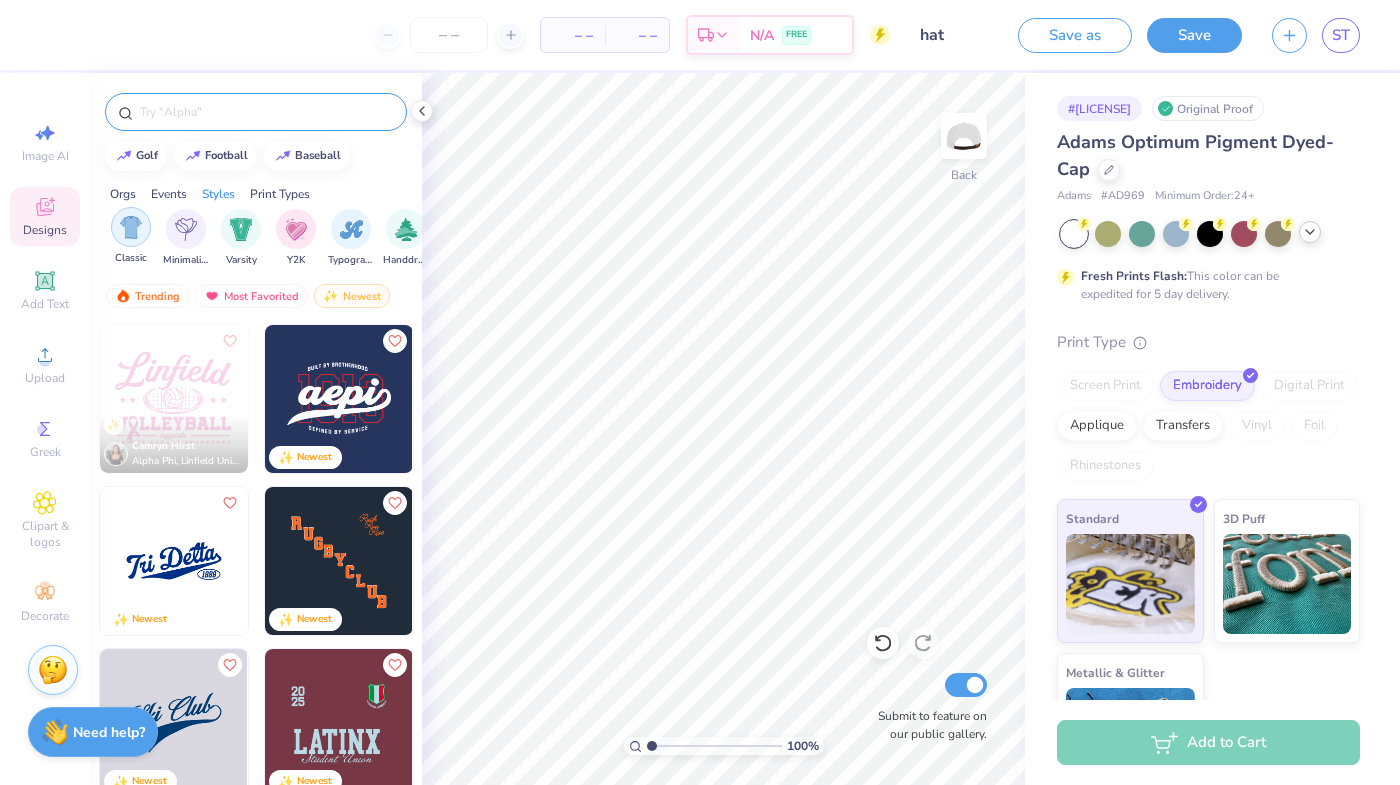 scroll, scrollTop: 0, scrollLeft: 1693, axis: horizontal 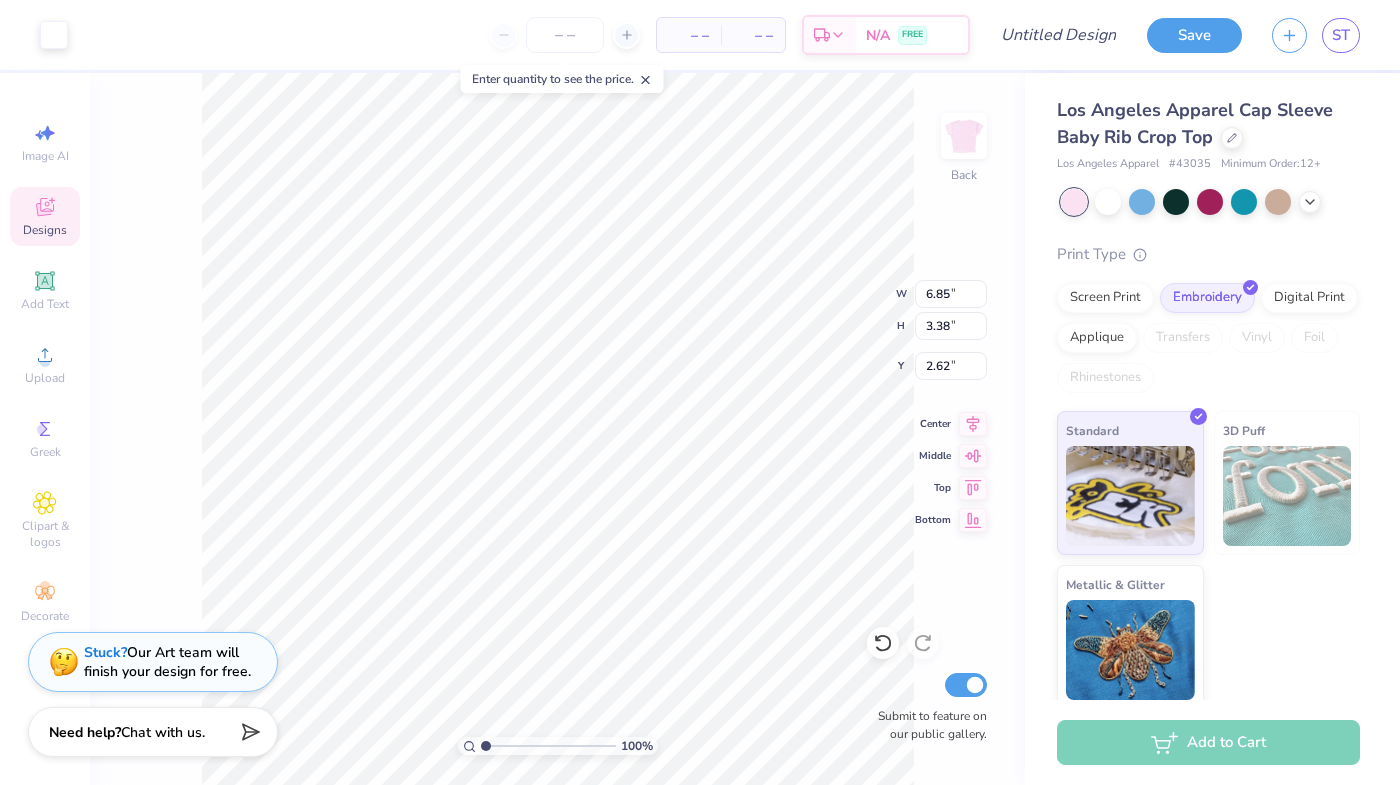 type on "2.36" 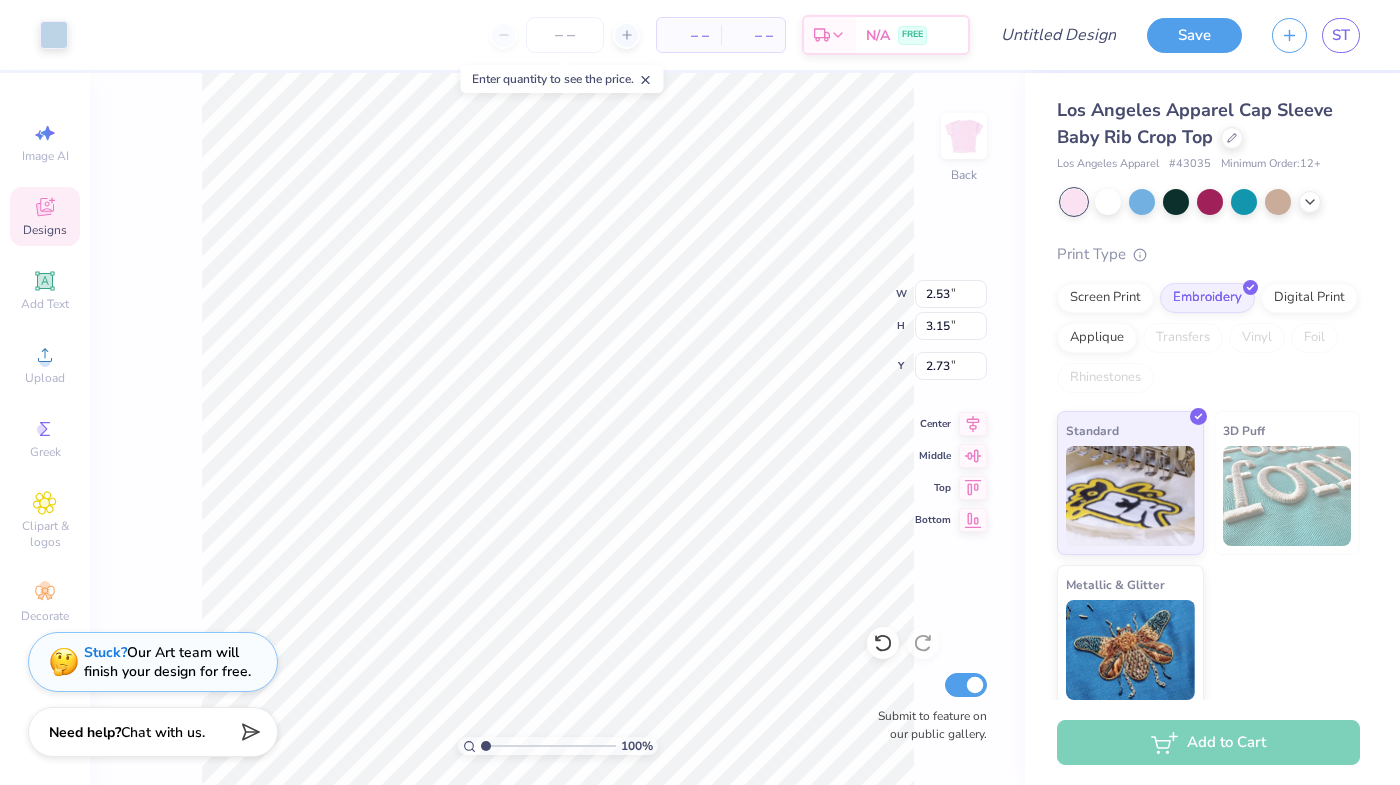type on "2.74" 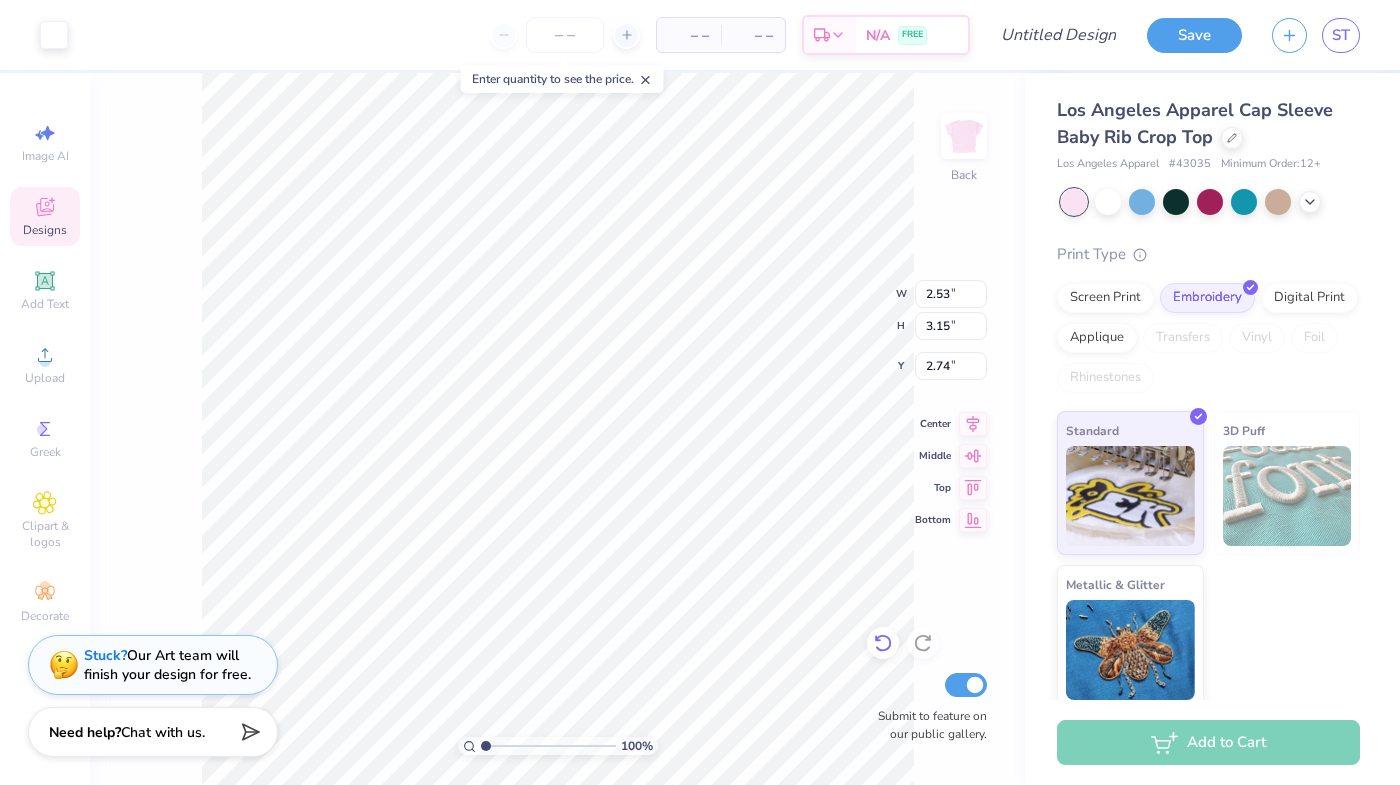 click 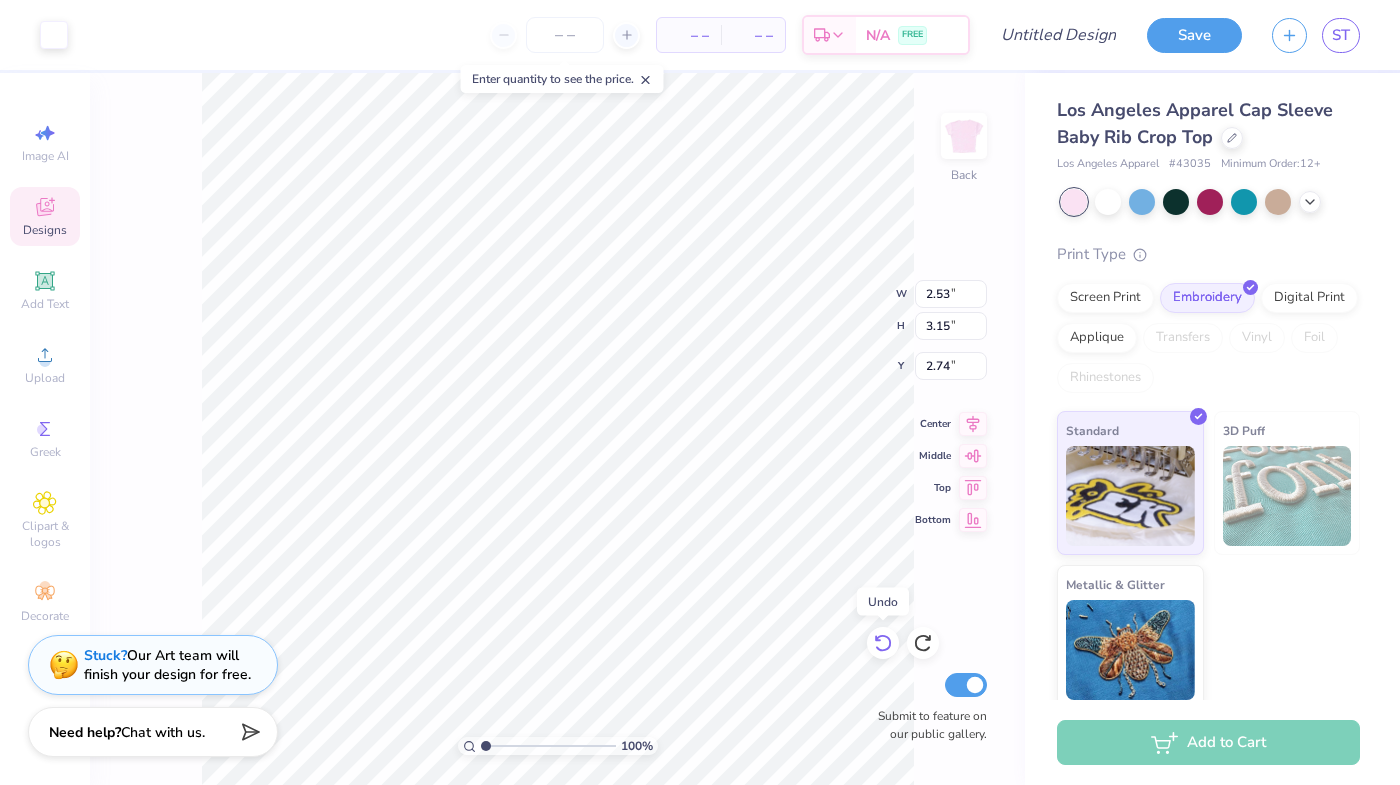 click 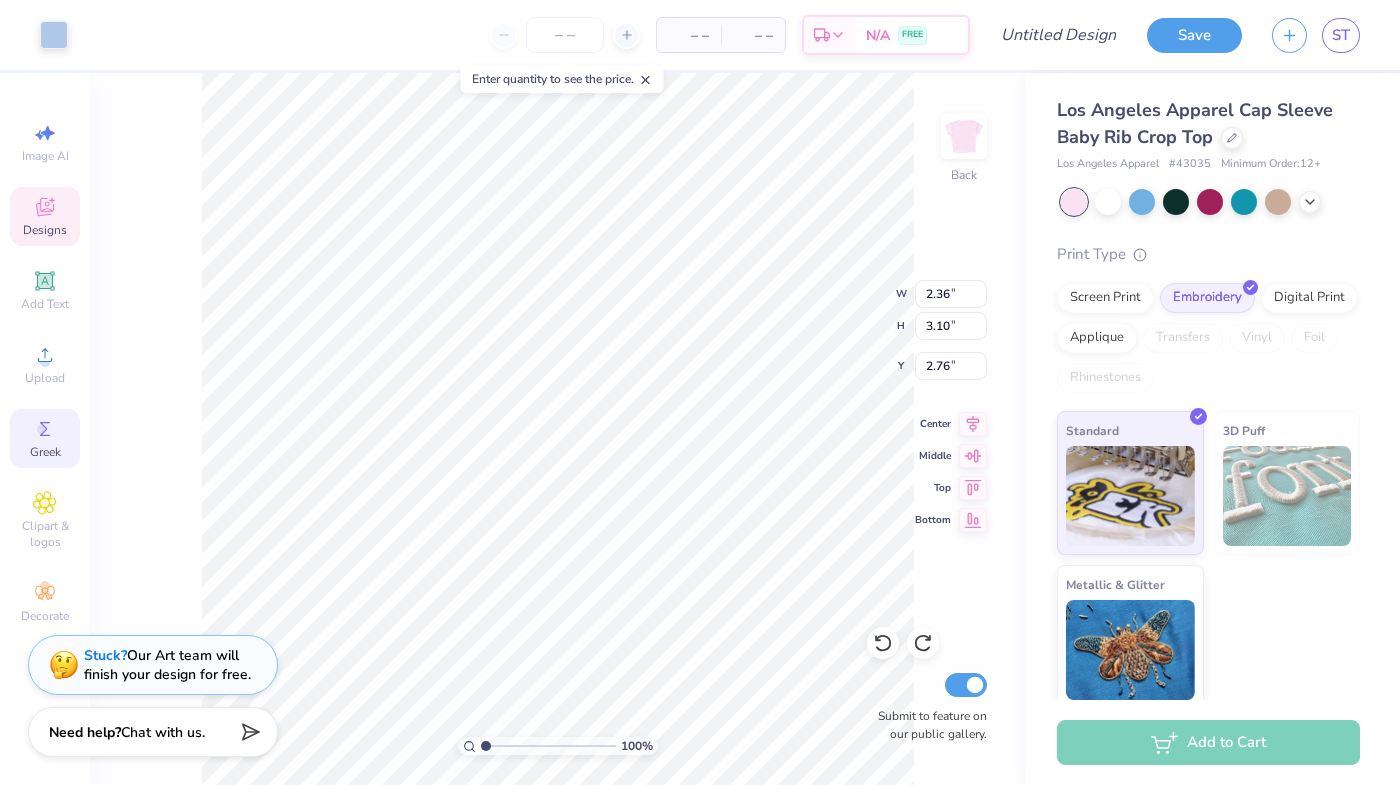 click 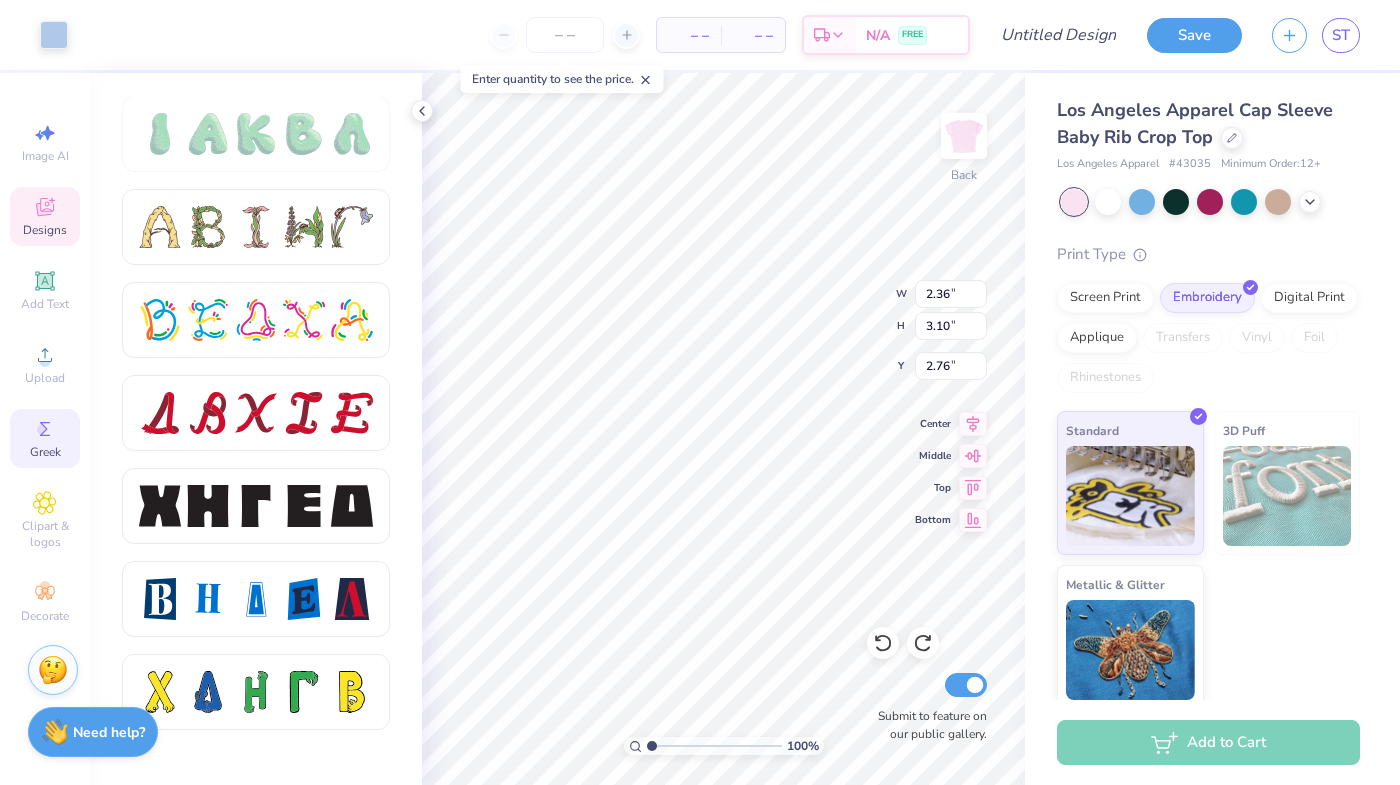 scroll, scrollTop: 2334, scrollLeft: 0, axis: vertical 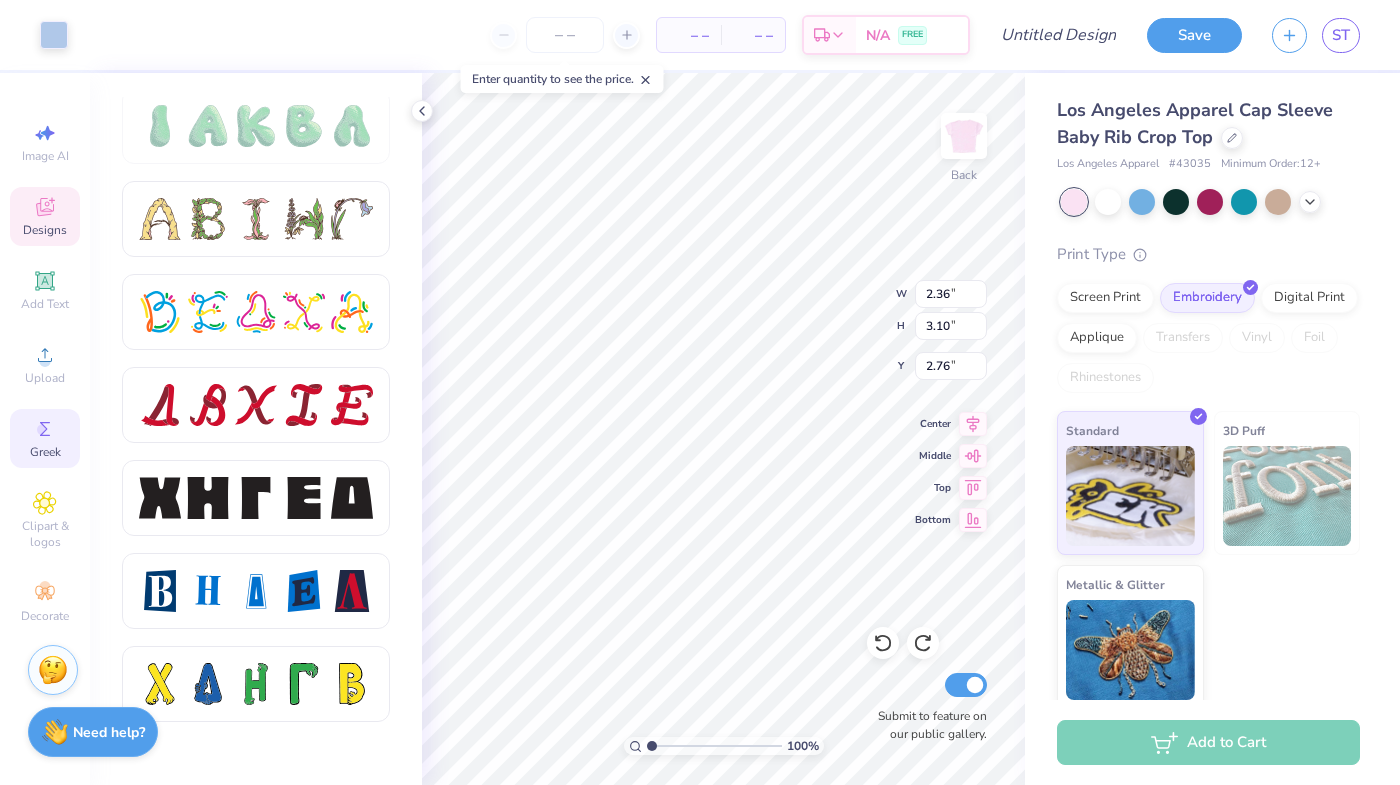type on "2.70" 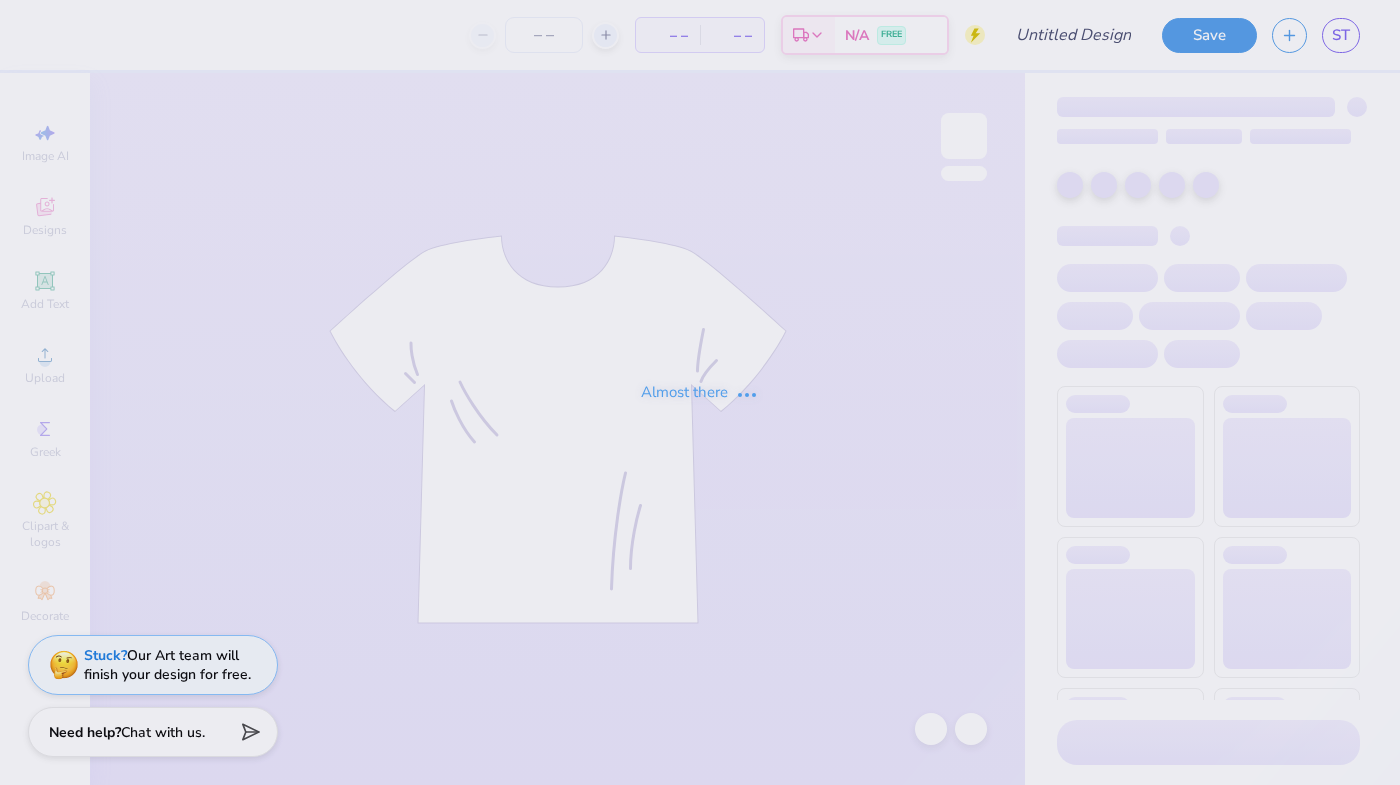 scroll, scrollTop: 0, scrollLeft: 0, axis: both 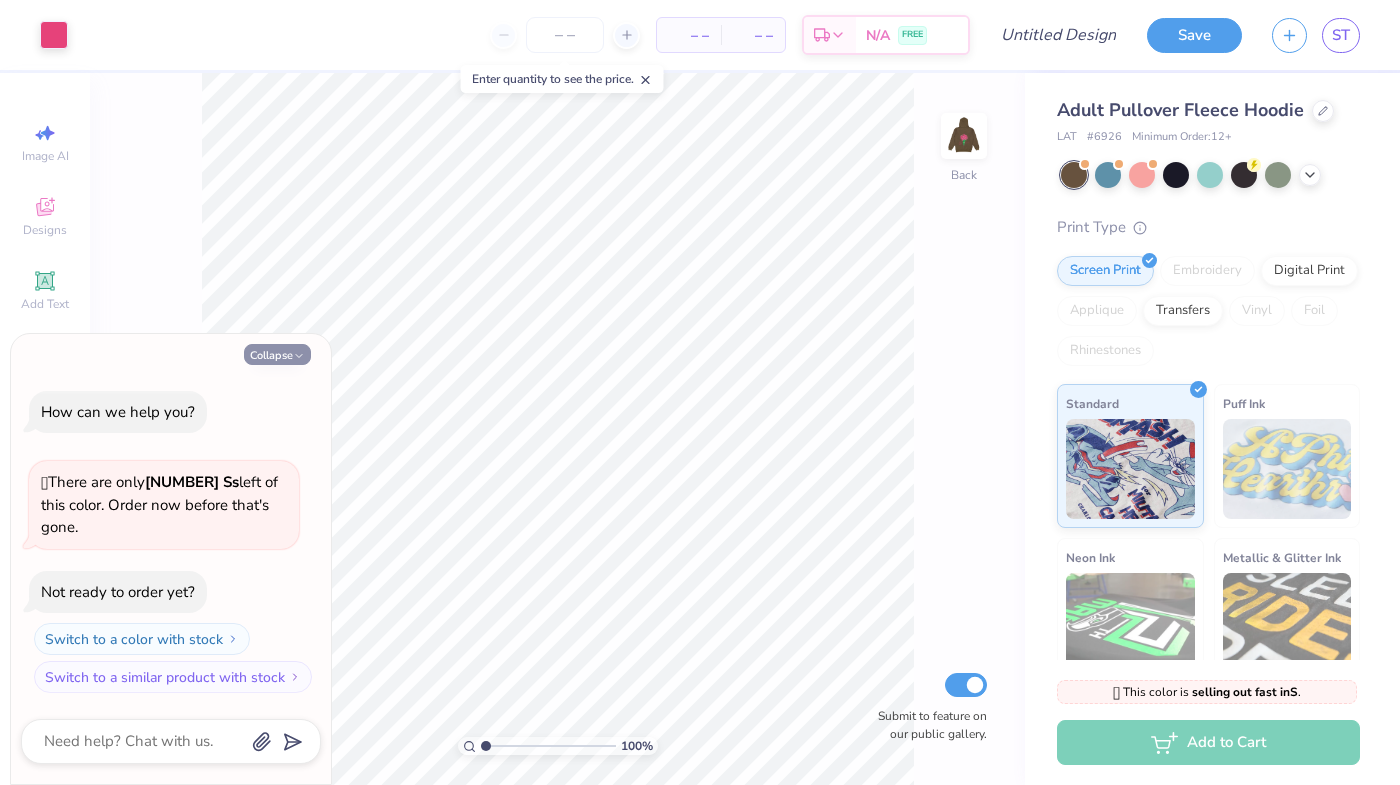 click 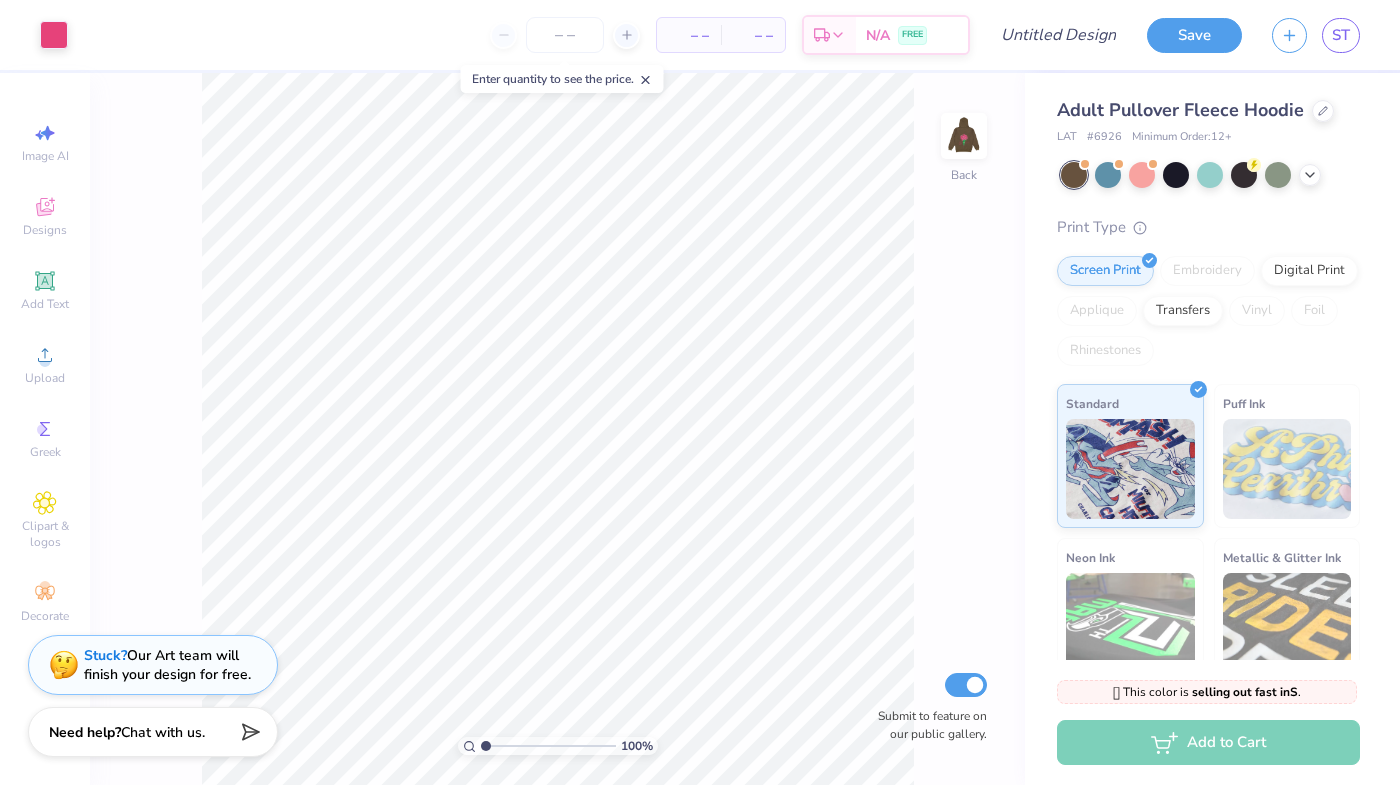 click at bounding box center [1210, 175] 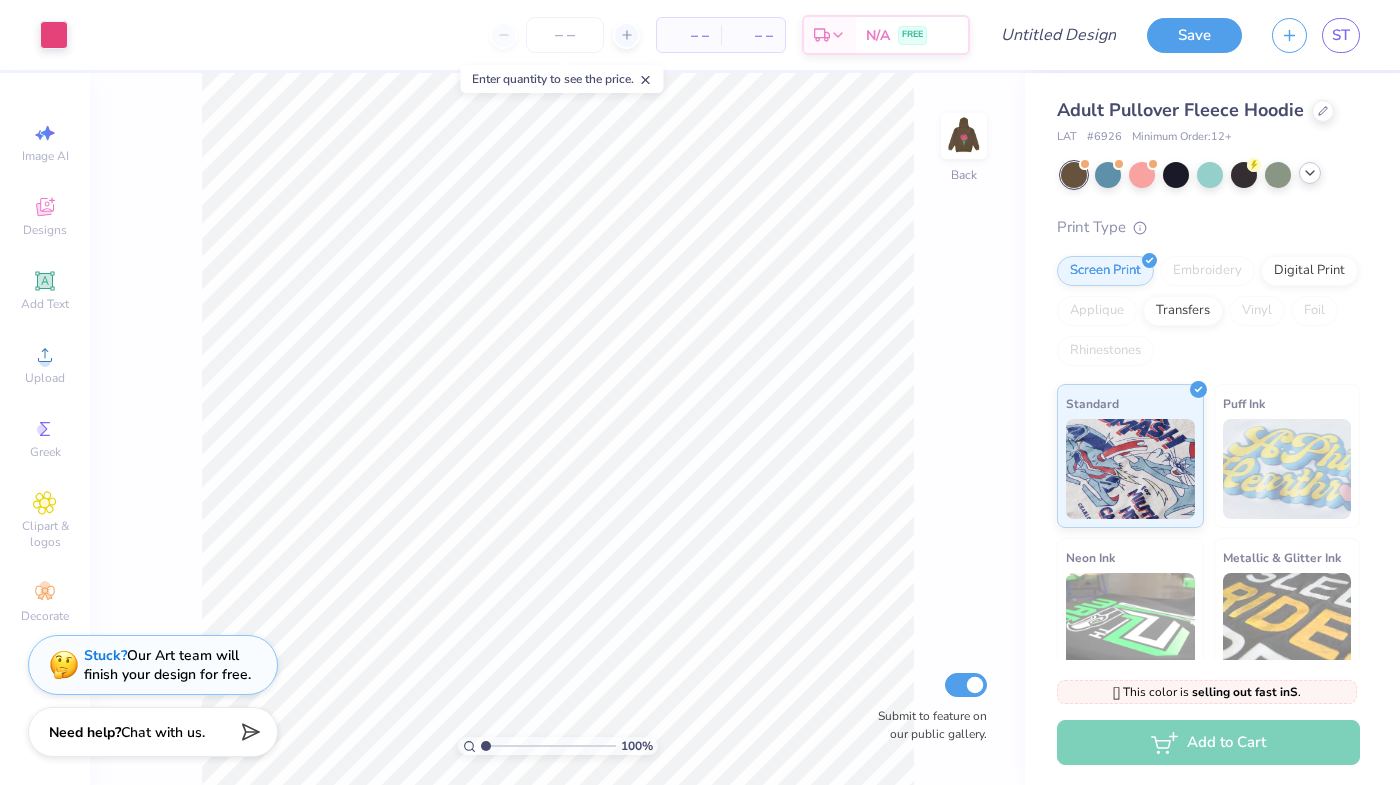 click 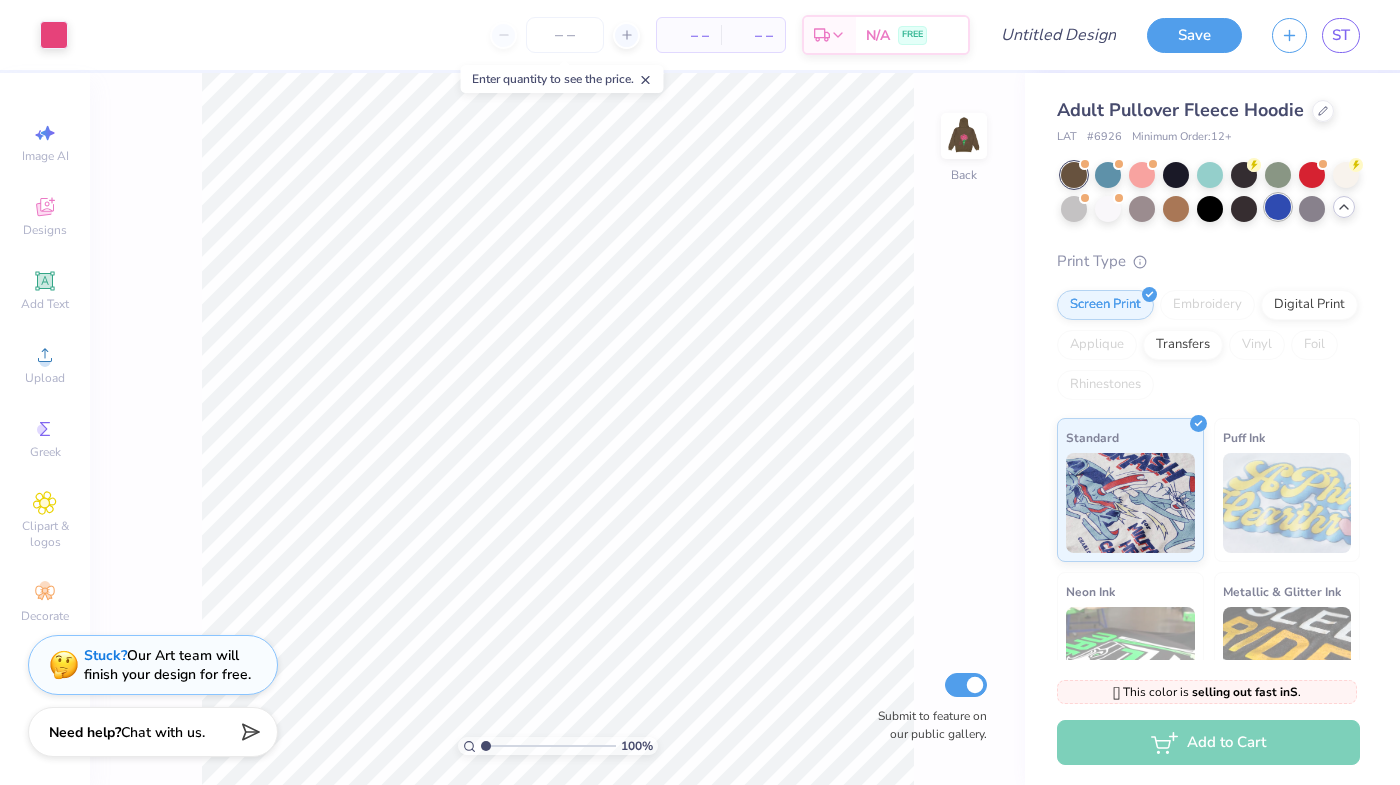 click at bounding box center [1278, 207] 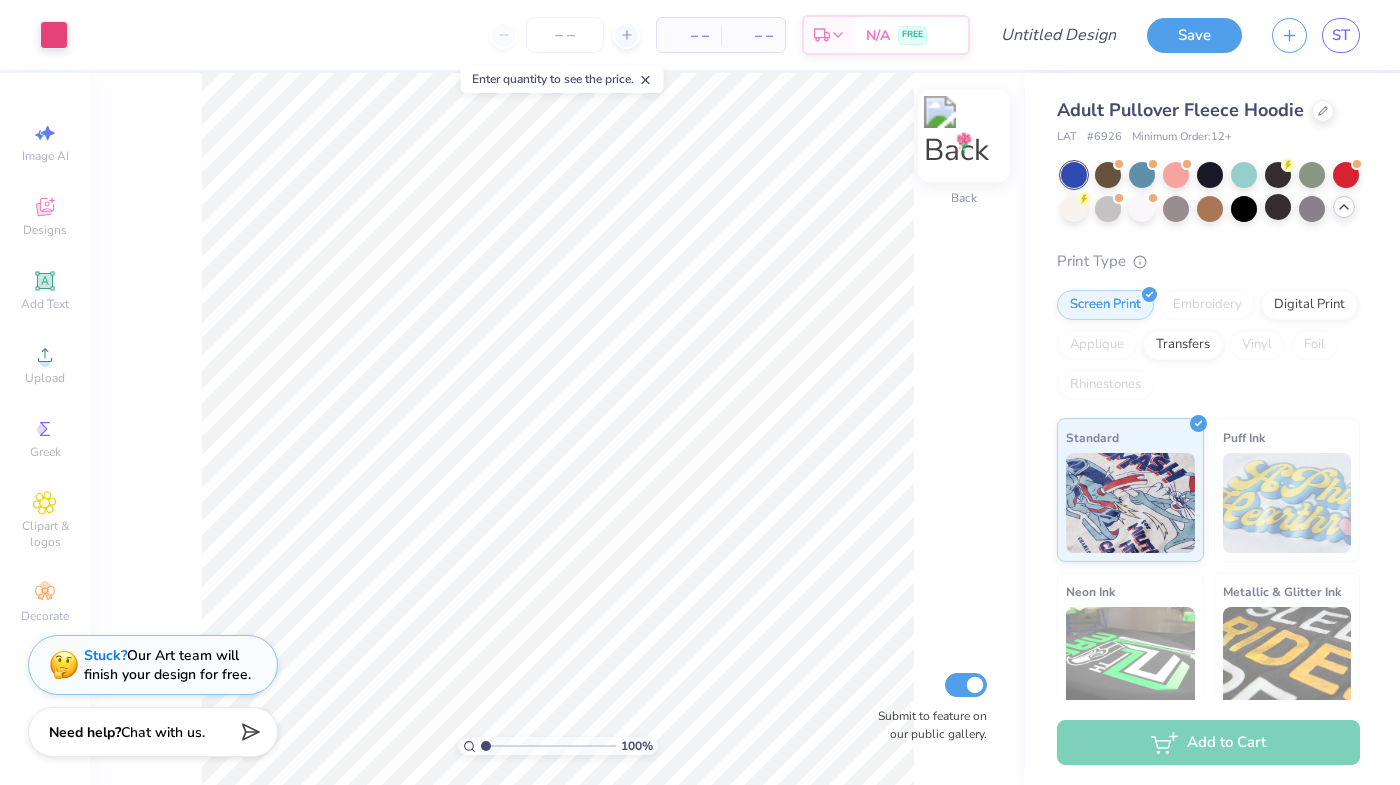 click on "Back" at bounding box center [964, 148] 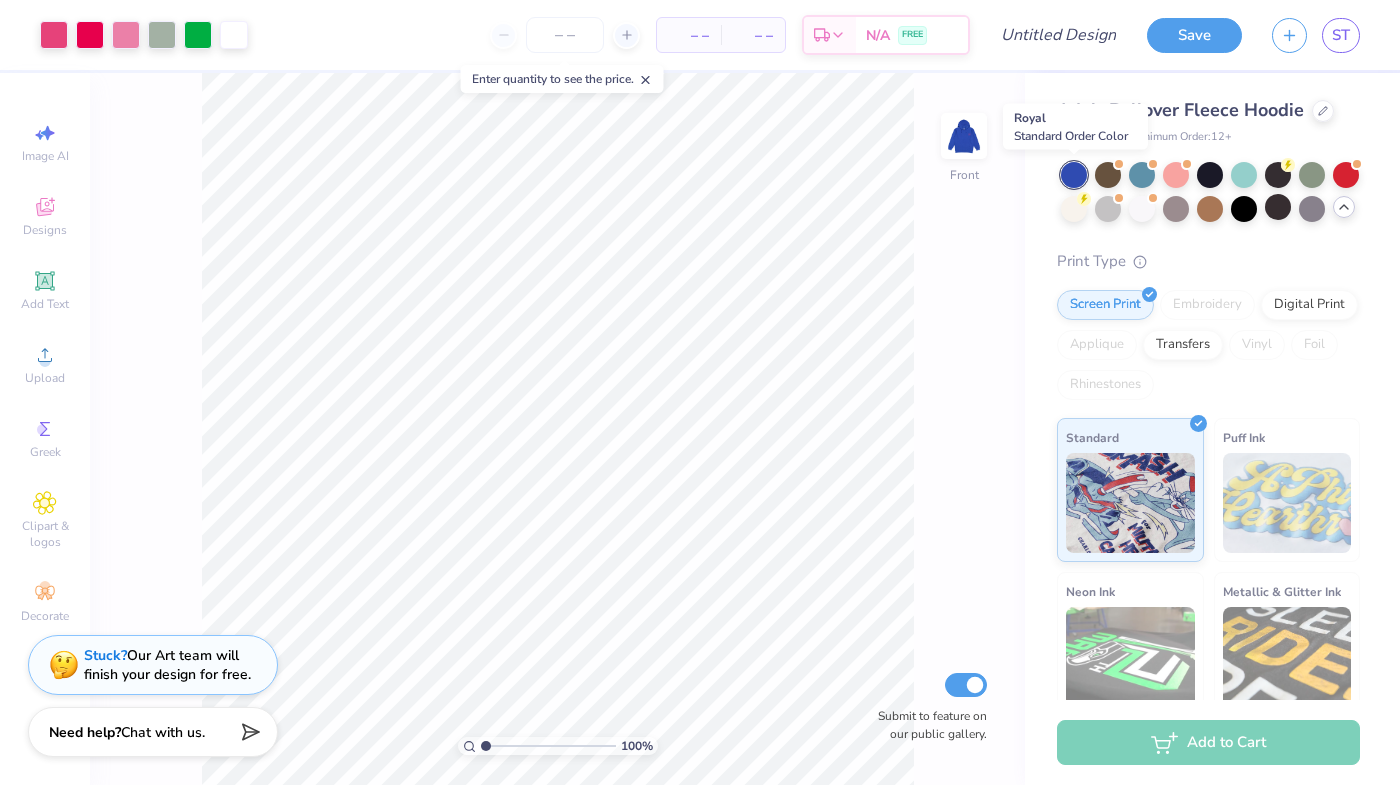 click at bounding box center (1074, 175) 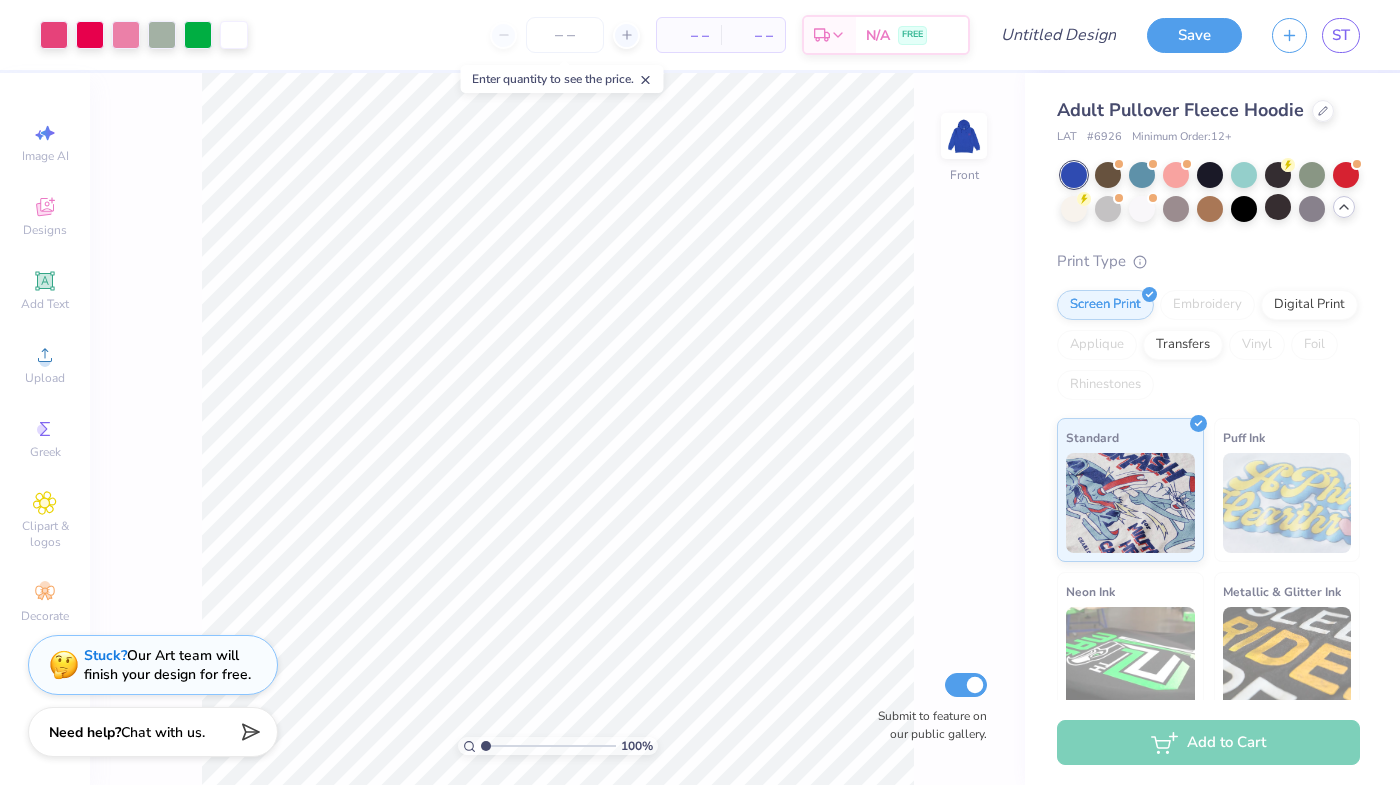 drag, startPoint x: 955, startPoint y: 170, endPoint x: 964, endPoint y: 193, distance: 24.698177 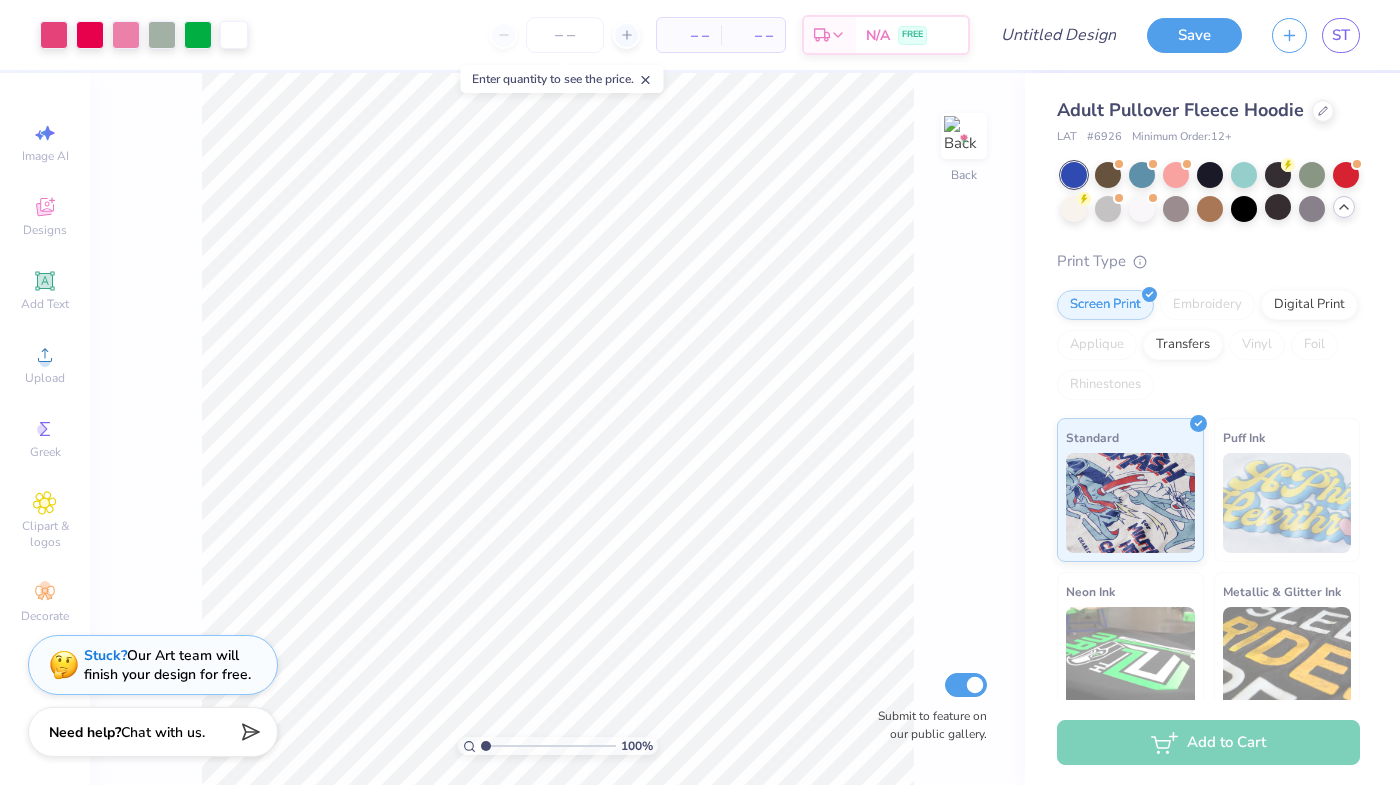 click on "100  % Back Submit to feature on our public gallery." at bounding box center (557, 429) 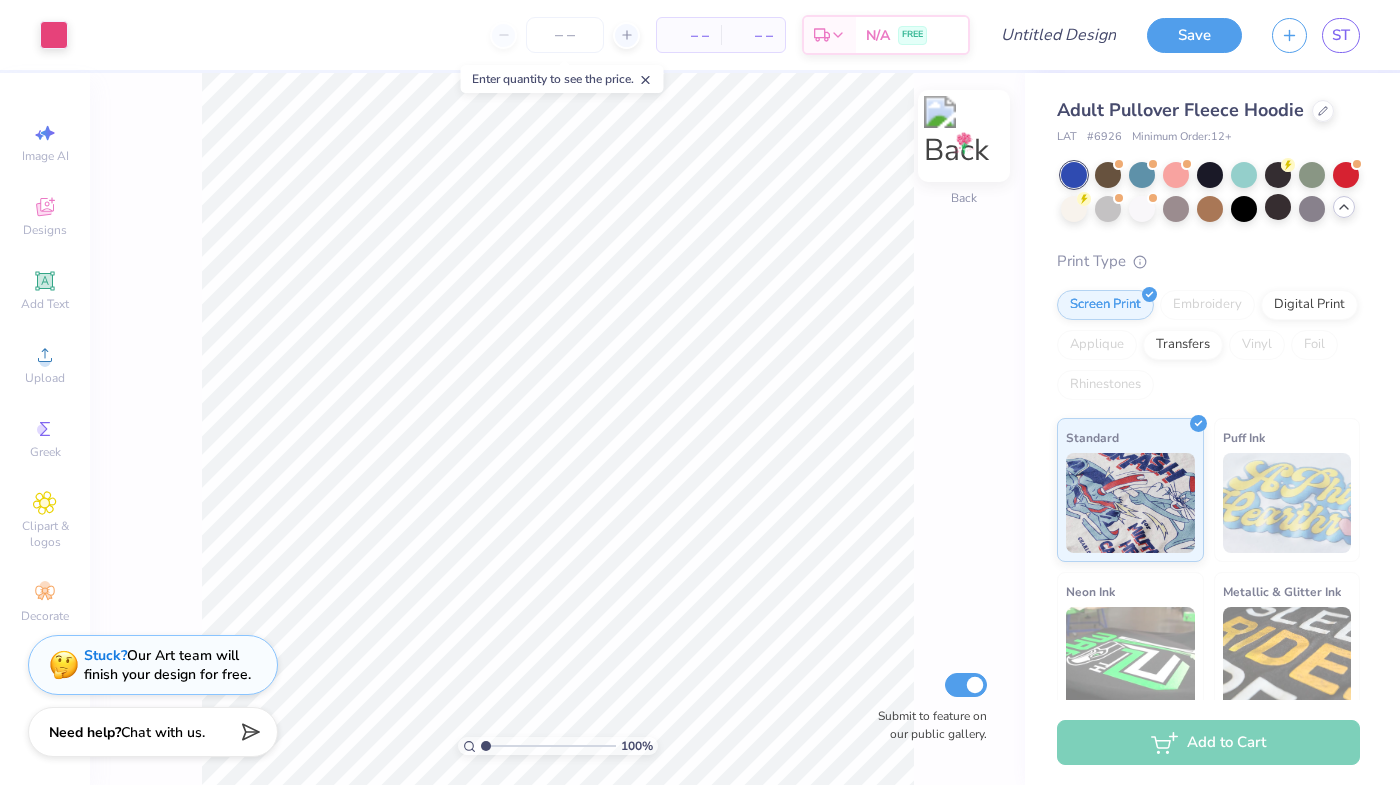 click at bounding box center (964, 136) 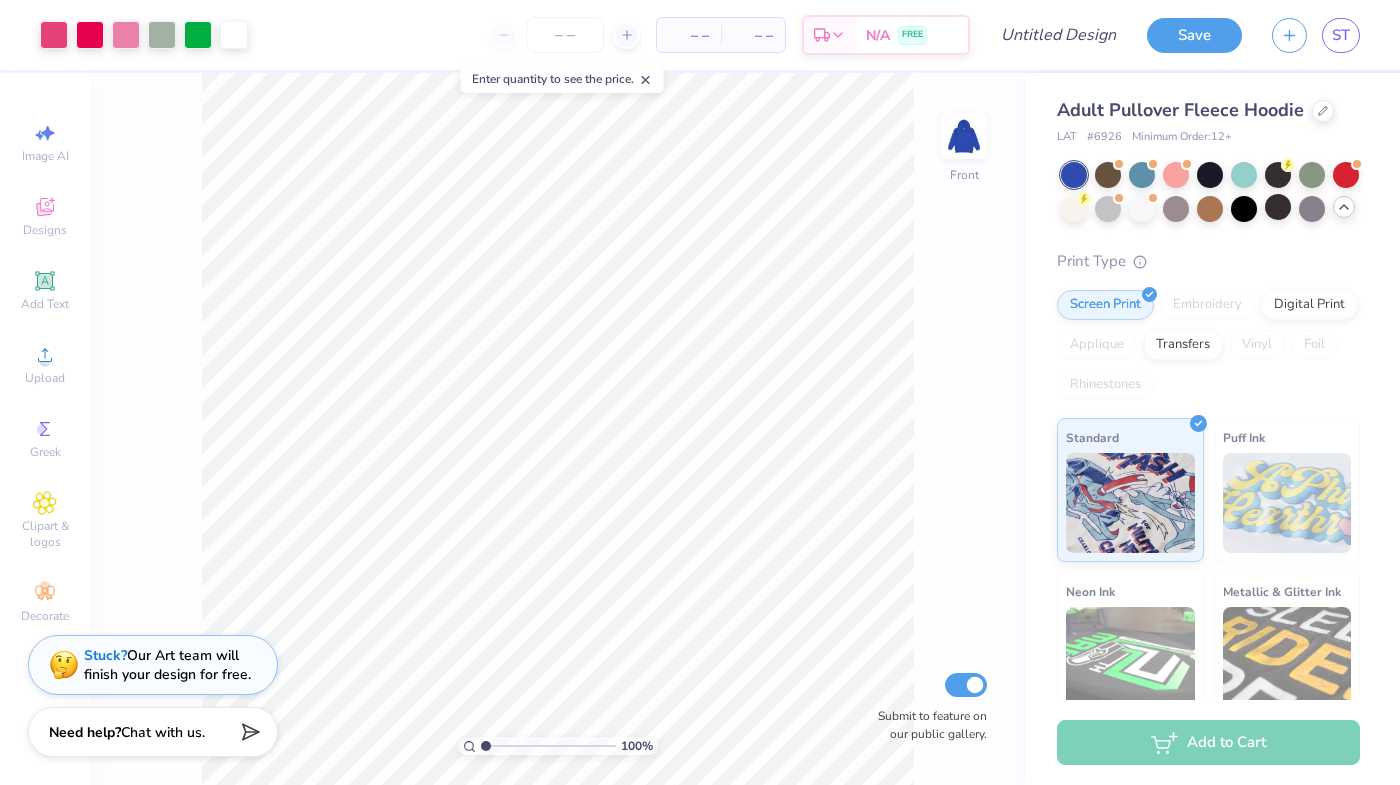 click on "100  % Front Submit to feature on our public gallery." at bounding box center [557, 429] 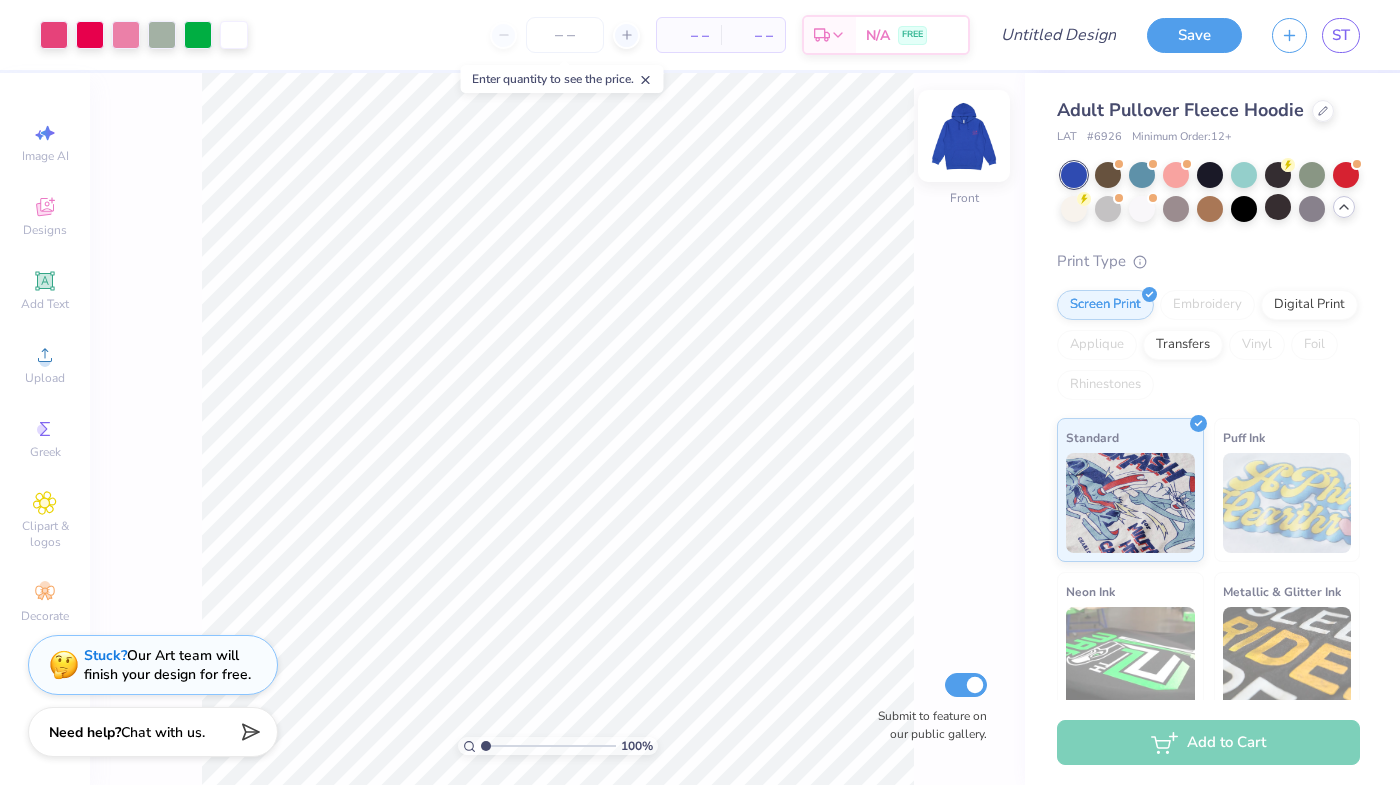 click at bounding box center (964, 136) 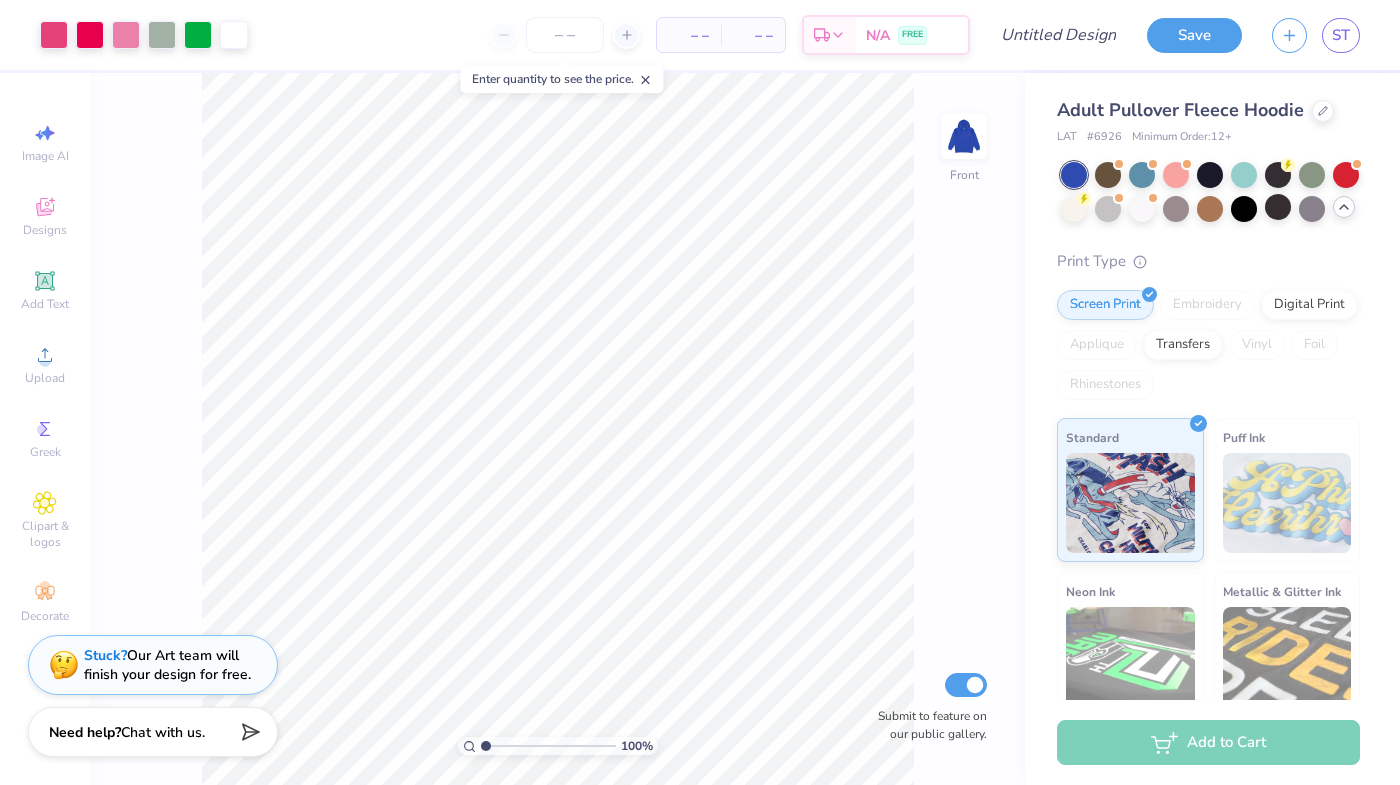 click on "100  % Front Submit to feature on our public gallery." at bounding box center (557, 429) 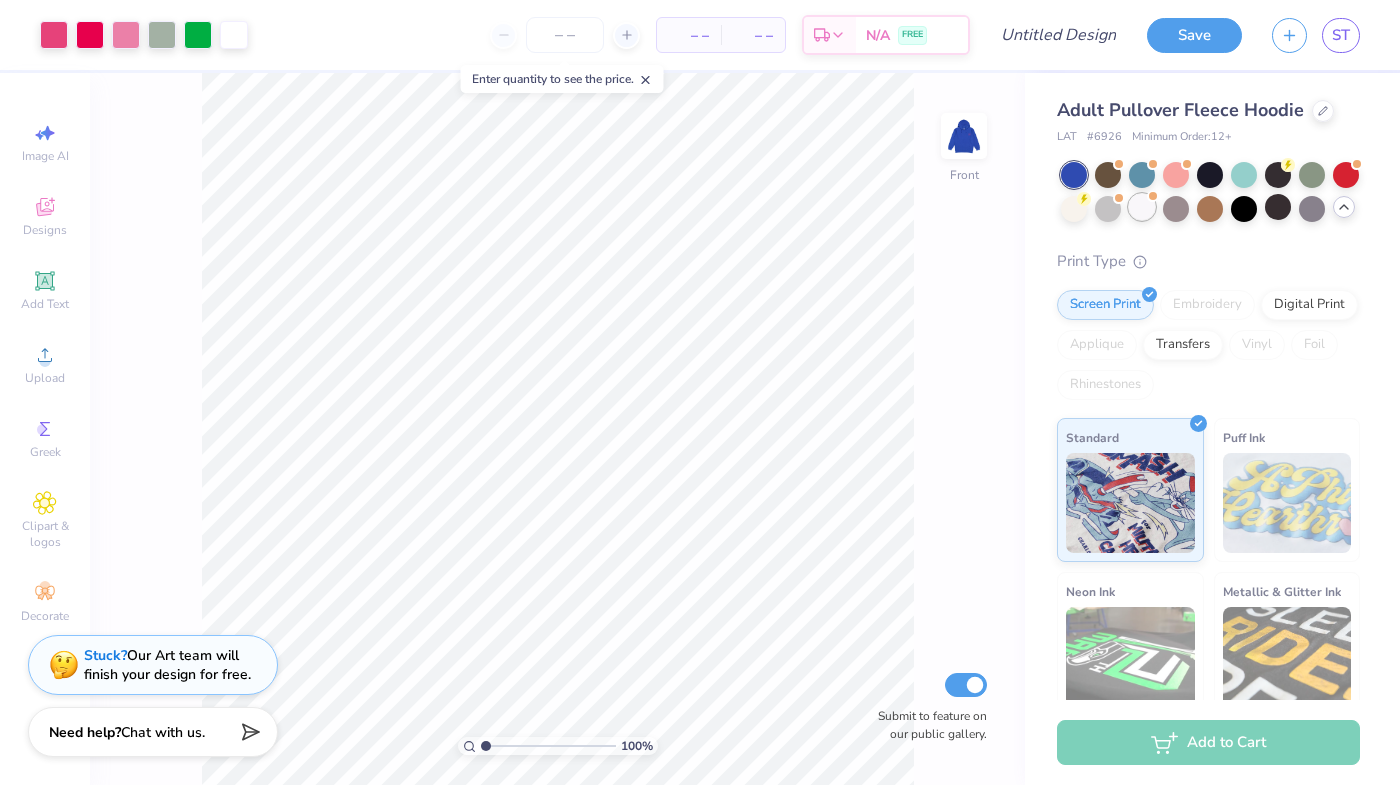 click at bounding box center (1142, 207) 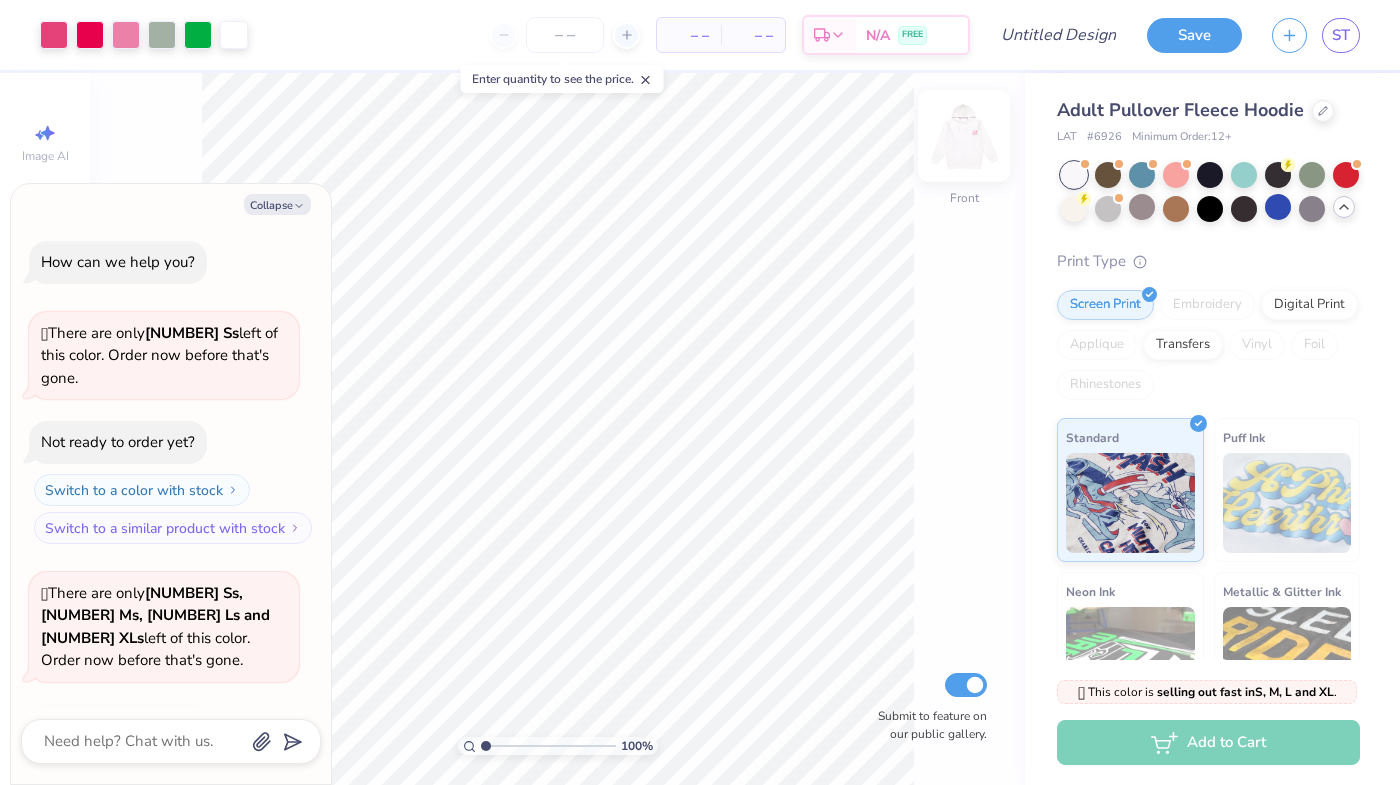 scroll, scrollTop: 88, scrollLeft: 0, axis: vertical 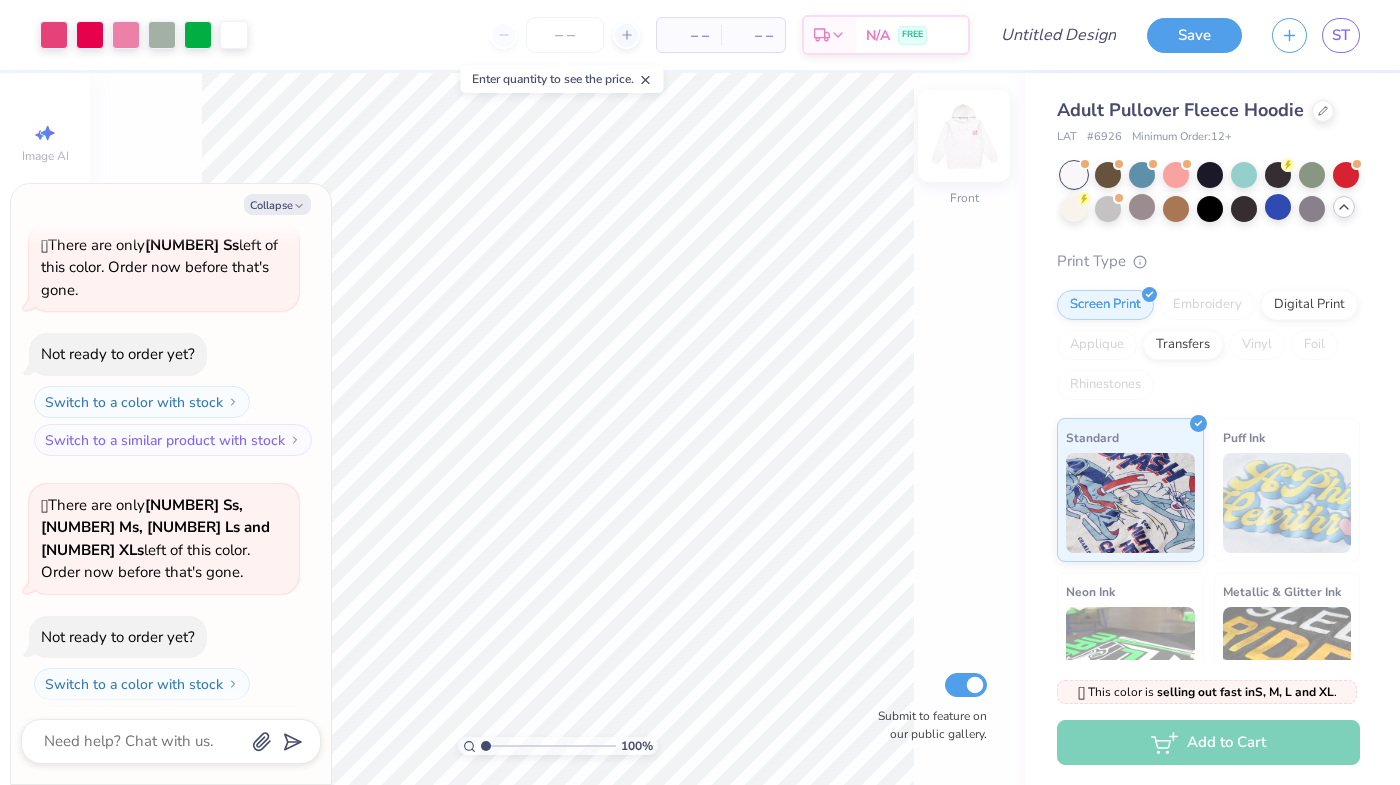 click at bounding box center (964, 136) 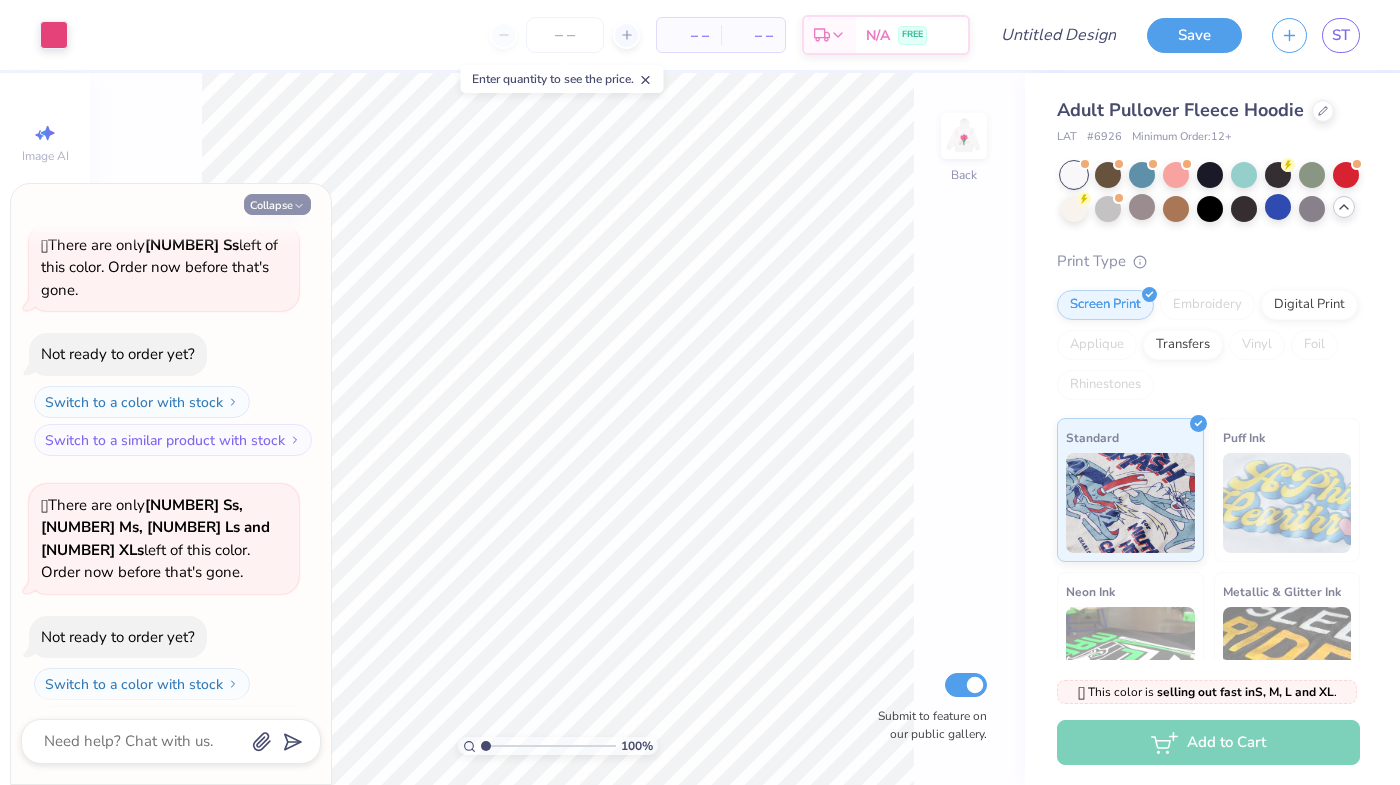 click on "Collapse" at bounding box center [277, 204] 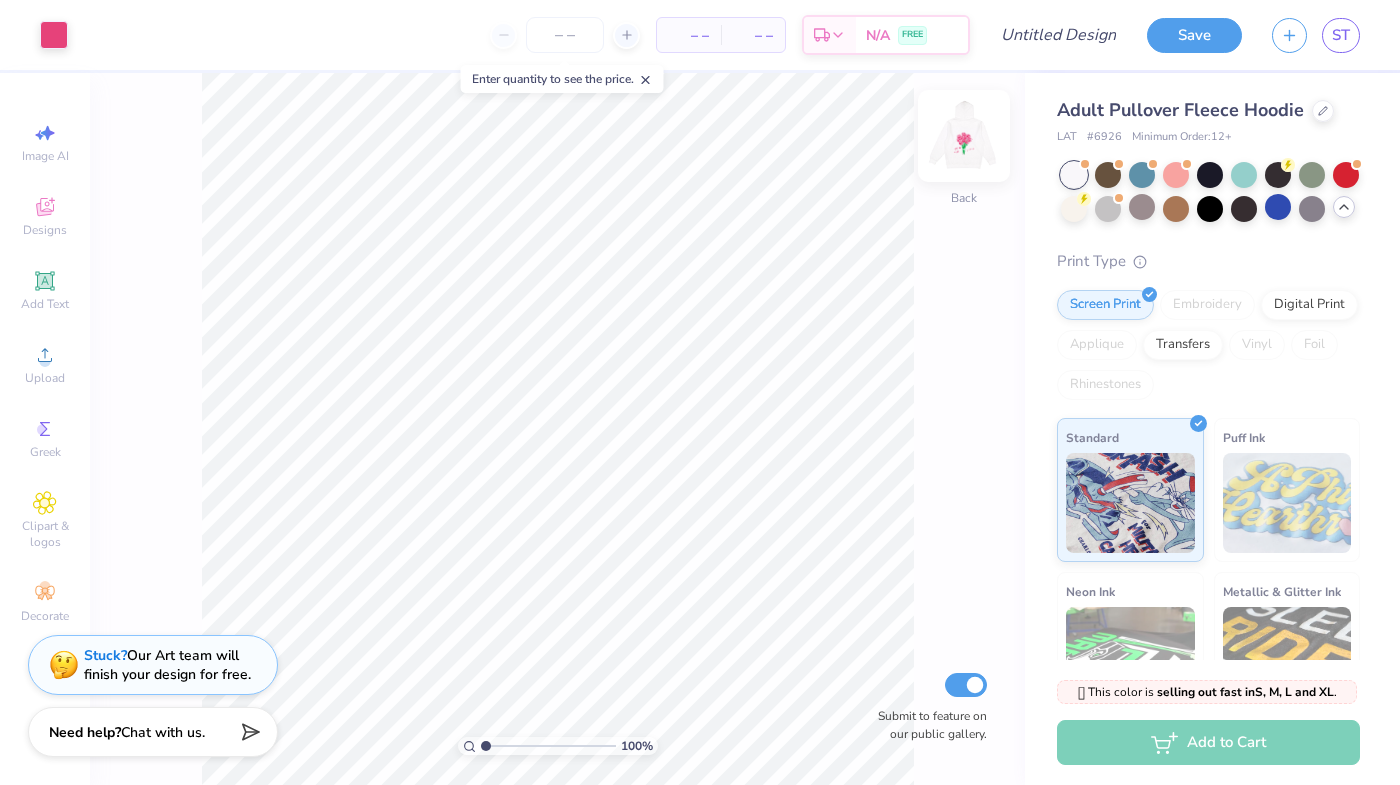 click on "Back" at bounding box center (964, 148) 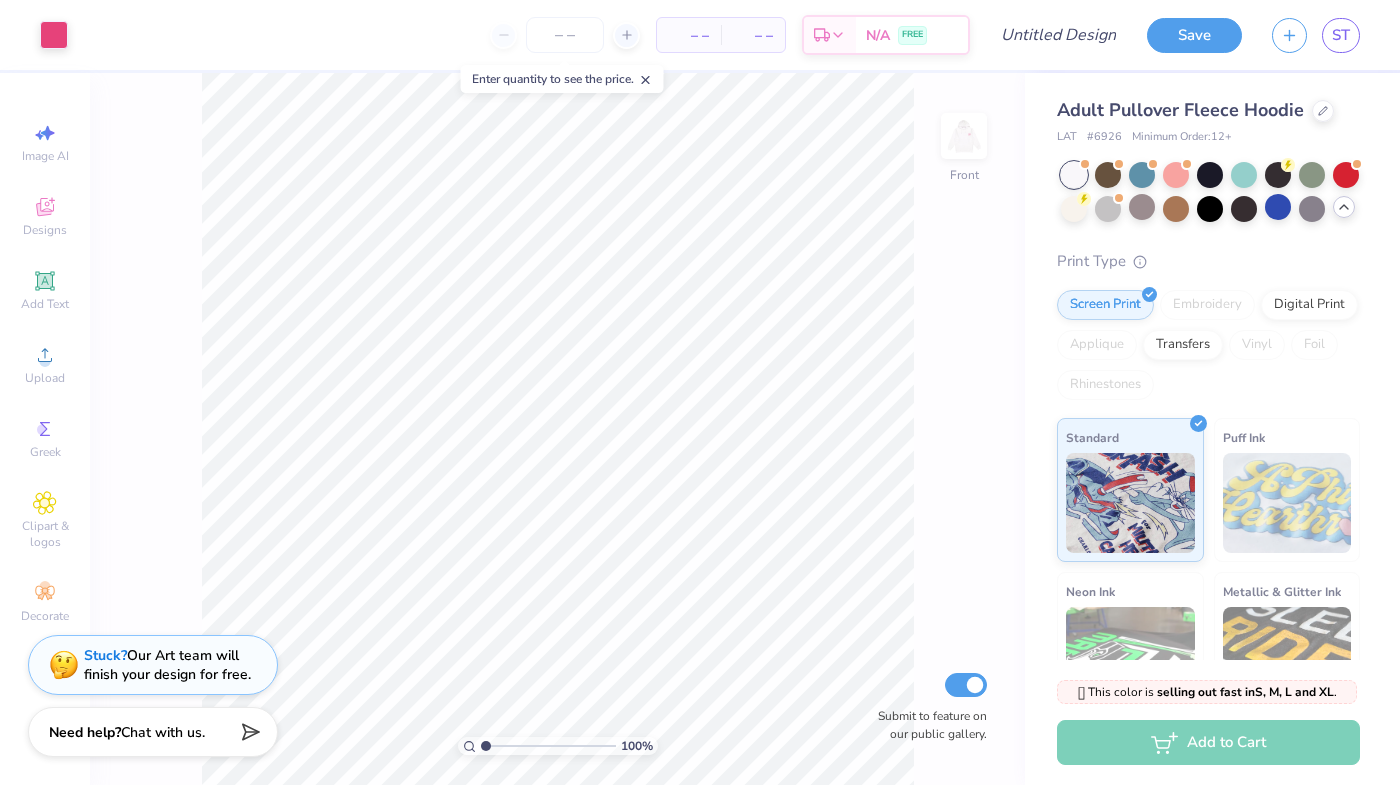 click on "Front" at bounding box center [964, 148] 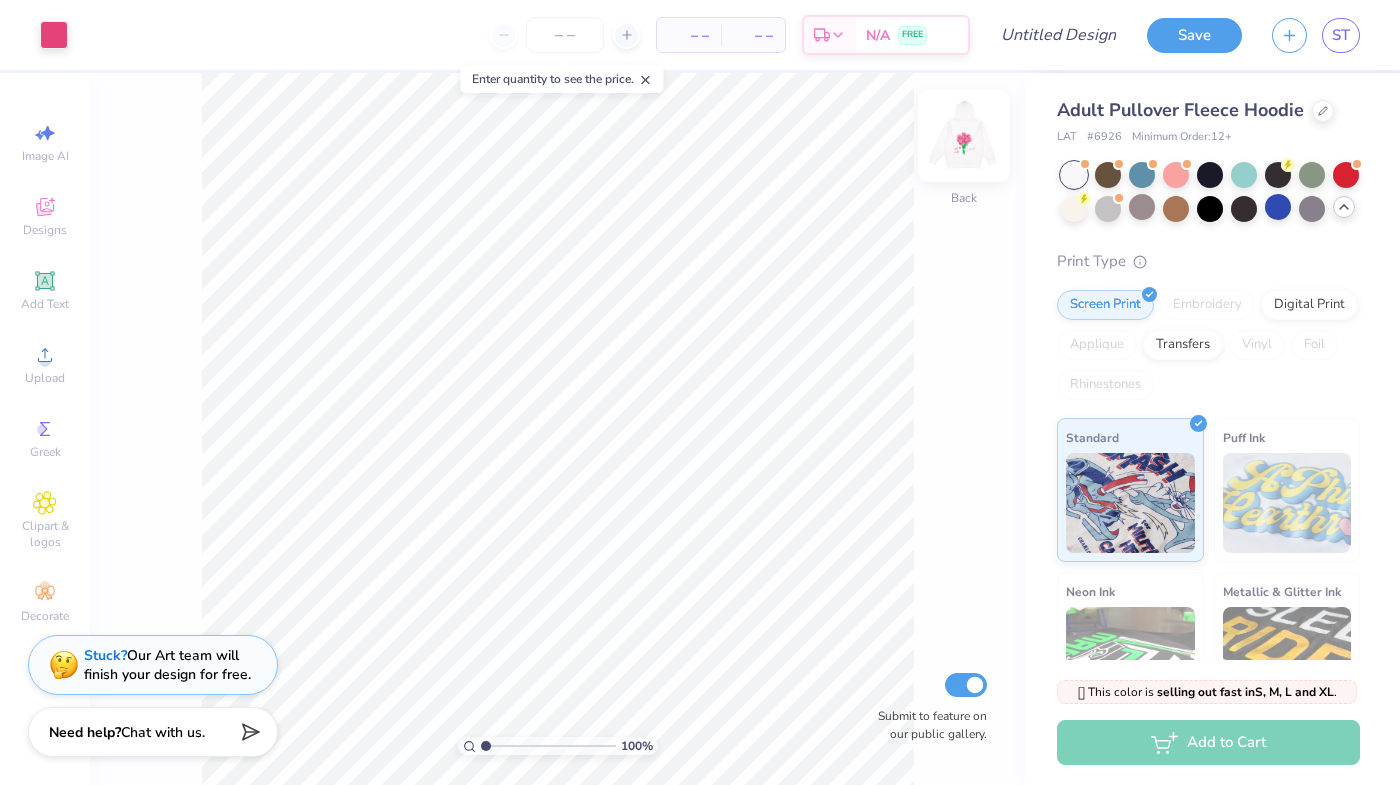 click at bounding box center [964, 136] 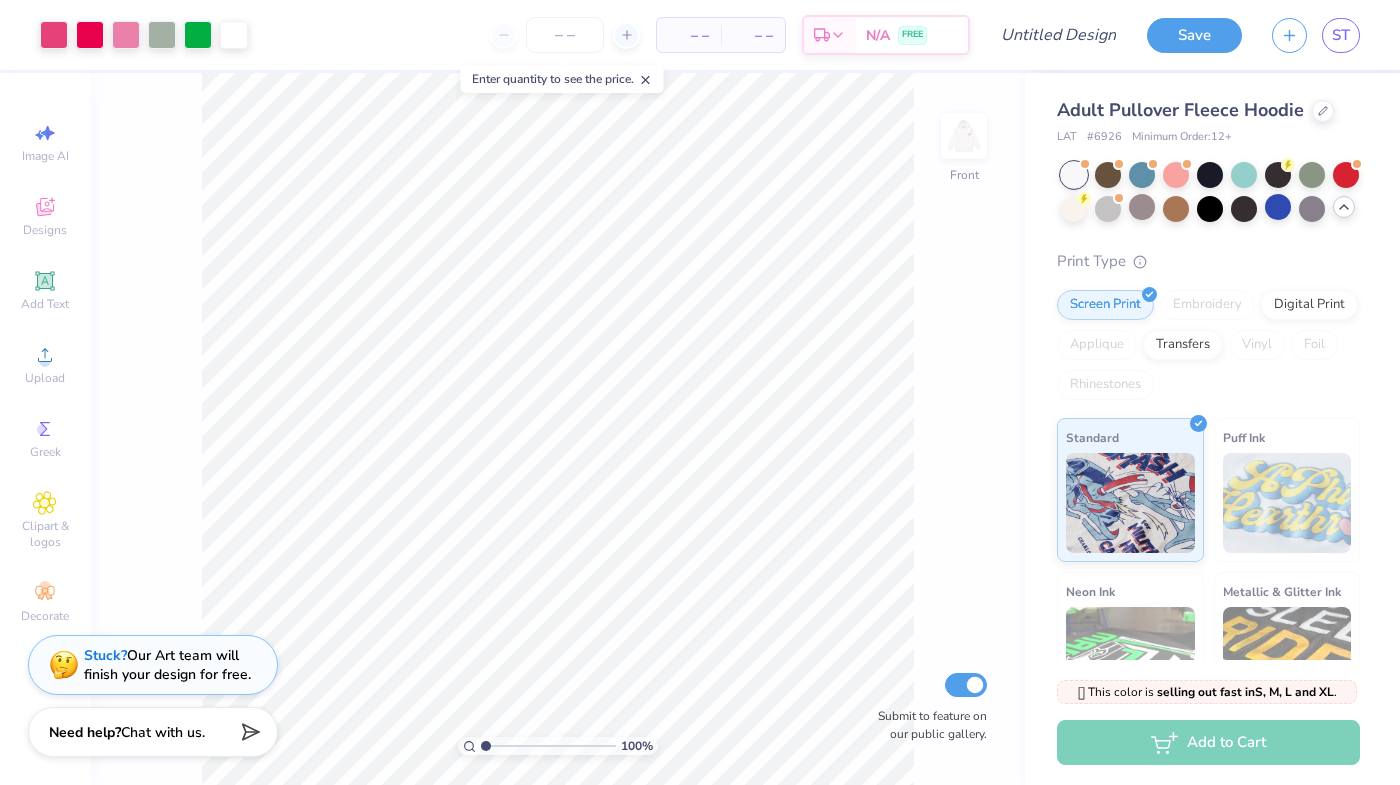 click 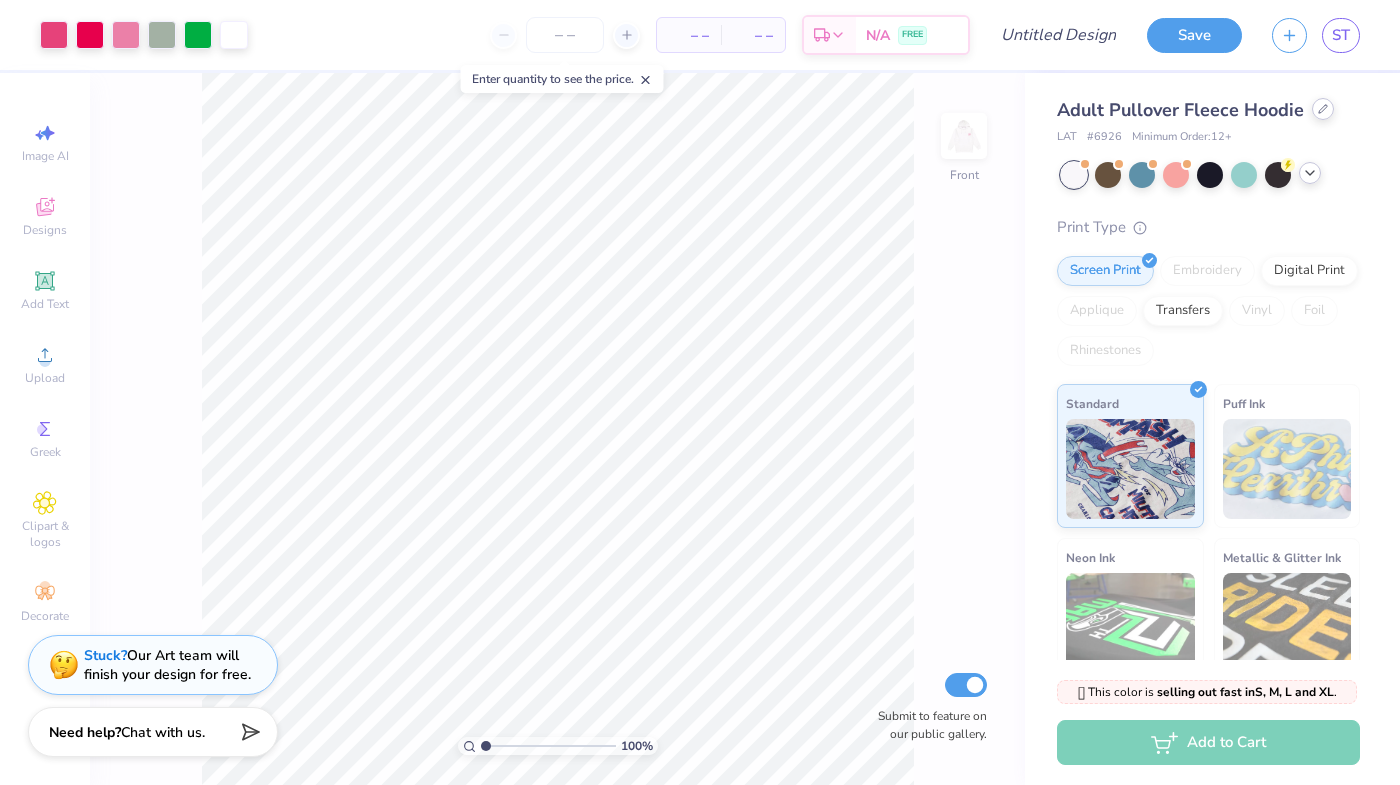 click 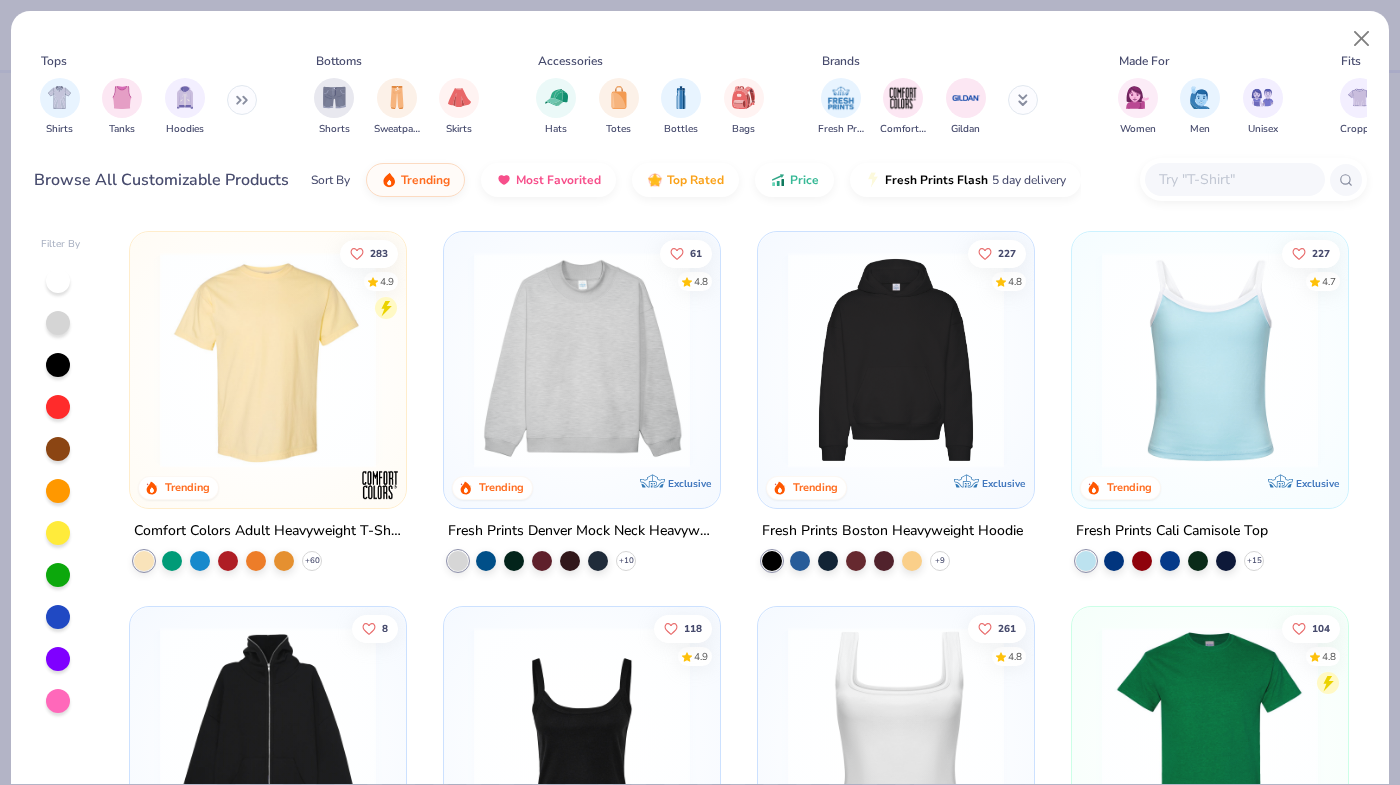 scroll, scrollTop: 2, scrollLeft: 0, axis: vertical 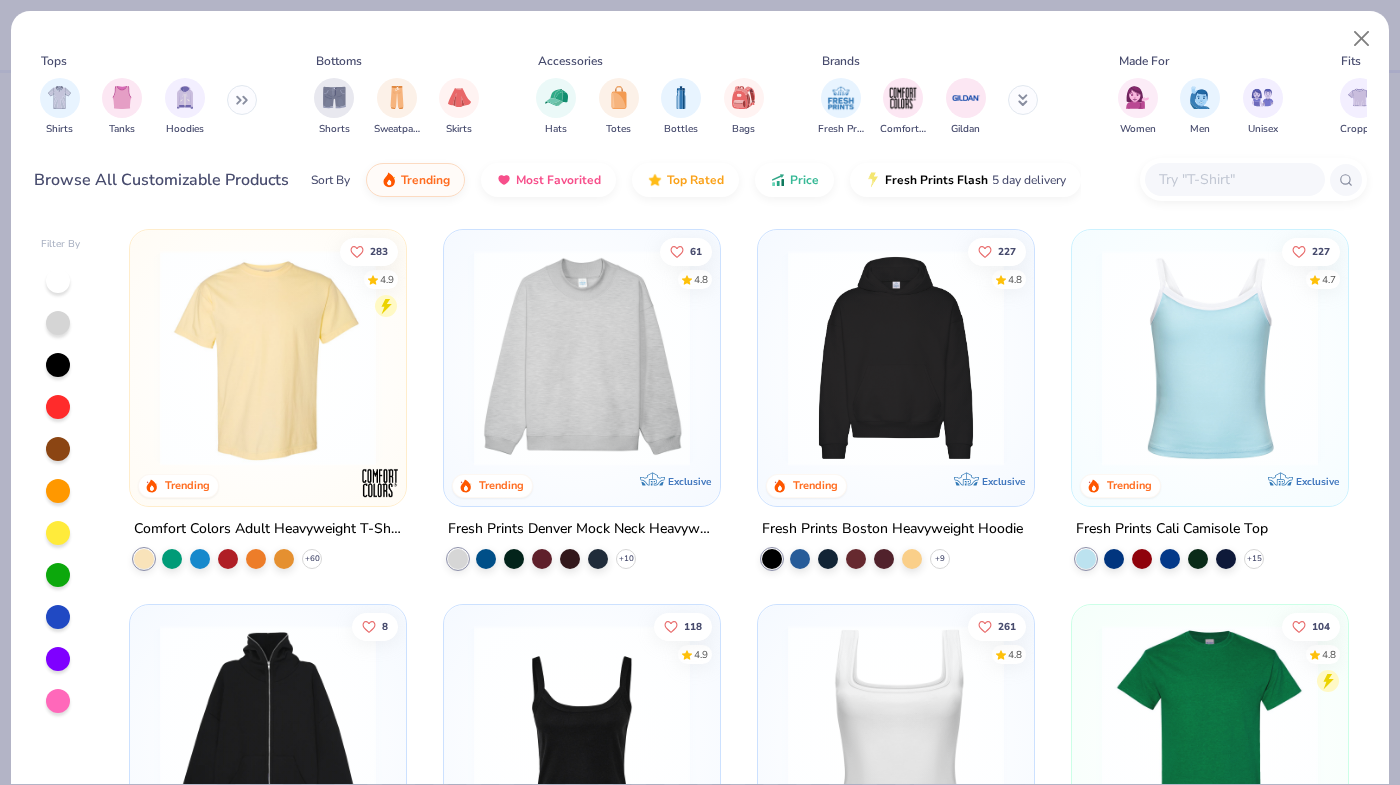 click at bounding box center (896, 358) 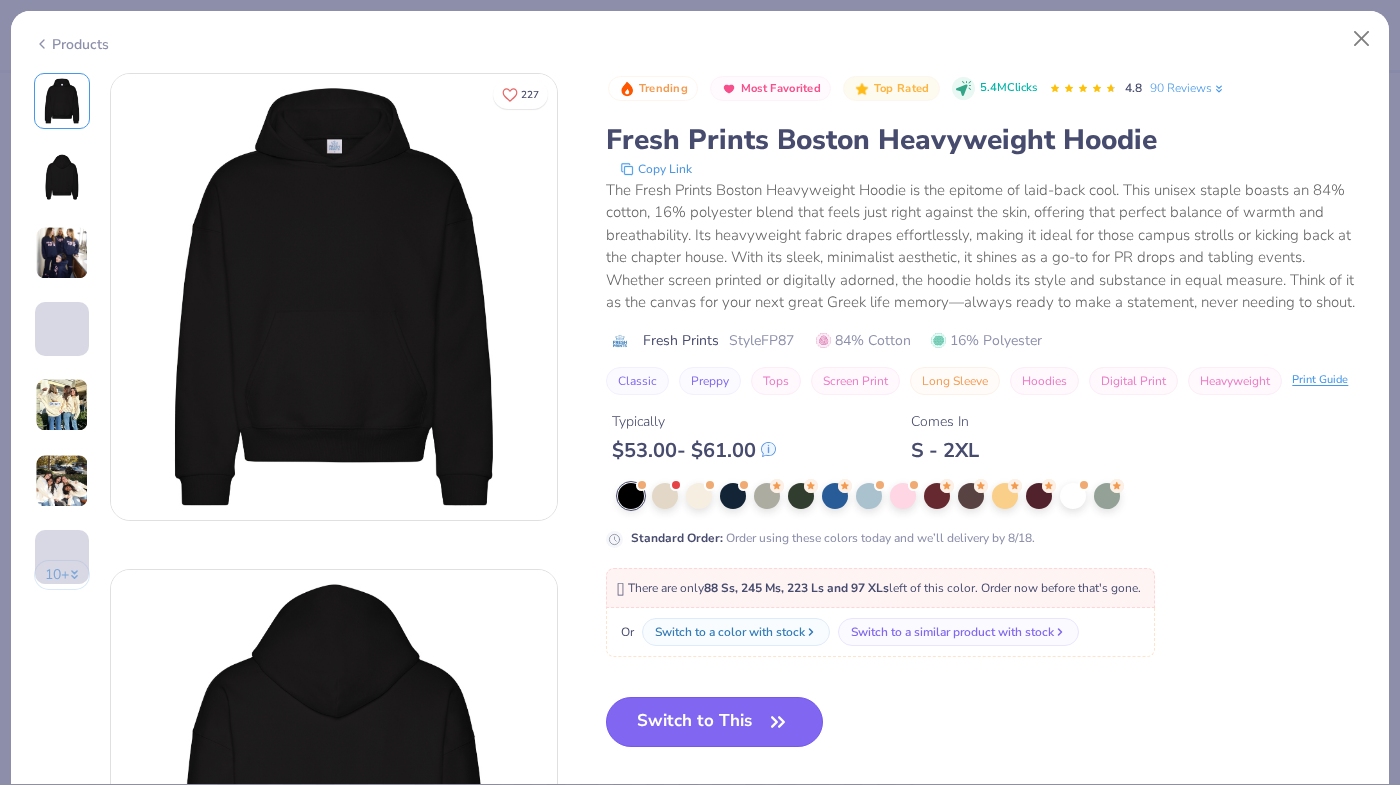 click on "Switch to This" at bounding box center (714, 722) 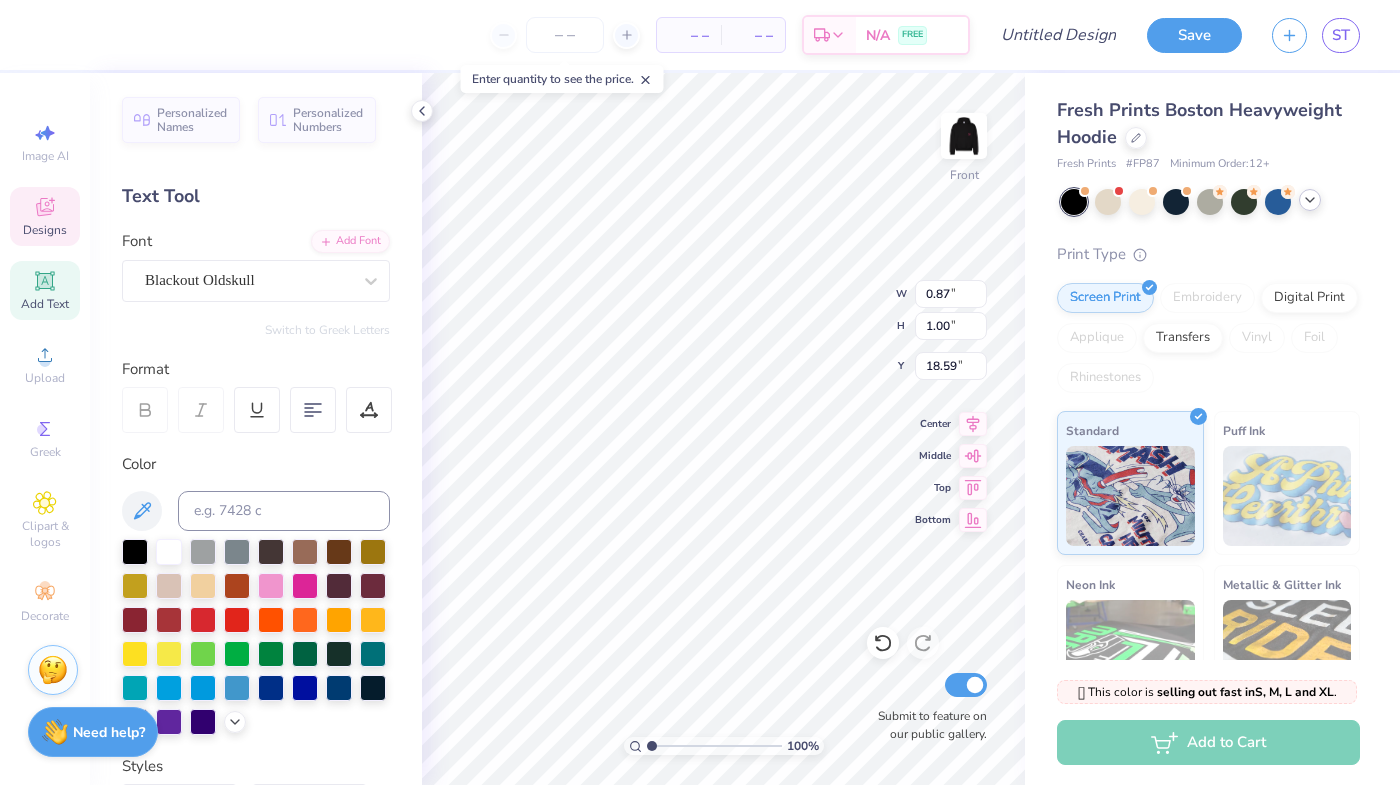 type on "0.87" 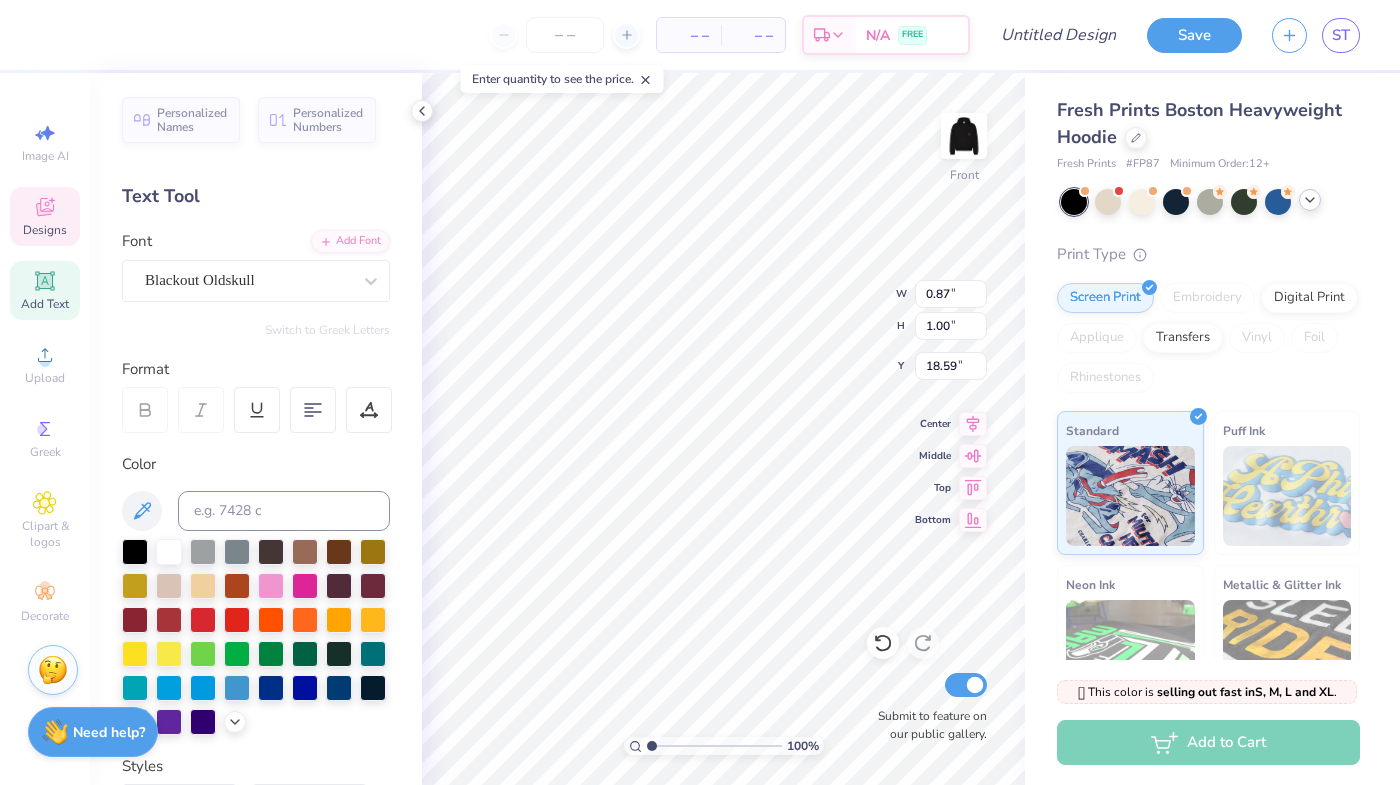 click at bounding box center (964, 136) 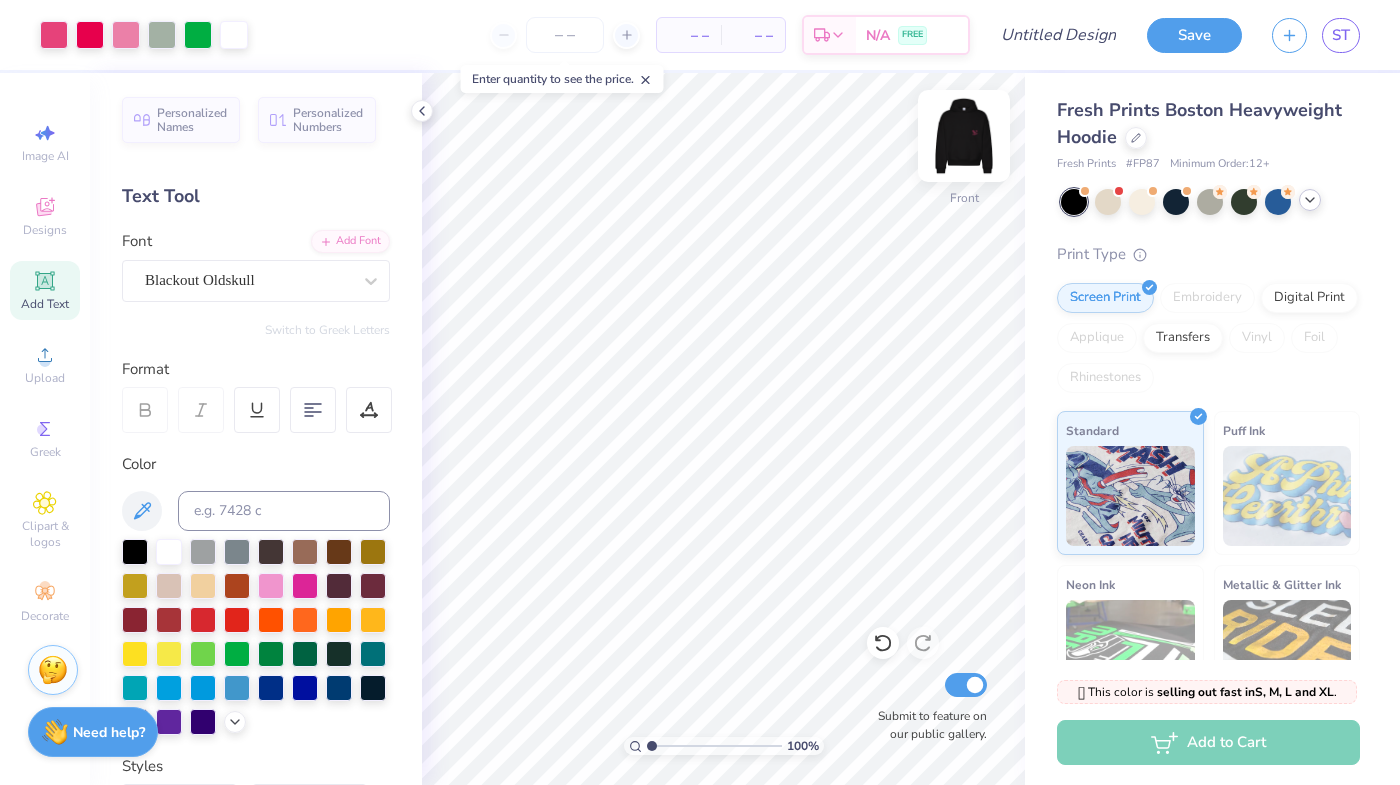 click at bounding box center (964, 136) 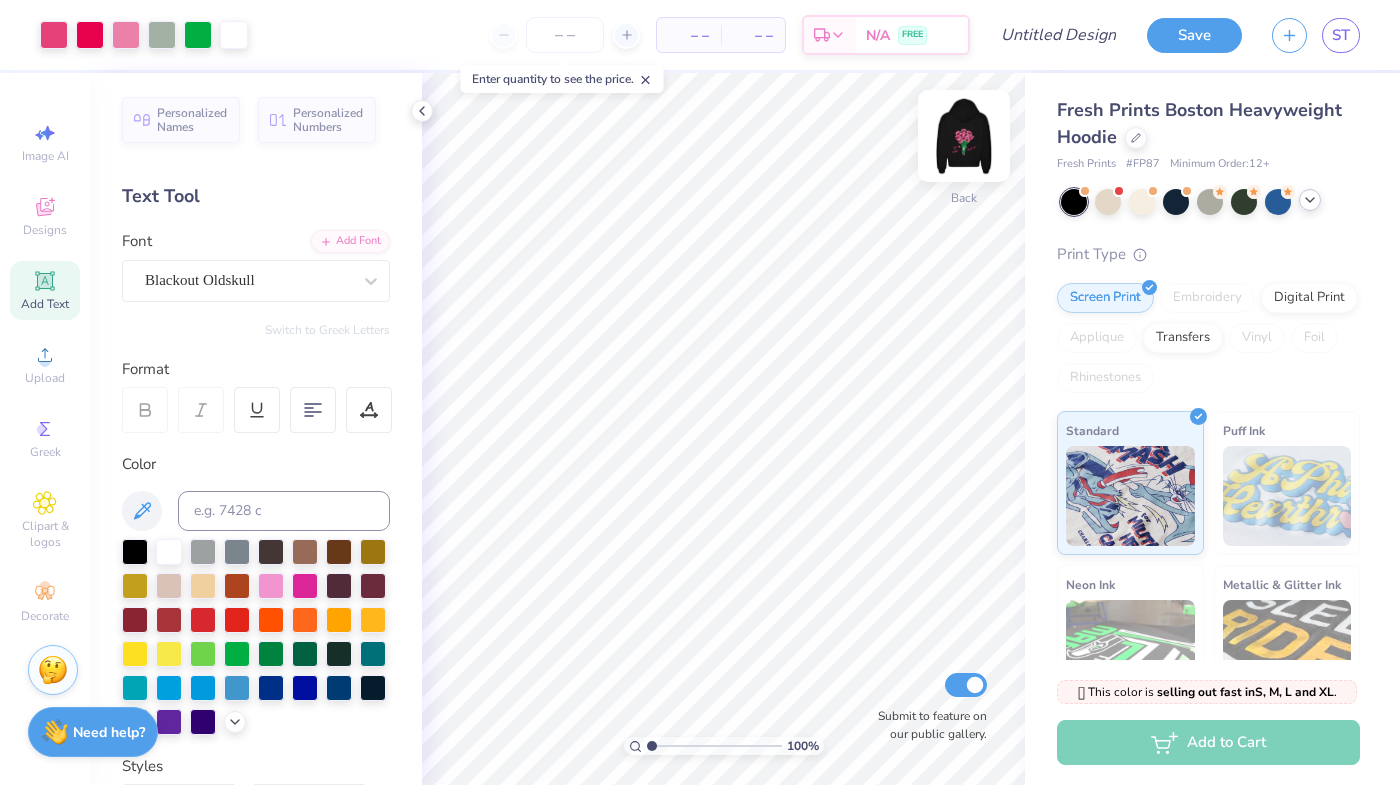 click at bounding box center (964, 136) 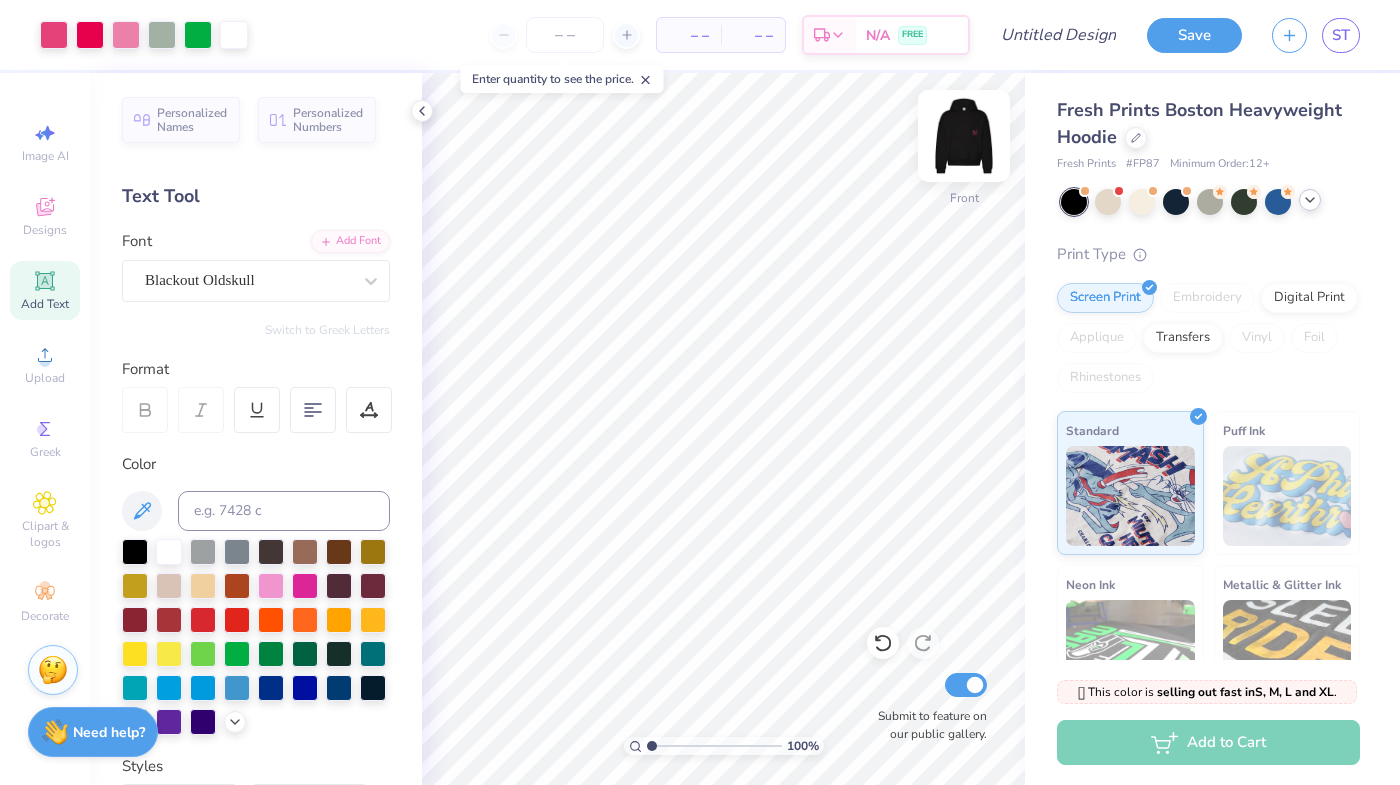 click at bounding box center (964, 136) 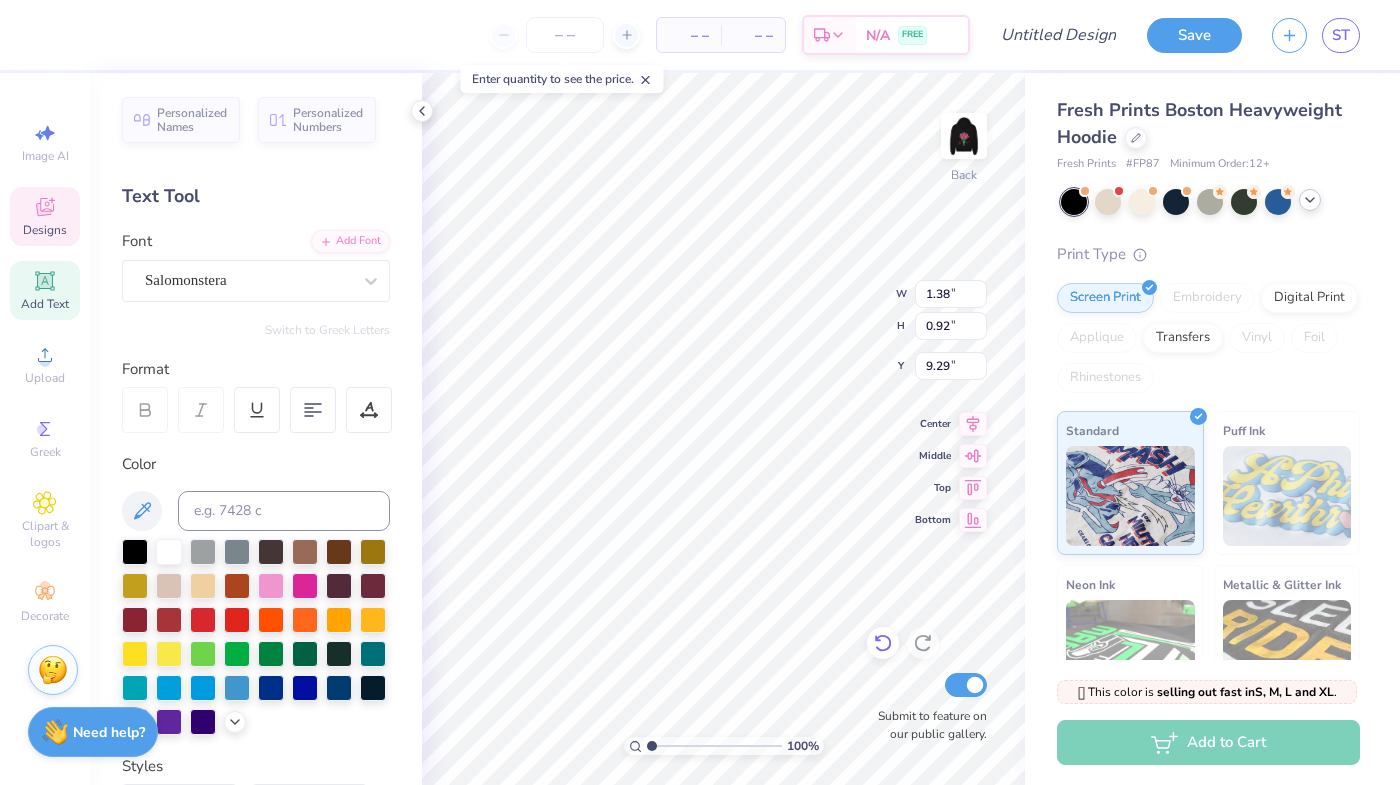 click at bounding box center (883, 643) 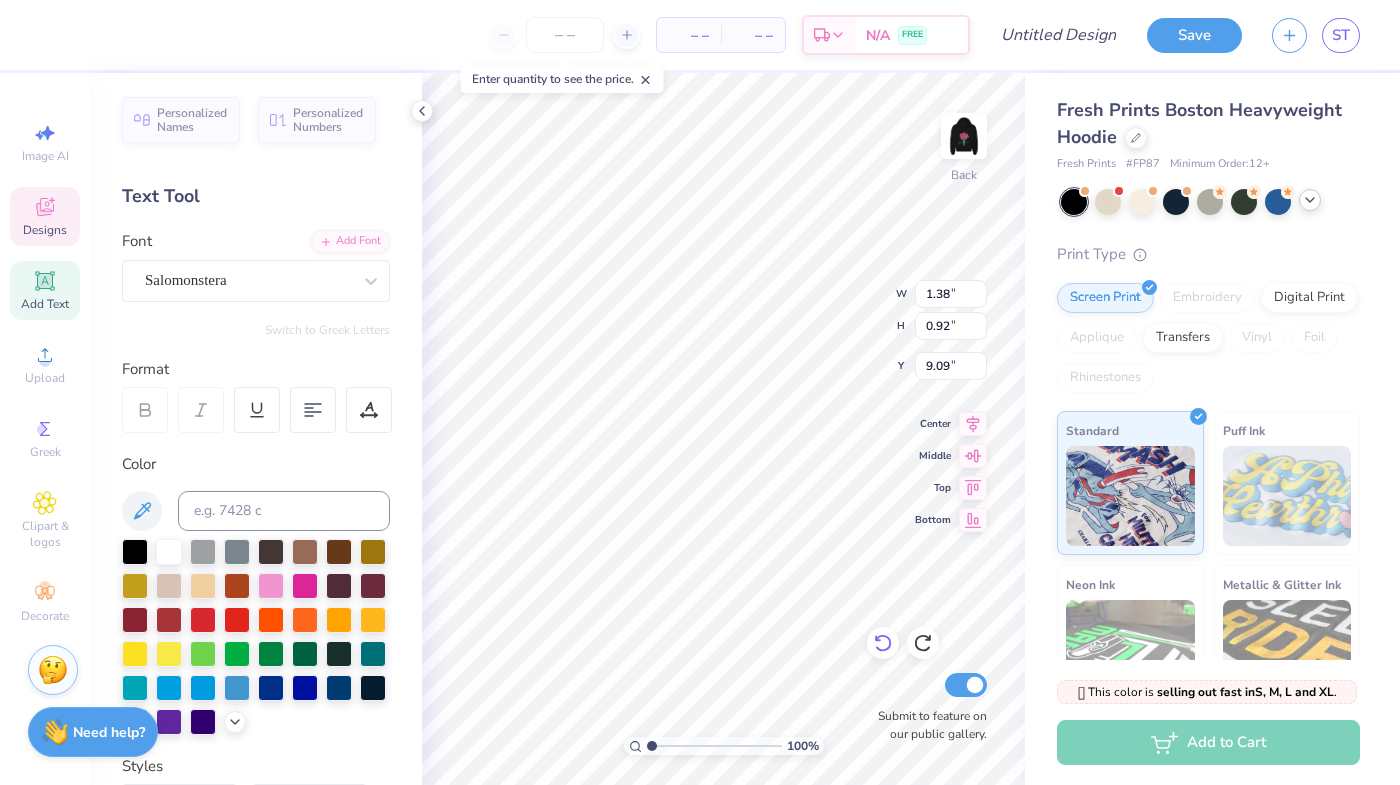 click 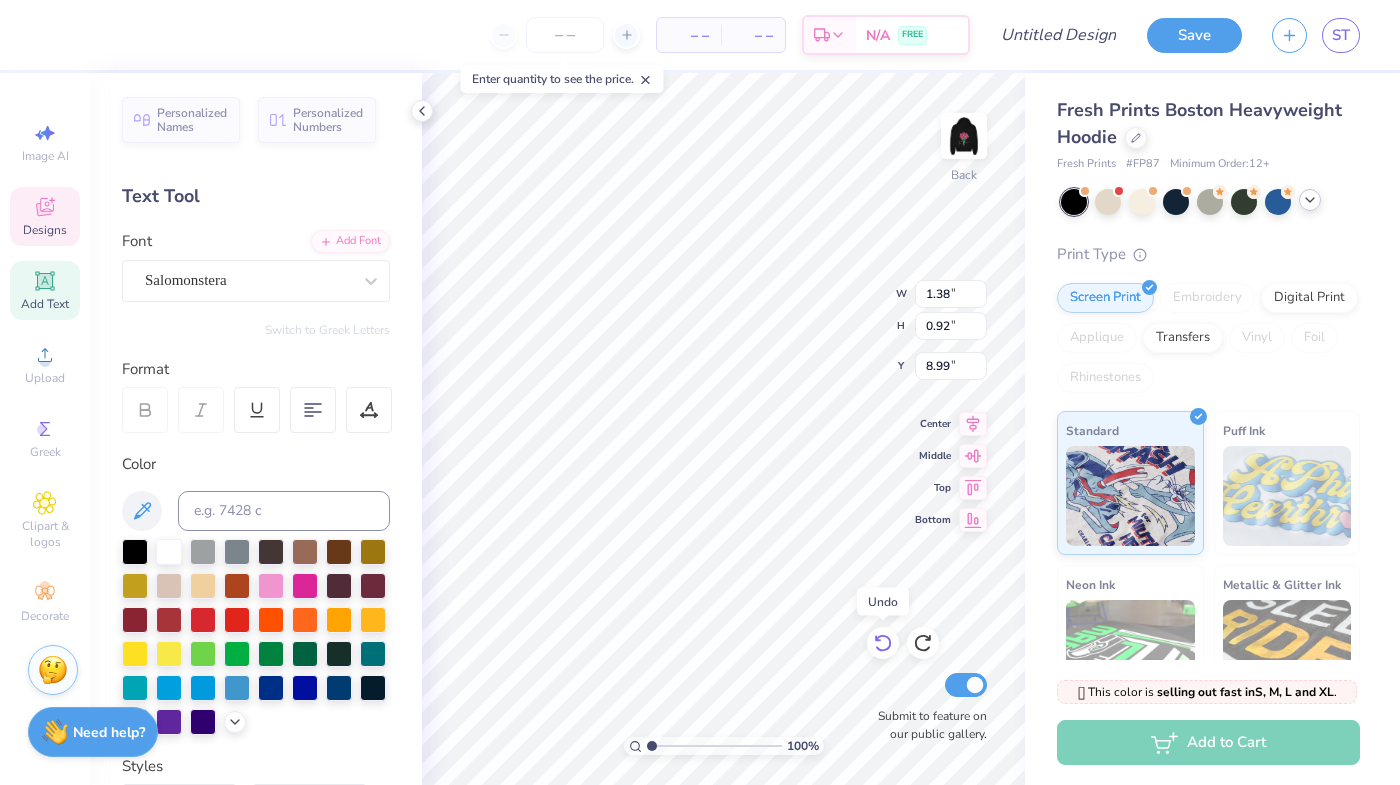 click 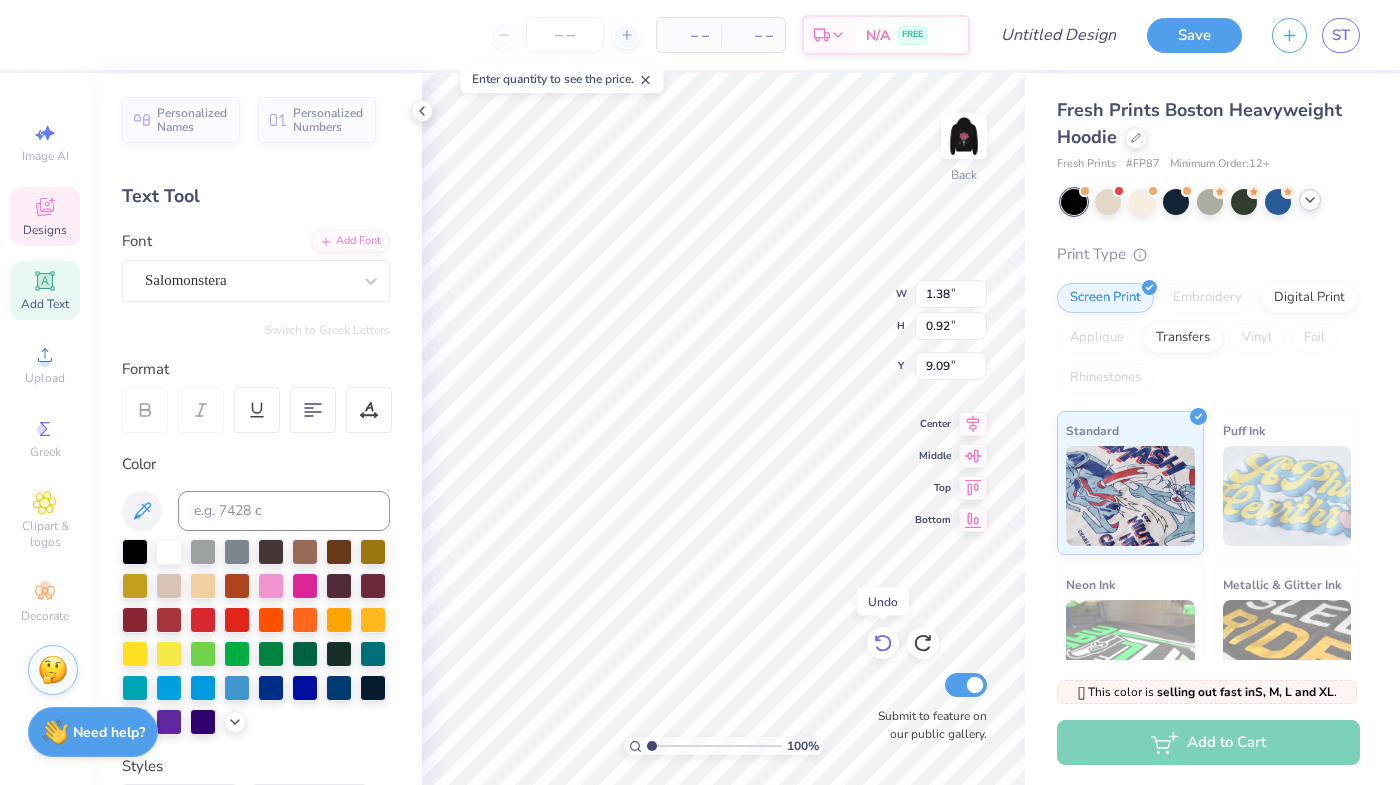 click 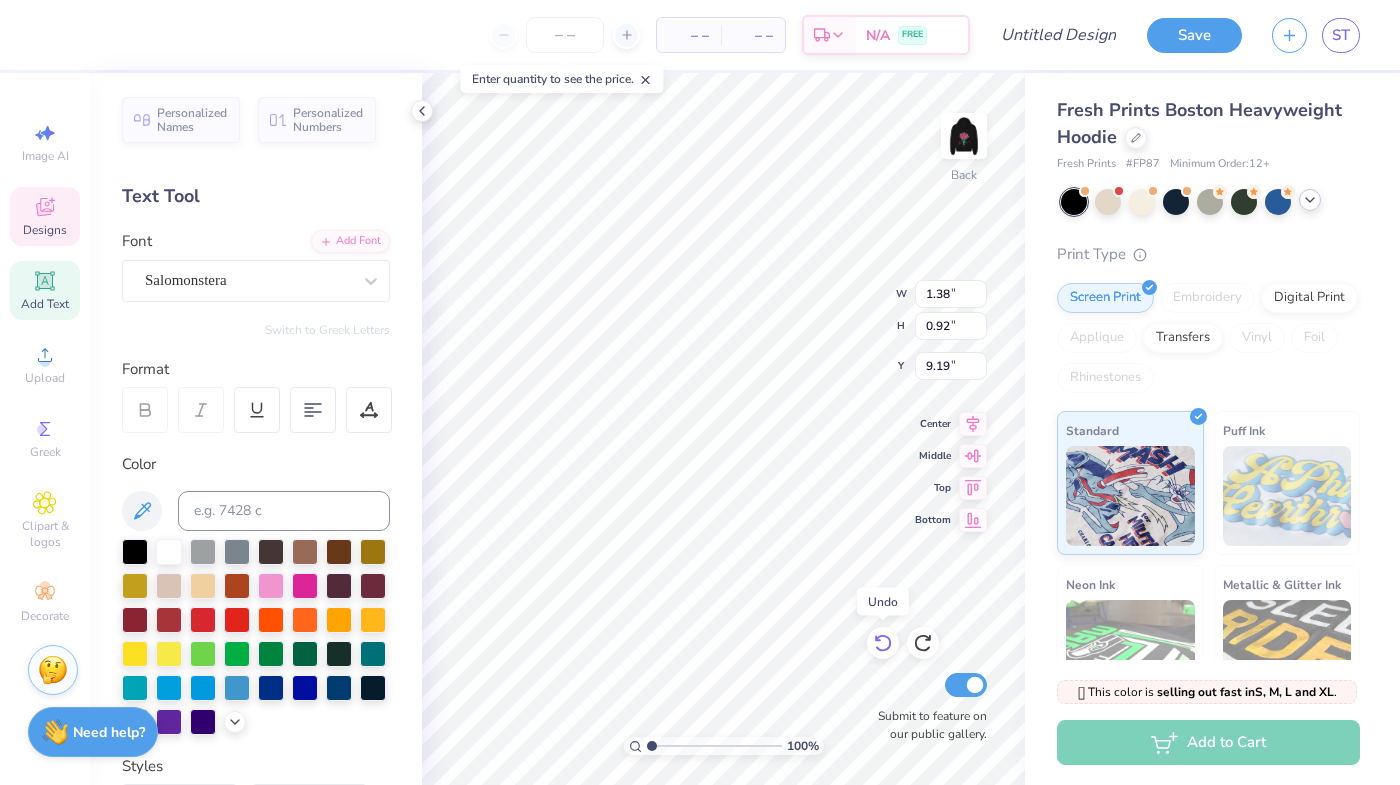 click 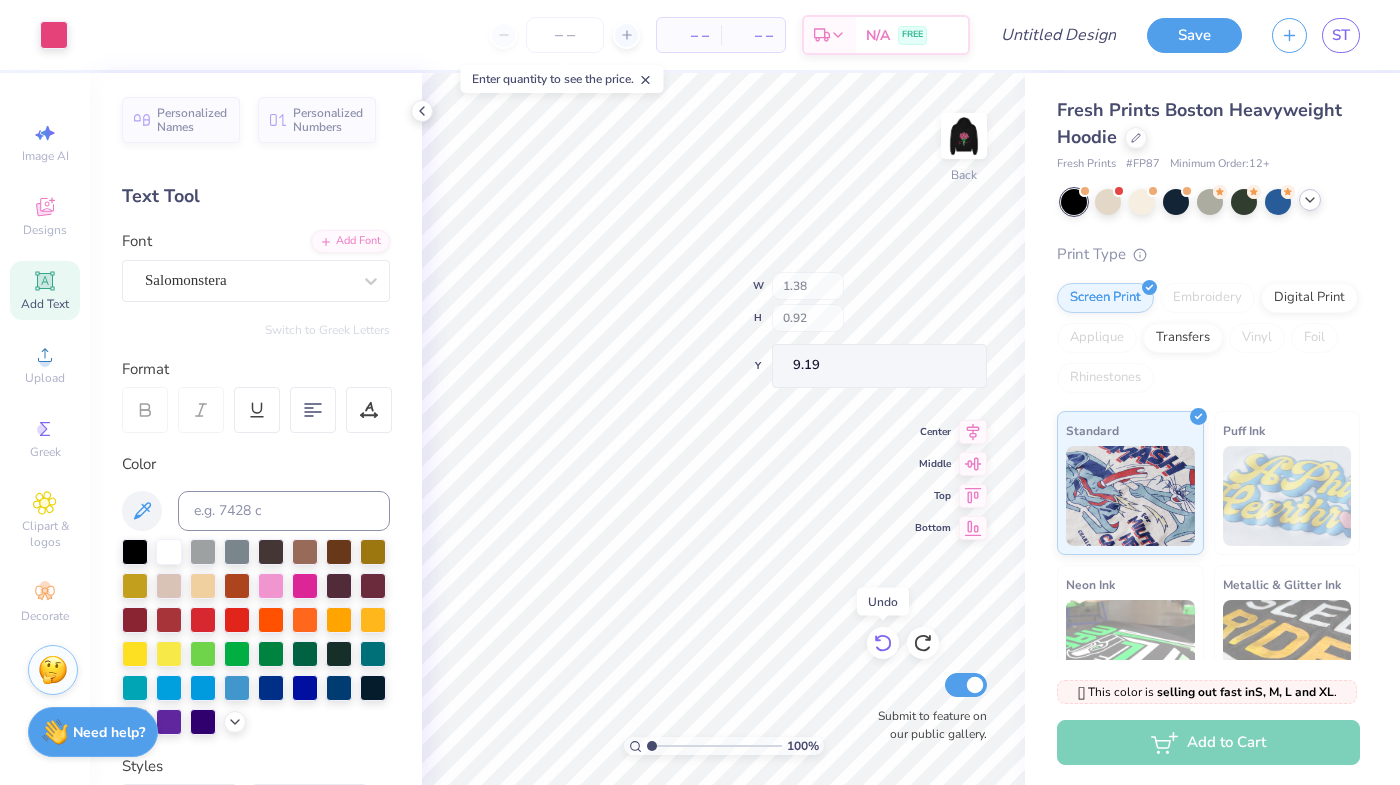 click 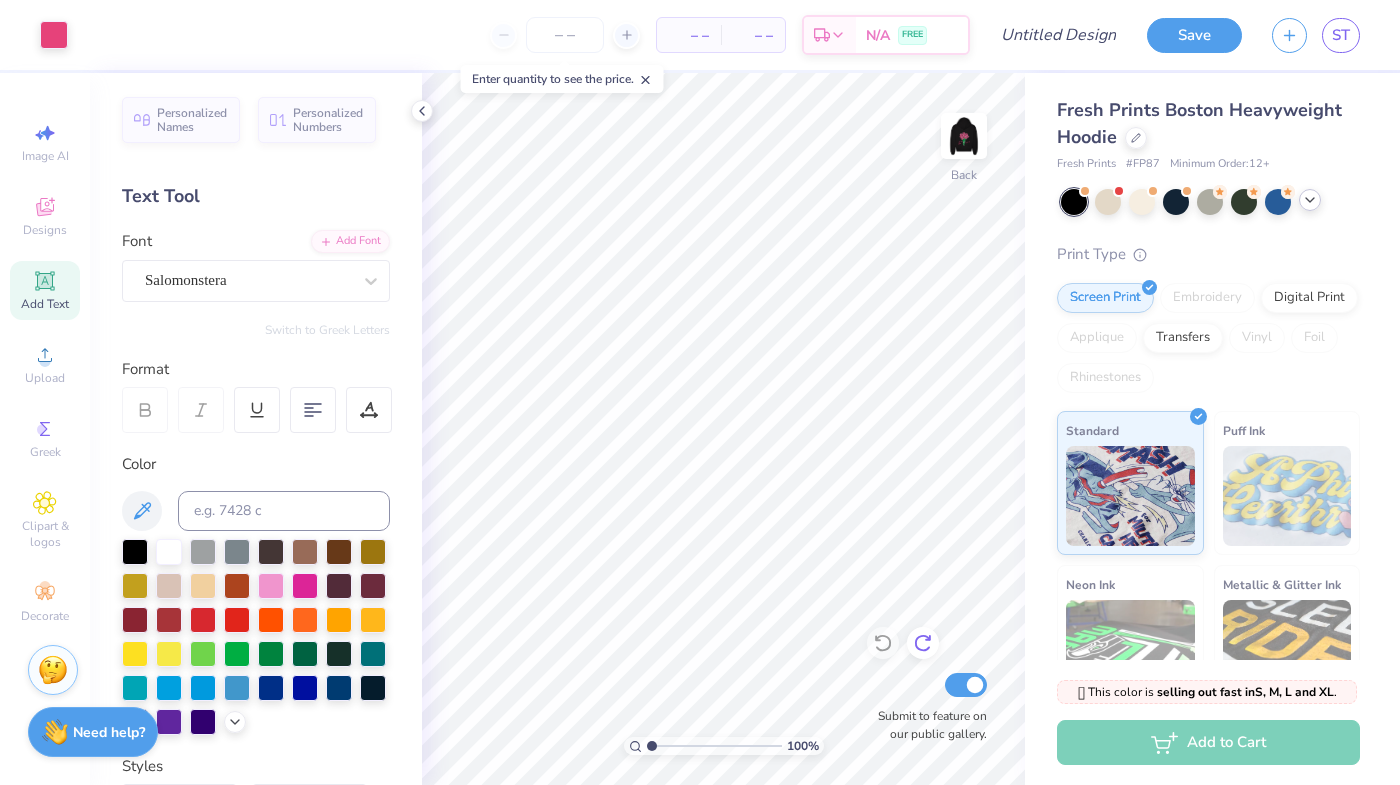 click 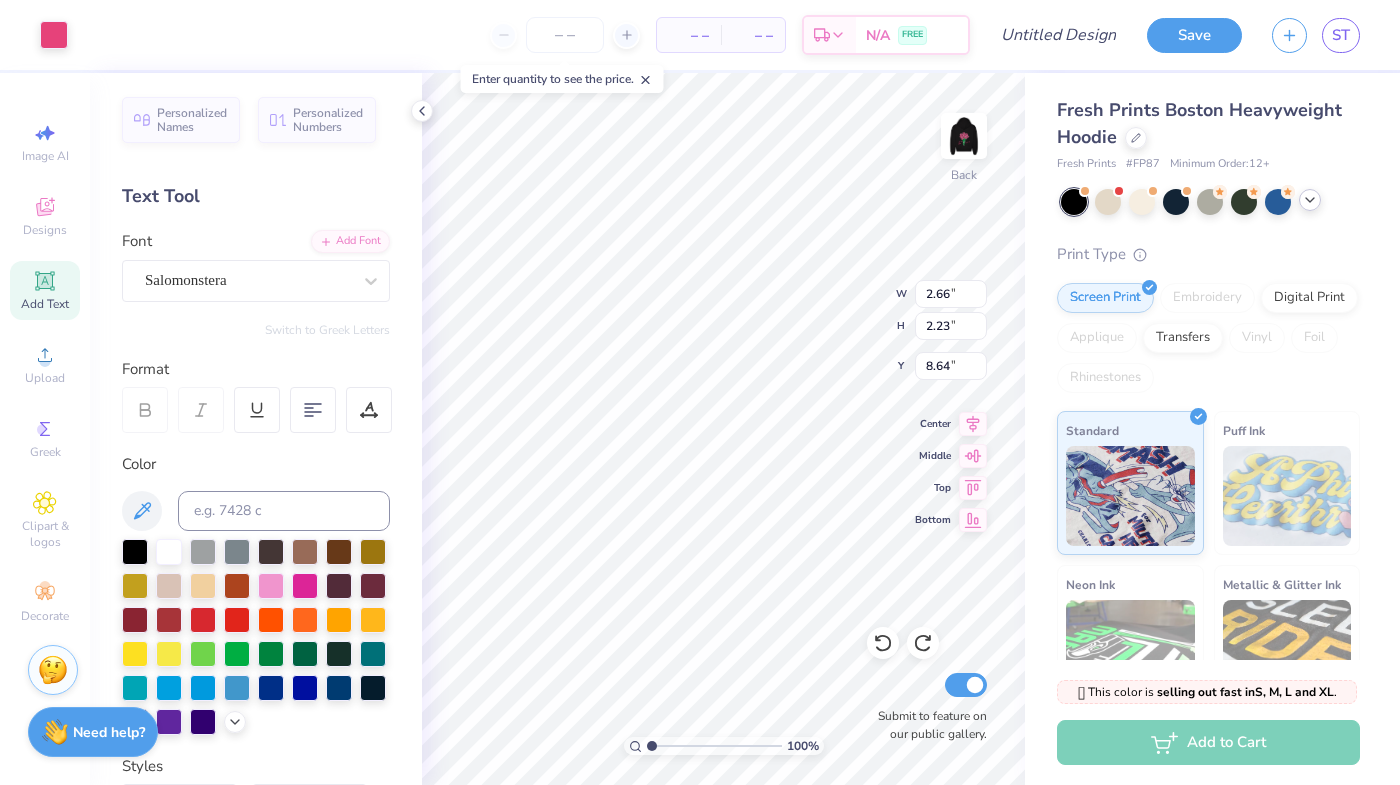 type on "6.10" 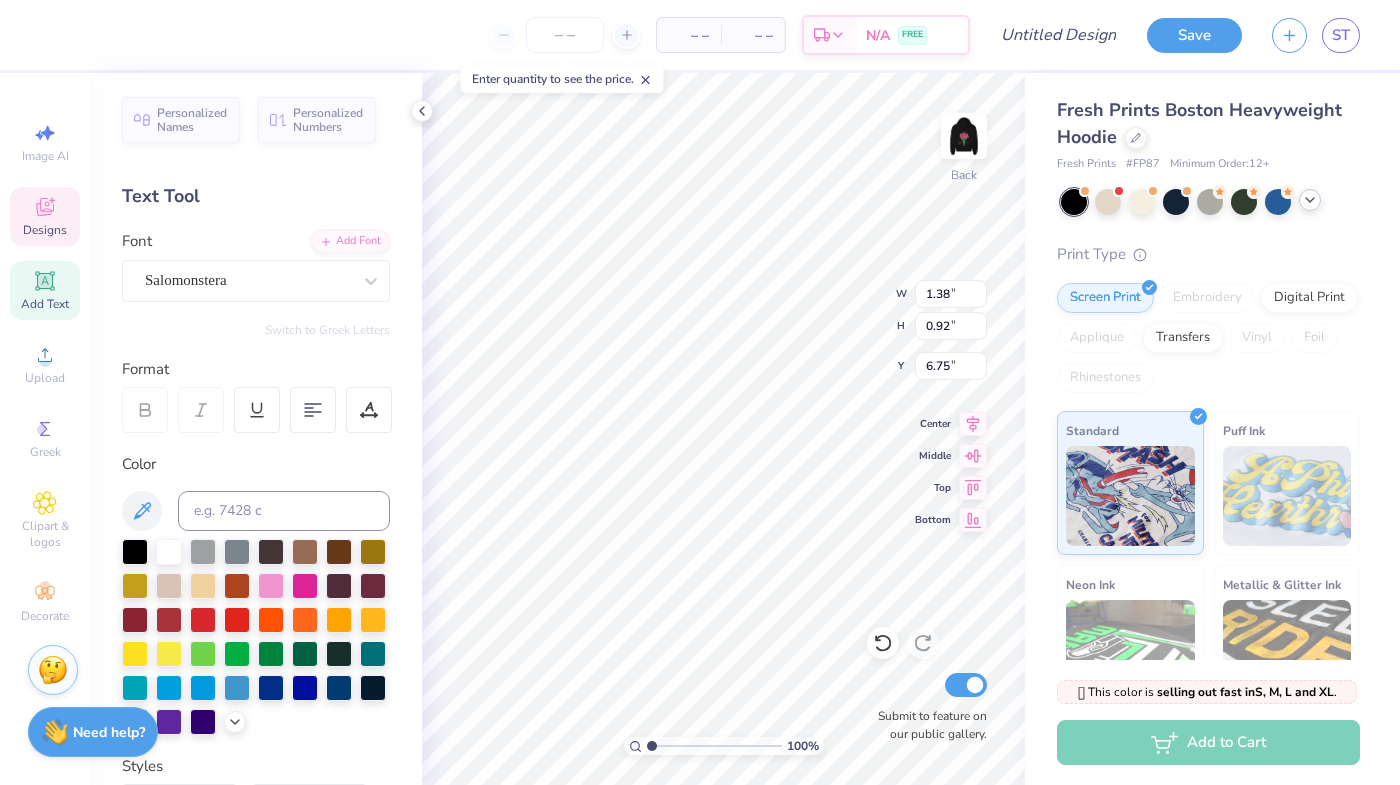 scroll, scrollTop: 0, scrollLeft: 0, axis: both 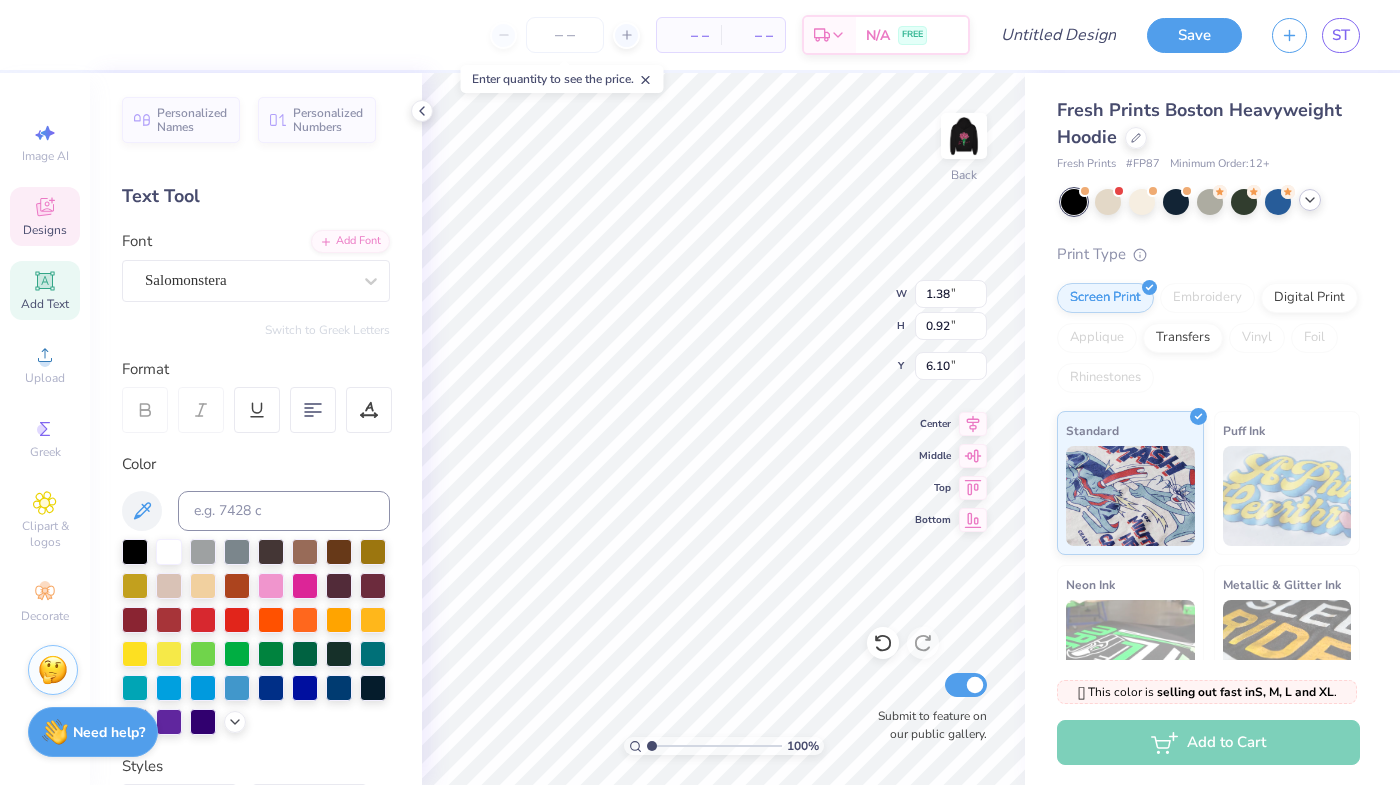 type on "Tri" 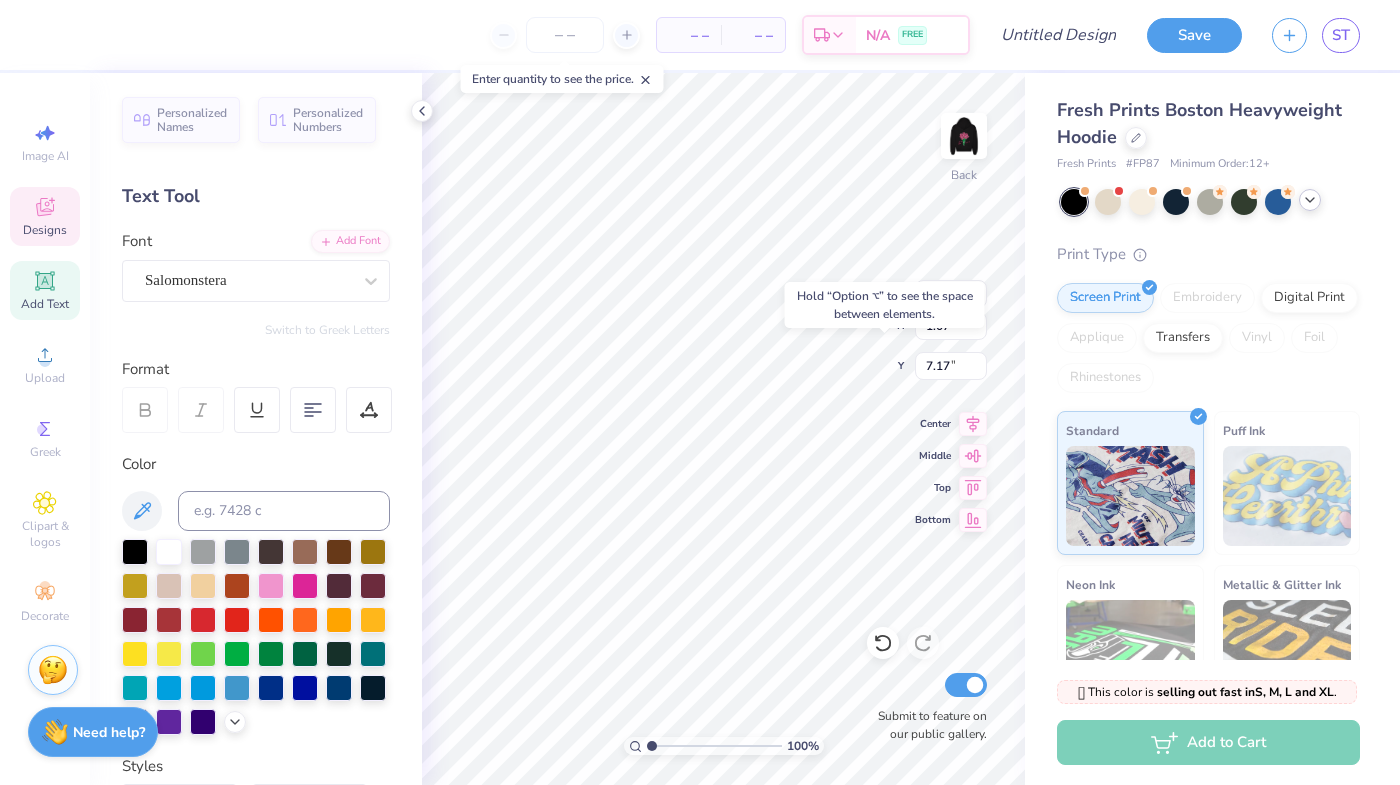 type on "7.17" 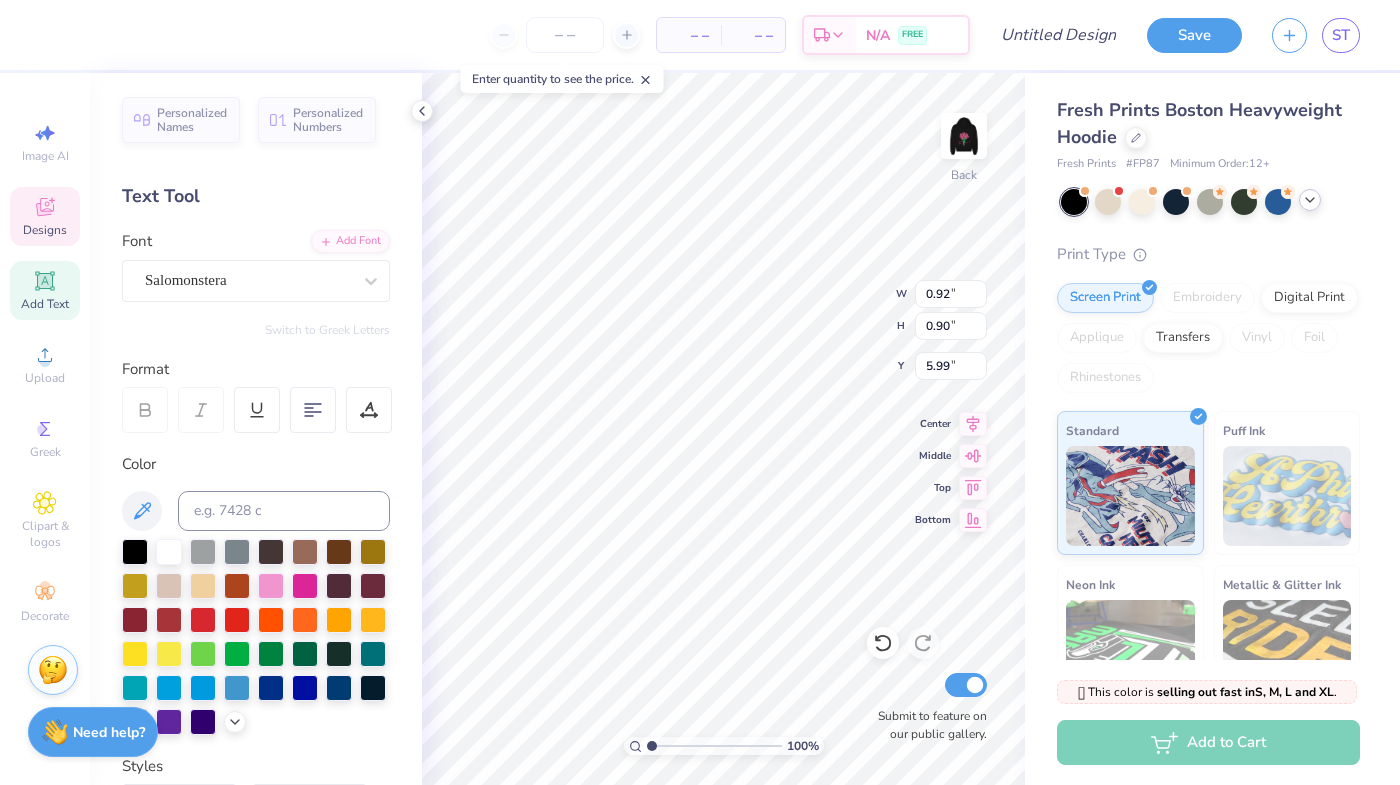 type on "6.30" 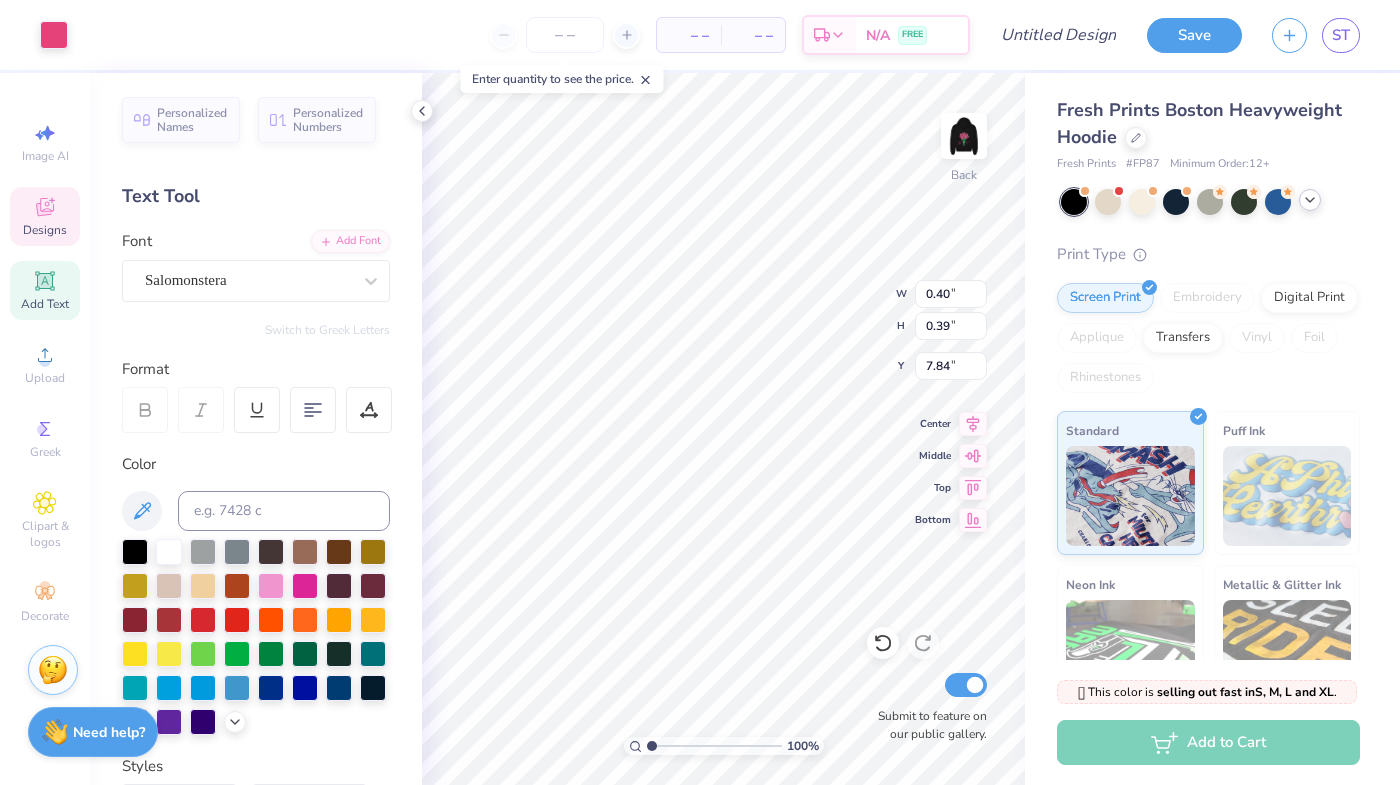 type on "0.26" 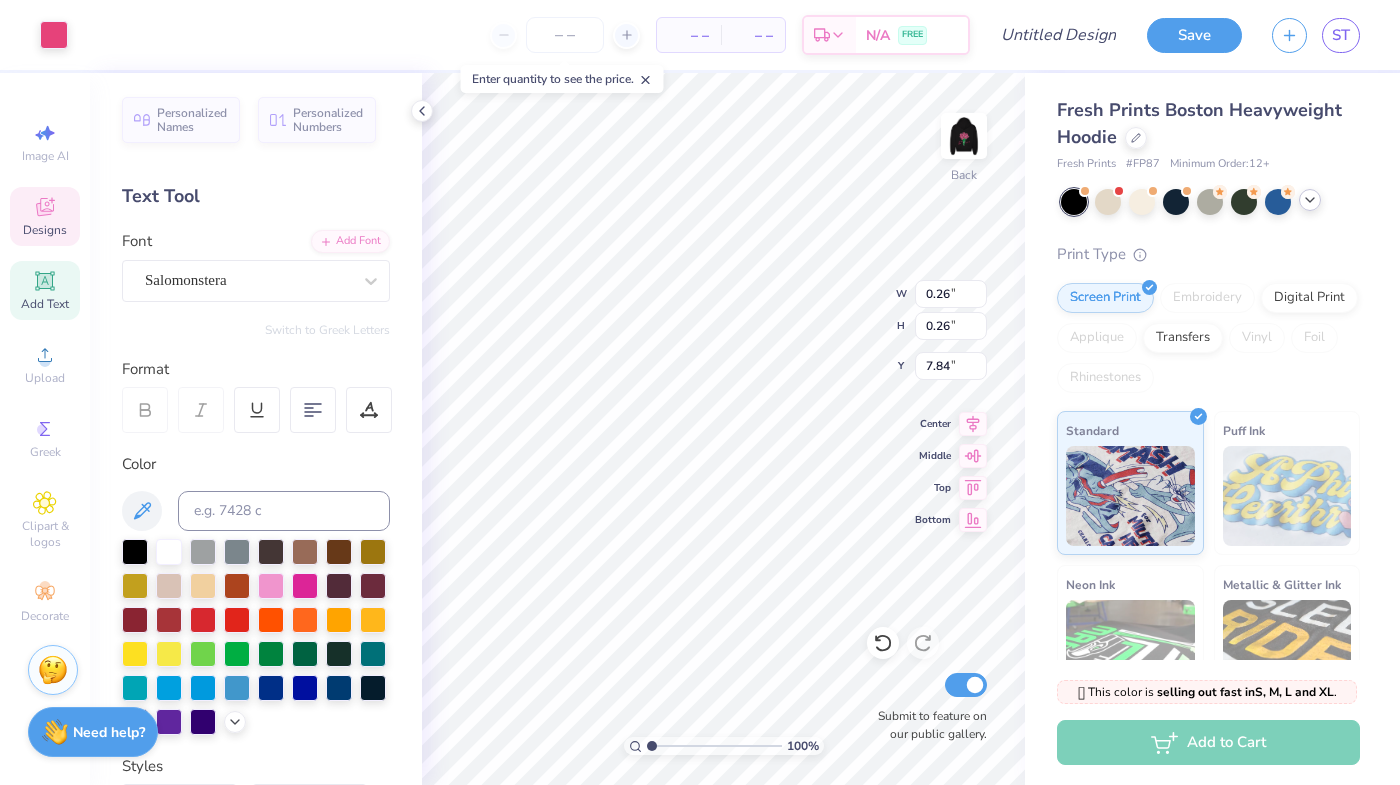 type on "0.58" 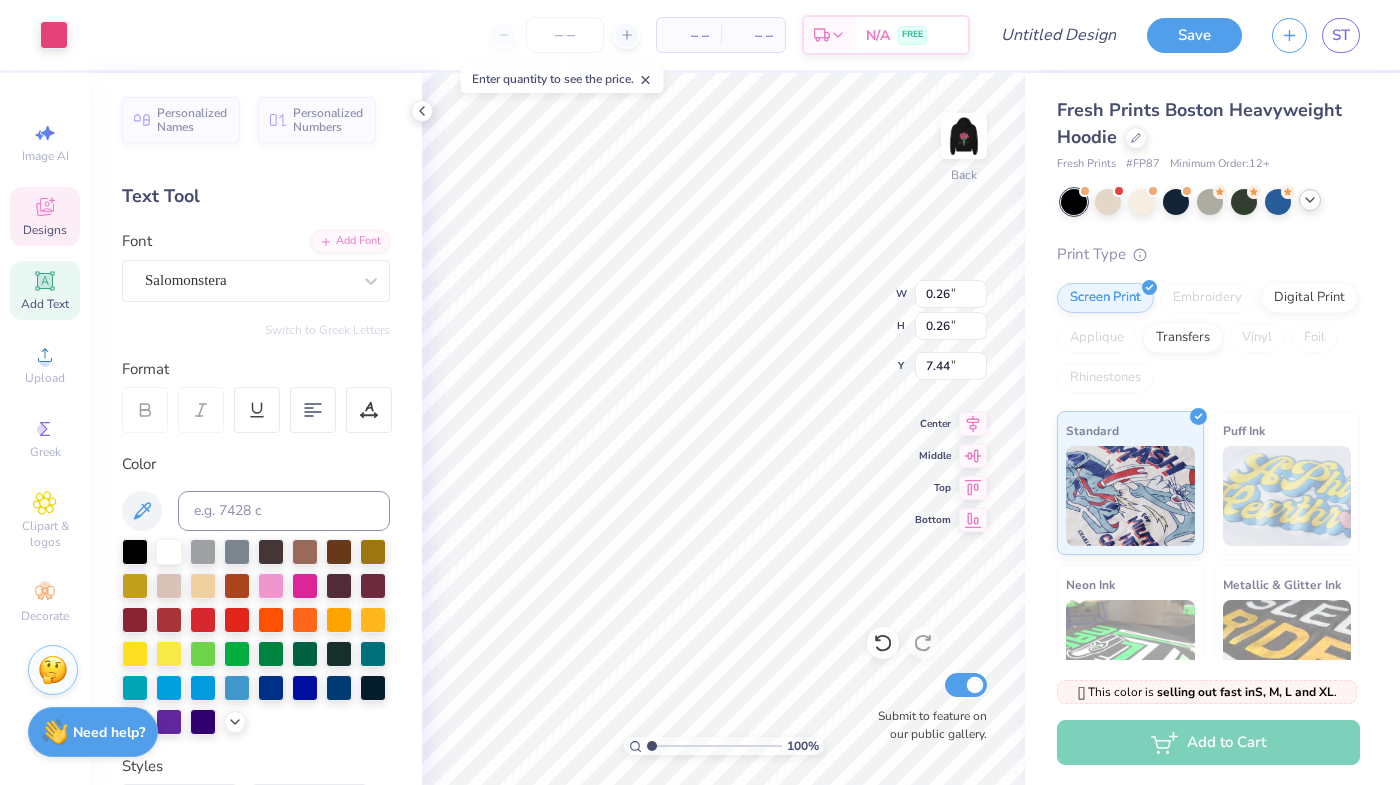 type on "0.44" 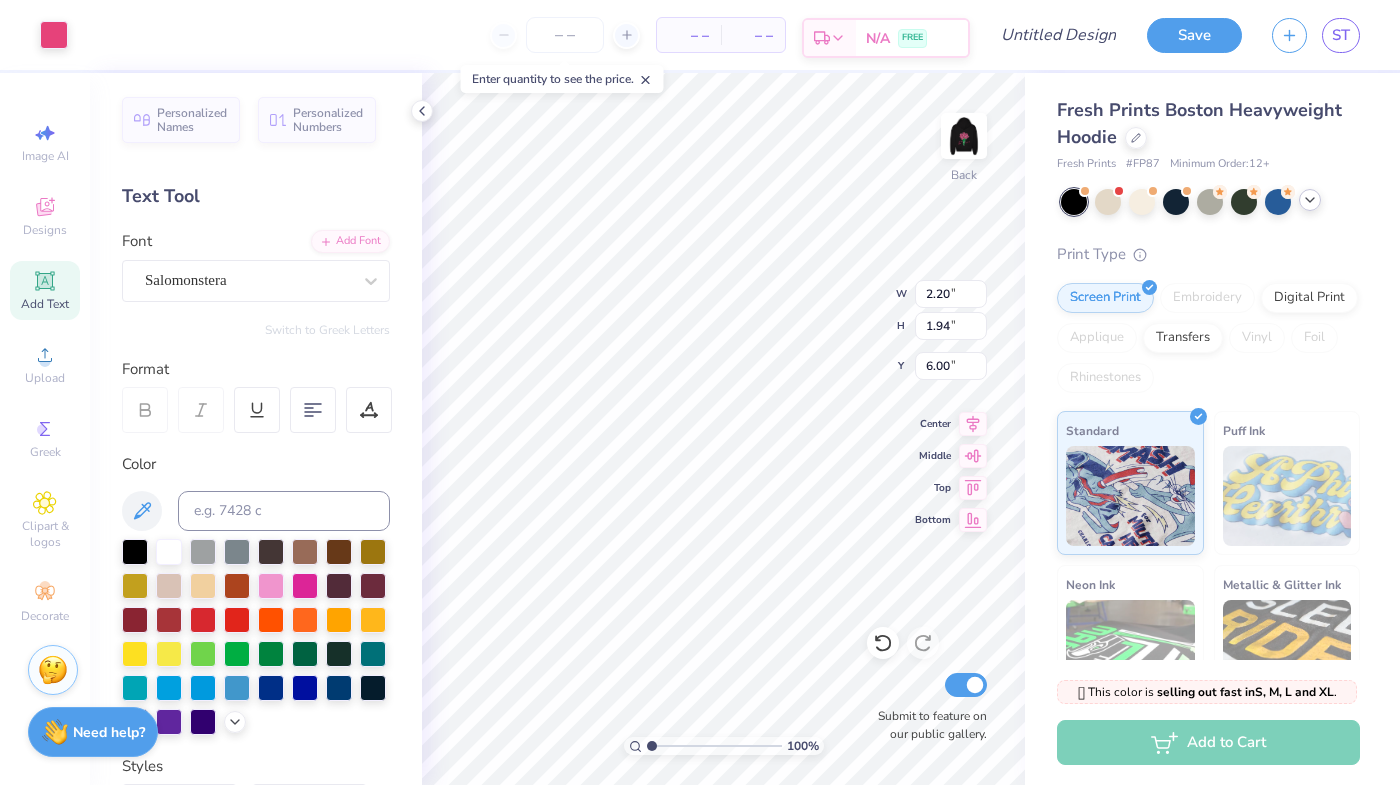 type on "2.51" 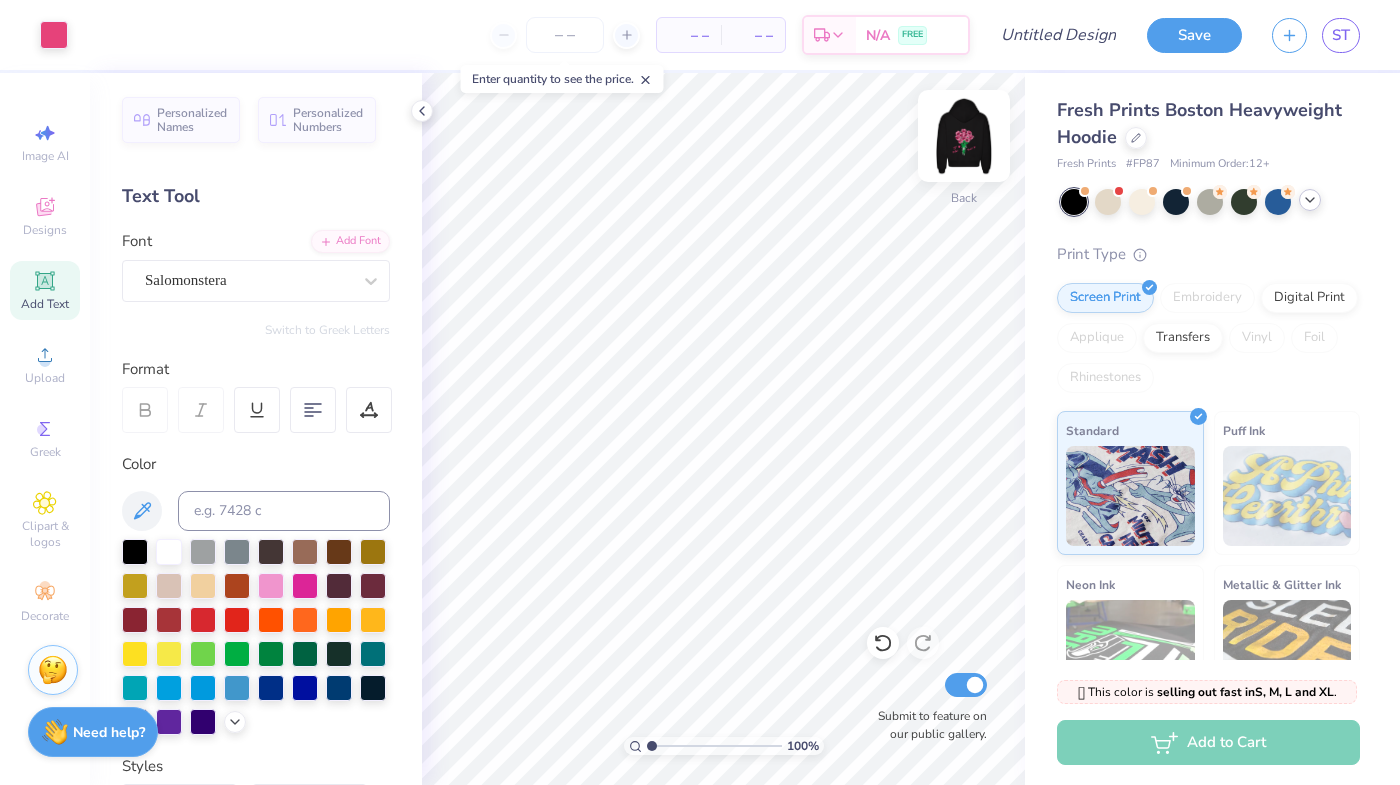 click at bounding box center (964, 136) 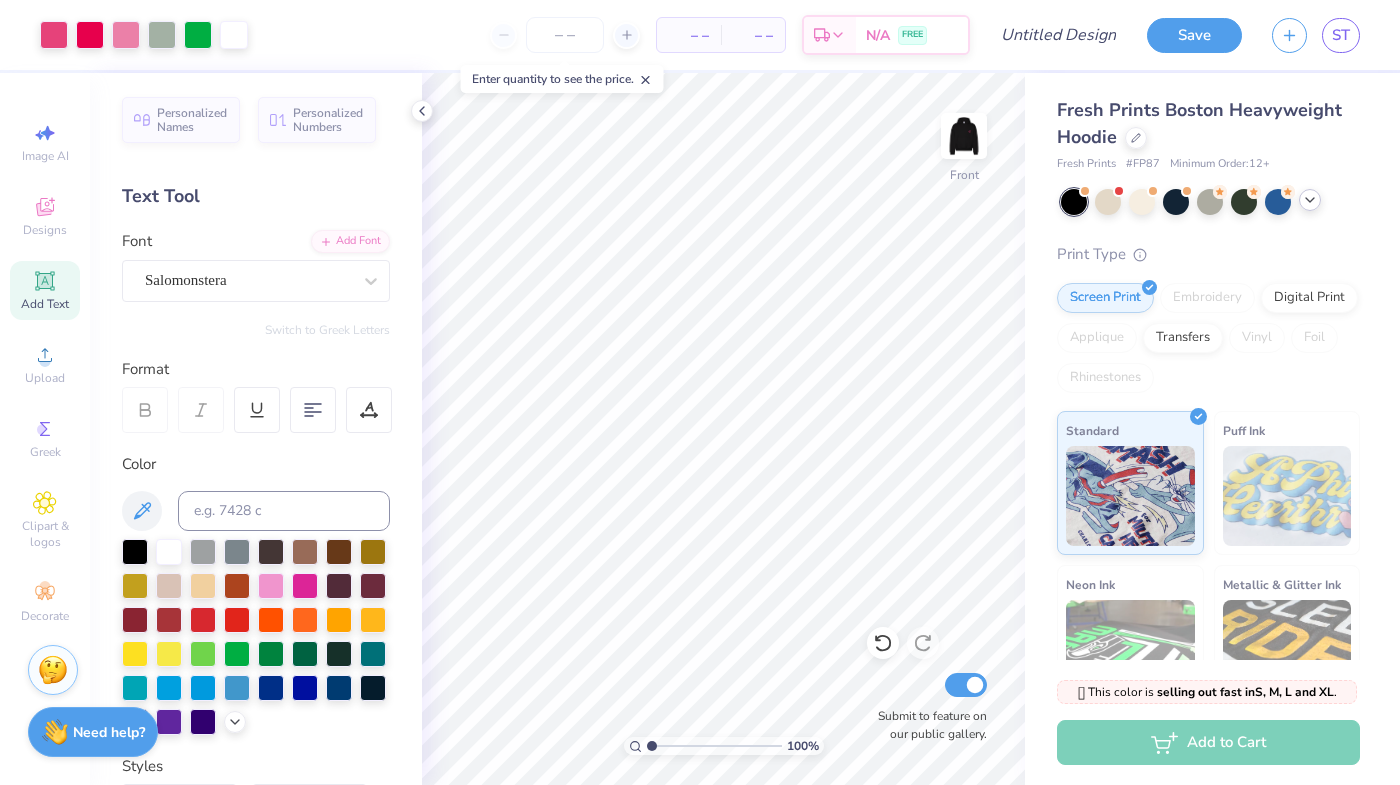 click 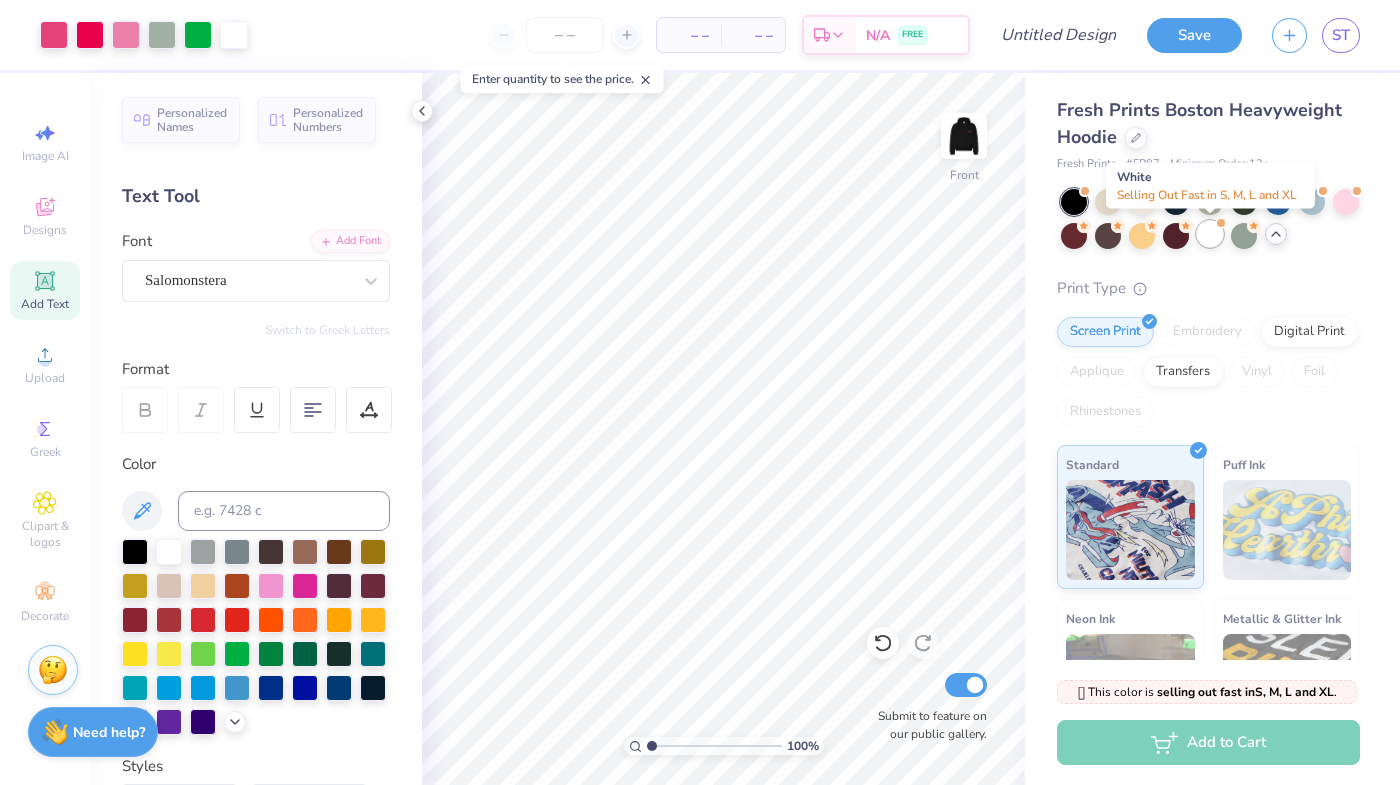 click at bounding box center (1210, 234) 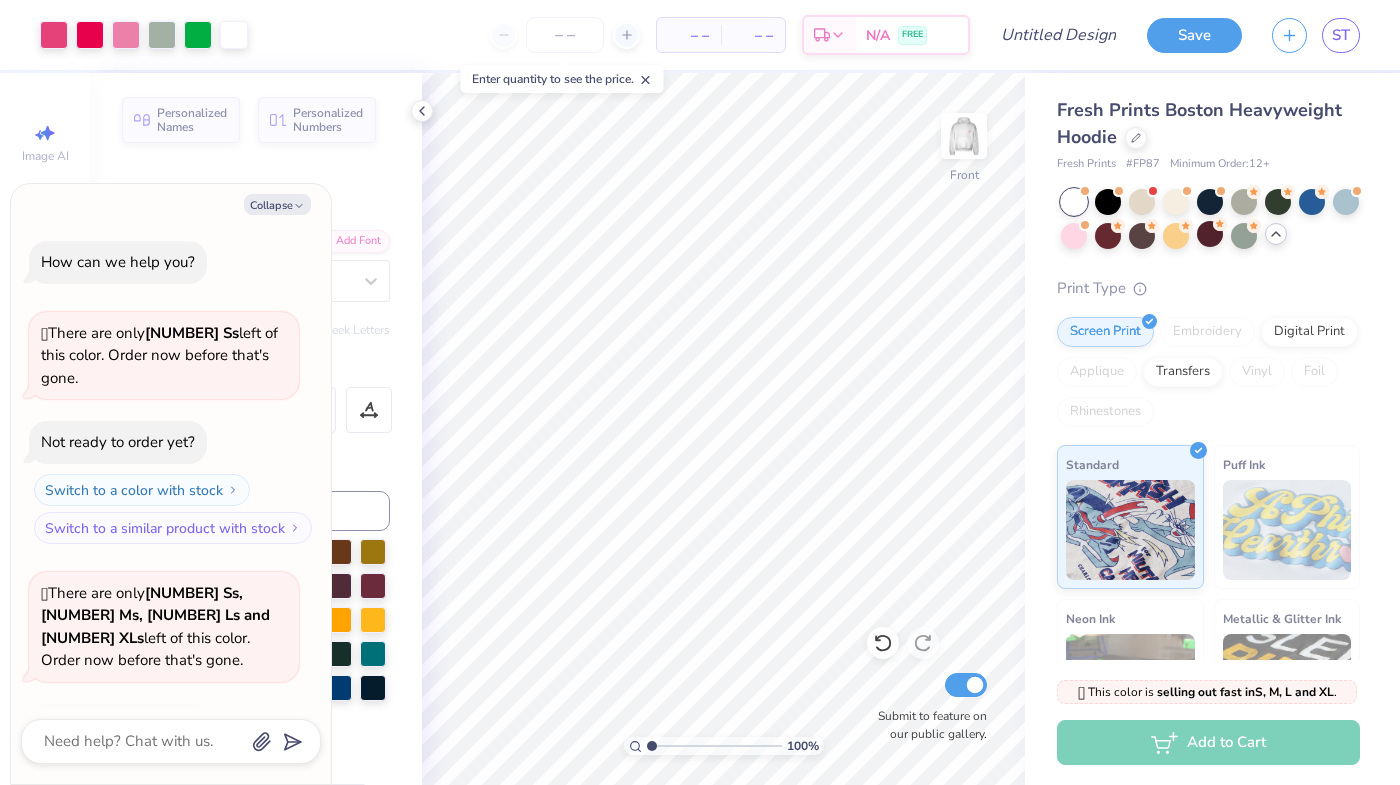 scroll, scrollTop: 348, scrollLeft: 0, axis: vertical 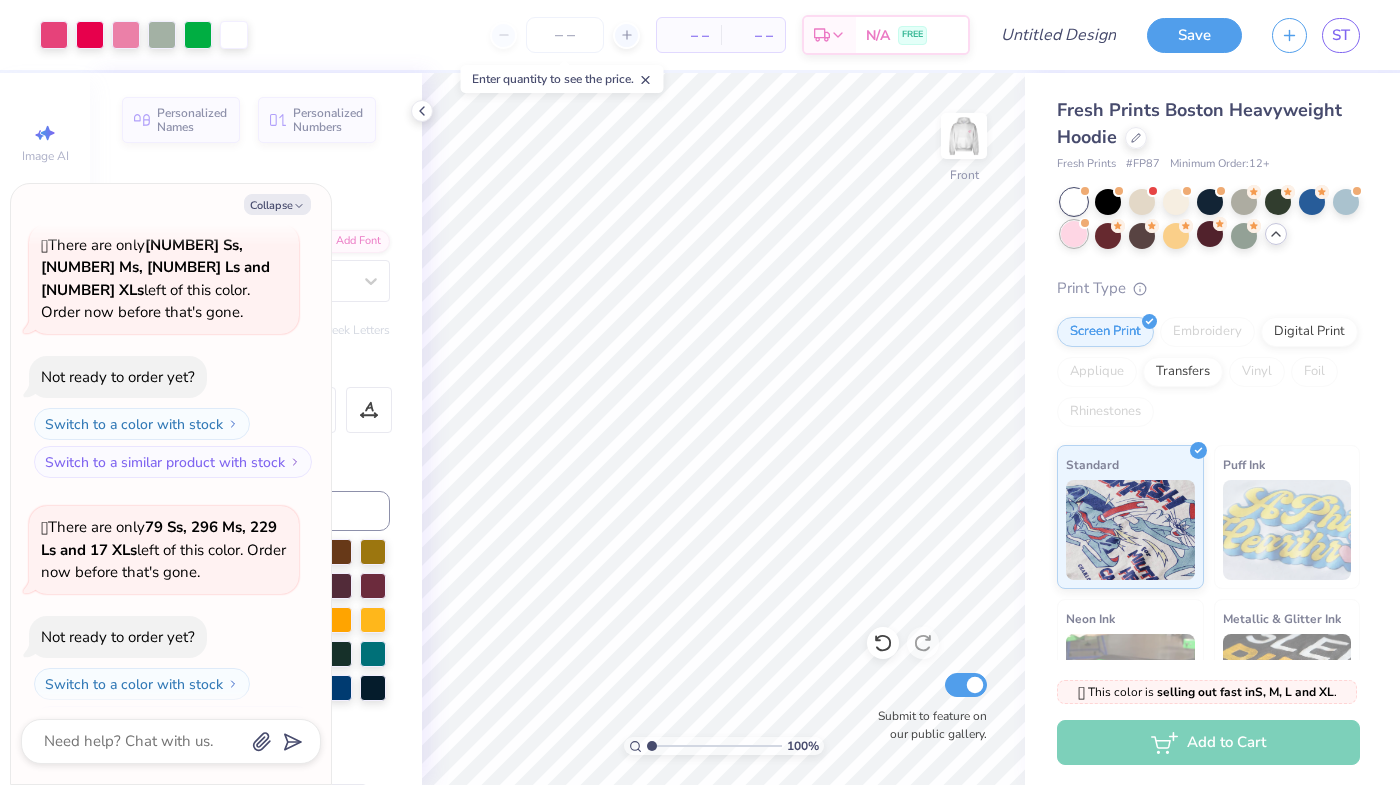 click at bounding box center [1074, 234] 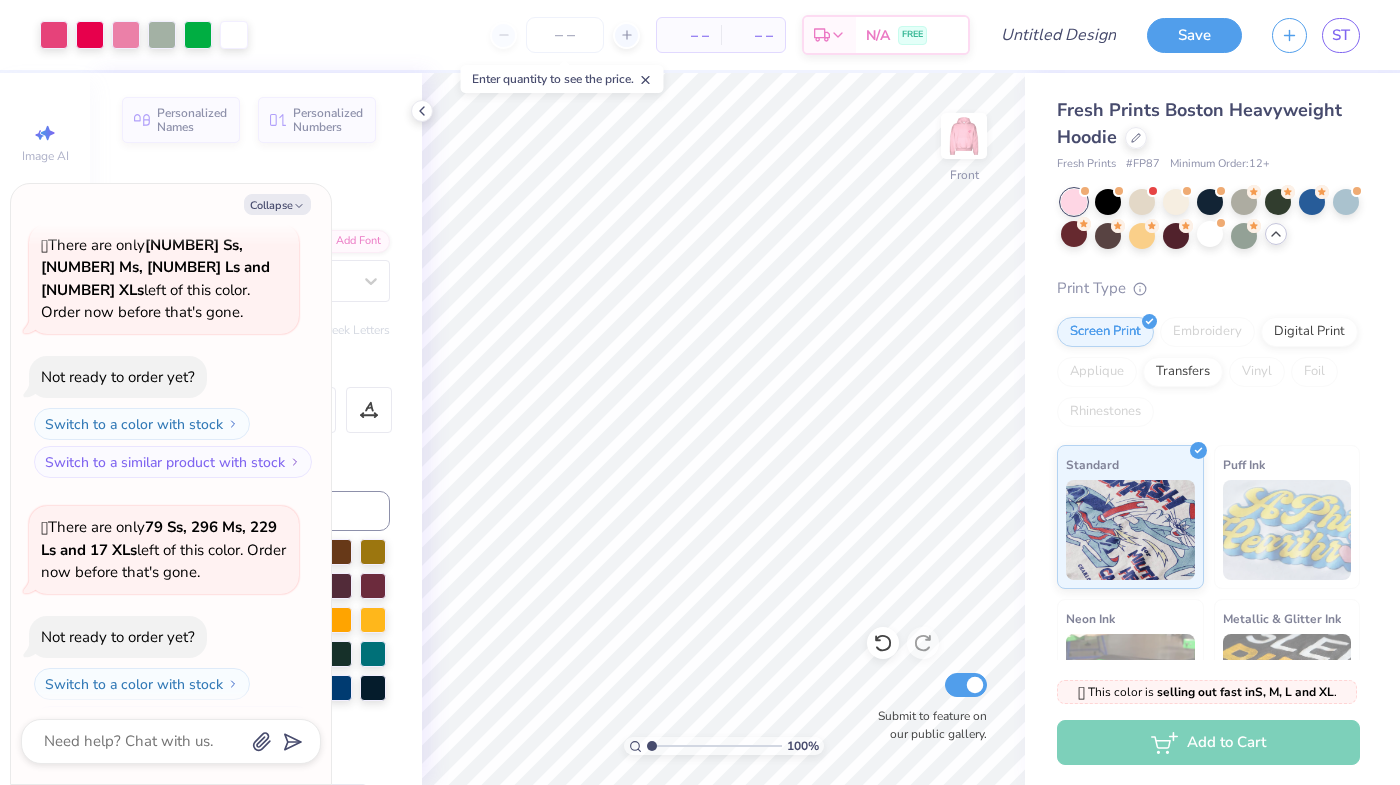 scroll, scrollTop: 608, scrollLeft: 0, axis: vertical 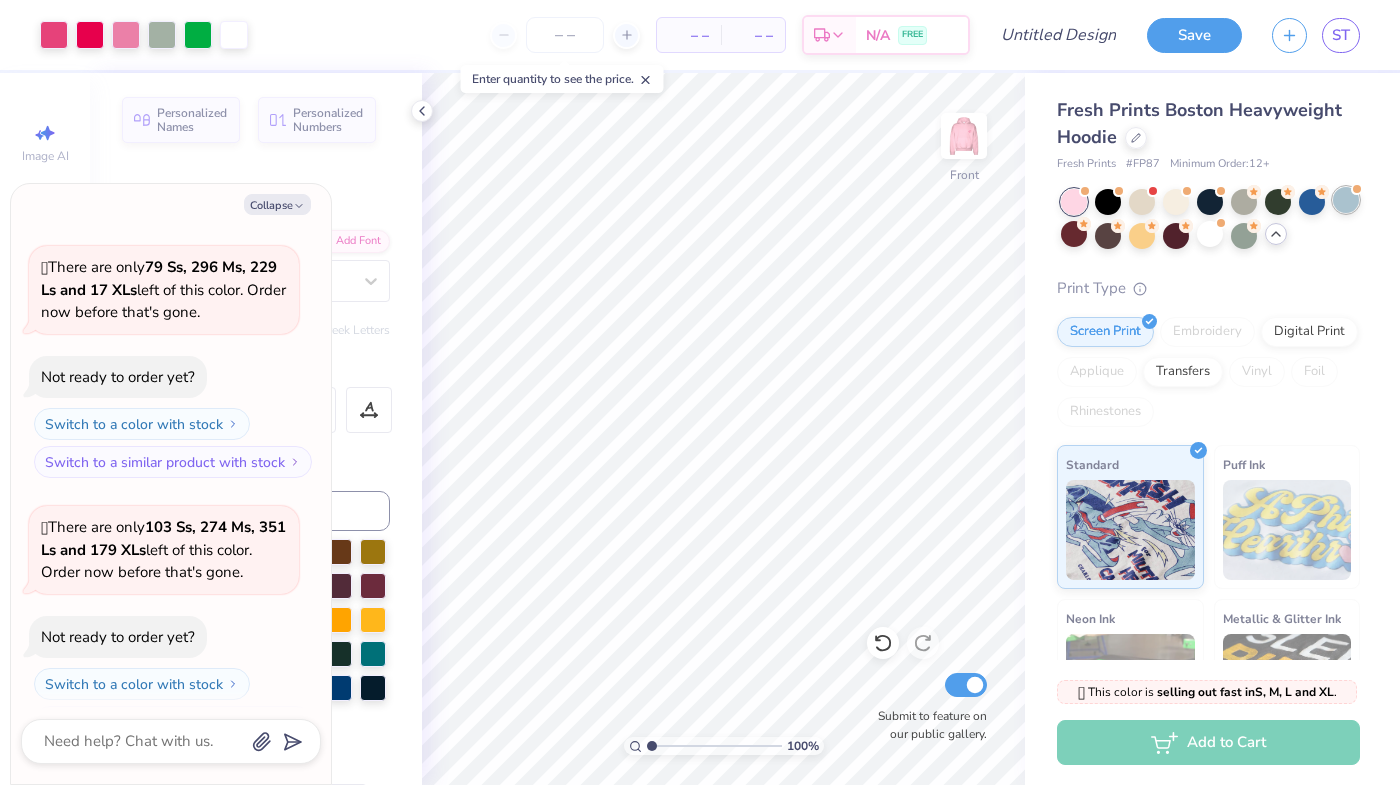 click at bounding box center [1346, 200] 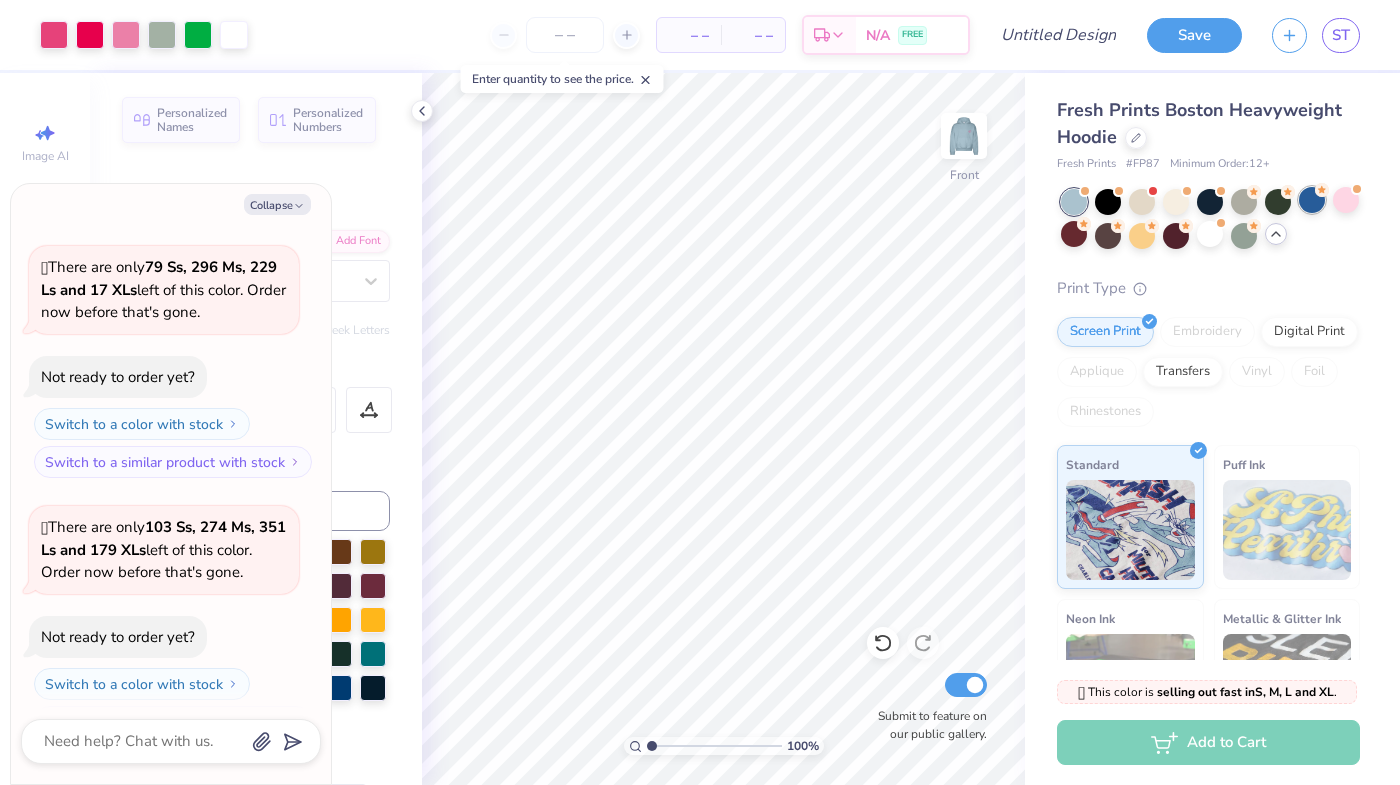 scroll, scrollTop: 868, scrollLeft: 0, axis: vertical 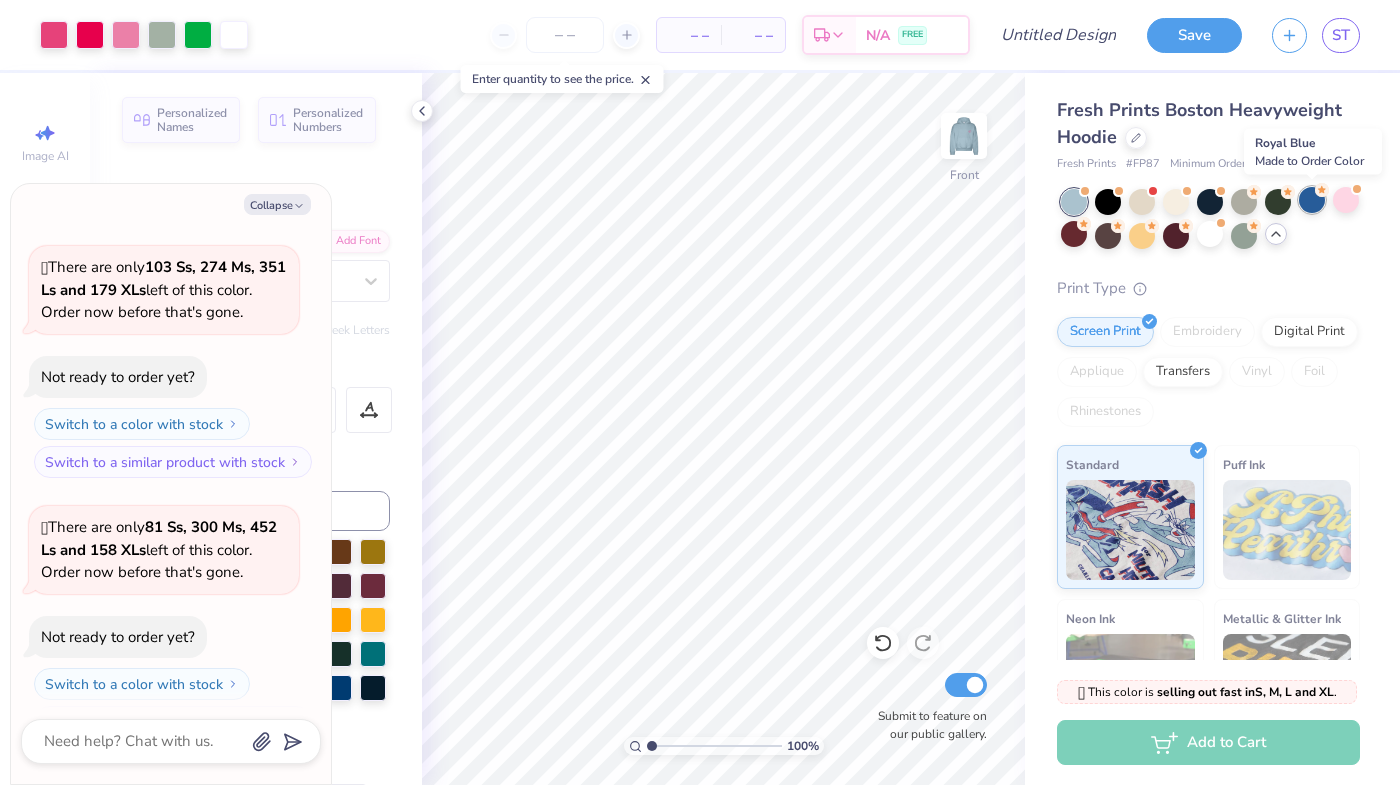 click at bounding box center [1312, 200] 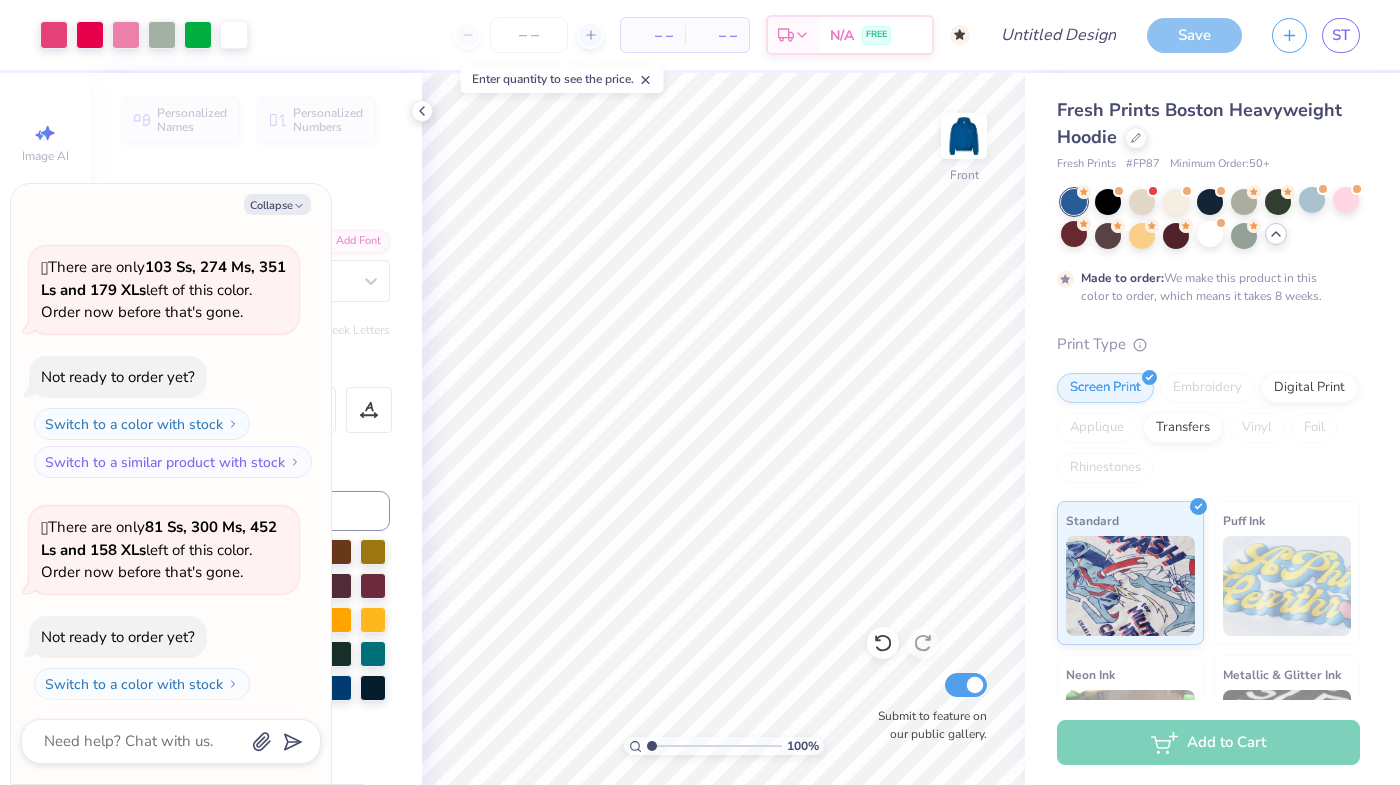 scroll, scrollTop: 1034, scrollLeft: 0, axis: vertical 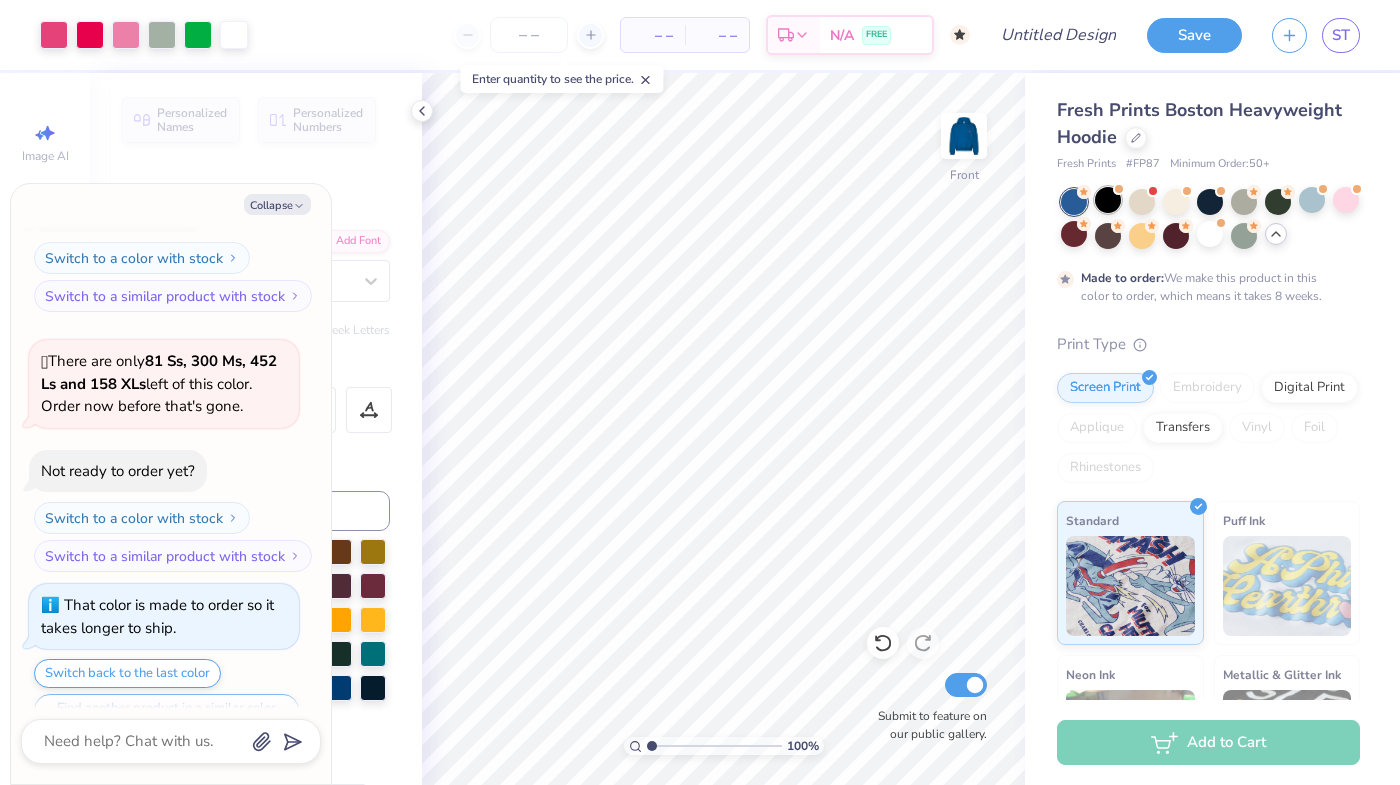 click at bounding box center (1108, 200) 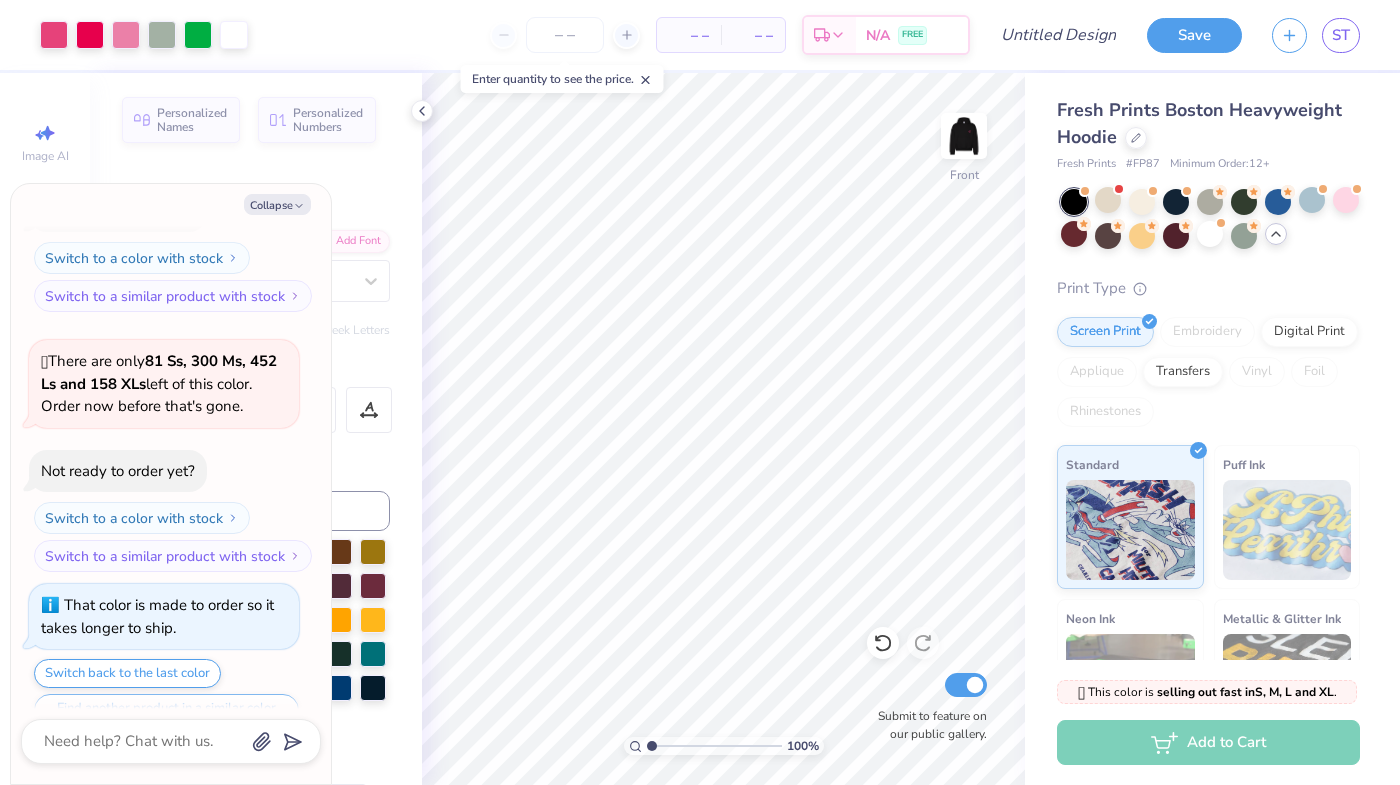 scroll, scrollTop: 1393, scrollLeft: 0, axis: vertical 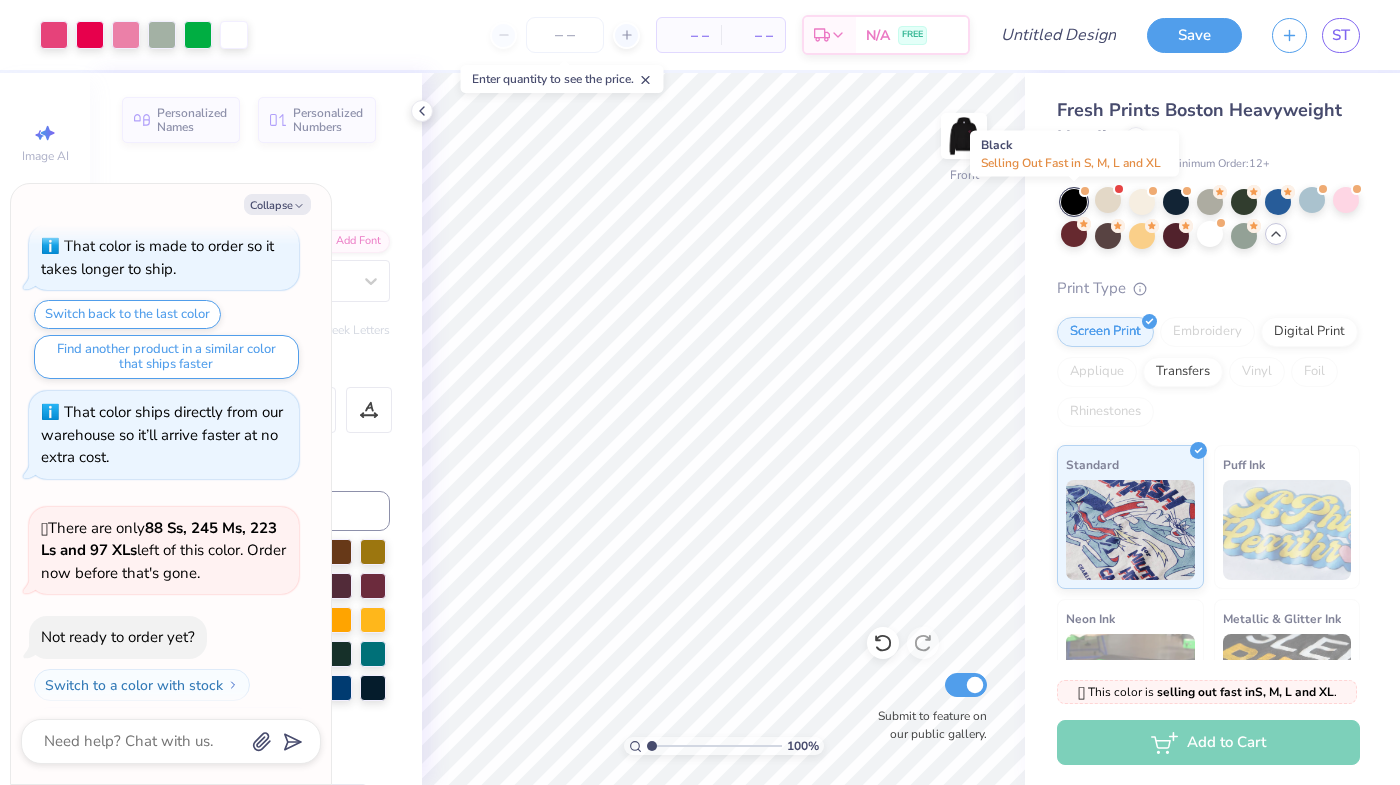click at bounding box center (1074, 202) 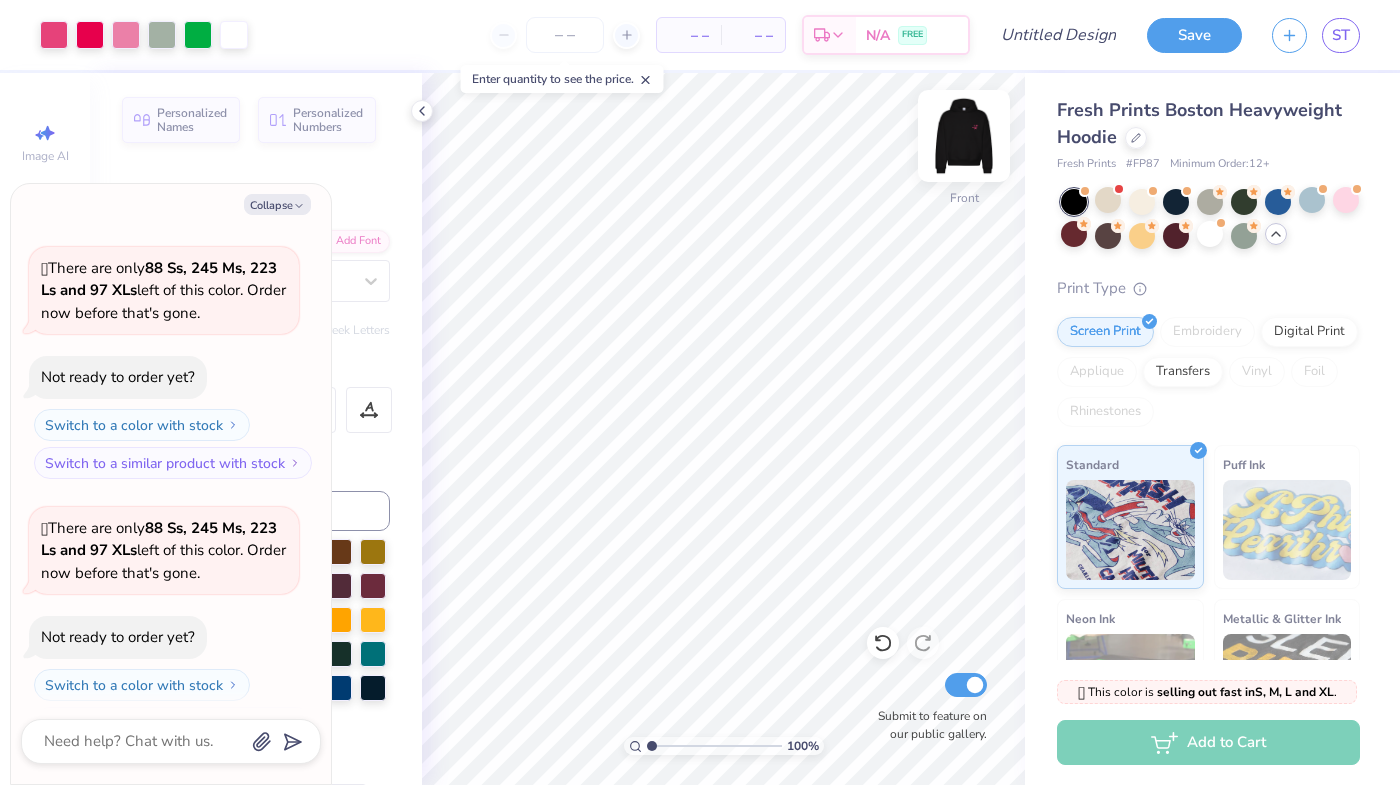 click at bounding box center (964, 136) 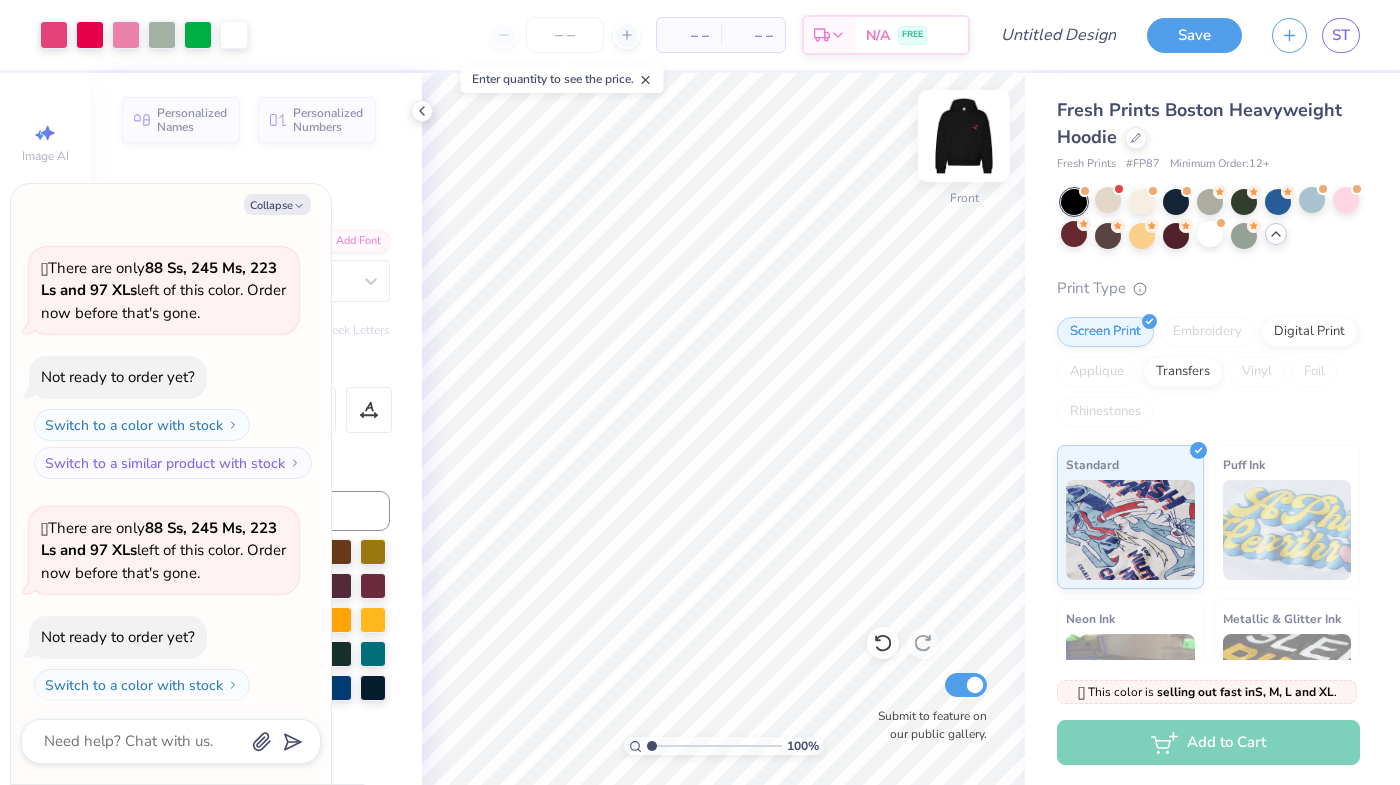 click at bounding box center [964, 136] 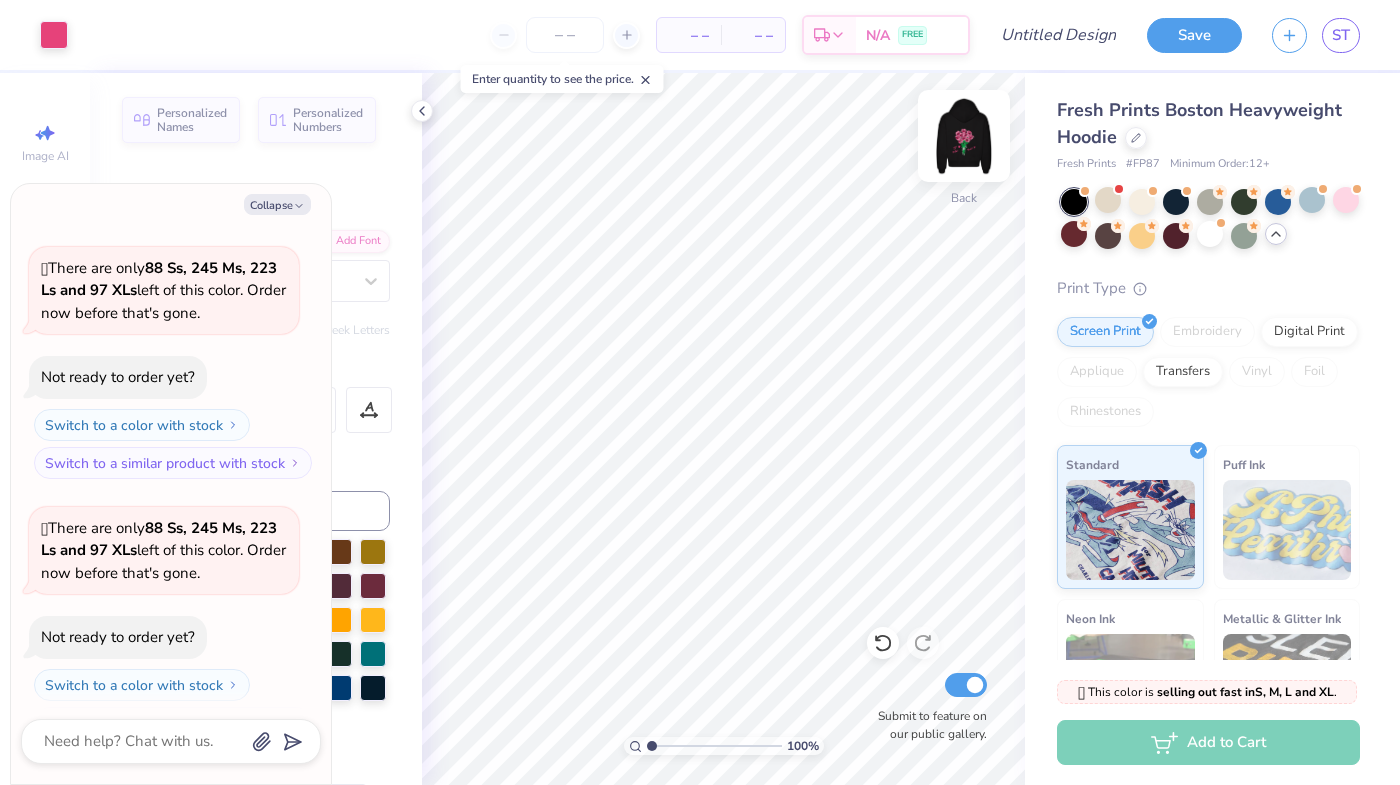 click at bounding box center [964, 136] 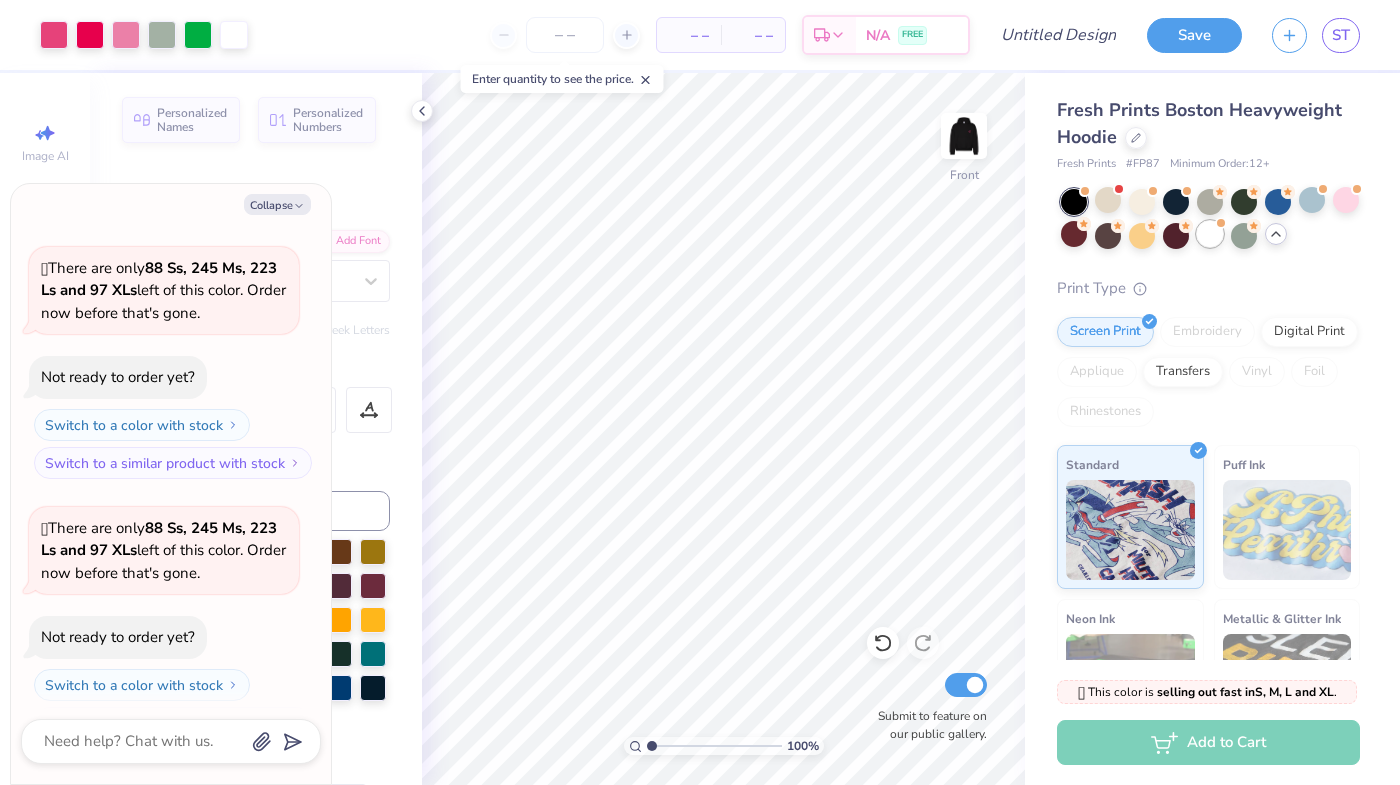 click at bounding box center [1210, 234] 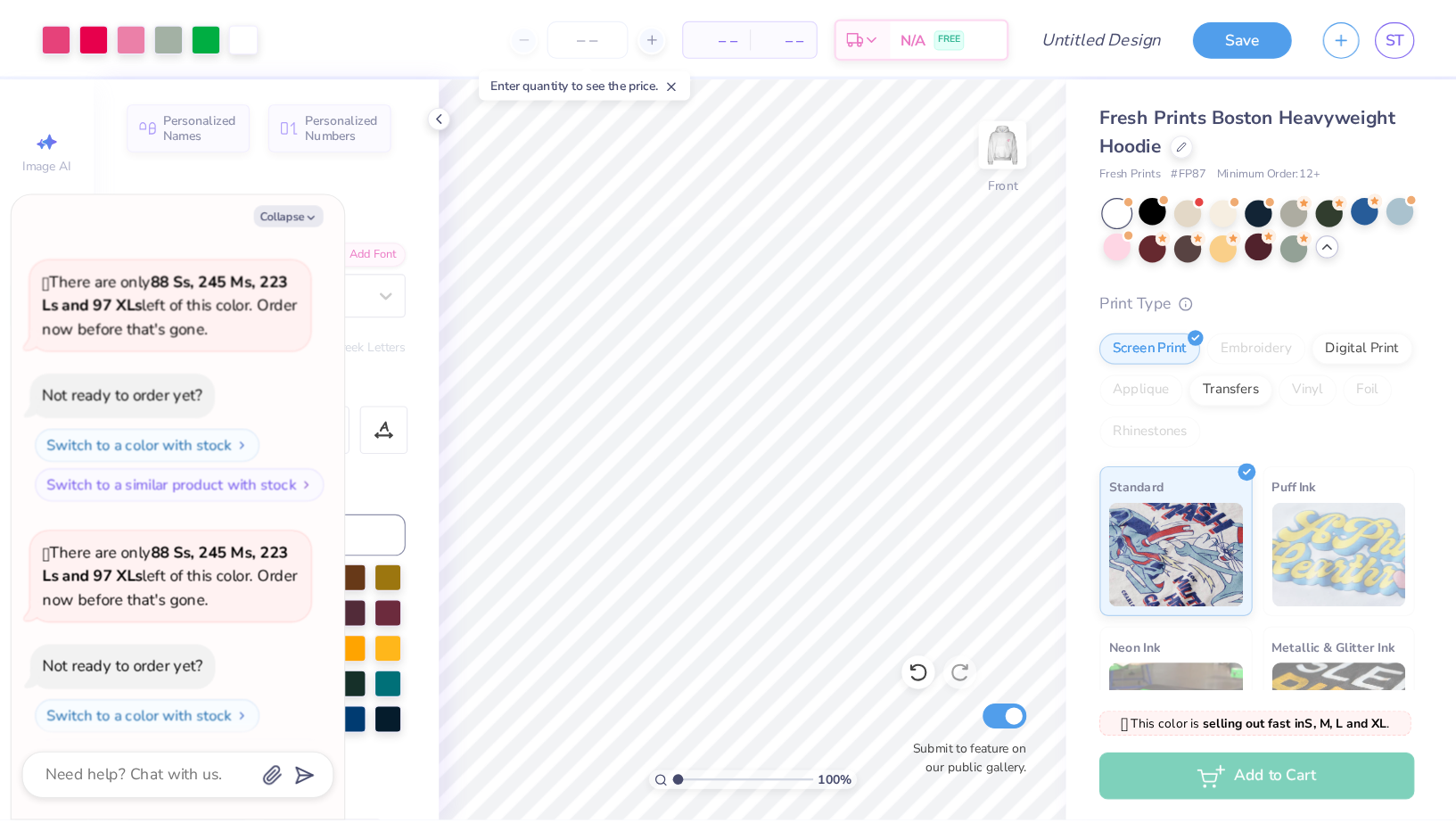 scroll, scrollTop: 1706, scrollLeft: 0, axis: vertical 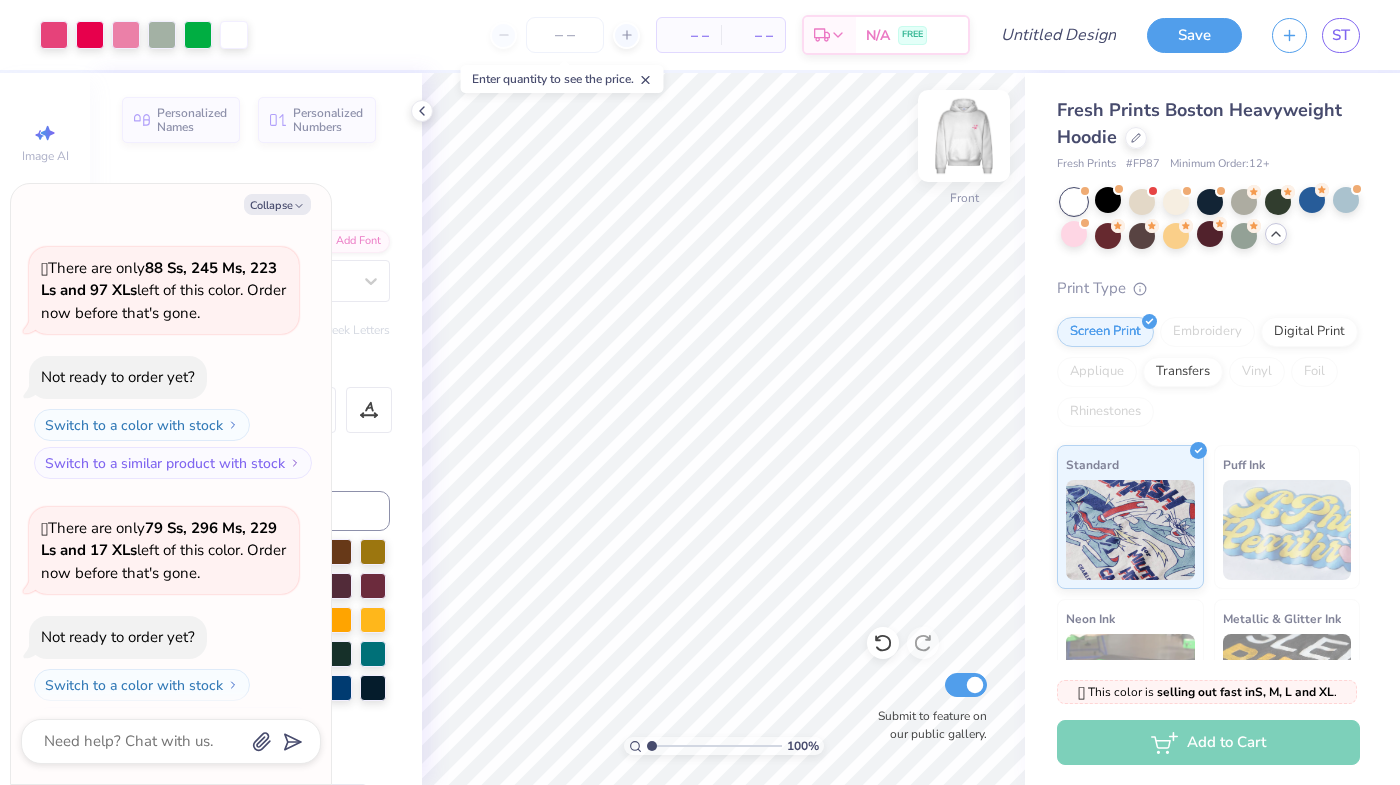 click at bounding box center (964, 136) 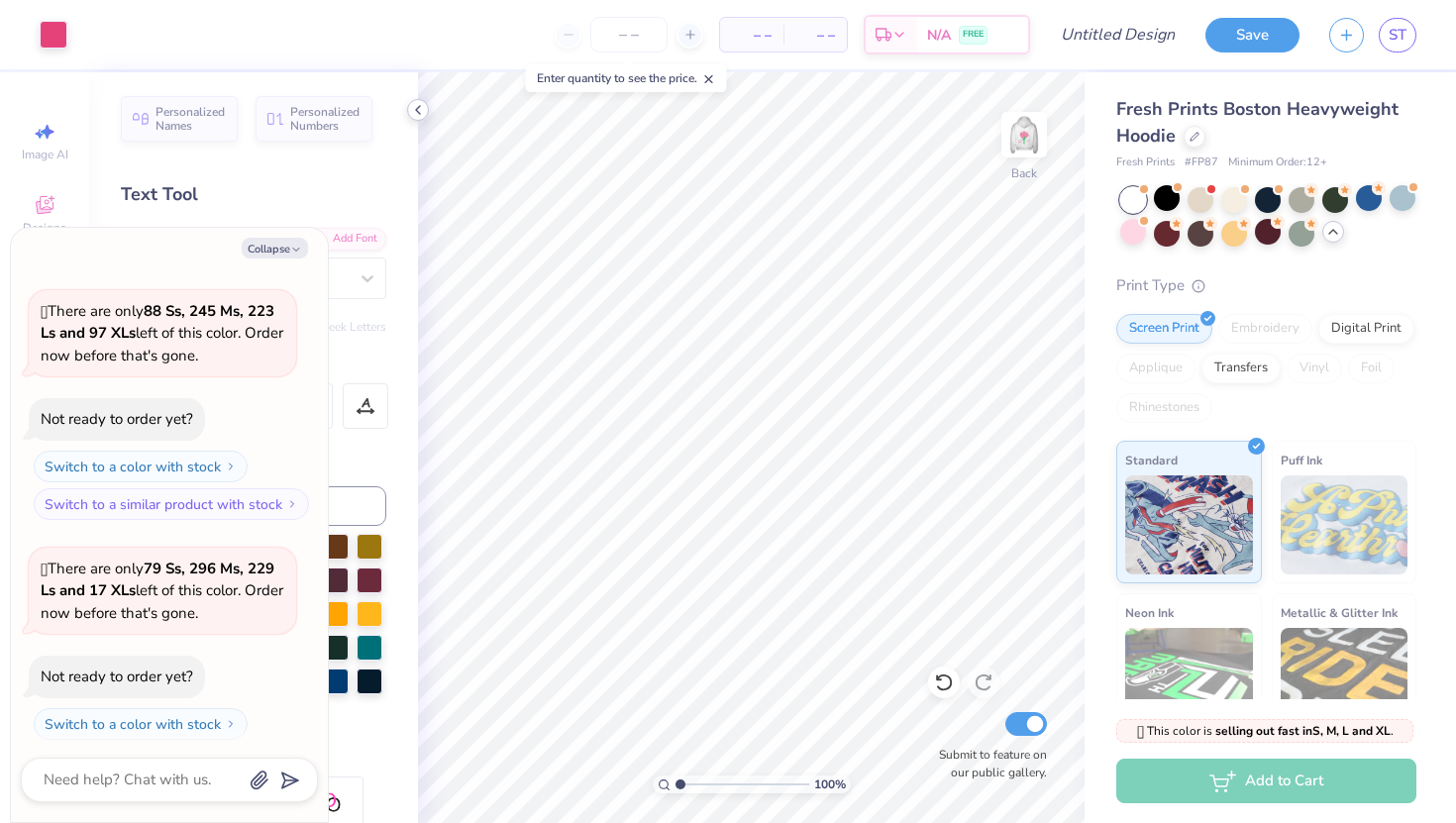 click 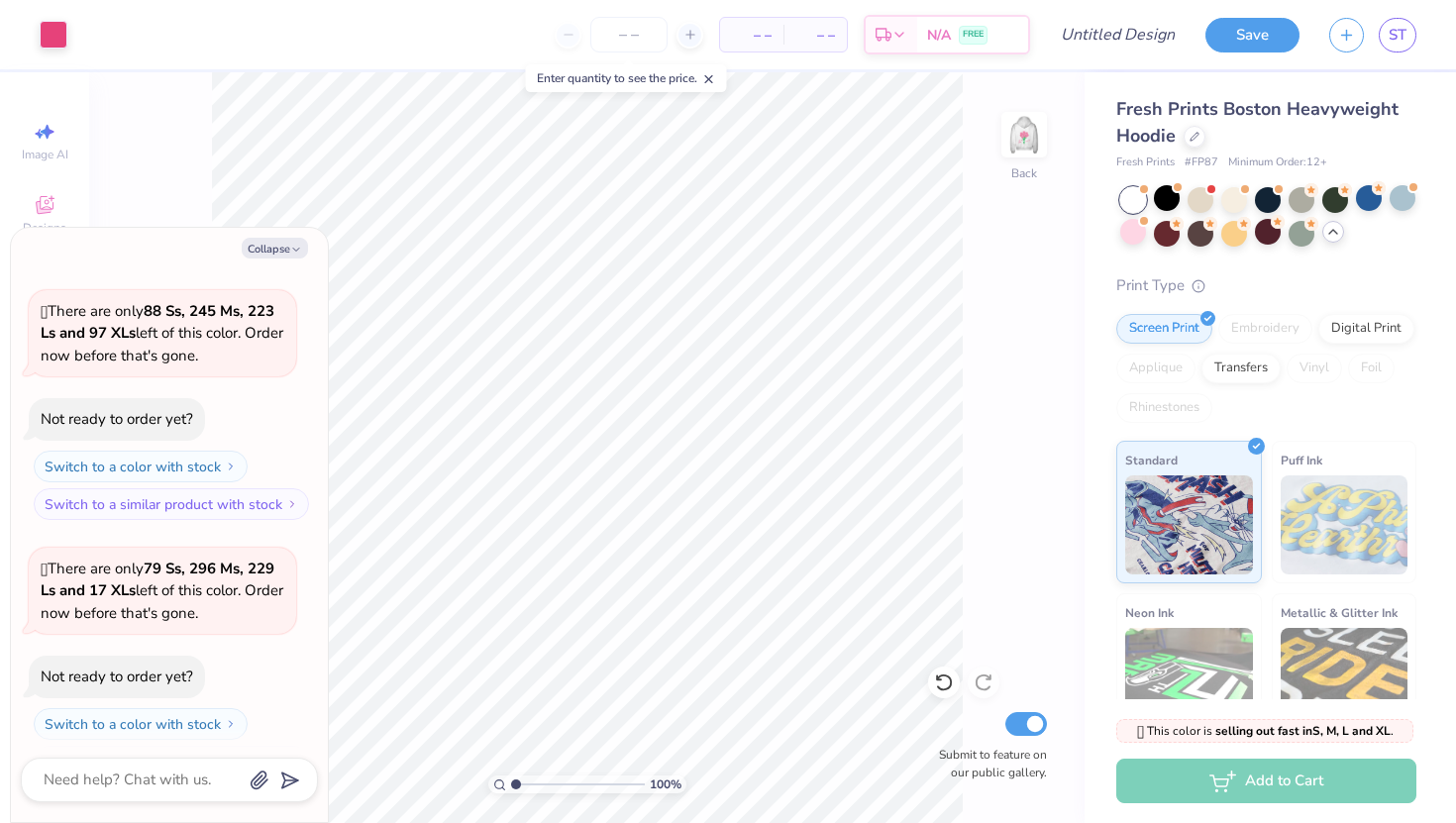 click 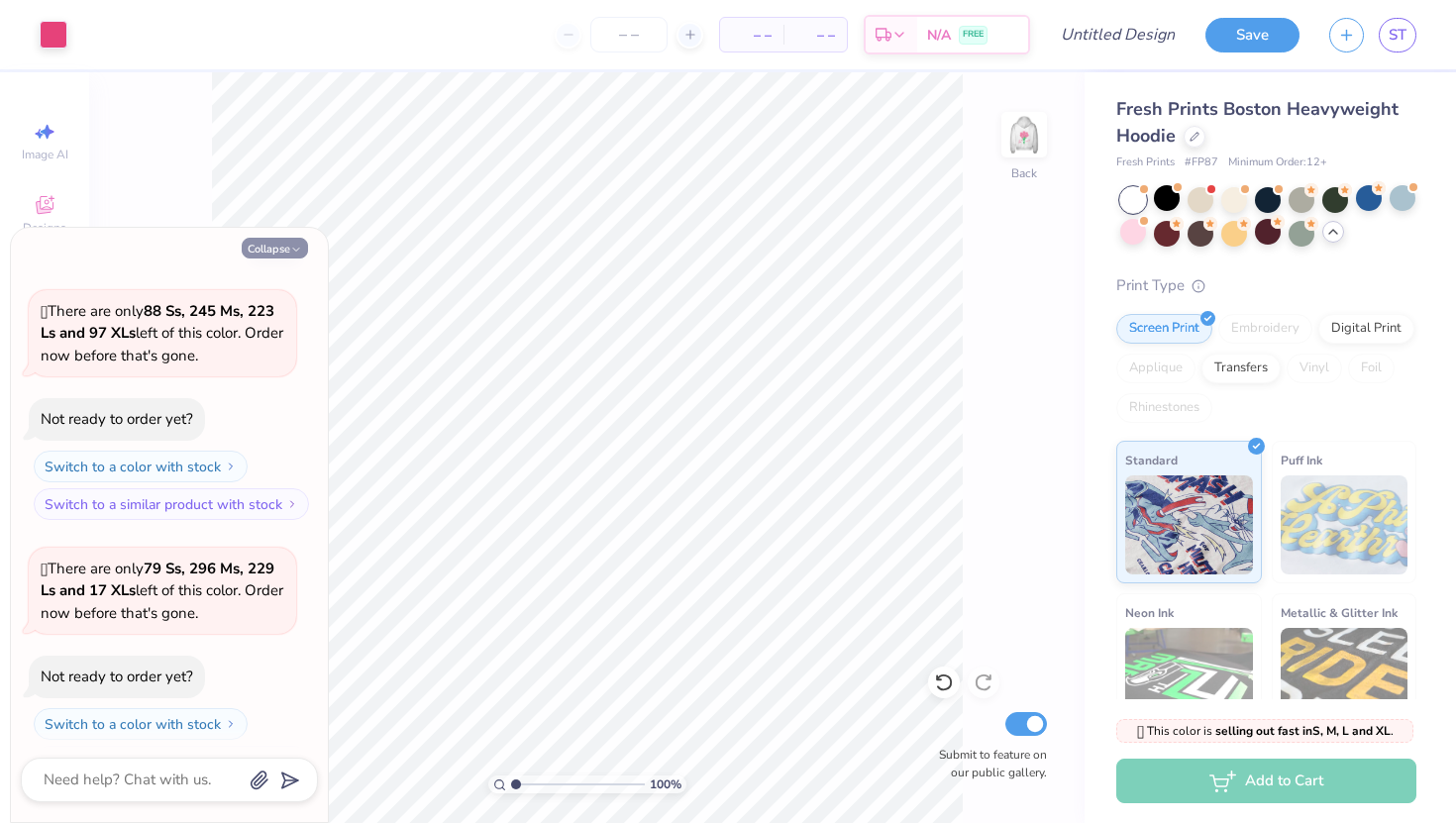 click on "Collapse" at bounding box center [274, 248] 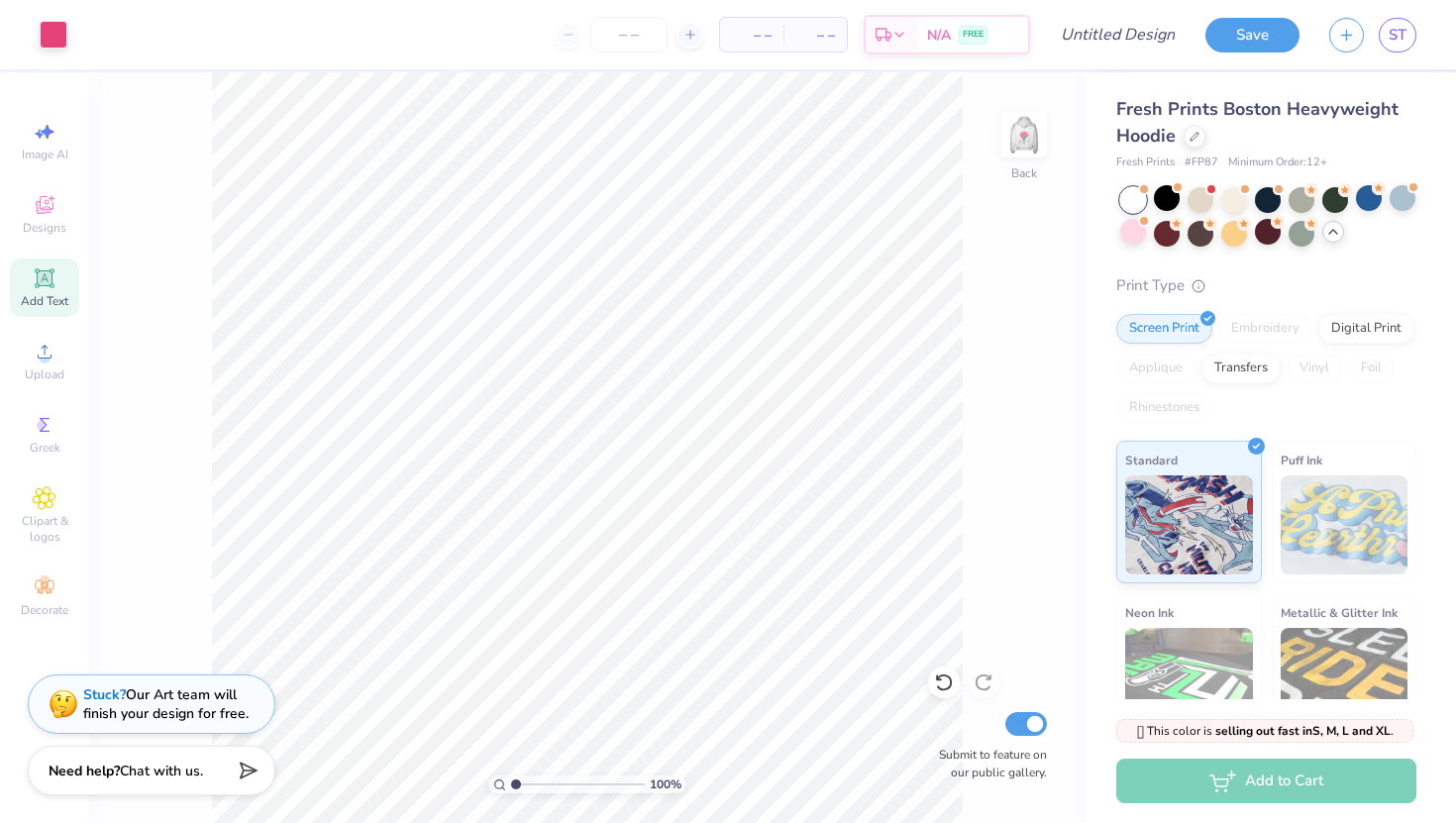 drag, startPoint x: 512, startPoint y: 780, endPoint x: 490, endPoint y: 780, distance: 22 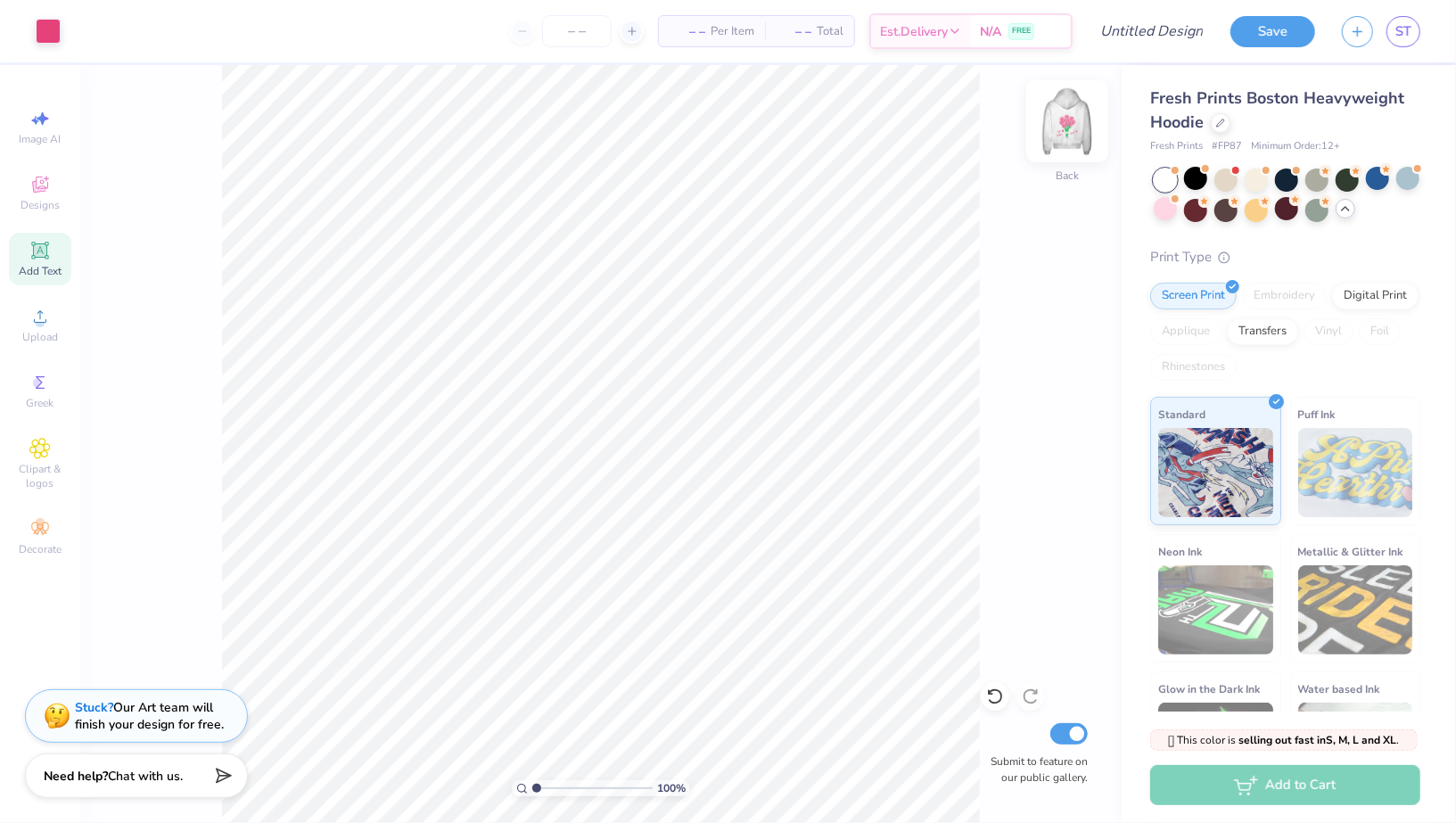 click at bounding box center [1067, 121] 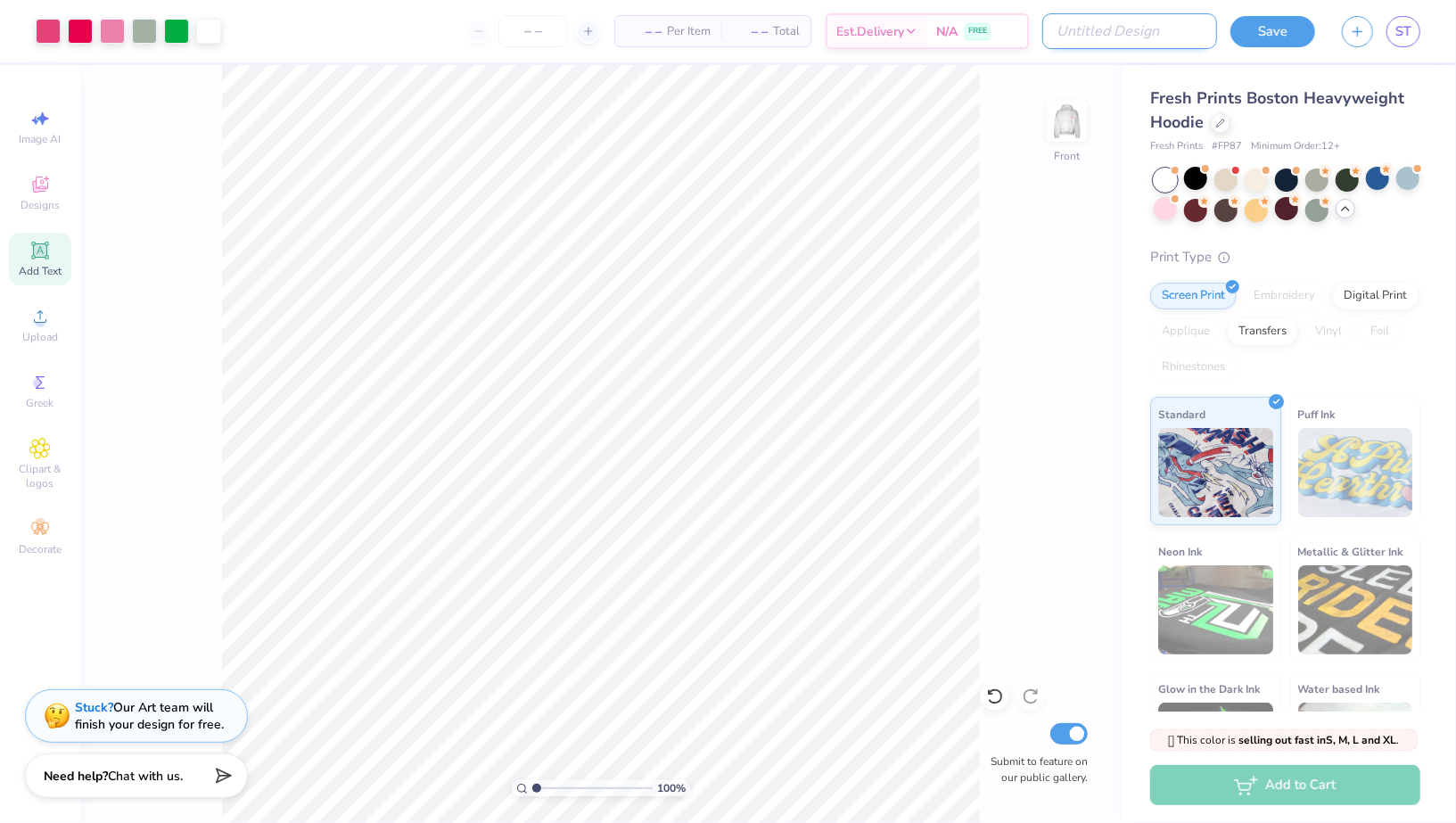 click on "Design Title" at bounding box center (1130, 31) 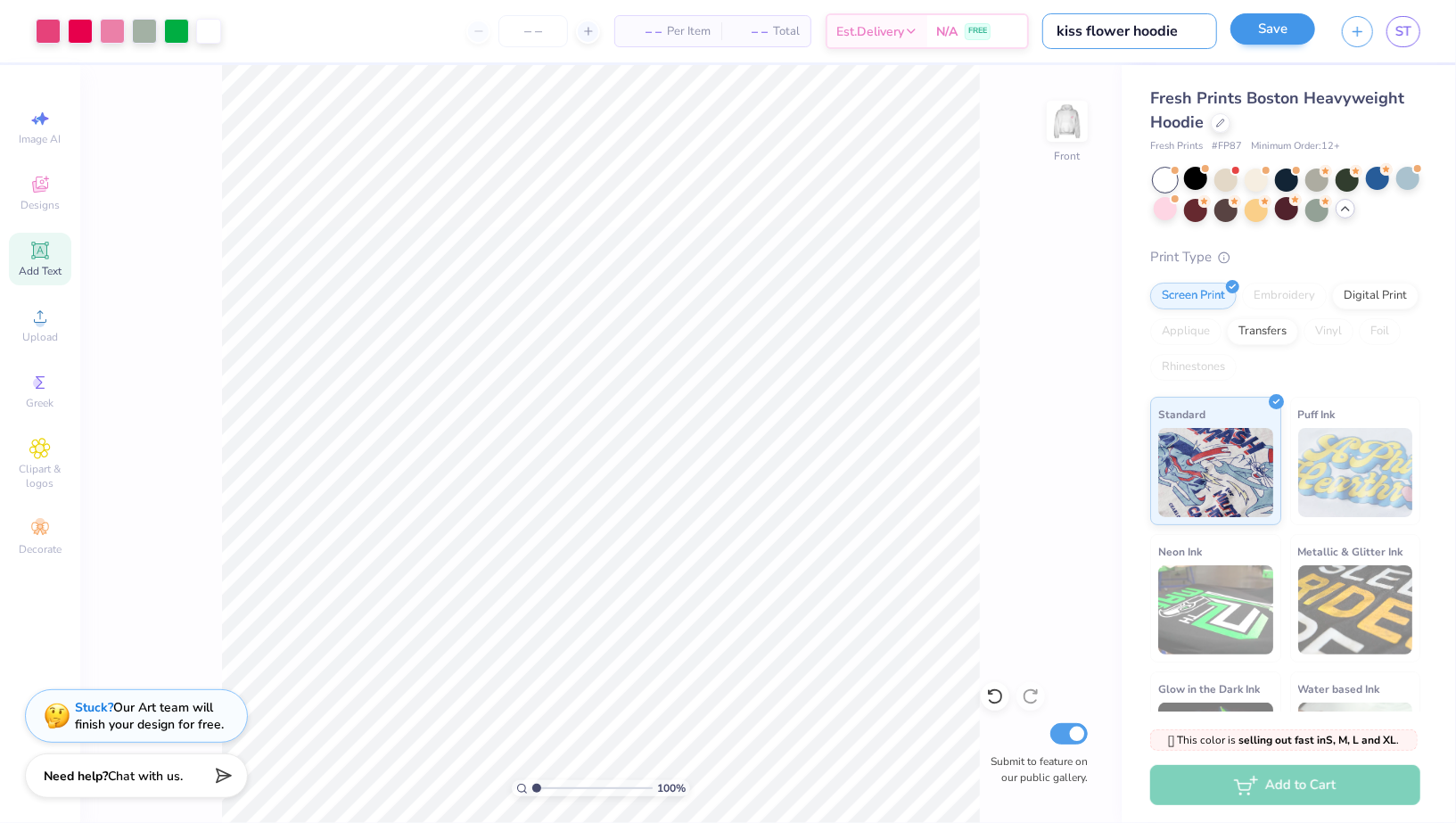 type on "kiss flower hoodie" 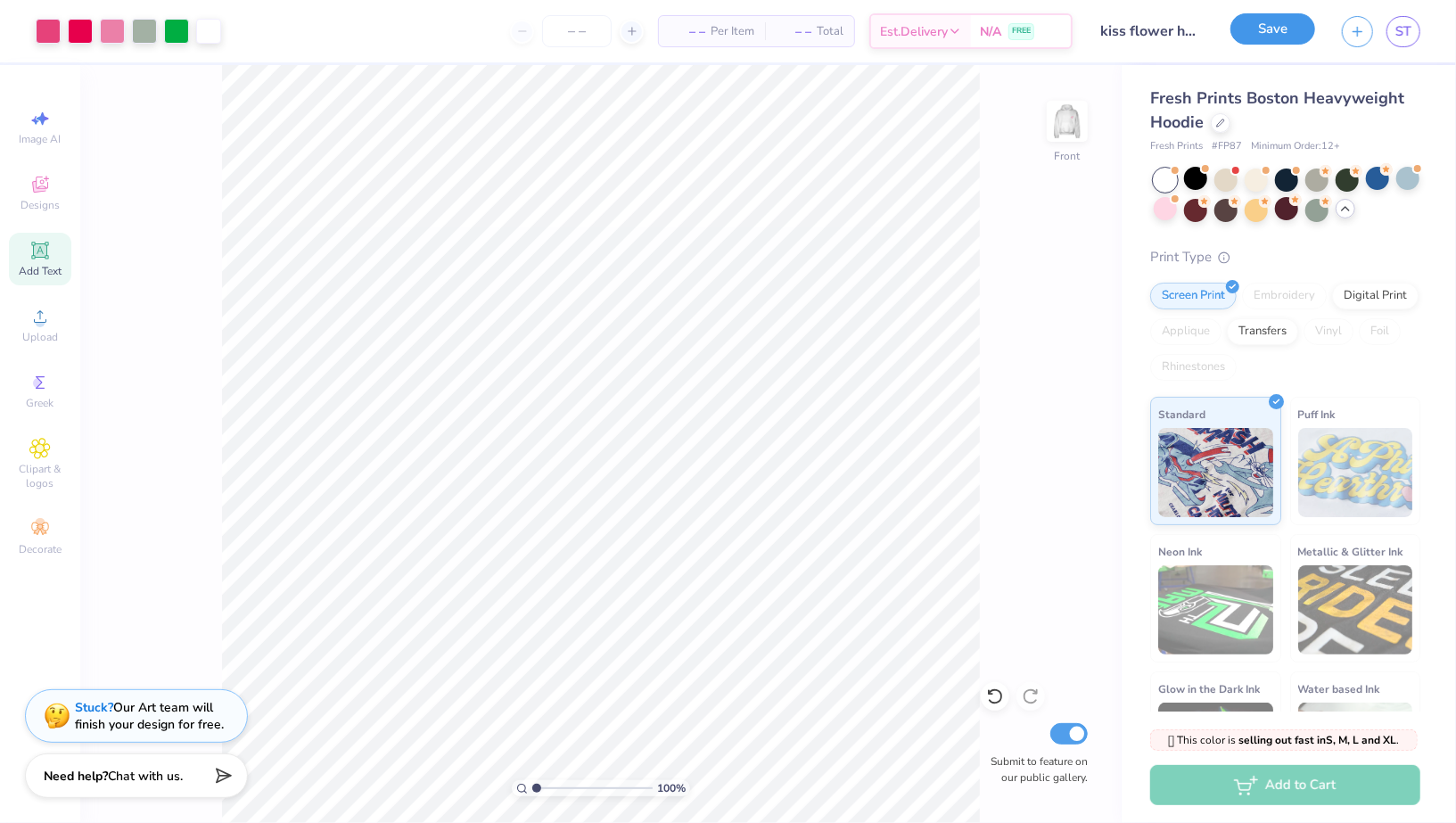 click on "Save" at bounding box center [1272, 29] 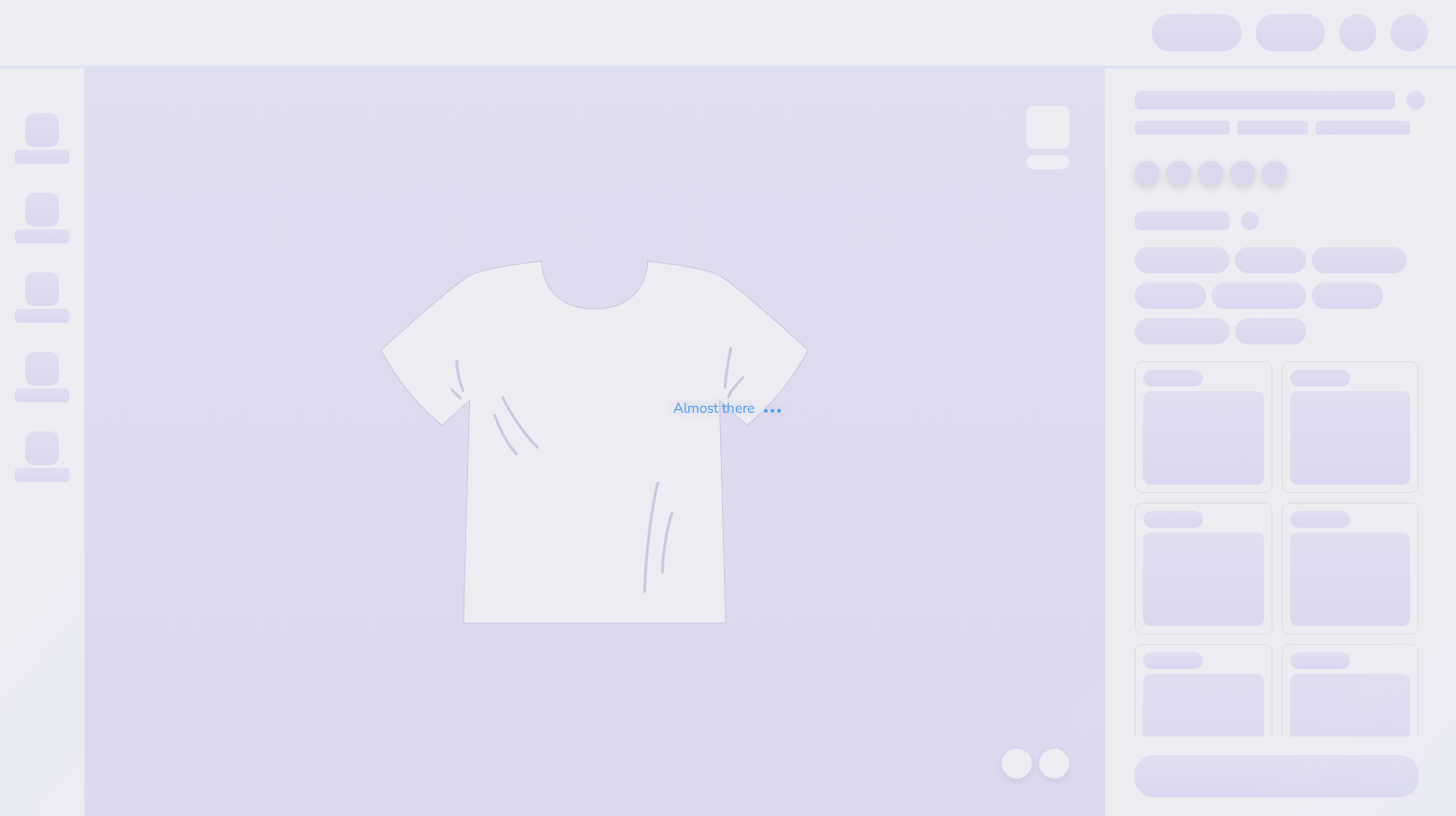 scroll, scrollTop: 0, scrollLeft: 0, axis: both 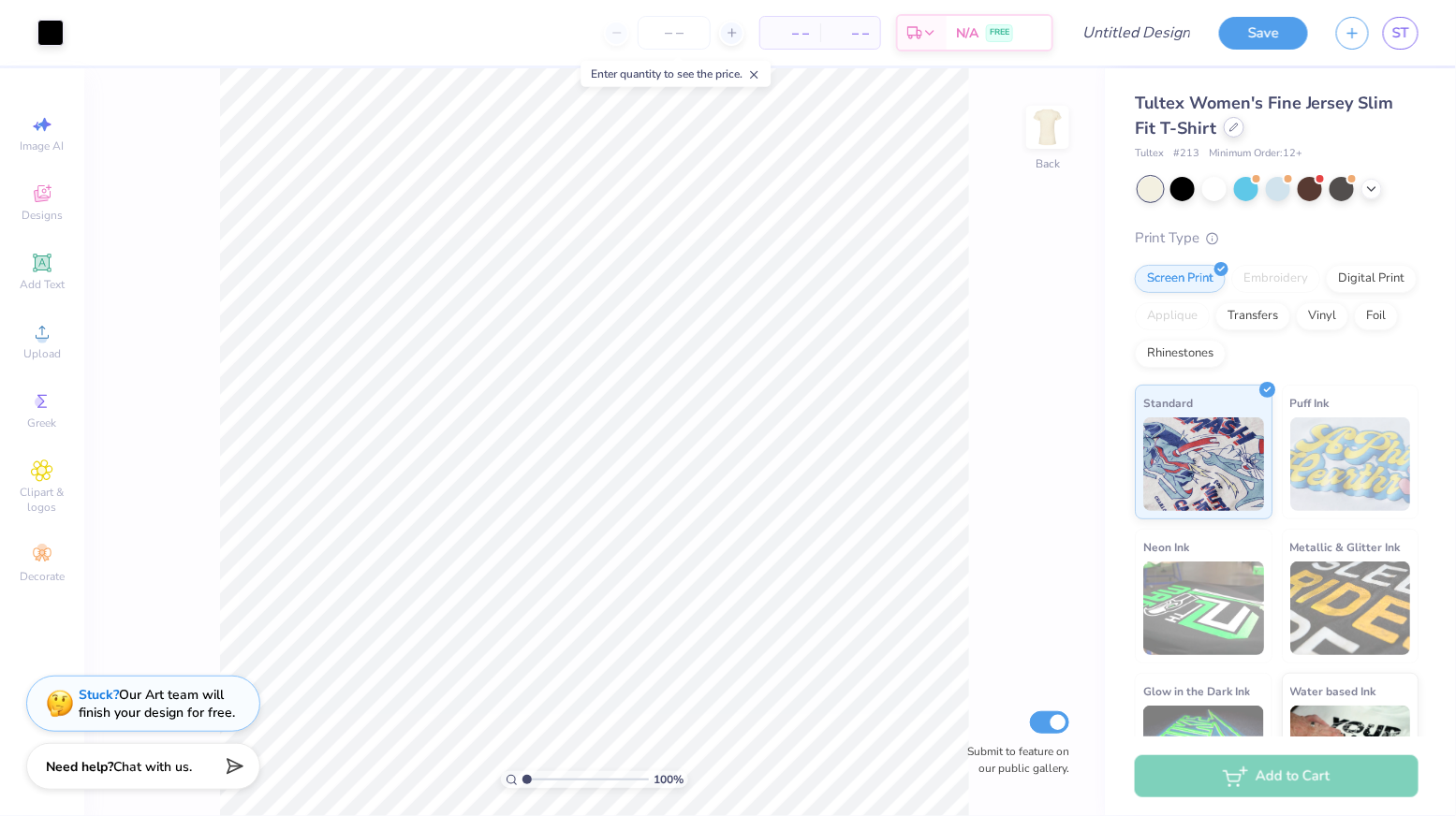 click at bounding box center [1234, 127] 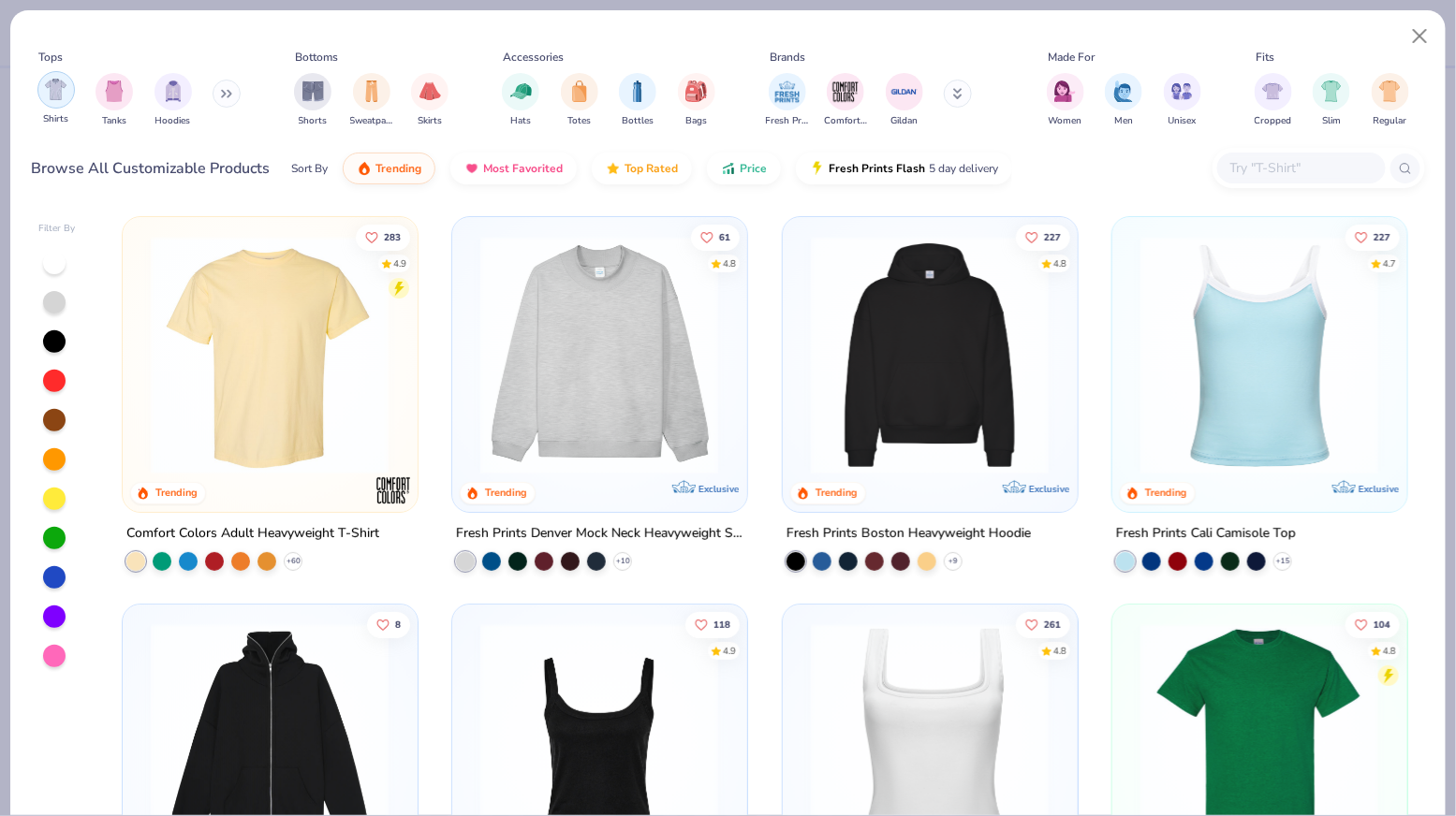 click at bounding box center (55, 89) 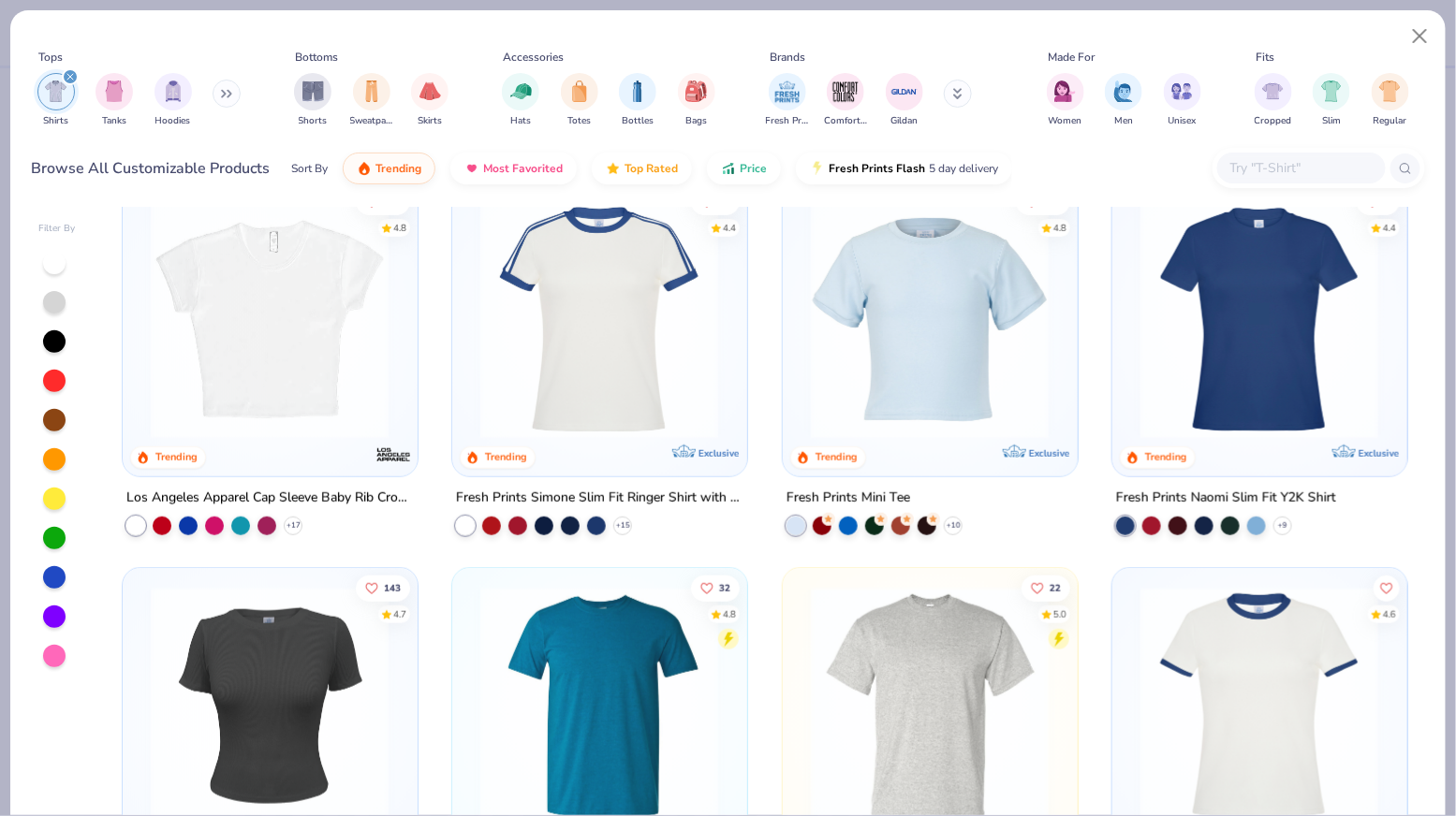 scroll, scrollTop: 425, scrollLeft: 0, axis: vertical 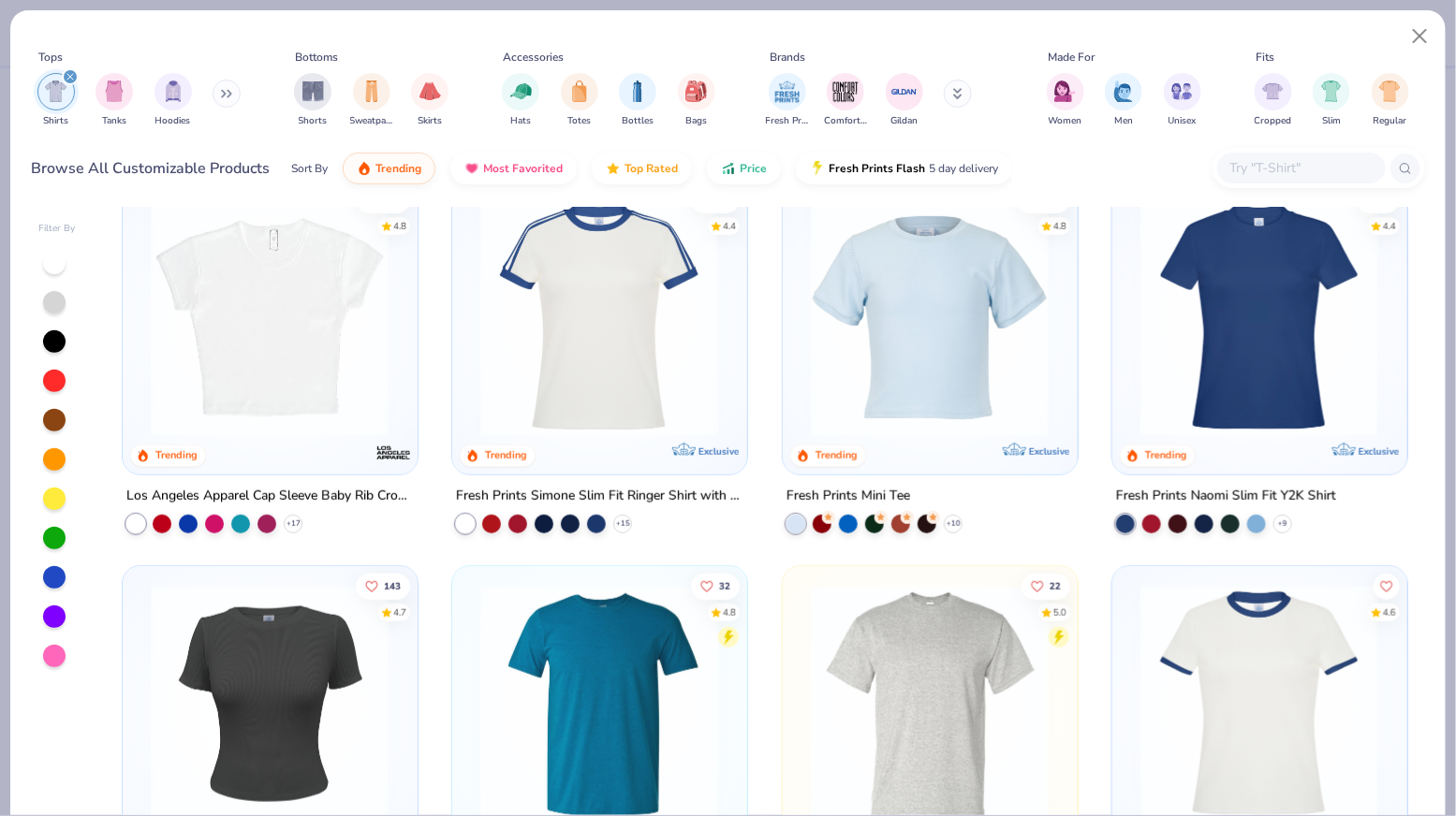 click at bounding box center (270, 316) 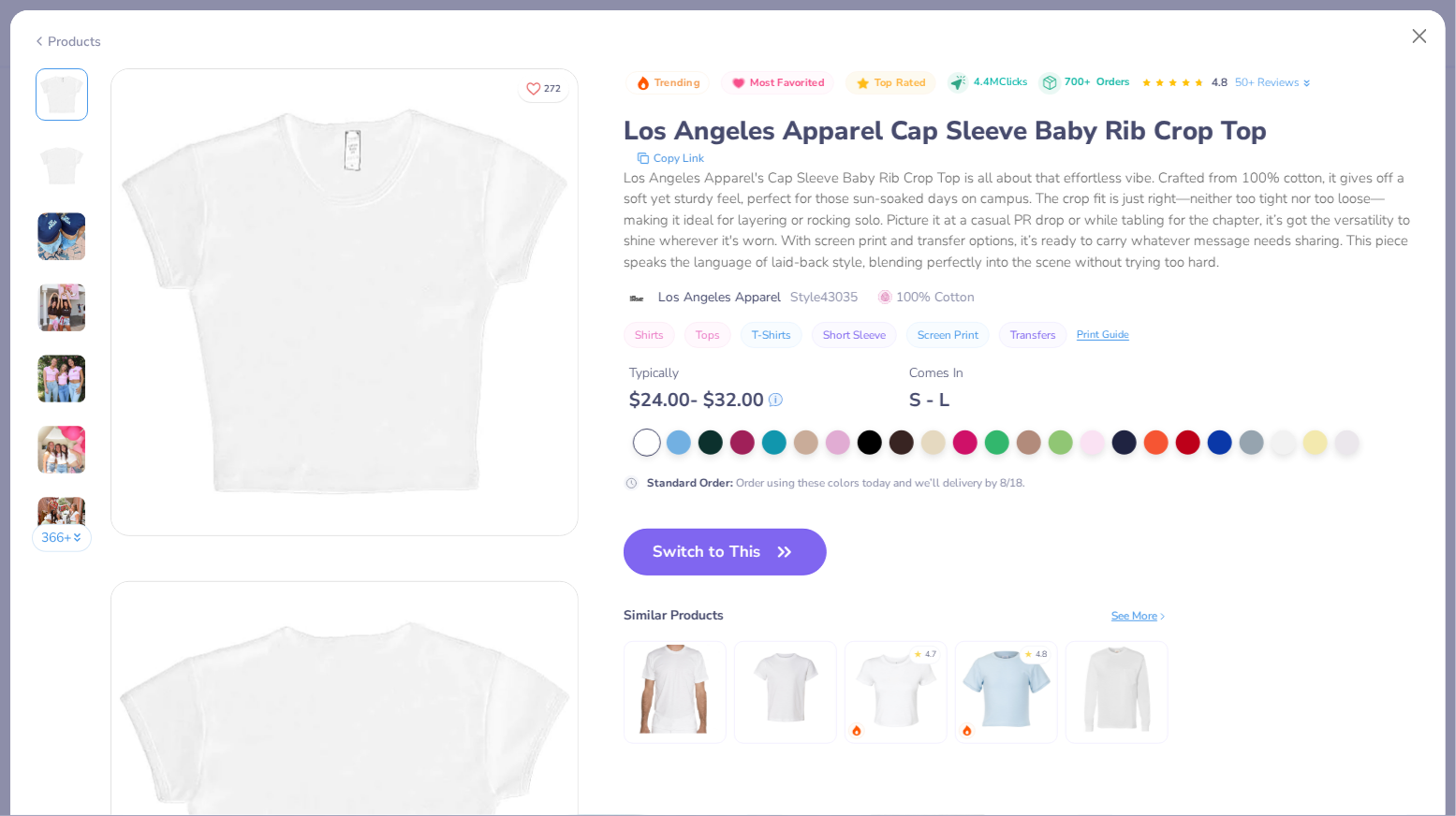 click 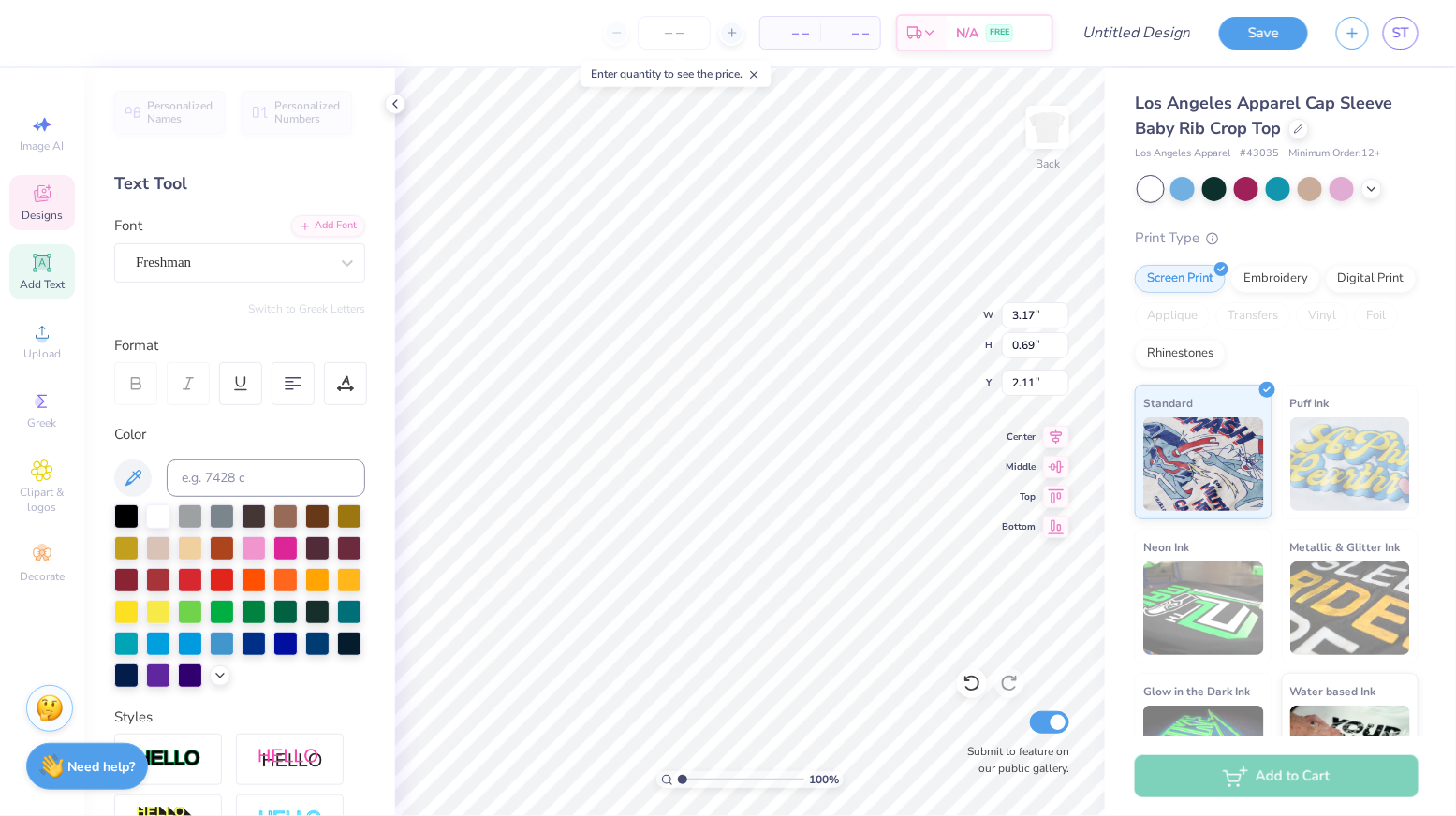 type on "TRI" 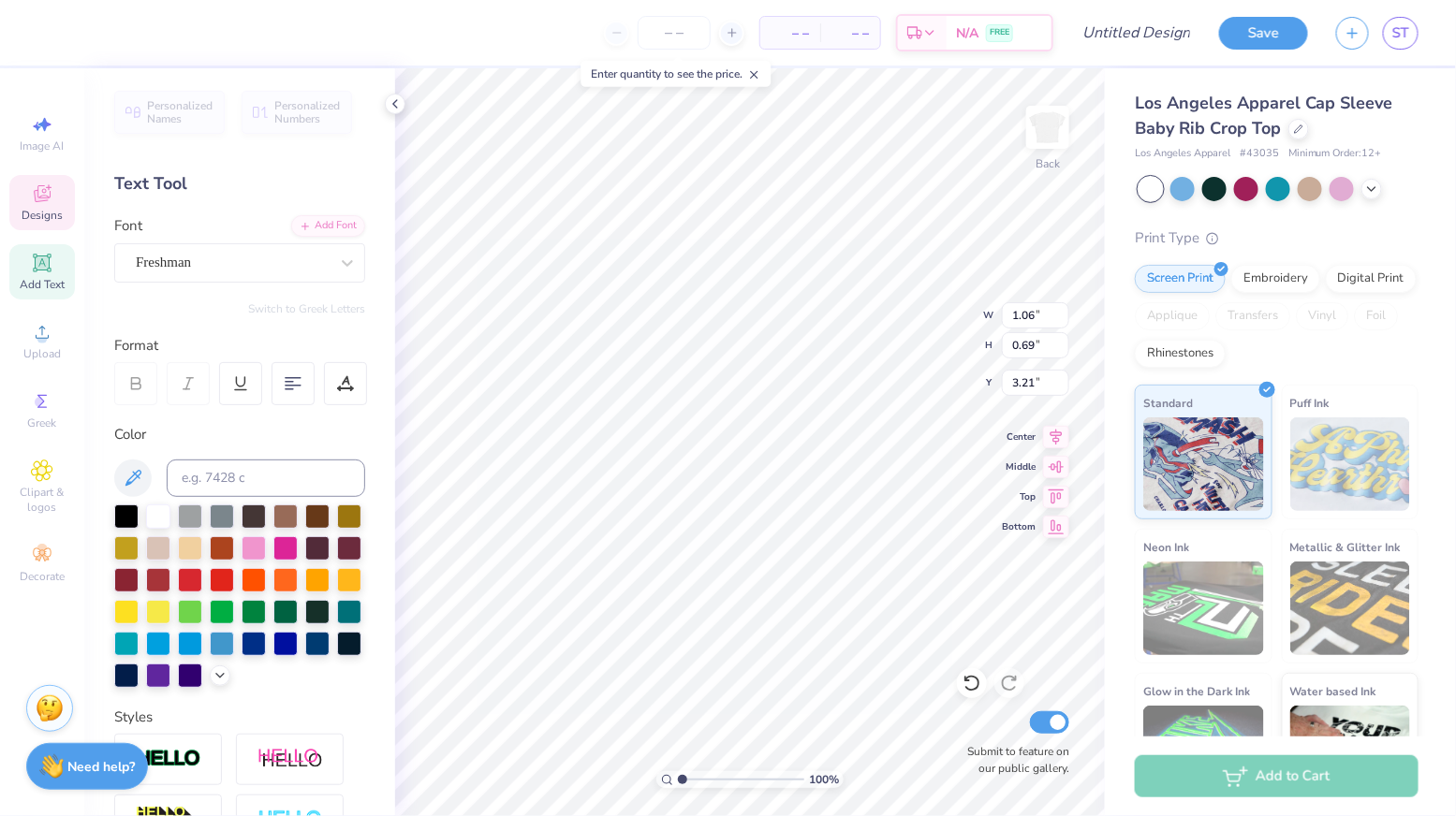 scroll, scrollTop: 0, scrollLeft: 0, axis: both 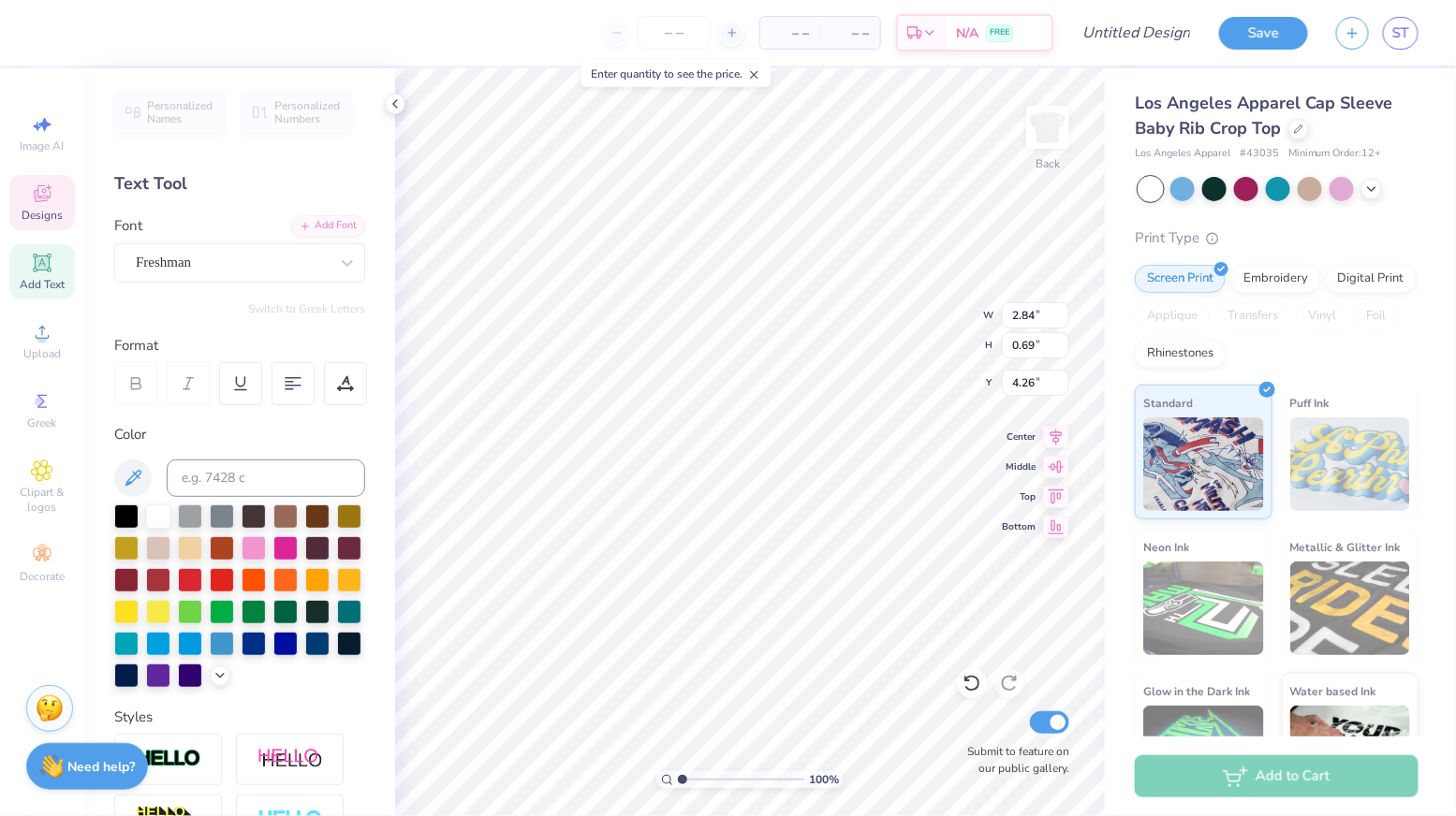 type on "1.51" 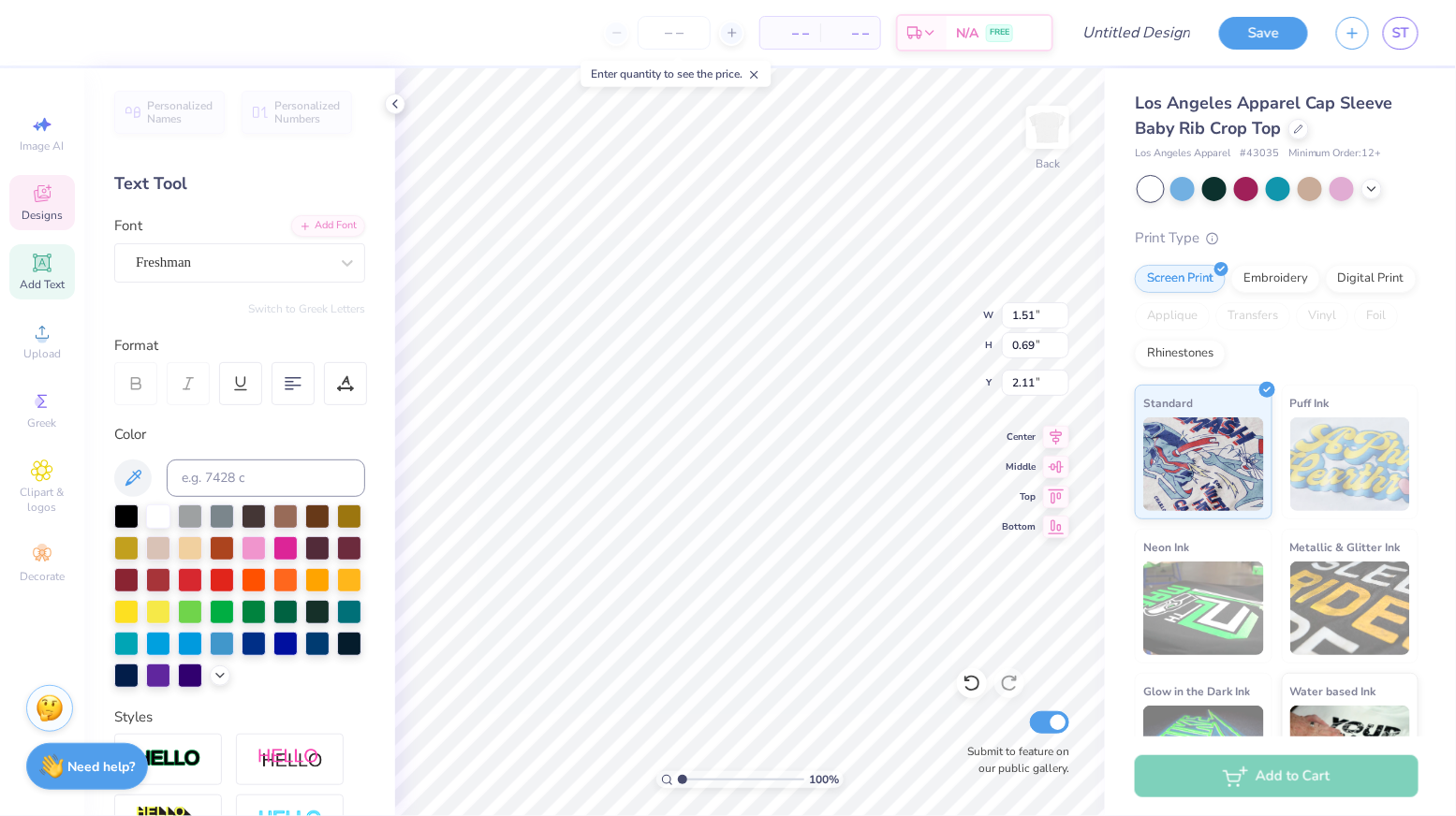 scroll, scrollTop: 0, scrollLeft: 0, axis: both 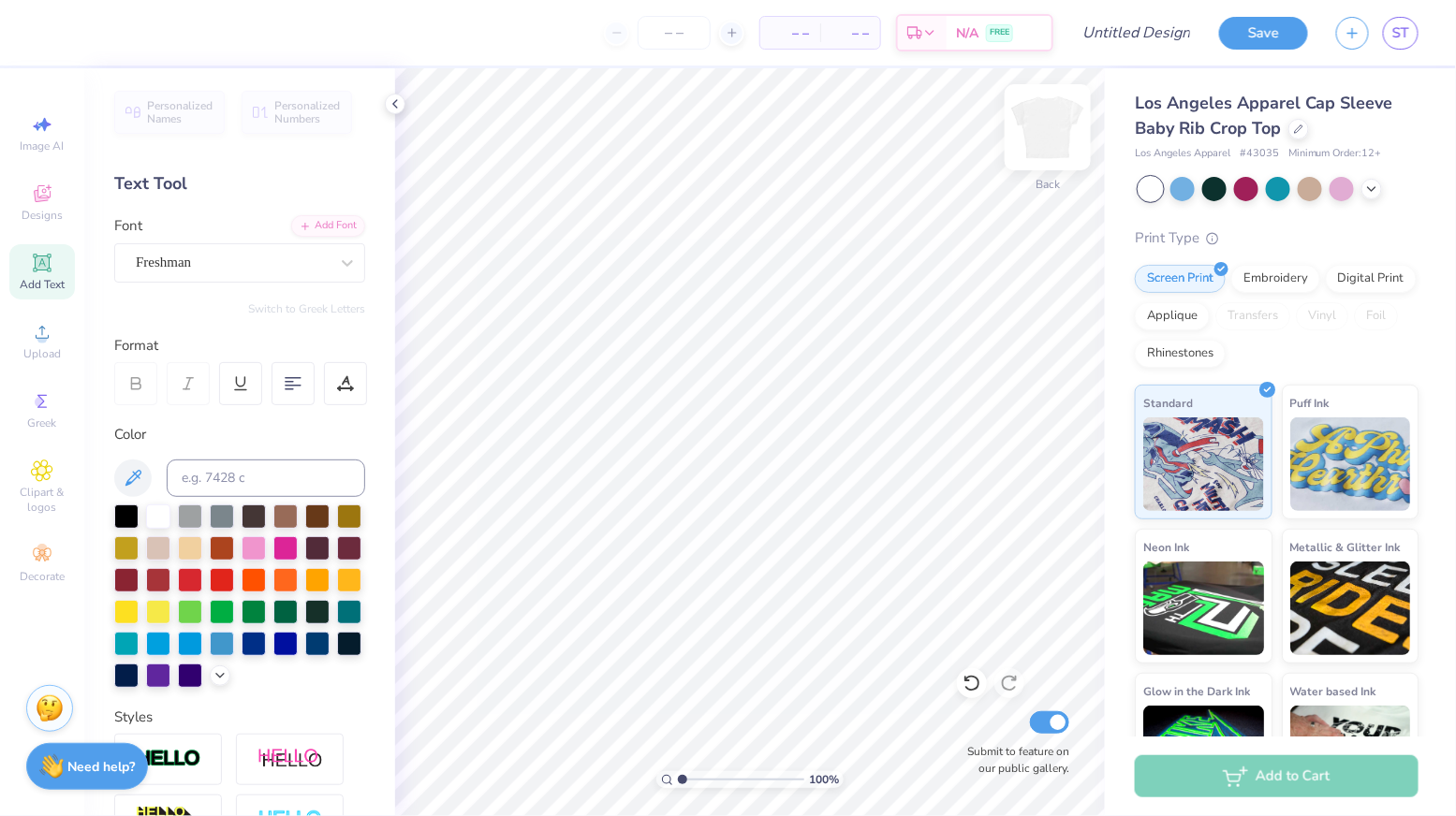 click at bounding box center [1048, 127] 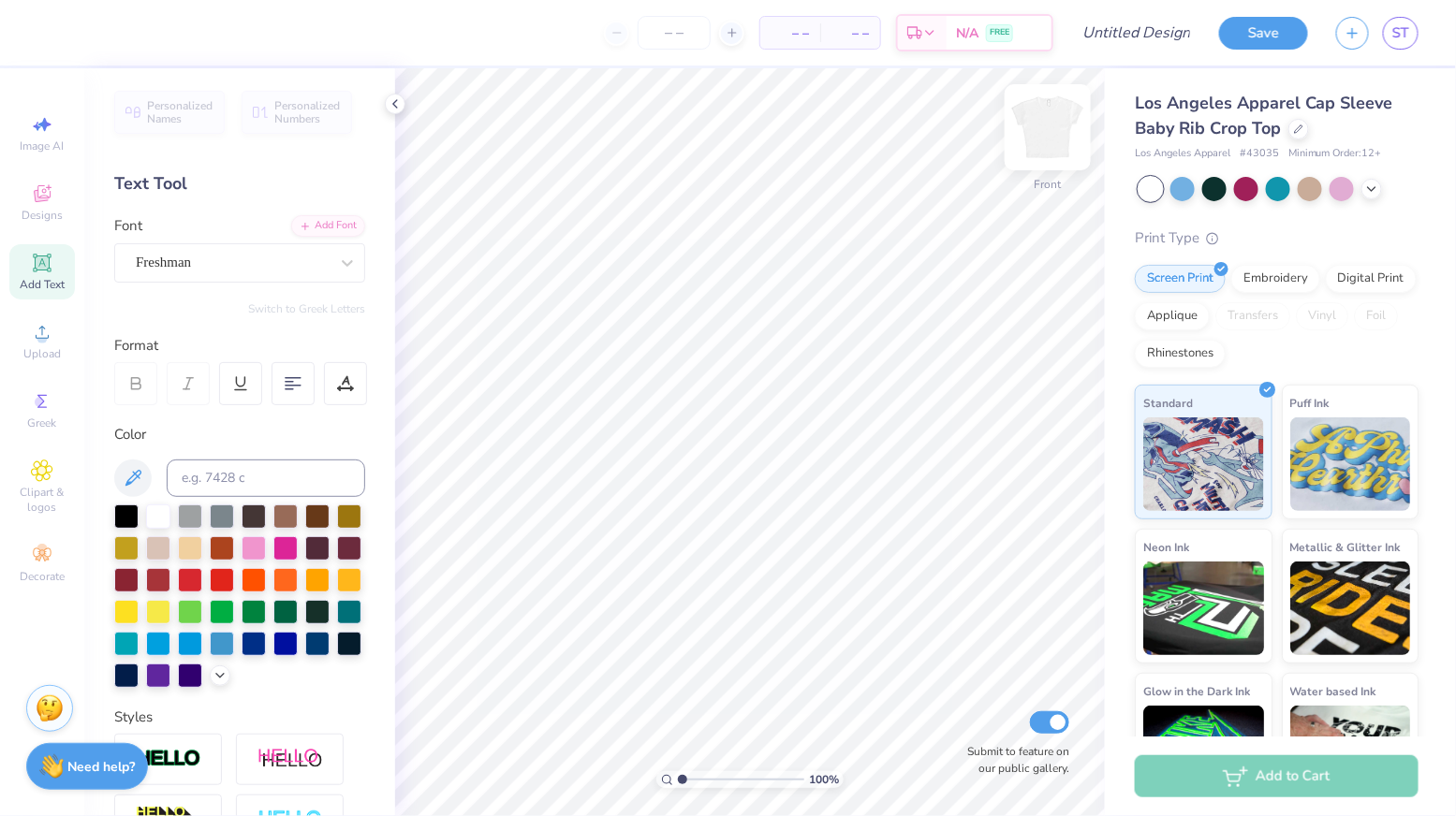 click at bounding box center (1048, 127) 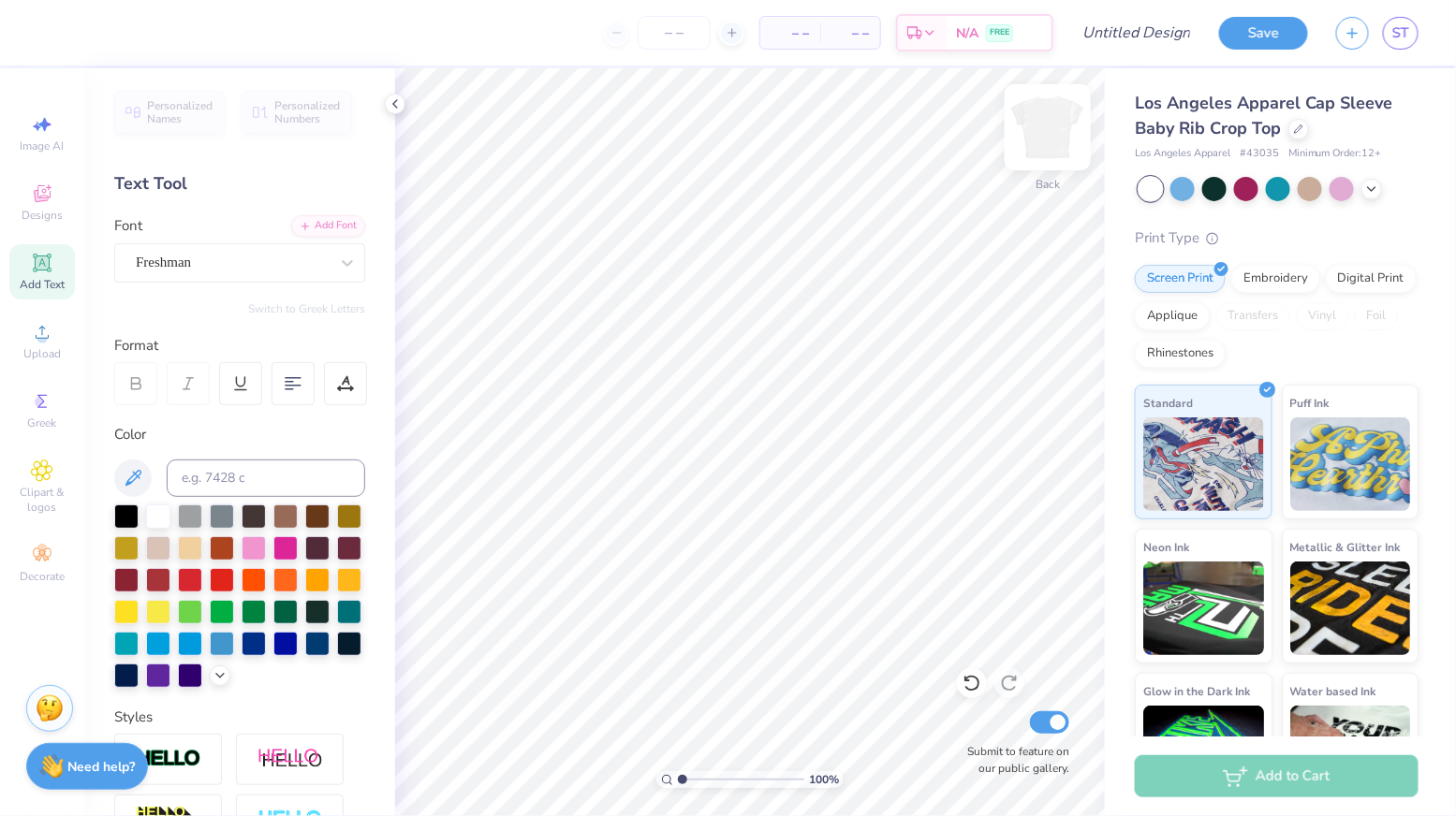 click at bounding box center (1048, 127) 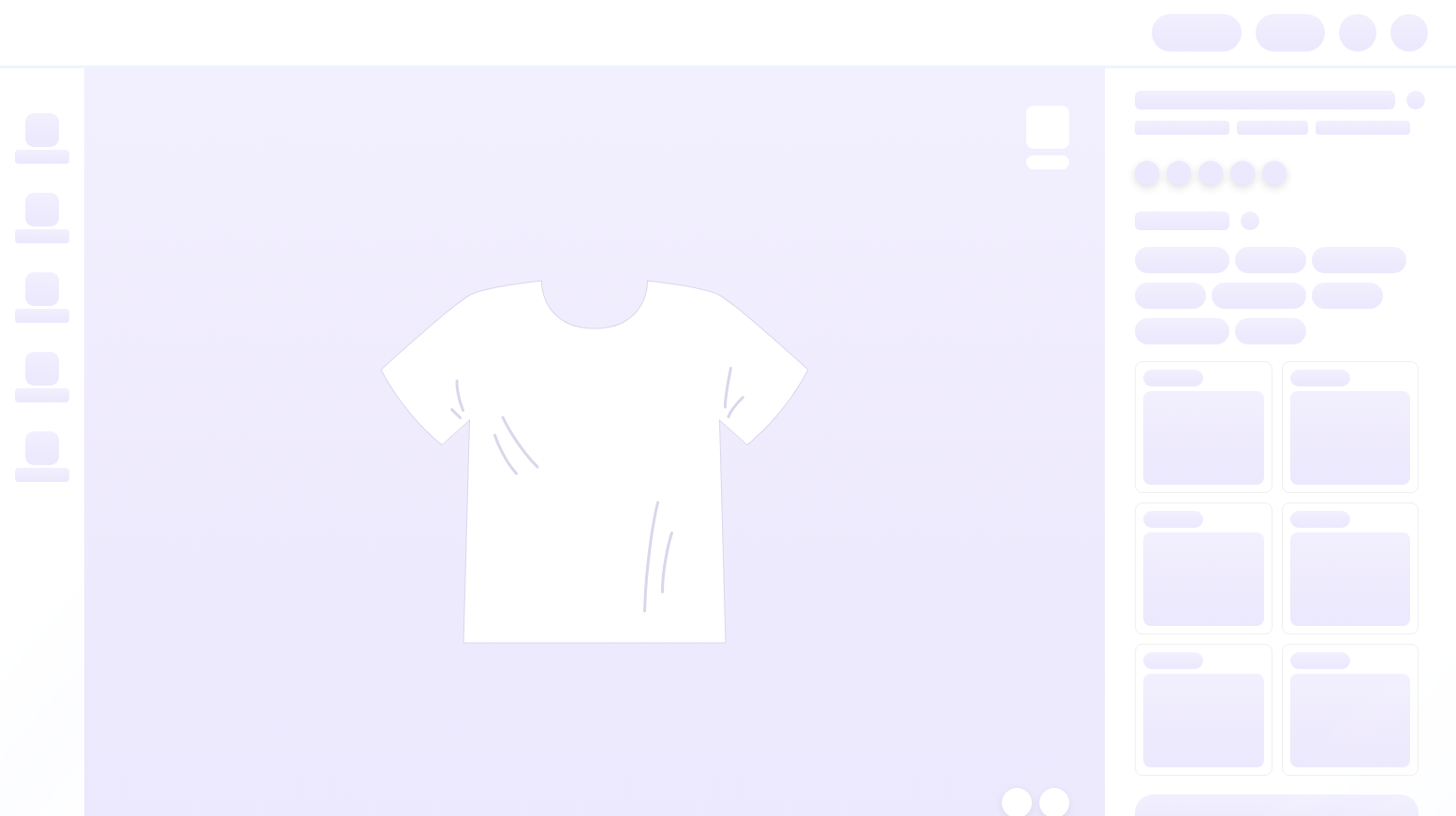 scroll, scrollTop: 0, scrollLeft: 0, axis: both 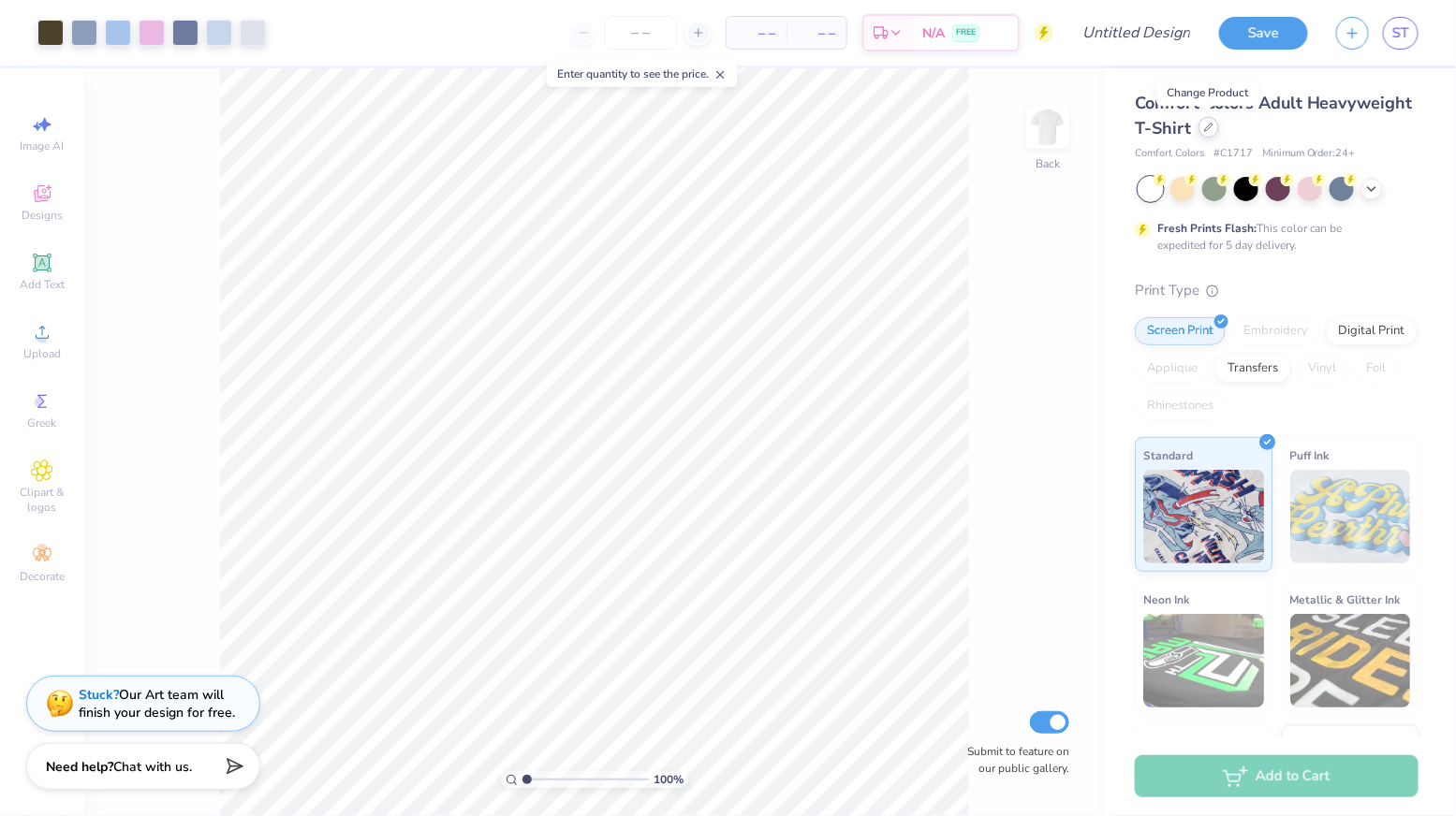click 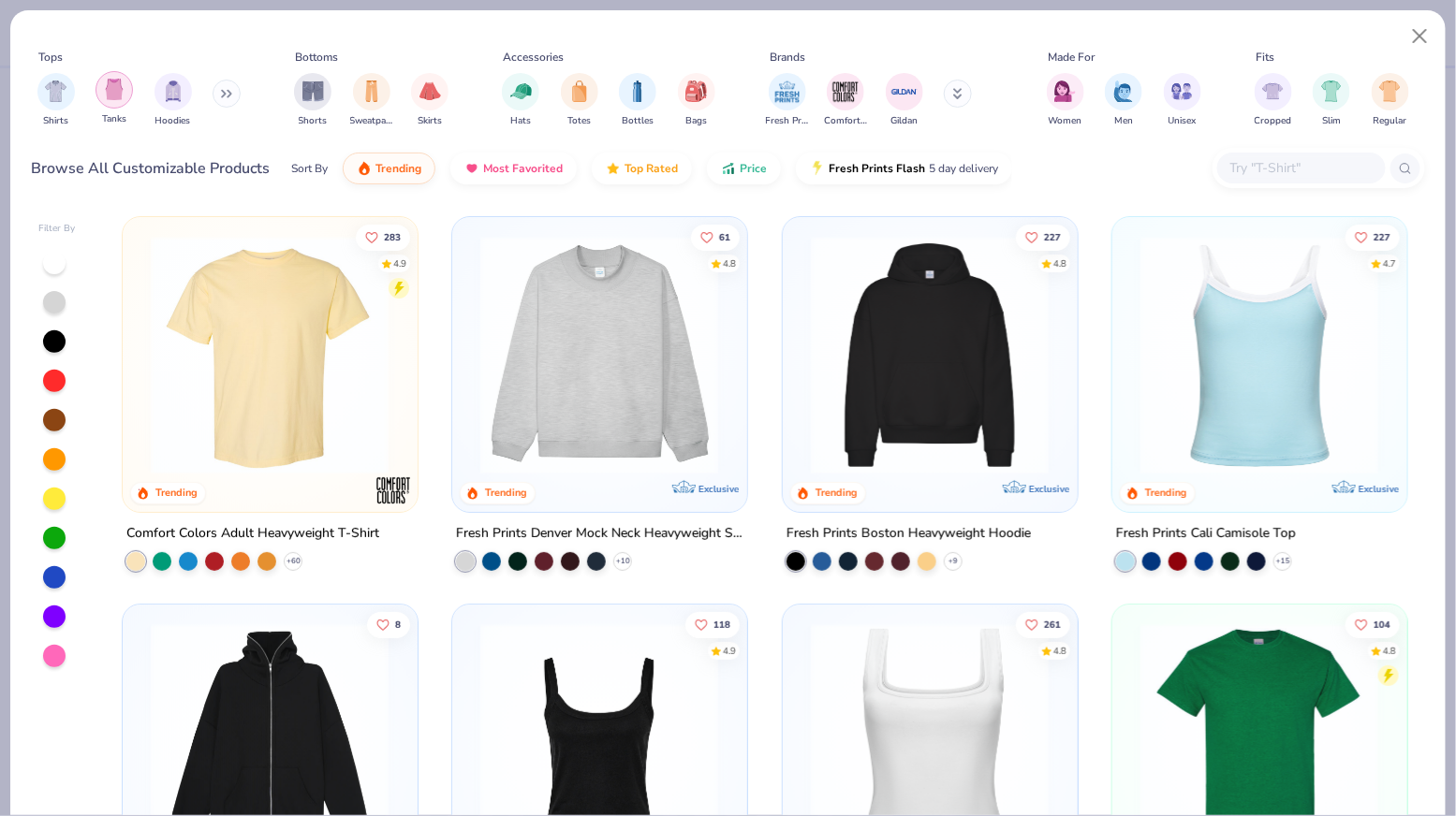 click at bounding box center [114, 89] 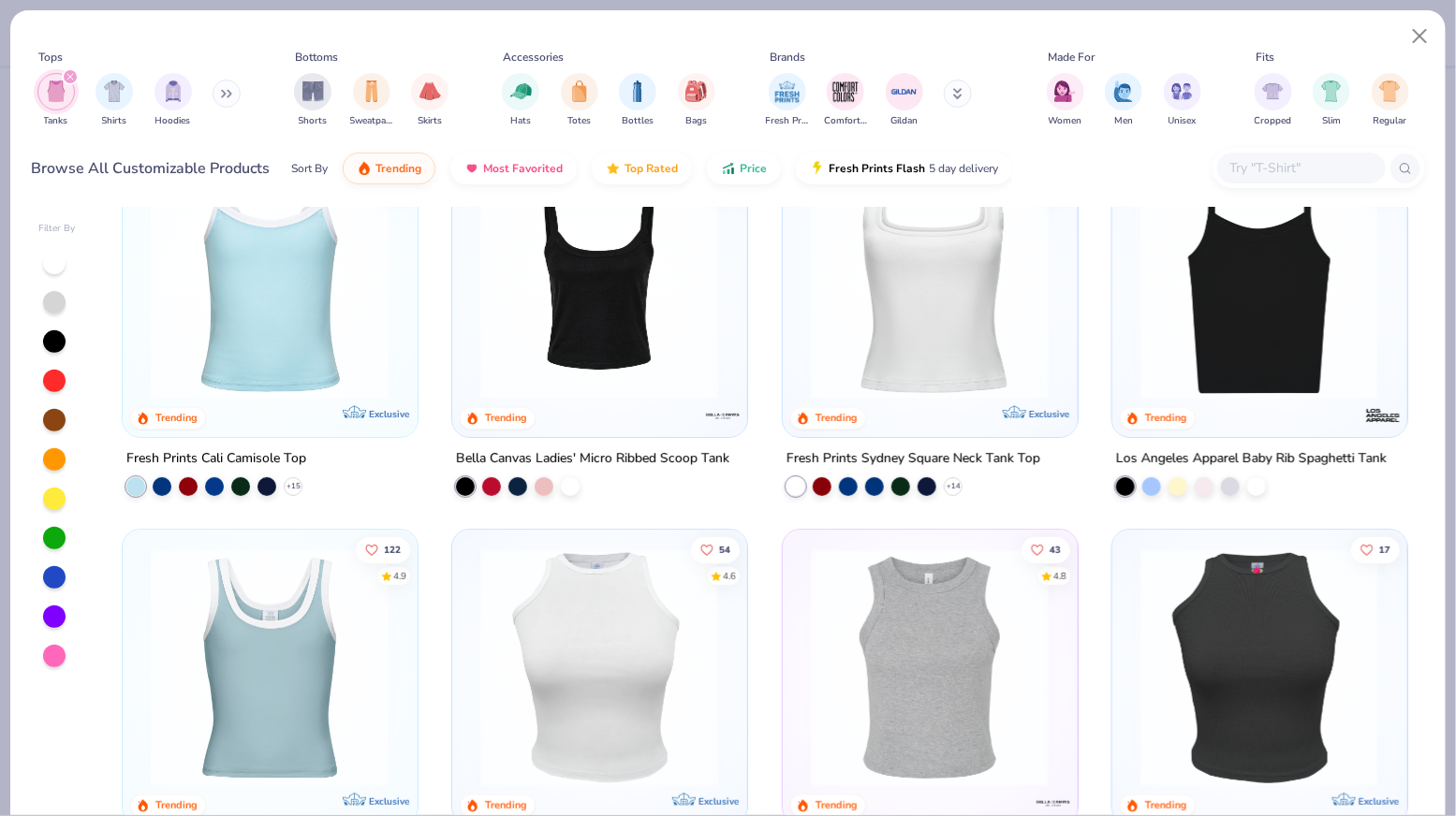 scroll, scrollTop: 0, scrollLeft: 0, axis: both 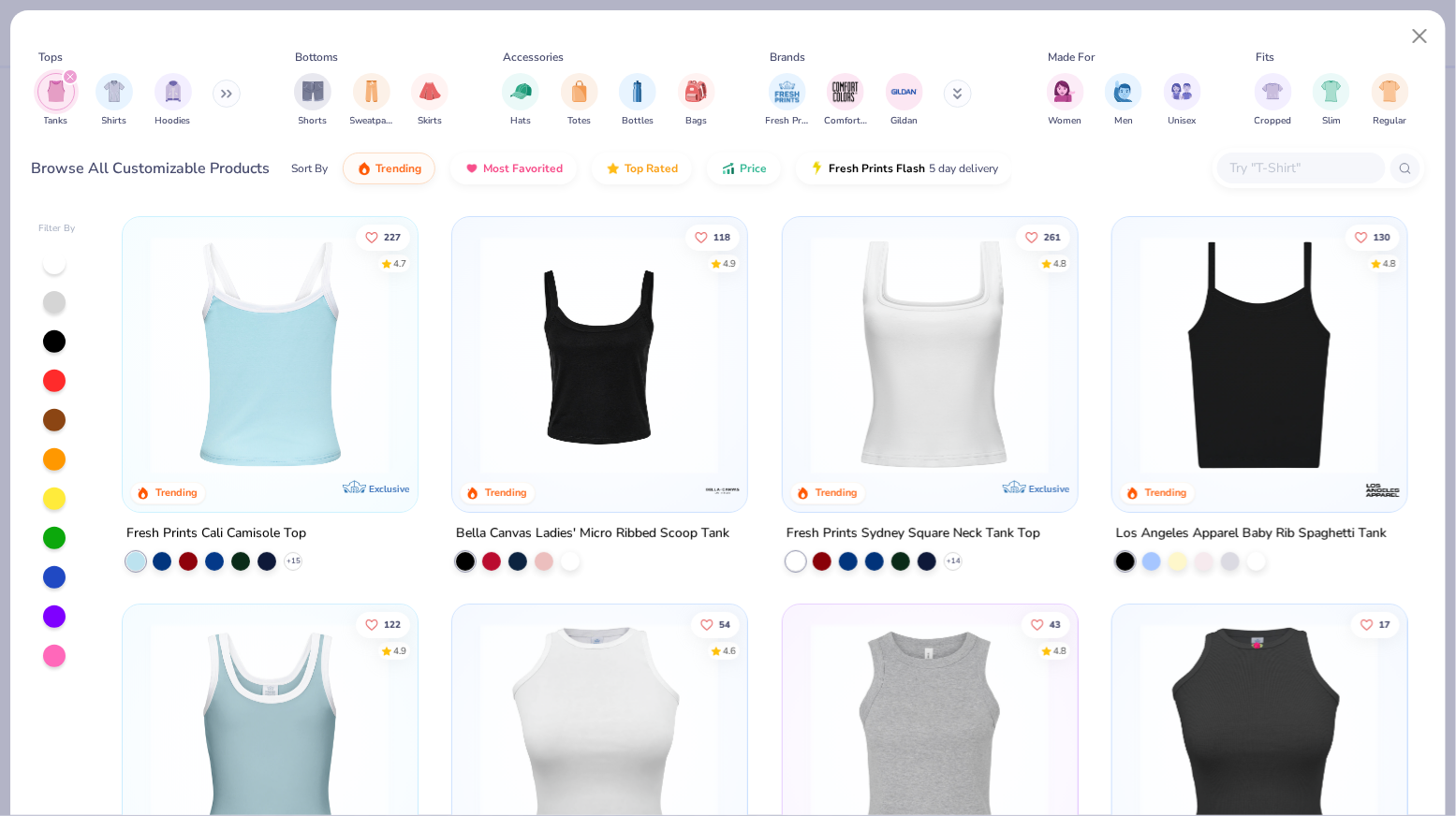 click at bounding box center [270, 355] 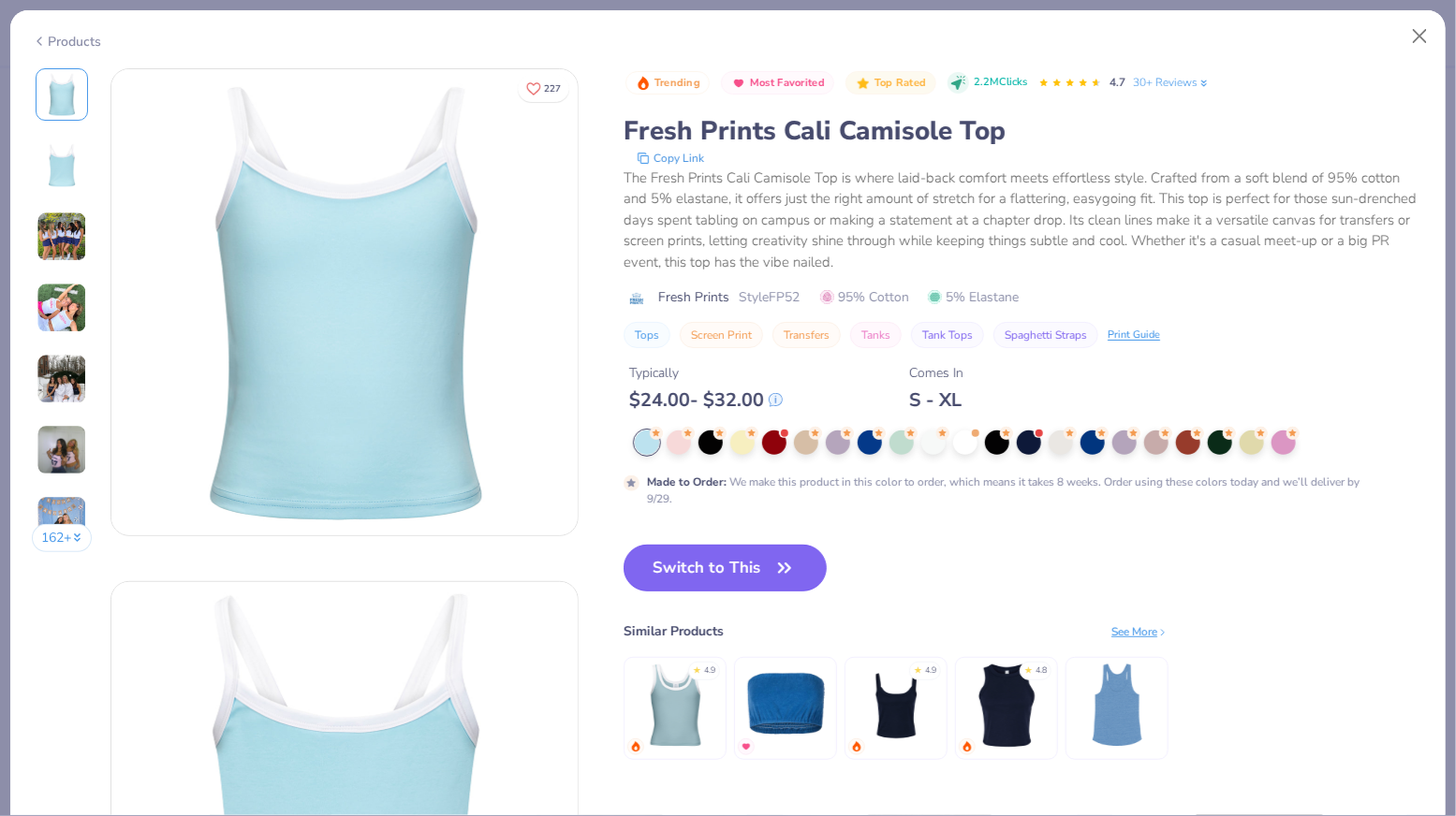 click 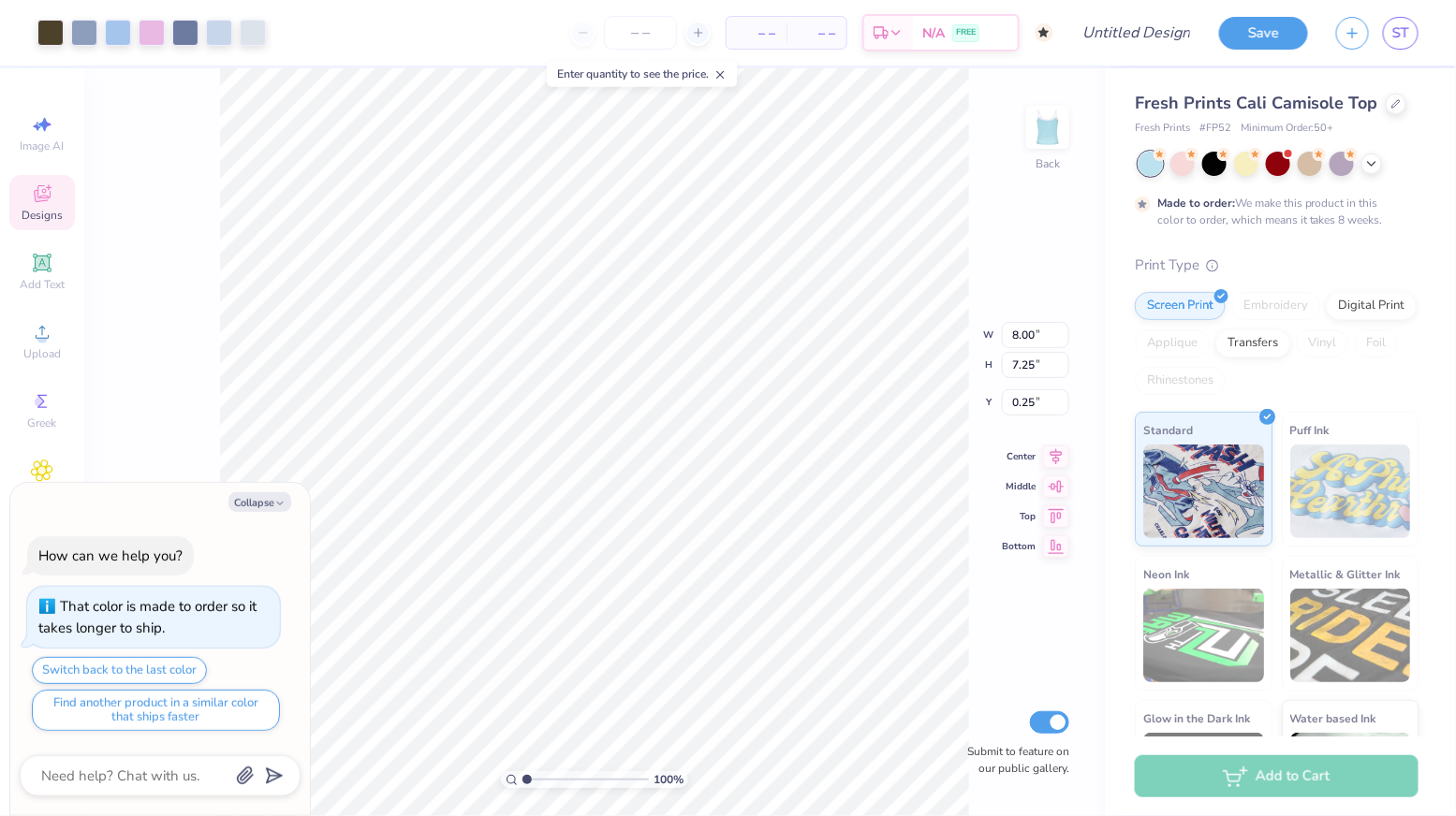 type on "x" 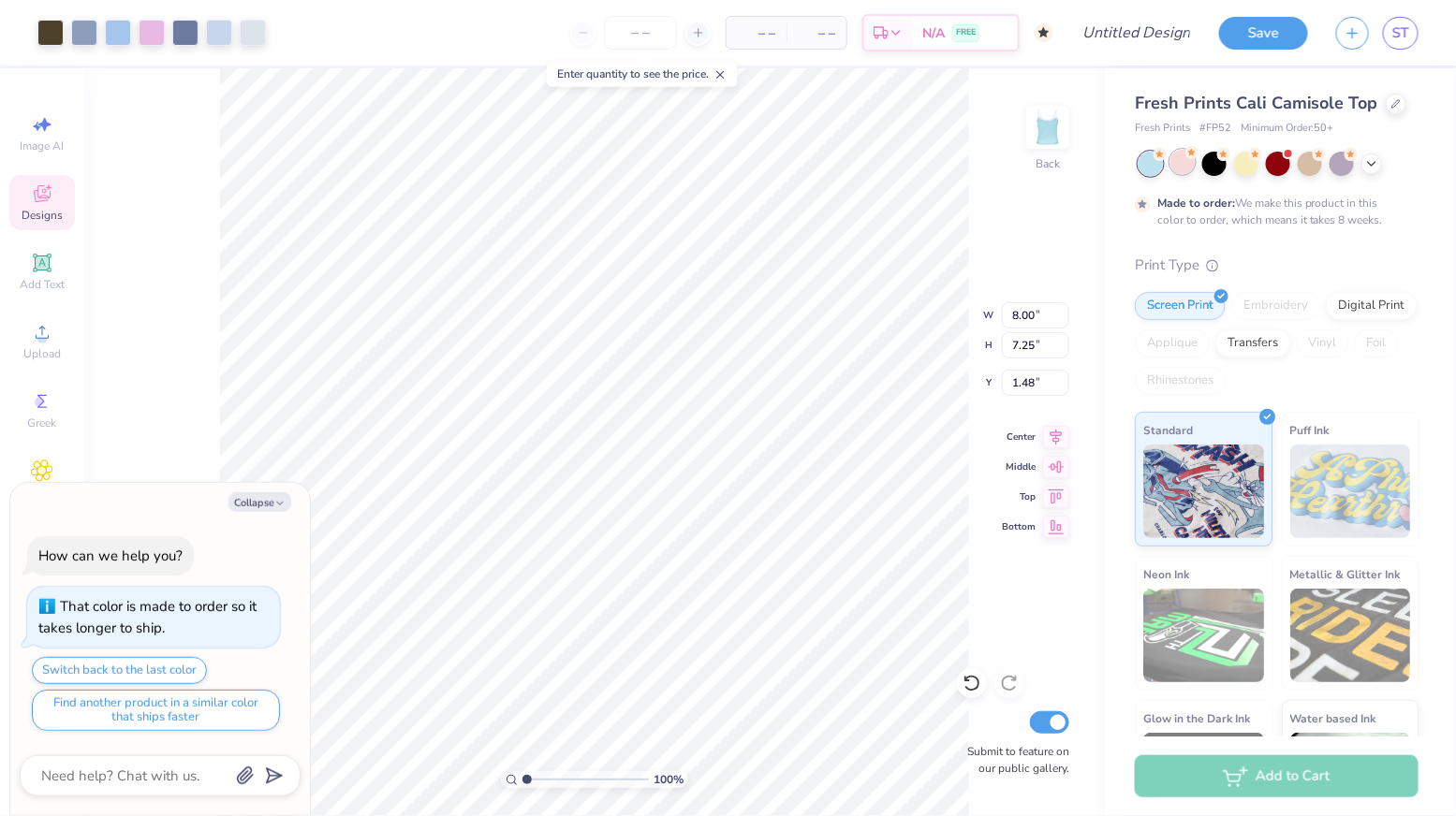 click at bounding box center [1183, 162] 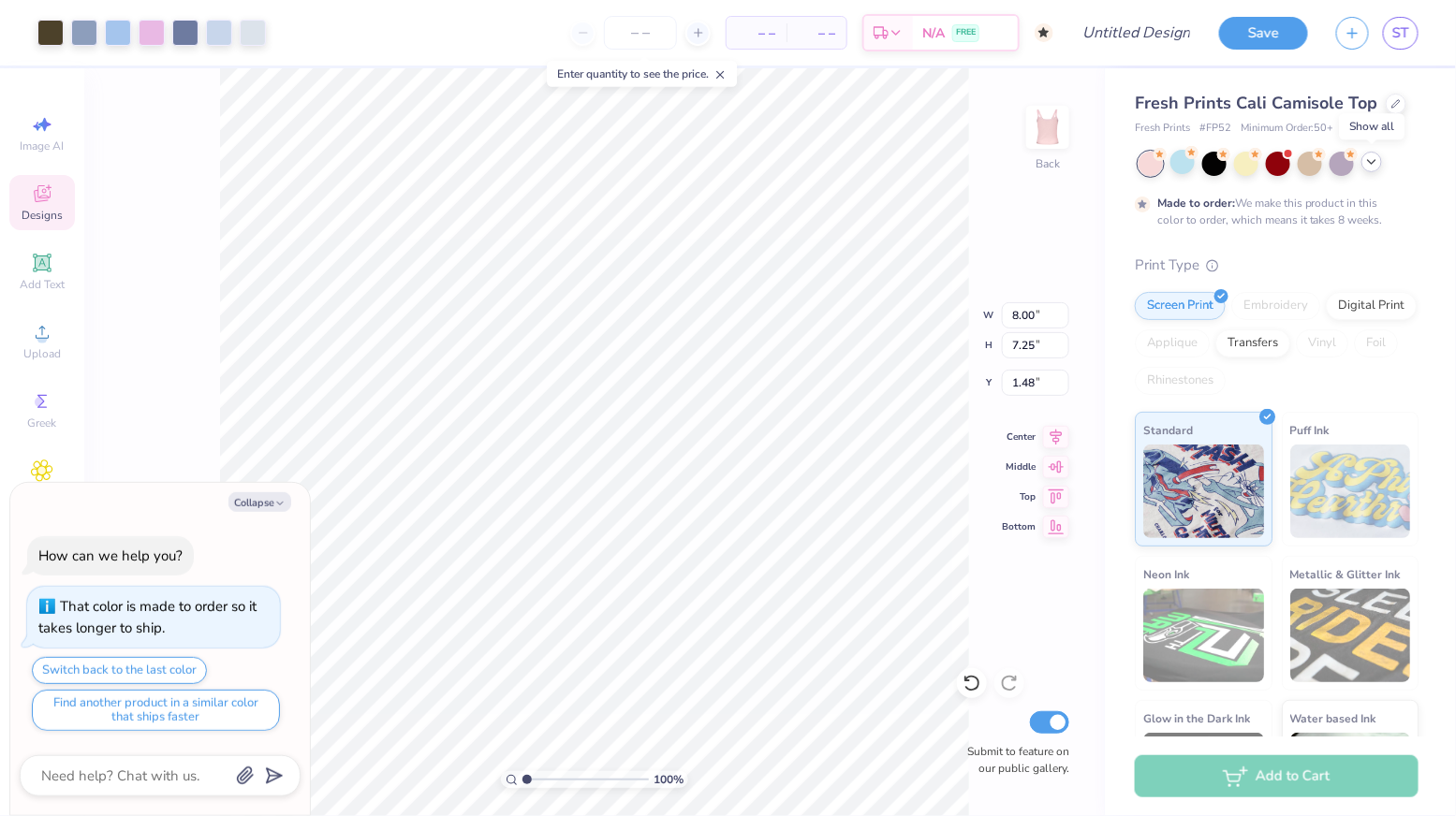 click 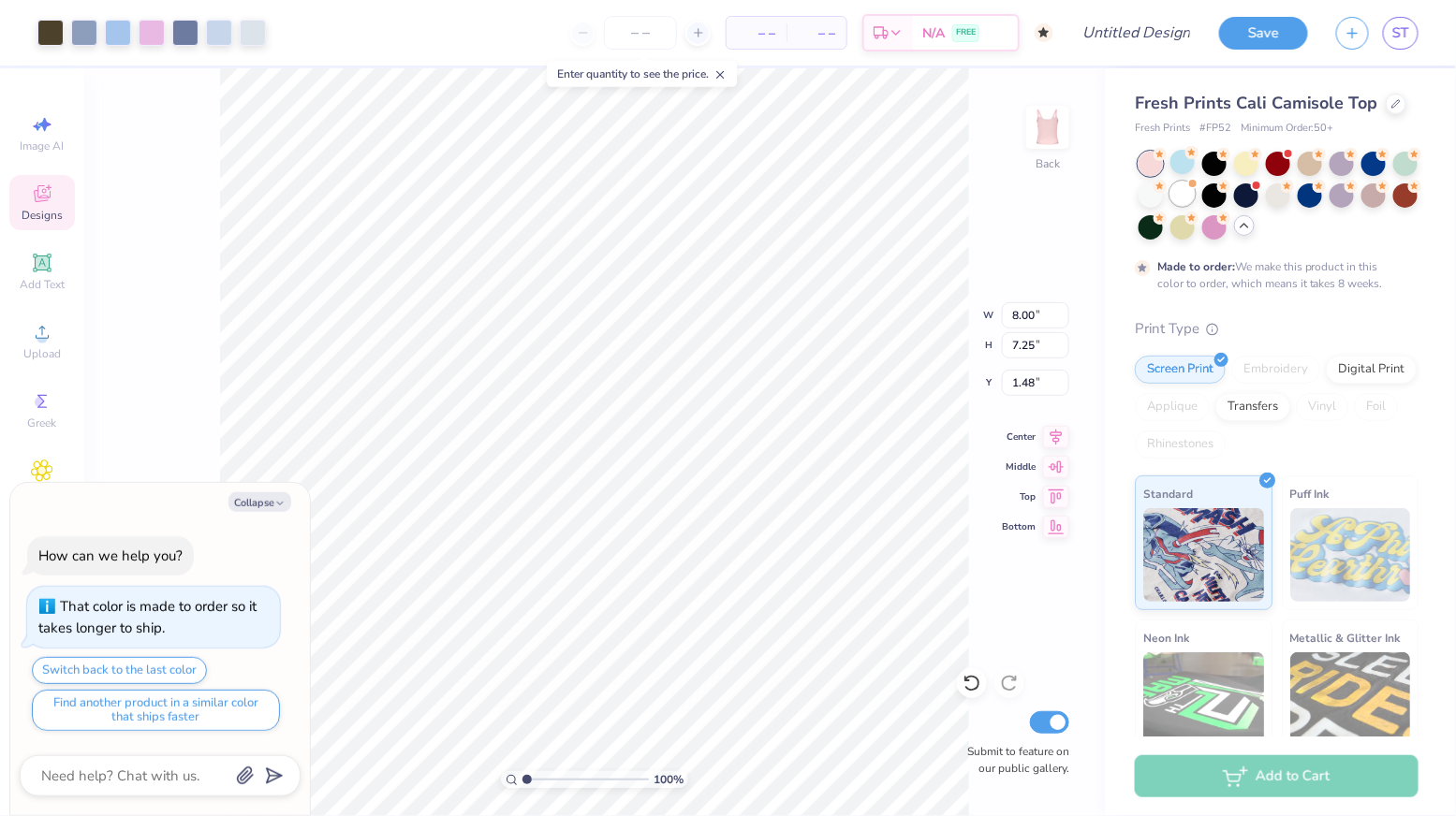 click at bounding box center [1183, 194] 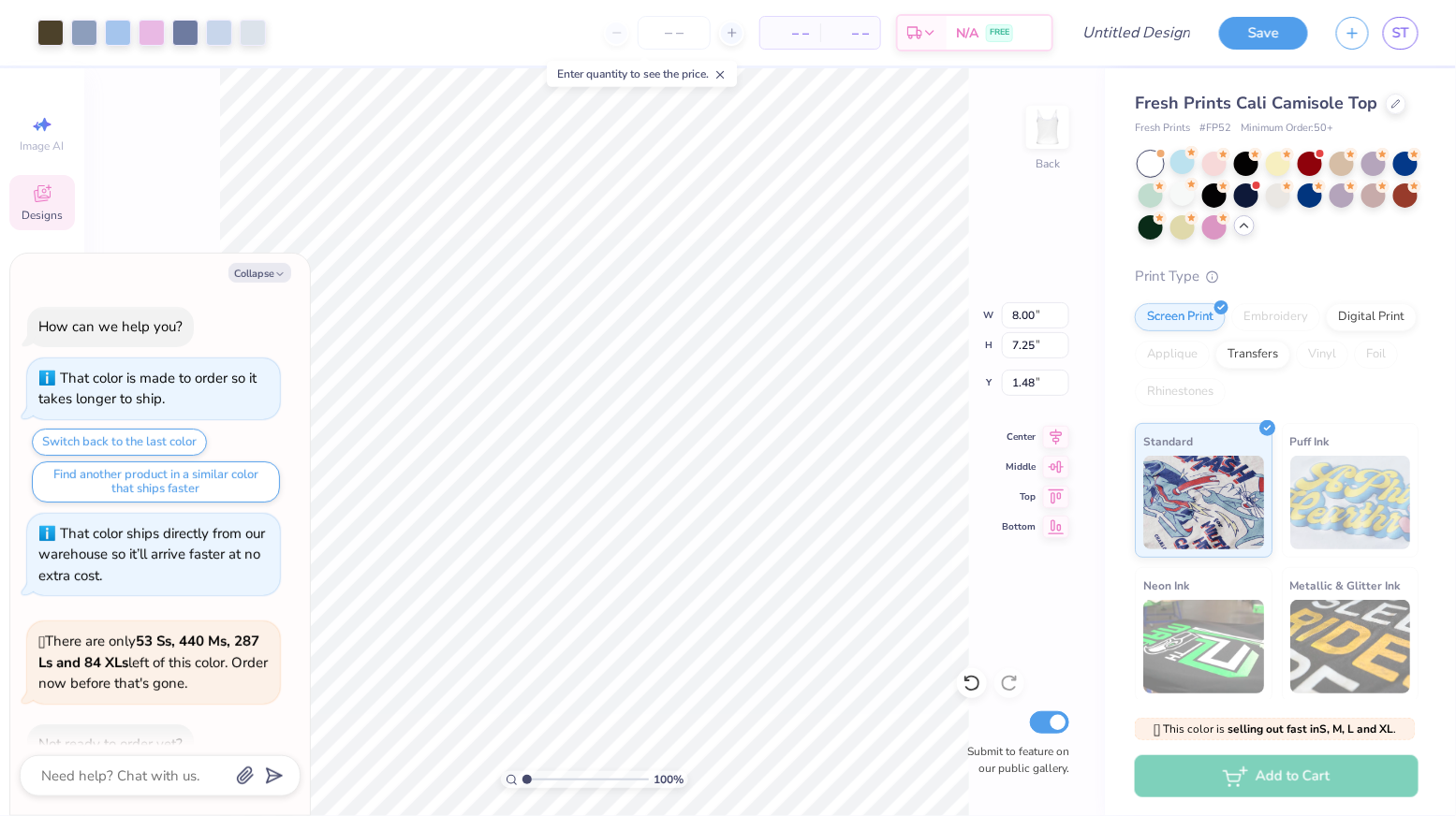 scroll, scrollTop: 105, scrollLeft: 0, axis: vertical 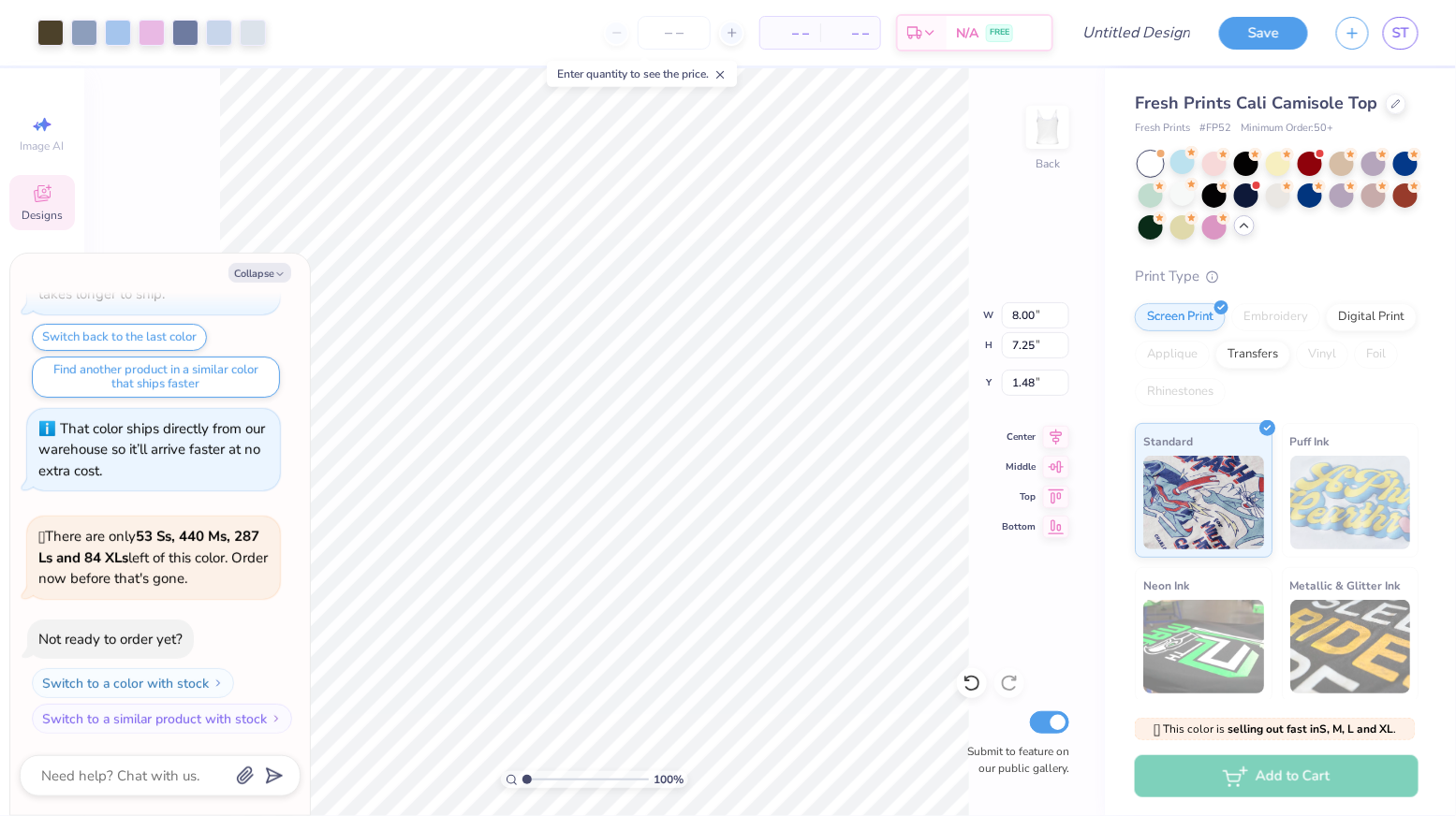 type on "x" 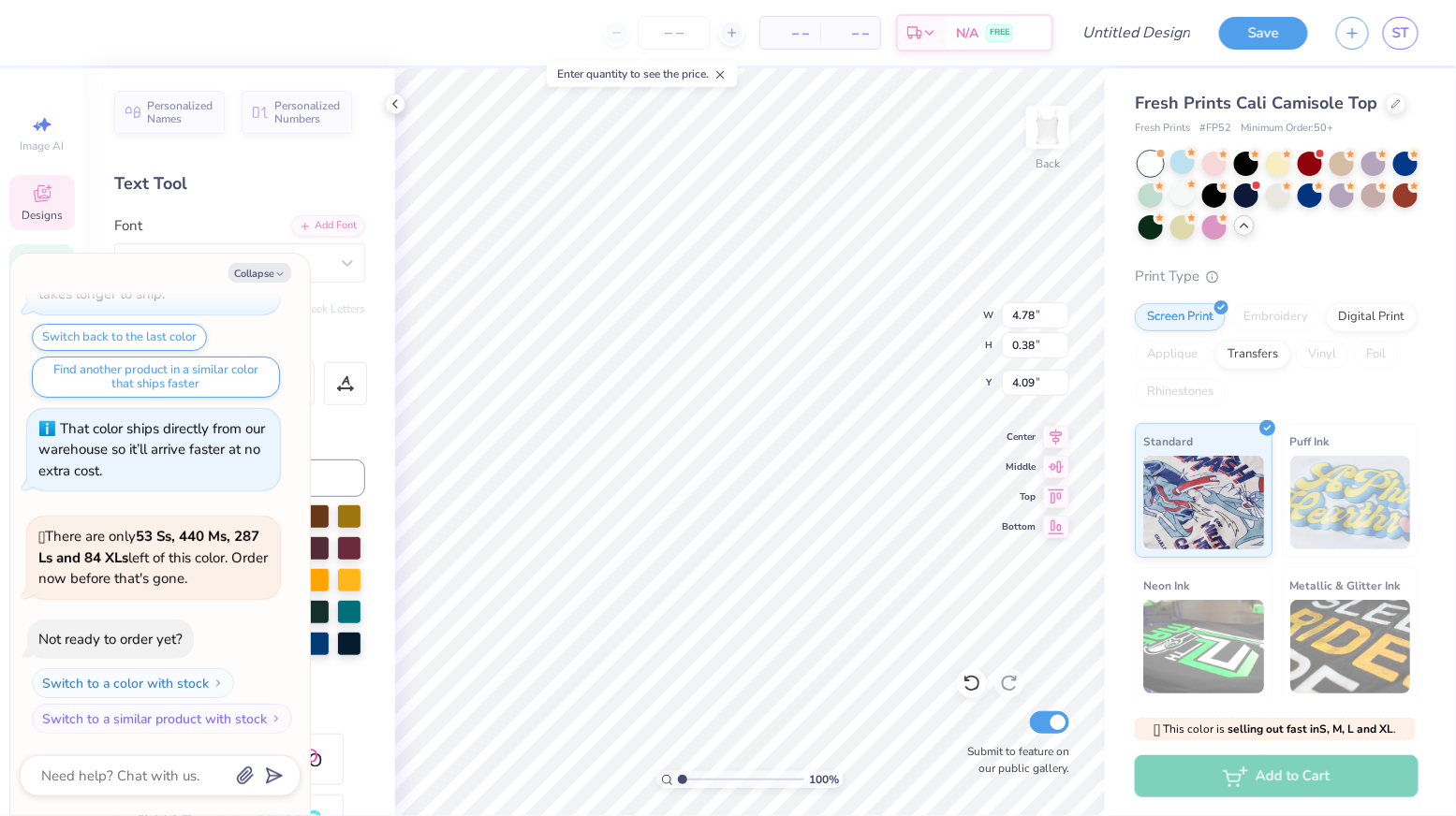 scroll, scrollTop: 0, scrollLeft: 3, axis: horizontal 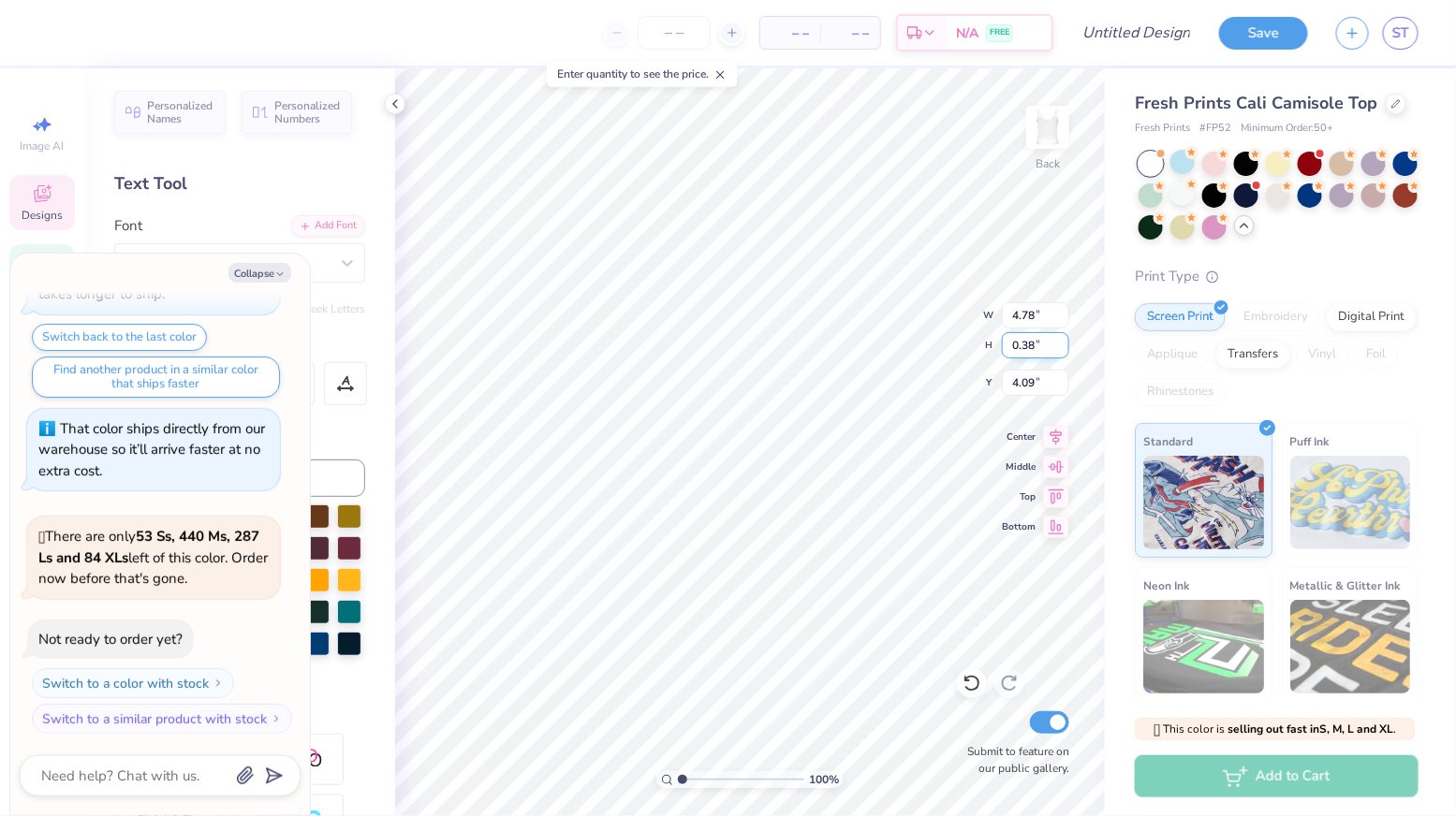 type on "x" 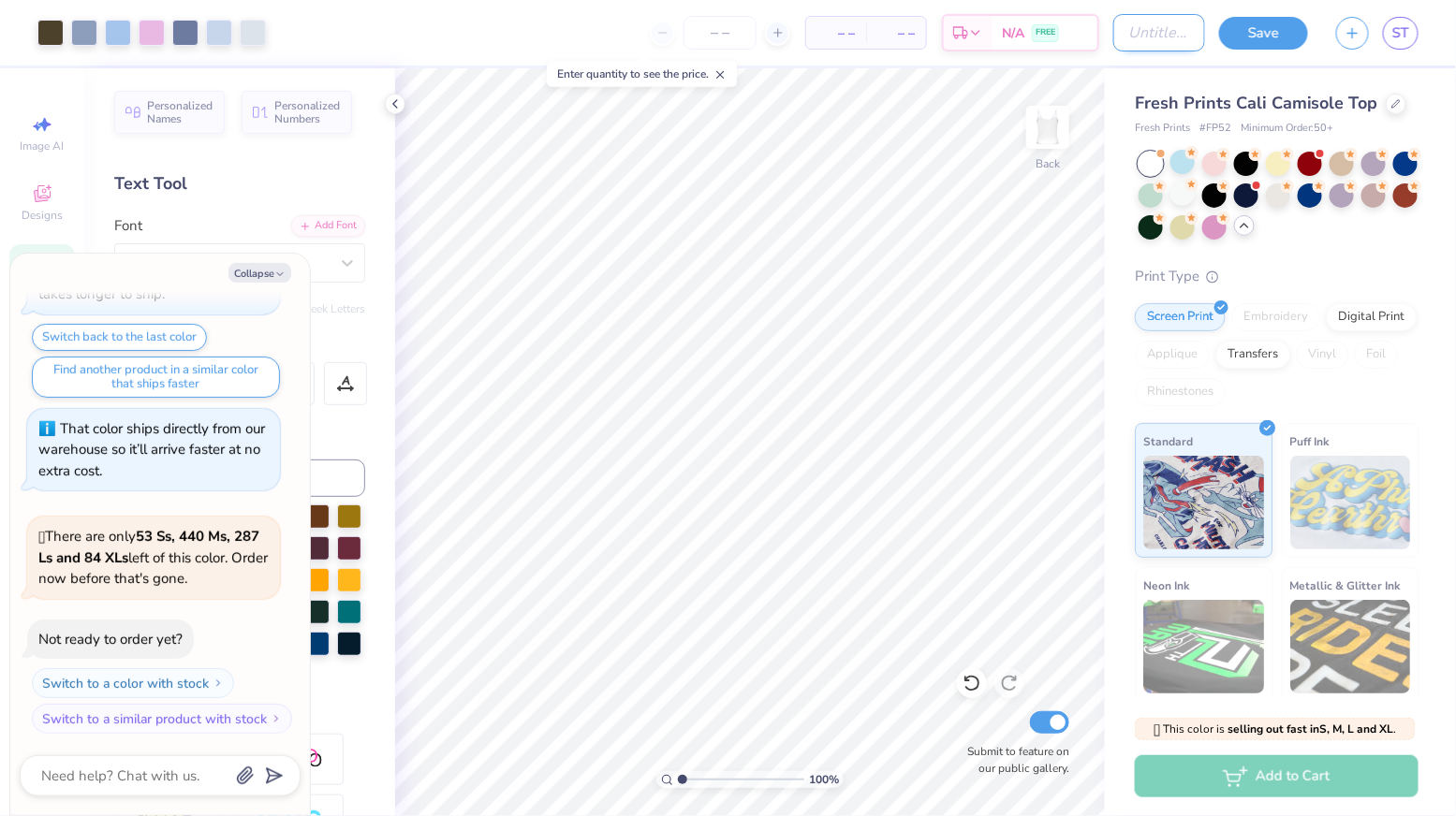 click on "Design Title" at bounding box center (1159, 33) 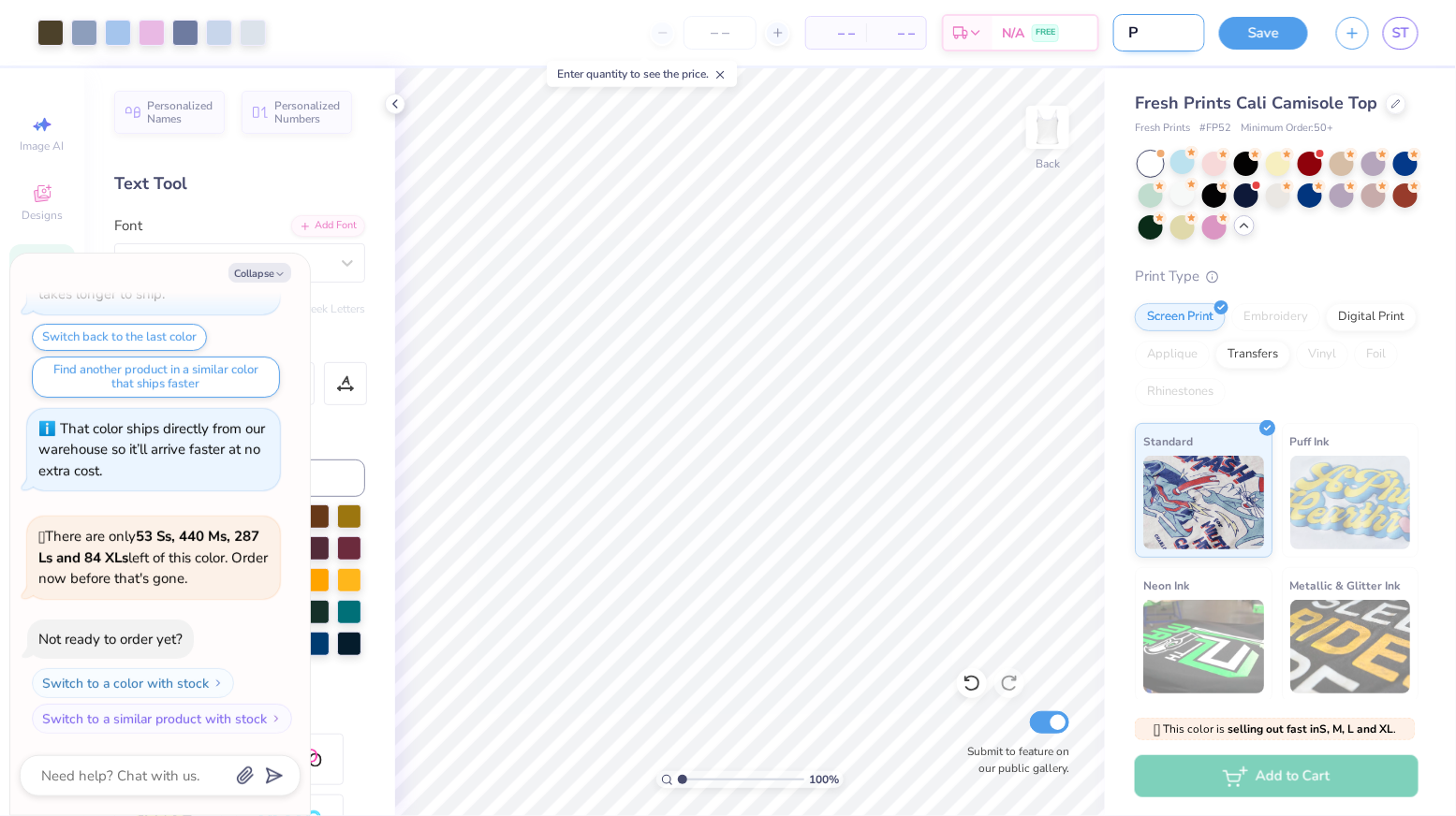 type on "PH" 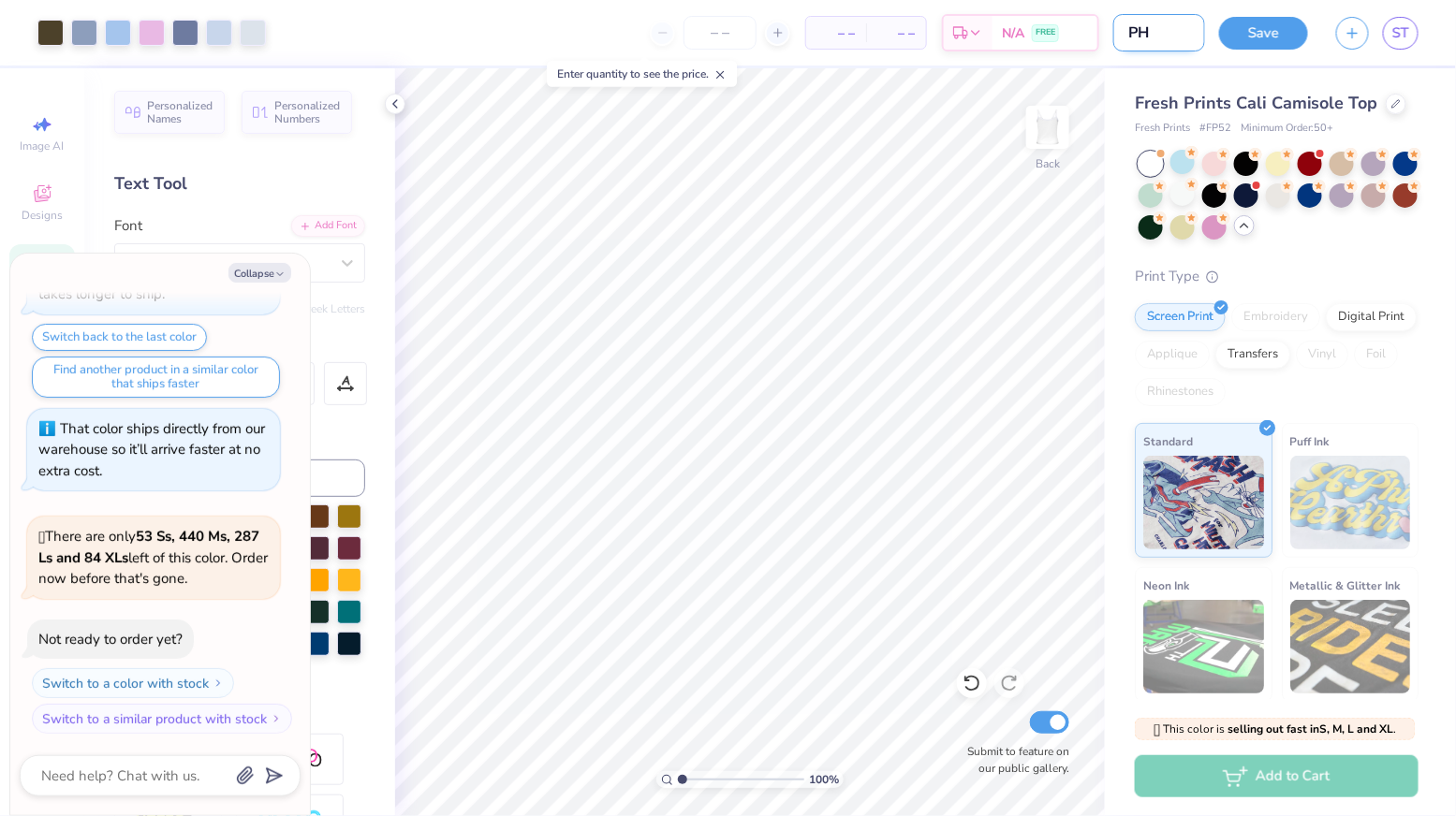 type on "PHO" 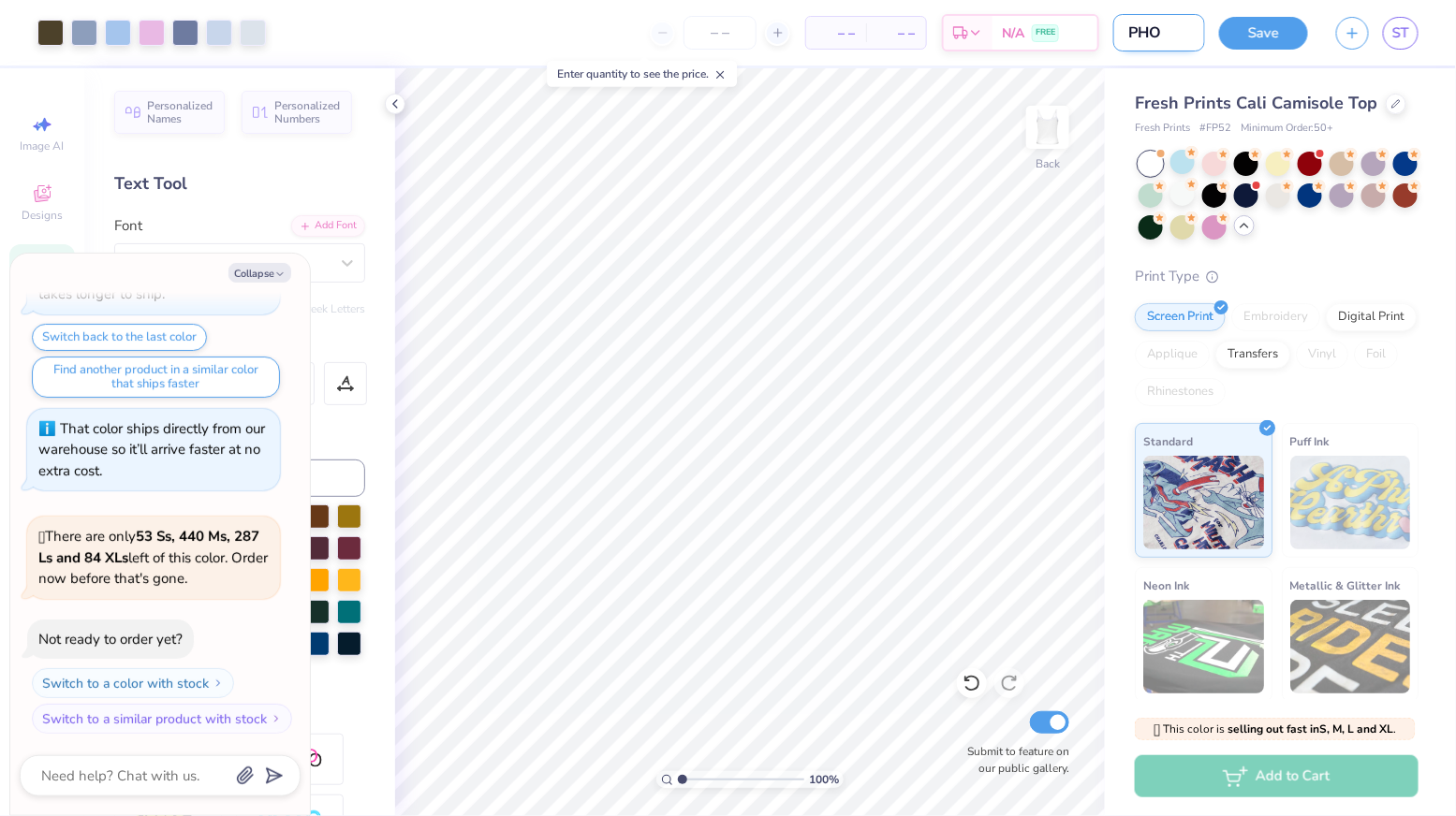 type on "PHON" 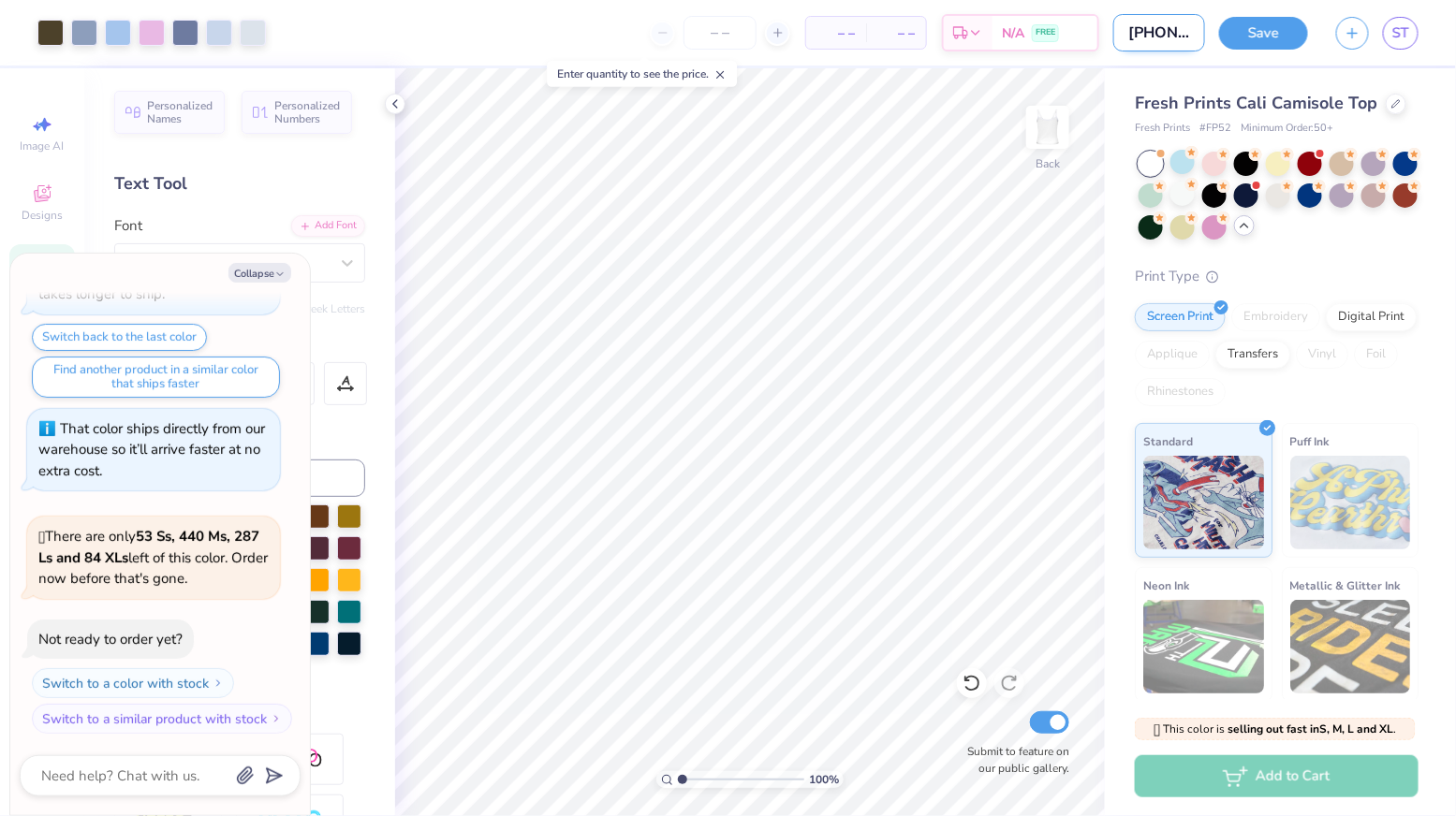 type on "PHONE" 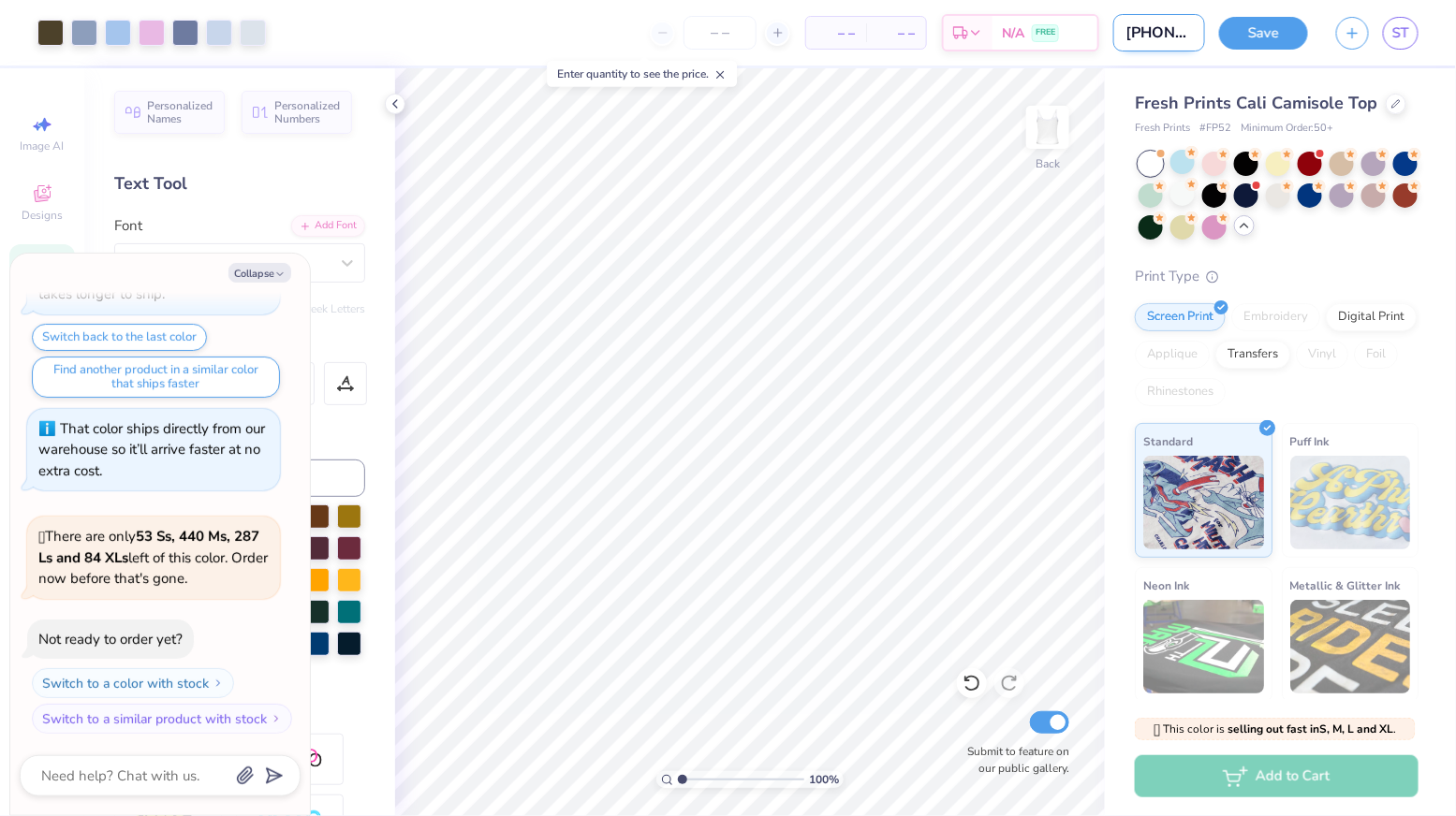 type on "PHONE" 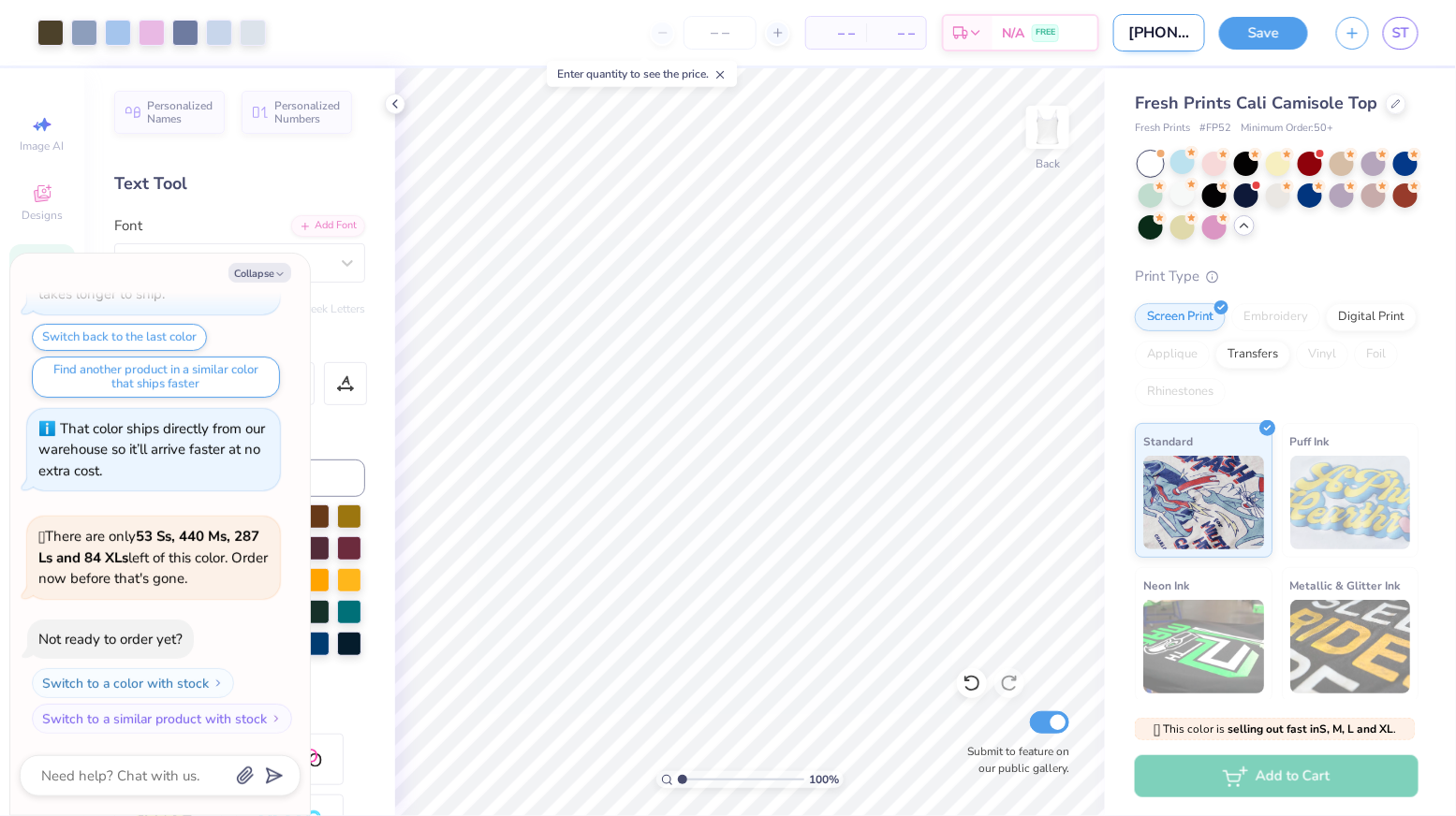 type on "PHONE T" 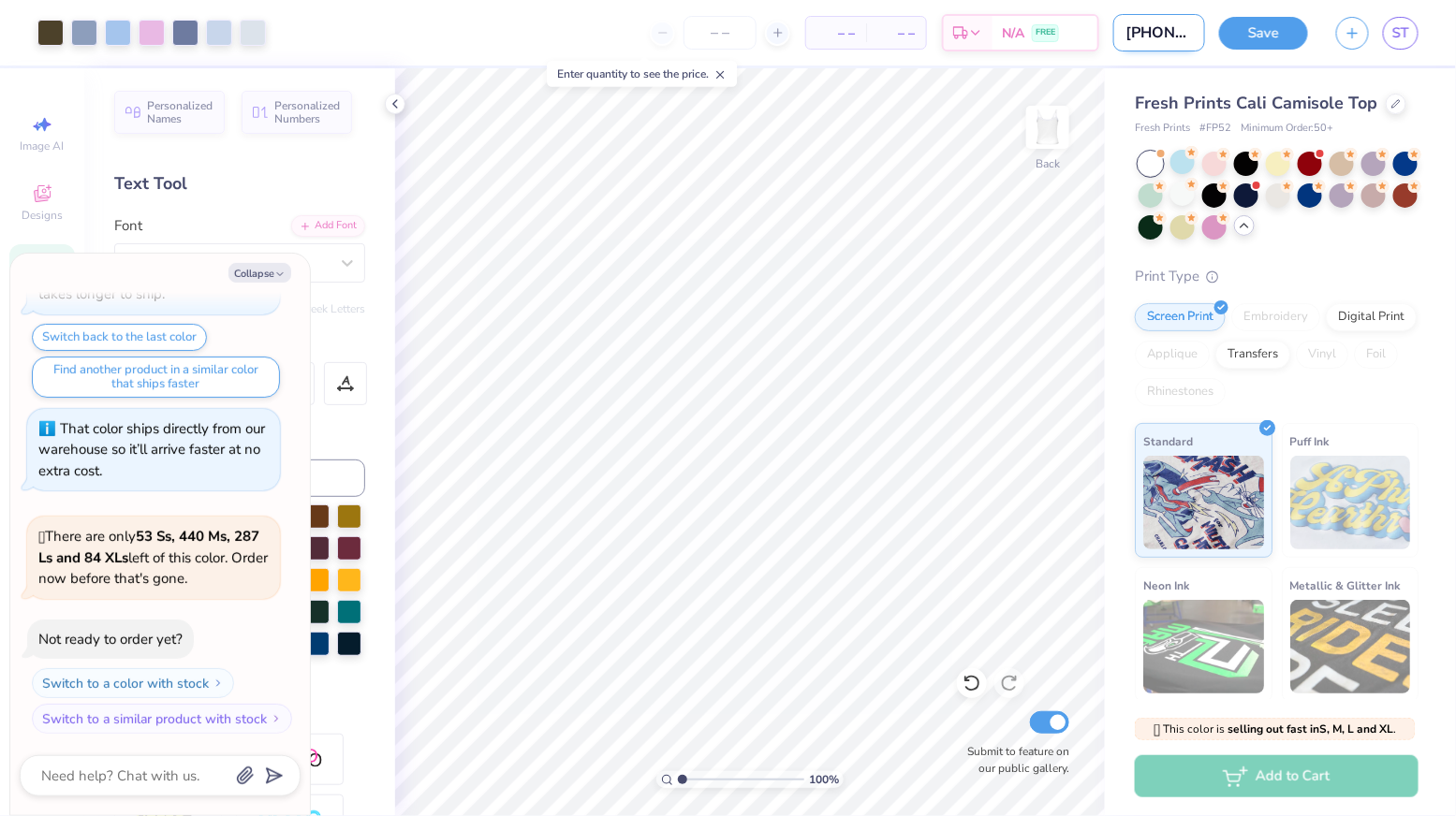 type on "PHONE TA" 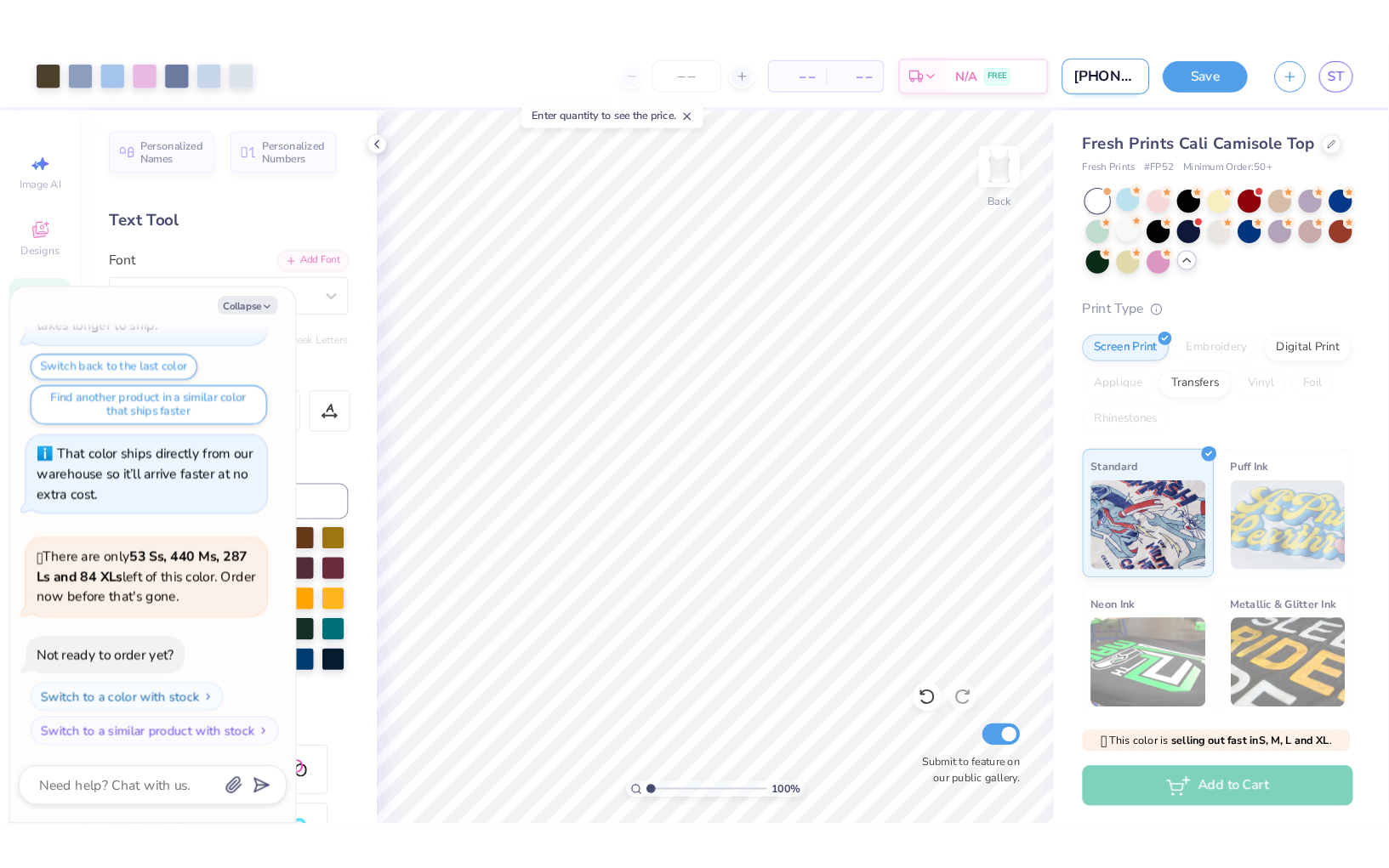 scroll, scrollTop: 0, scrollLeft: 31, axis: horizontal 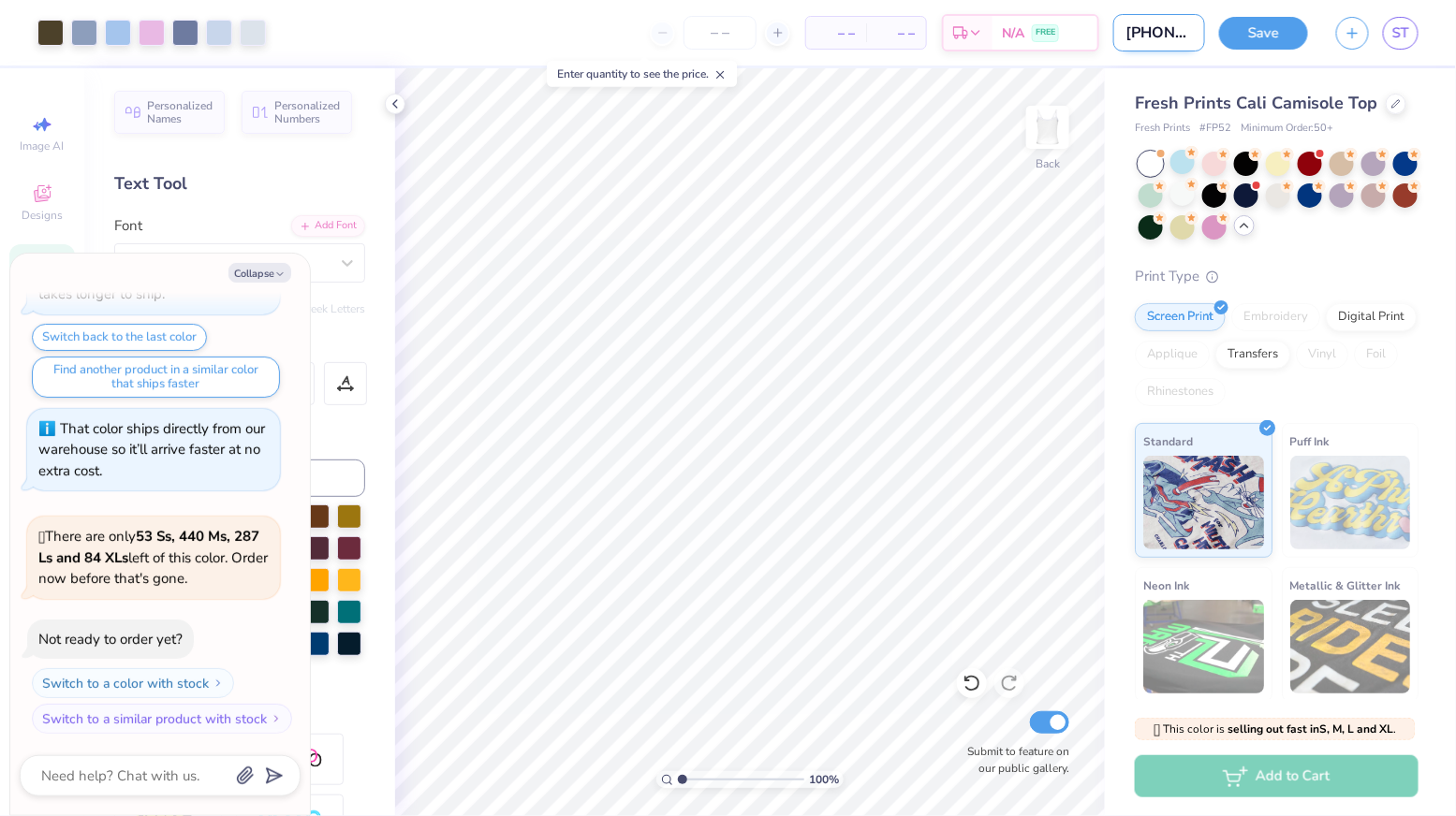 type on "PHONE TANK" 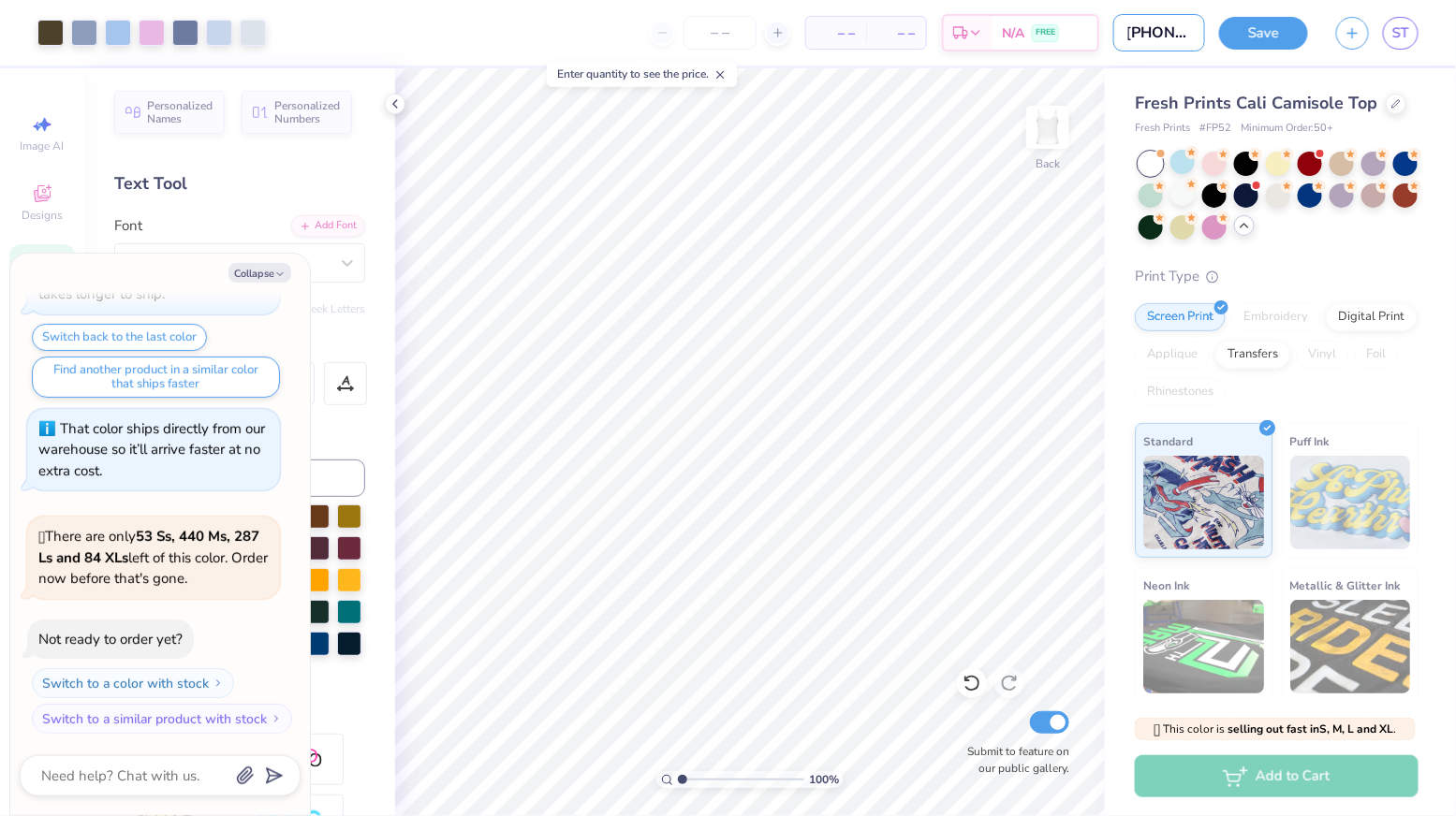 scroll, scrollTop: 0, scrollLeft: 0, axis: both 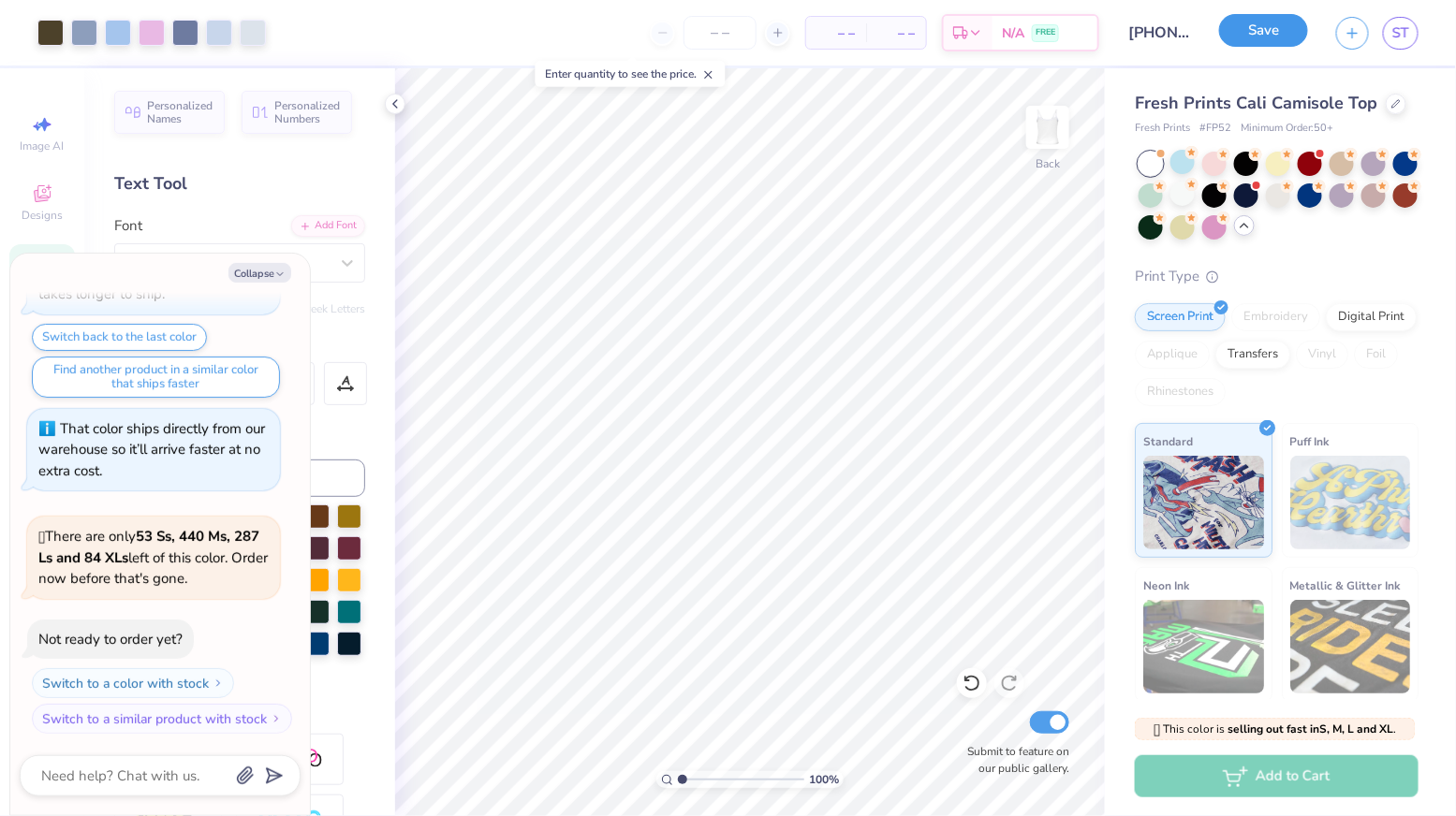 click on "Save" at bounding box center (1263, 30) 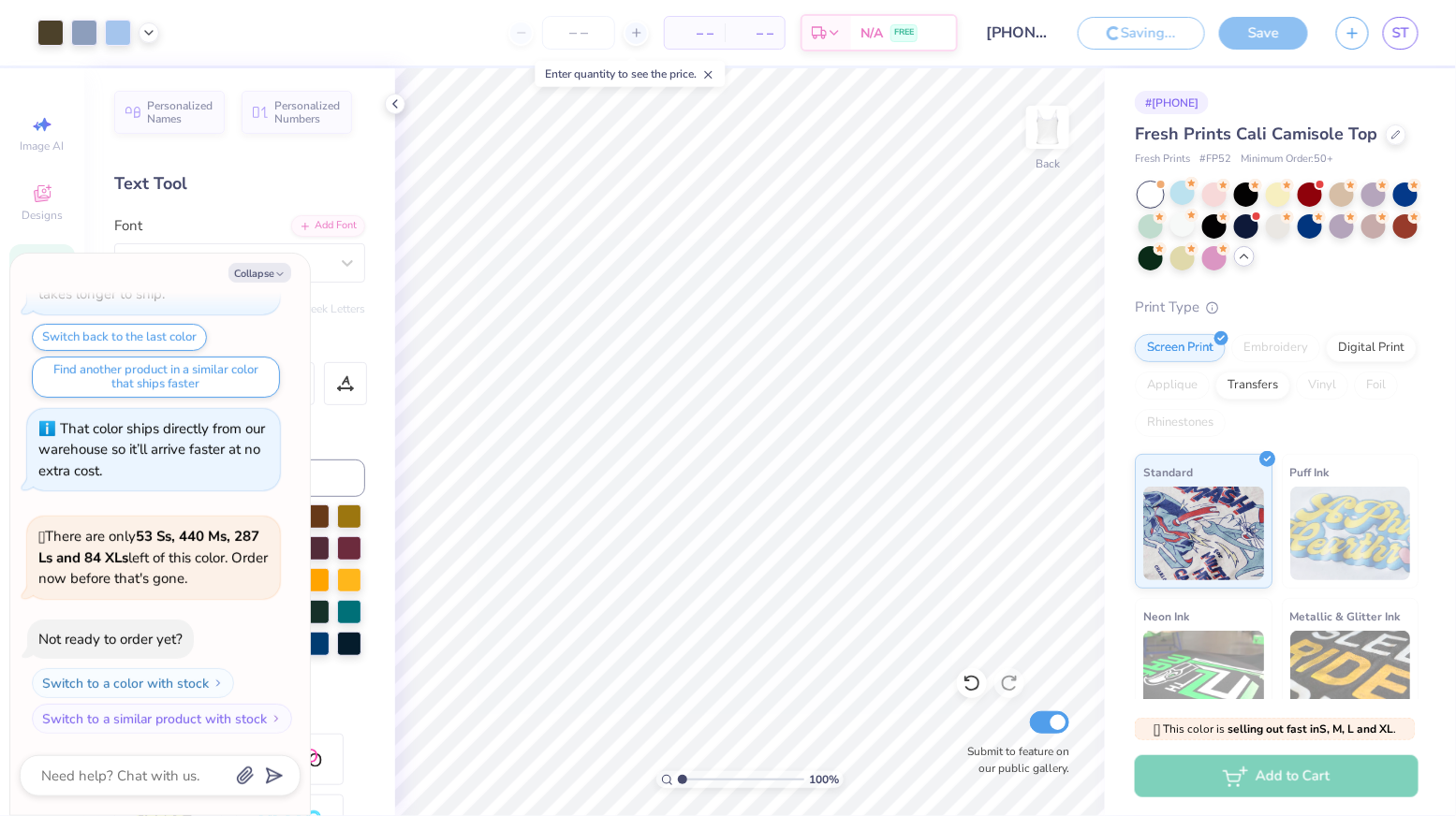 type on "x" 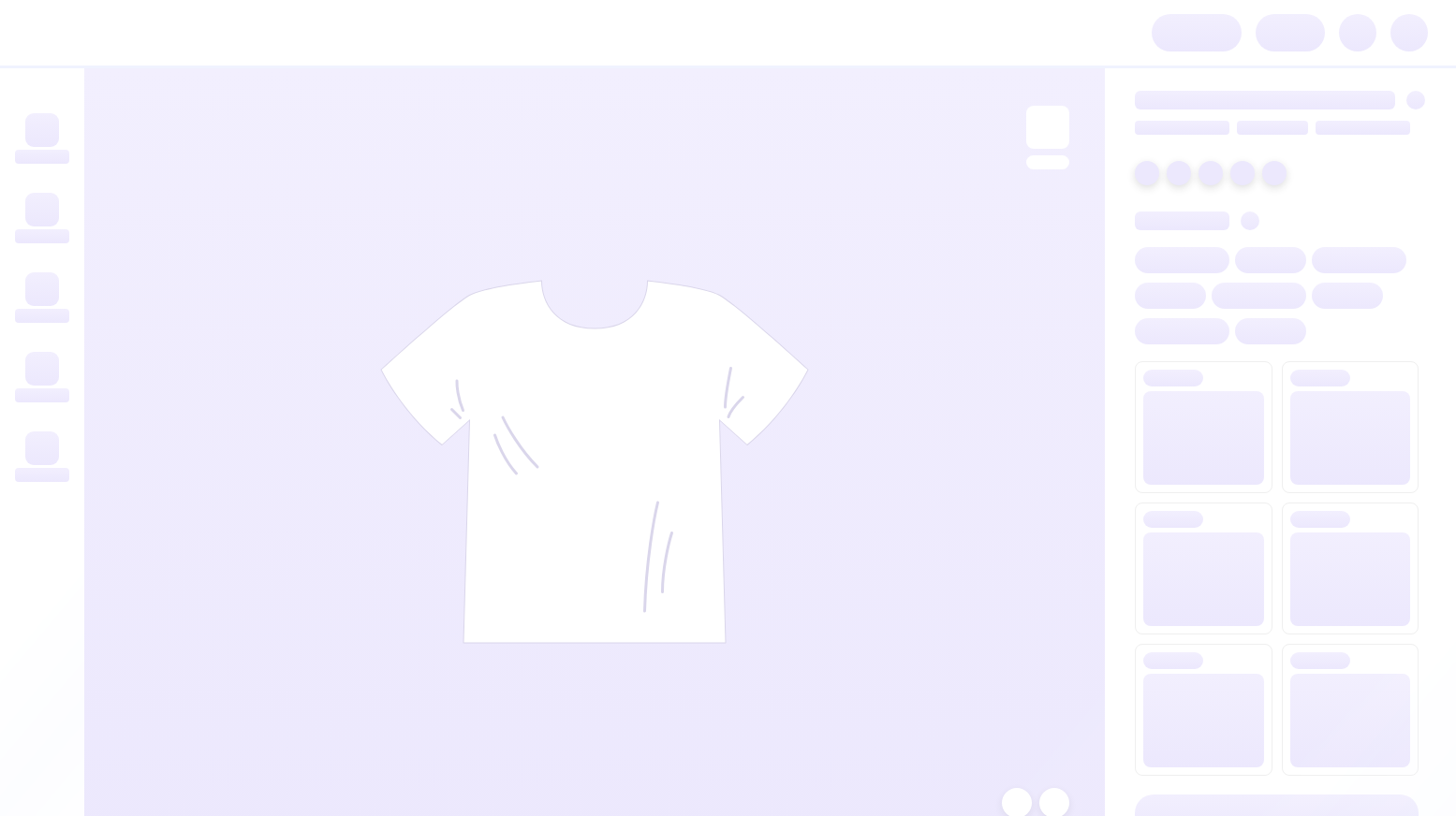 scroll, scrollTop: 0, scrollLeft: 0, axis: both 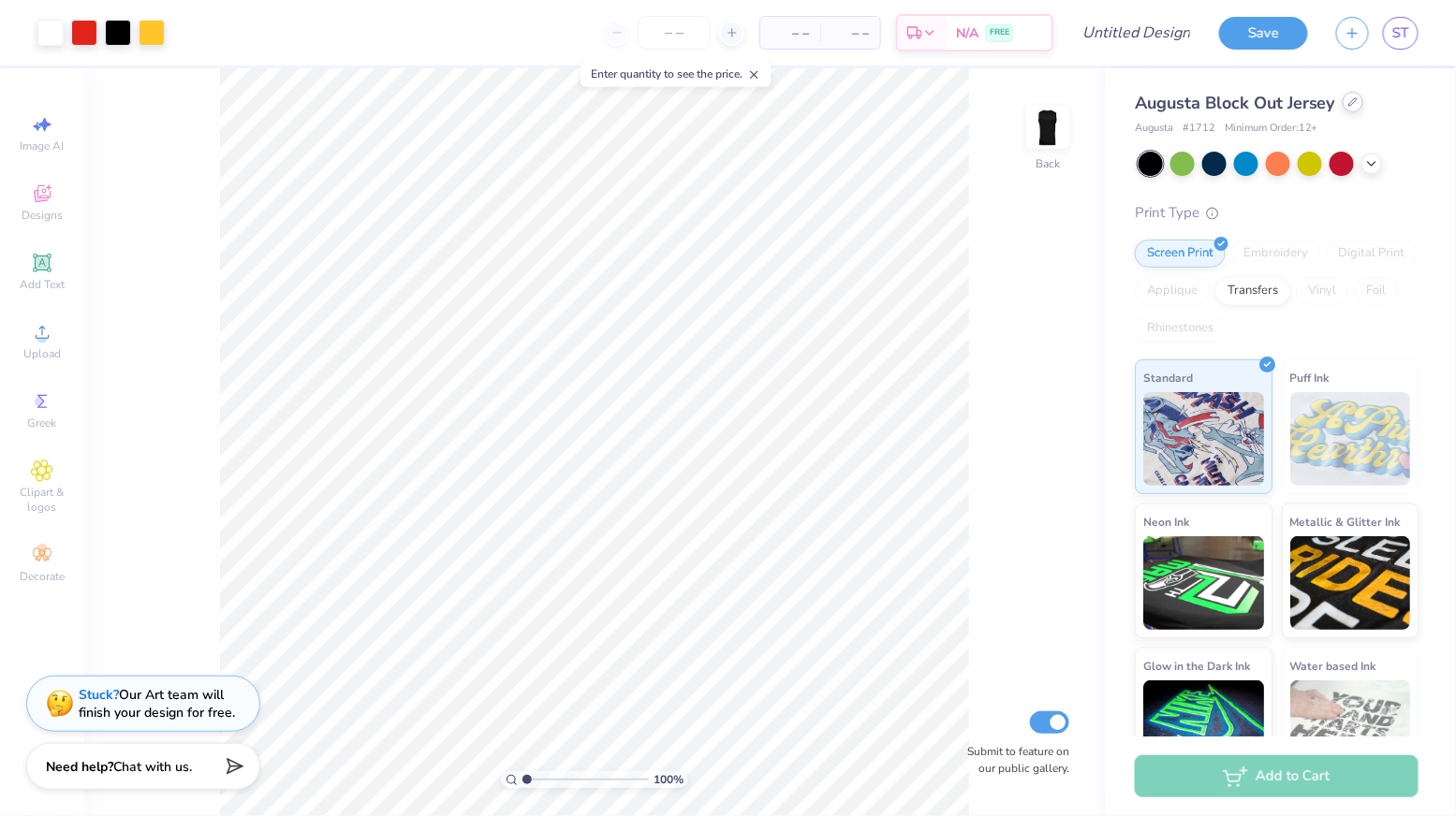 click at bounding box center (1353, 102) 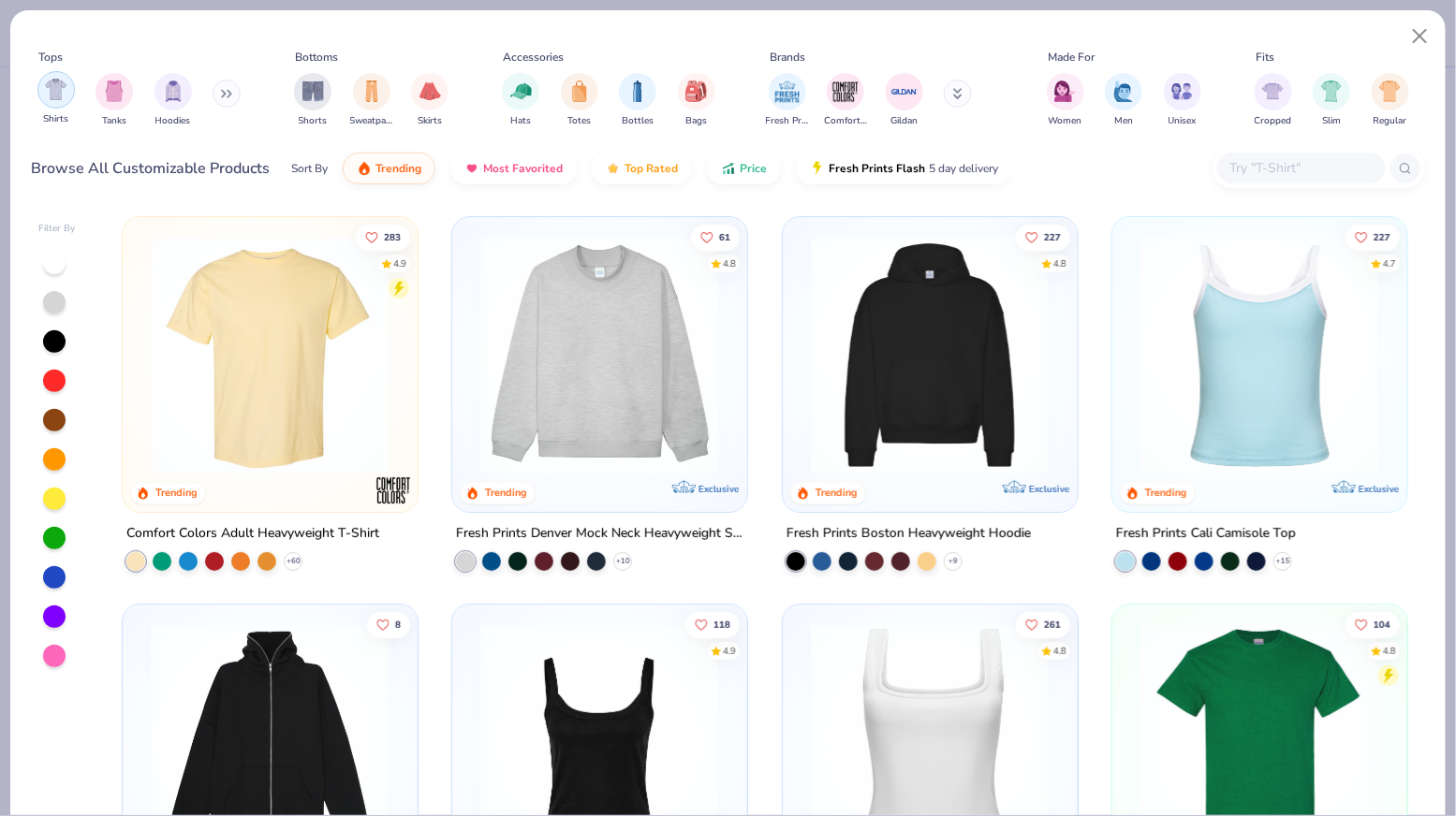 click at bounding box center (56, 90) 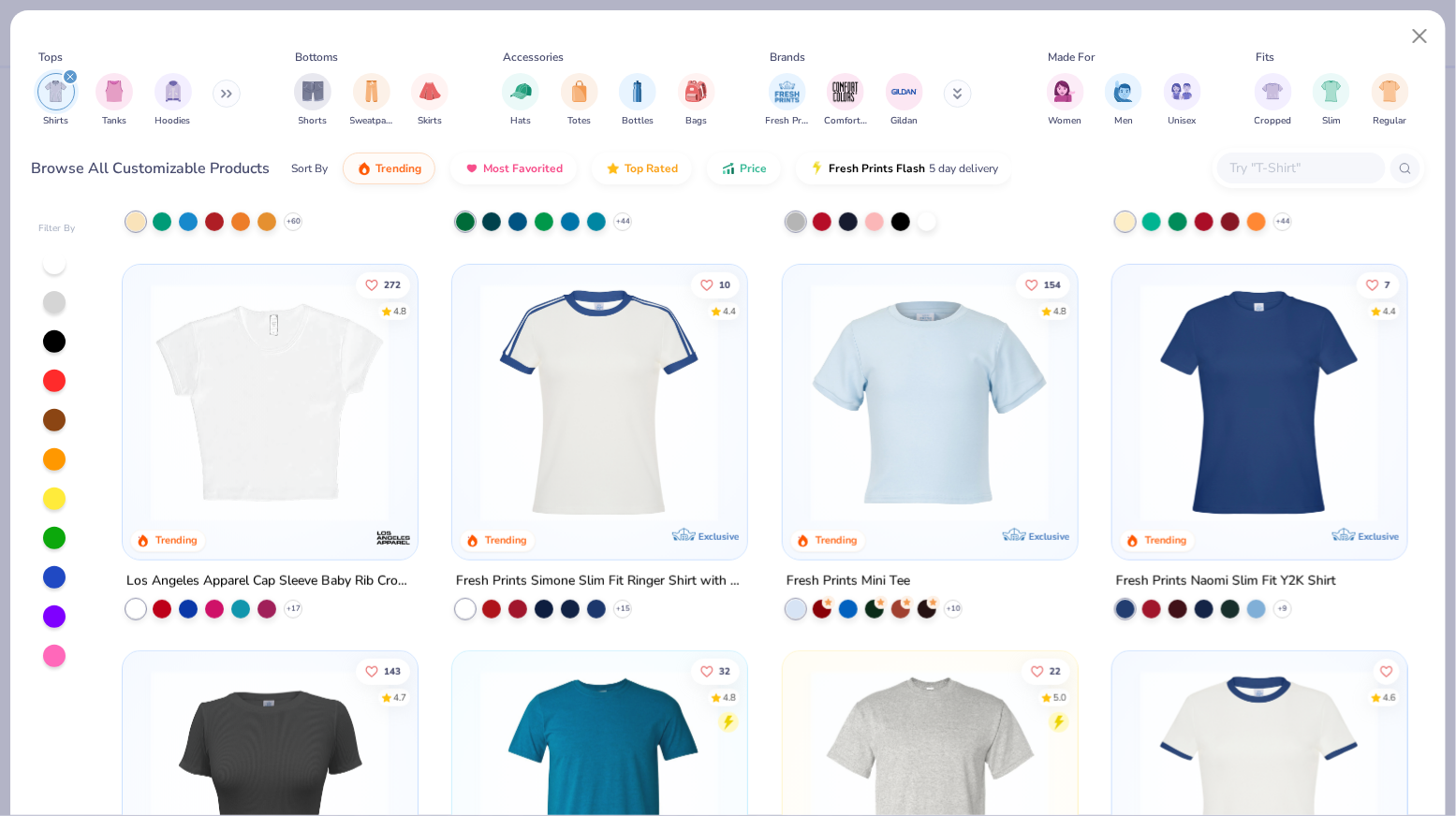 scroll, scrollTop: 374, scrollLeft: 0, axis: vertical 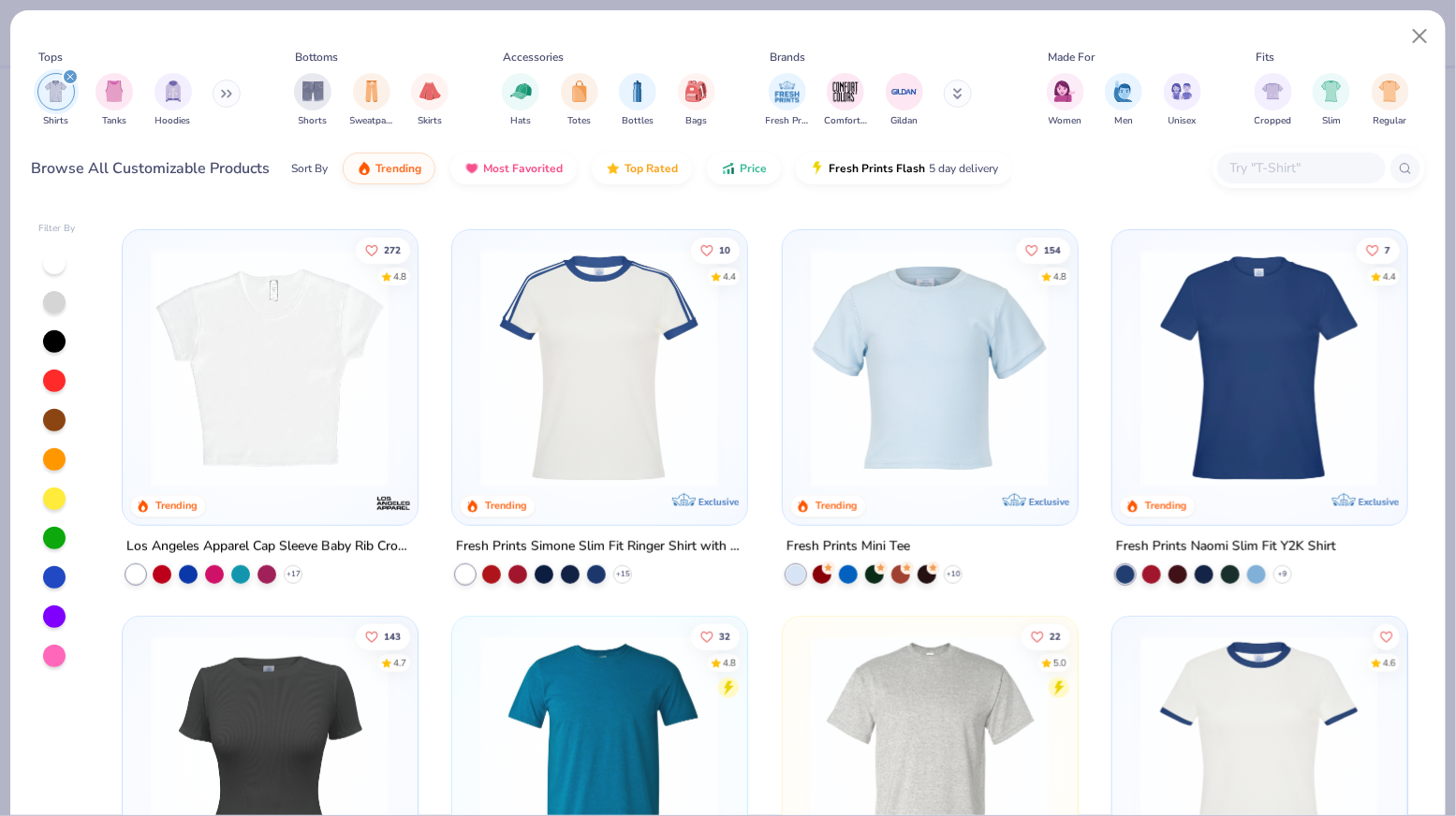 click at bounding box center [270, 367] 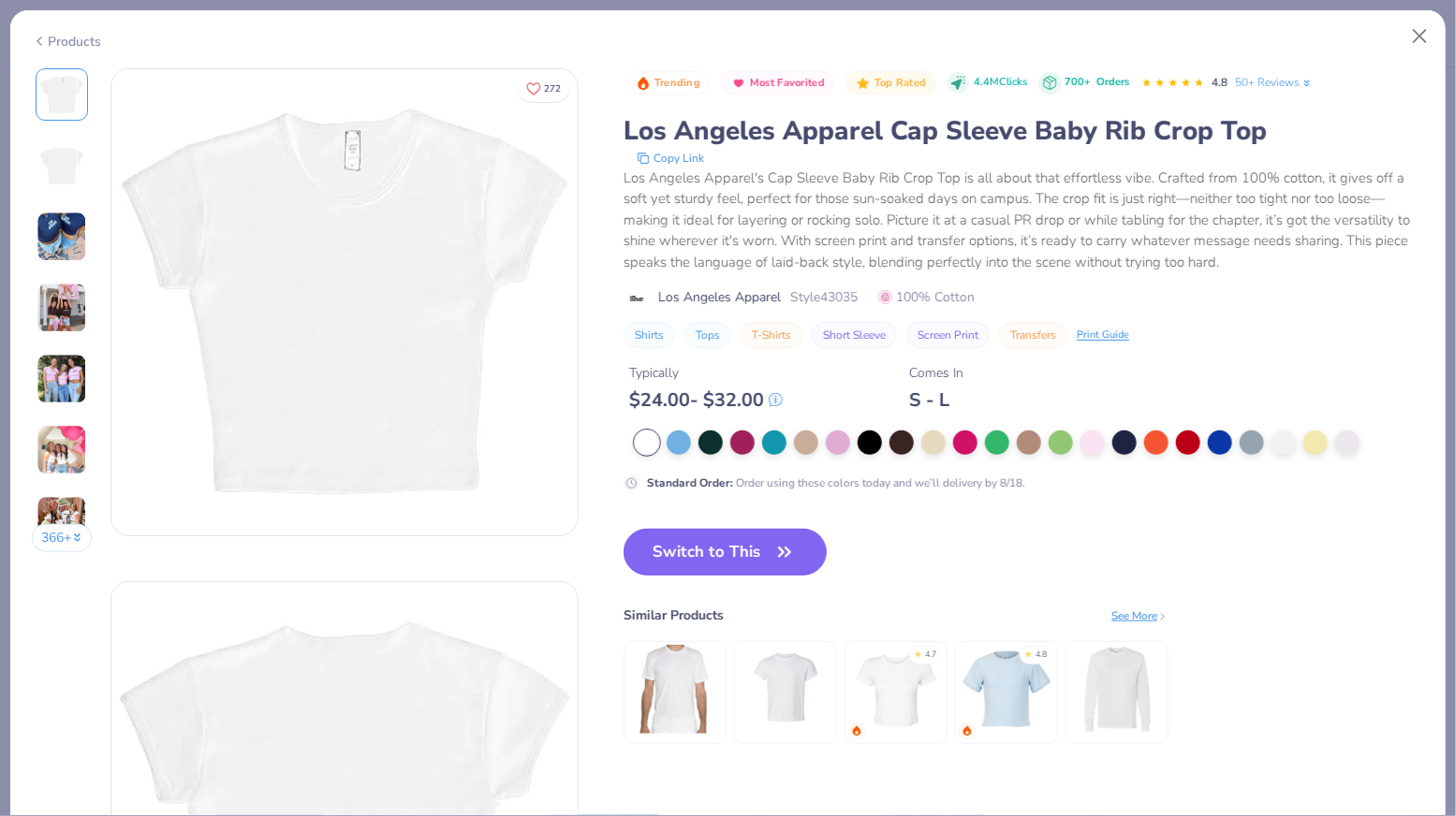 click on "Switch to This" at bounding box center [725, 552] 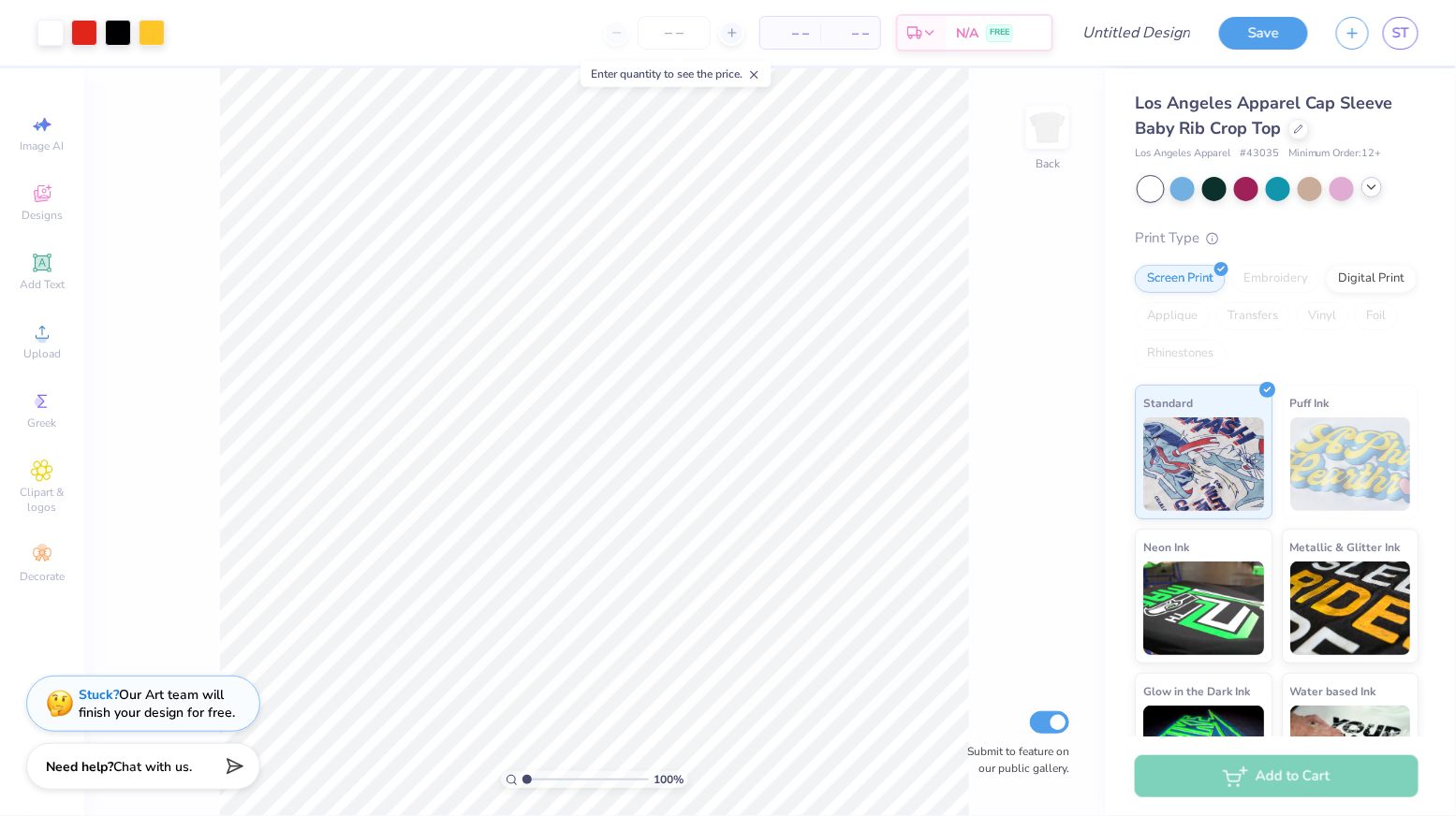 click 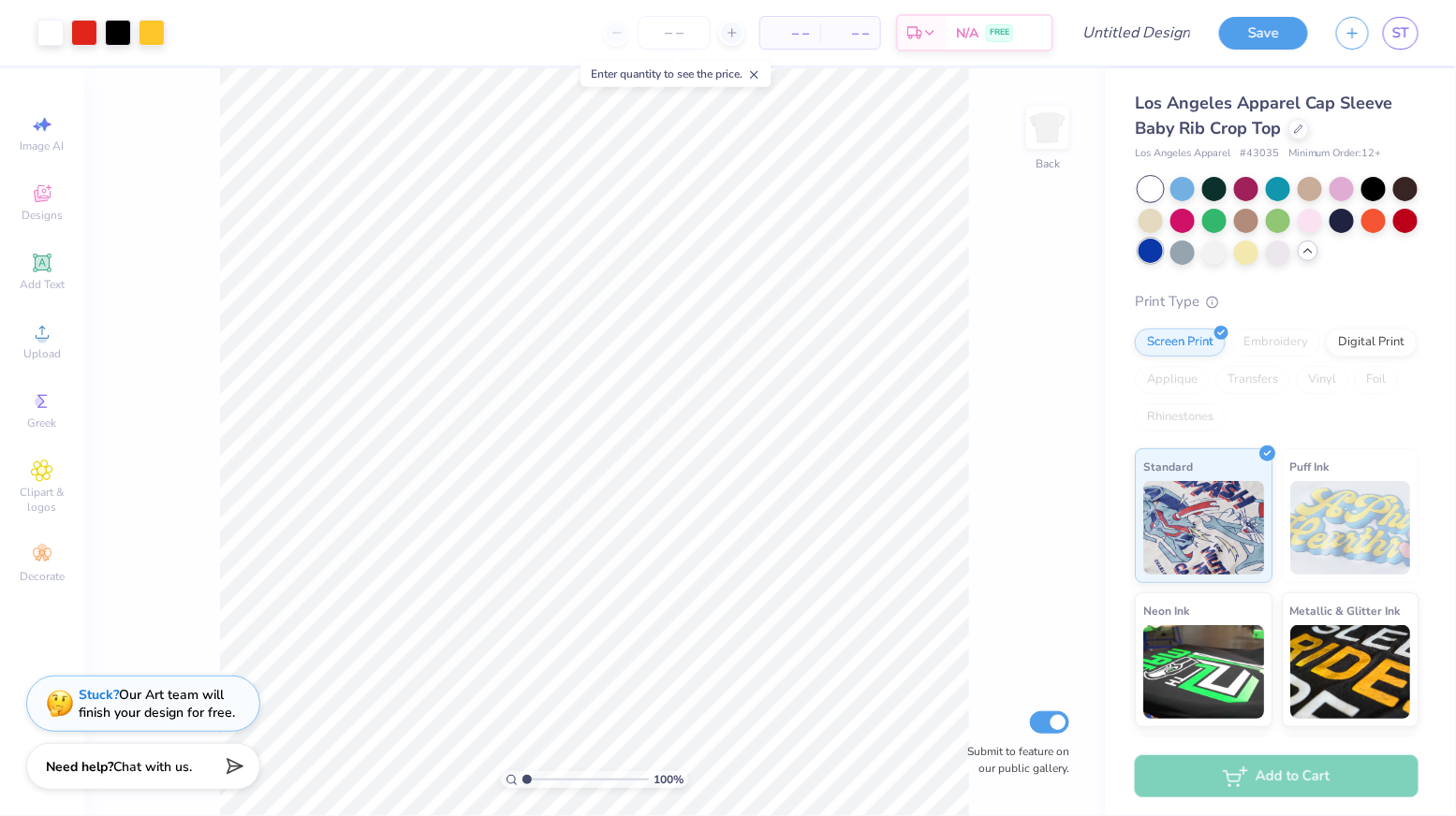 click at bounding box center (1151, 251) 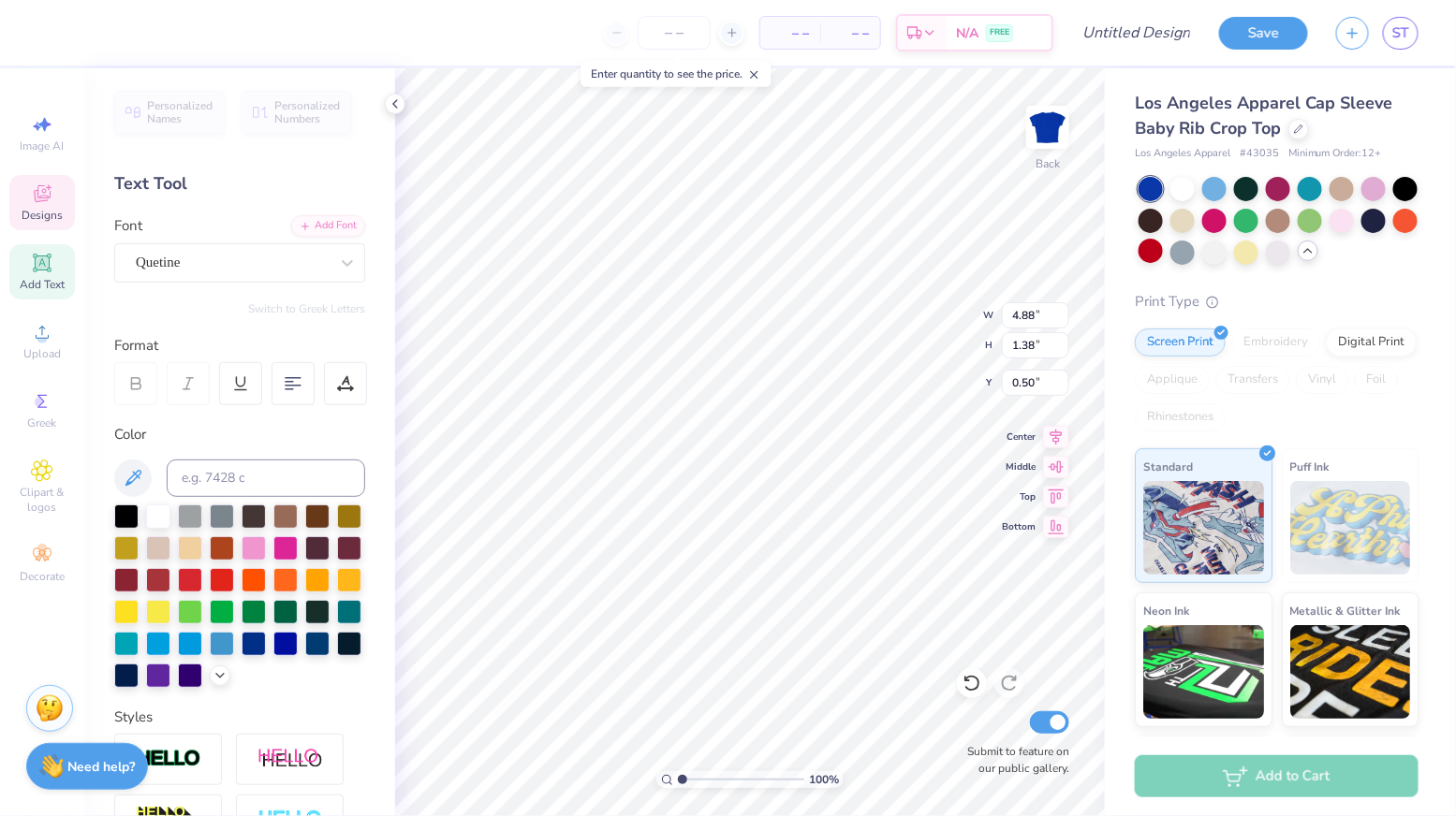 type on "6.97" 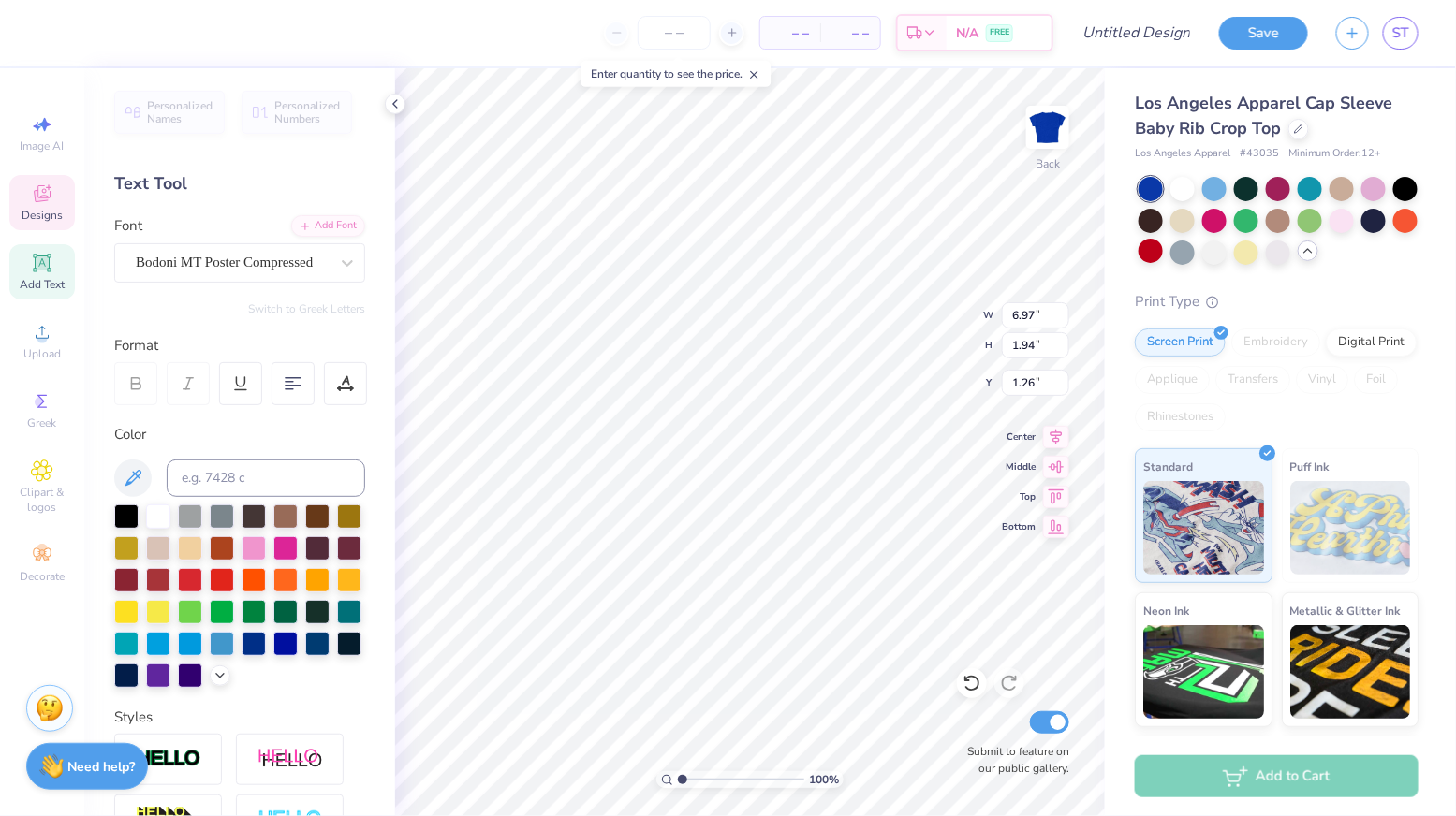 type on "1.32" 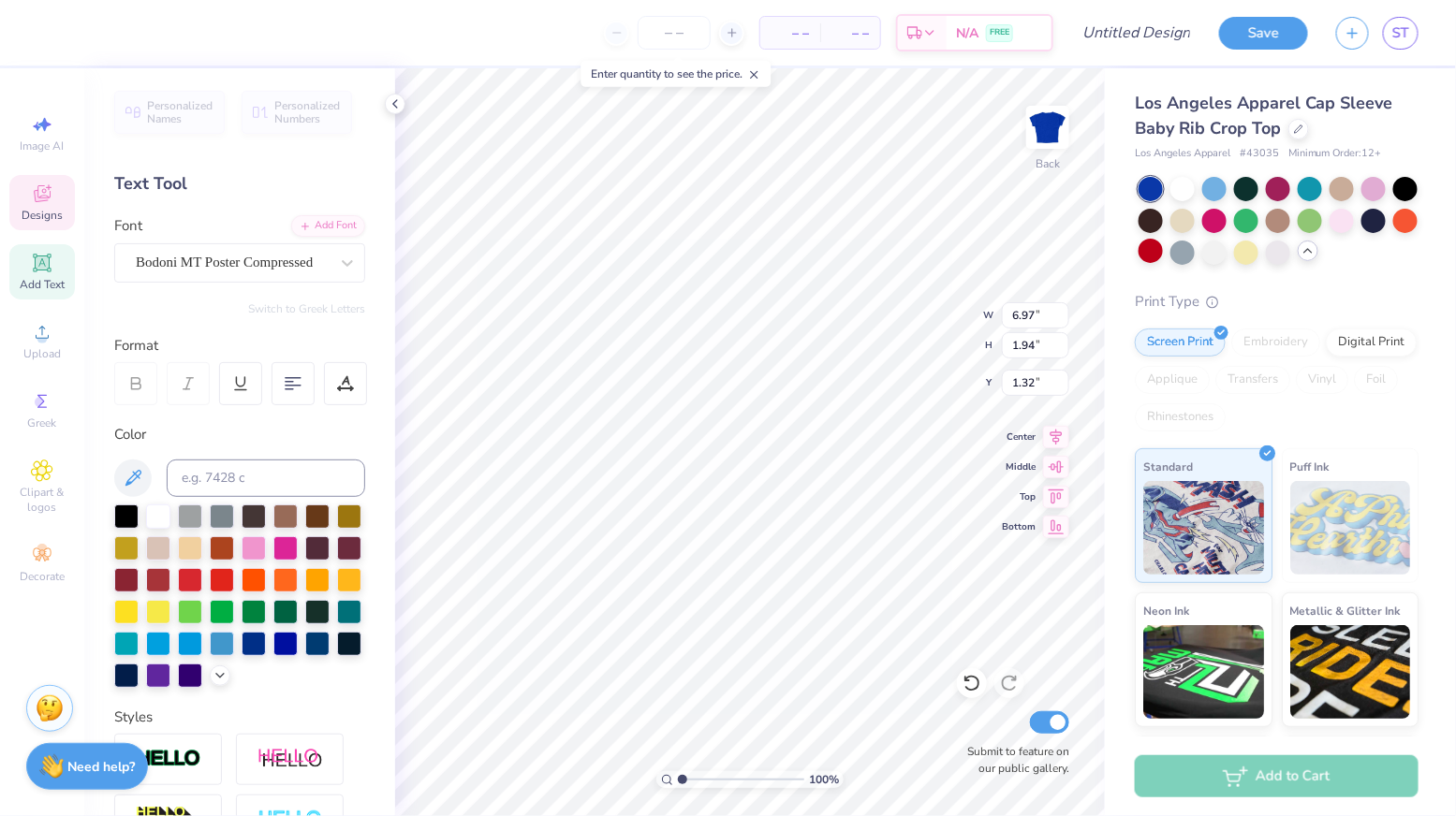 type on "TRI DELTA" 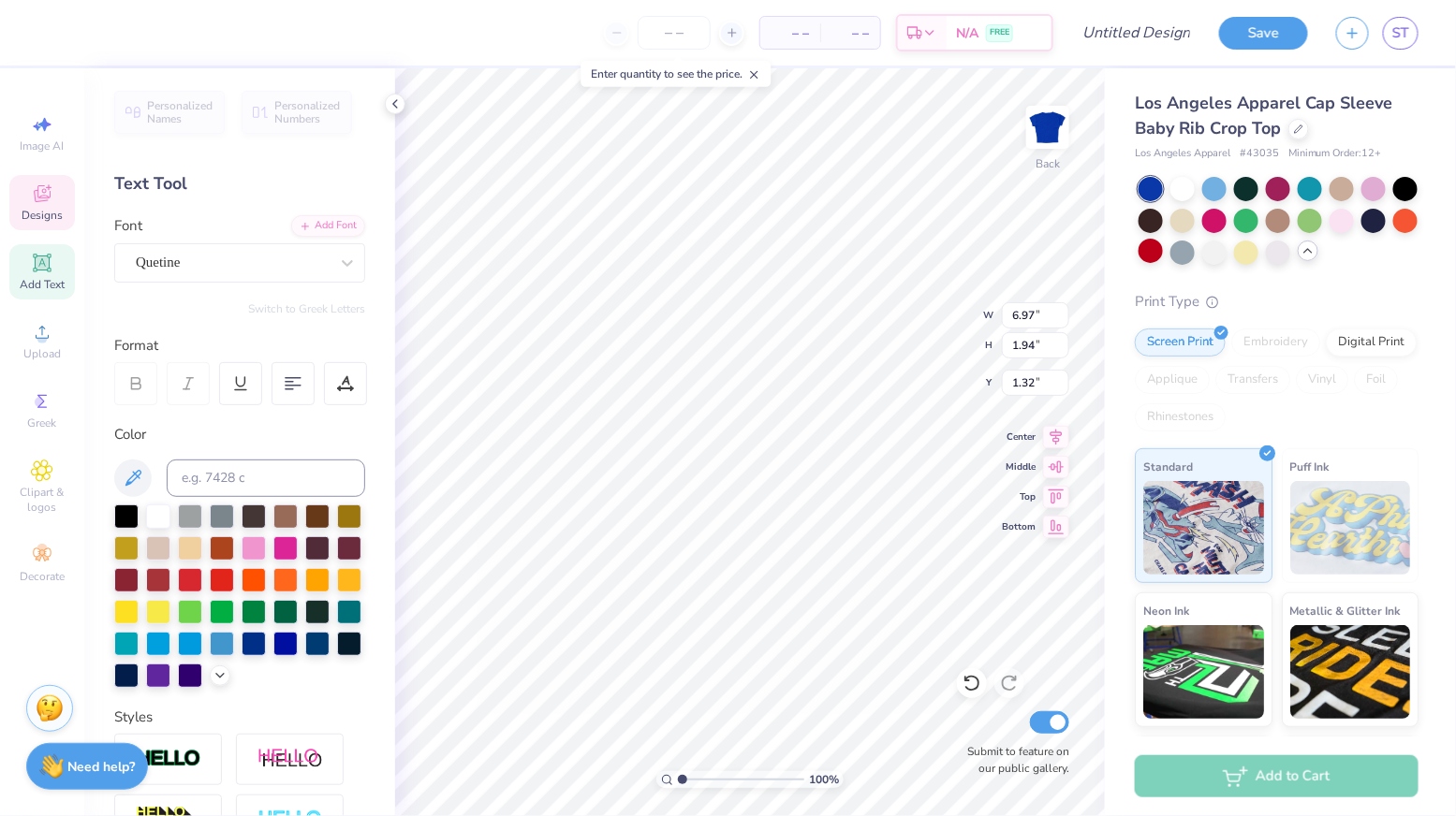 type on "4.88" 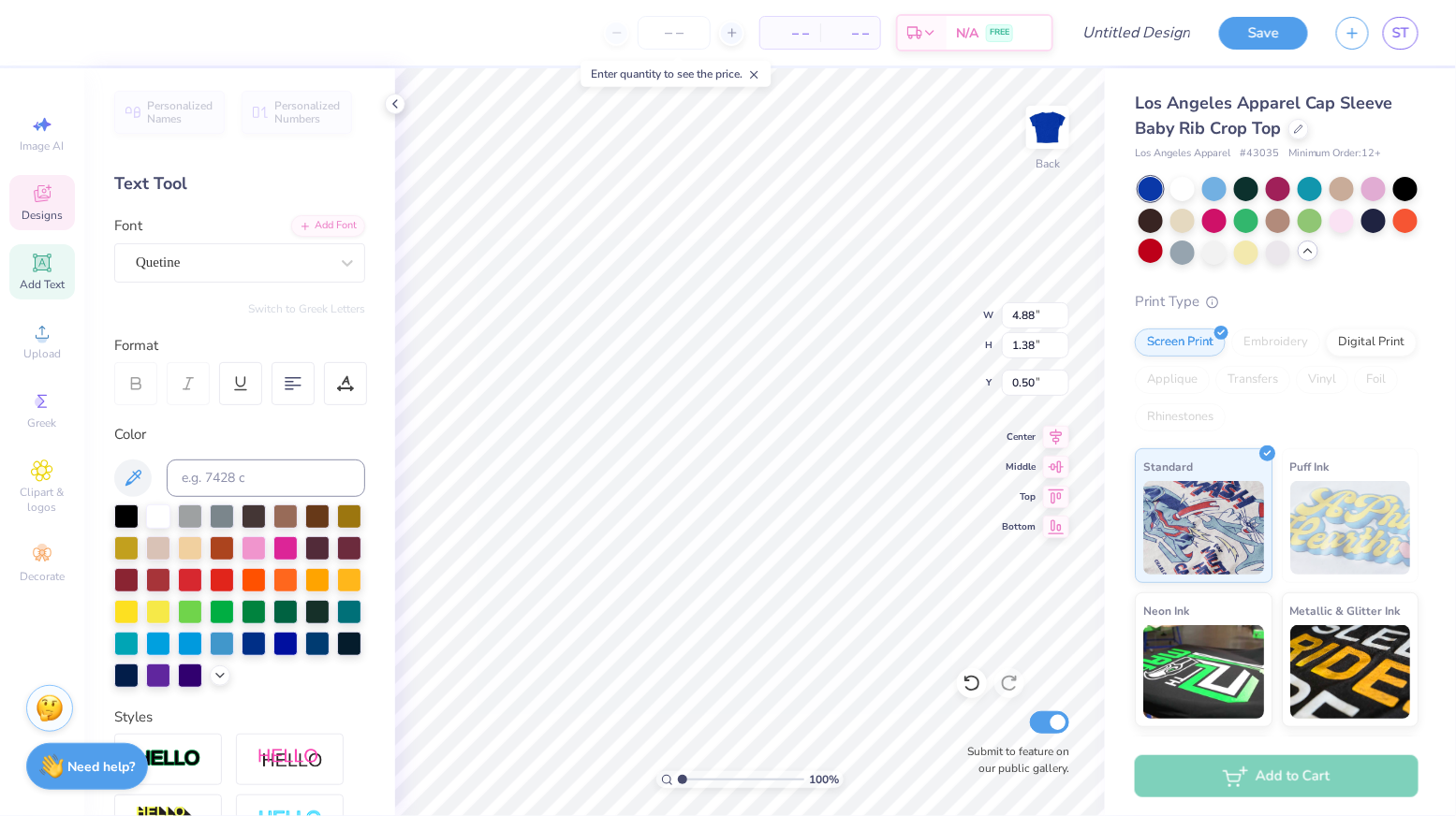 scroll, scrollTop: 0, scrollLeft: 0, axis: both 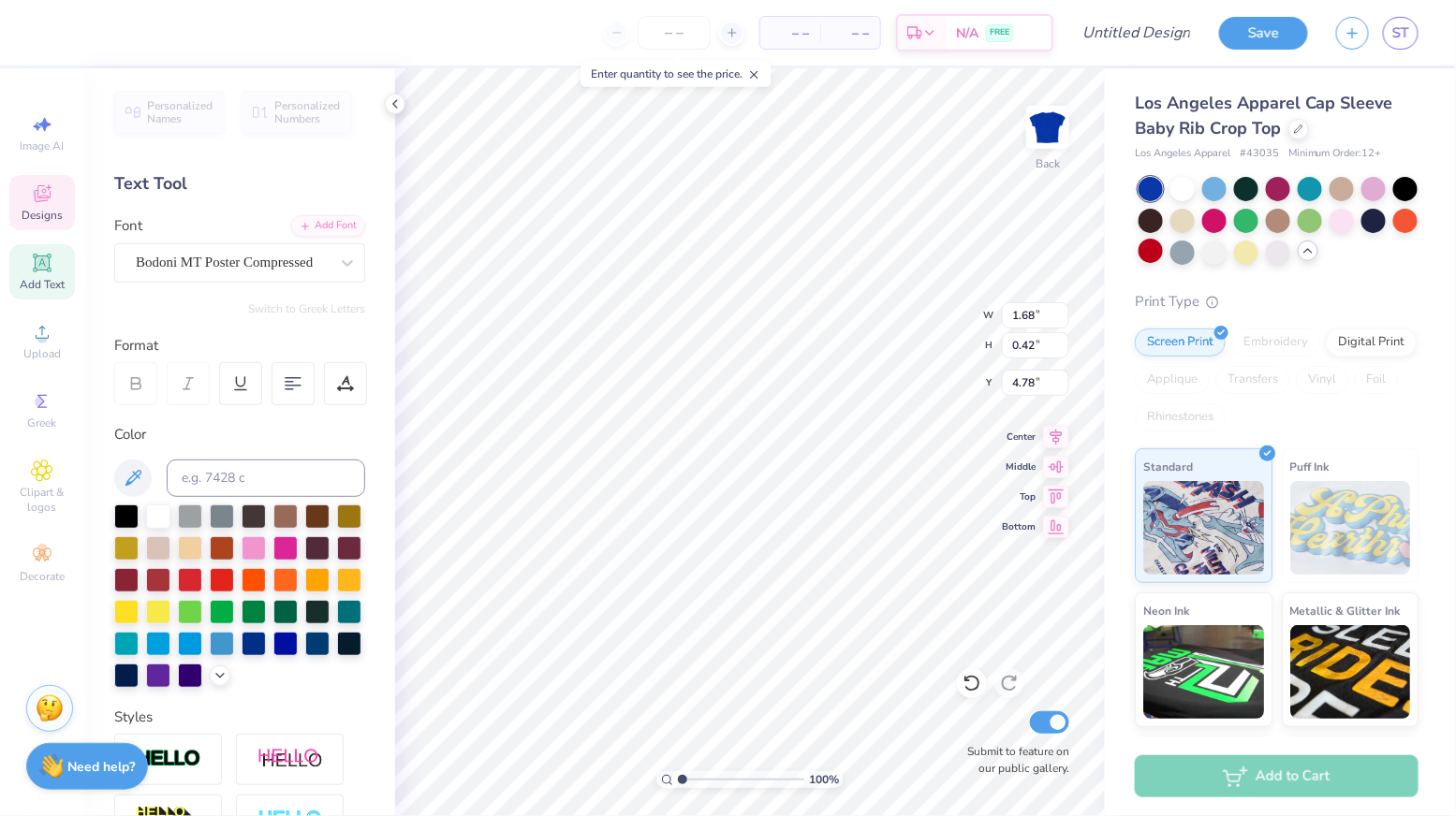 type on "2.11" 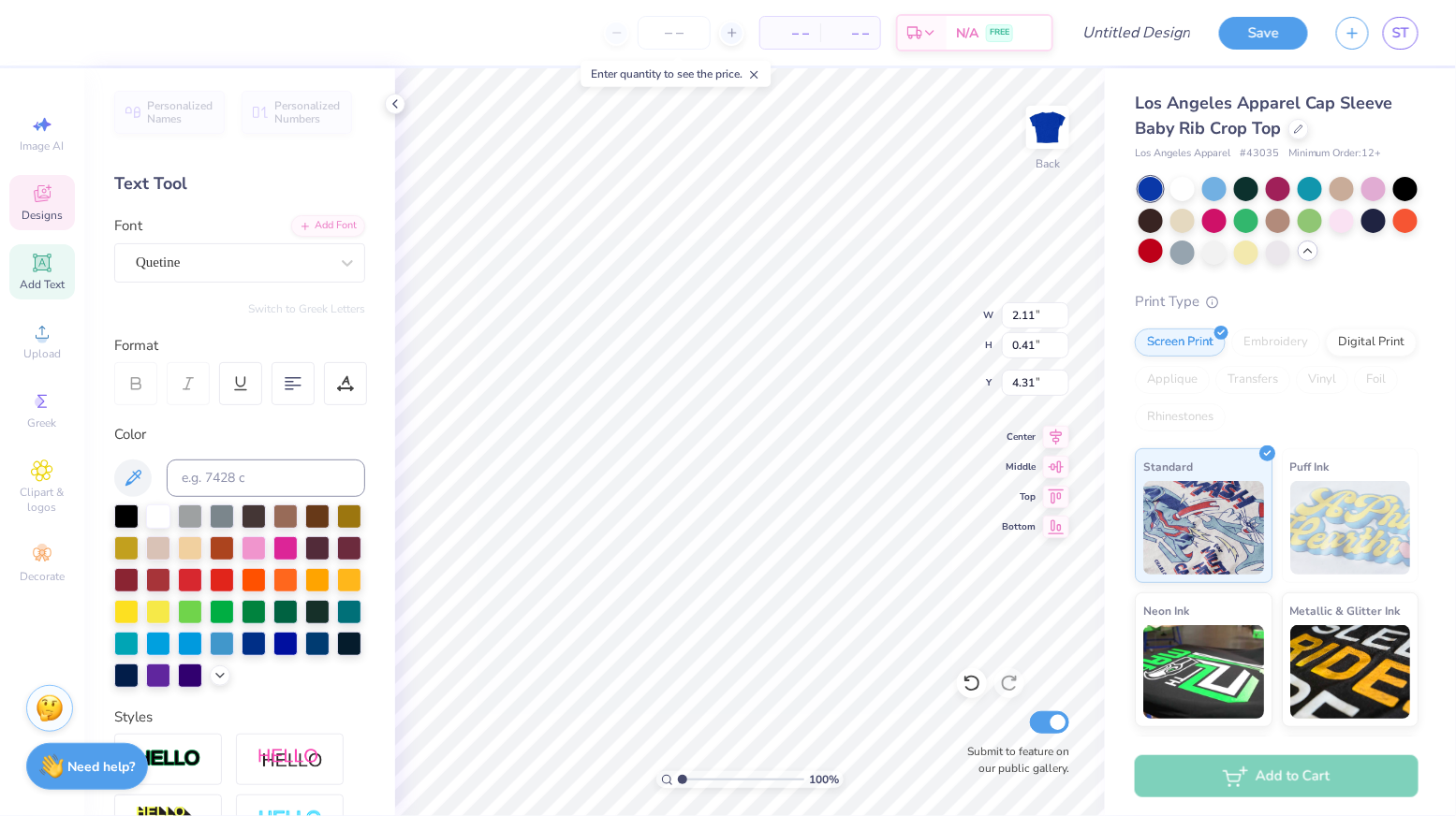 type on "2.94" 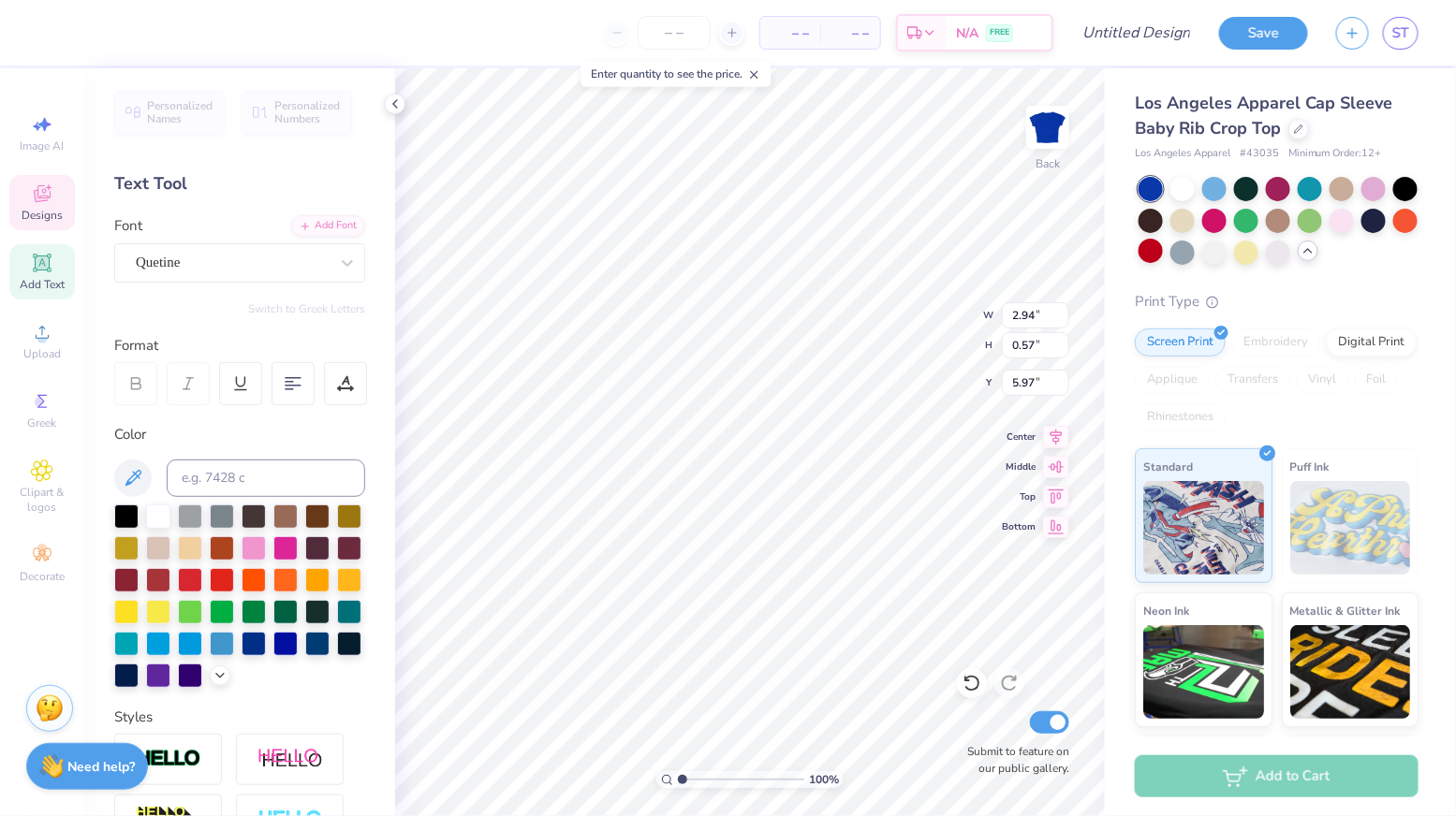 scroll, scrollTop: 0, scrollLeft: 1, axis: horizontal 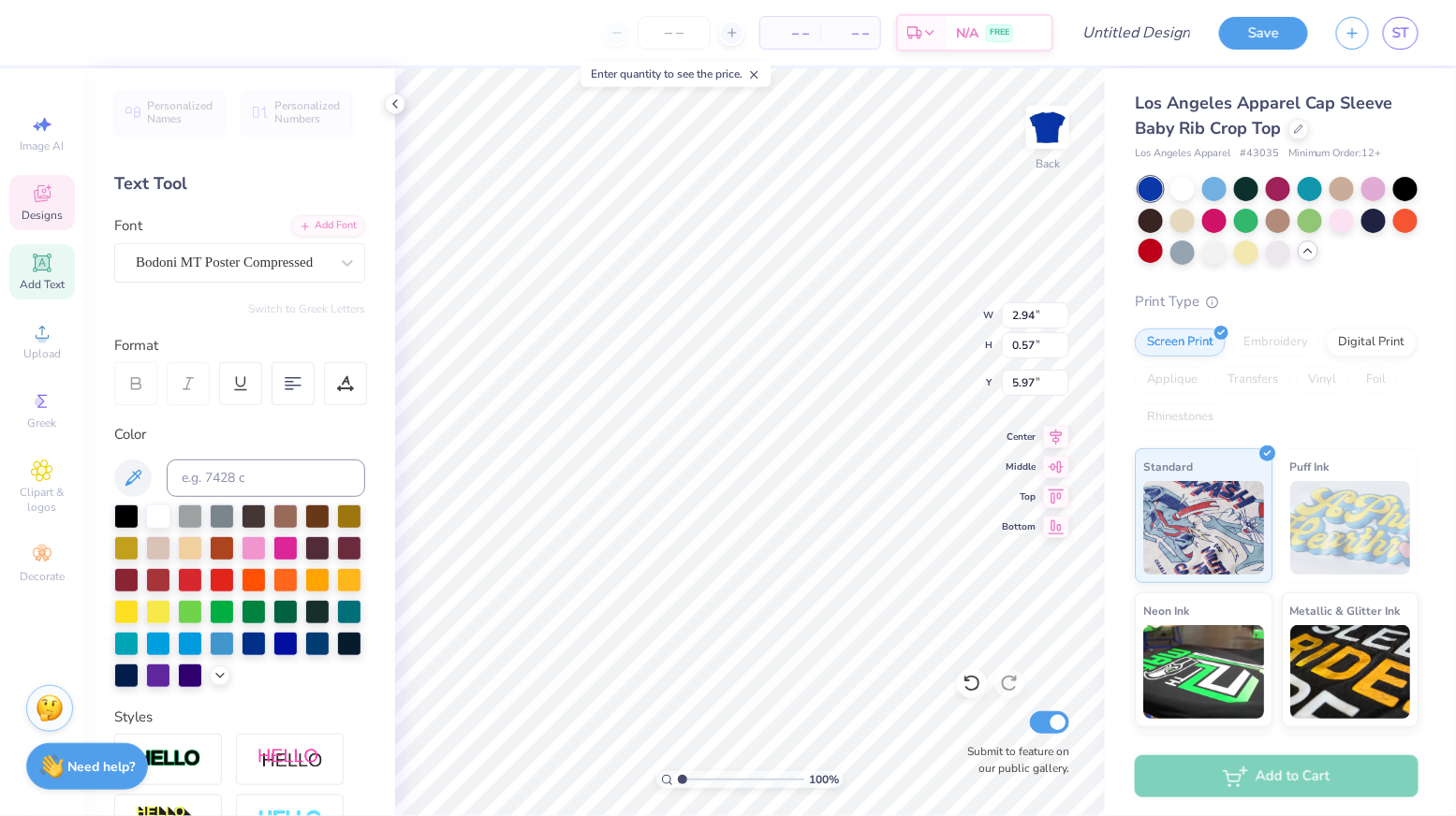 type on "1.68" 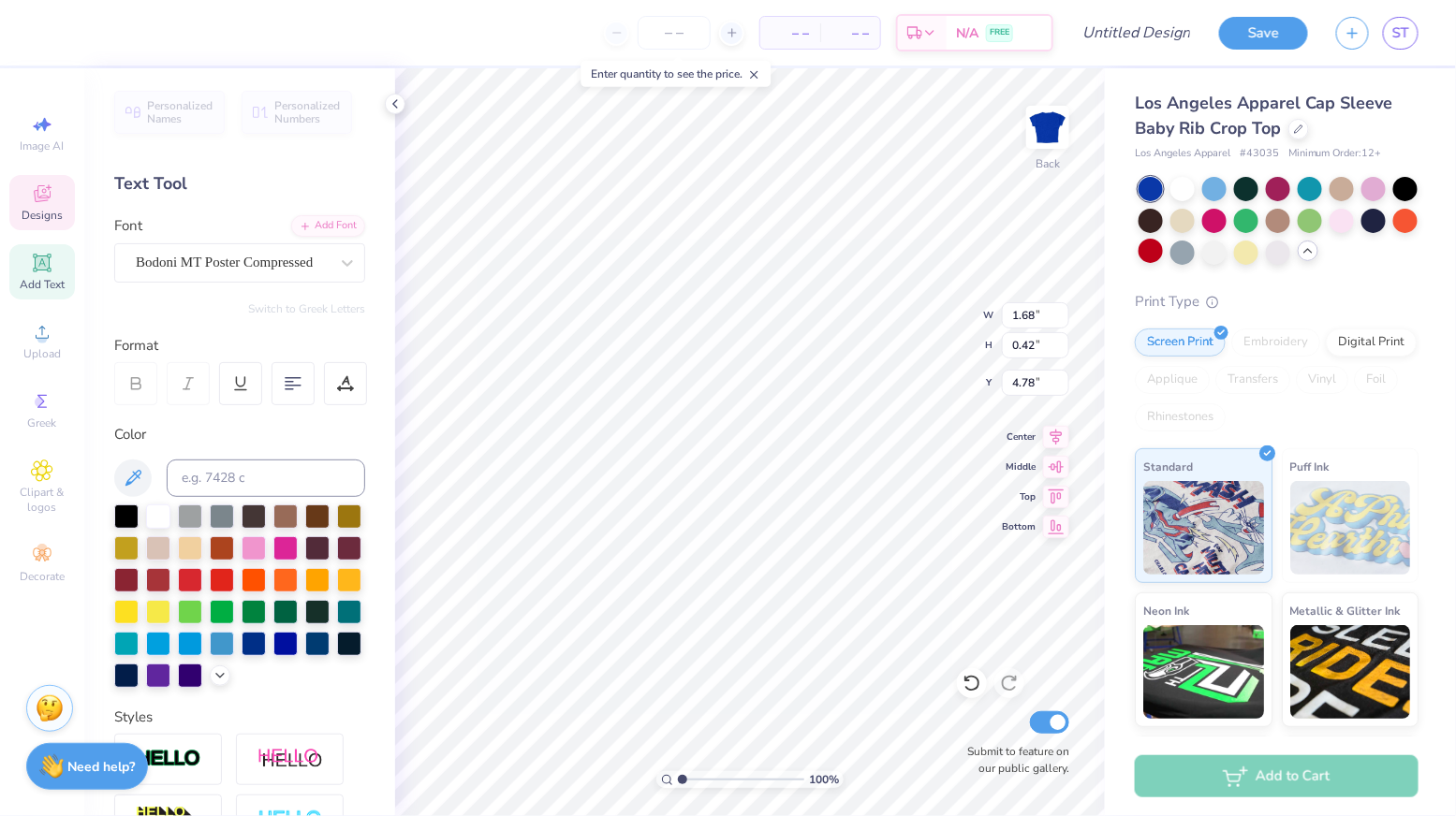 type on "2.11" 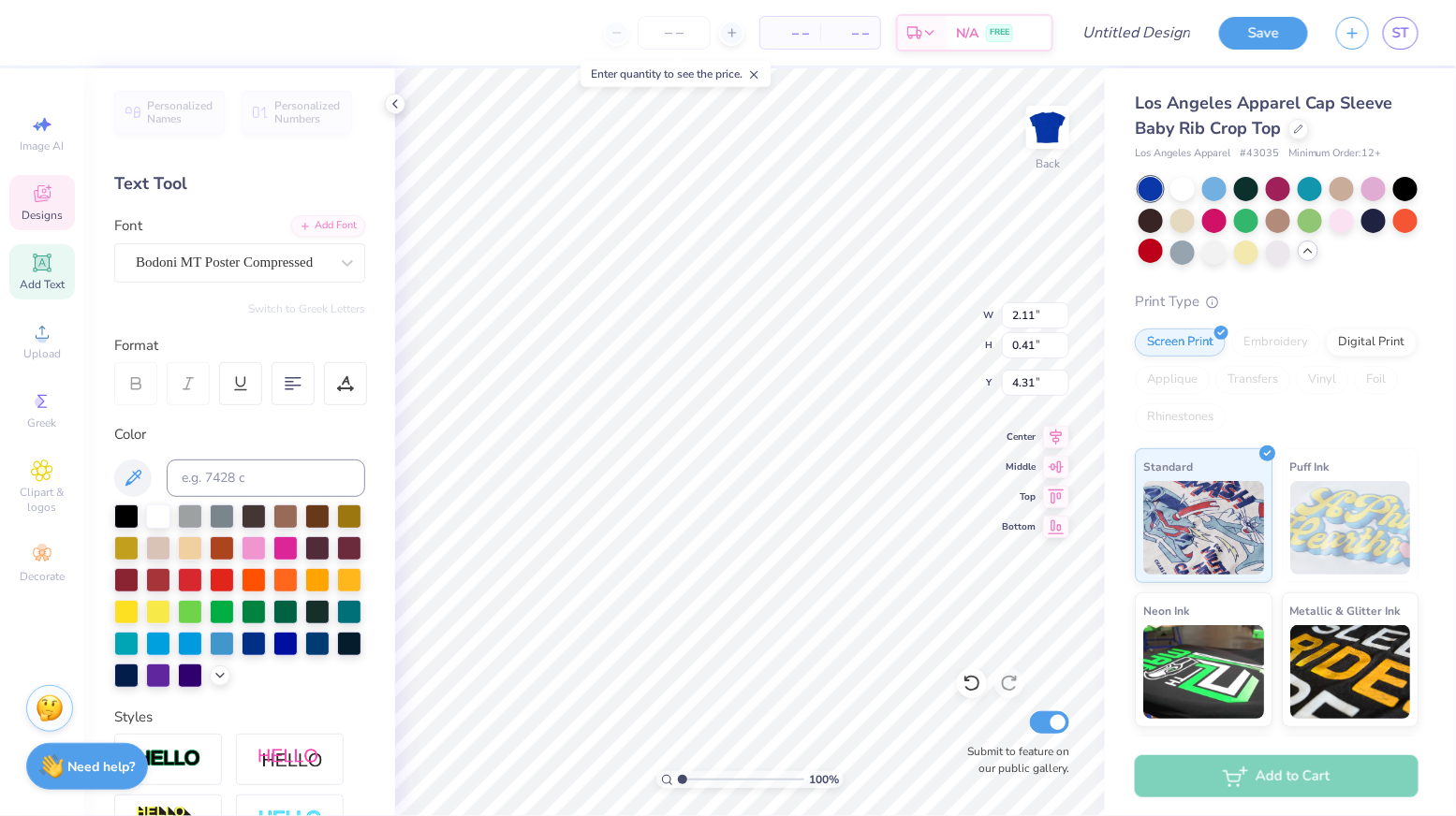 type on "6.97" 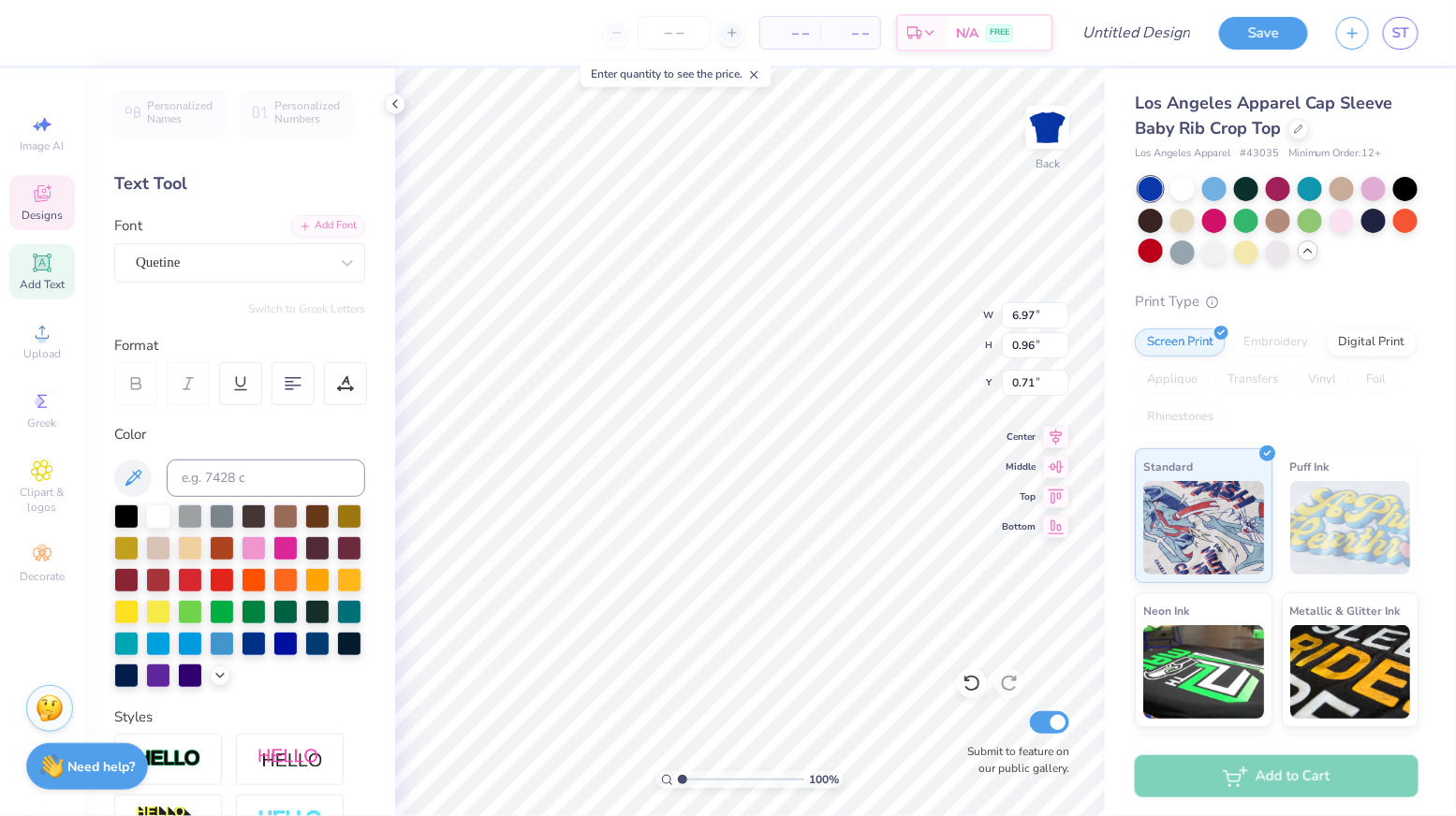 type on "1.68" 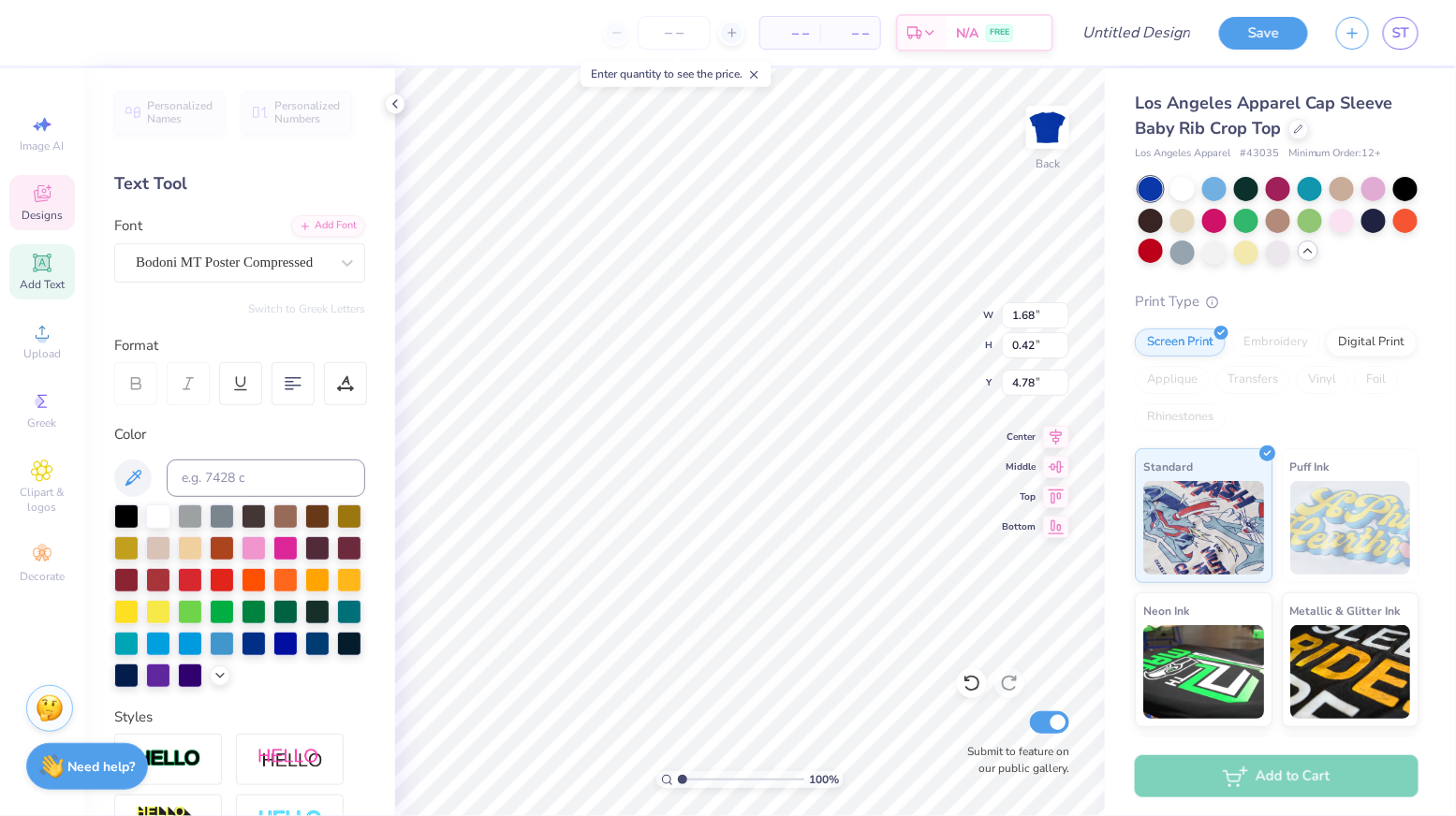 type on "2.11" 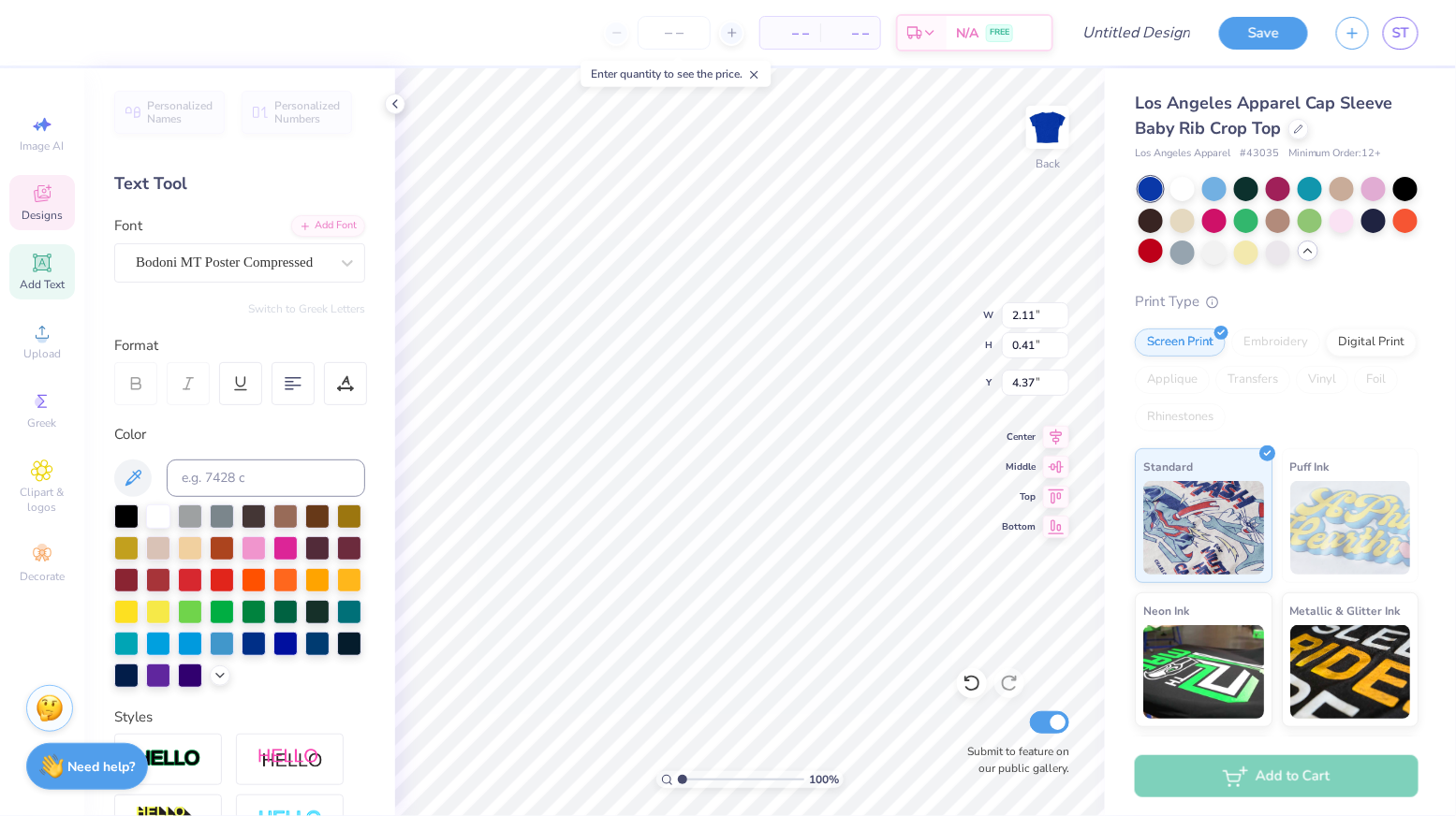 scroll, scrollTop: 0, scrollLeft: 5, axis: horizontal 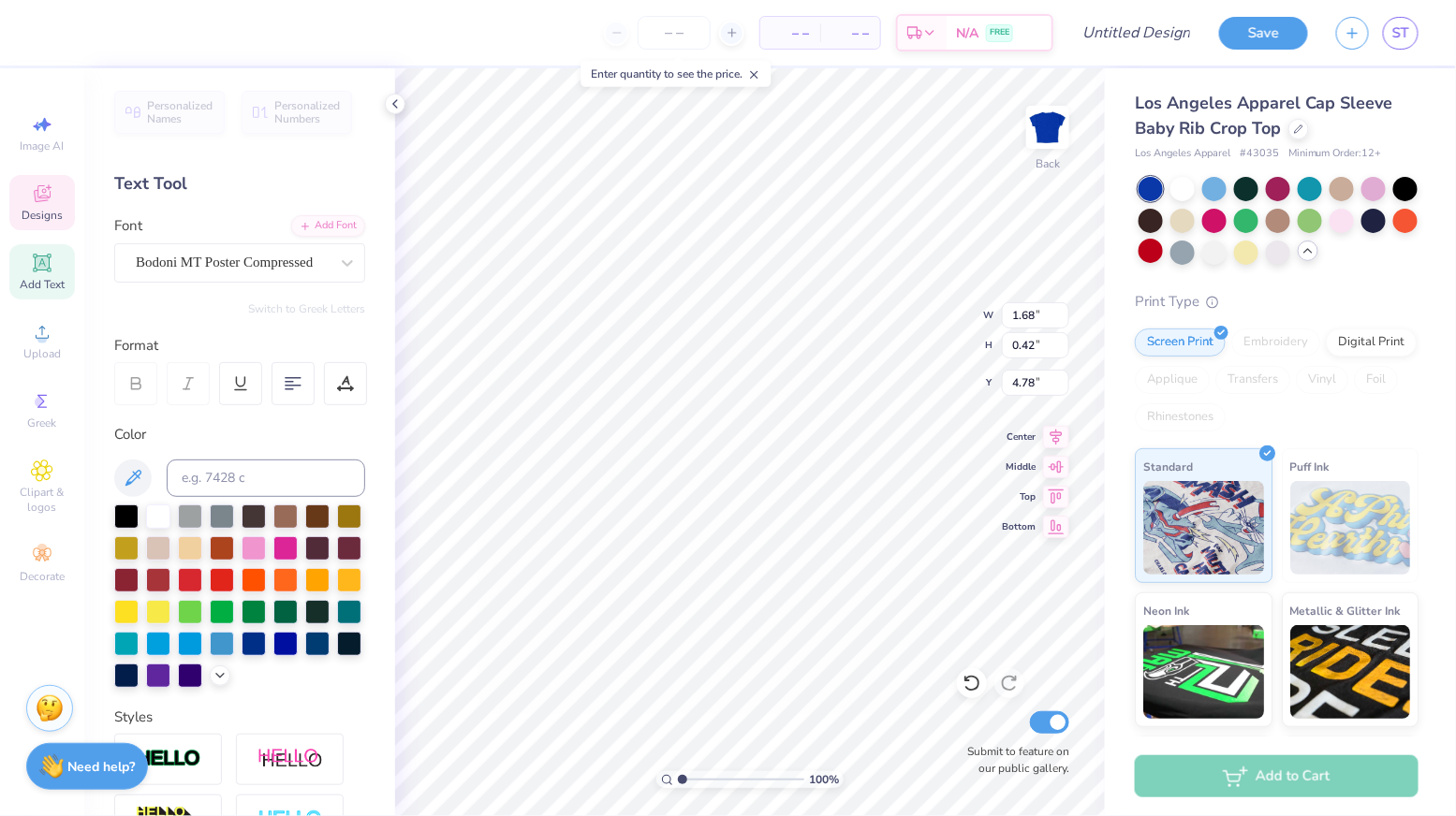 type on "1.68" 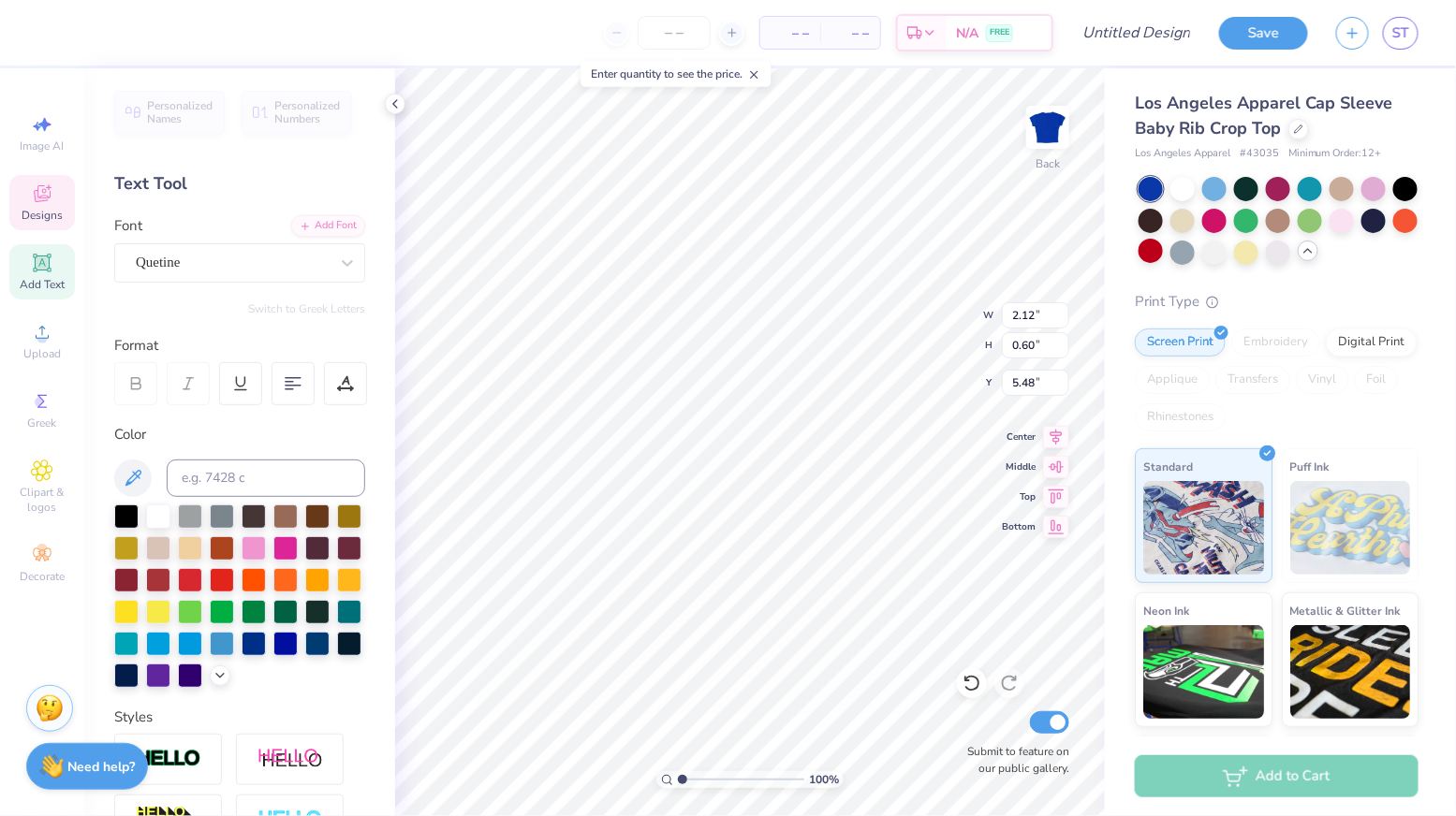 scroll, scrollTop: 0, scrollLeft: 0, axis: both 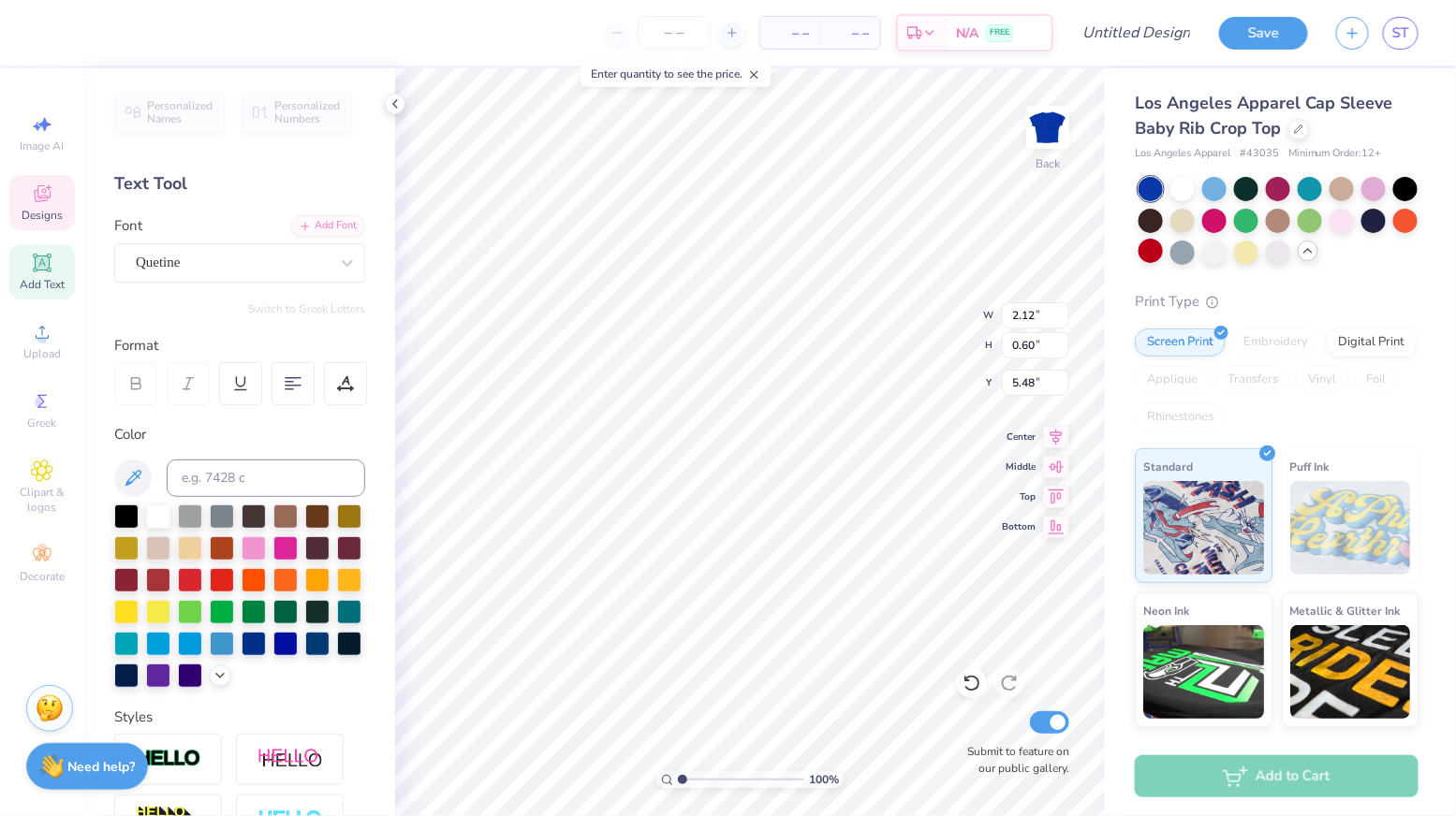 type on "2.94" 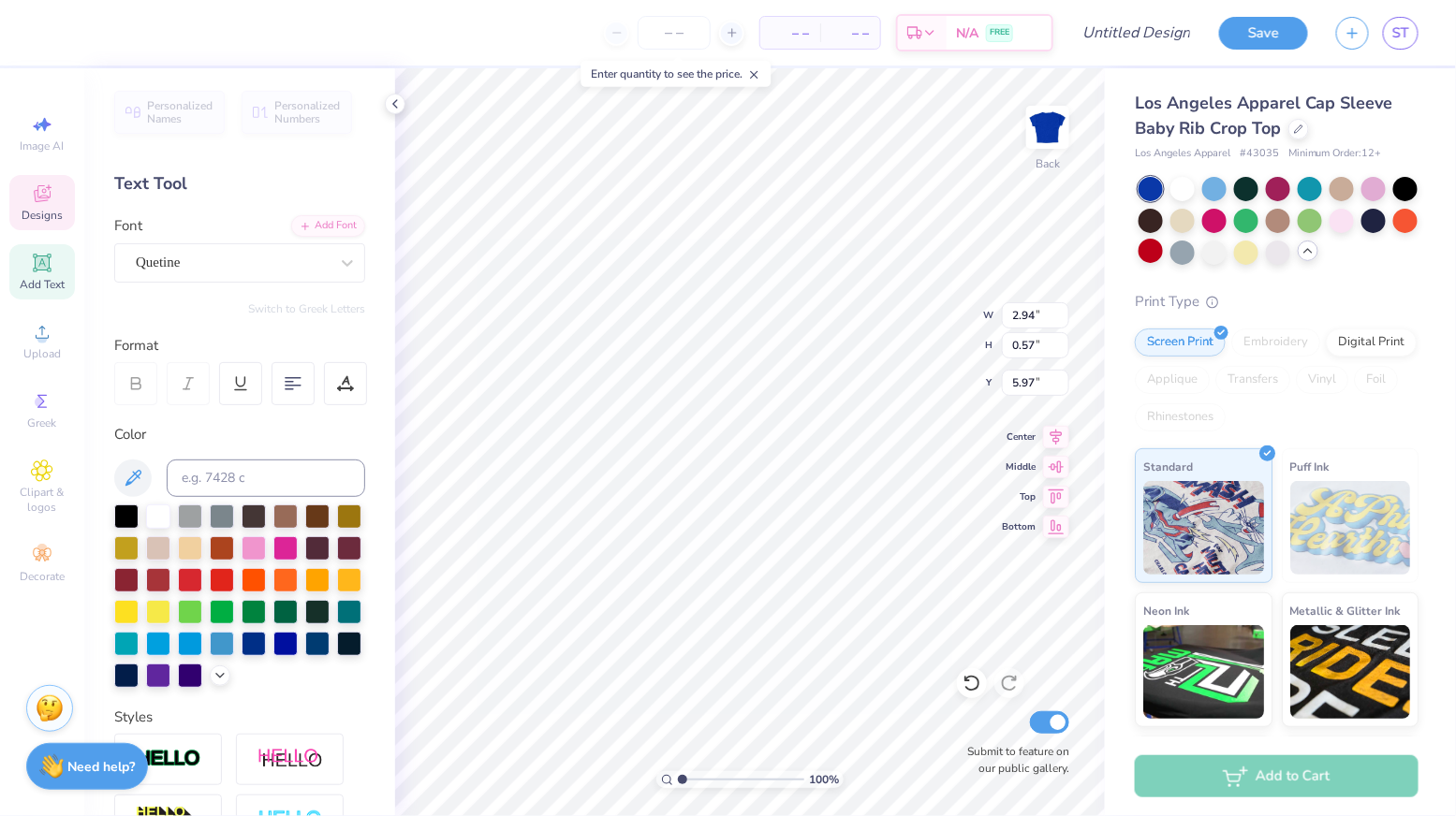 scroll, scrollTop: 0, scrollLeft: 1, axis: horizontal 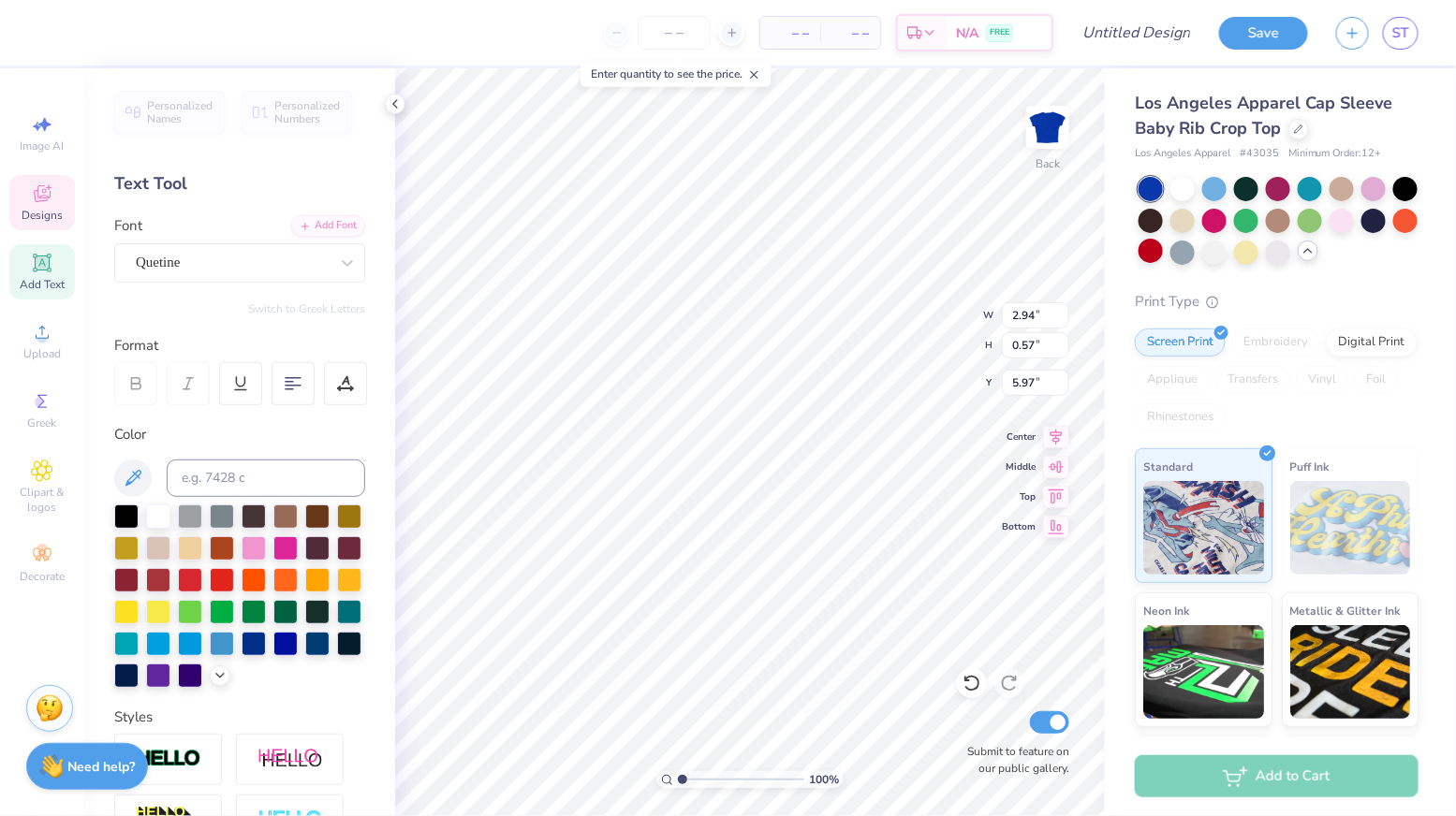 type on "1888" 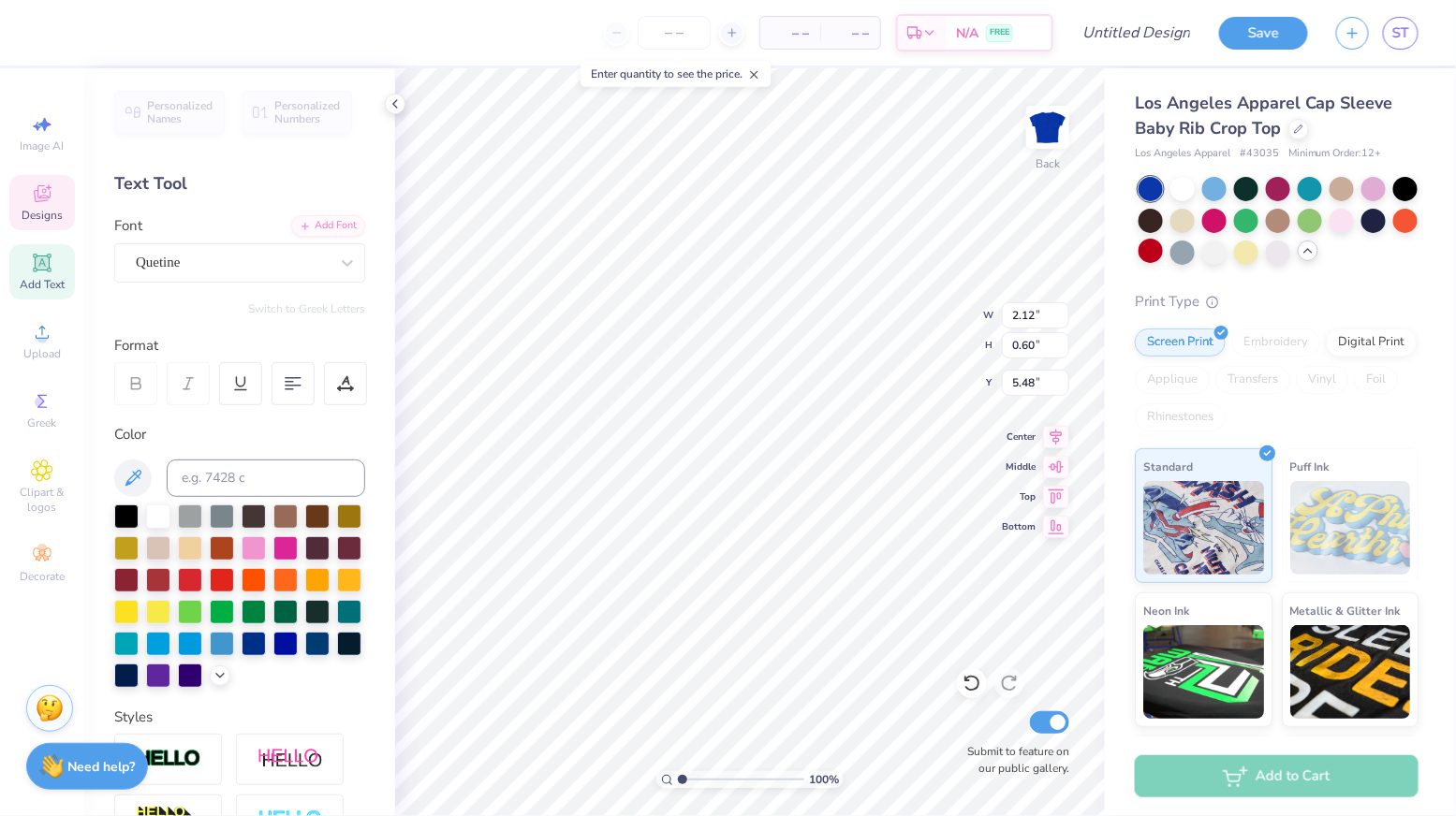 scroll, scrollTop: 0, scrollLeft: 0, axis: both 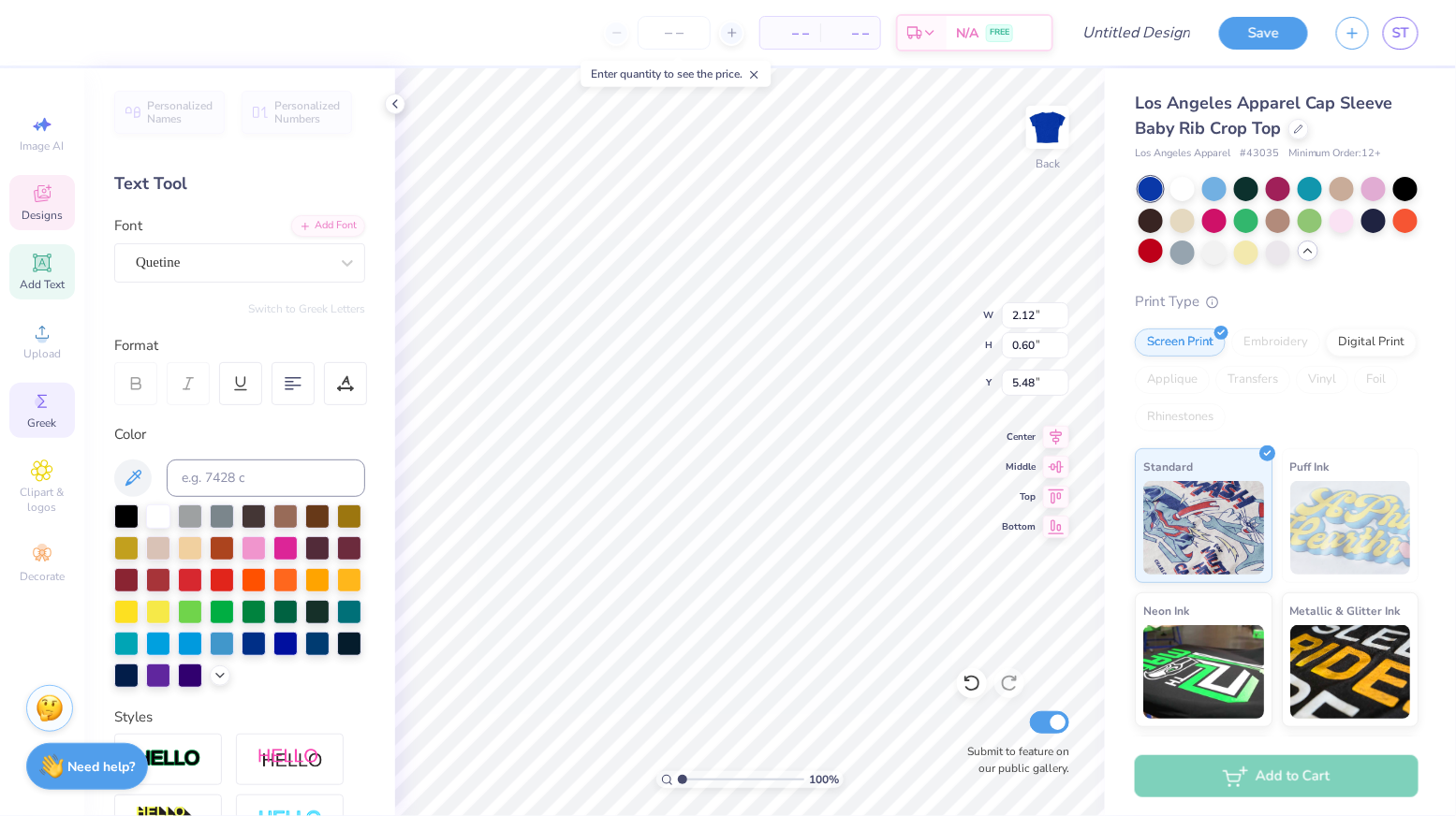 click 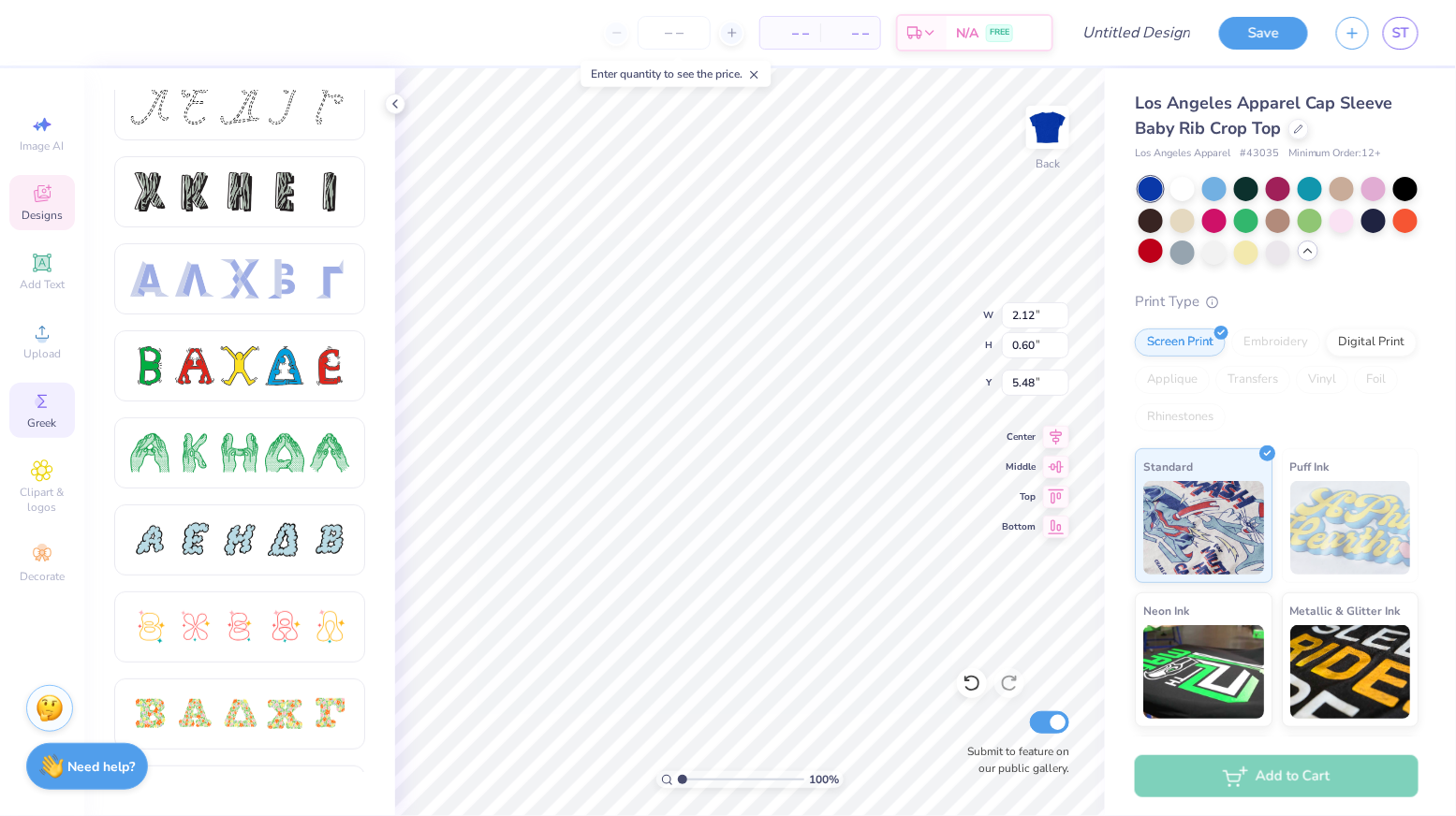scroll, scrollTop: 0, scrollLeft: 0, axis: both 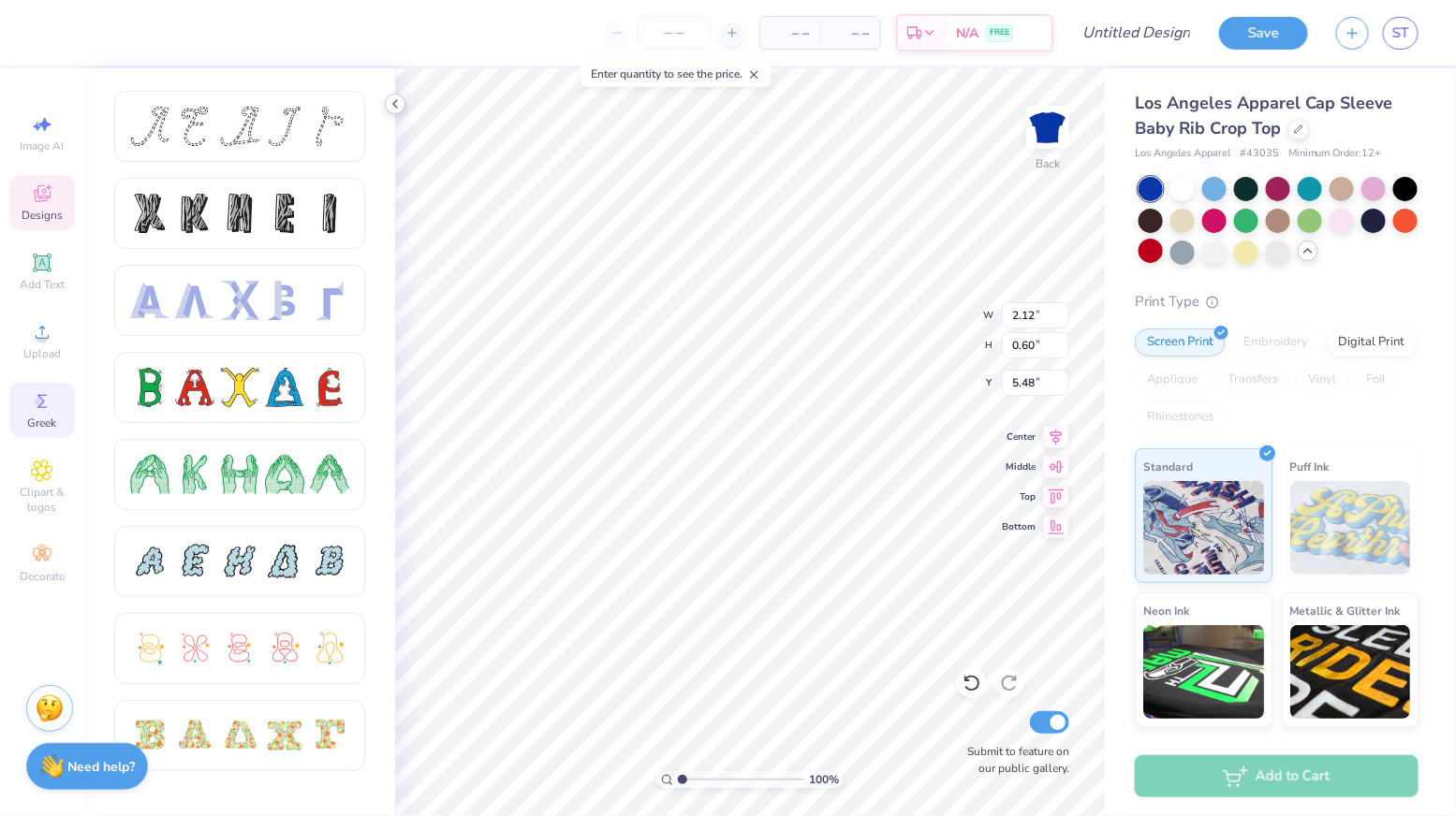 click 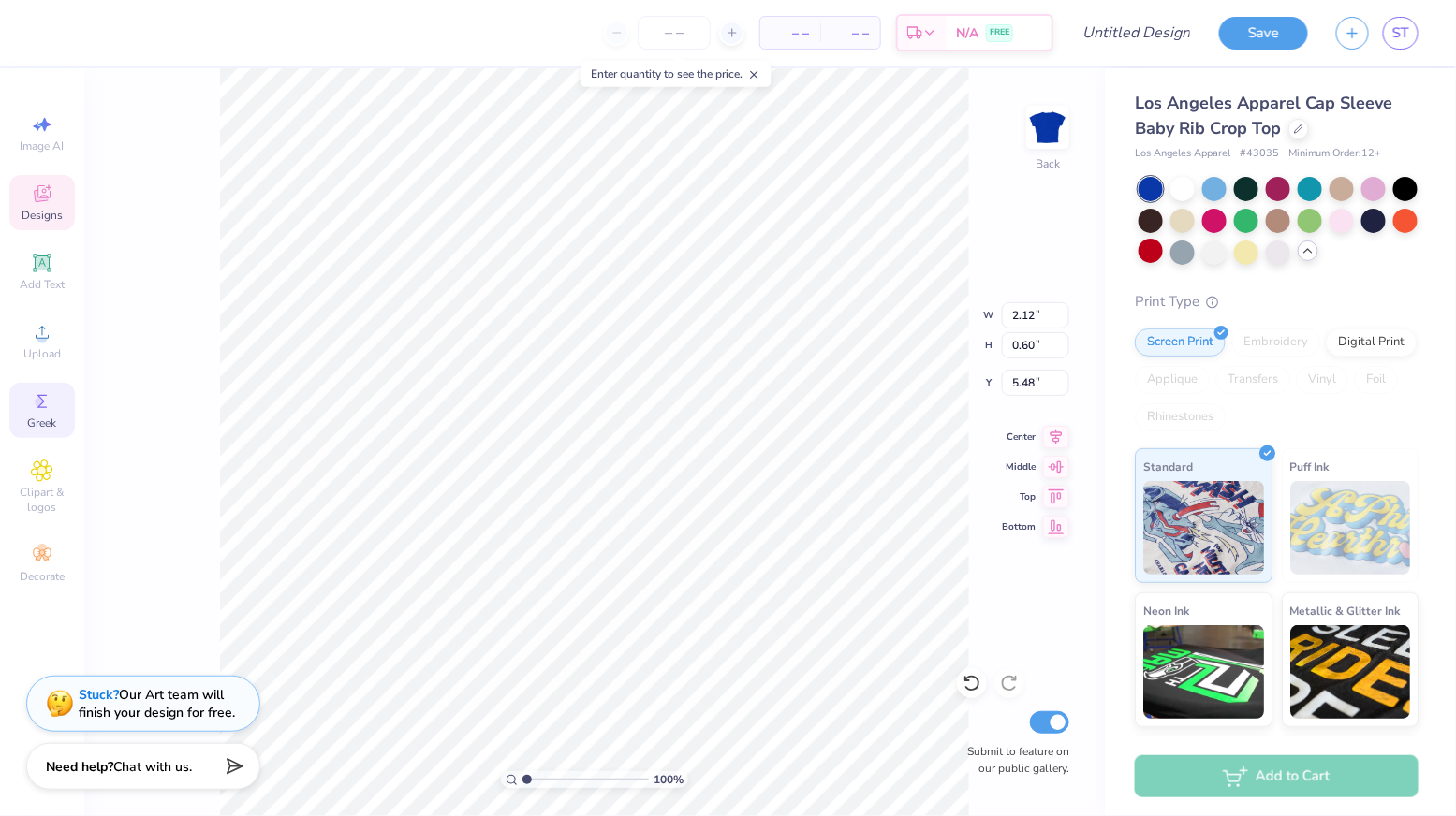 type on "1.68" 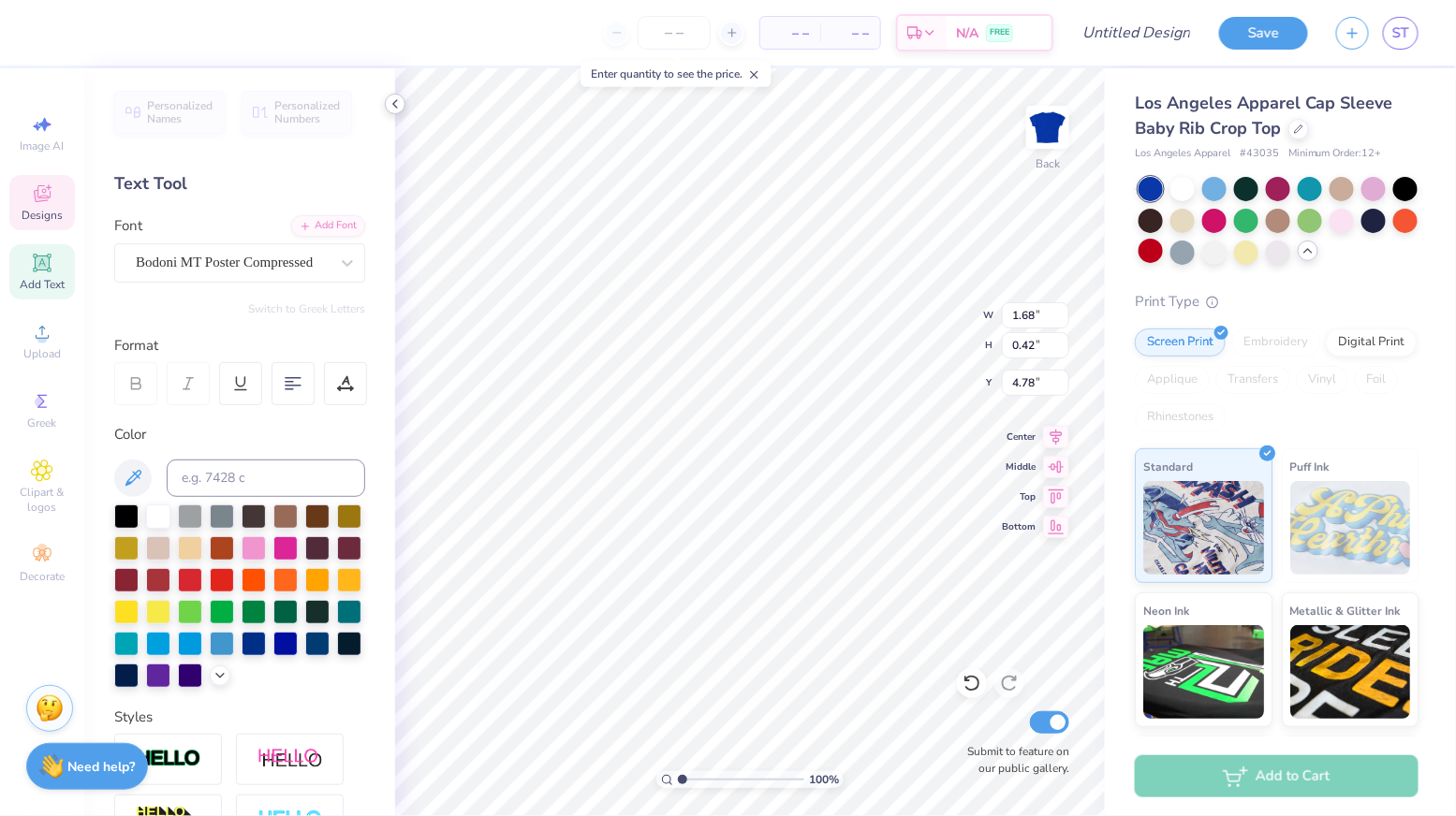 type on "4.82" 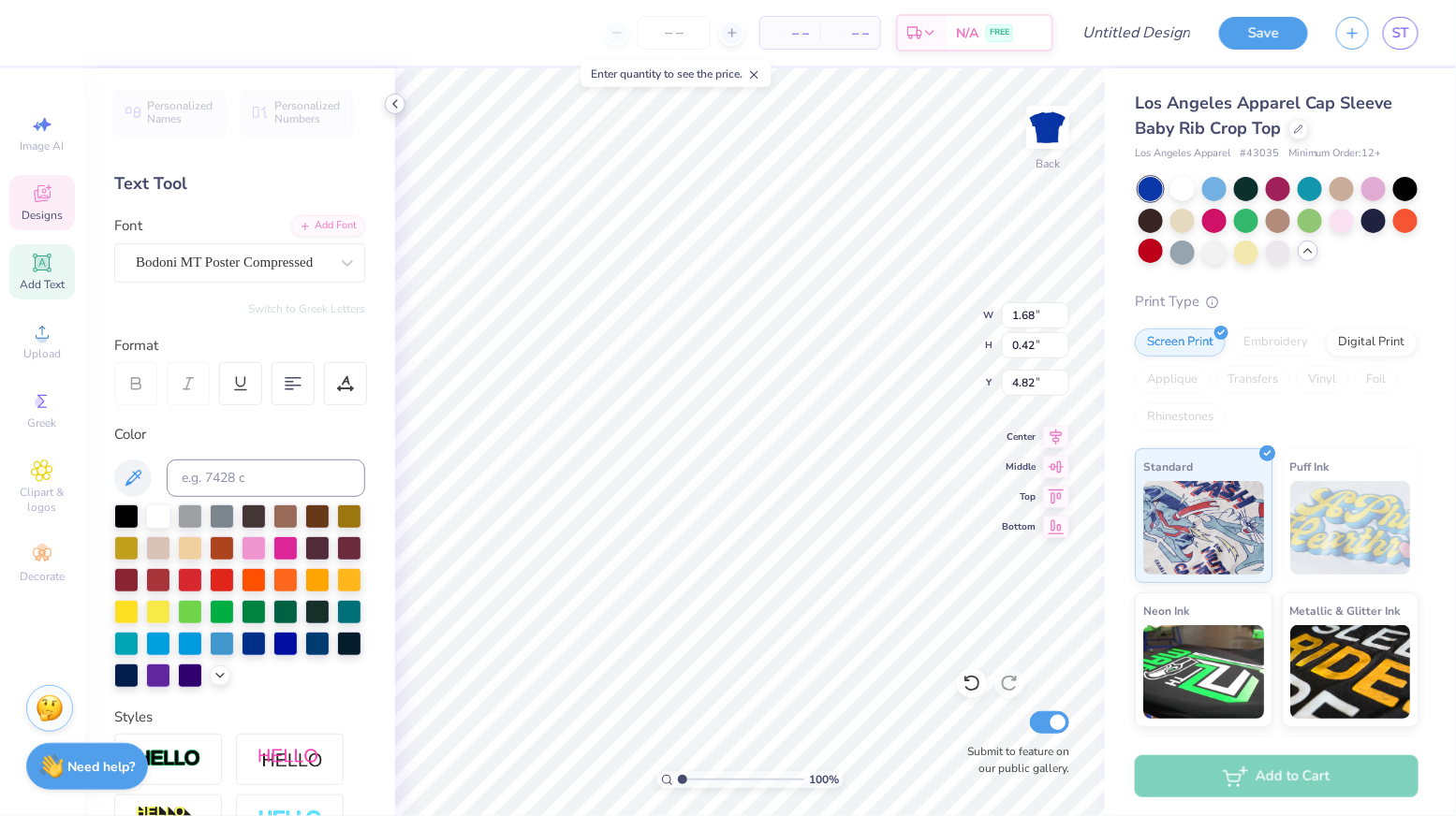 scroll, scrollTop: 0, scrollLeft: 4, axis: horizontal 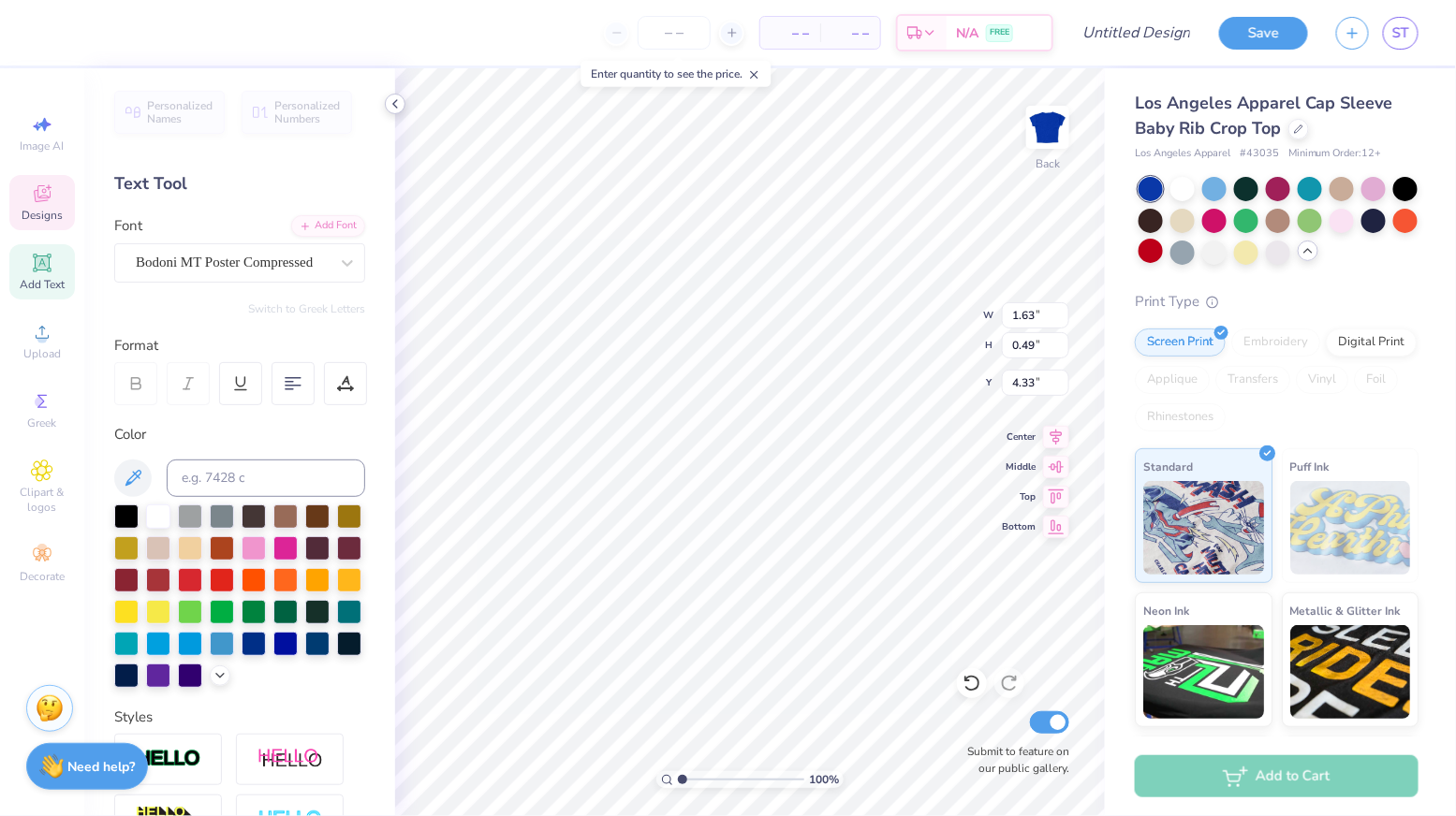 type on "2.12" 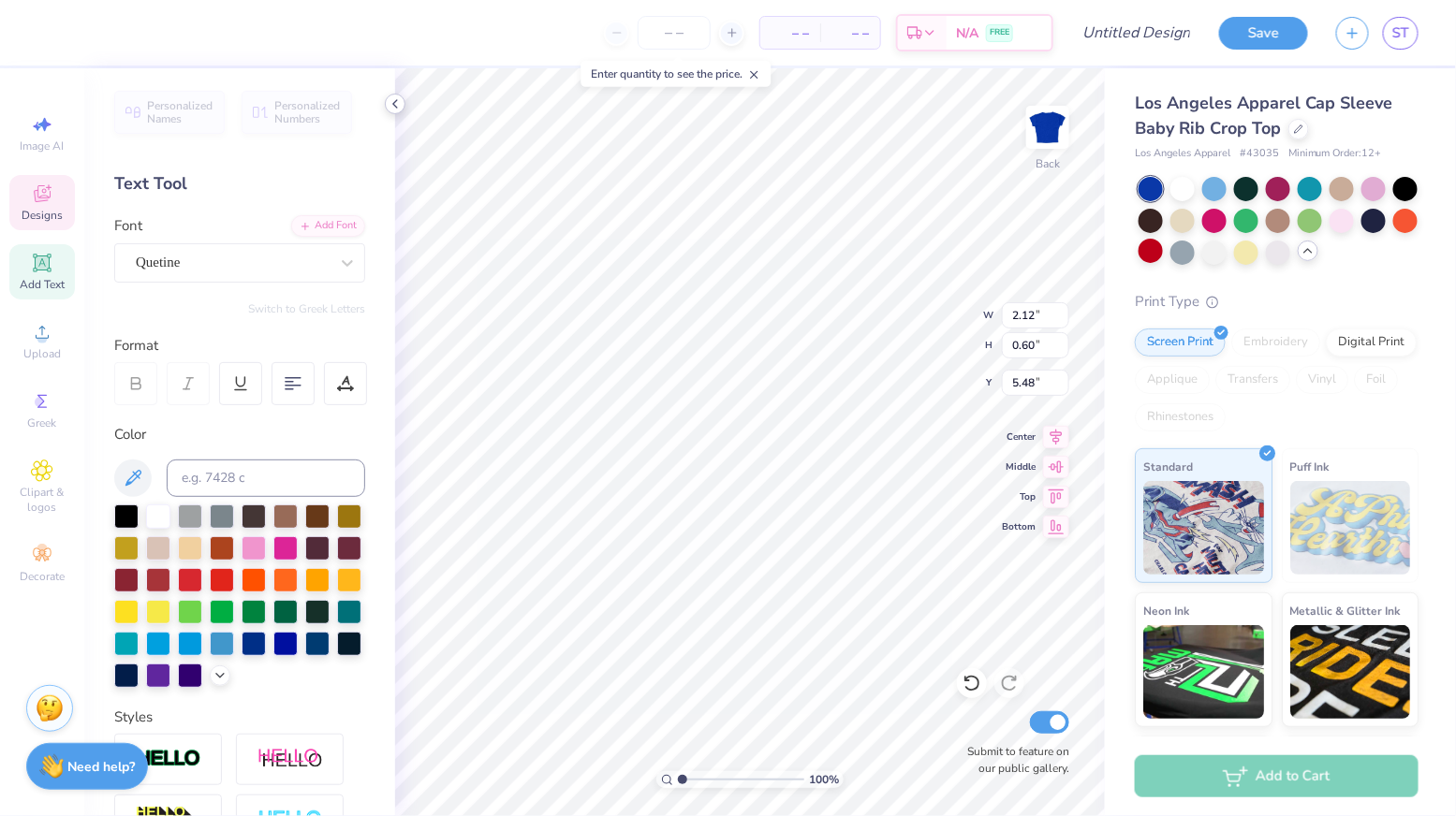 type on "5.46" 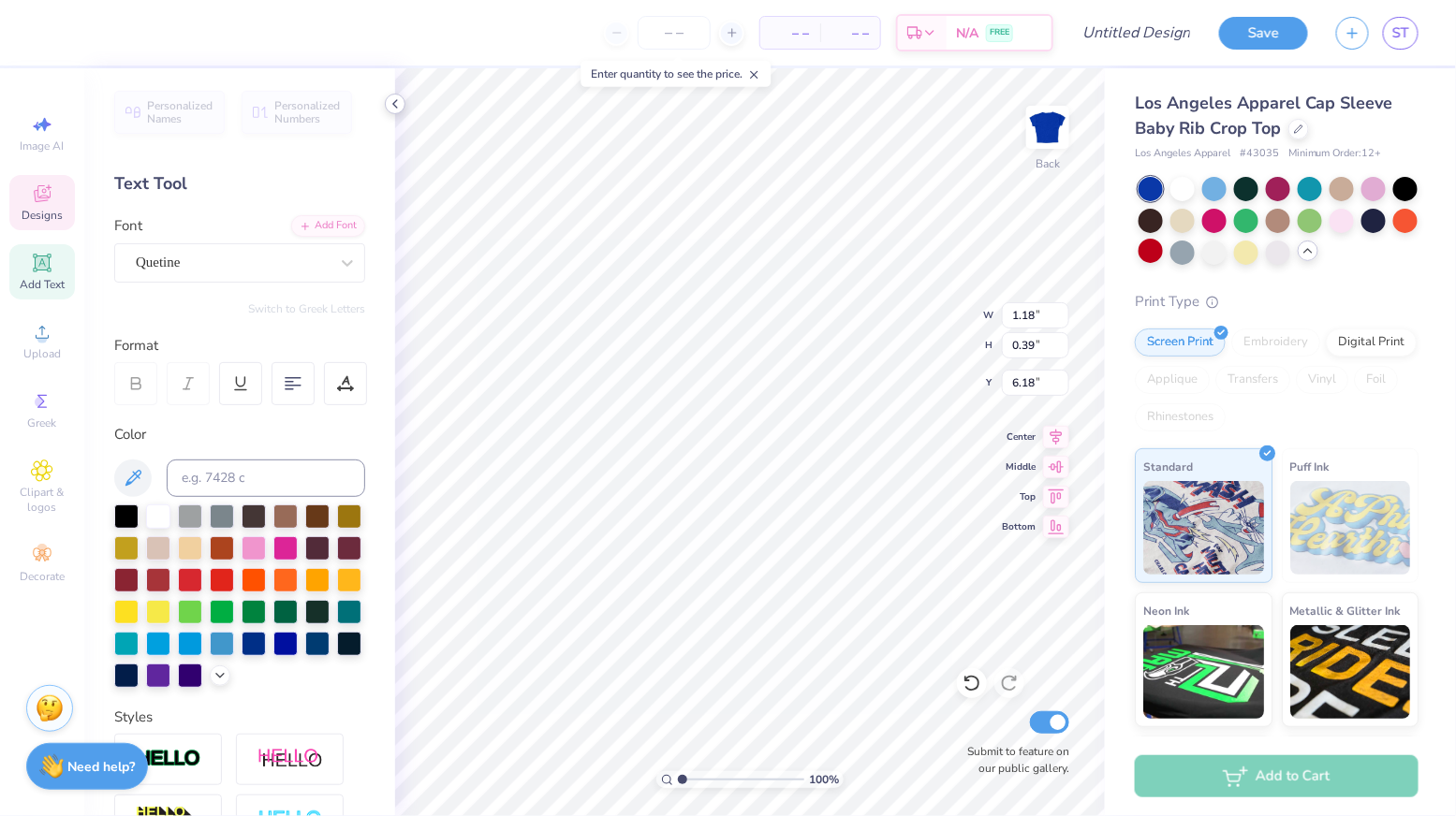 type on "4.82" 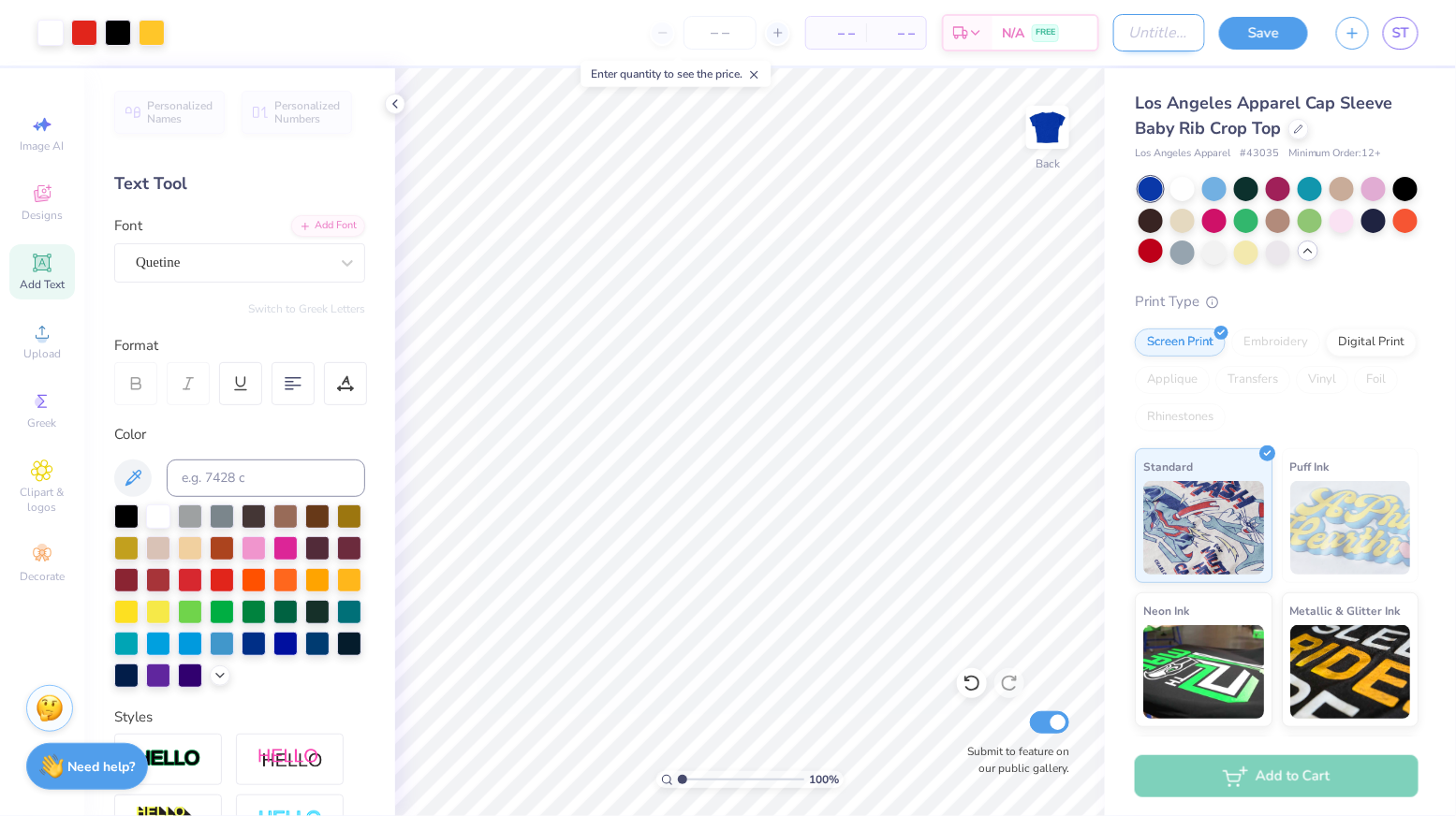 click on "Design Title" at bounding box center [1159, 33] 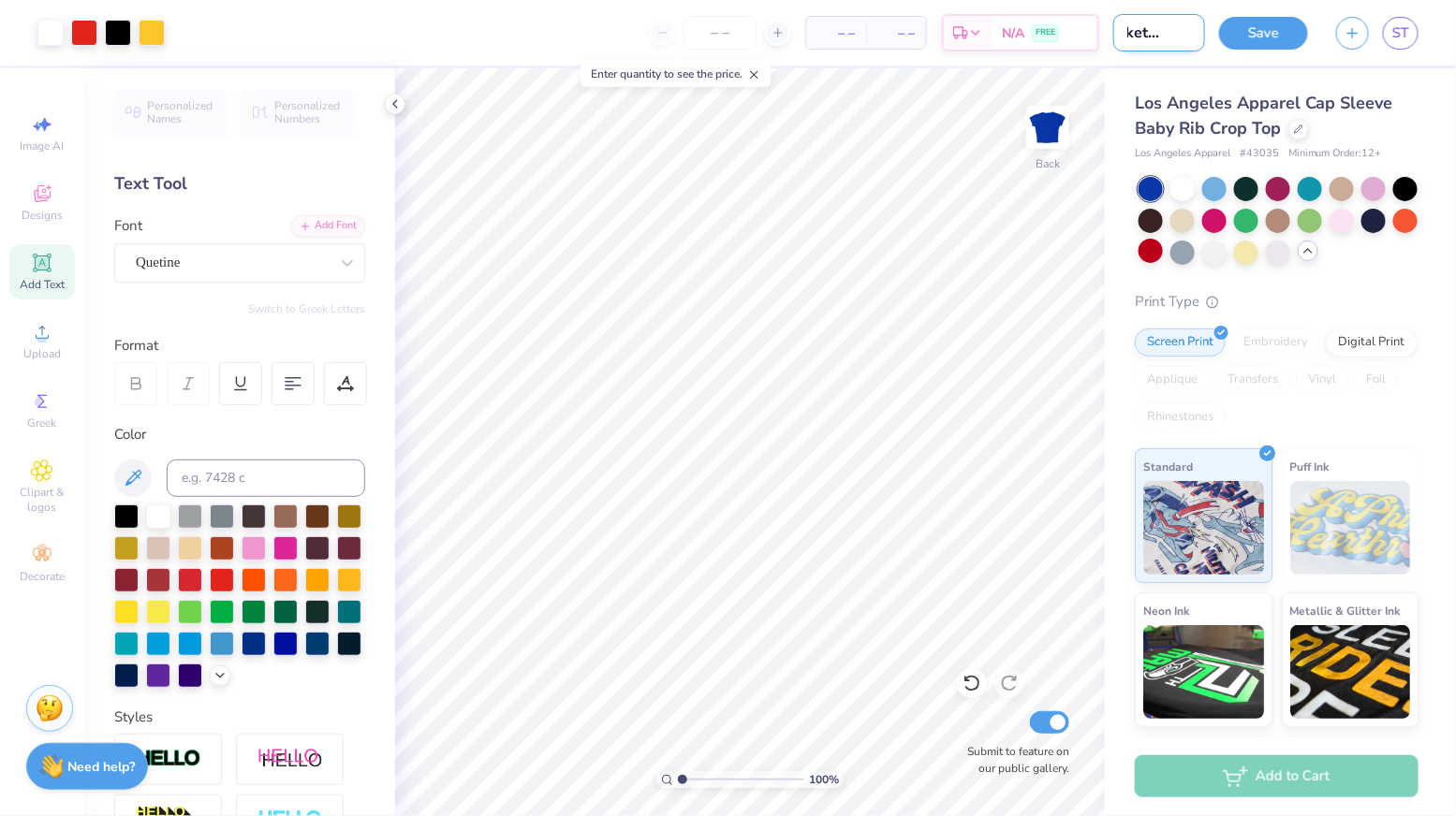 scroll, scrollTop: 0, scrollLeft: 36, axis: horizontal 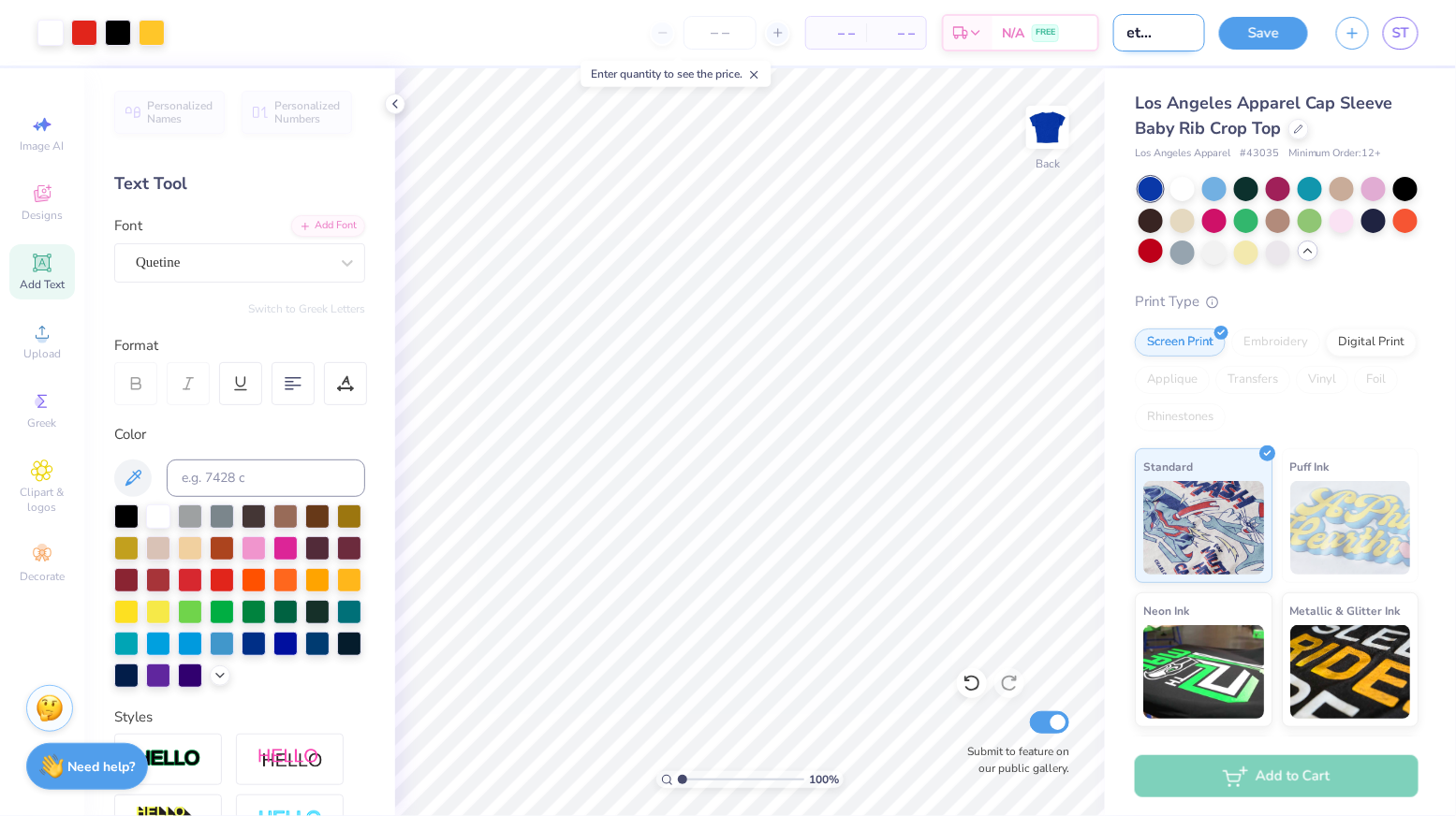 type on "basketball tee" 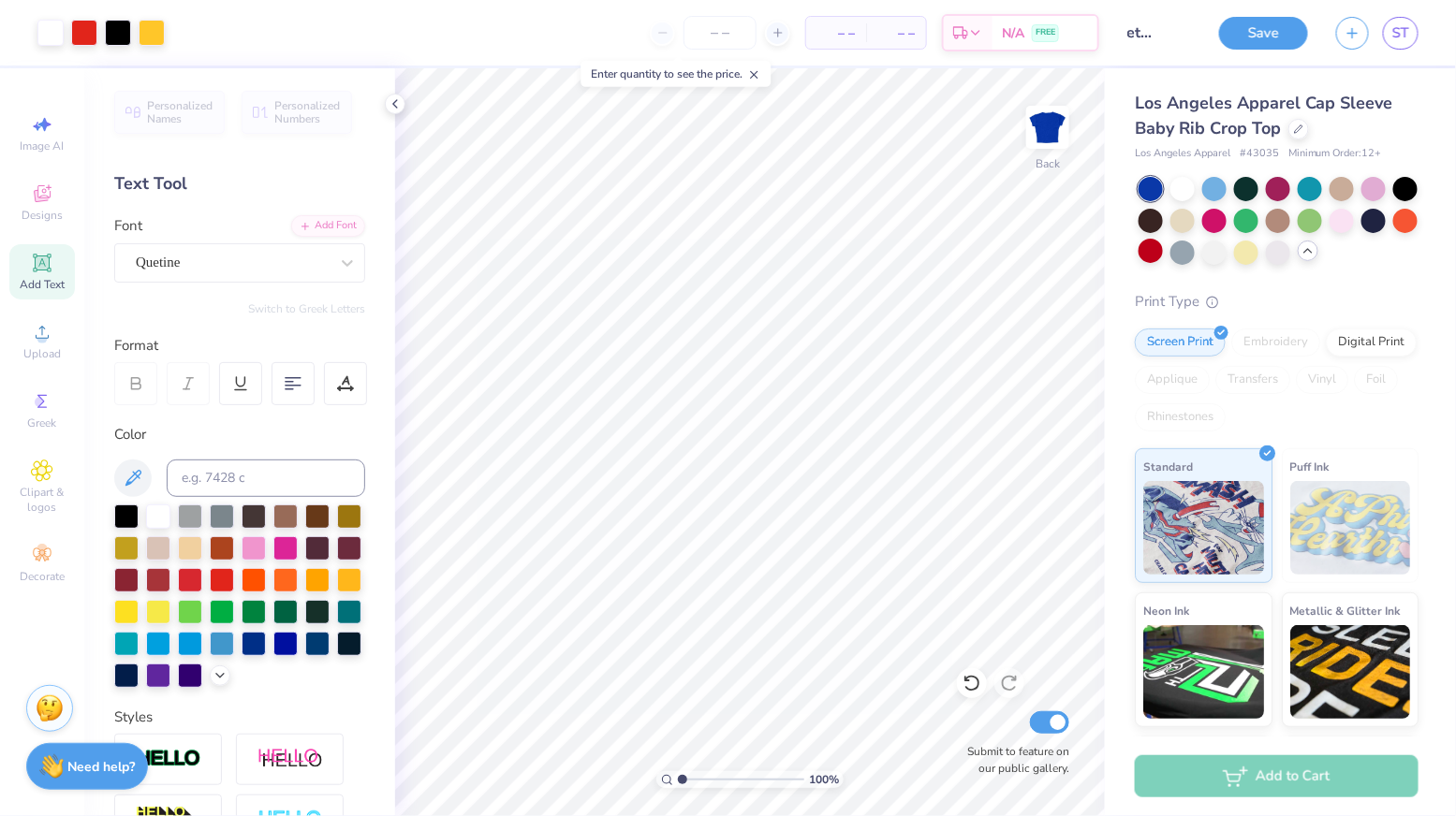 click on "Save" at bounding box center [1263, 33] 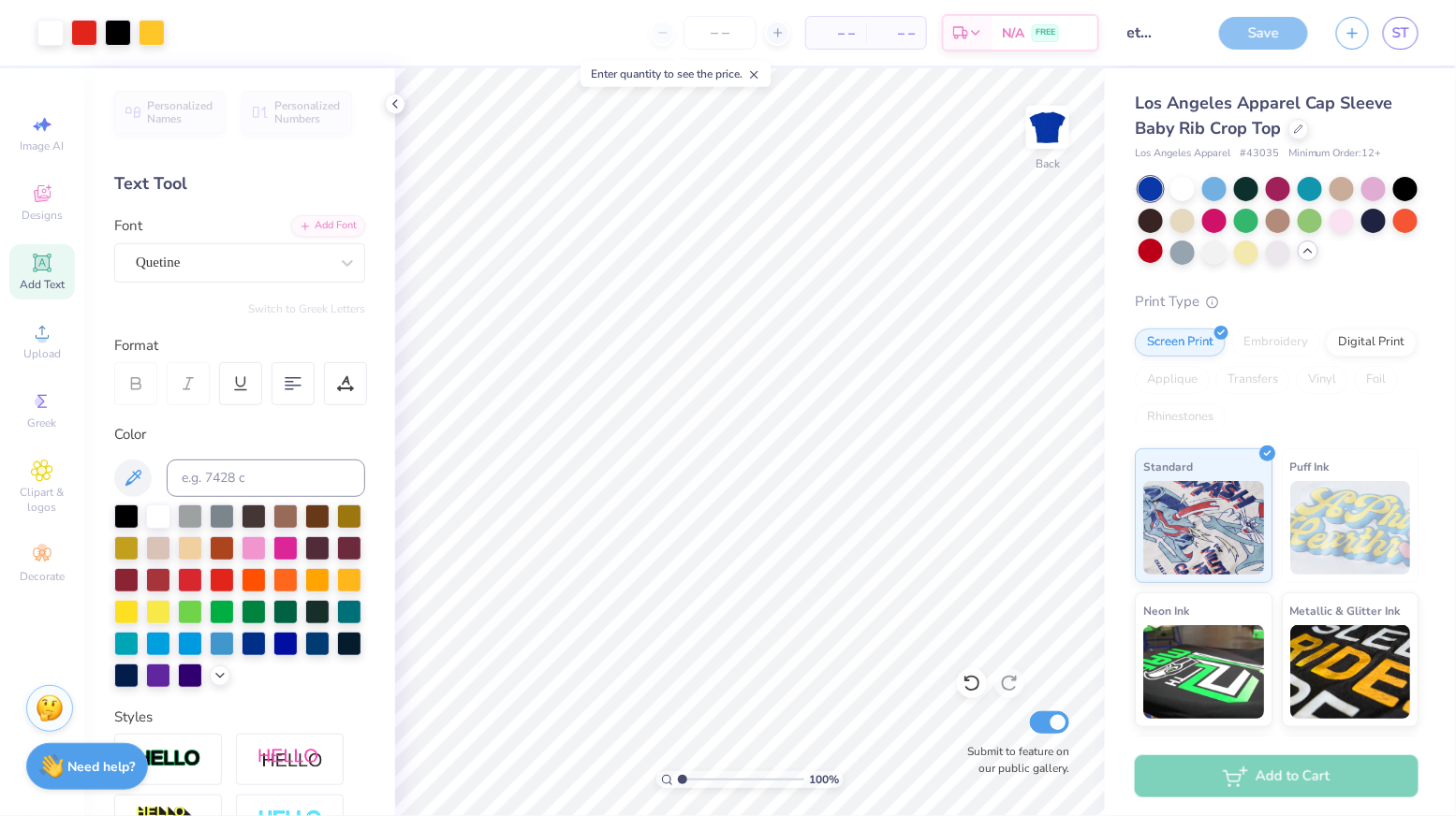 scroll, scrollTop: 0, scrollLeft: 0, axis: both 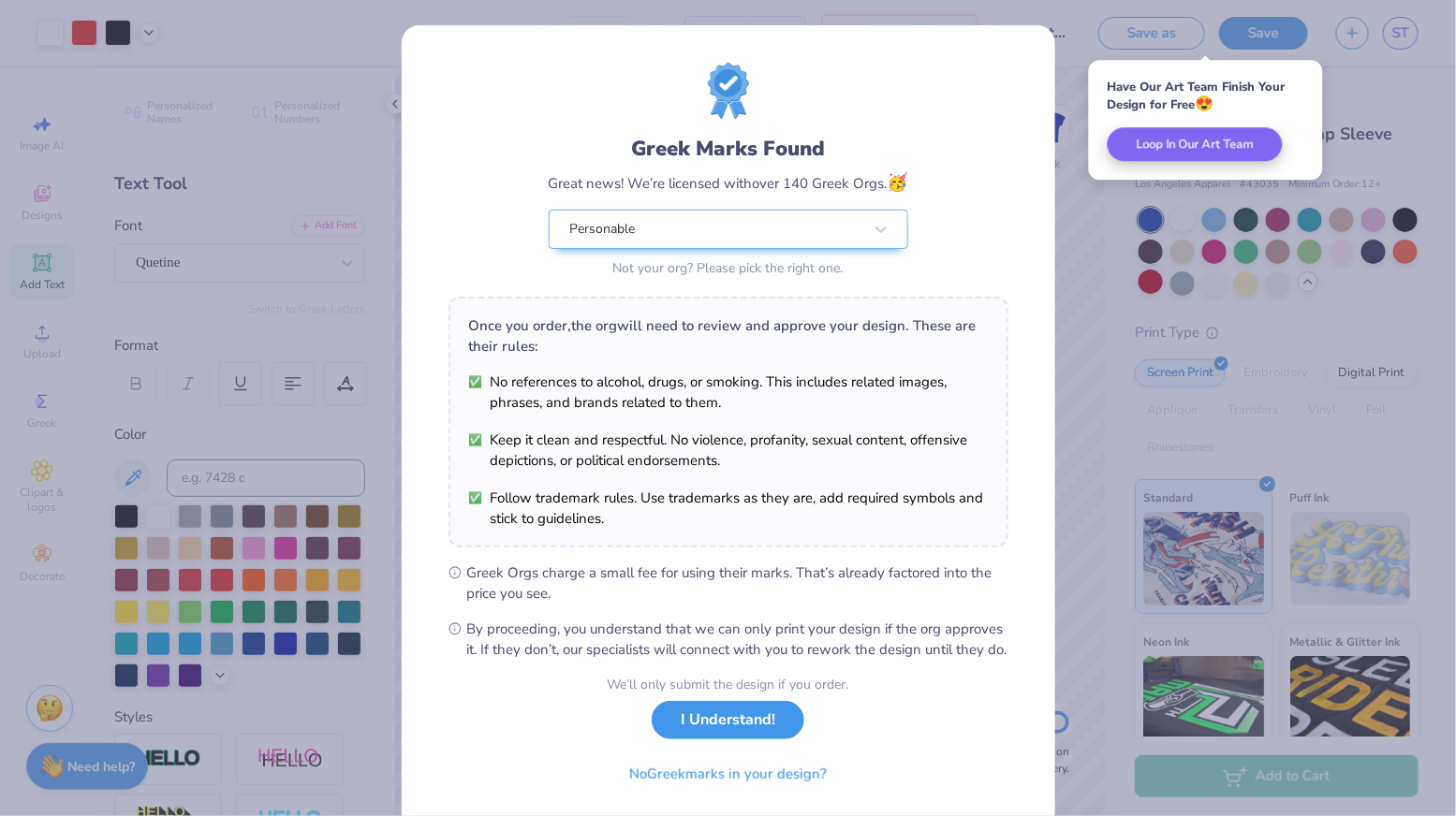 click on "I Understand!" at bounding box center [728, 720] 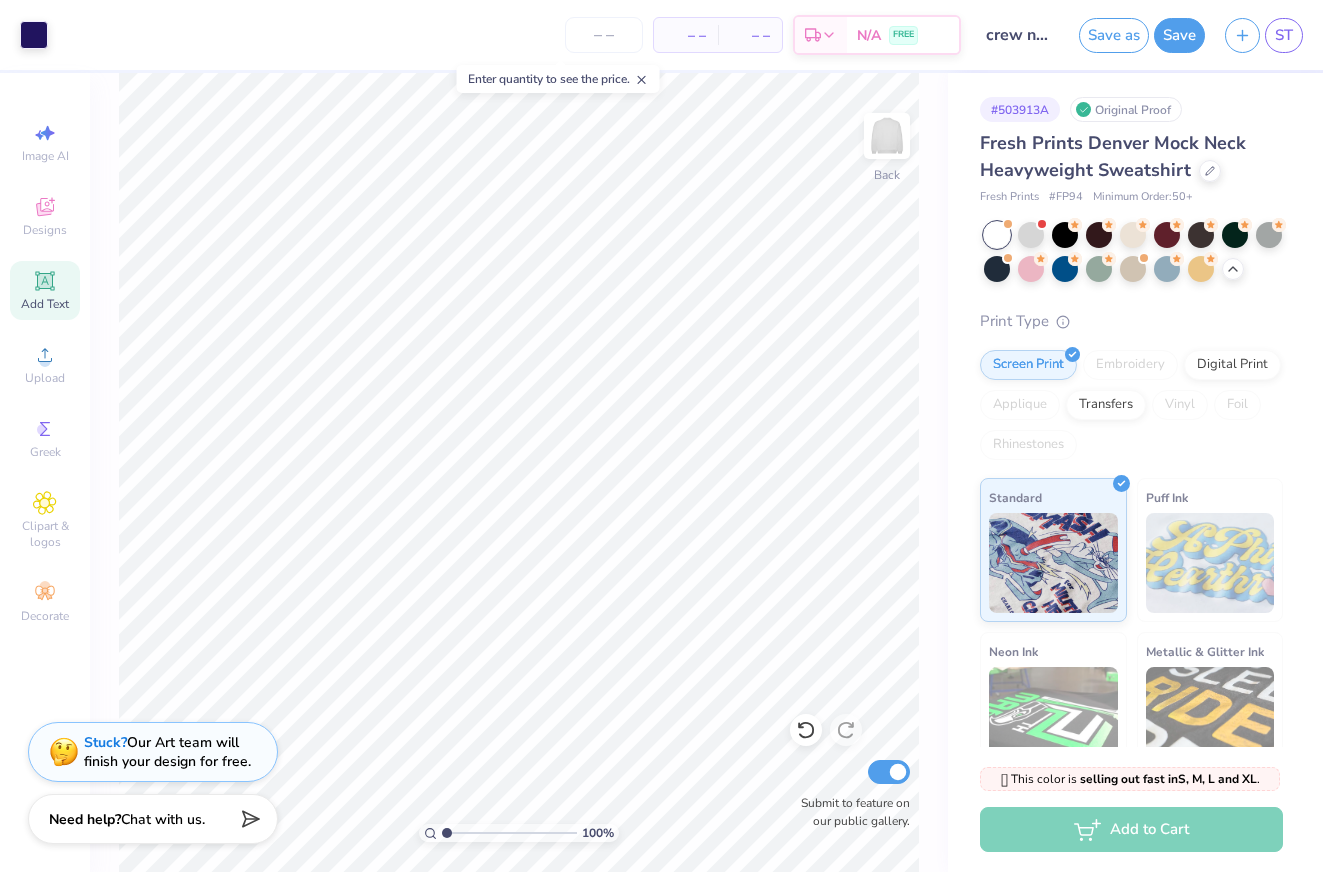scroll, scrollTop: 0, scrollLeft: 0, axis: both 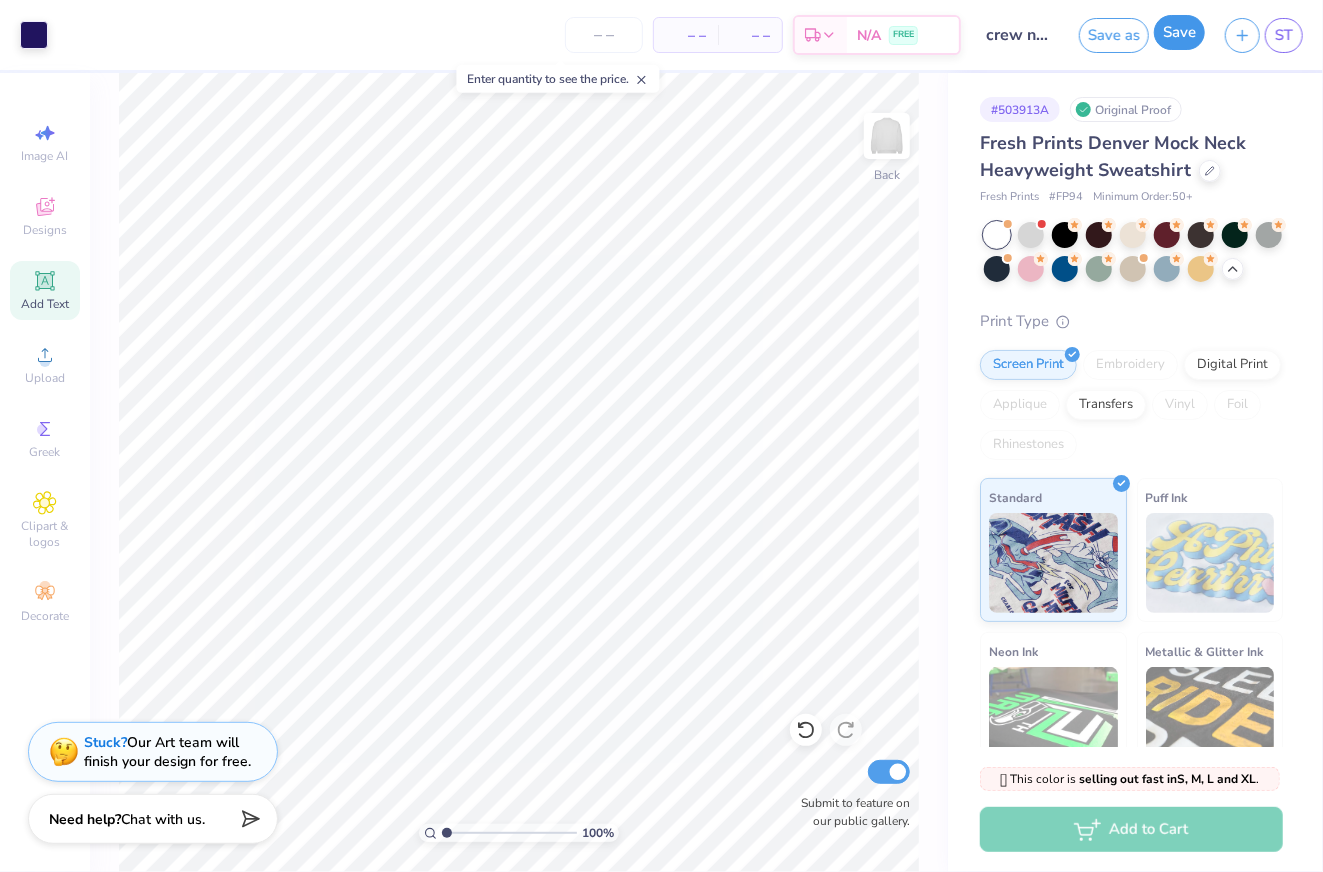 click on "Save" at bounding box center (1179, 32) 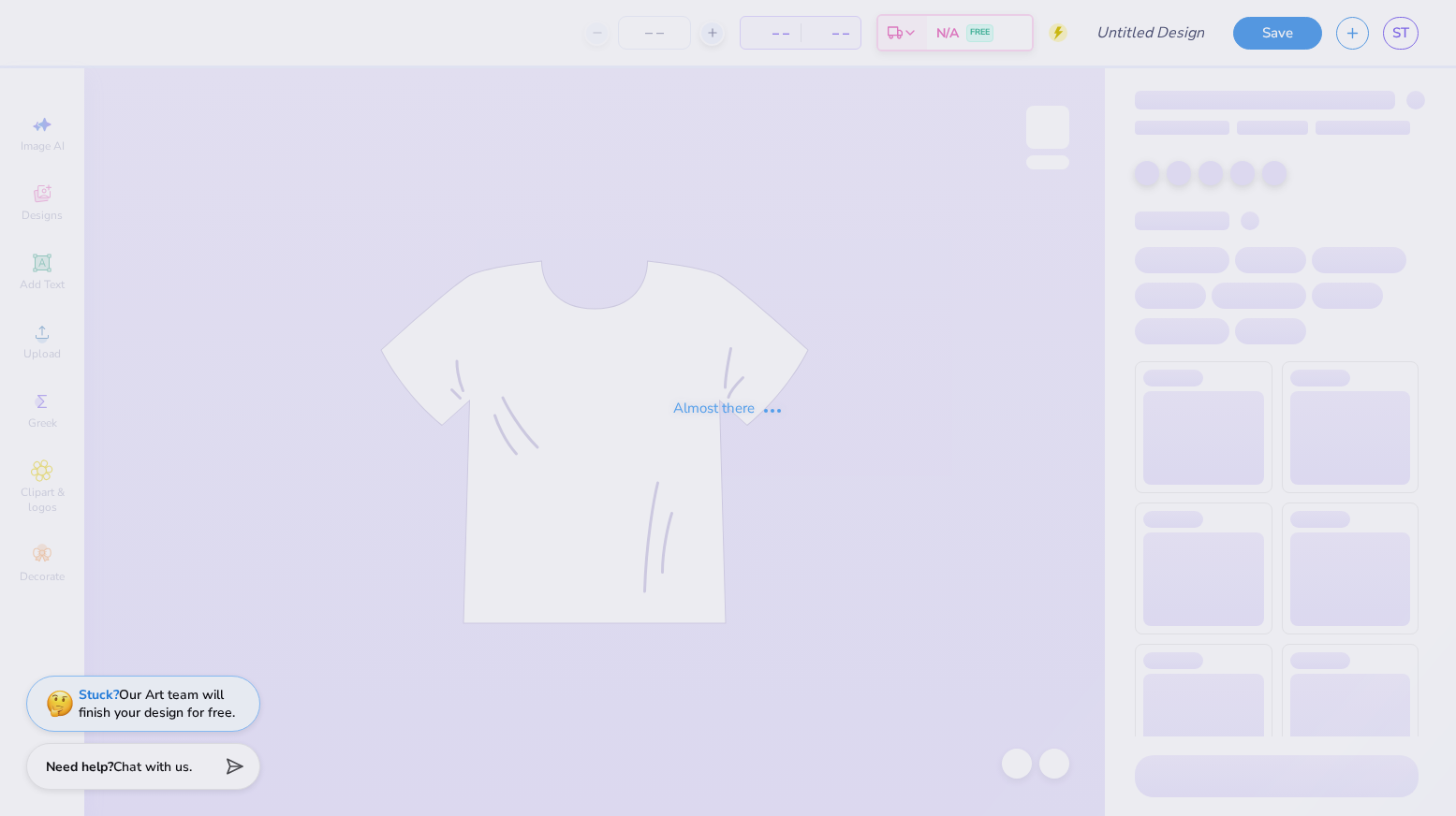 scroll, scrollTop: 0, scrollLeft: 0, axis: both 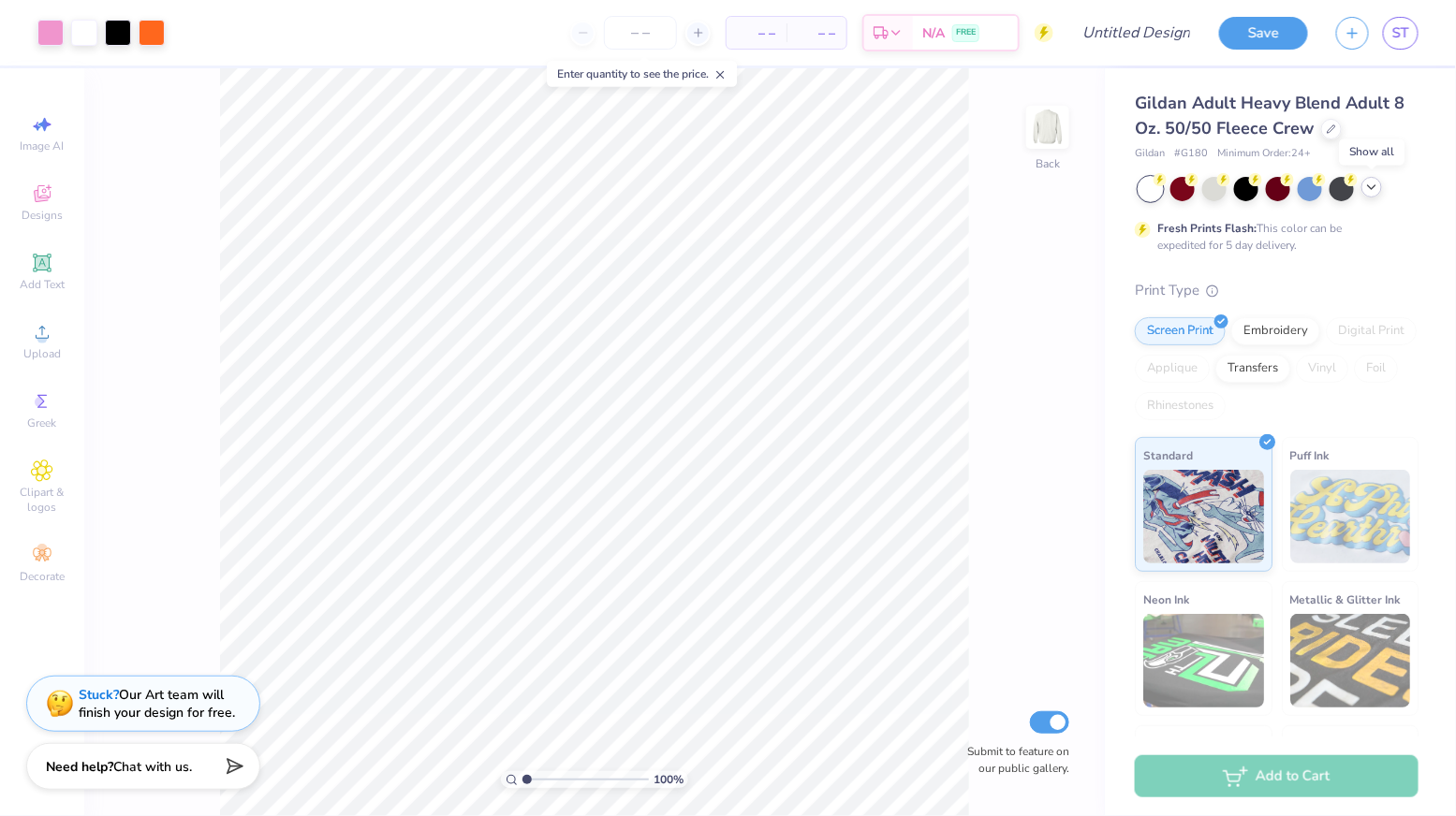 click 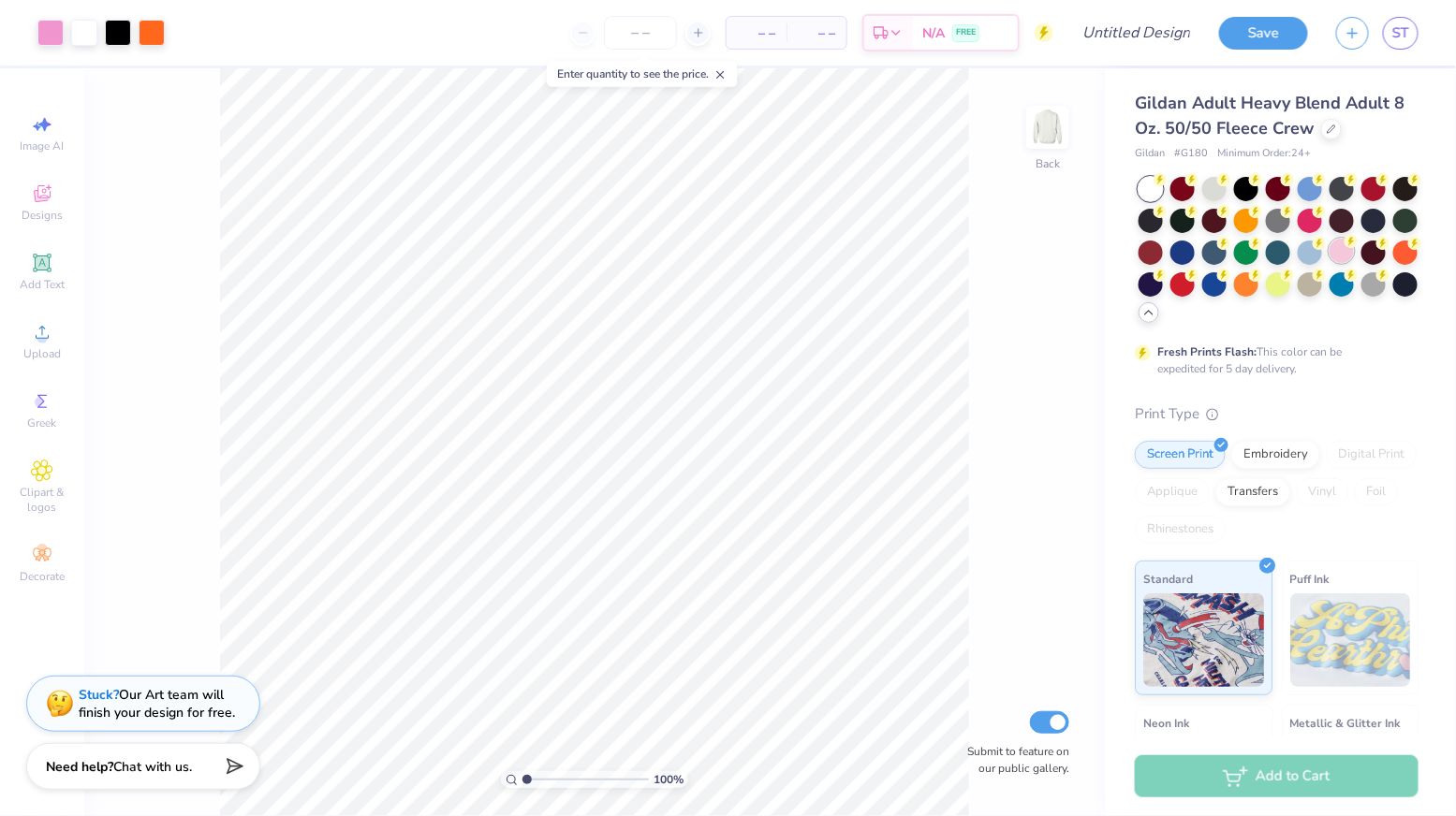 click at bounding box center (1342, 251) 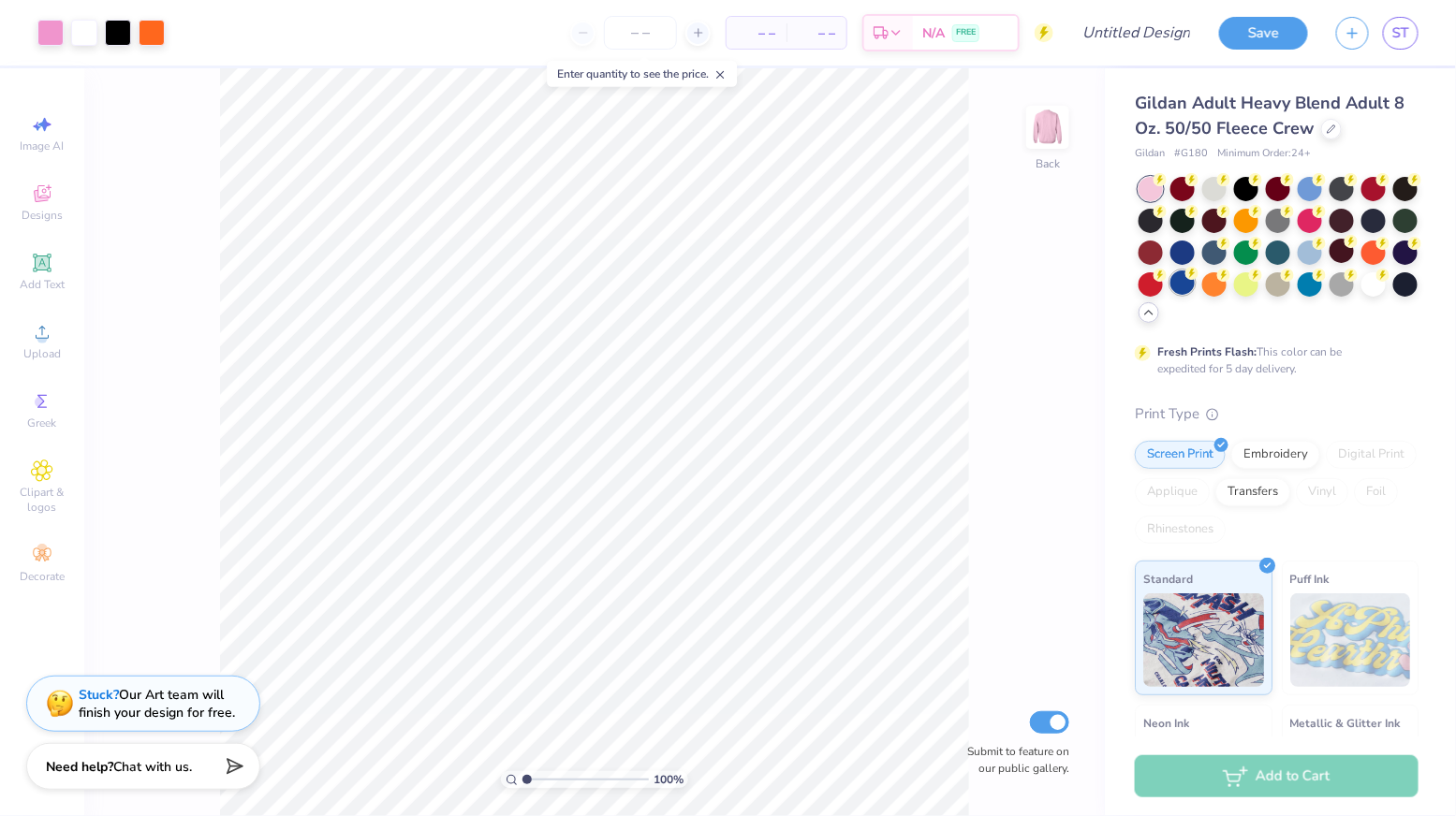 click at bounding box center (1183, 283) 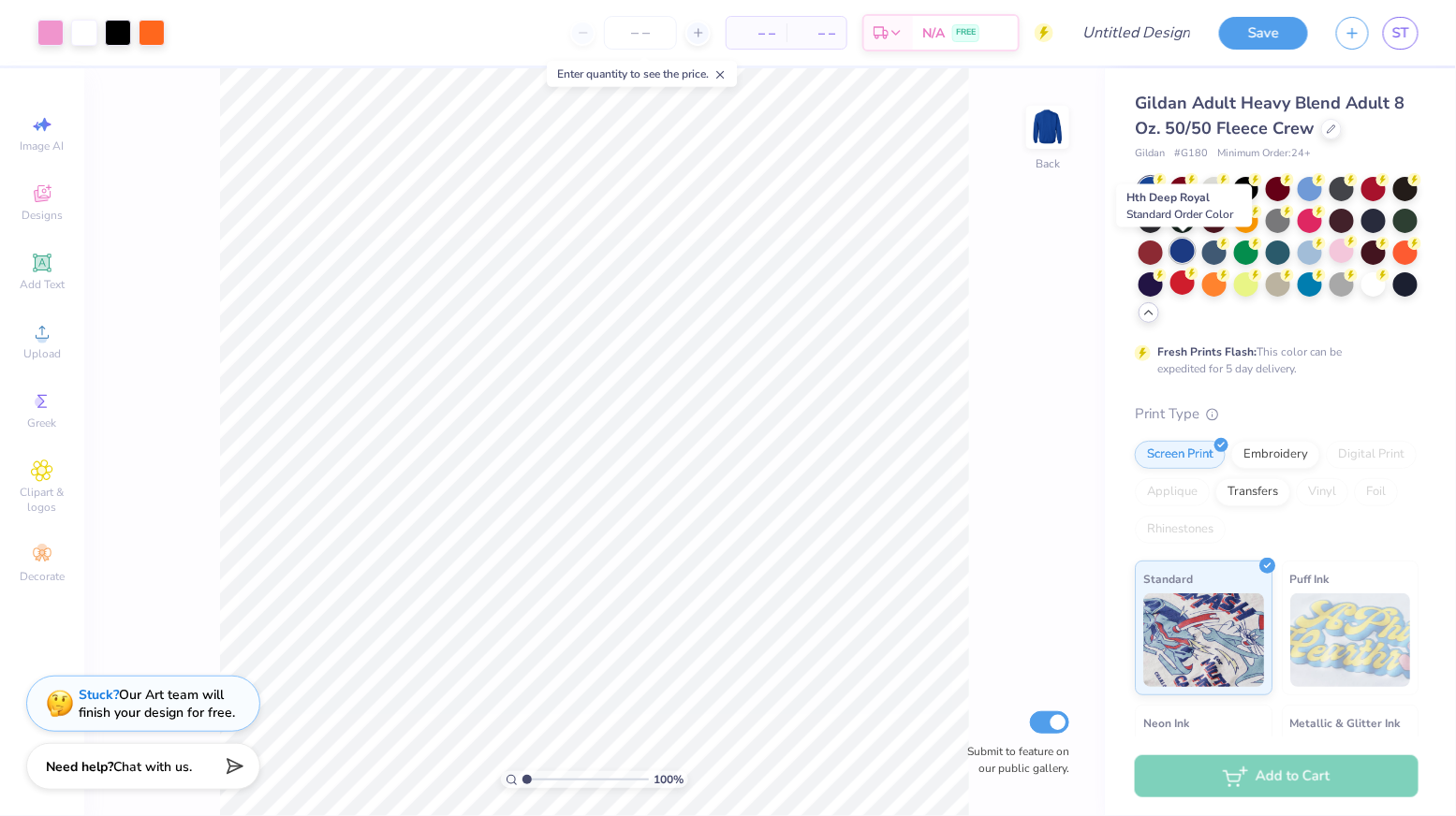 click at bounding box center [1183, 251] 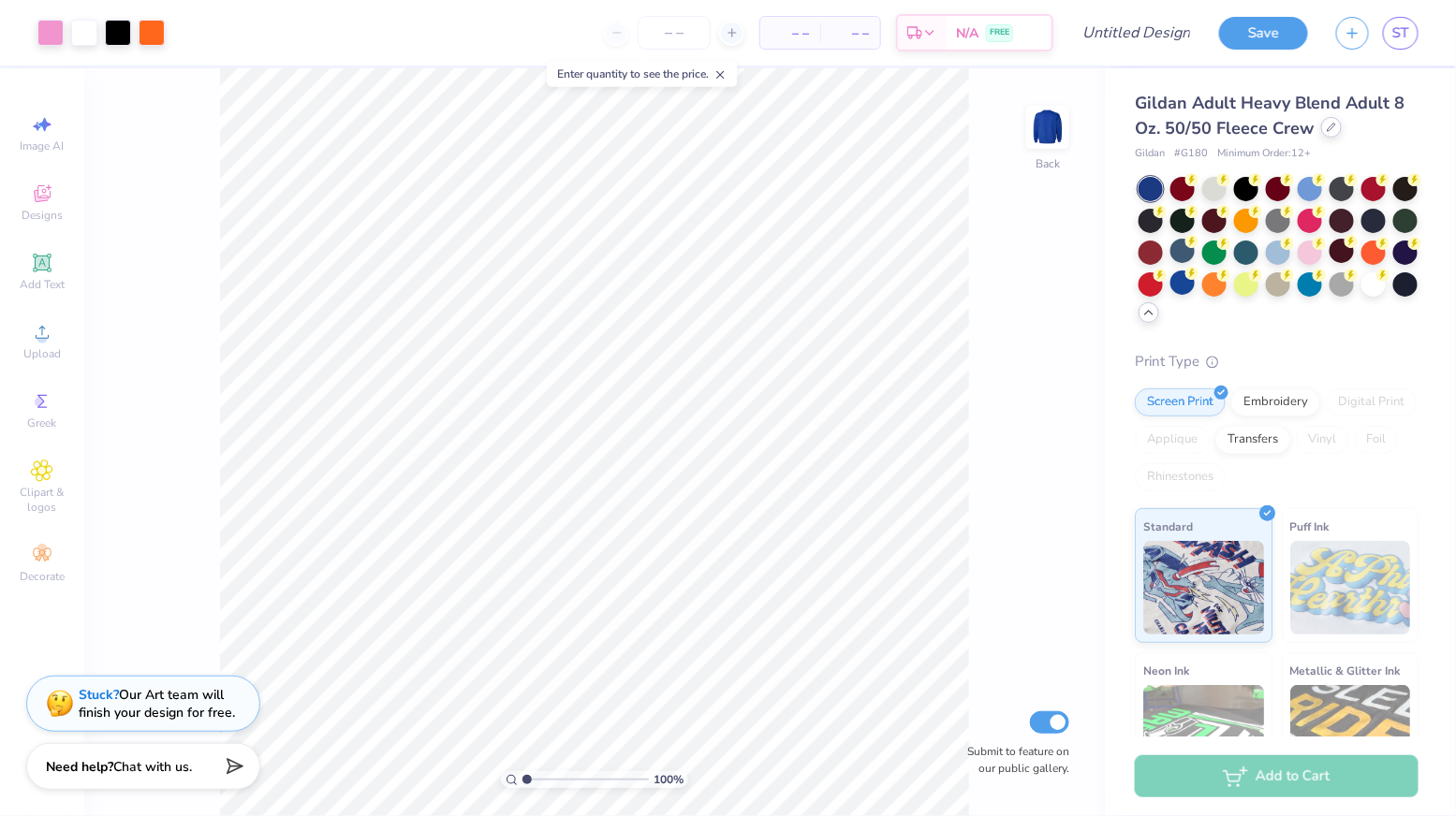 click at bounding box center [1331, 127] 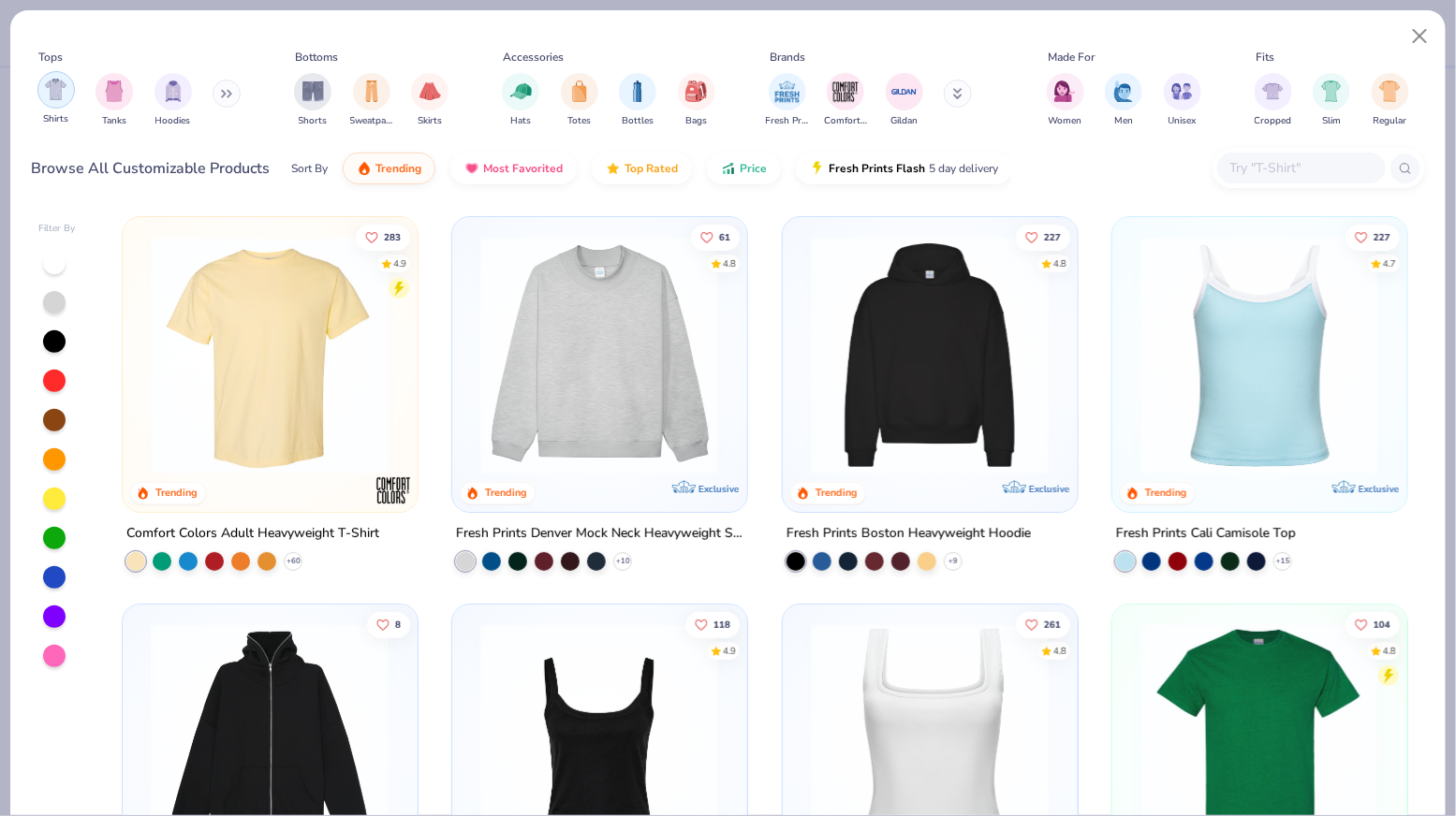 click at bounding box center [55, 89] 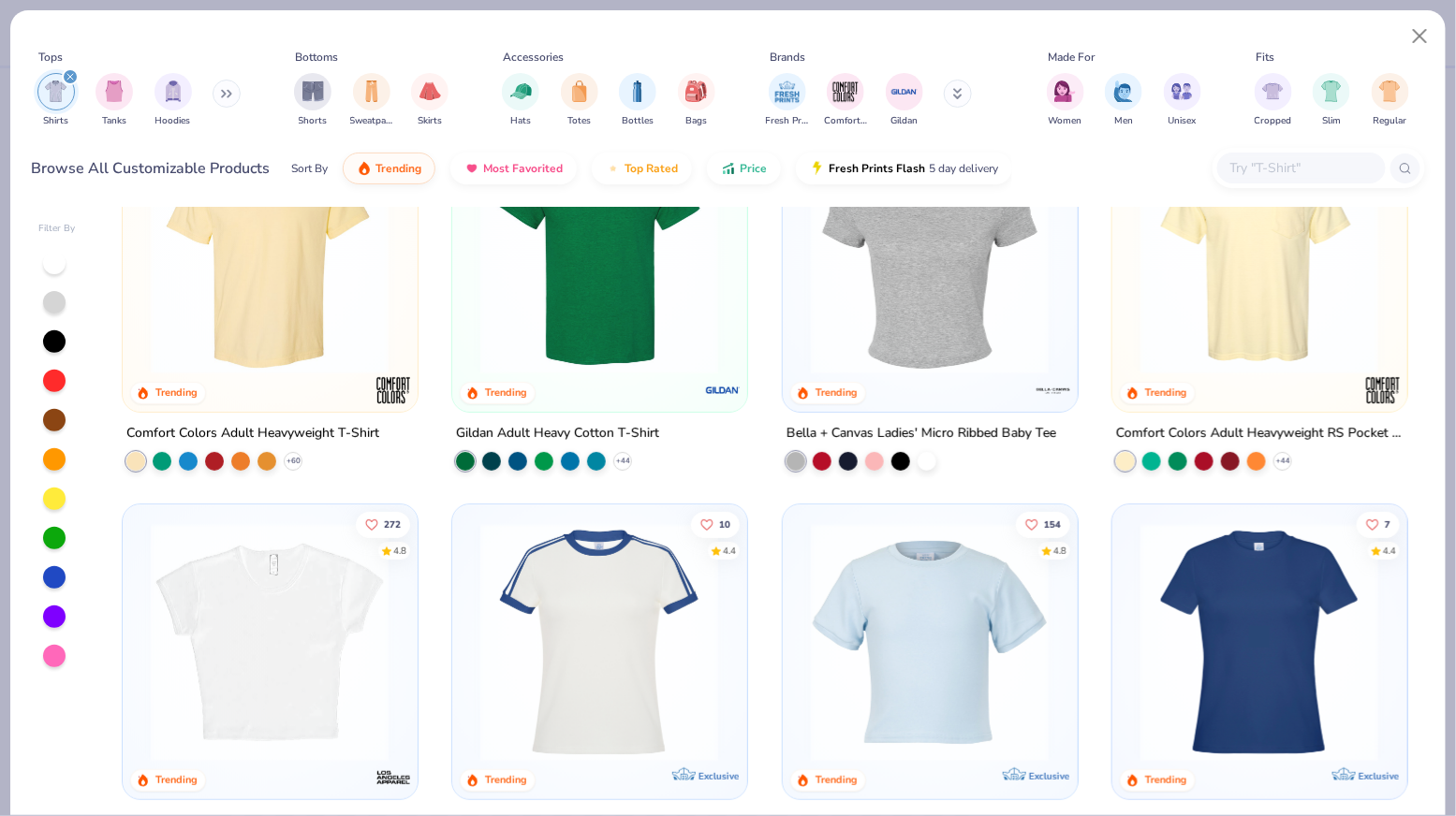 scroll, scrollTop: 97, scrollLeft: 0, axis: vertical 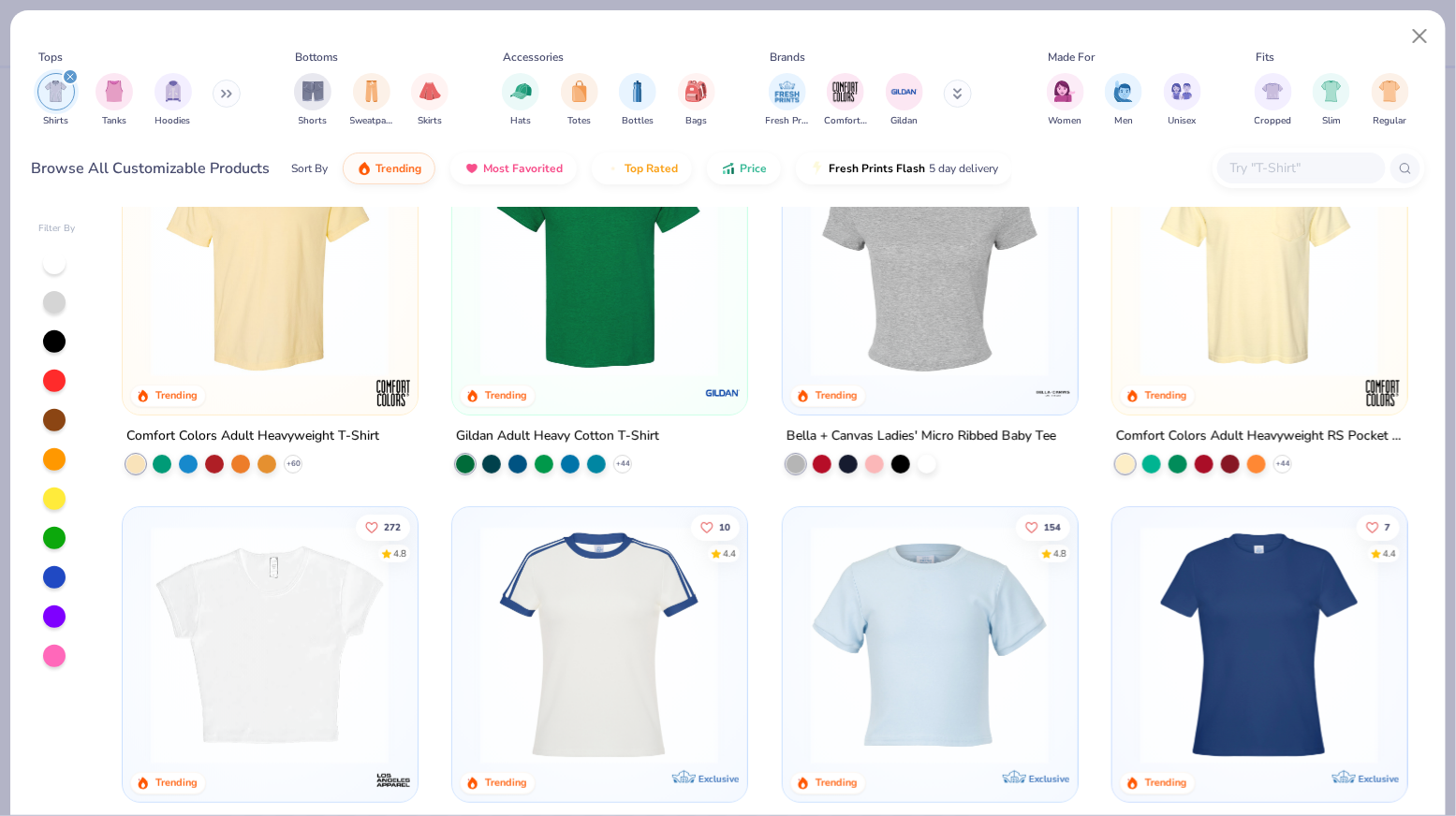click at bounding box center [270, 644] 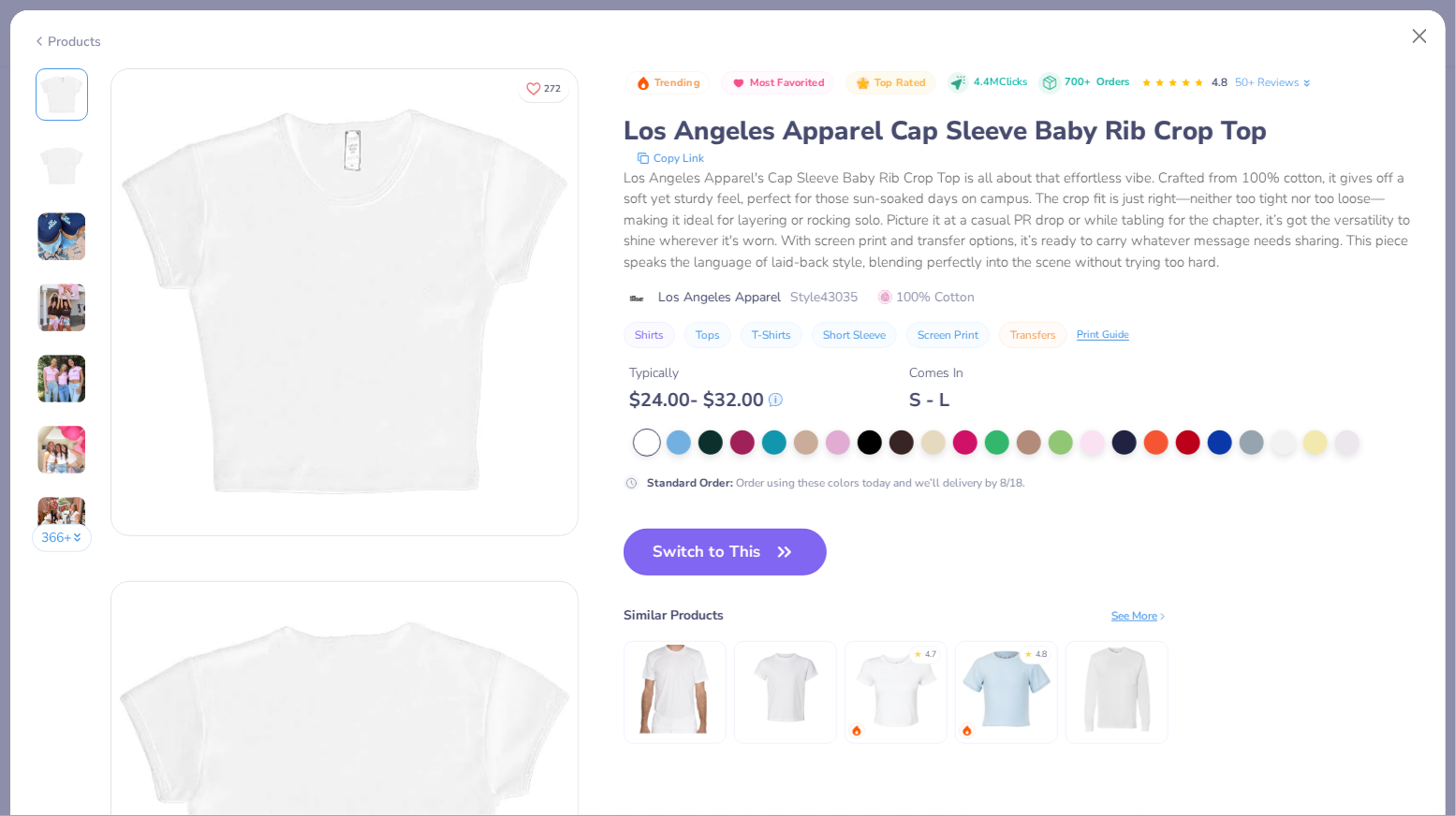 click on "Switch to This" at bounding box center [725, 552] 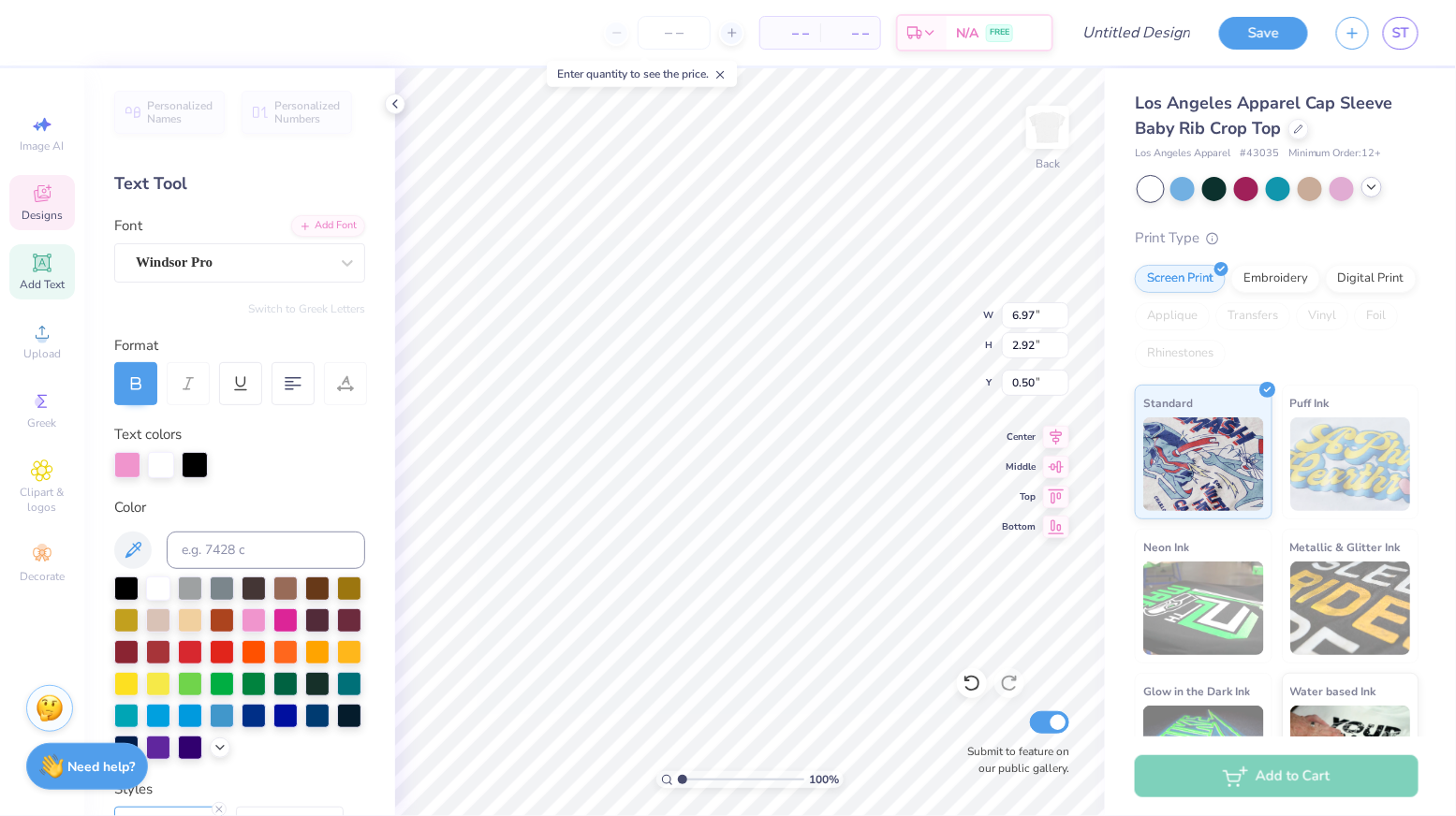 scroll, scrollTop: 0, scrollLeft: 0, axis: both 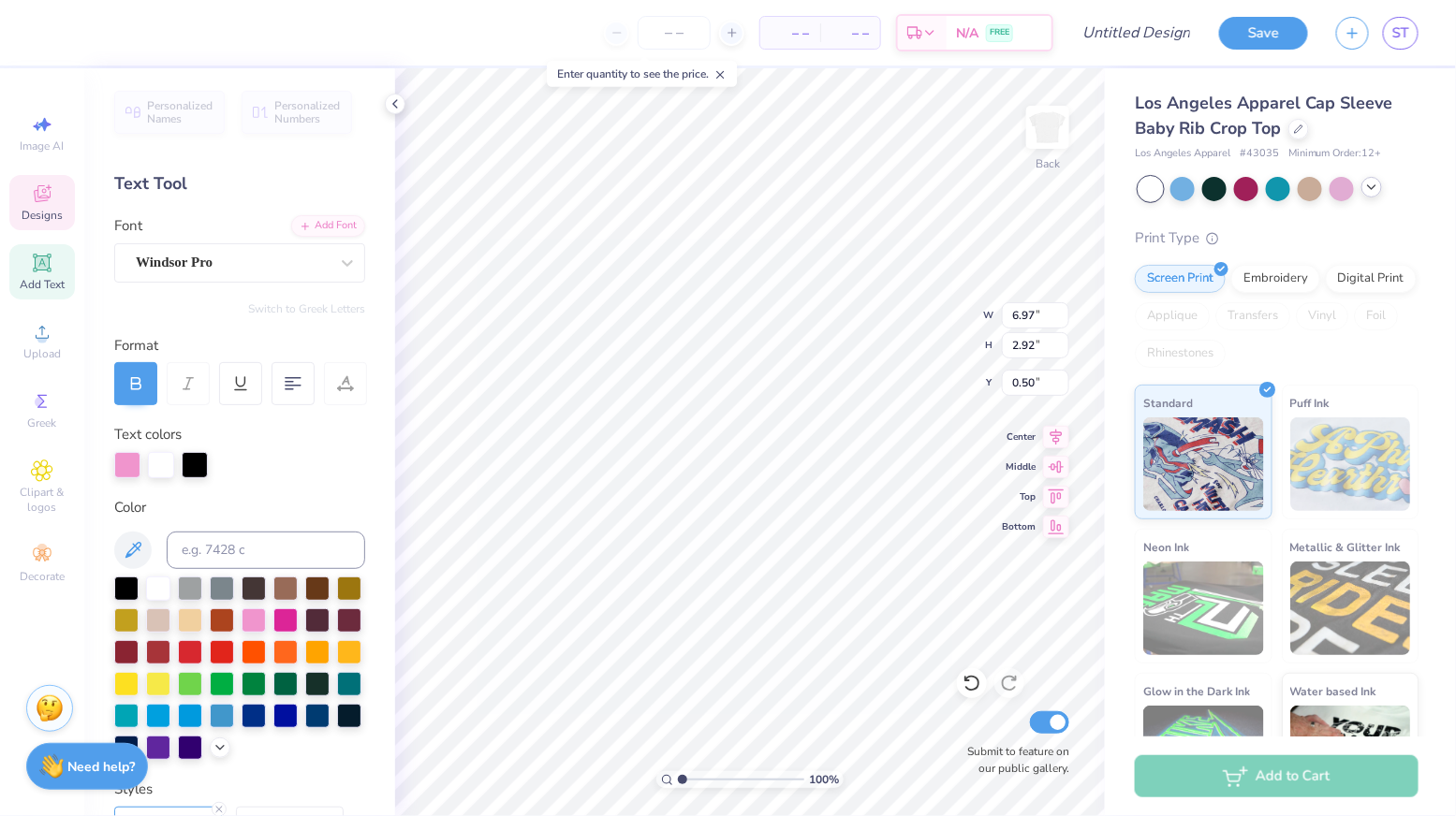 type on "1.57" 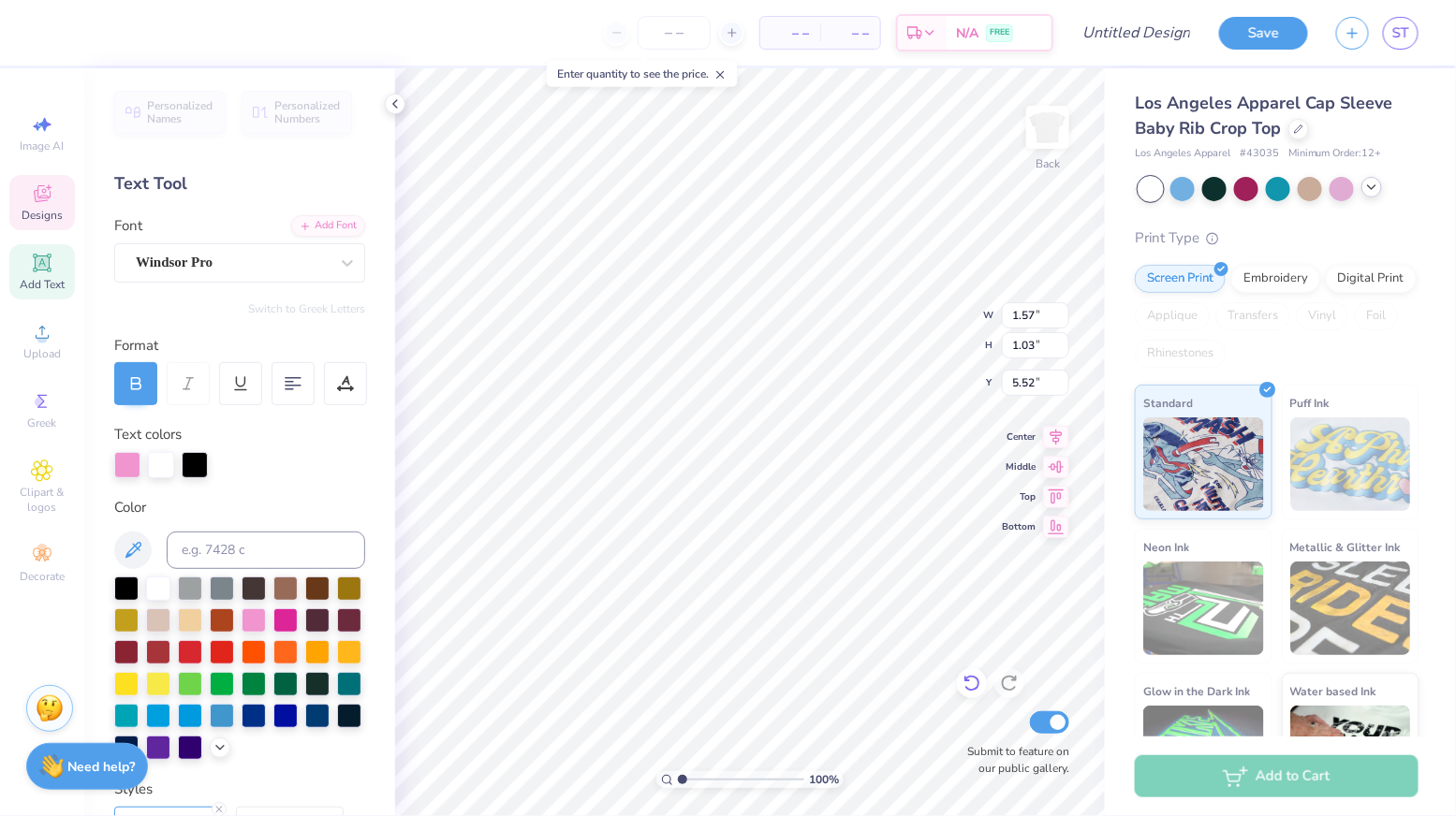 click 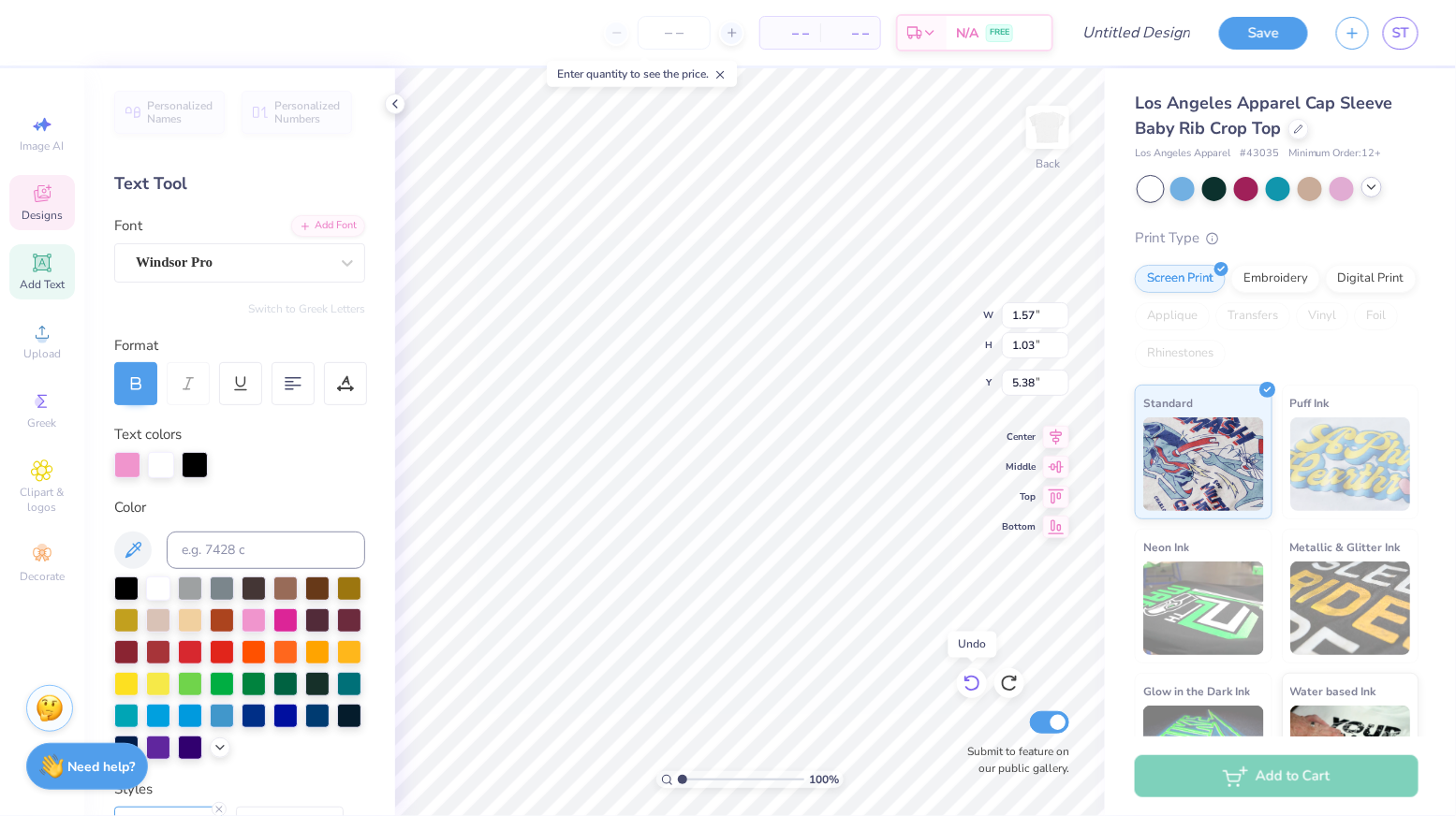 click 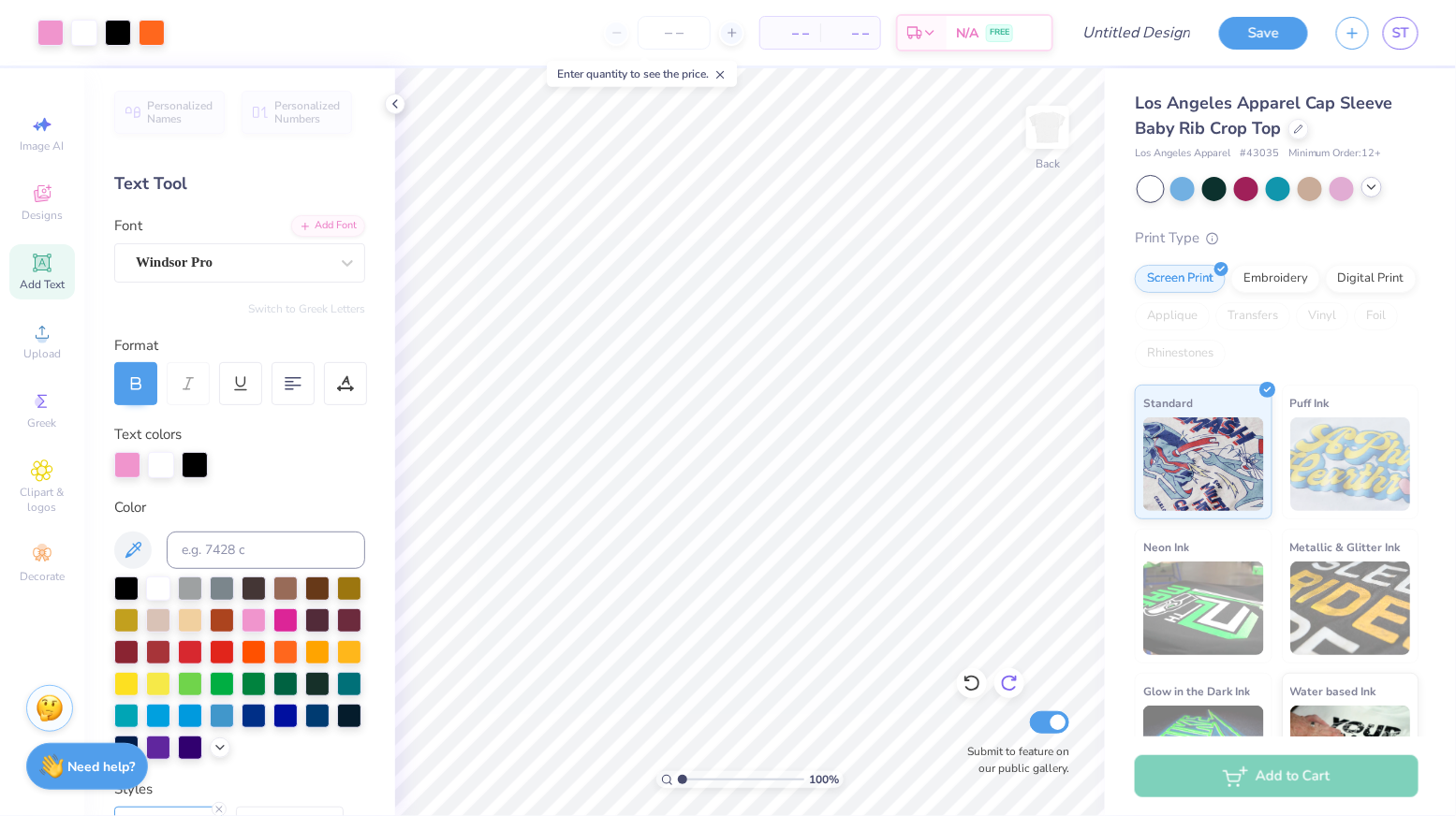 click 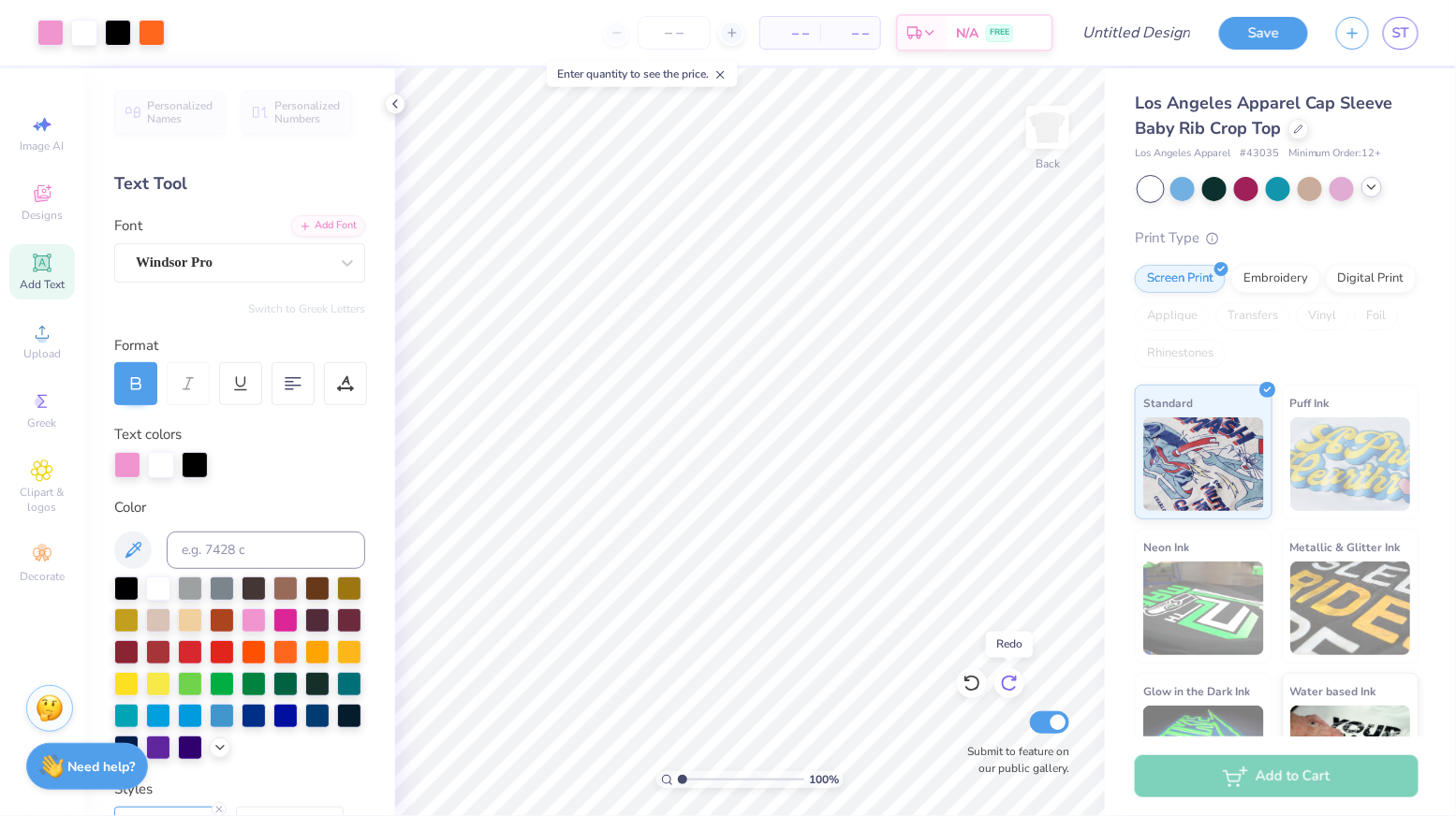 click 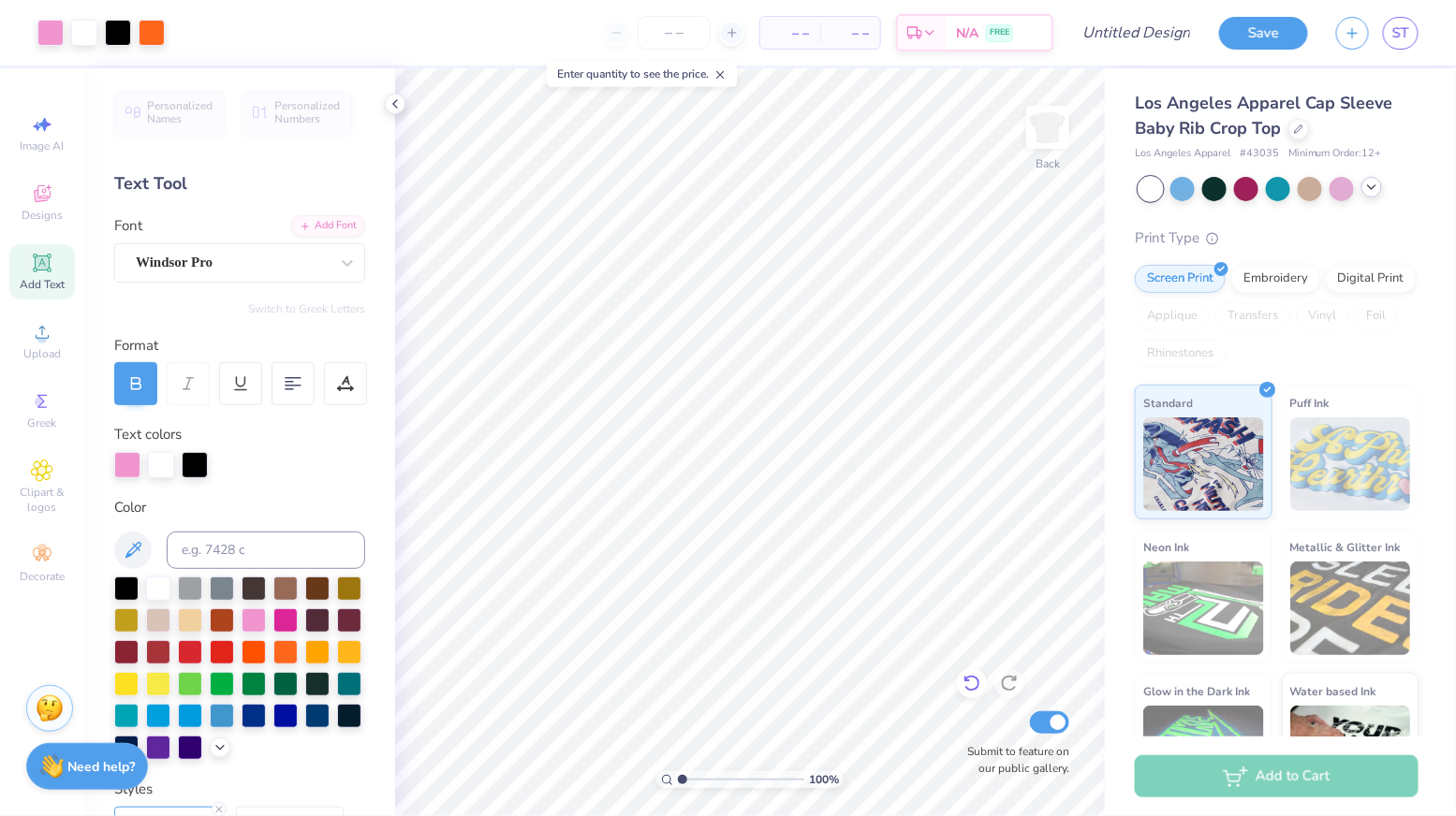 click 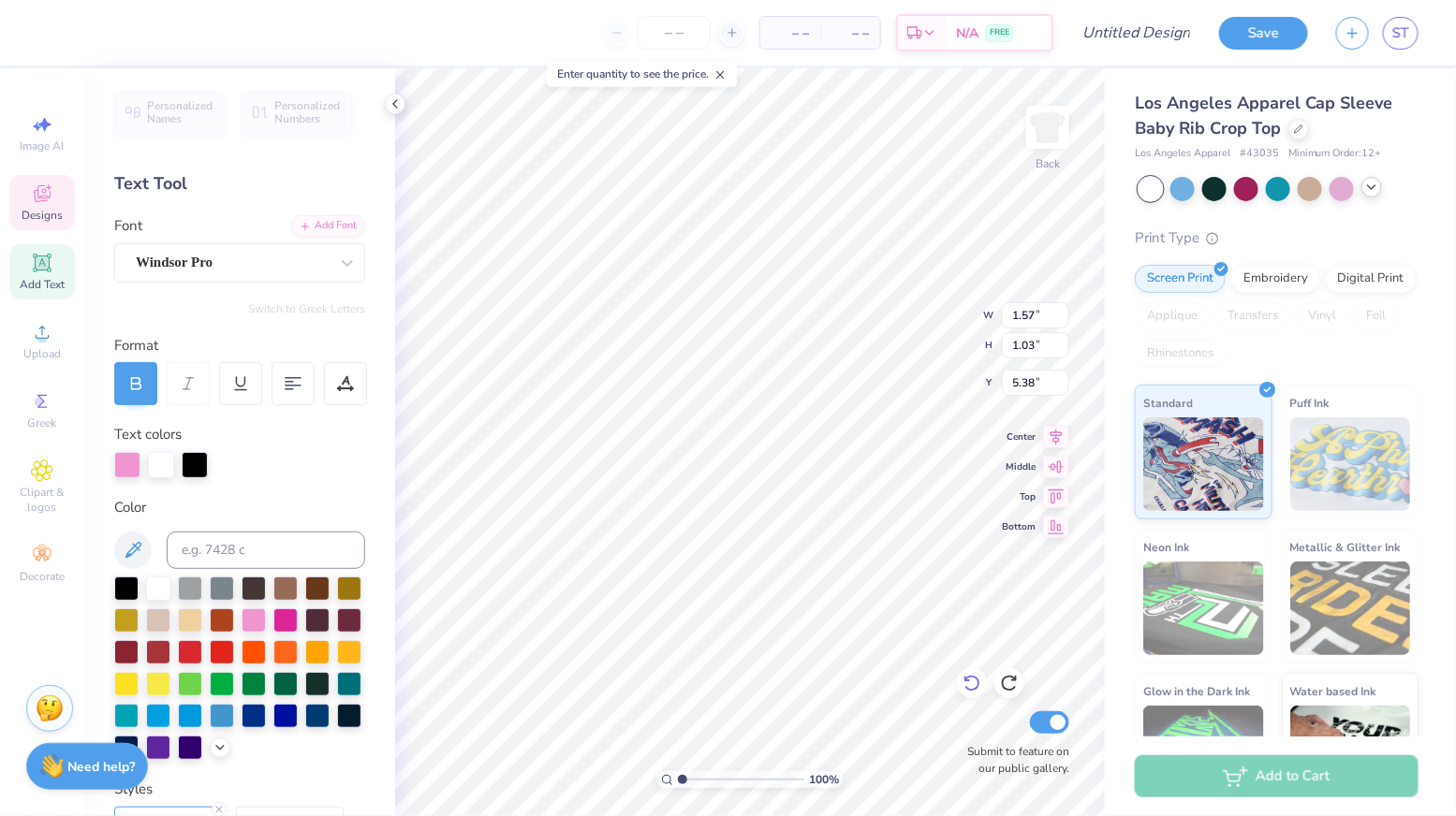 type on "18" 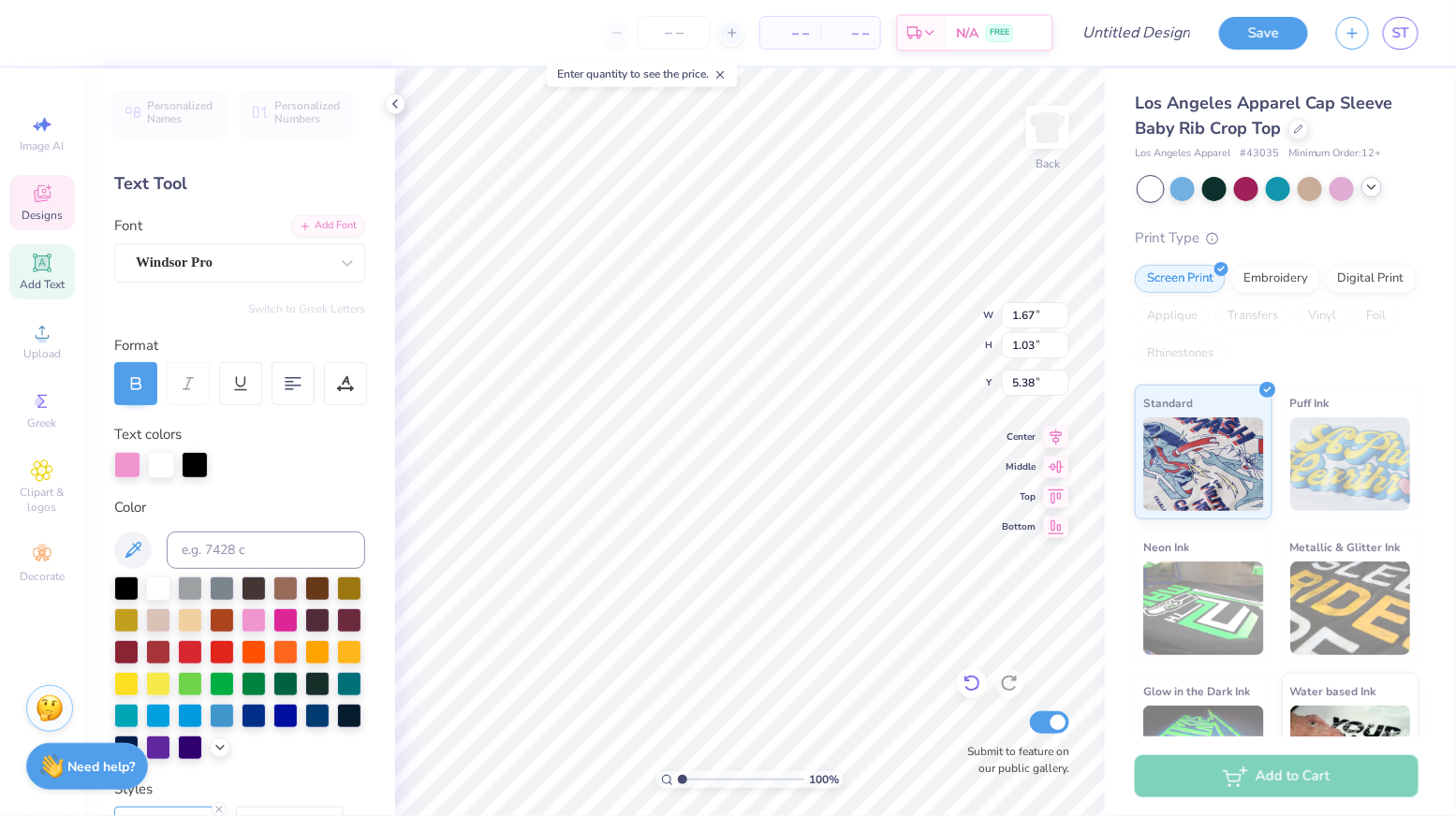 type on "0" 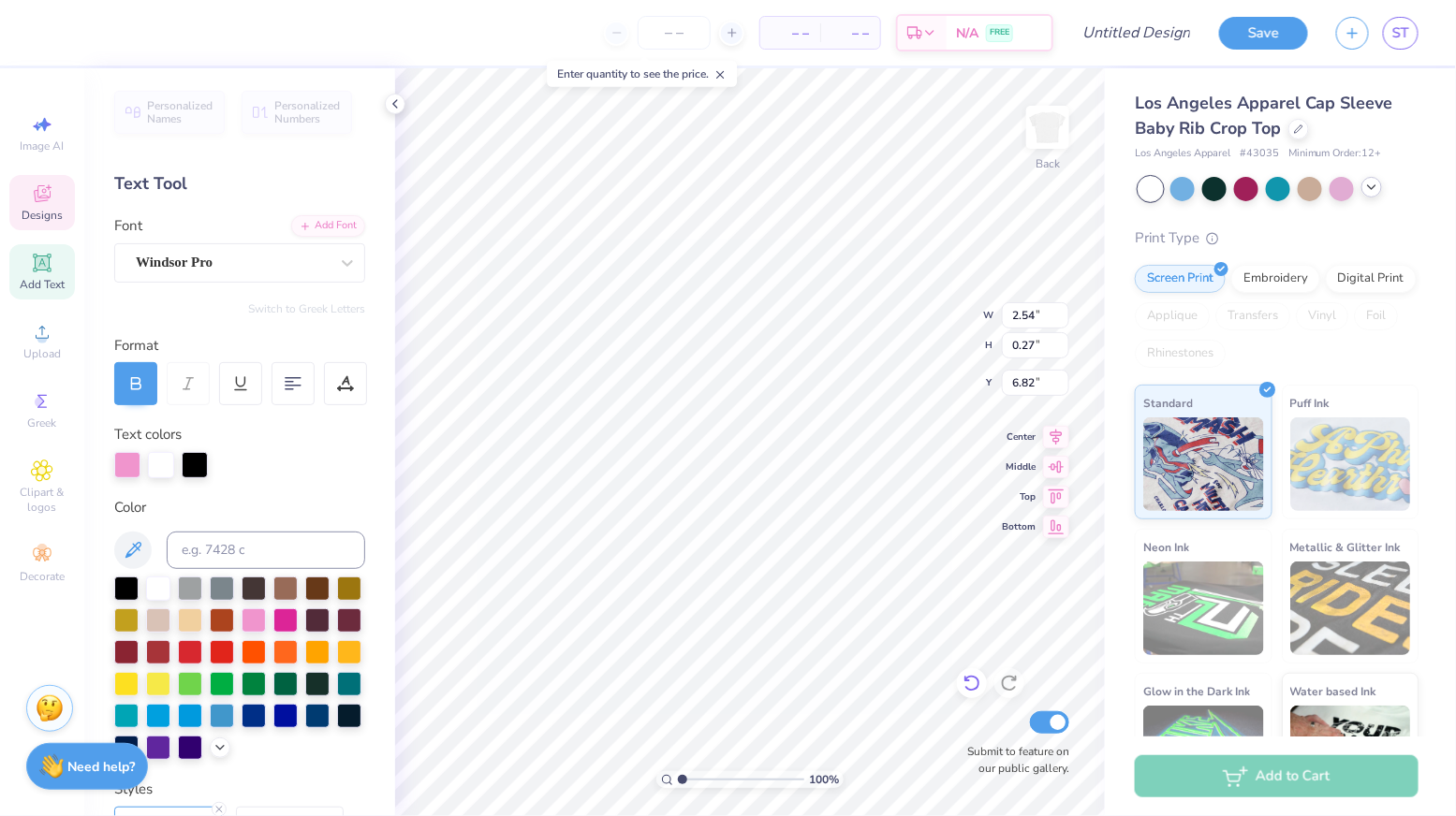 type on "2.54" 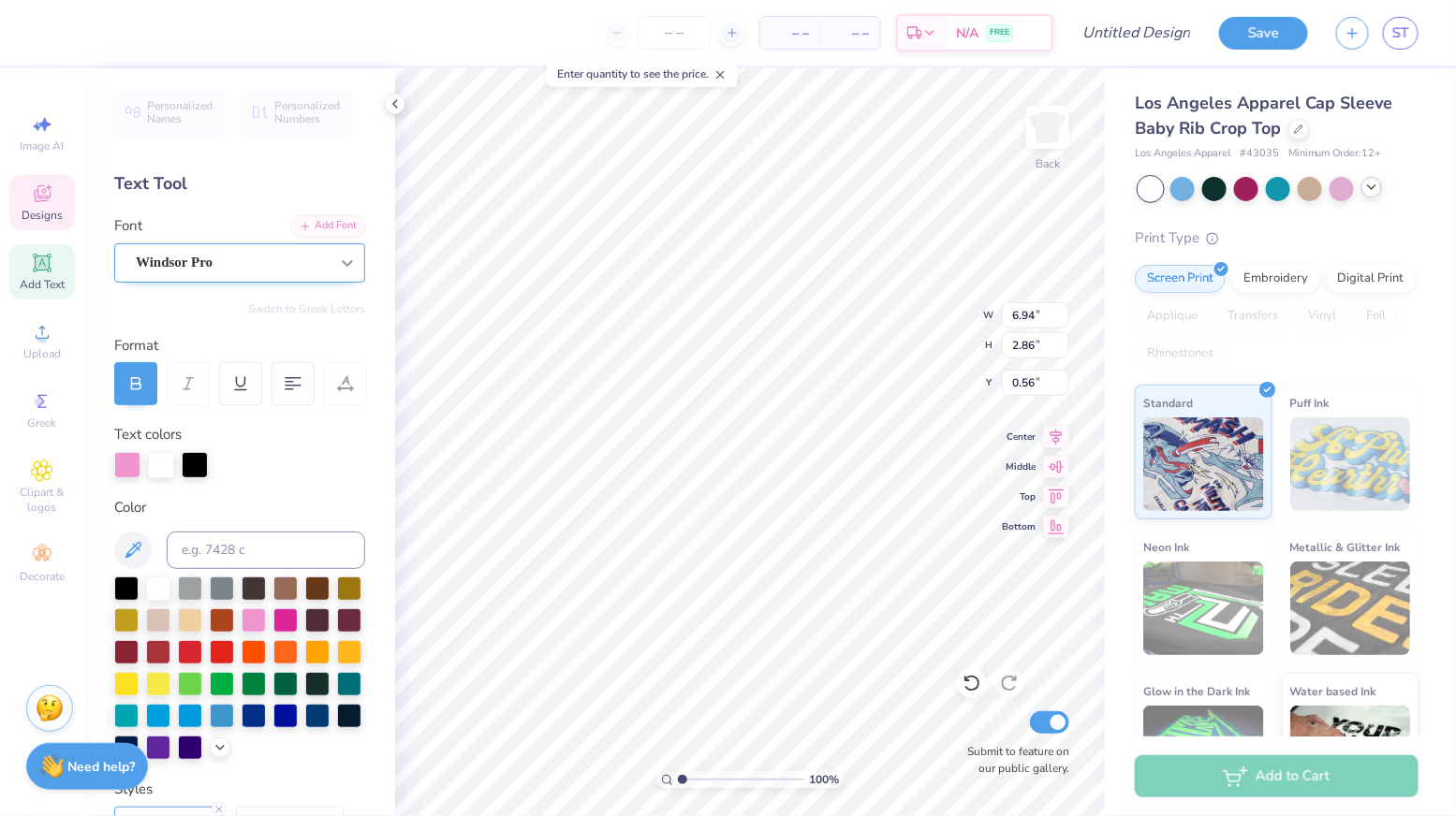 click at bounding box center [347, 263] 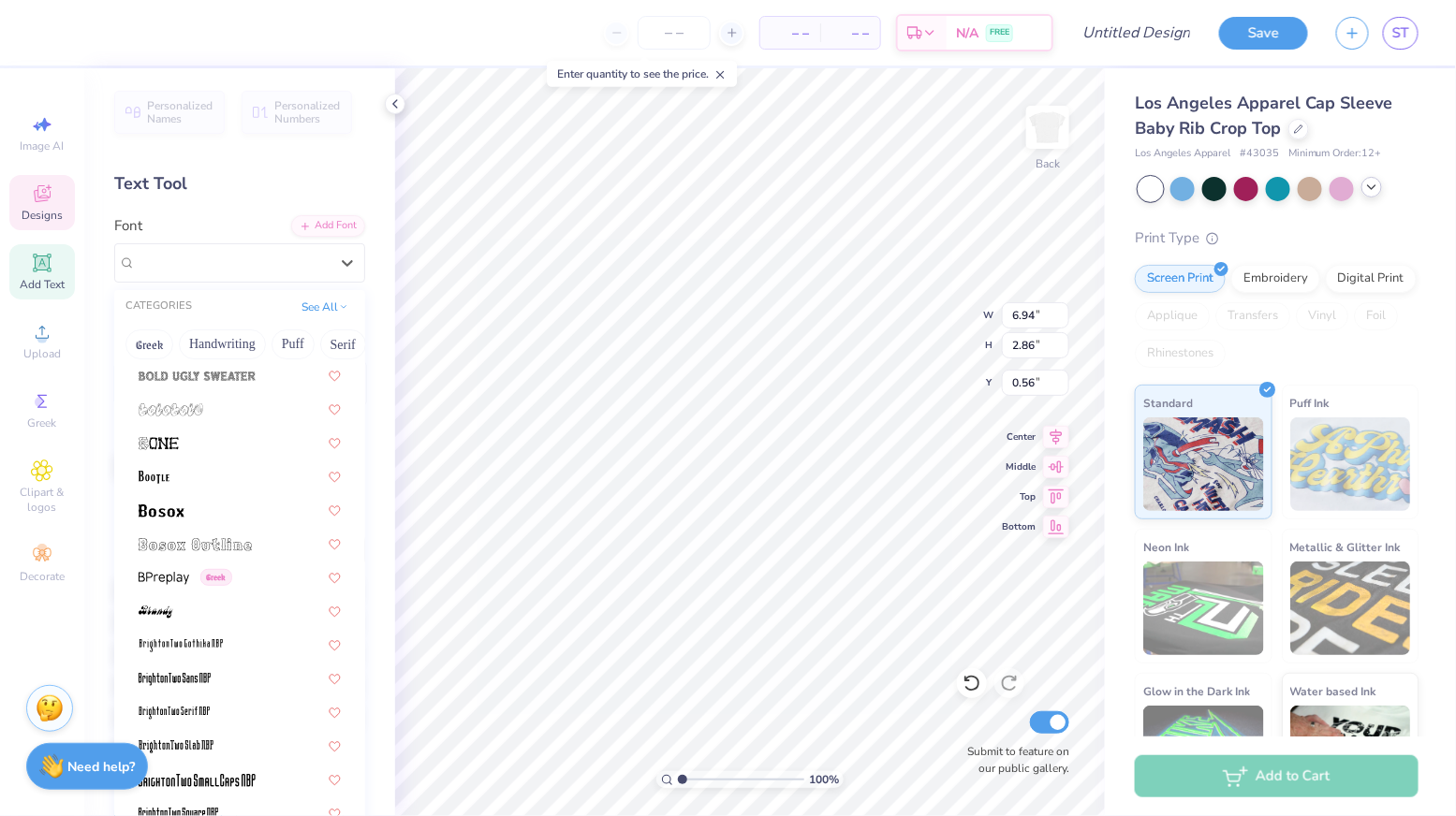 scroll, scrollTop: 1355, scrollLeft: 0, axis: vertical 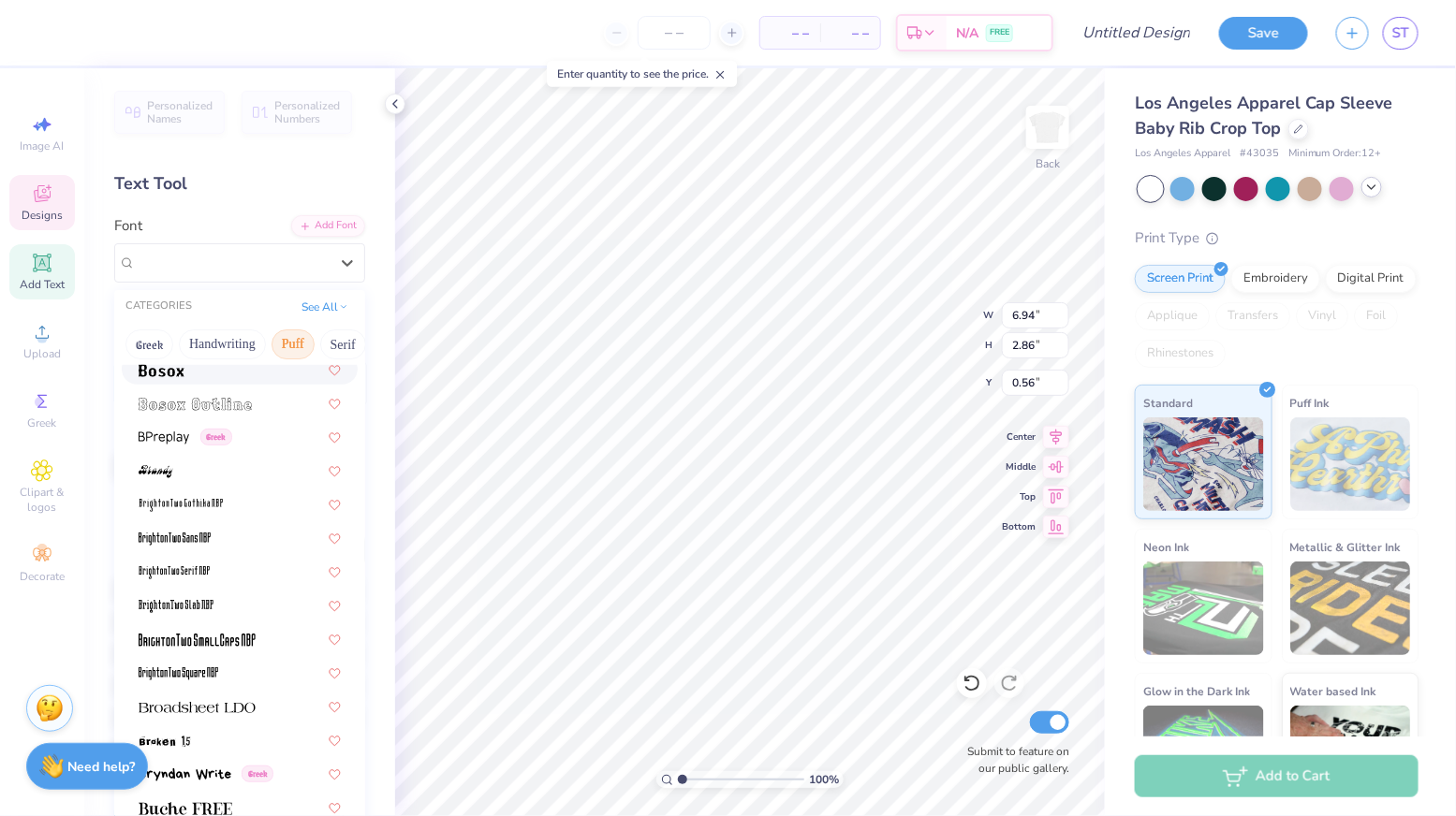 click on "Puff" at bounding box center (293, 344) 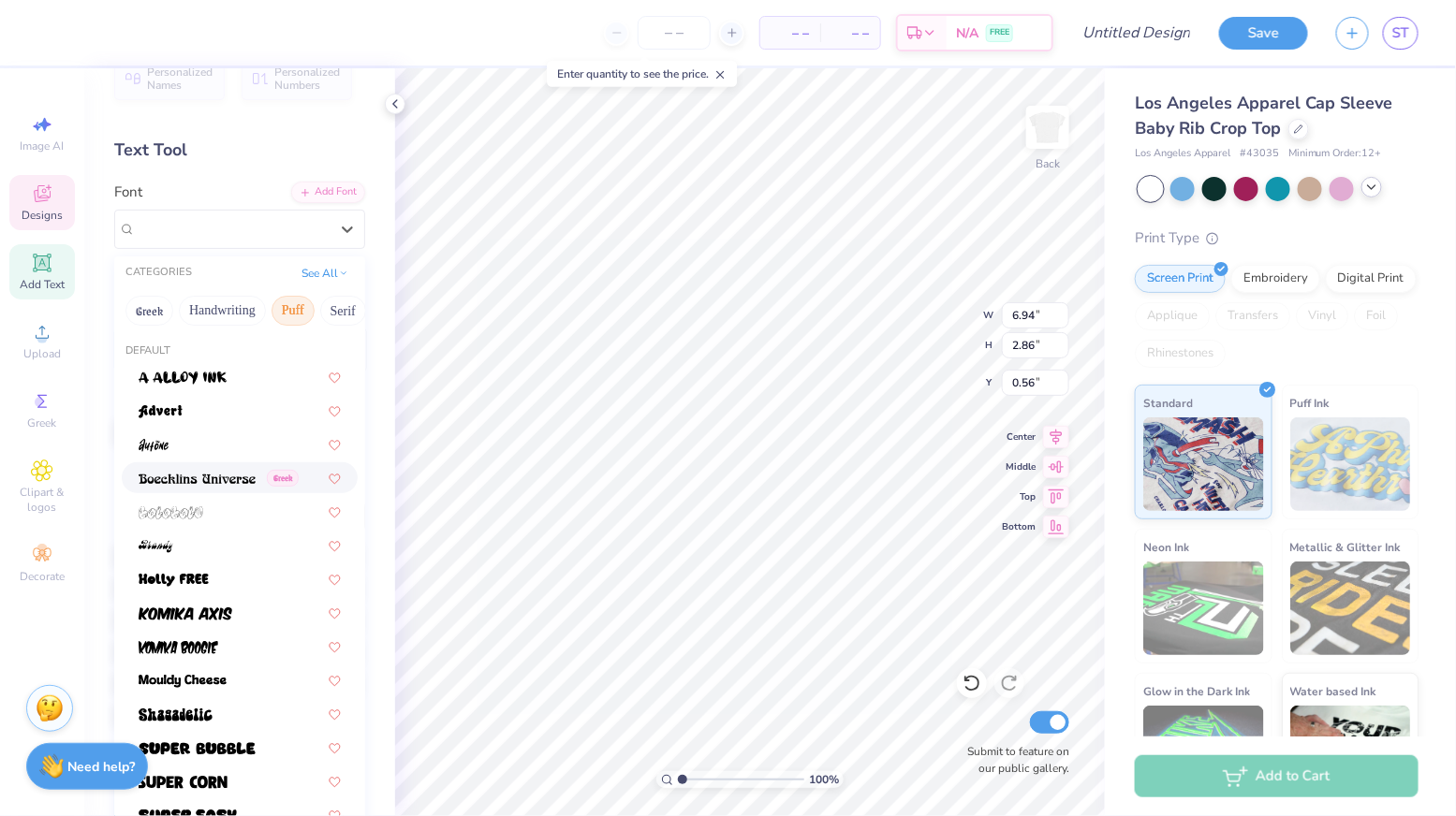 scroll, scrollTop: 31, scrollLeft: 0, axis: vertical 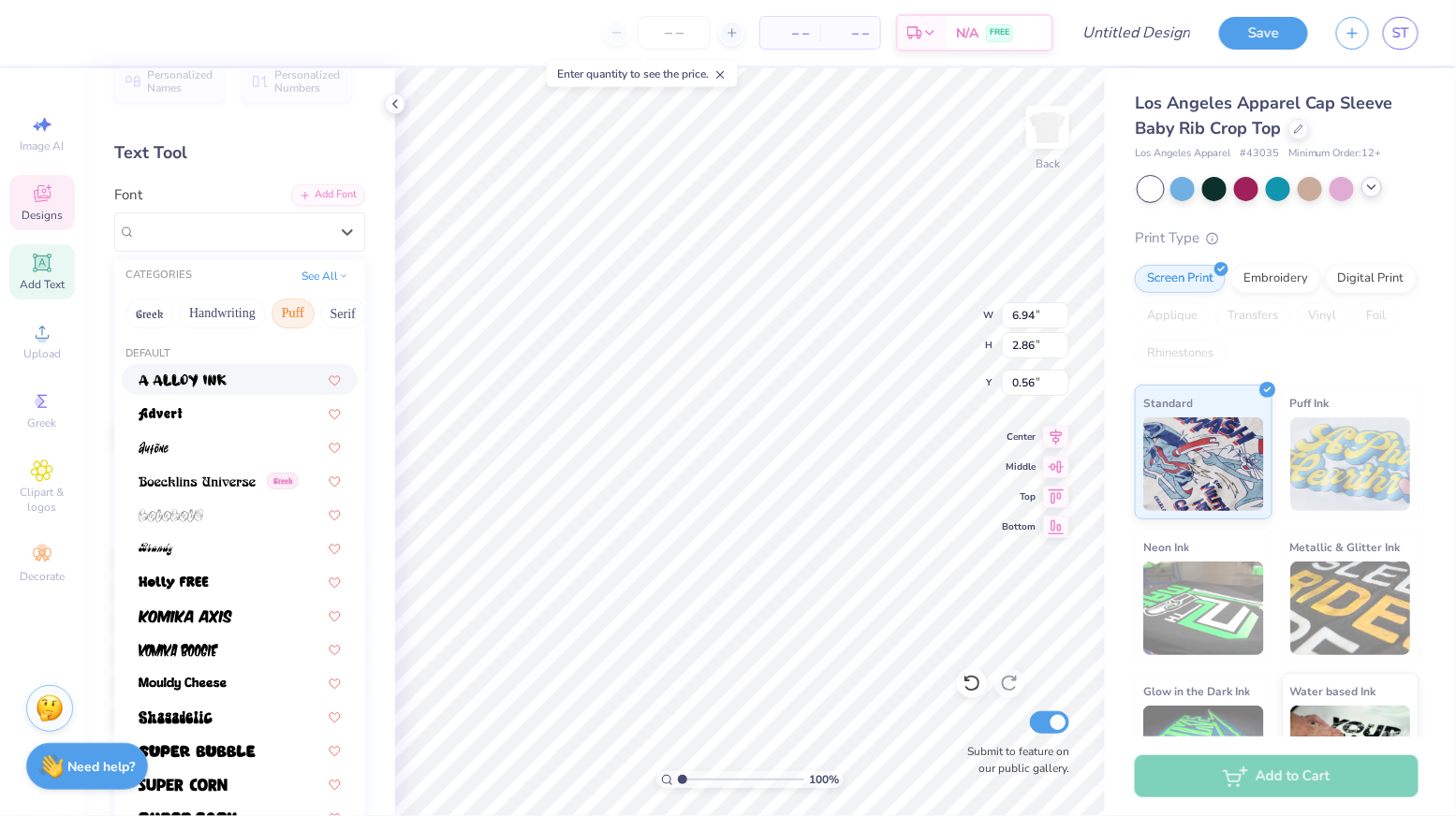 click on "Puff" at bounding box center [293, 313] 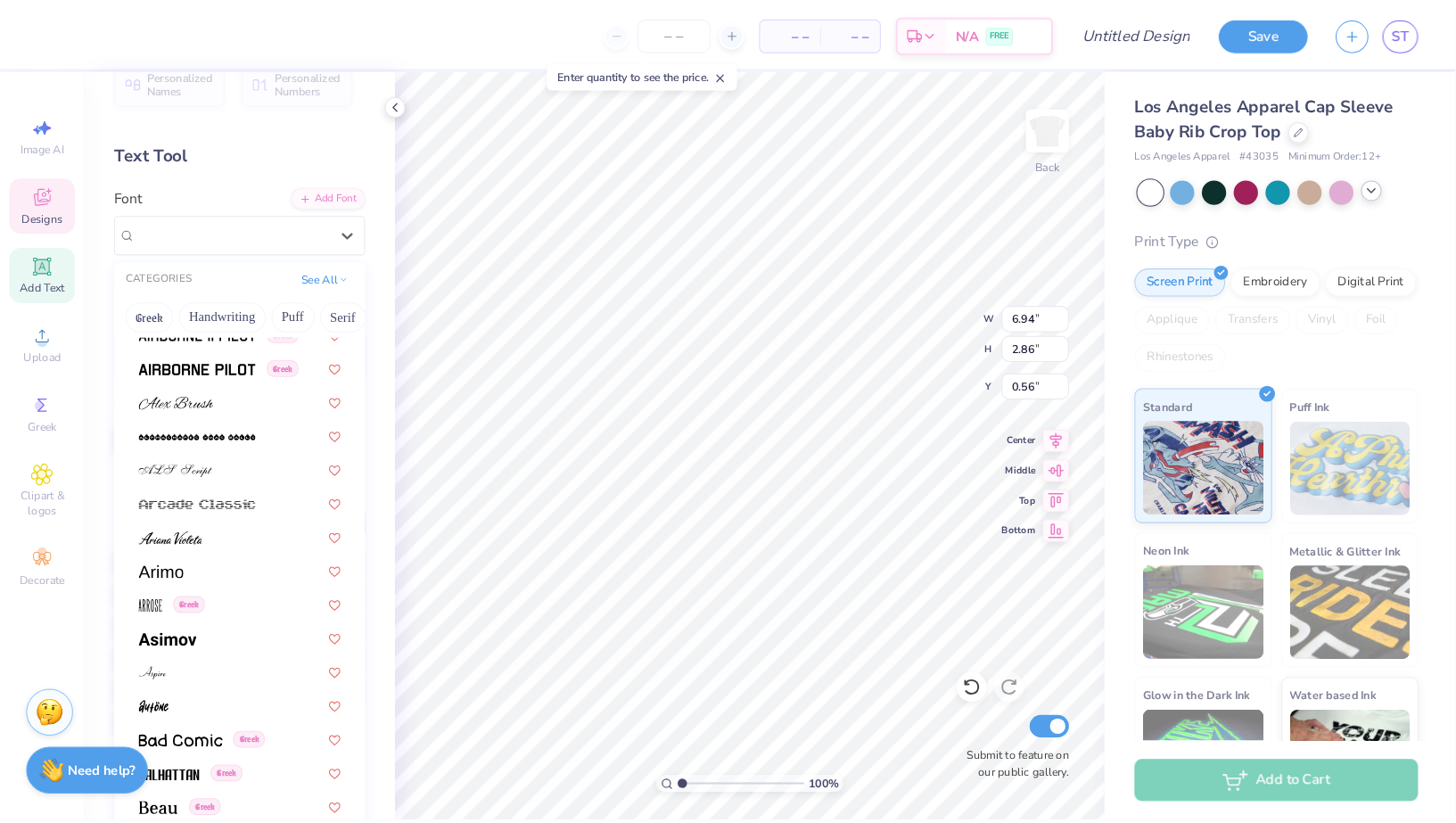 scroll, scrollTop: 481, scrollLeft: 0, axis: vertical 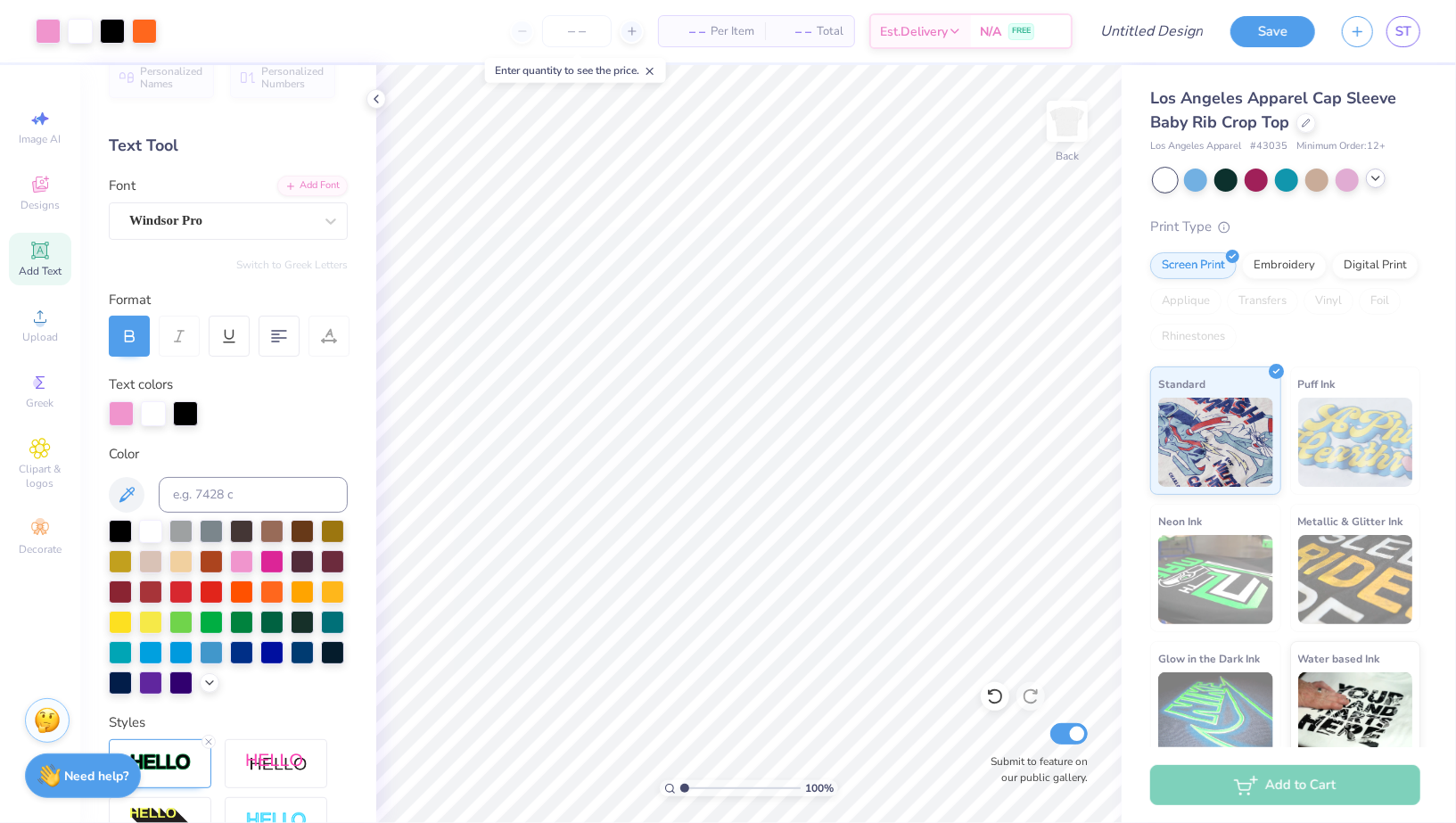 click 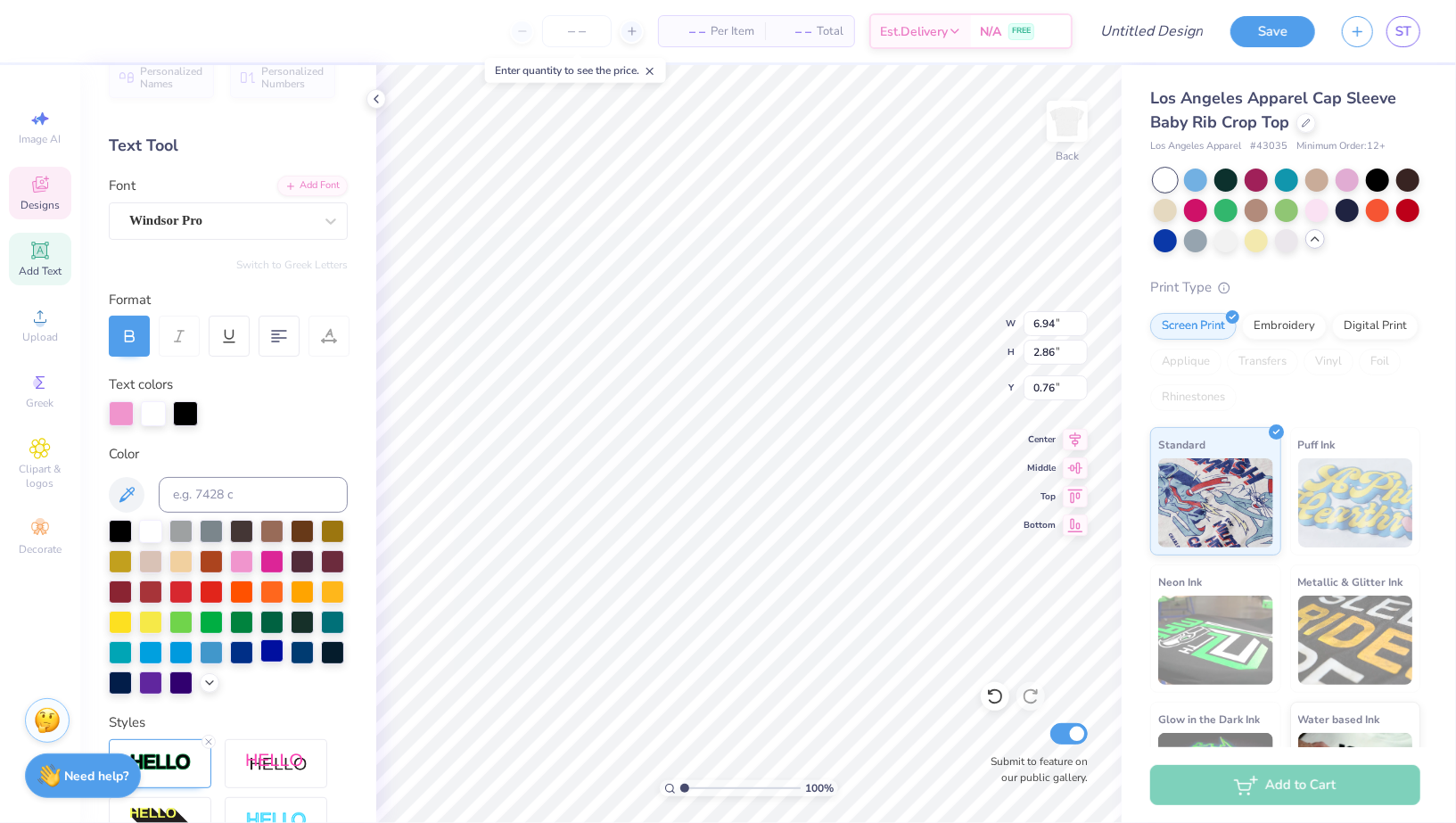 click at bounding box center (272, 651) 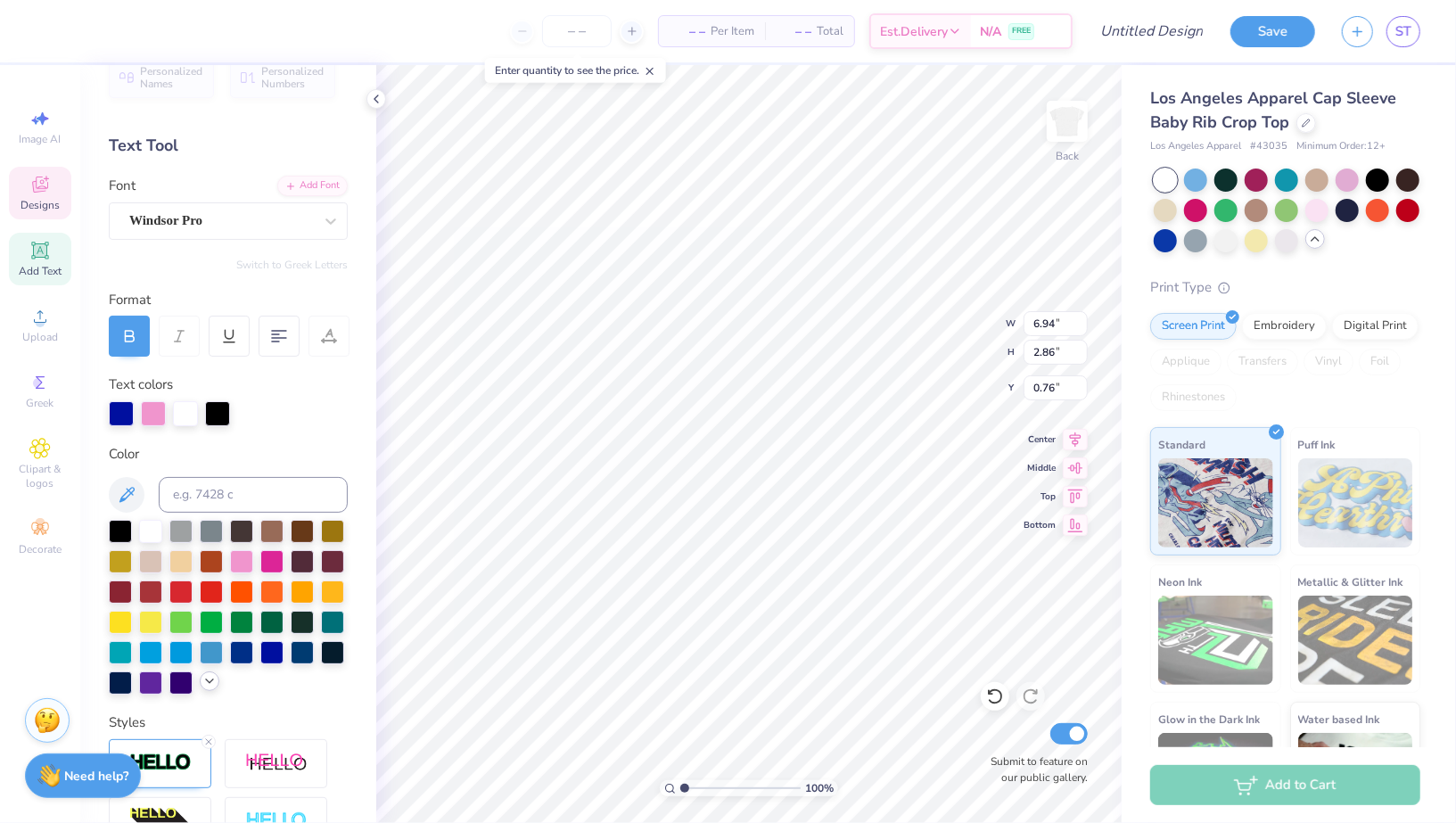 click 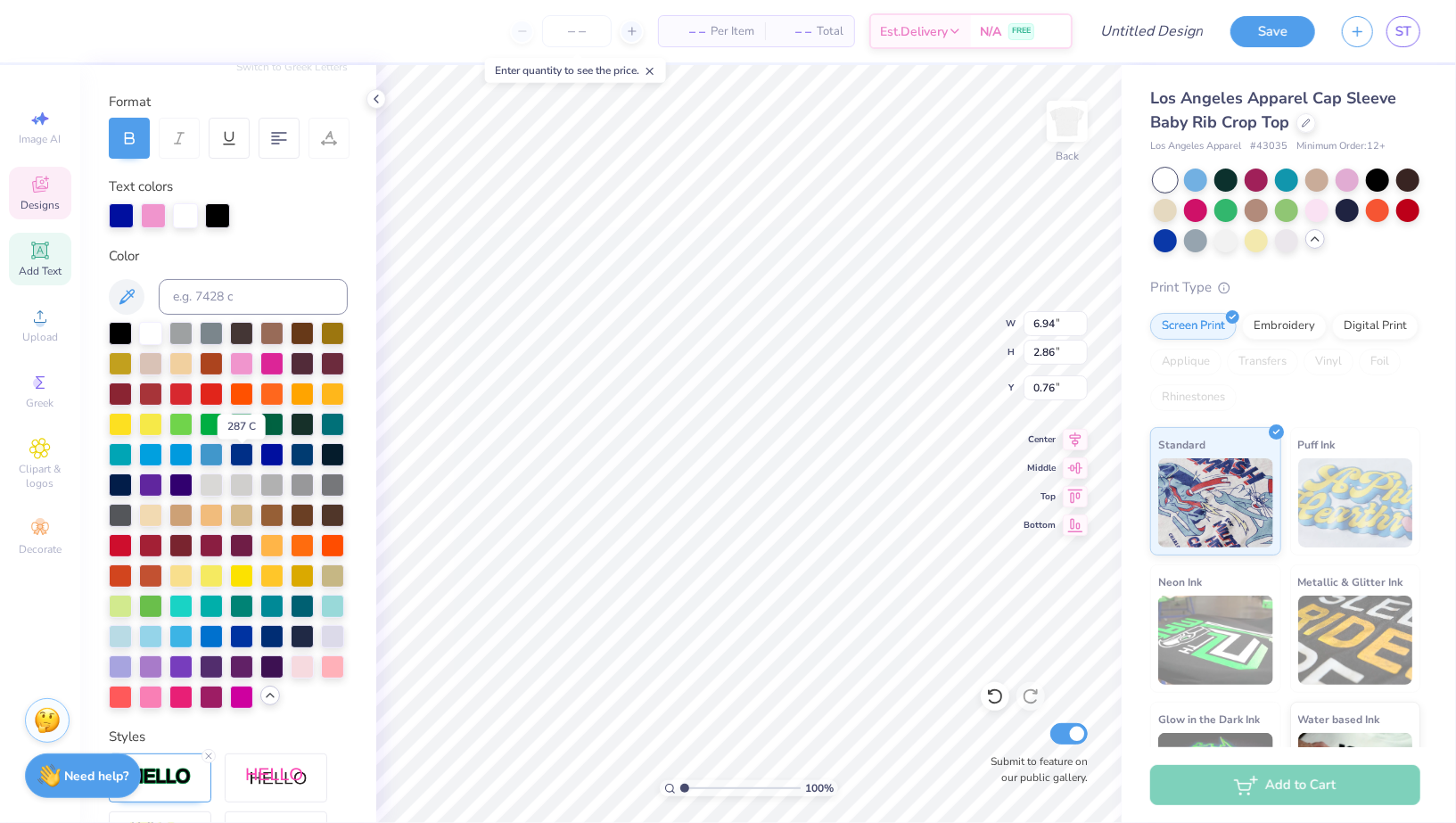 scroll, scrollTop: 290, scrollLeft: 0, axis: vertical 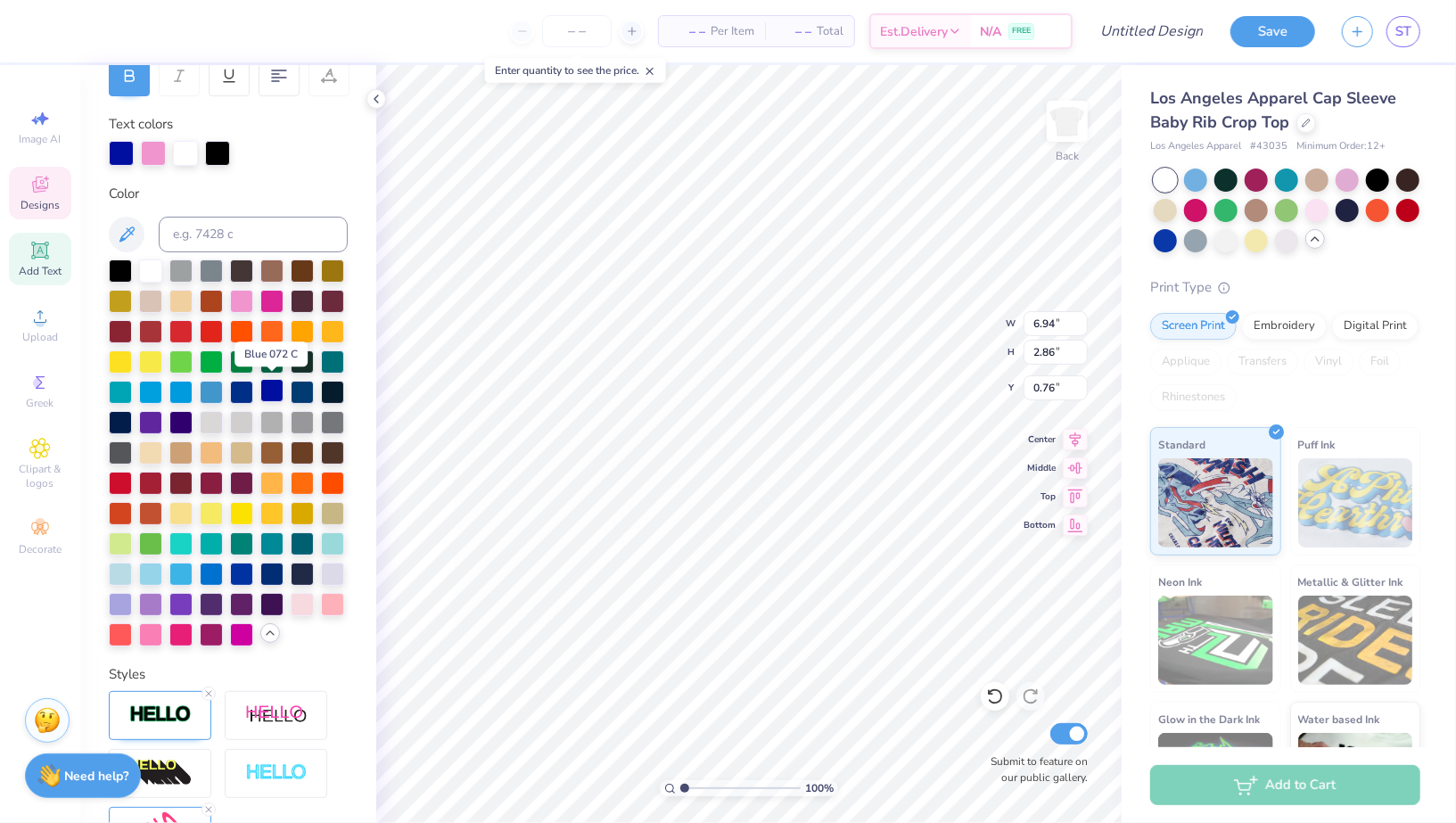 click at bounding box center (272, 391) 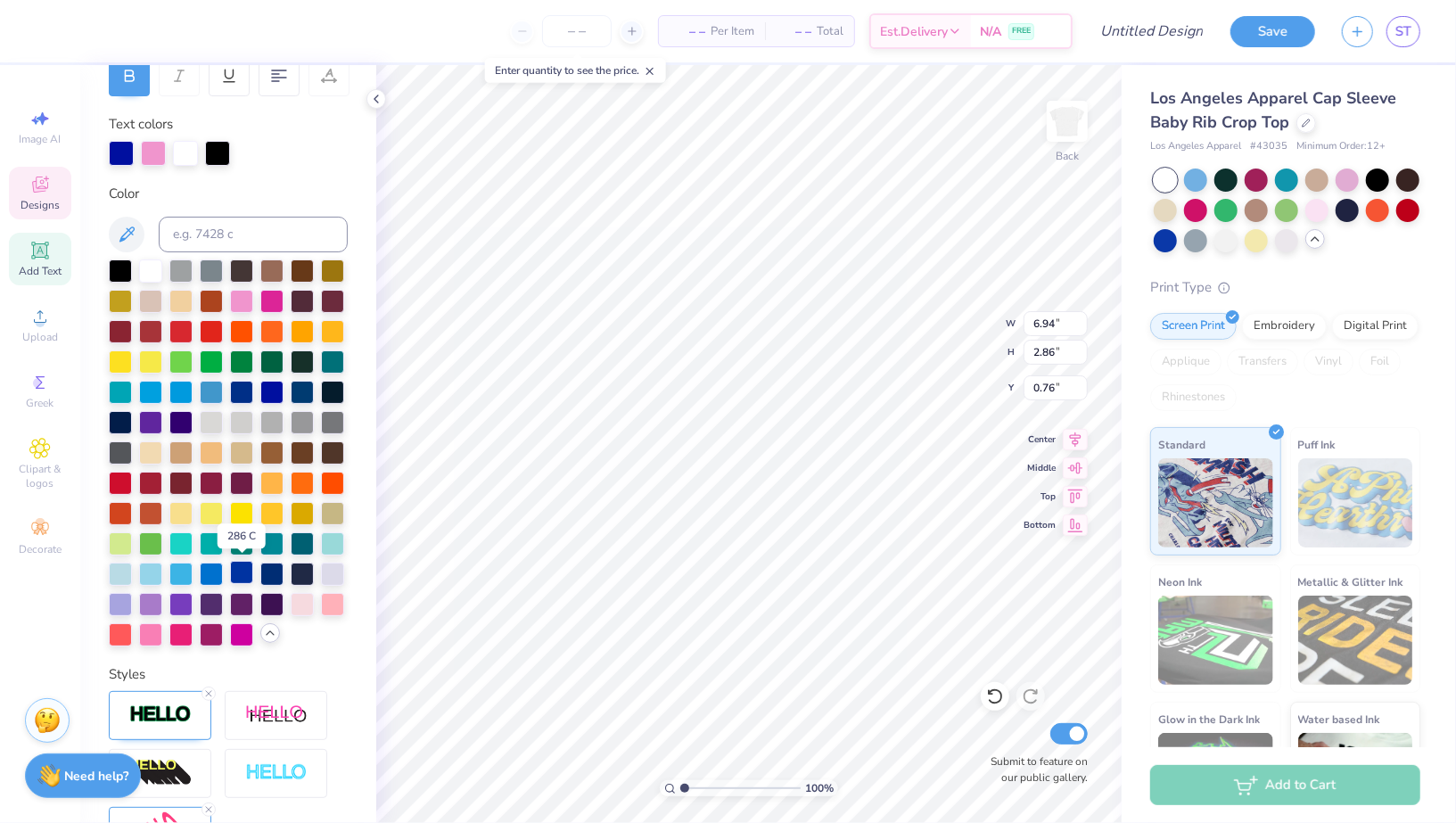 click at bounding box center (242, 572) 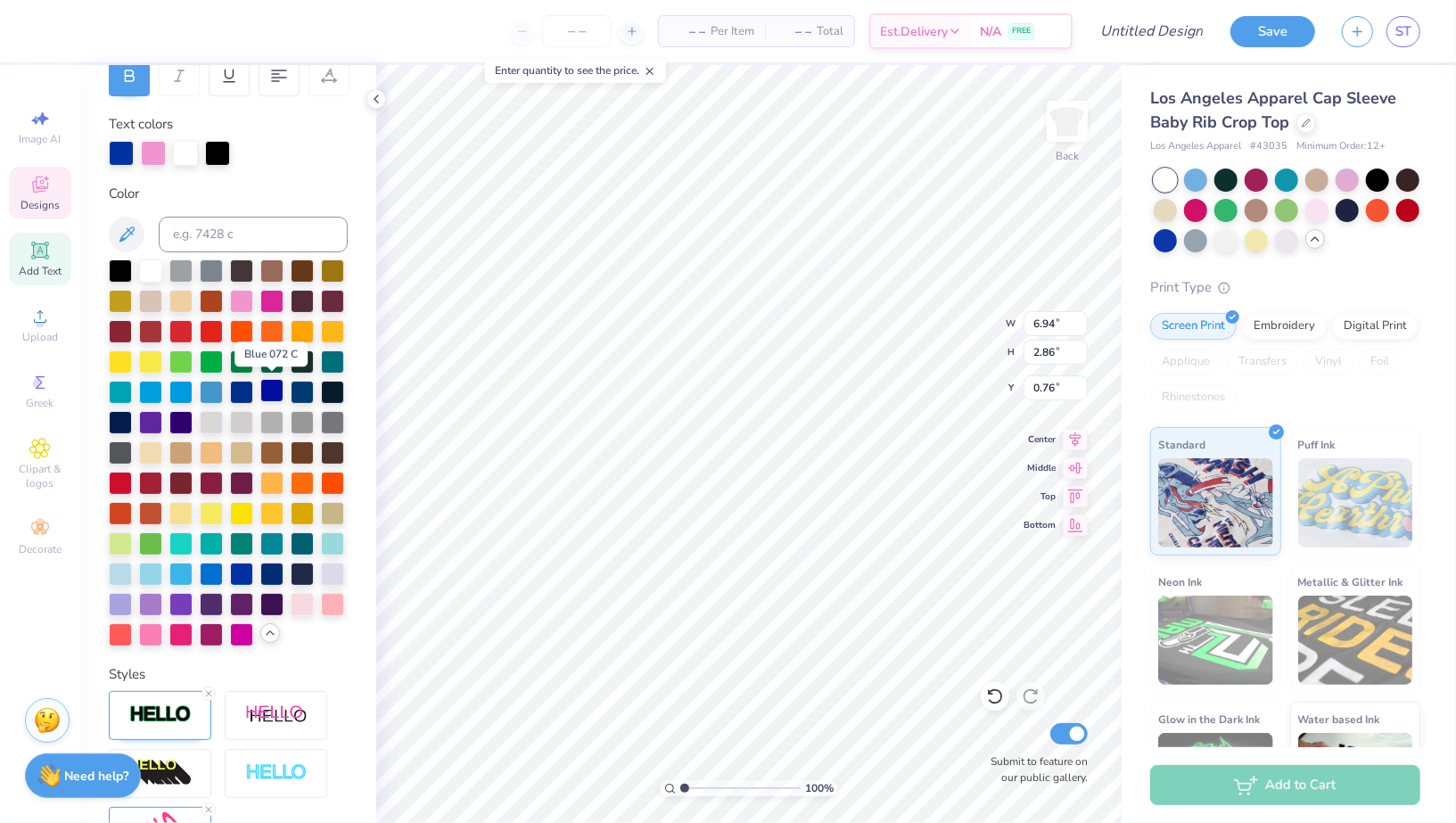 click at bounding box center (272, 391) 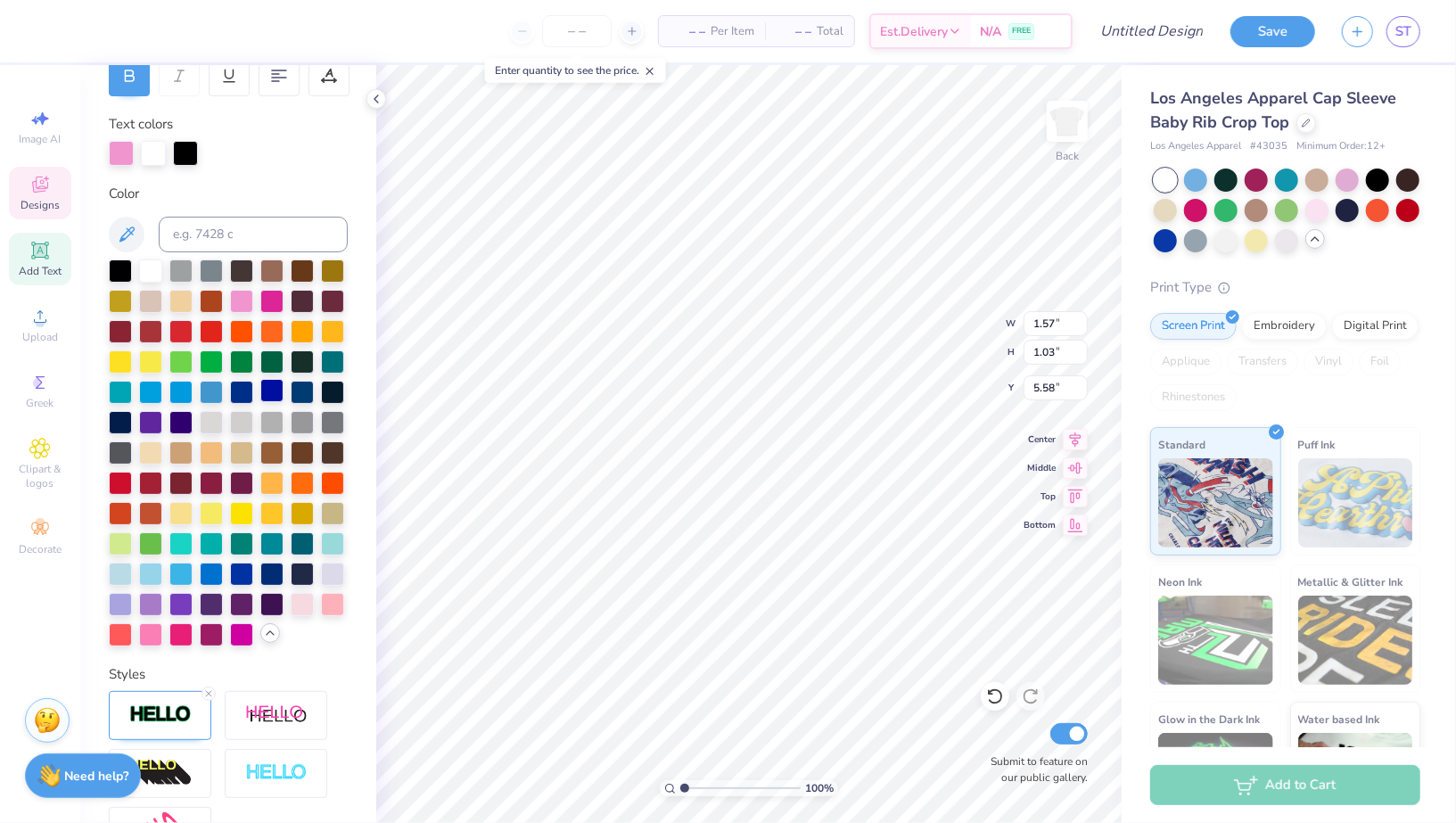 click at bounding box center (272, 391) 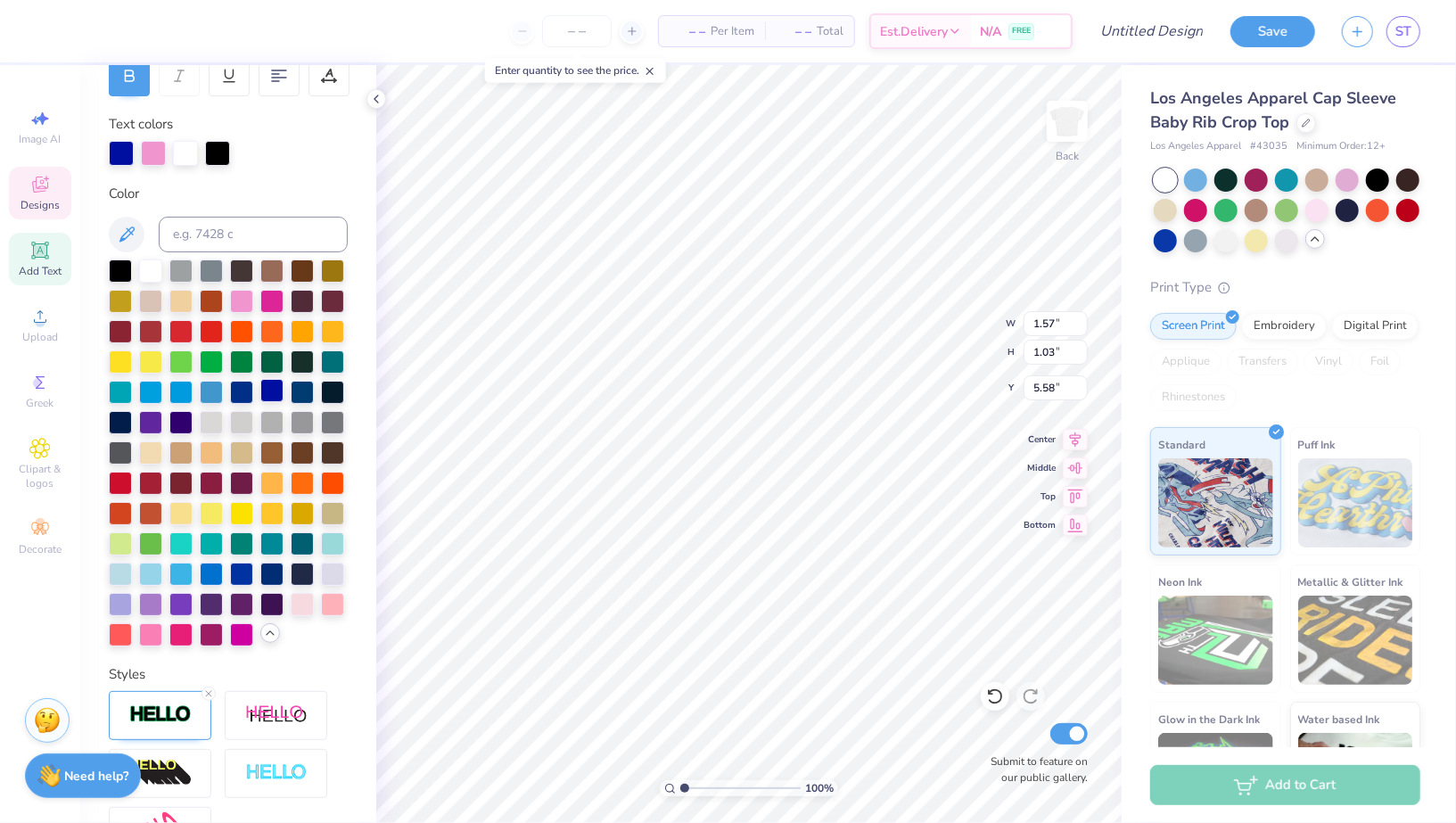 type on "1.69" 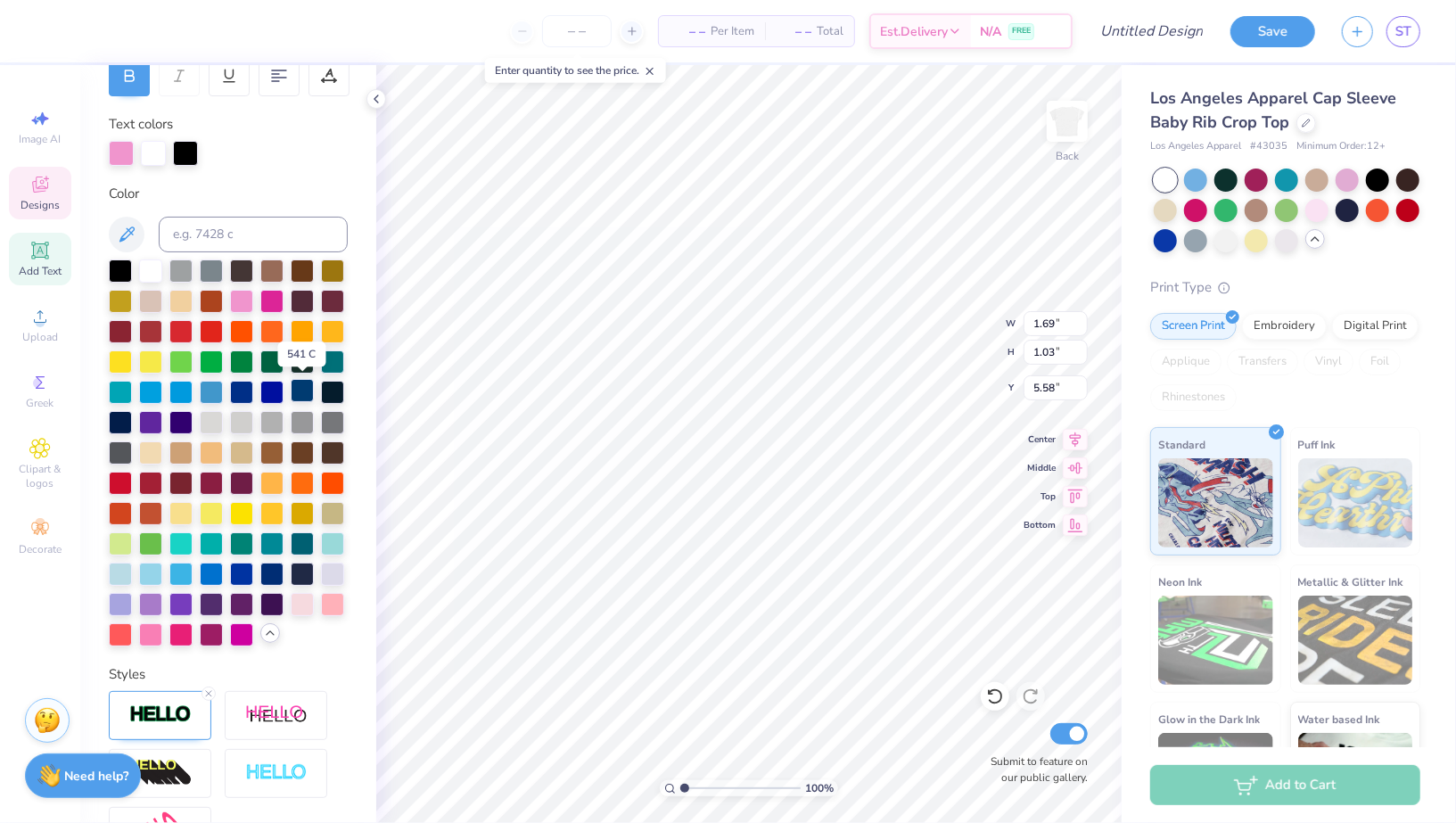 click at bounding box center [302, 391] 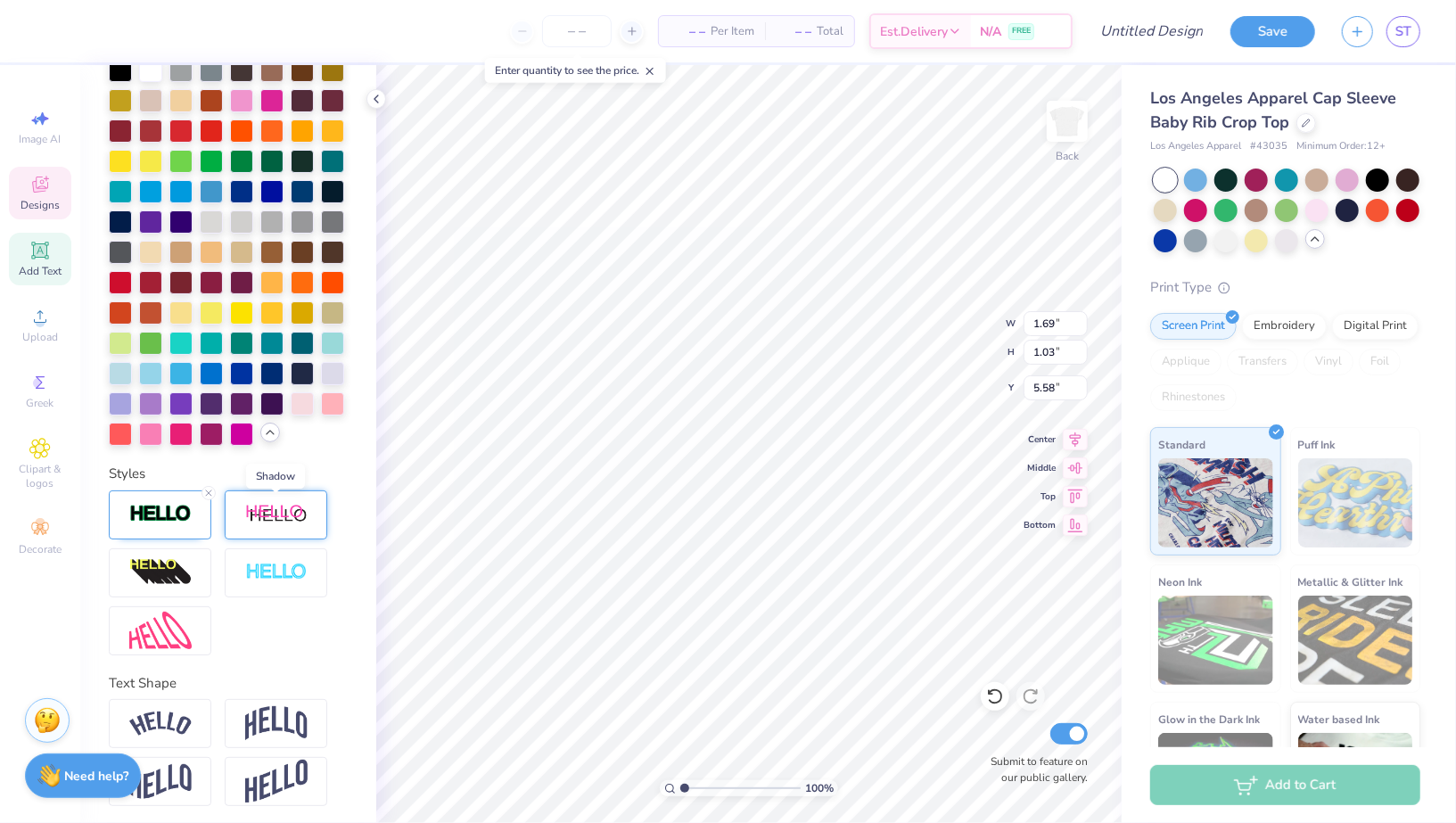 scroll, scrollTop: 493, scrollLeft: 0, axis: vertical 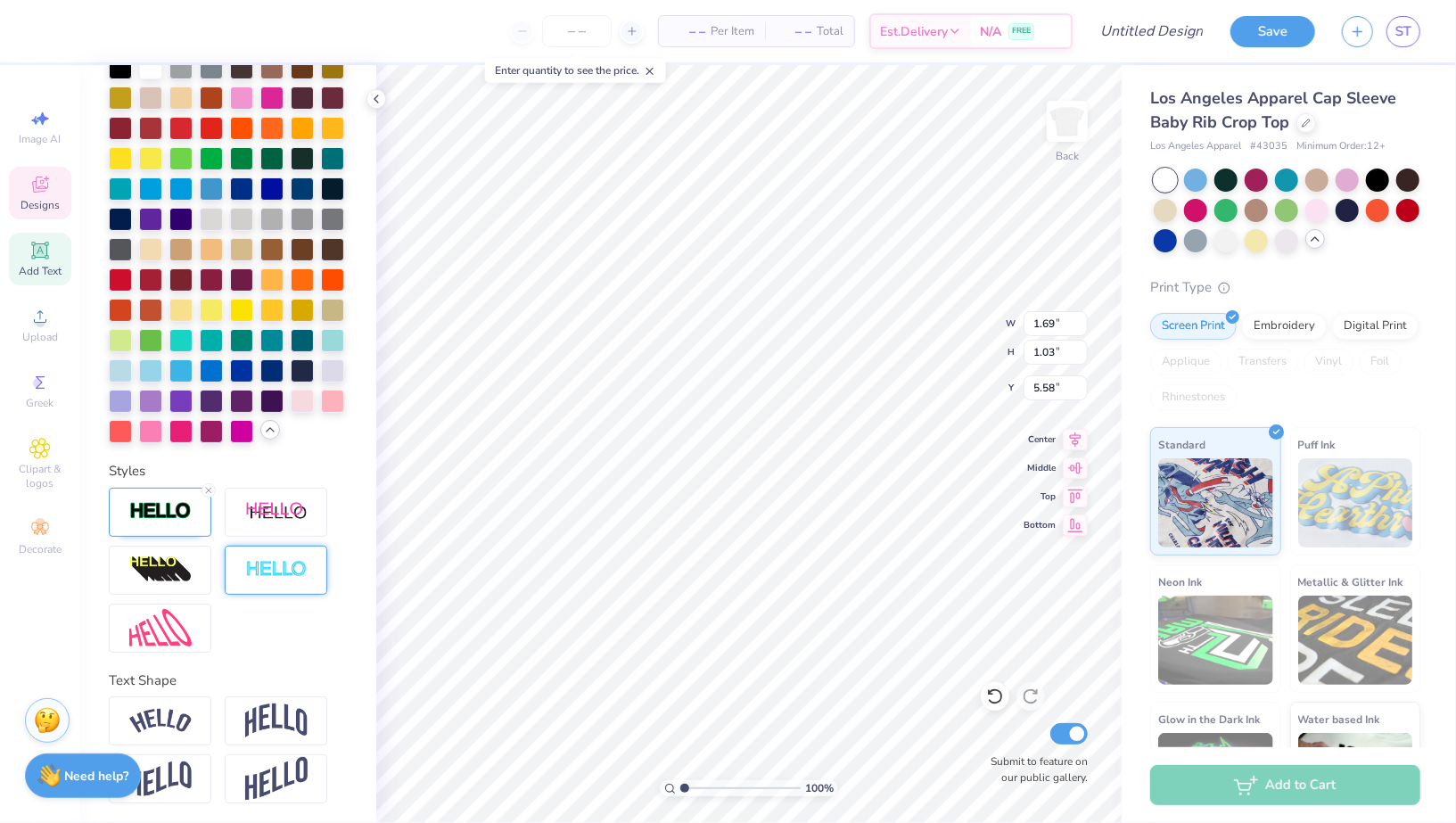 click at bounding box center [276, 570] 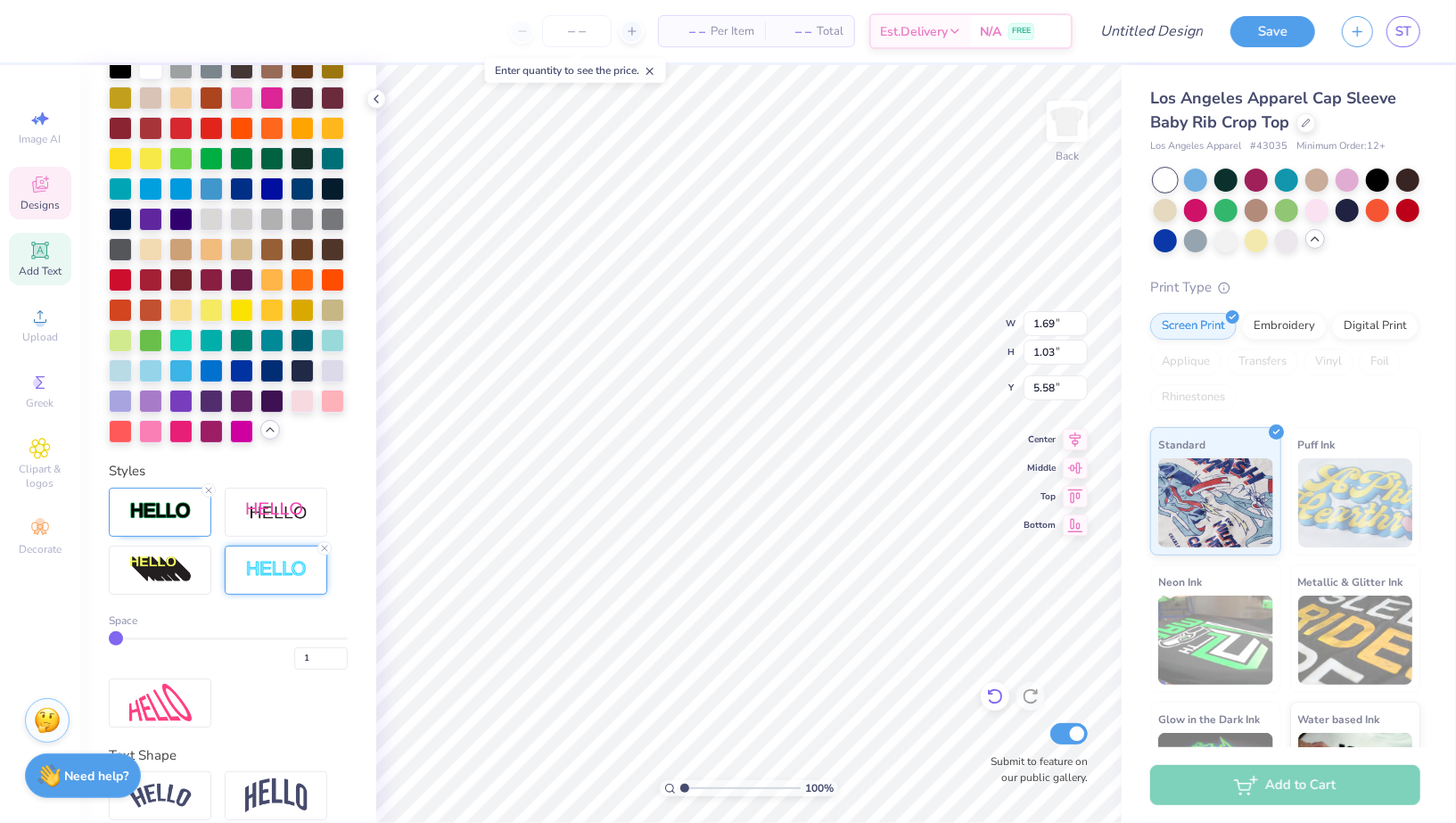 click 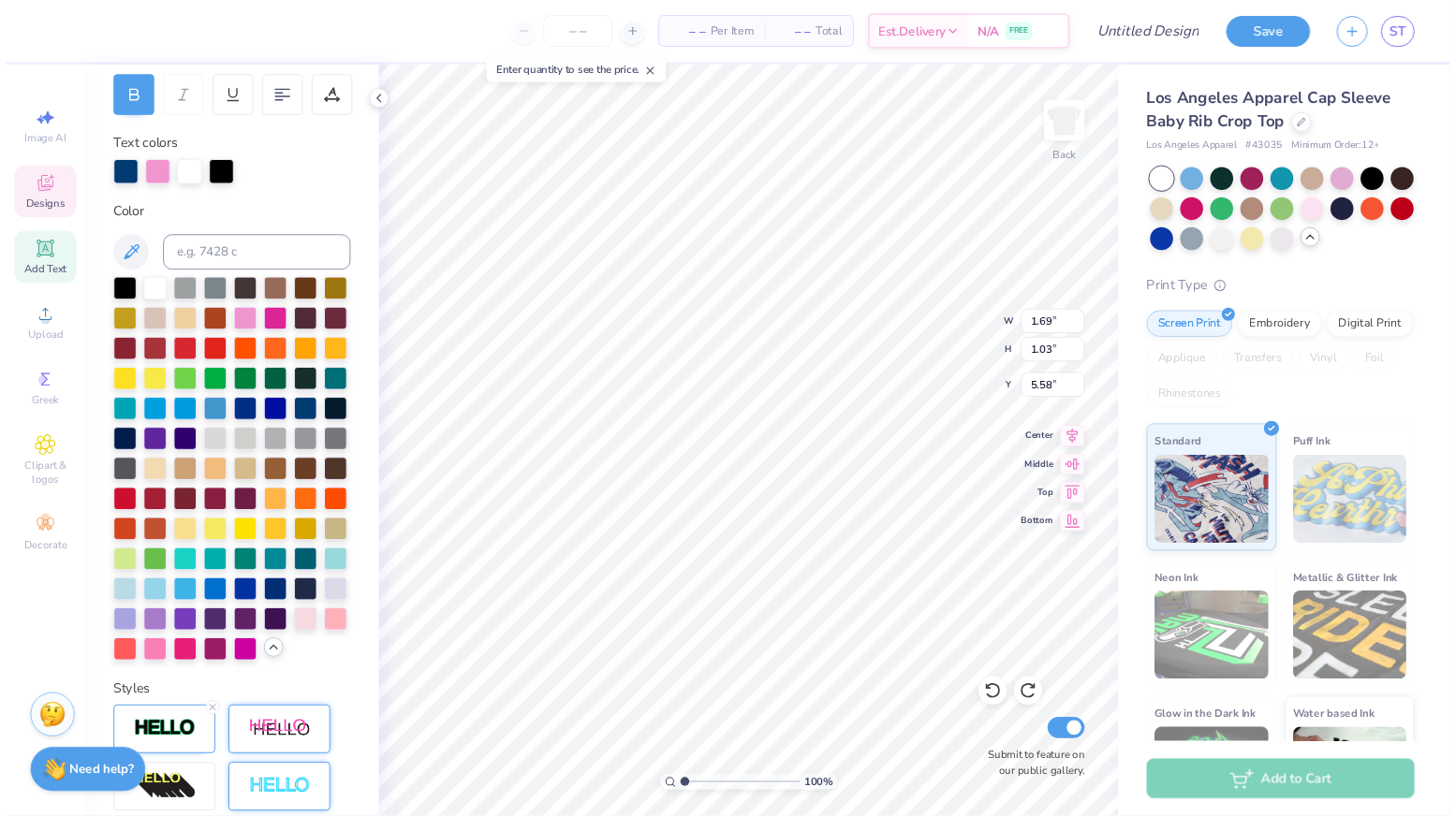 scroll, scrollTop: 195, scrollLeft: 0, axis: vertical 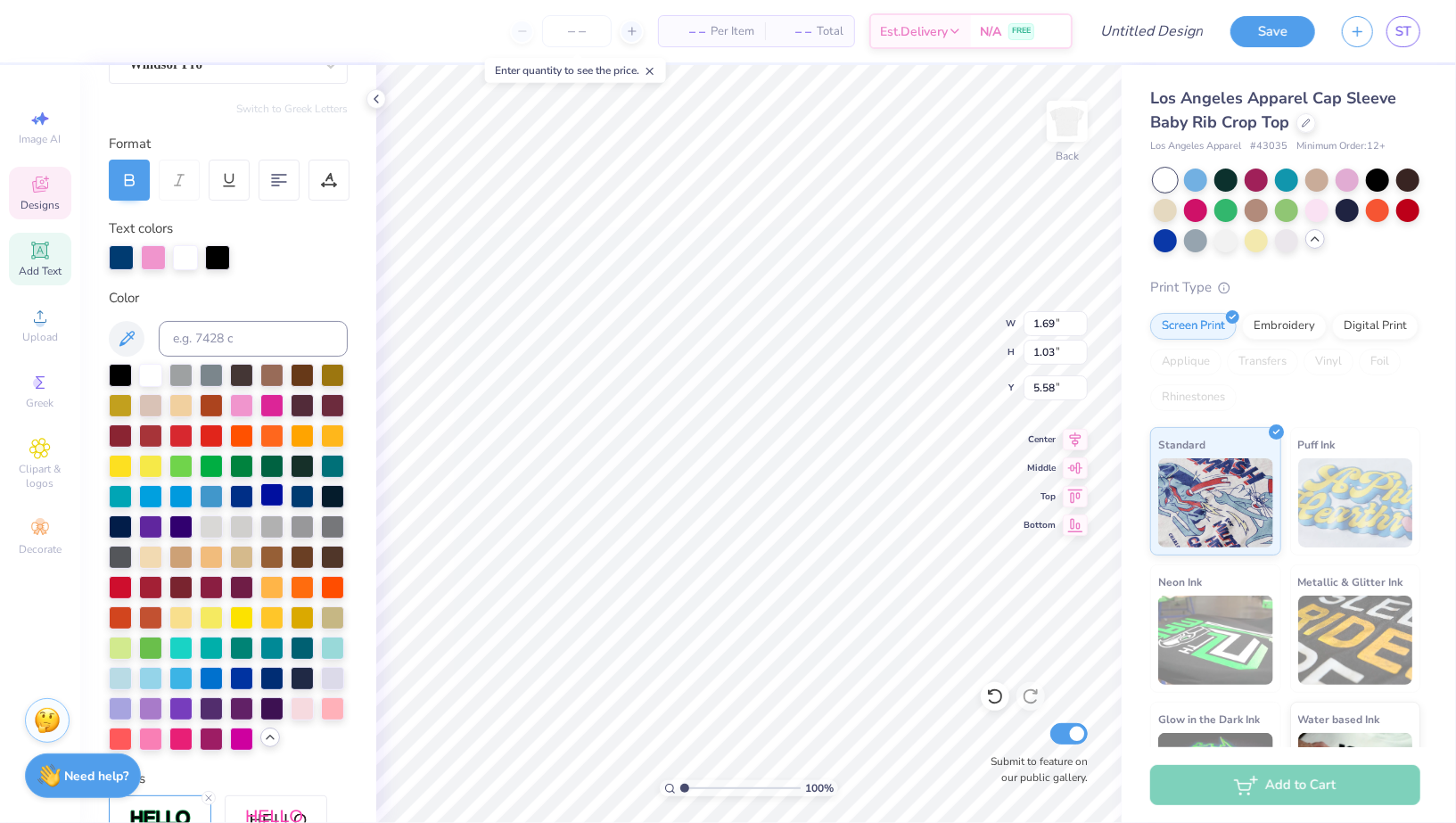 click at bounding box center (272, 495) 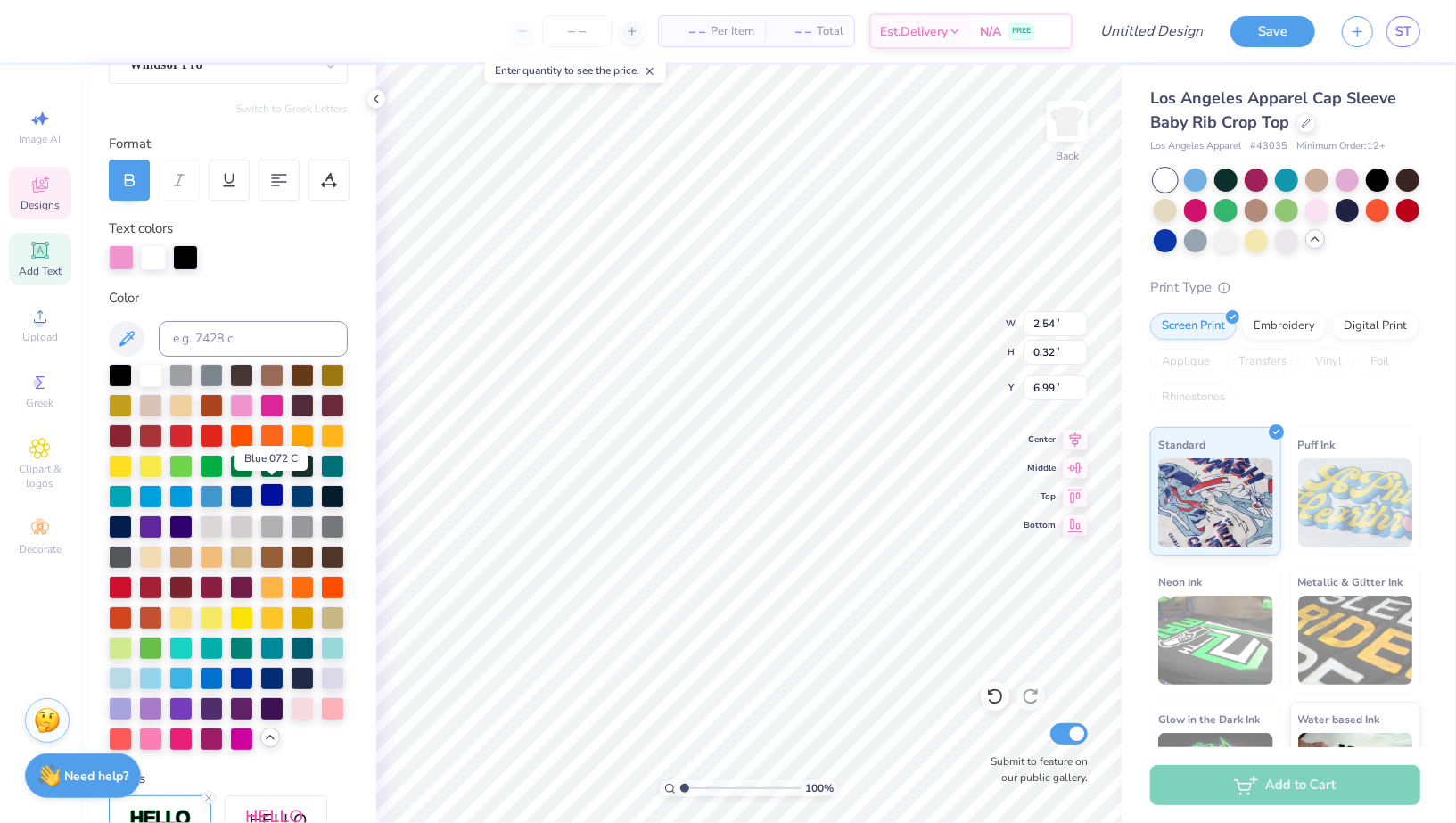 click at bounding box center [272, 495] 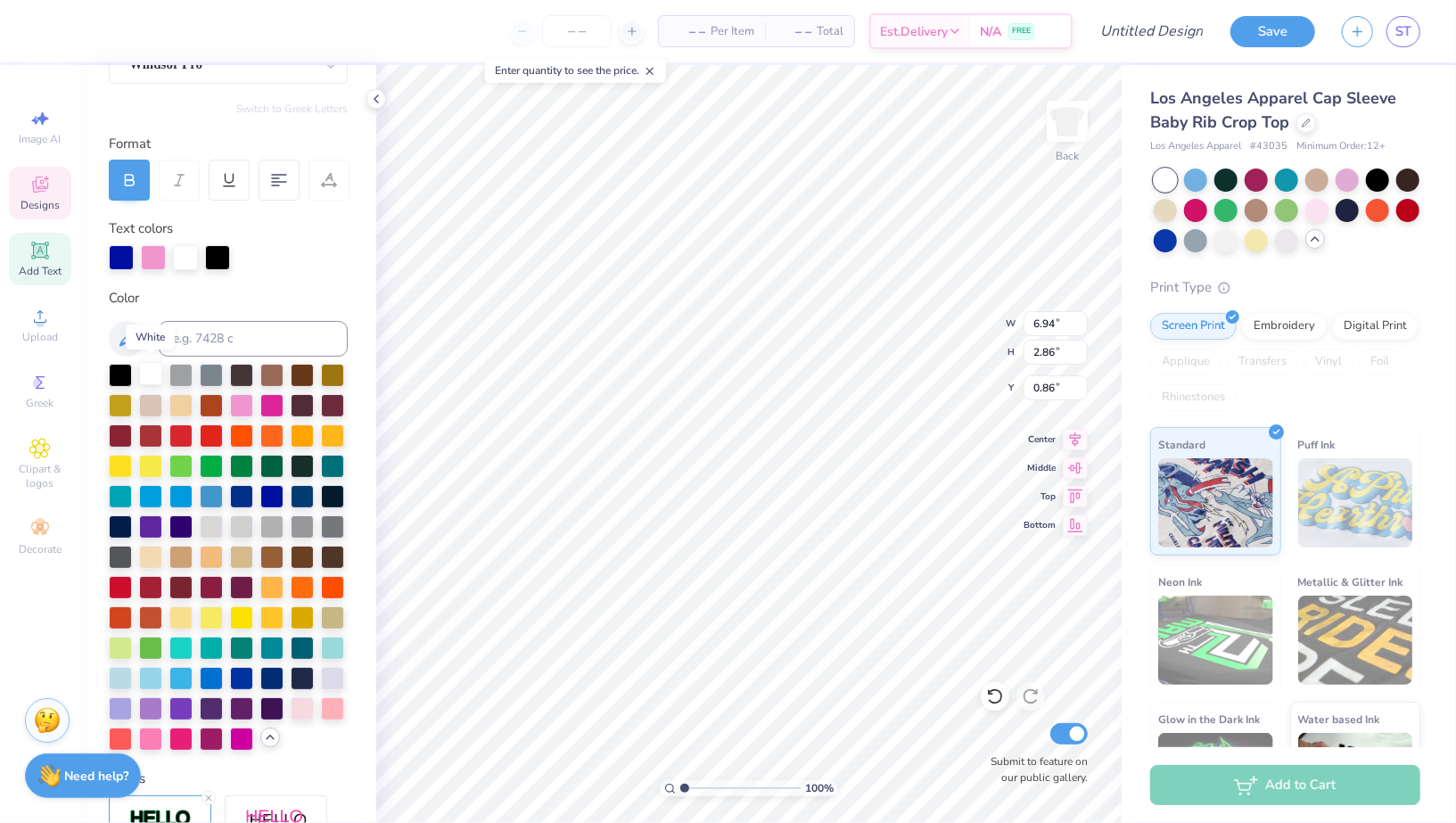 click at bounding box center (151, 374) 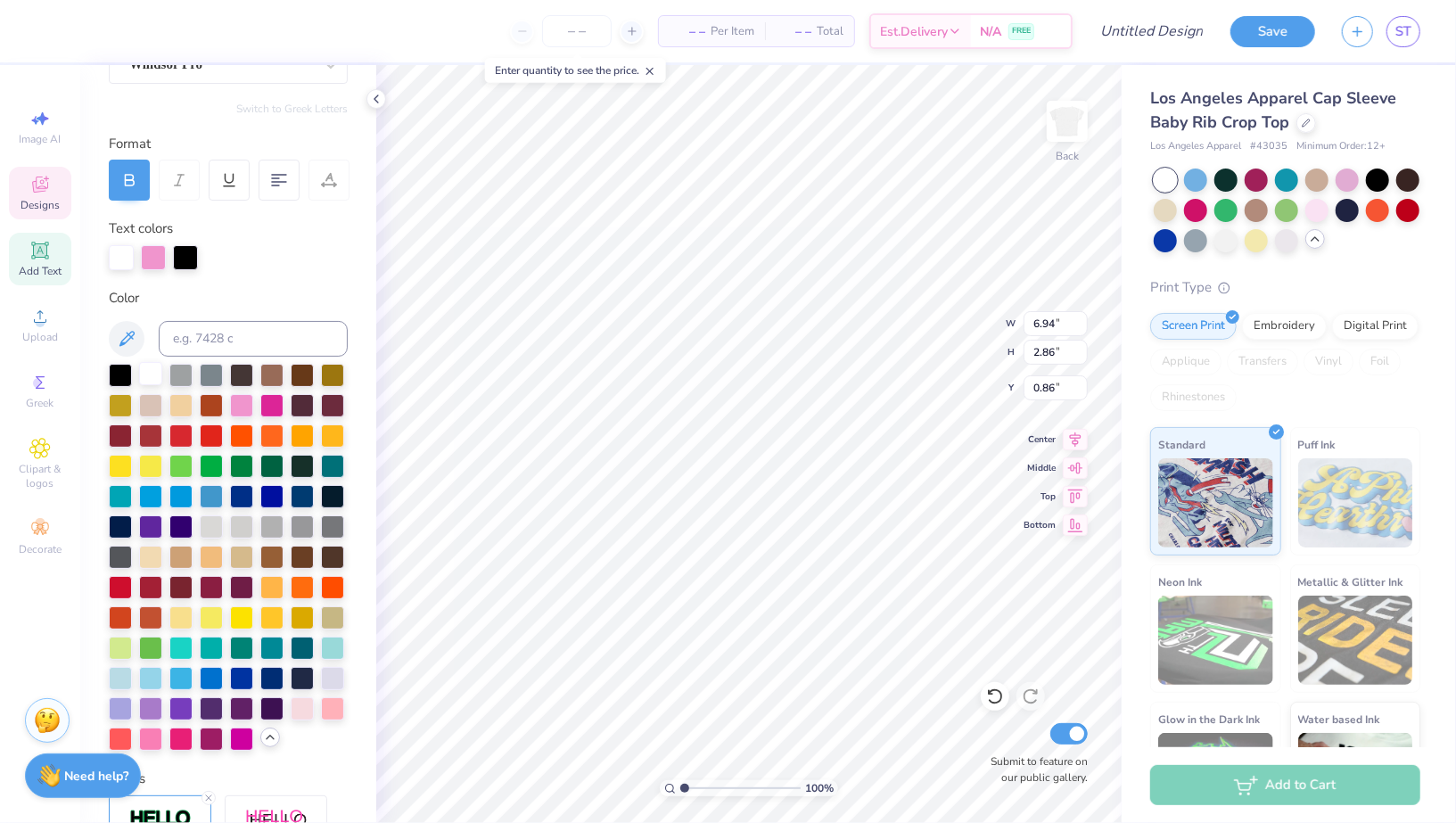type on "1.57" 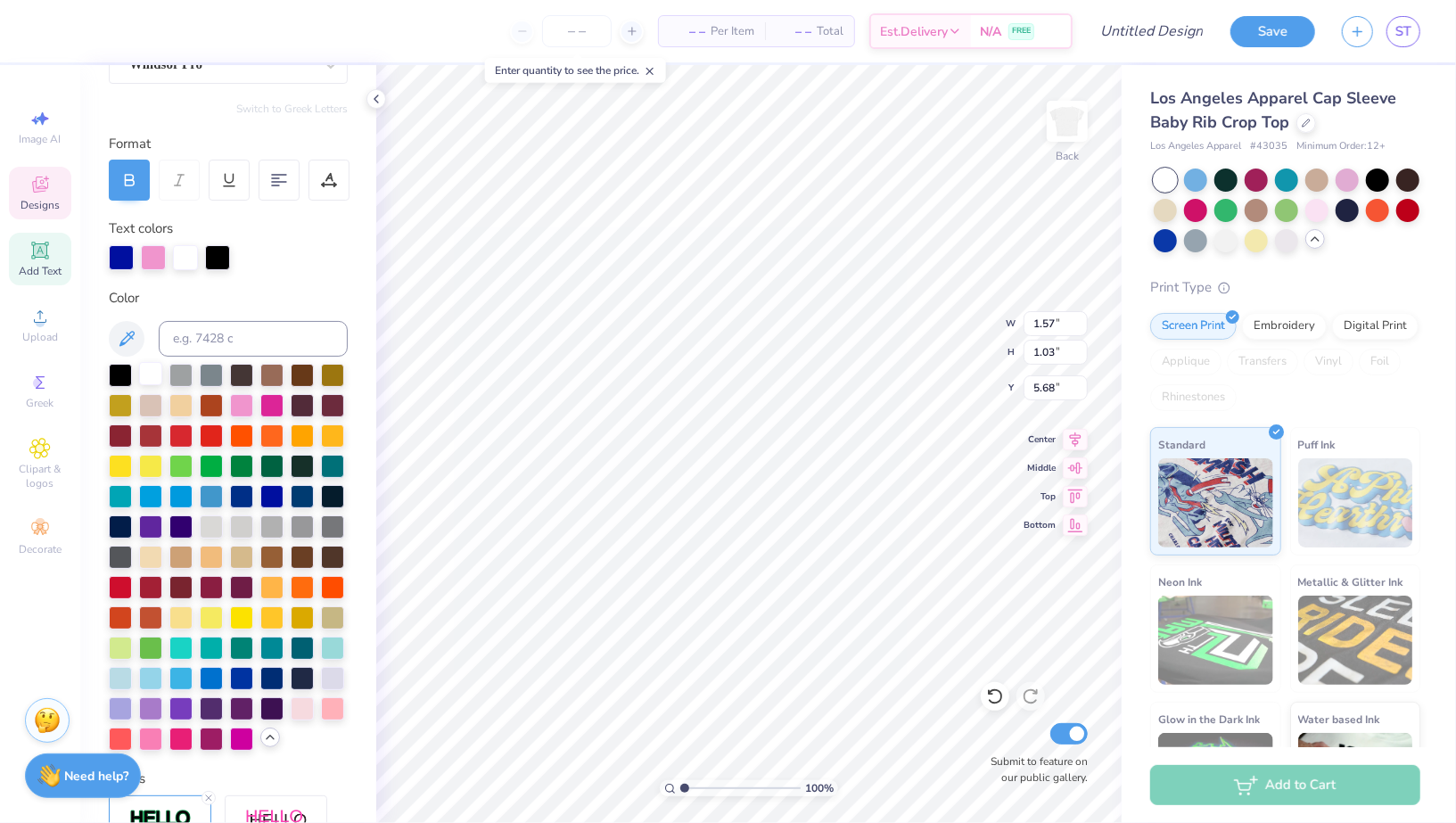 type on "5.72" 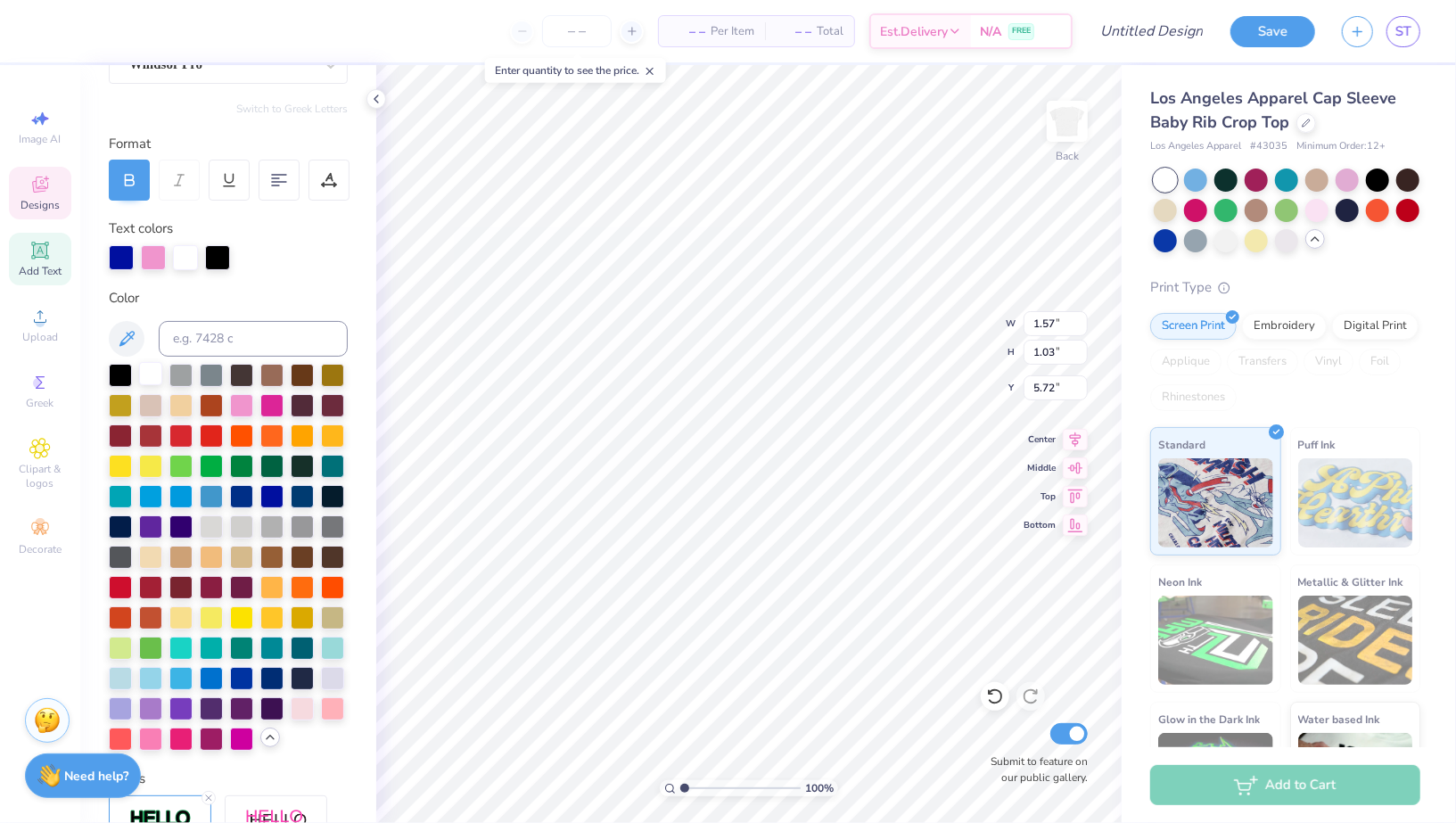 click at bounding box center (151, 374) 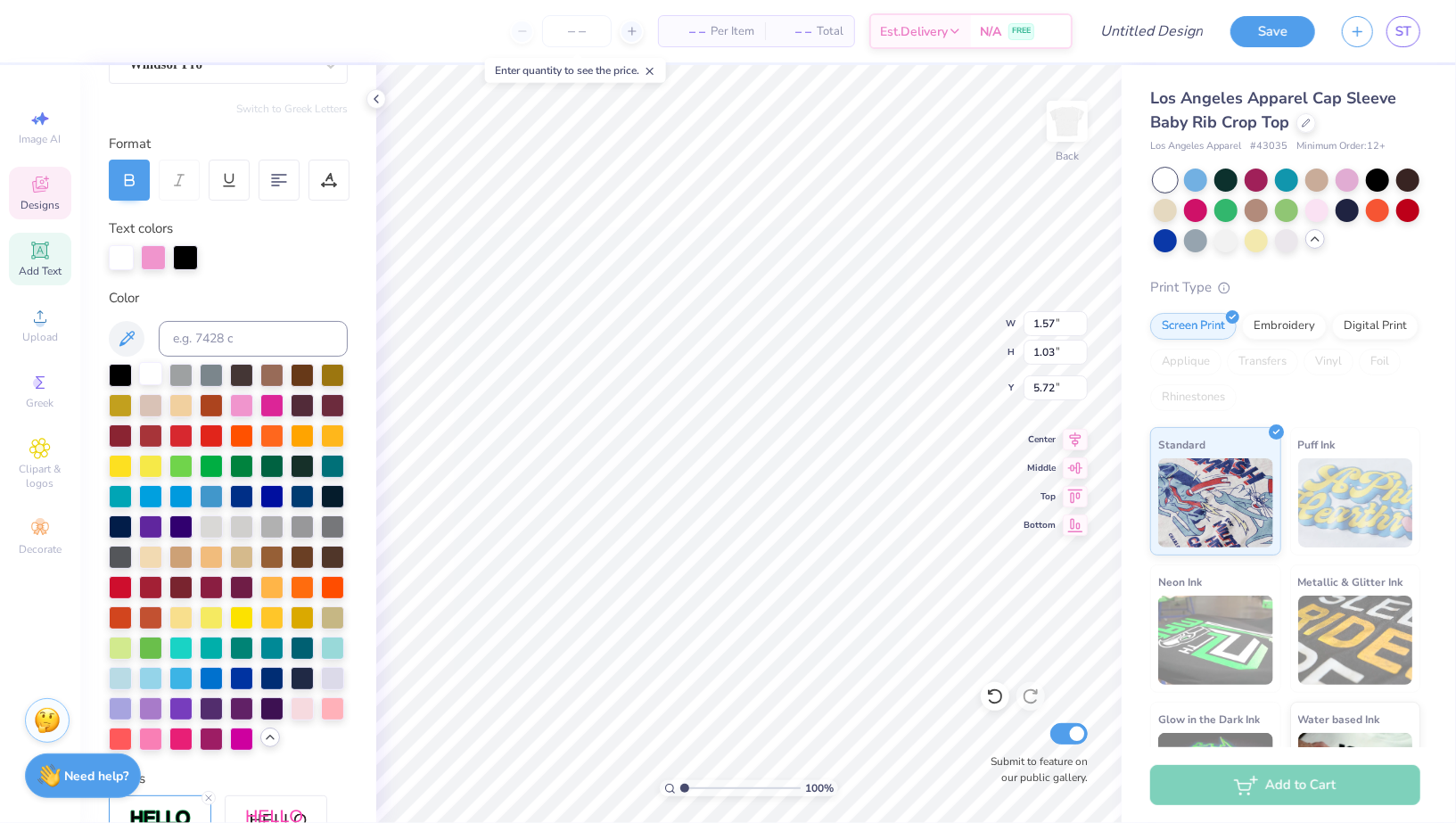type on "1.69" 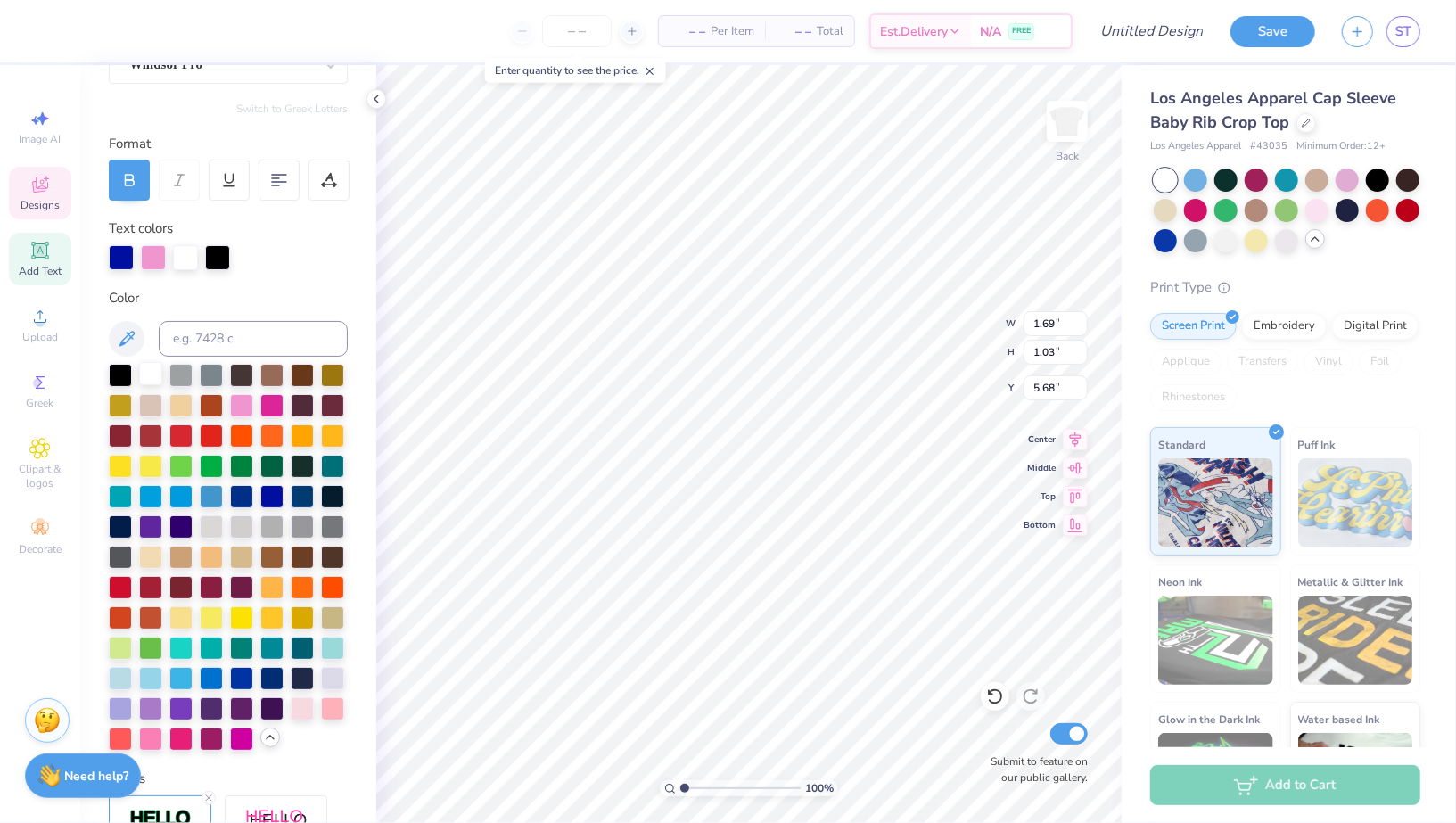 click at bounding box center [151, 374] 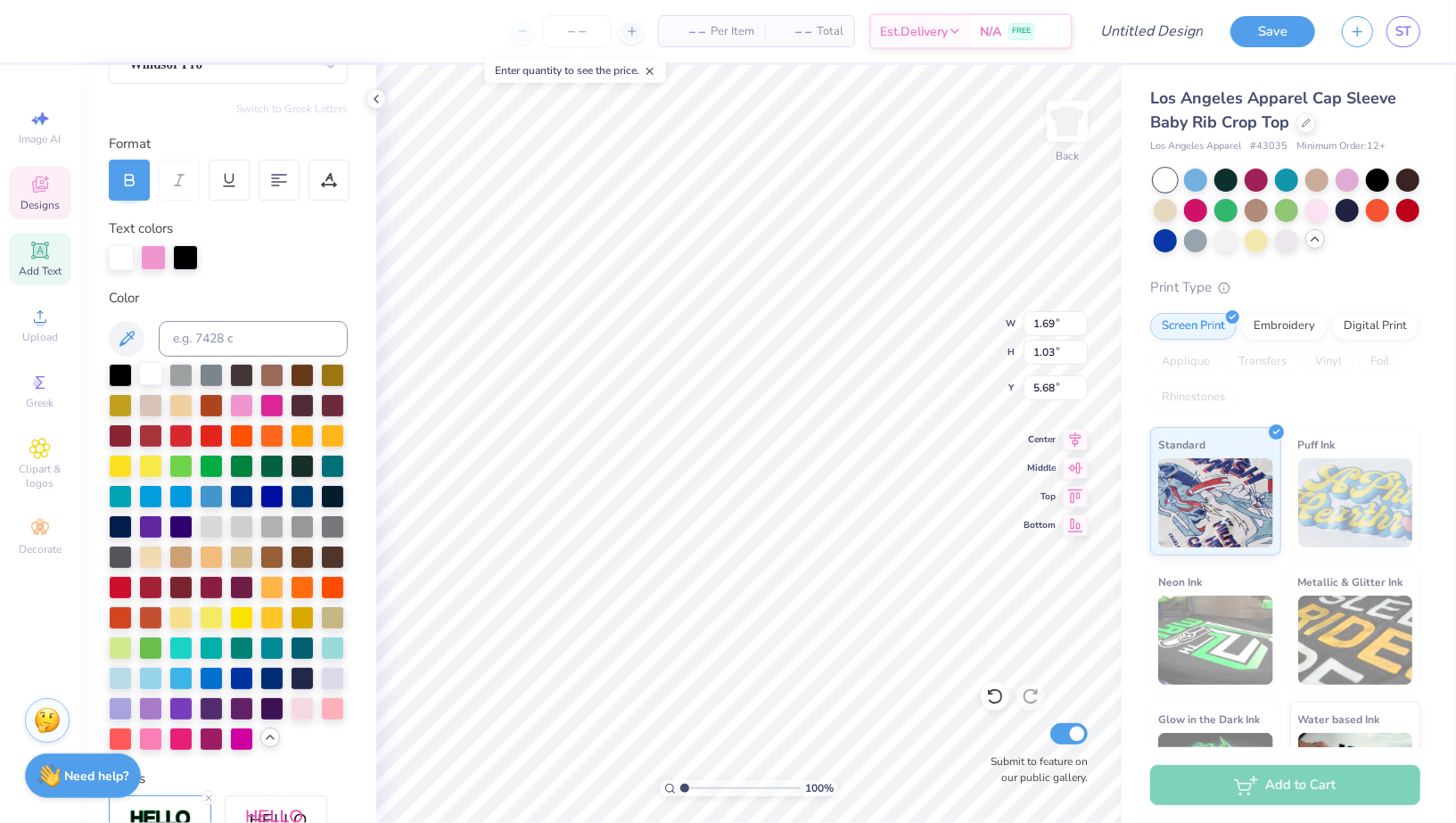 type on "2.54" 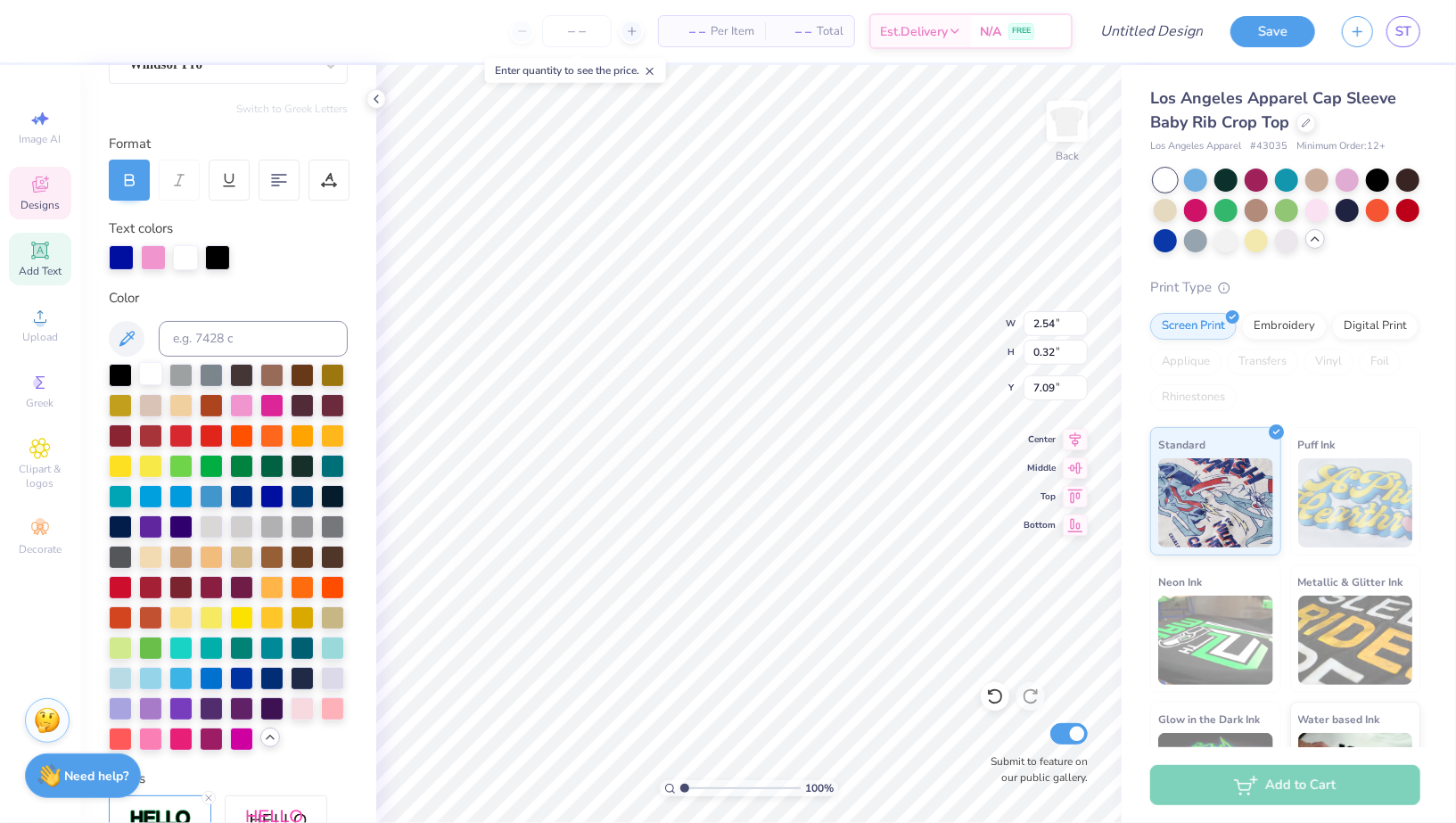 click at bounding box center [151, 374] 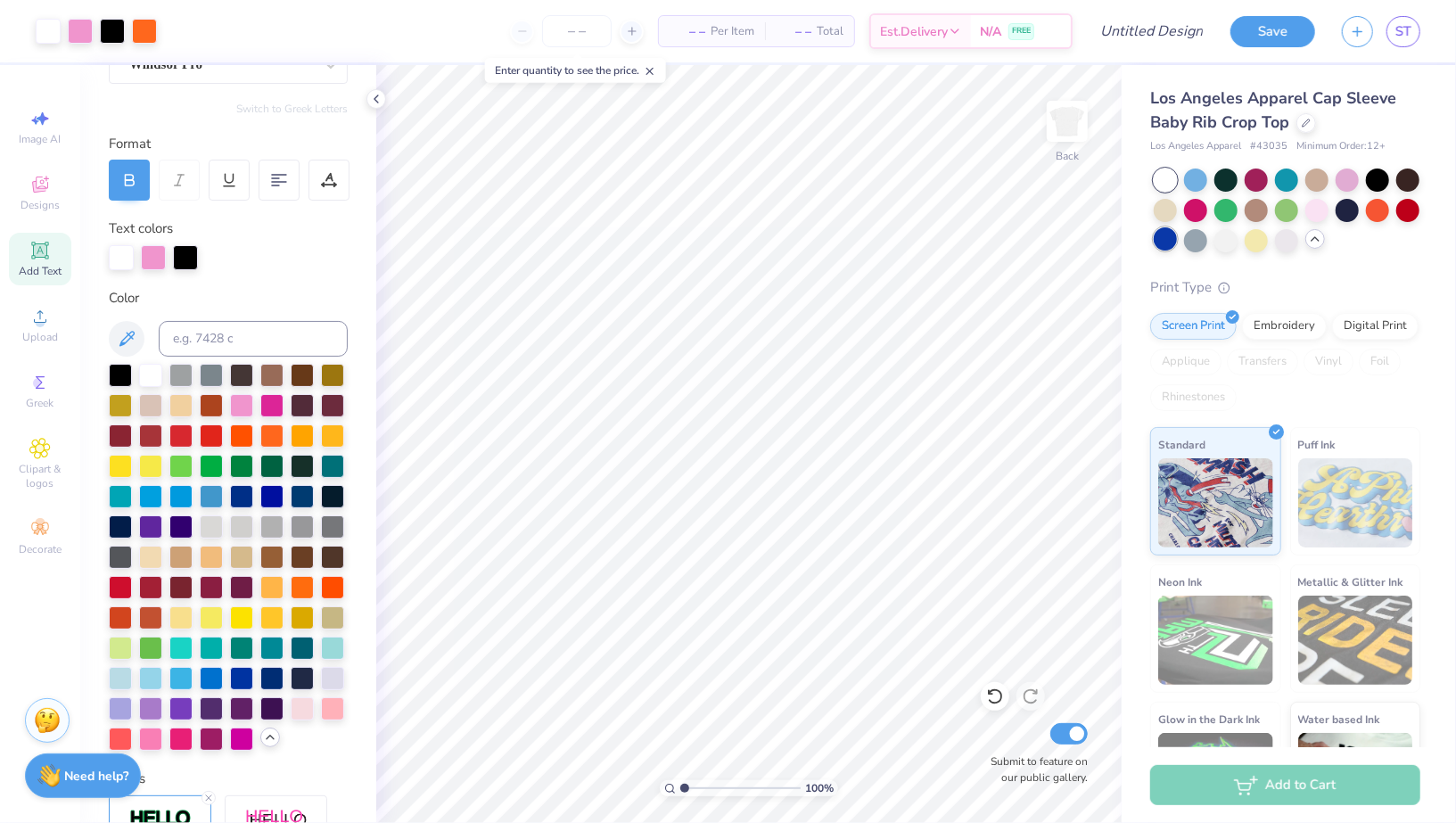 click at bounding box center (1165, 239) 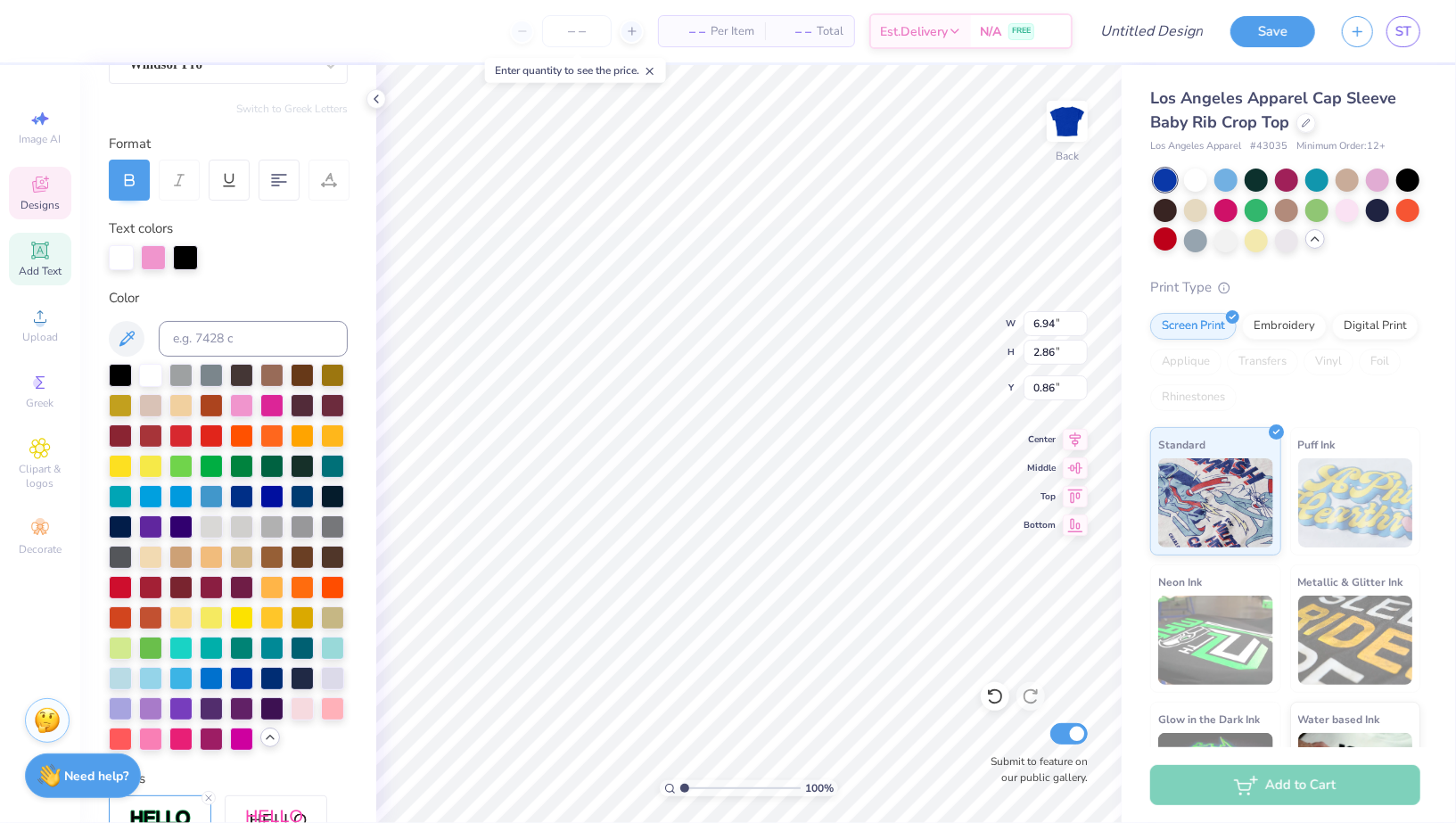 click on "100  % Back W 6.94 6.94 " H 2.86 2.86 " Y 0.86 0.86 " Center Middle Top Bottom Submit to feature on our public gallery." at bounding box center [749, 444] 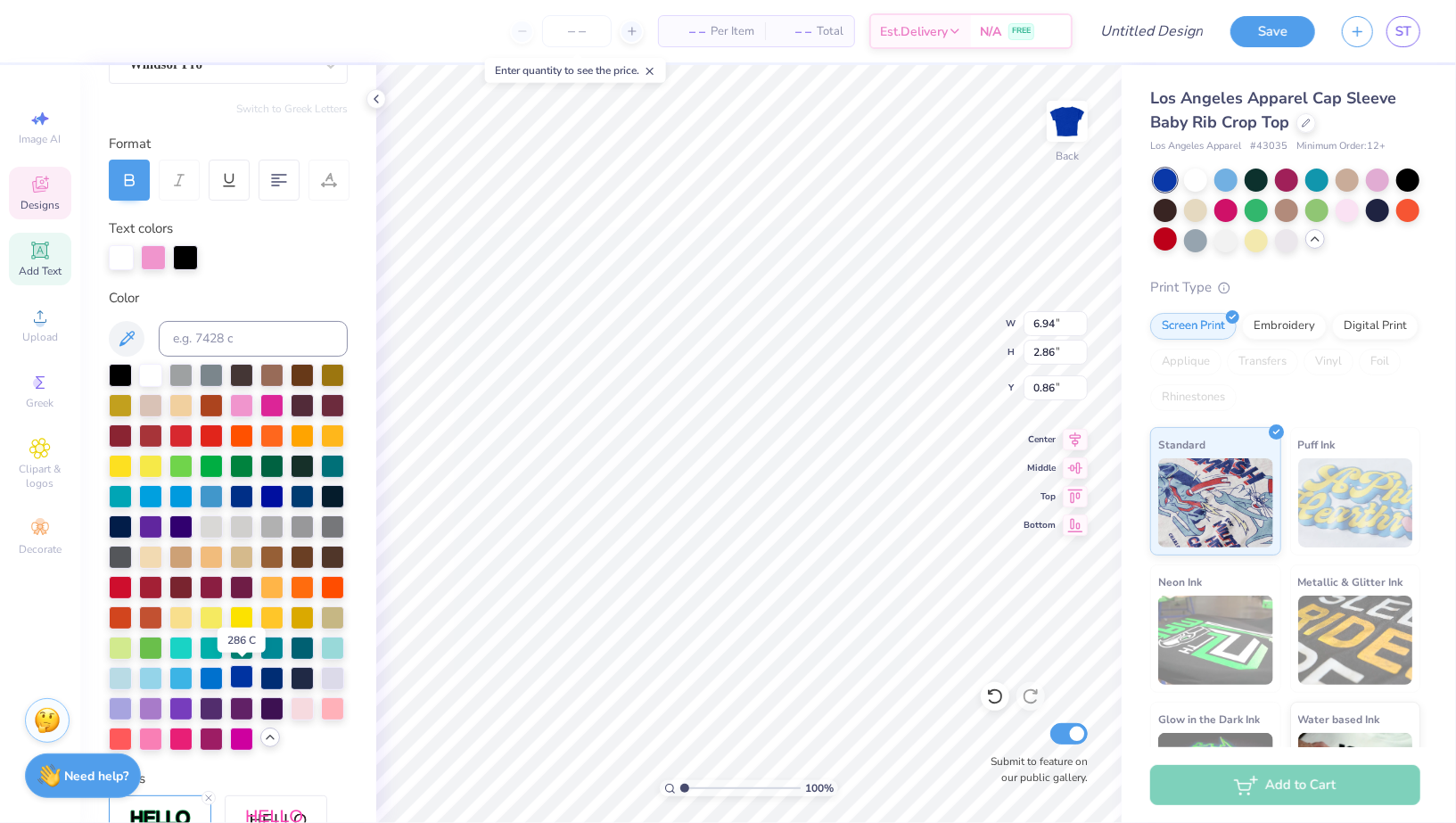 click at bounding box center [242, 677] 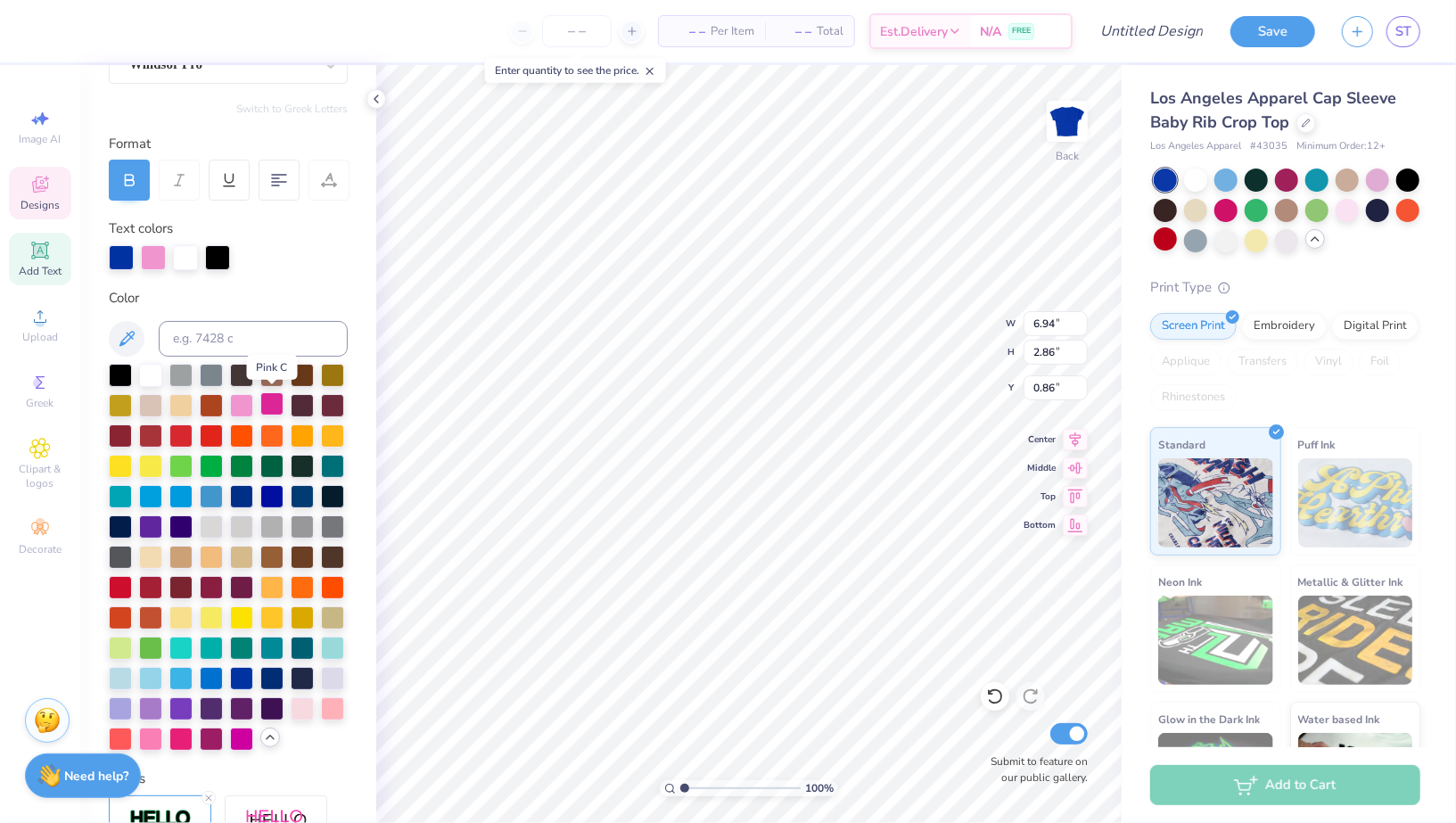 click at bounding box center (272, 404) 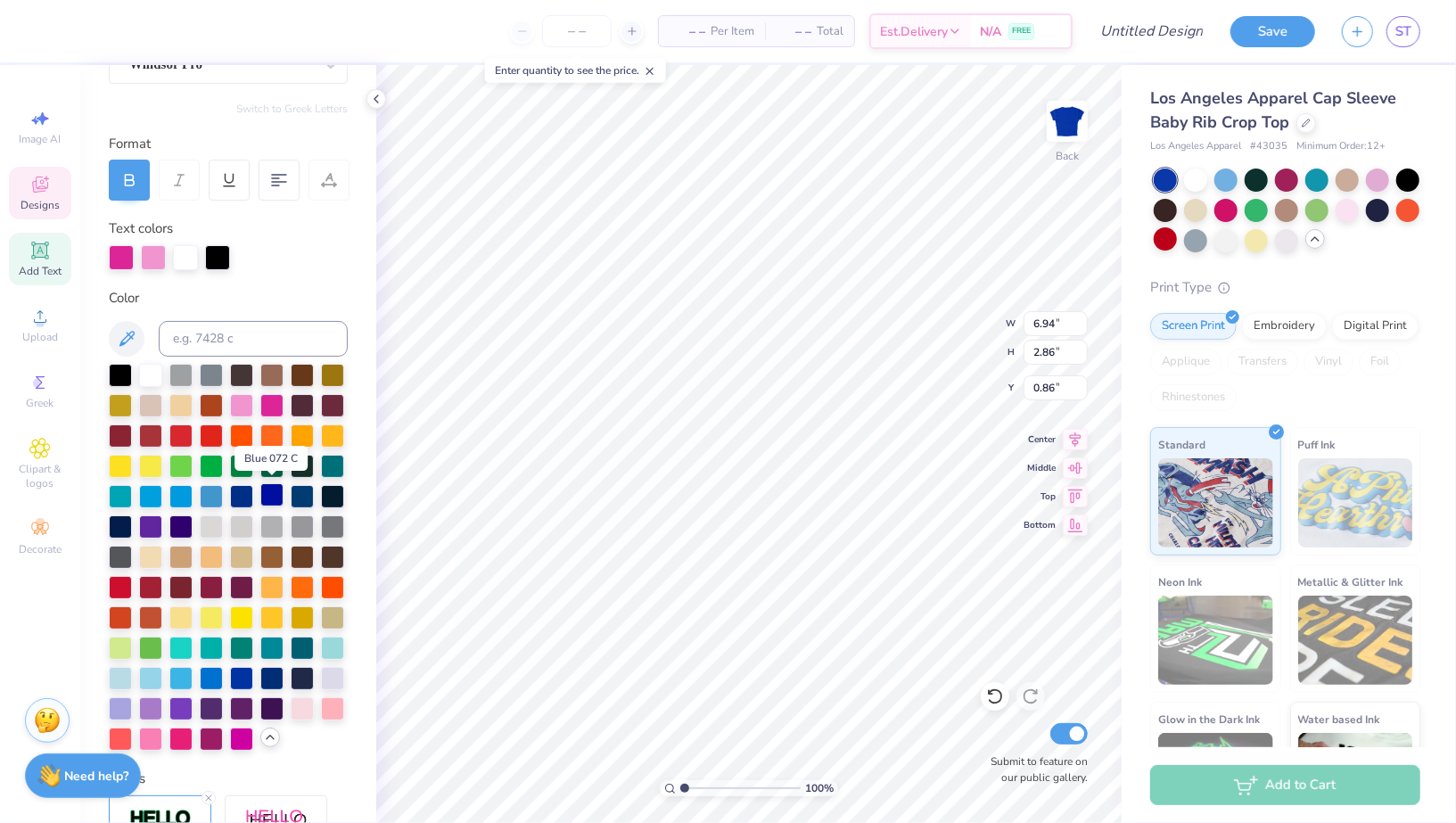 click at bounding box center [272, 495] 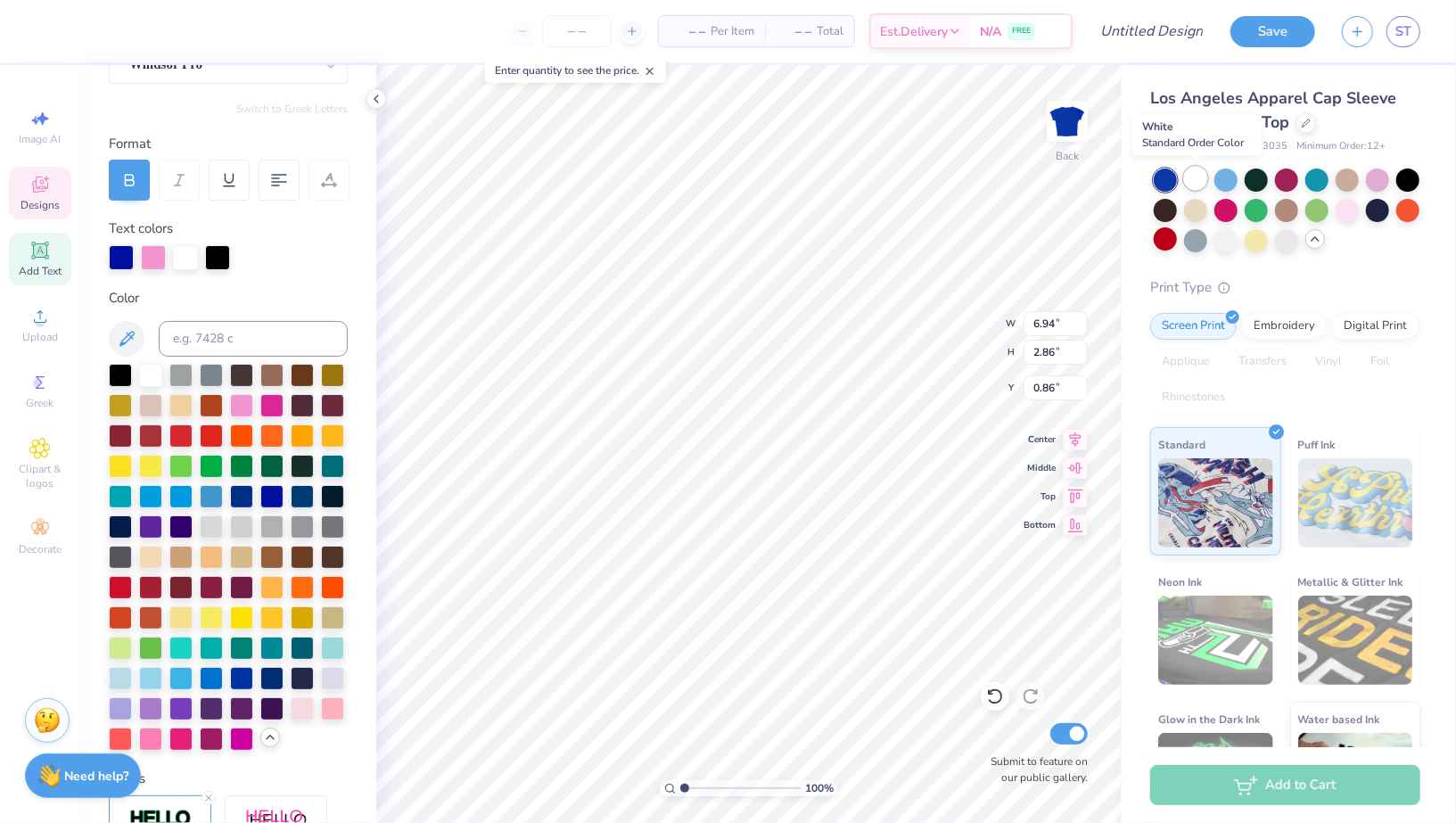 click at bounding box center (1196, 178) 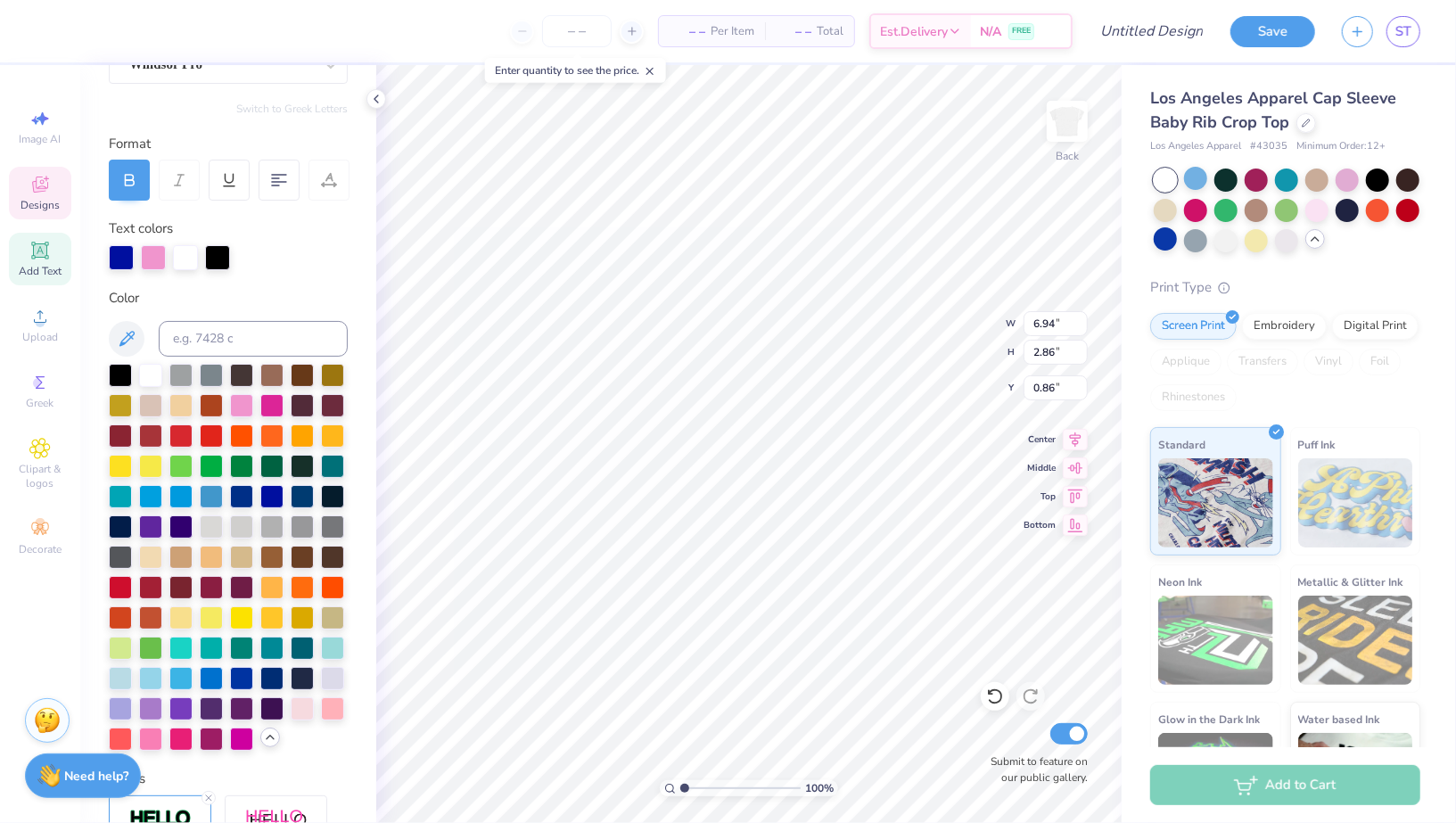 type on "1.57" 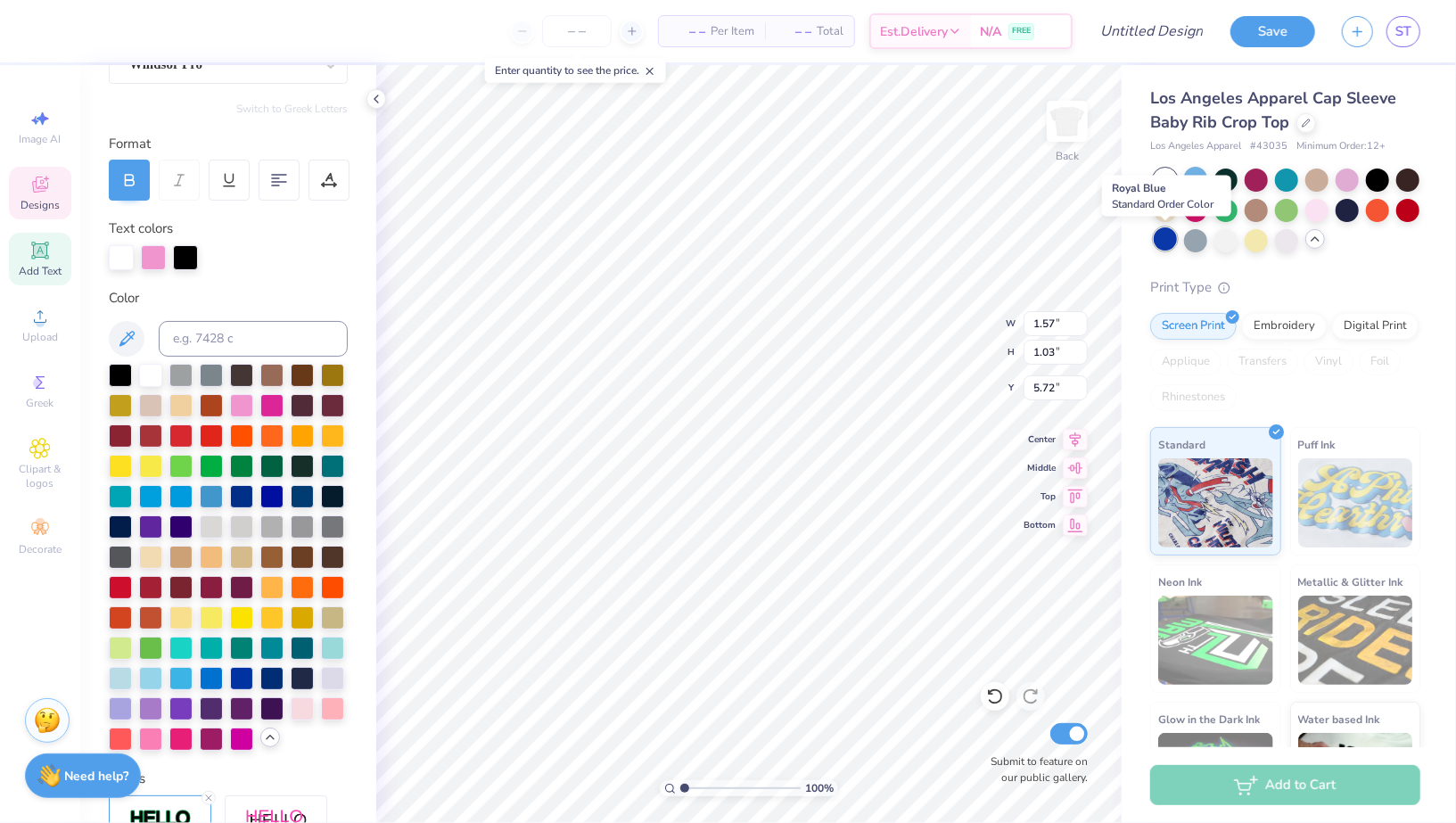 click at bounding box center (1165, 239) 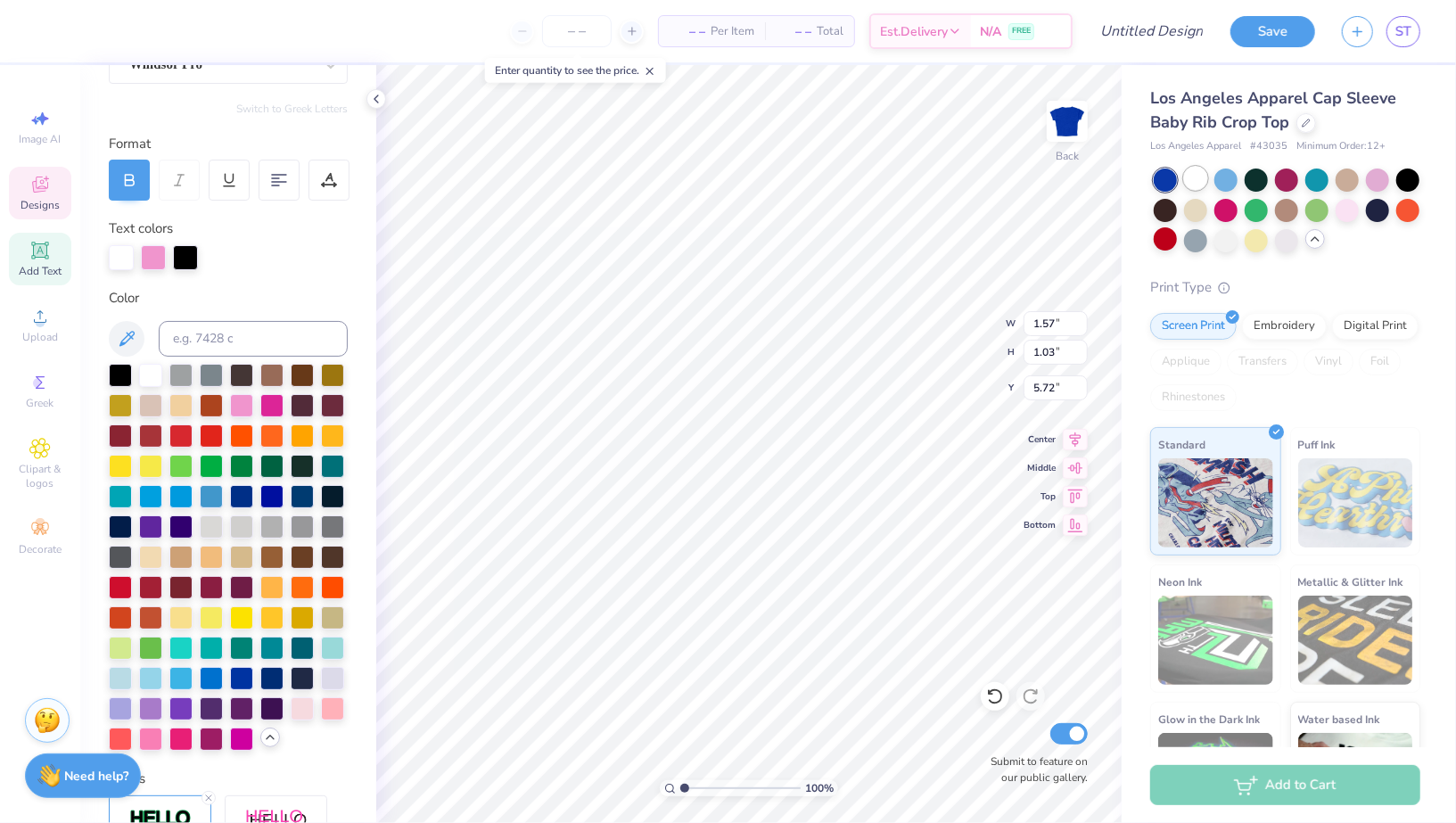 click at bounding box center [1196, 178] 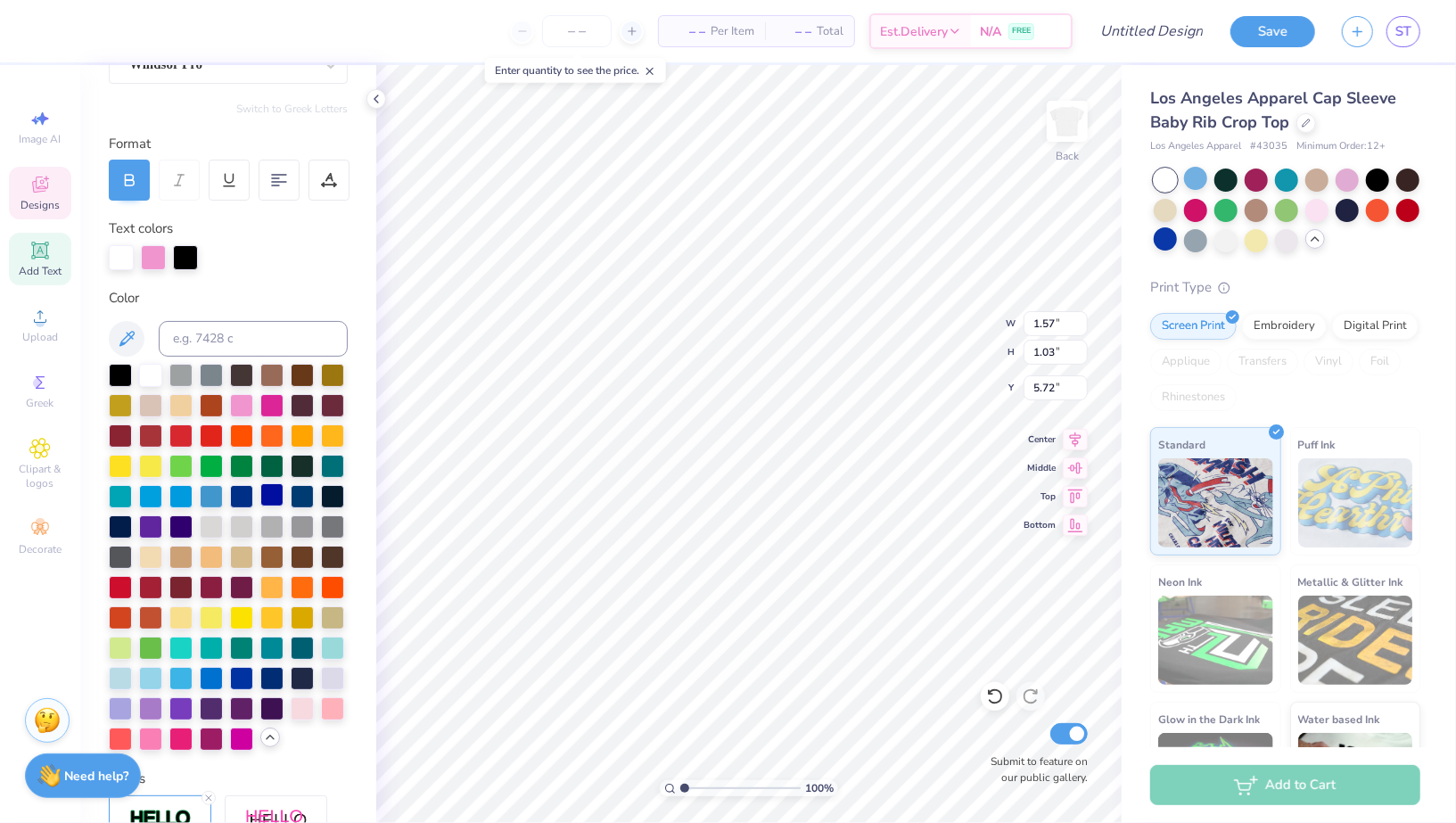 click at bounding box center [272, 495] 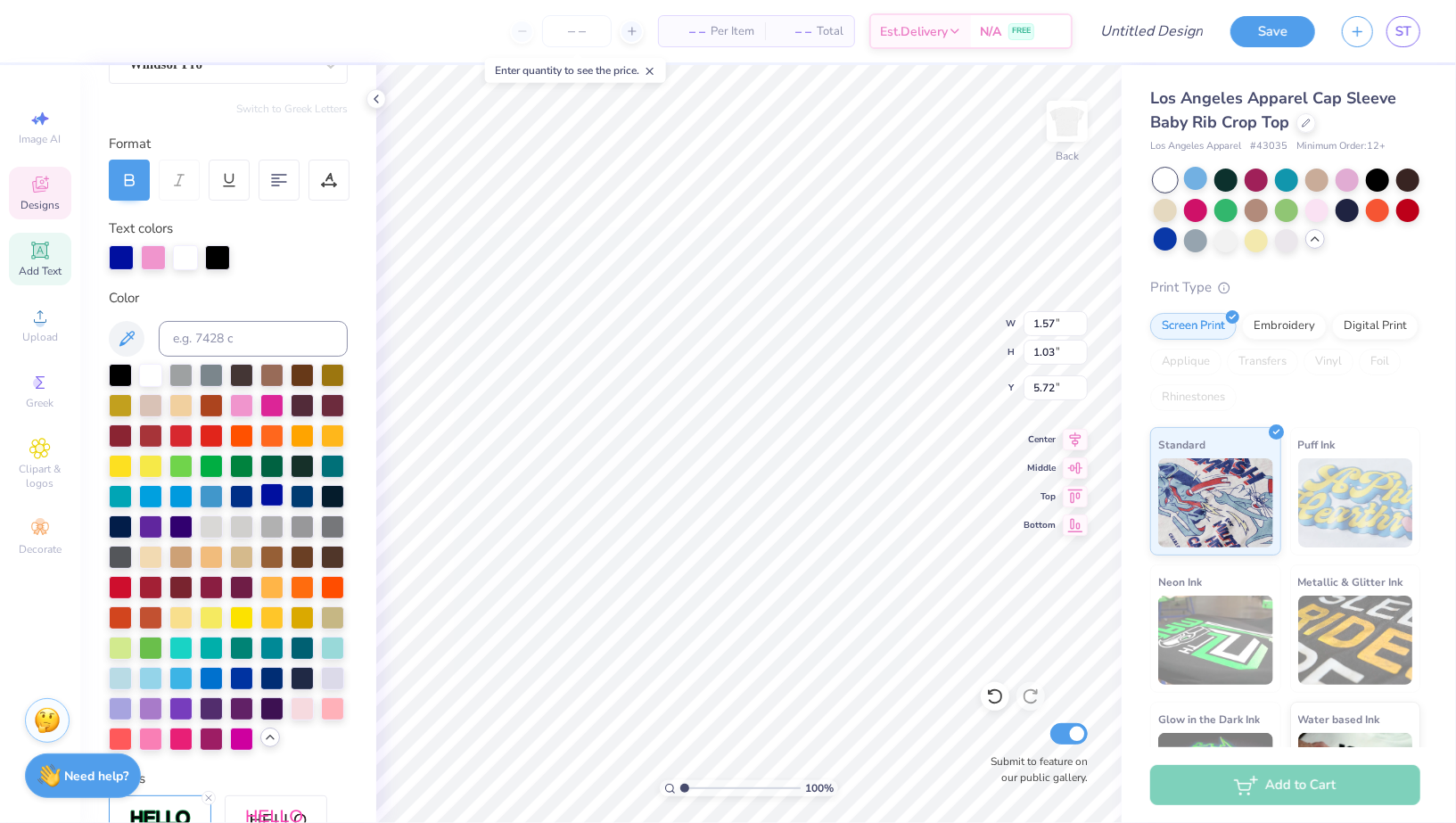 type on "1.69" 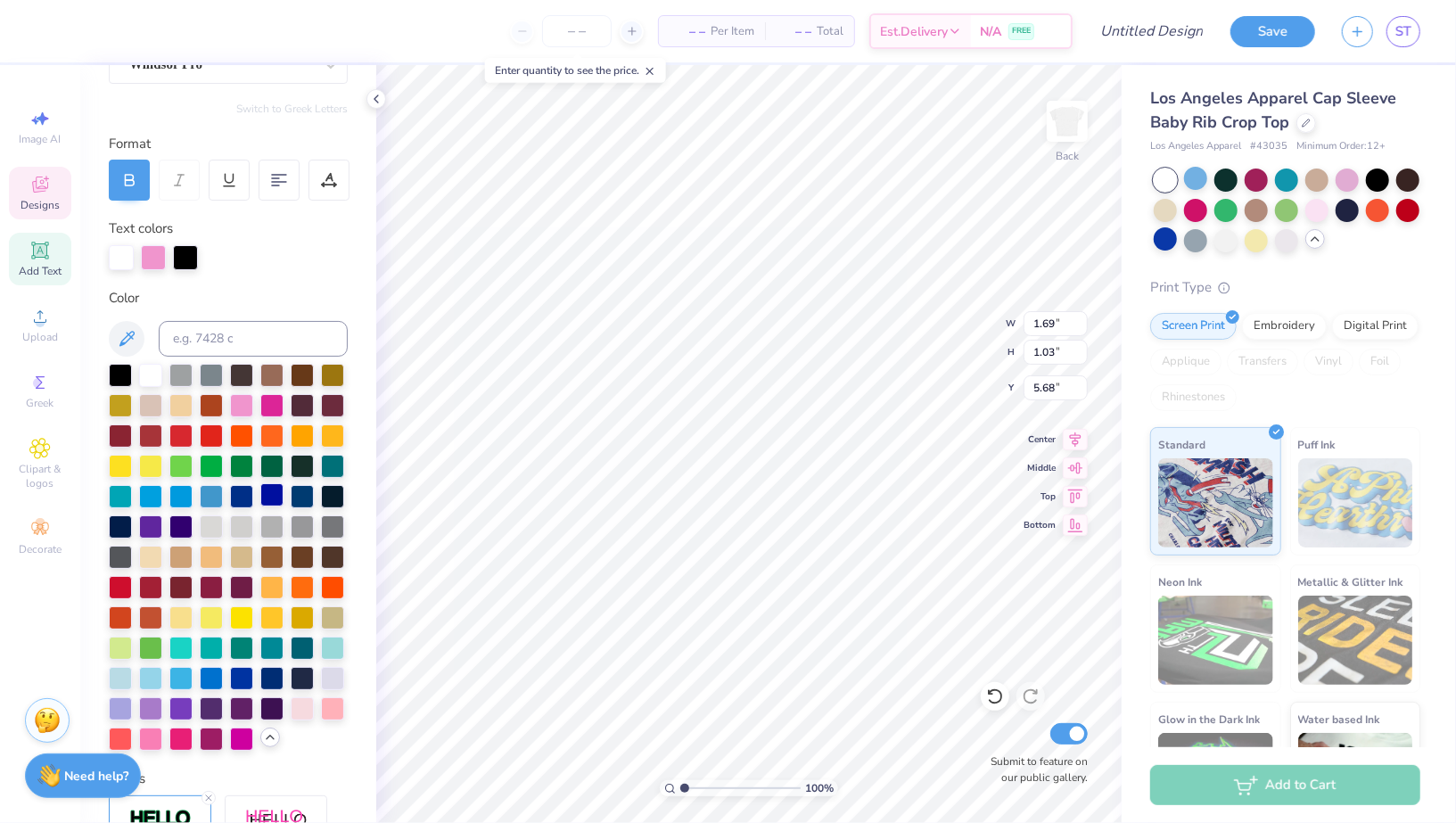 type on "5.72" 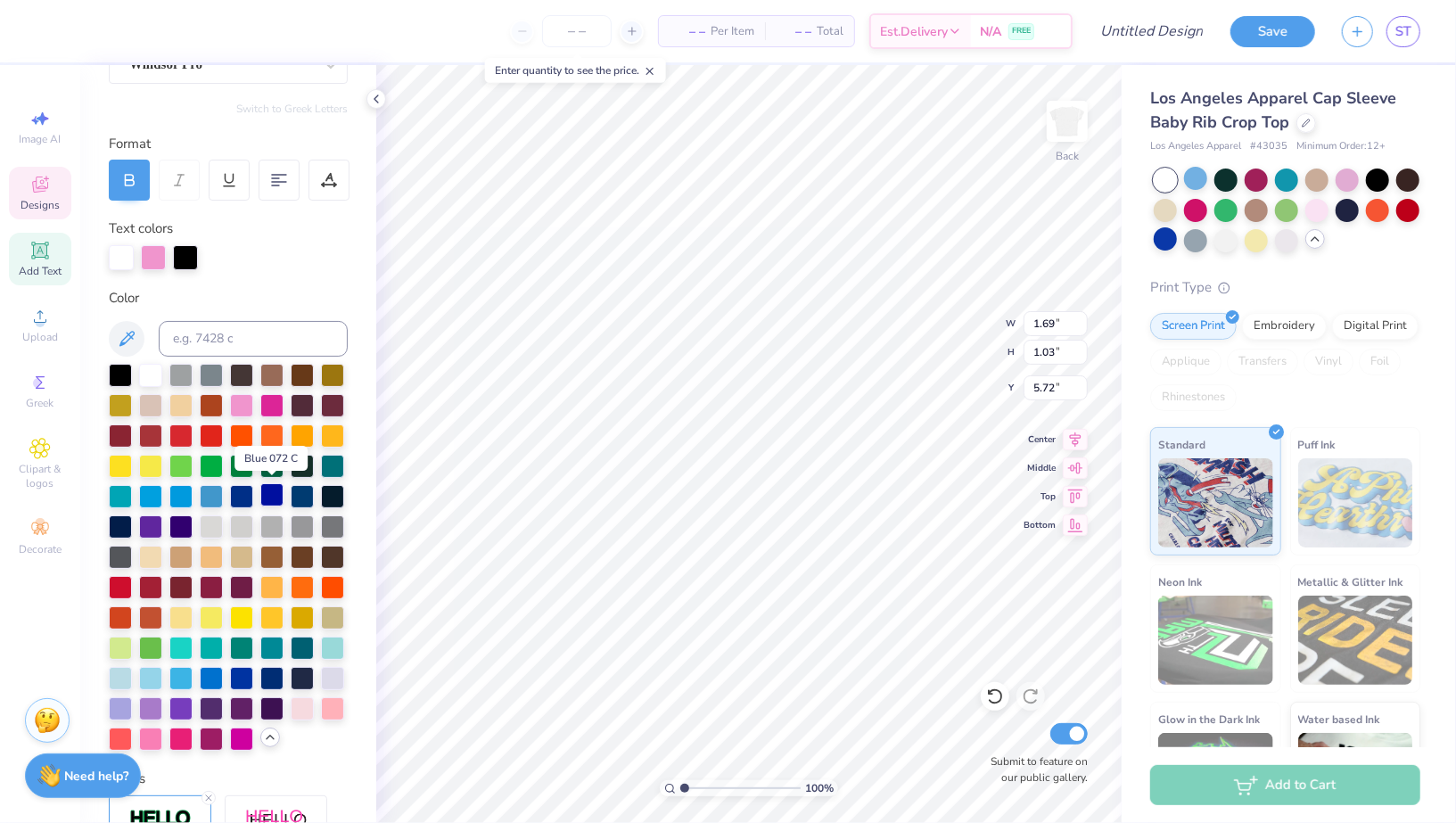 click at bounding box center [272, 495] 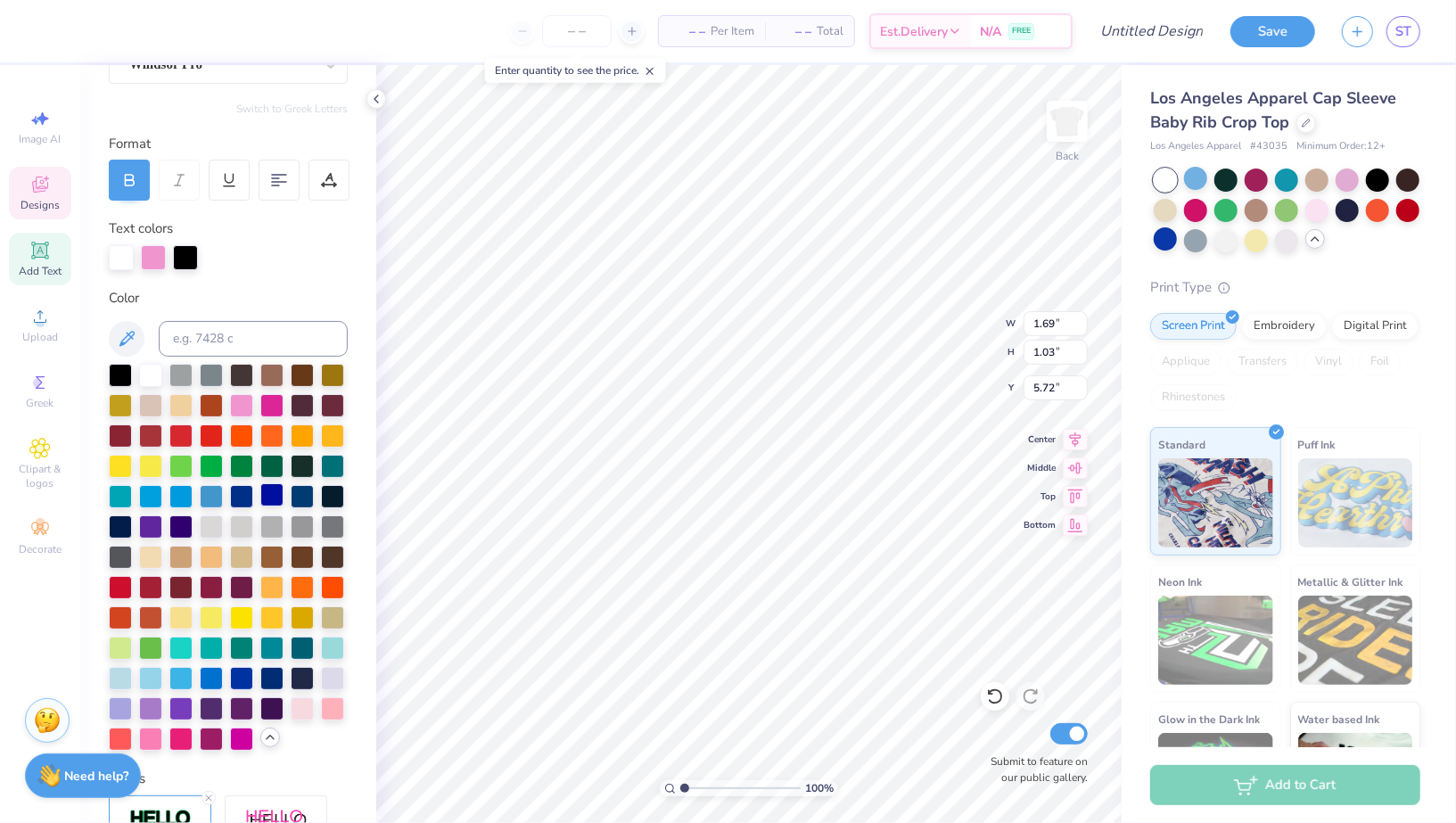 type on "2.54" 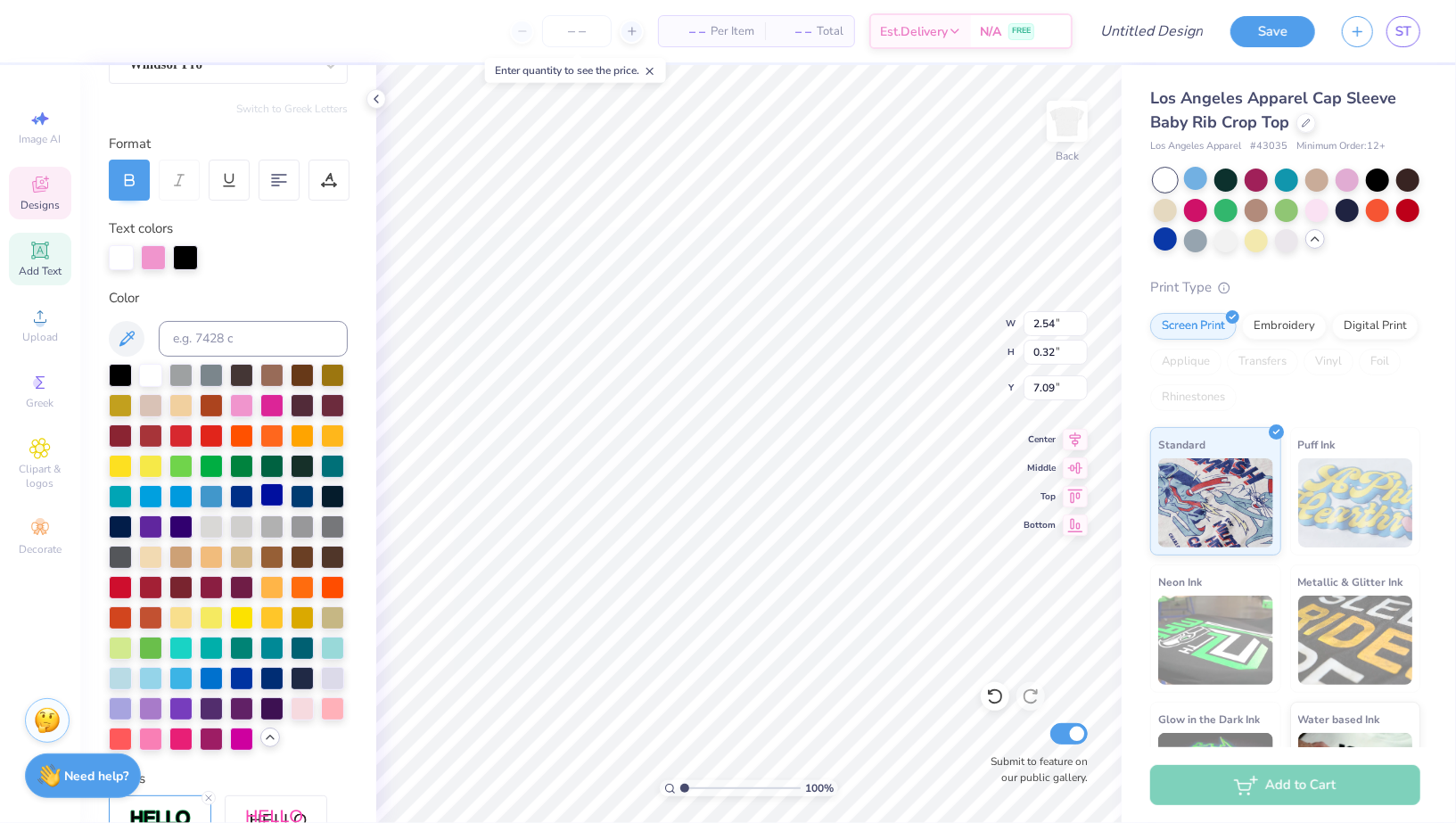 type on "7.10" 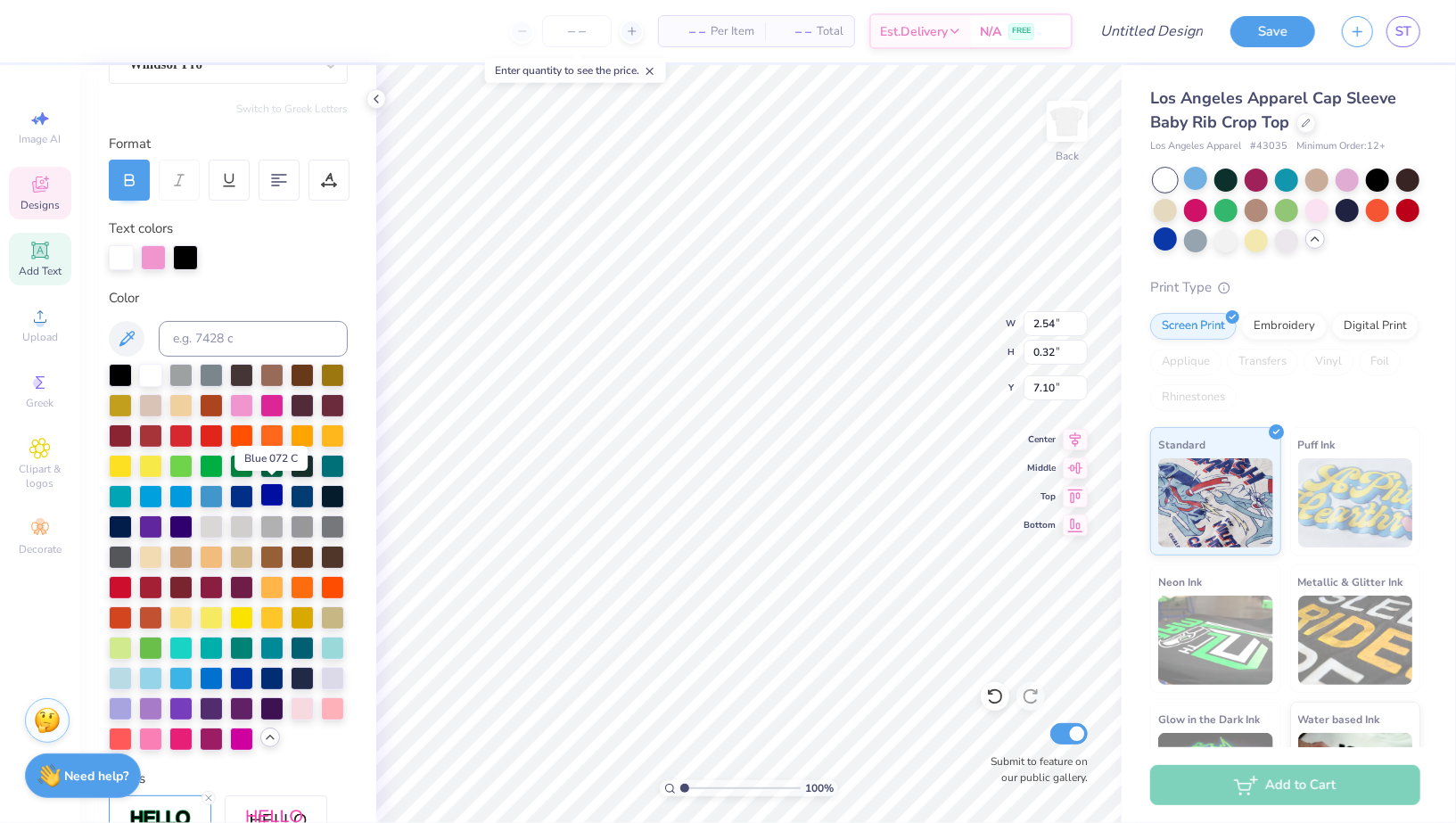 click at bounding box center [272, 495] 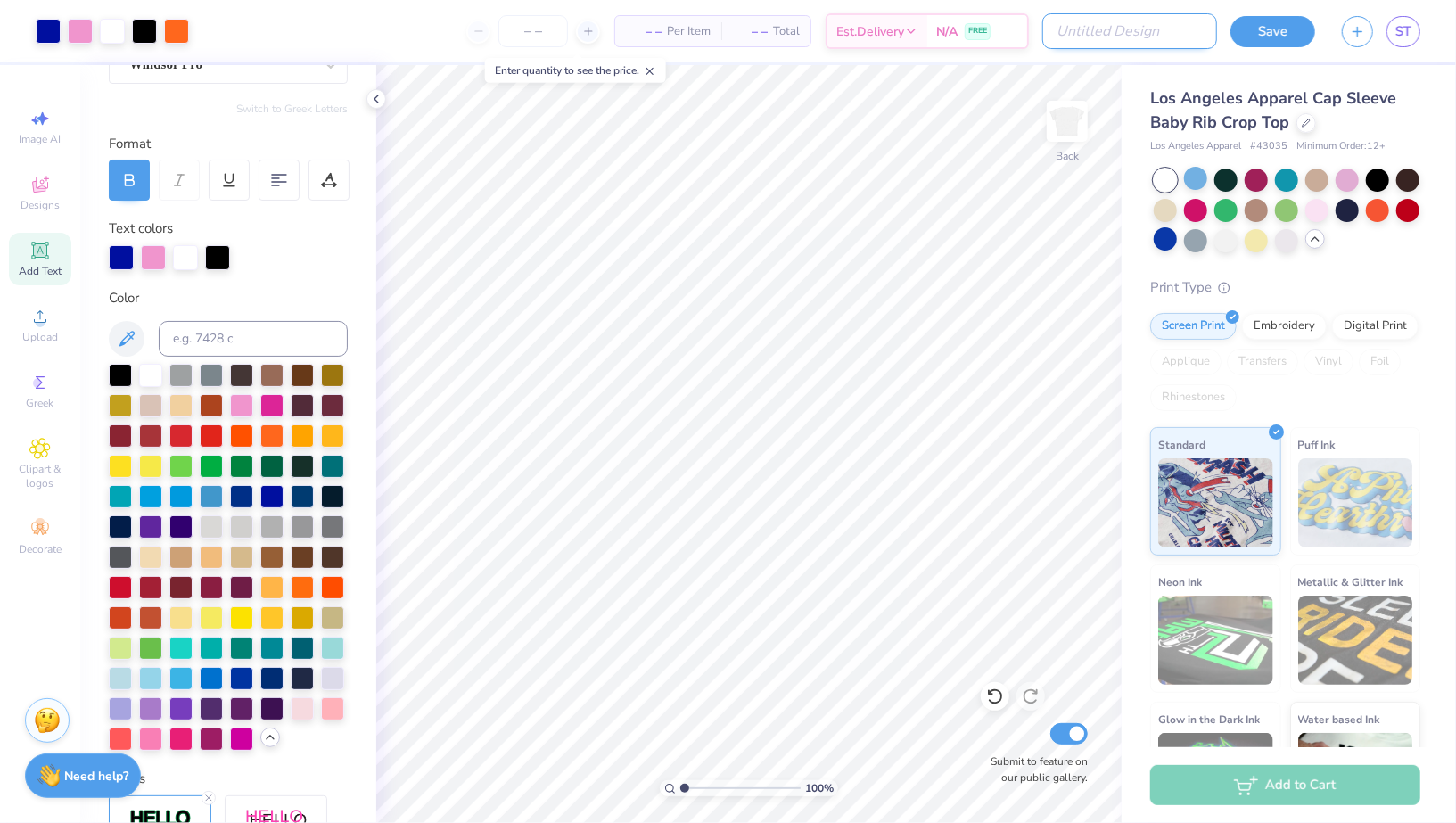 click on "Design Title" at bounding box center (1130, 31) 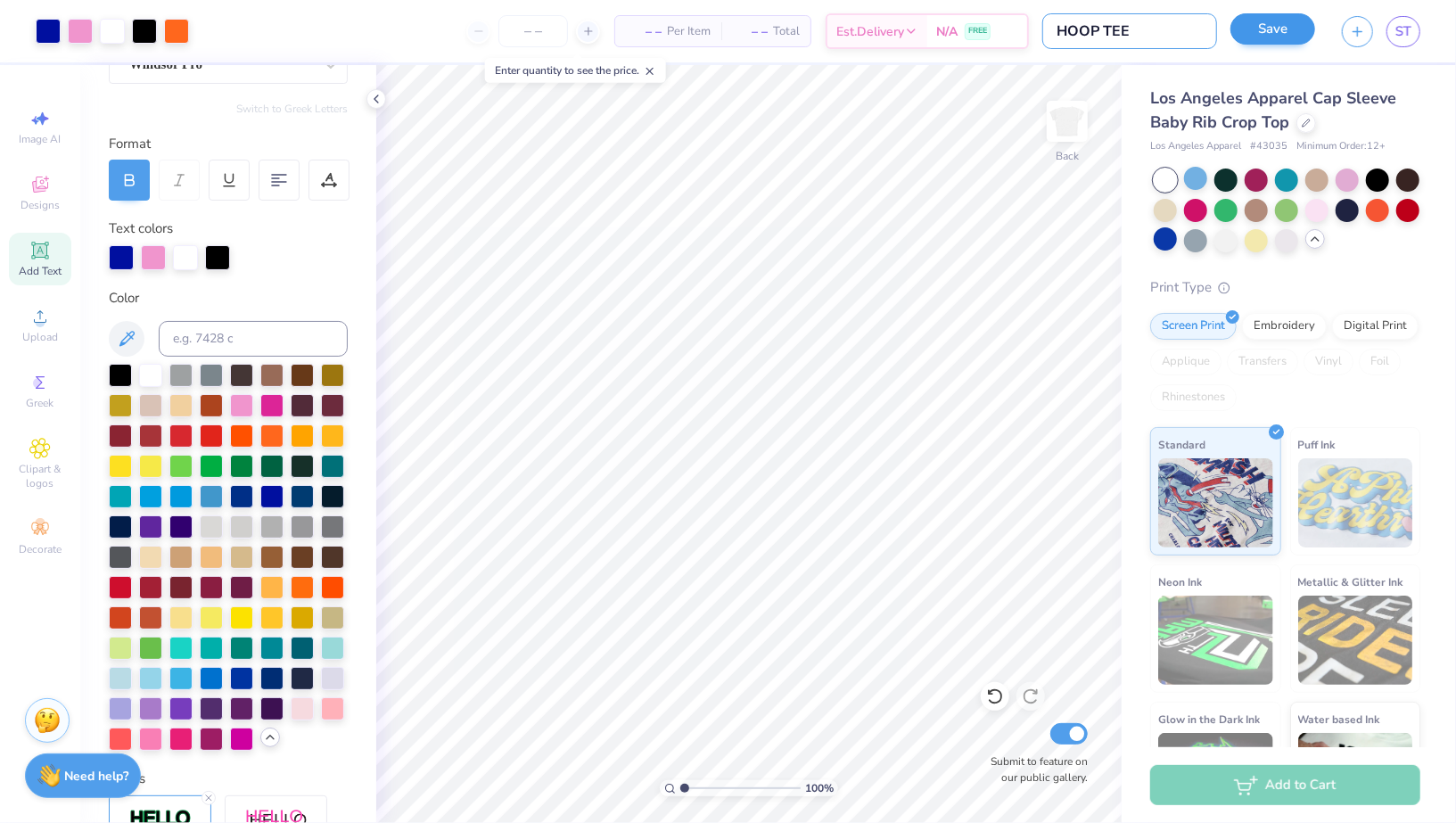type on "HOOP TEE" 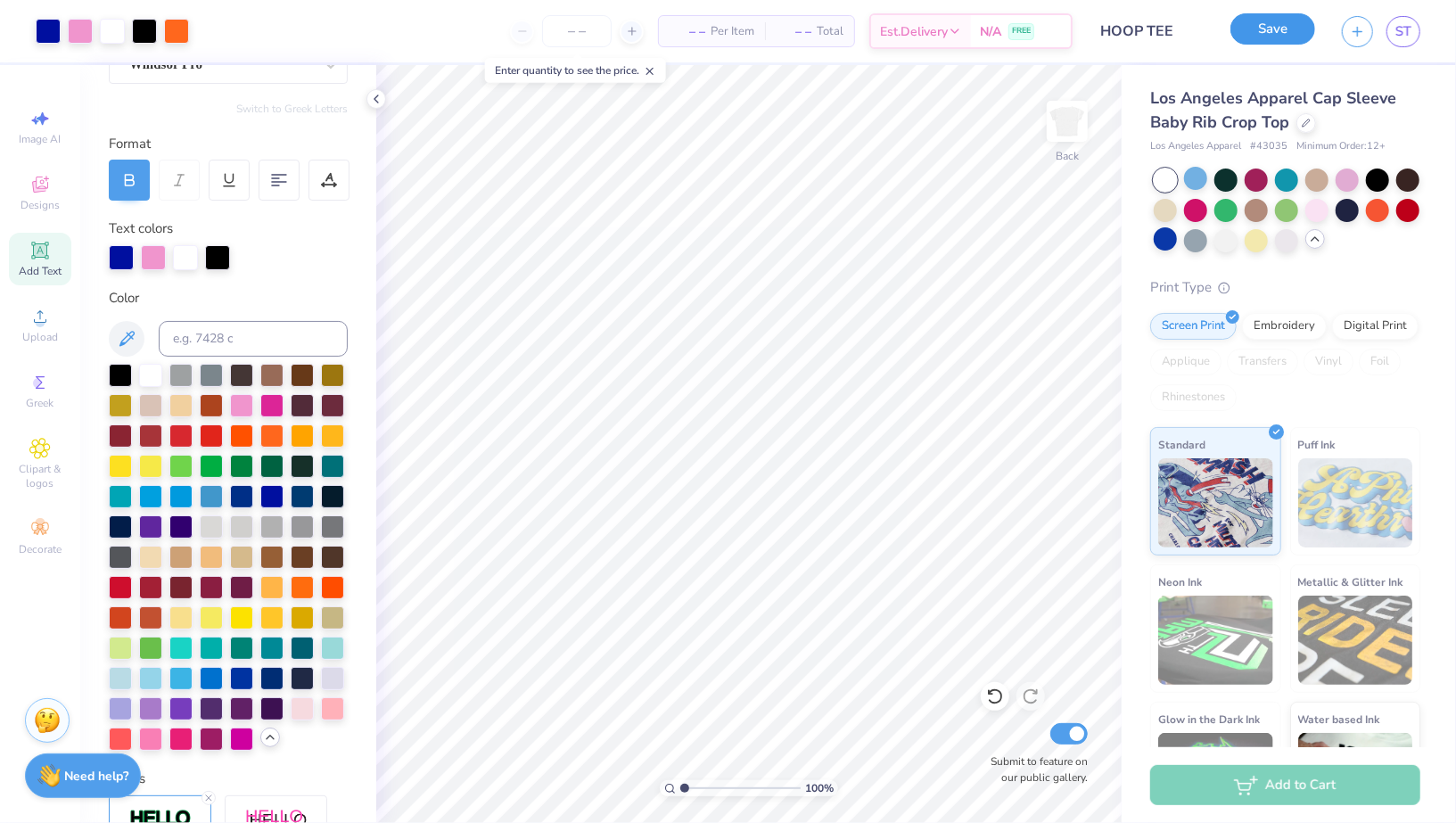 click on "Save" at bounding box center [1272, 29] 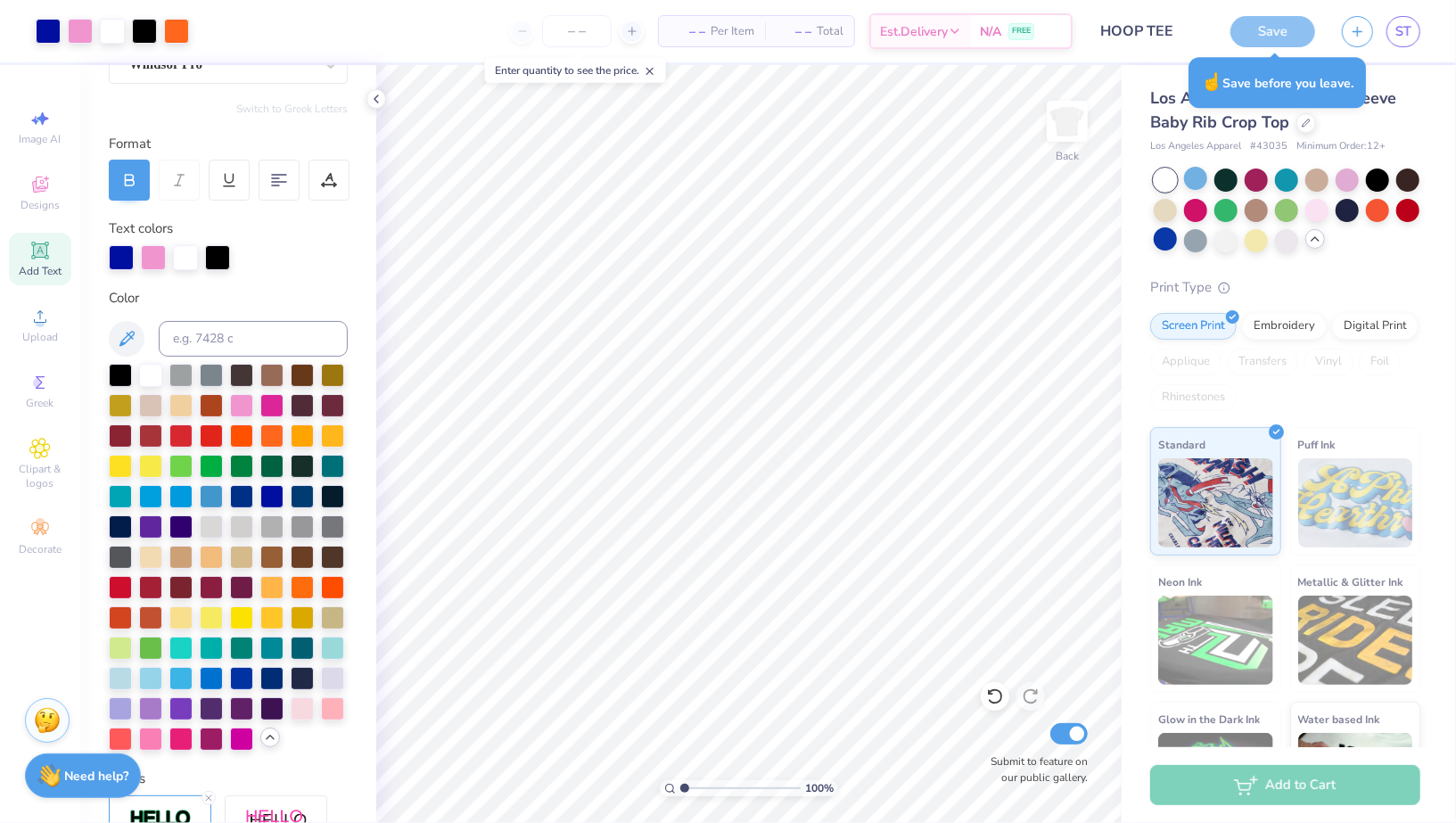 click on "Save" at bounding box center [1272, 31] 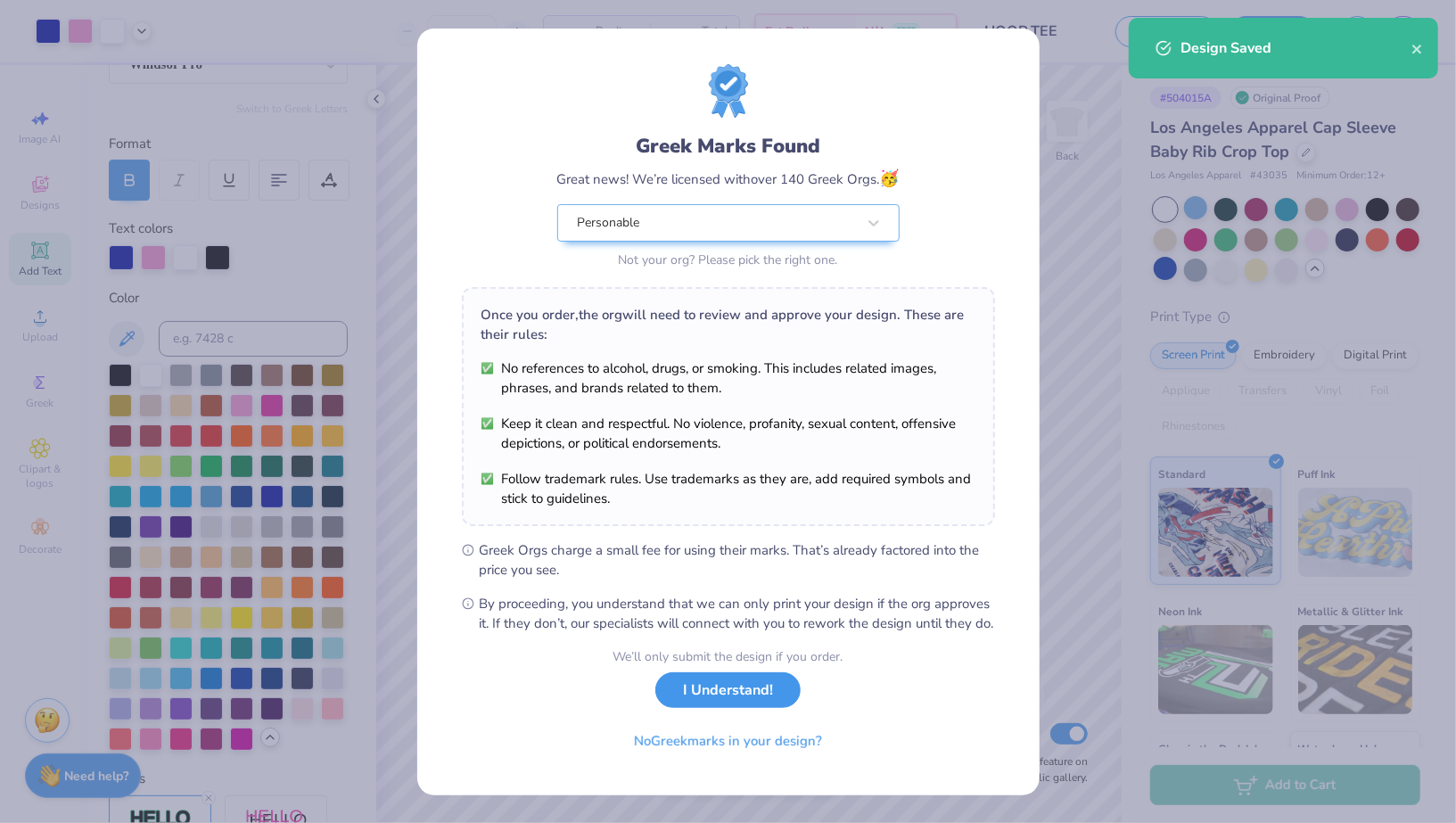 click on "I Understand!" at bounding box center [728, 690] 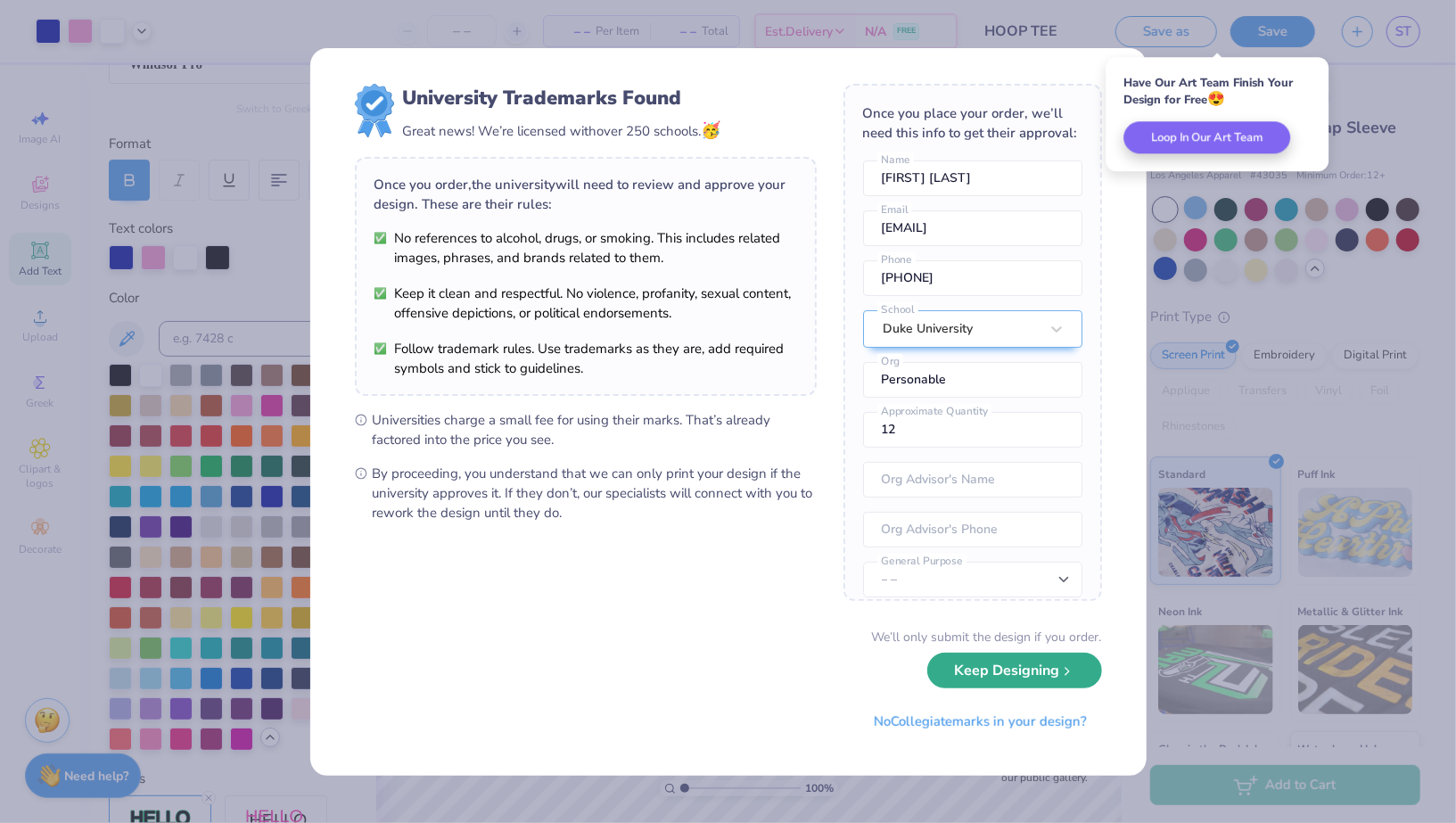 click on "Keep Designing" at bounding box center (1015, 671) 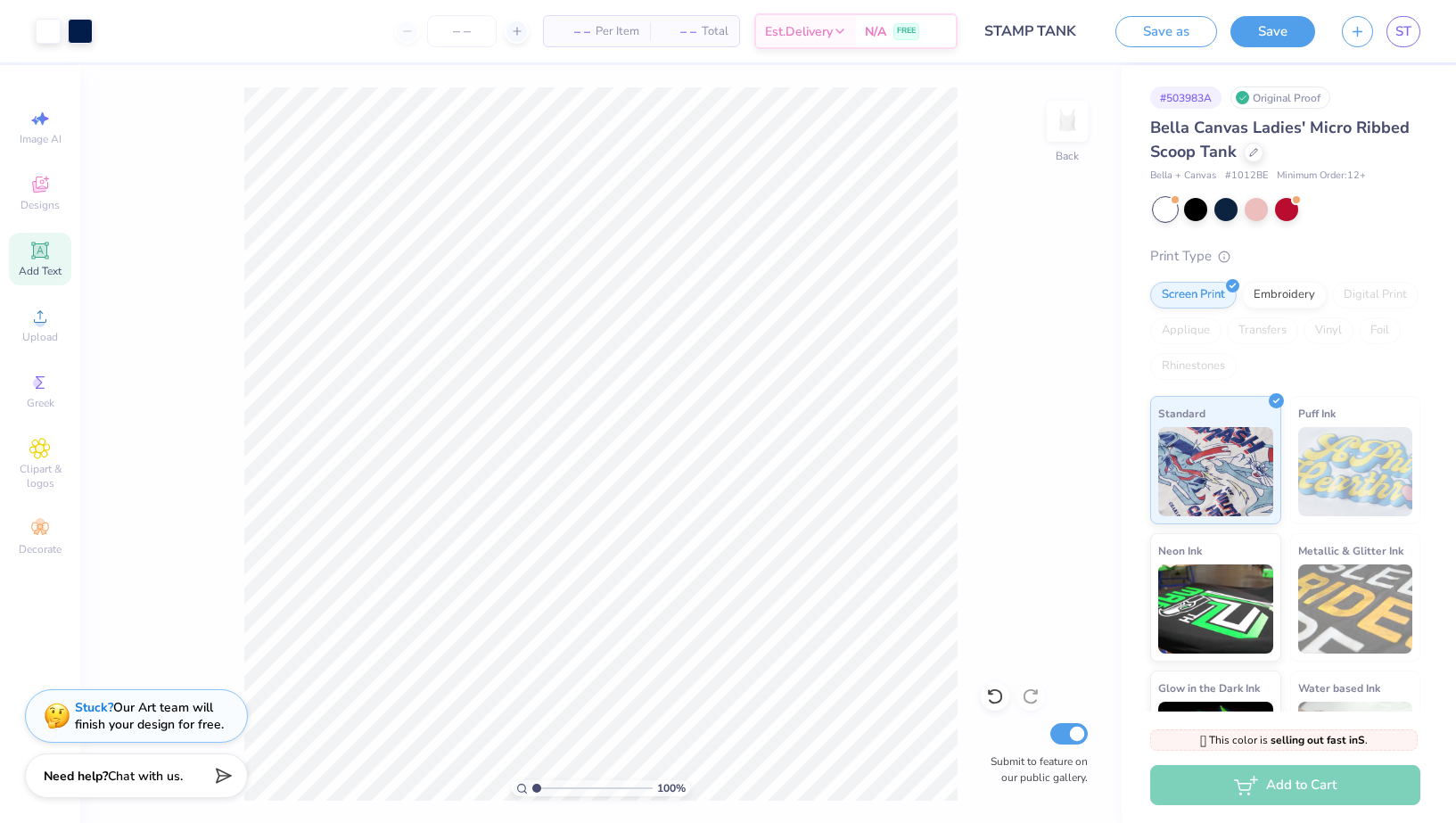 scroll, scrollTop: 0, scrollLeft: 0, axis: both 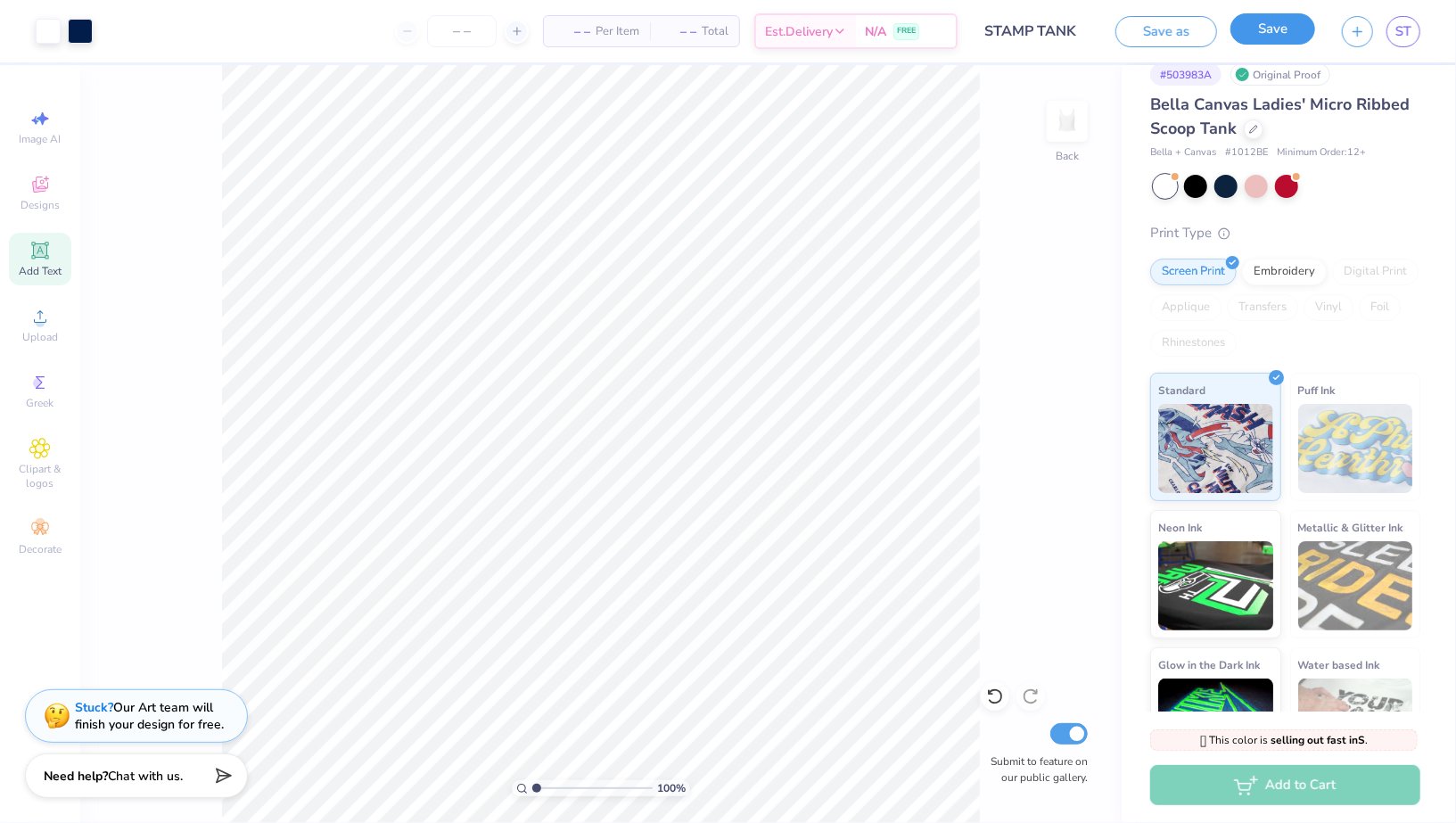 click on "Save" at bounding box center (1272, 29) 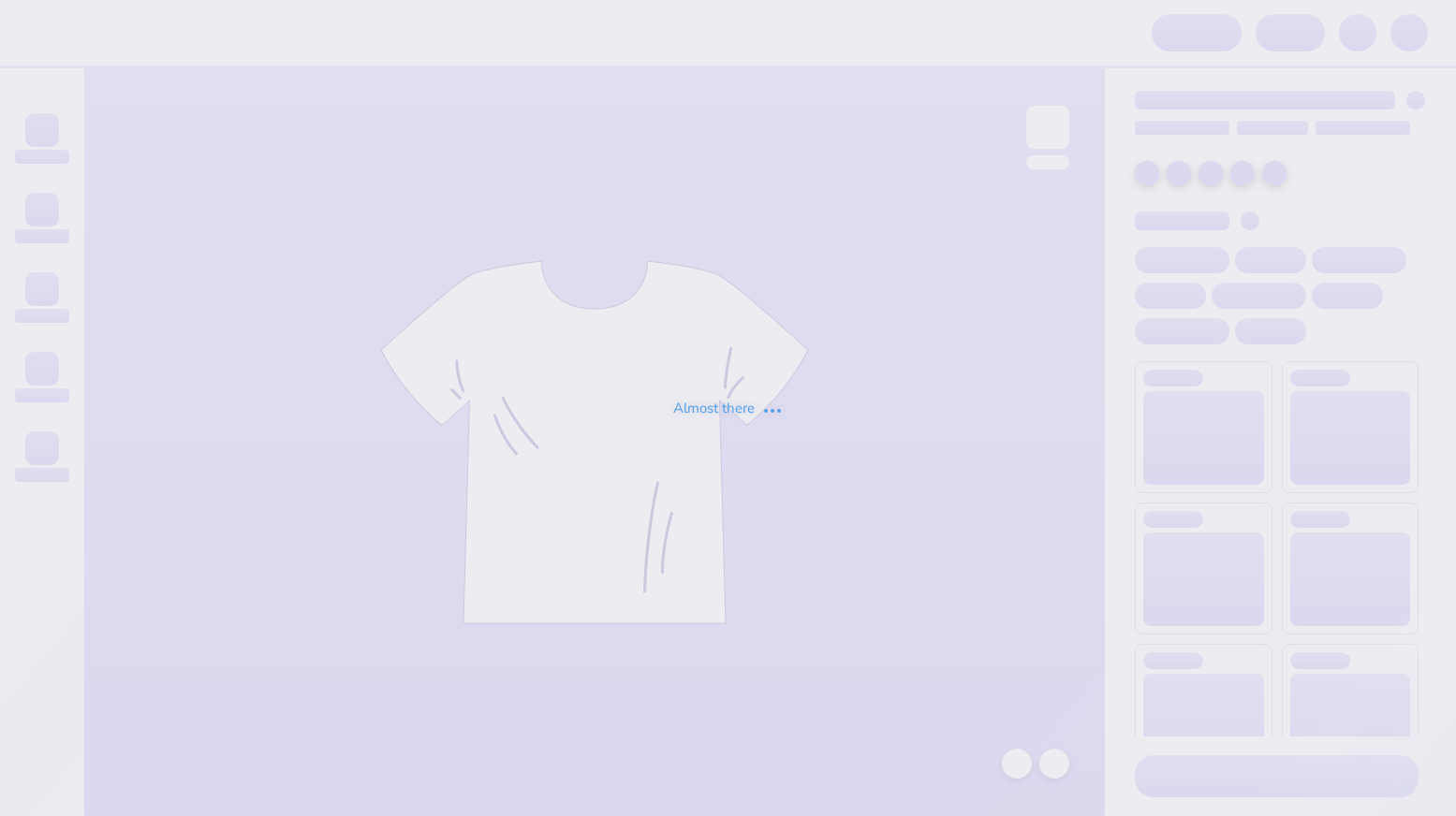 scroll, scrollTop: 0, scrollLeft: 0, axis: both 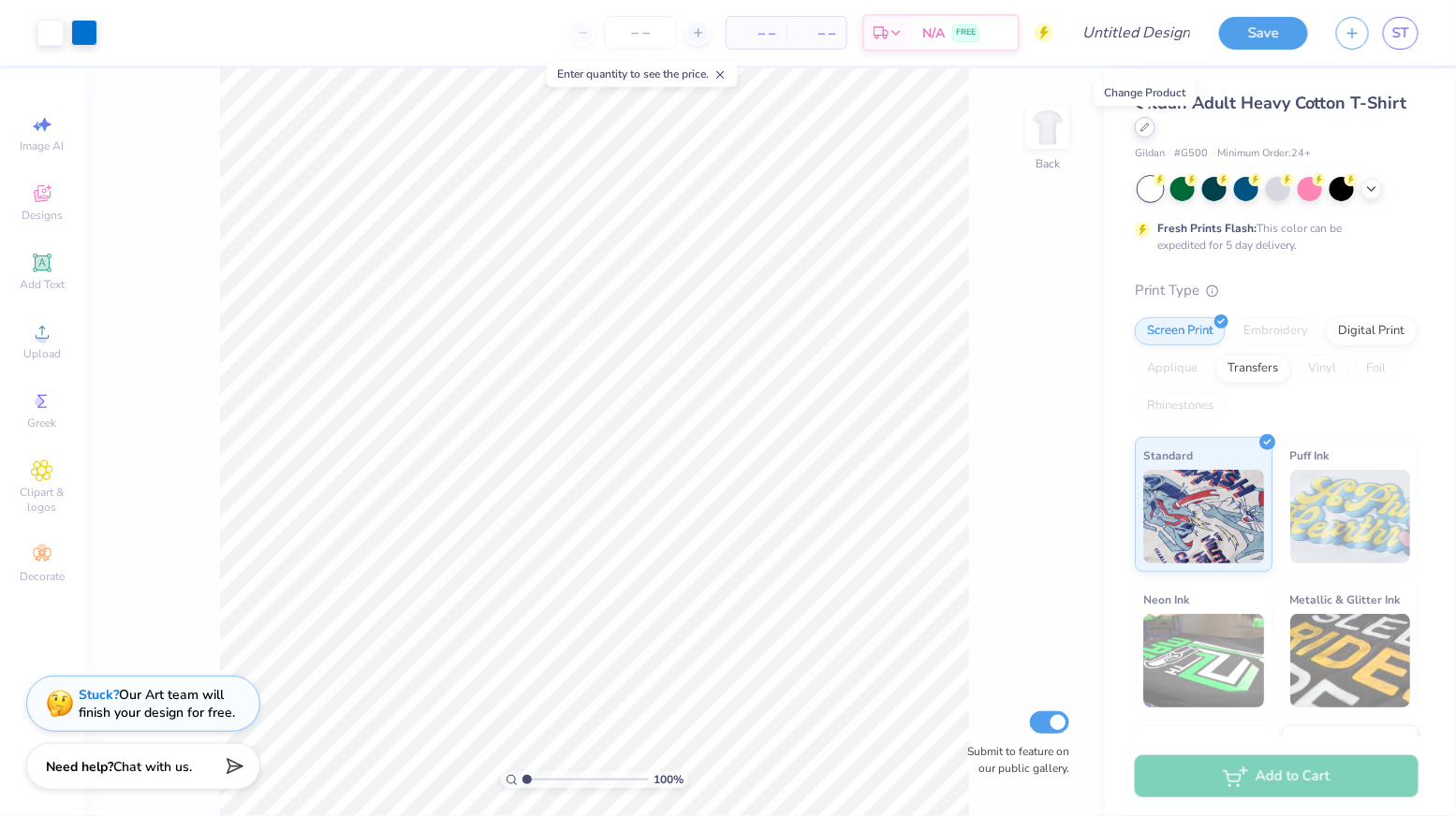 click at bounding box center [1145, 127] 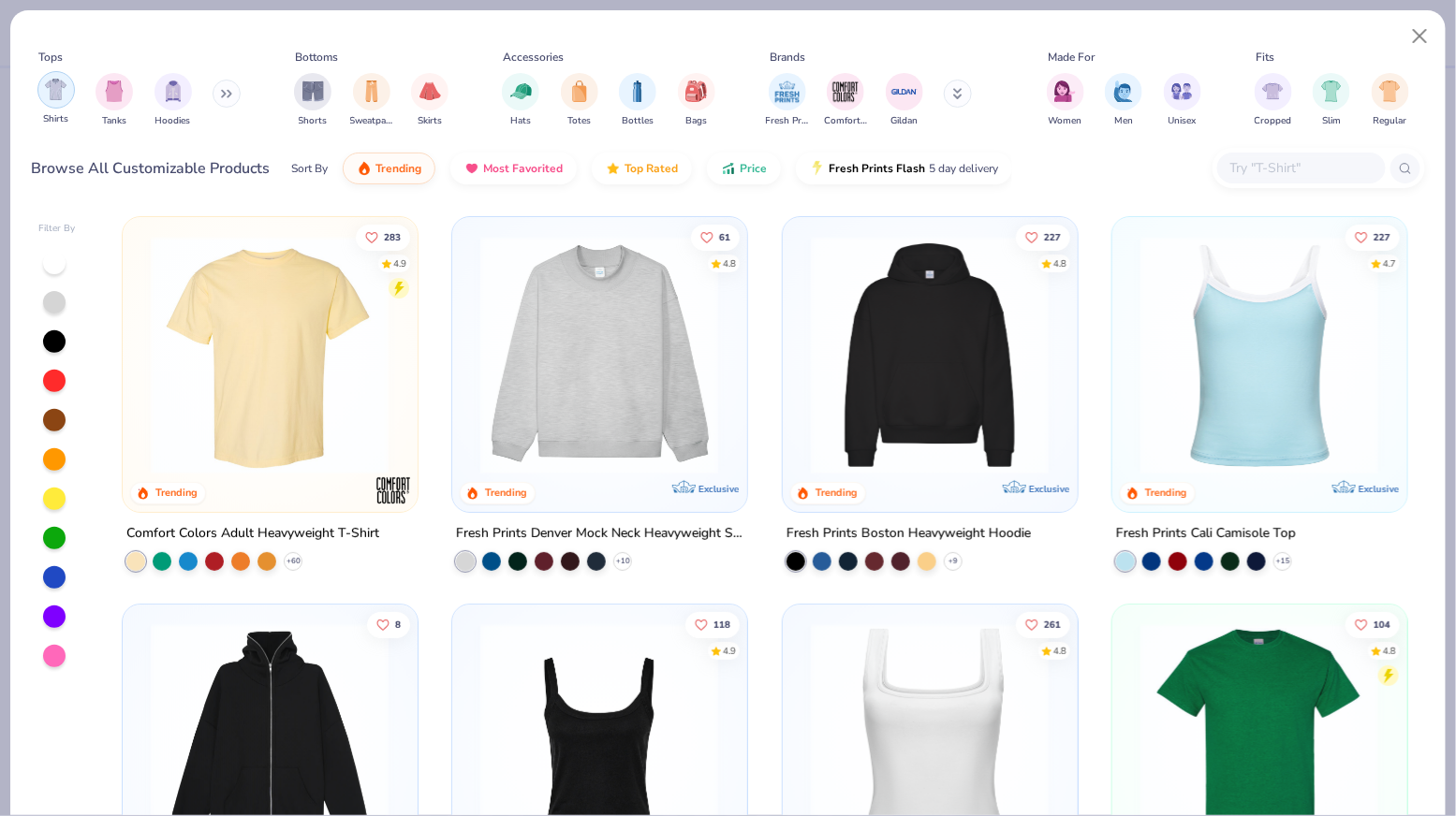 click at bounding box center [55, 89] 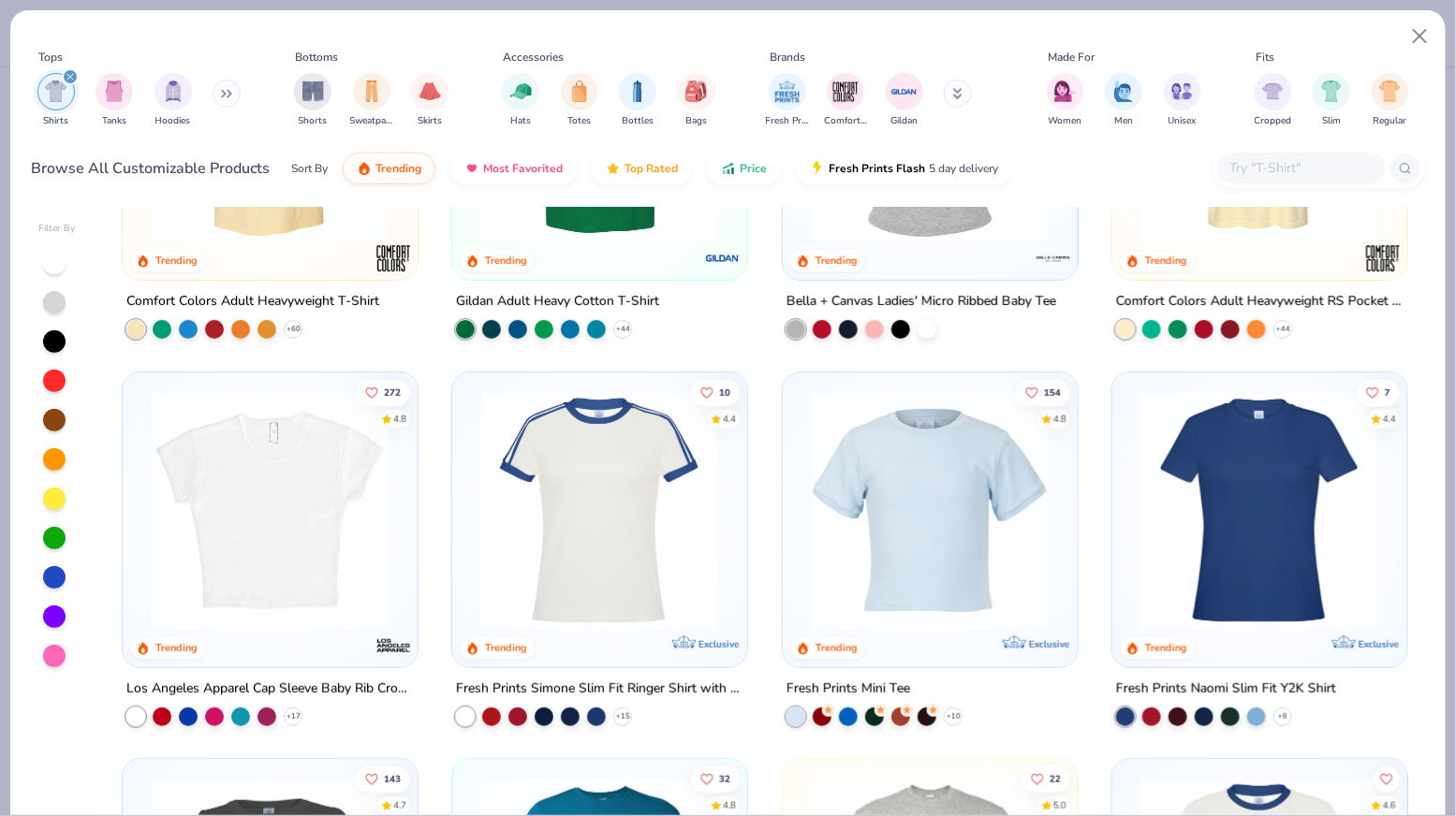 scroll, scrollTop: 236, scrollLeft: 0, axis: vertical 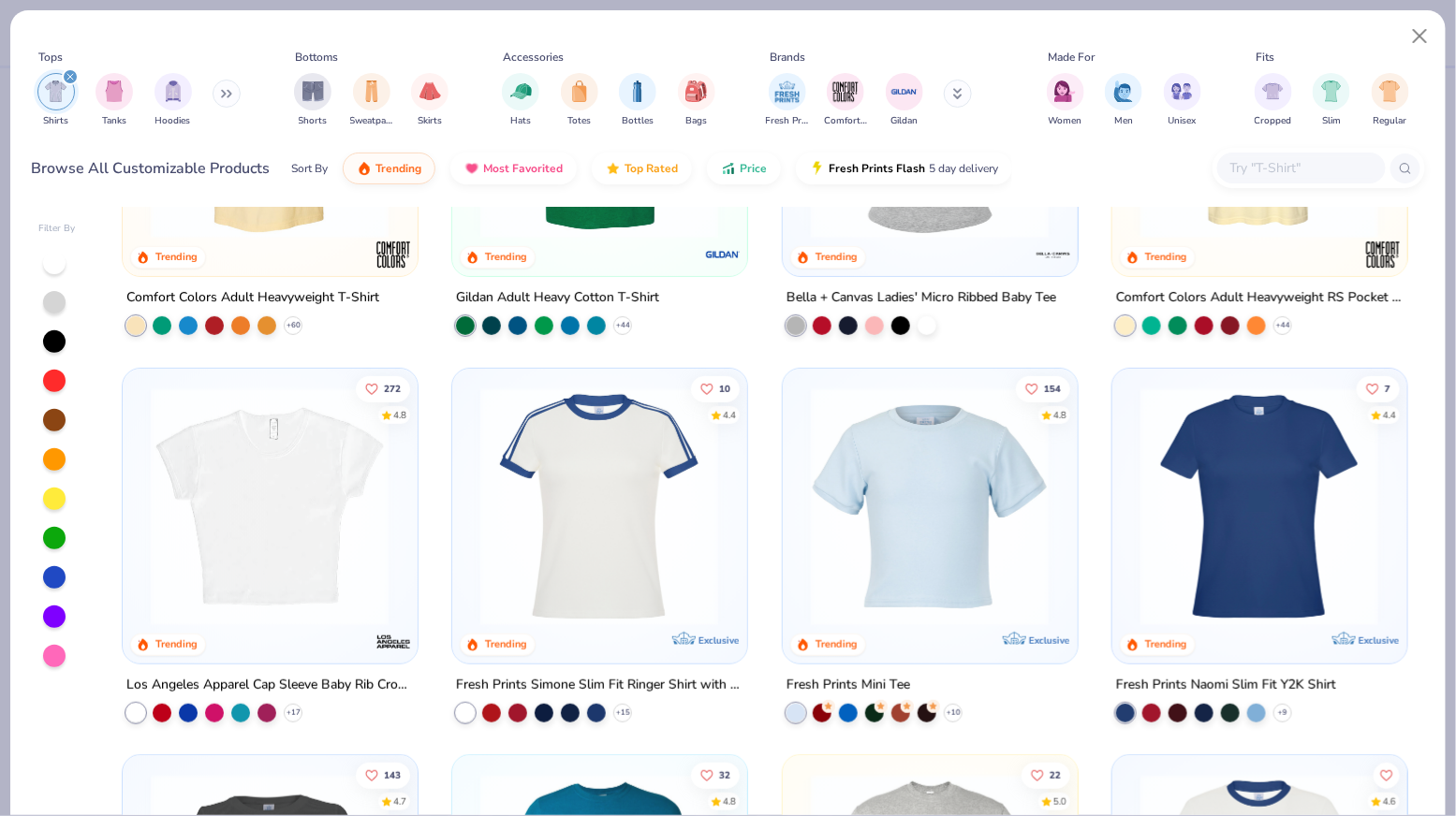 click at bounding box center [270, 505] 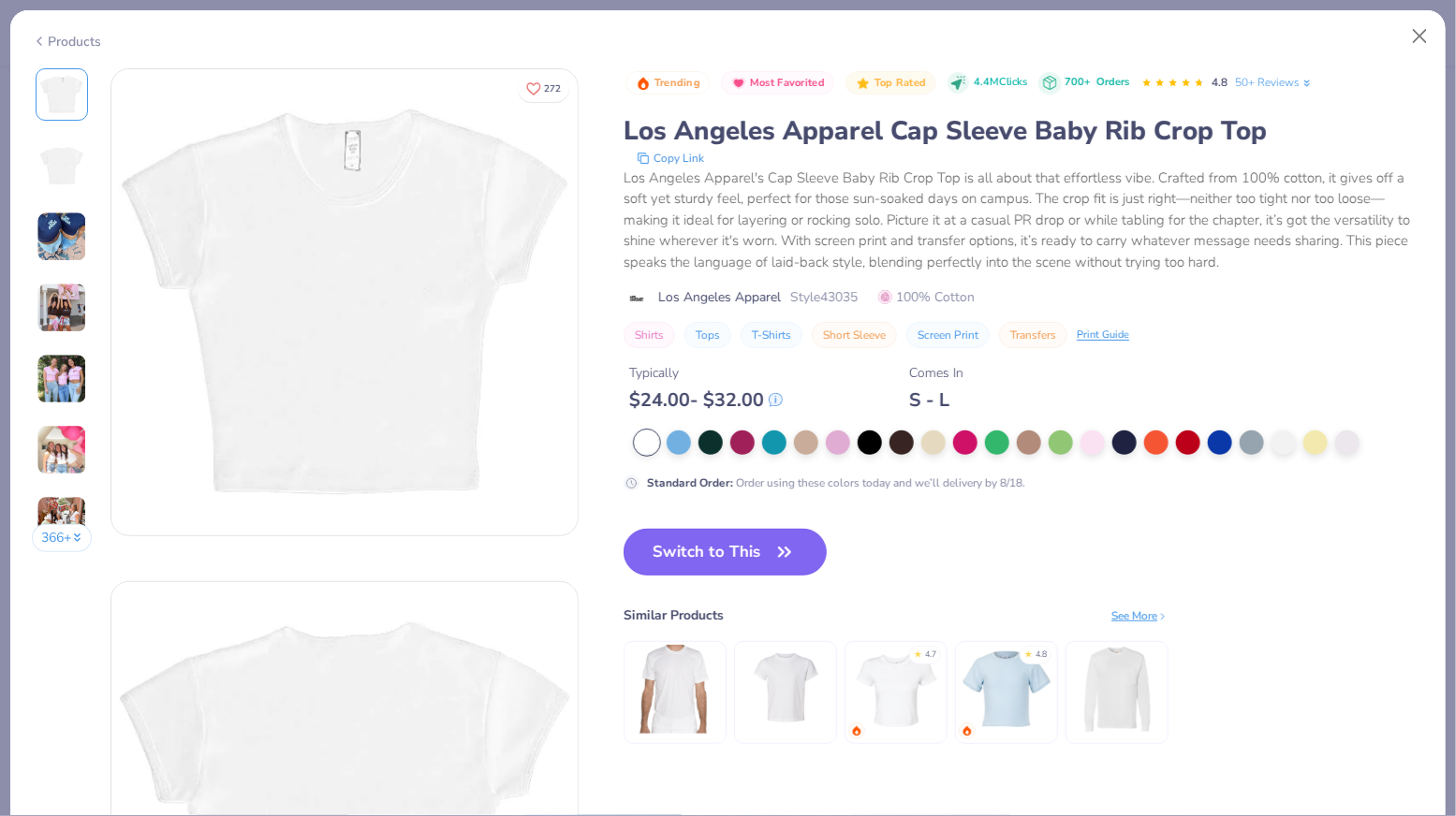click 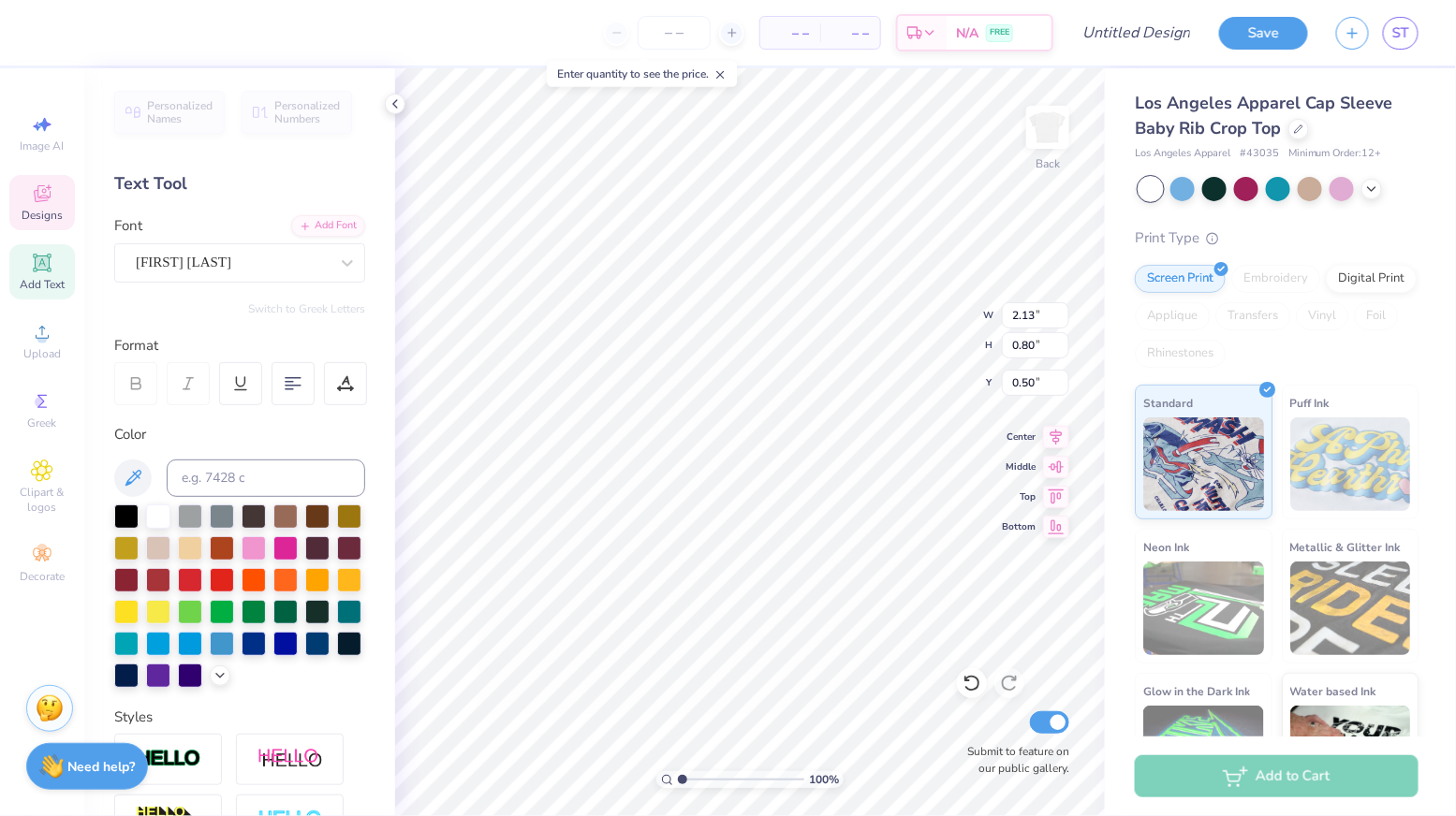 type on "1888" 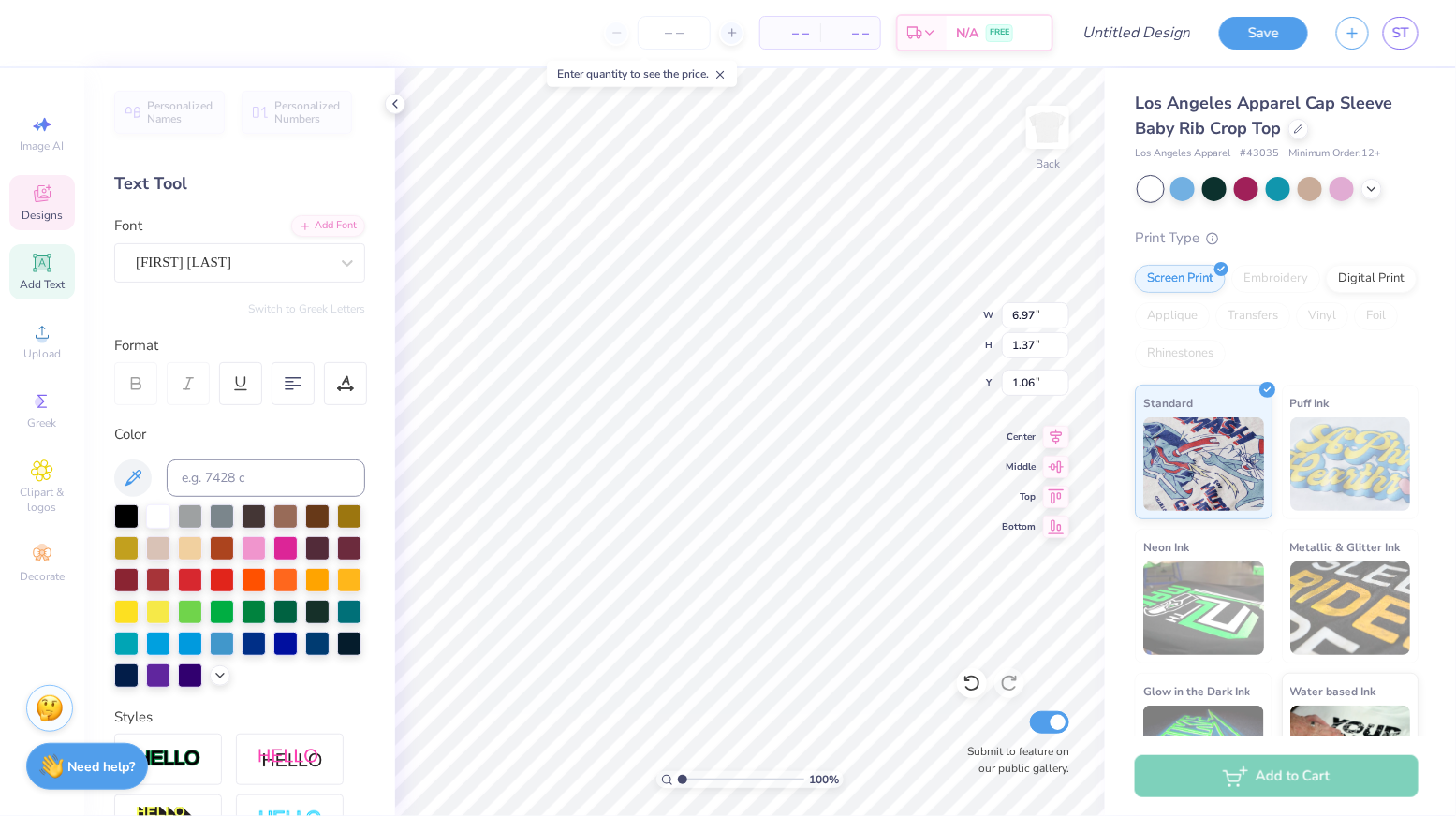 scroll, scrollTop: 0, scrollLeft: 1, axis: horizontal 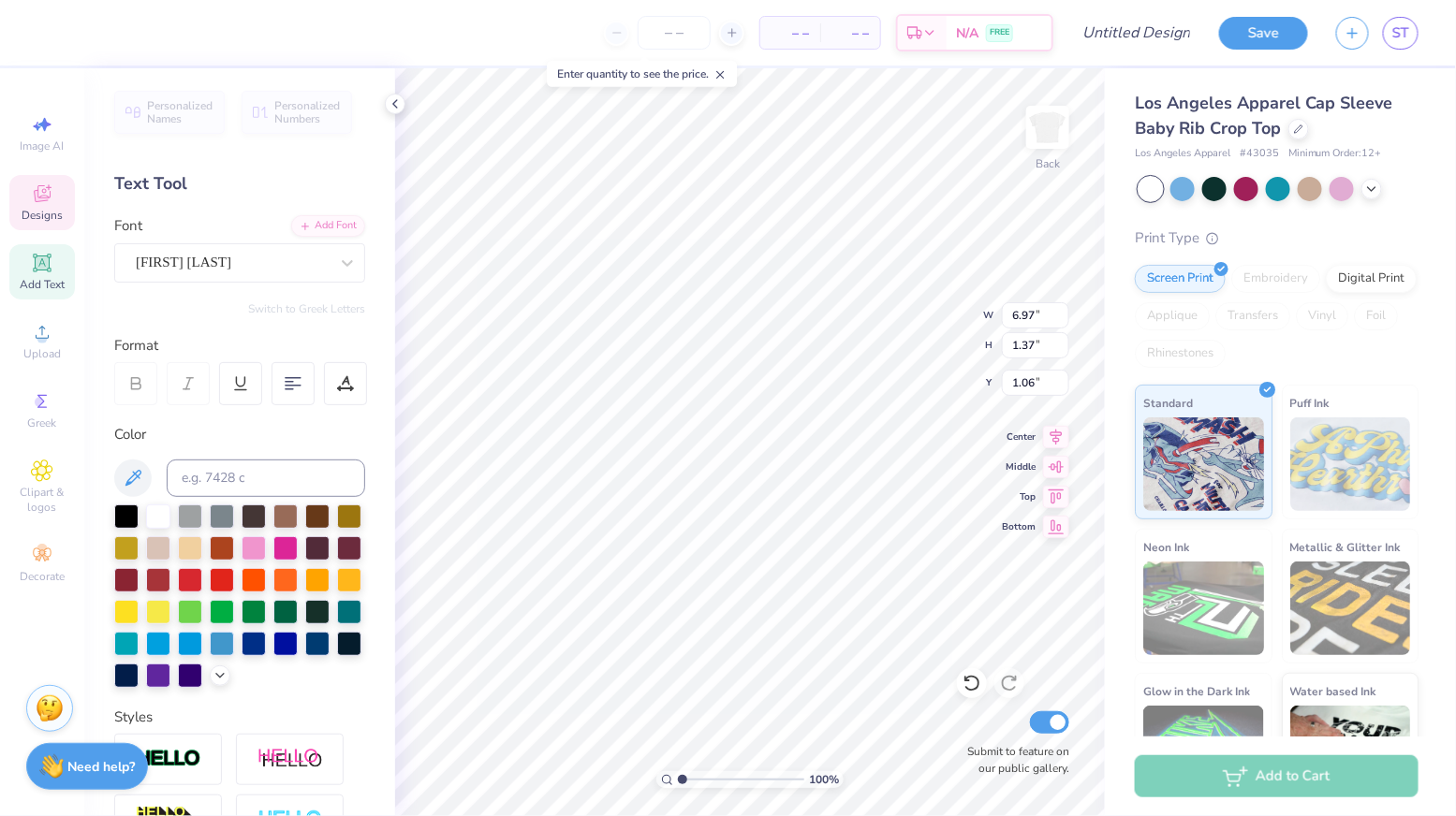 type on "Tri Delta" 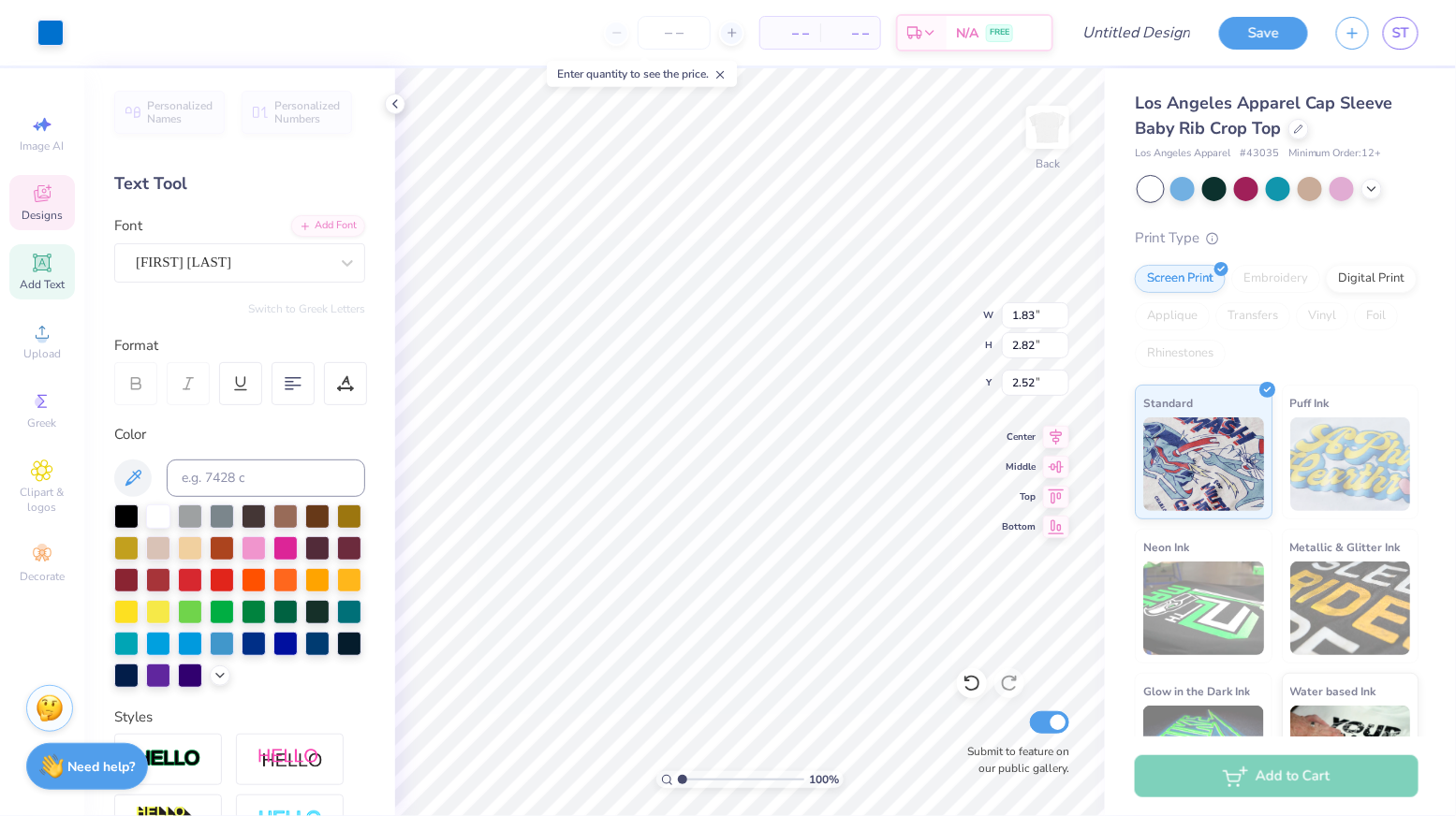 type on "2.49" 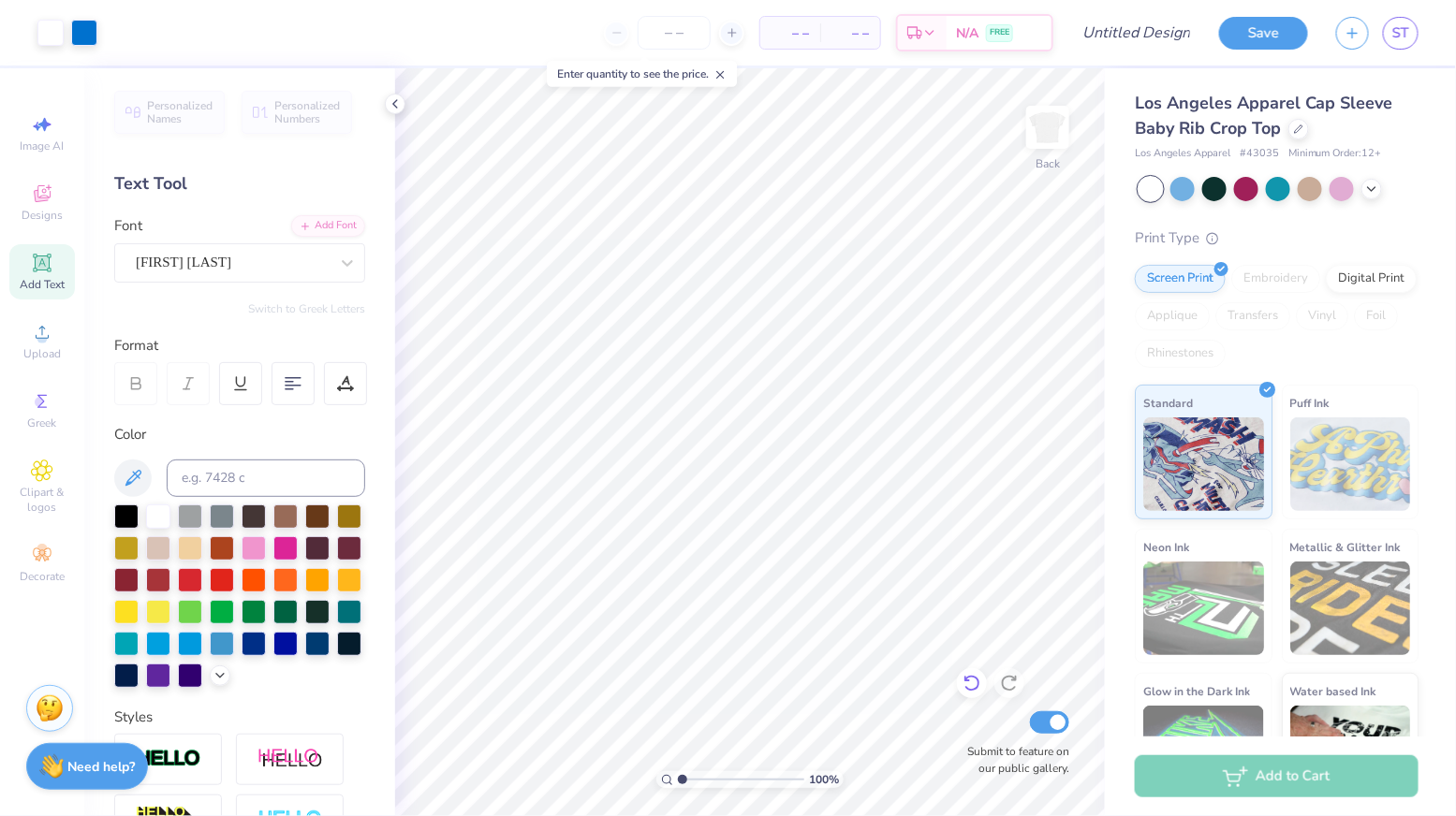 click 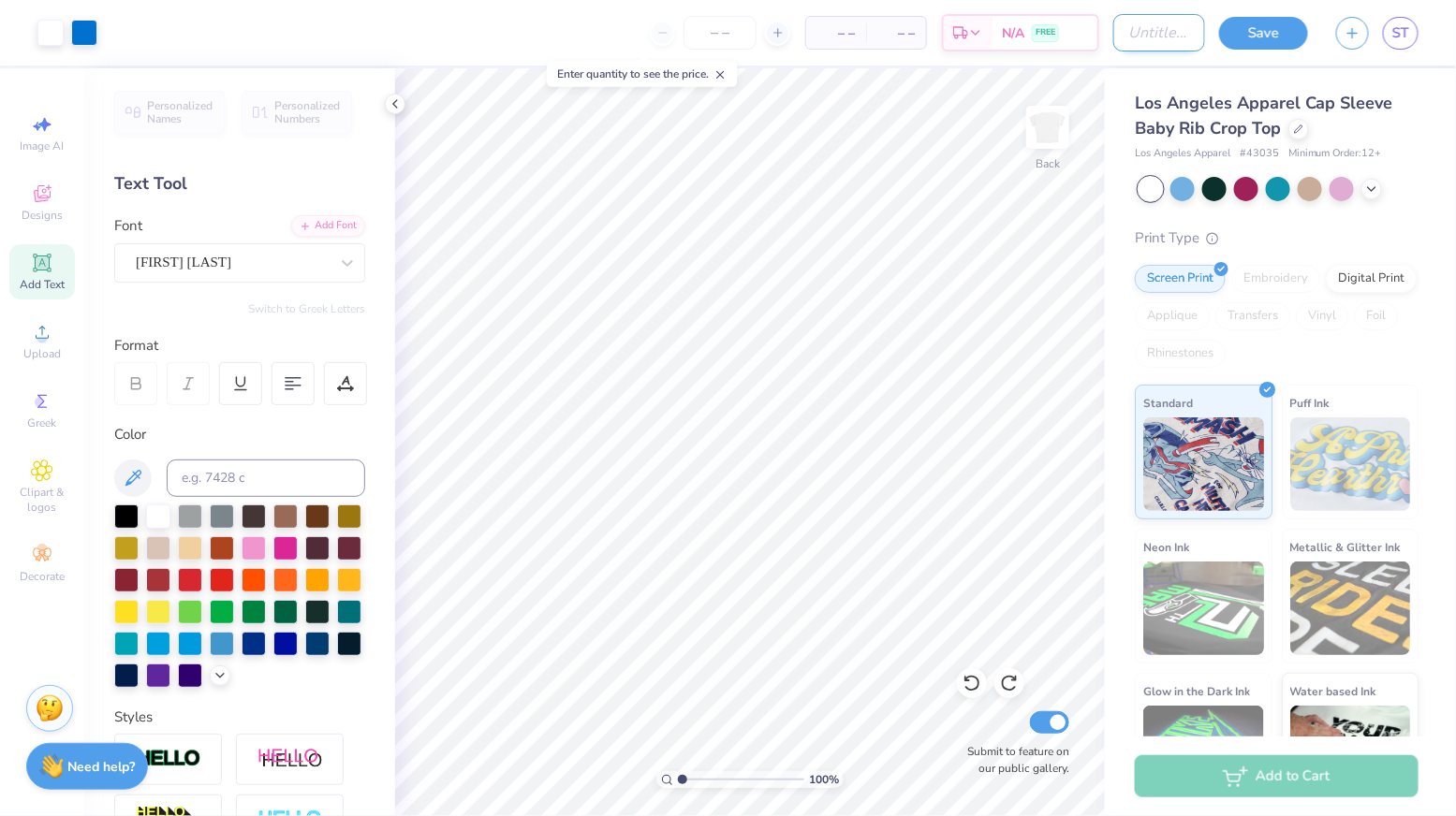 click on "Design Title" at bounding box center [1159, 33] 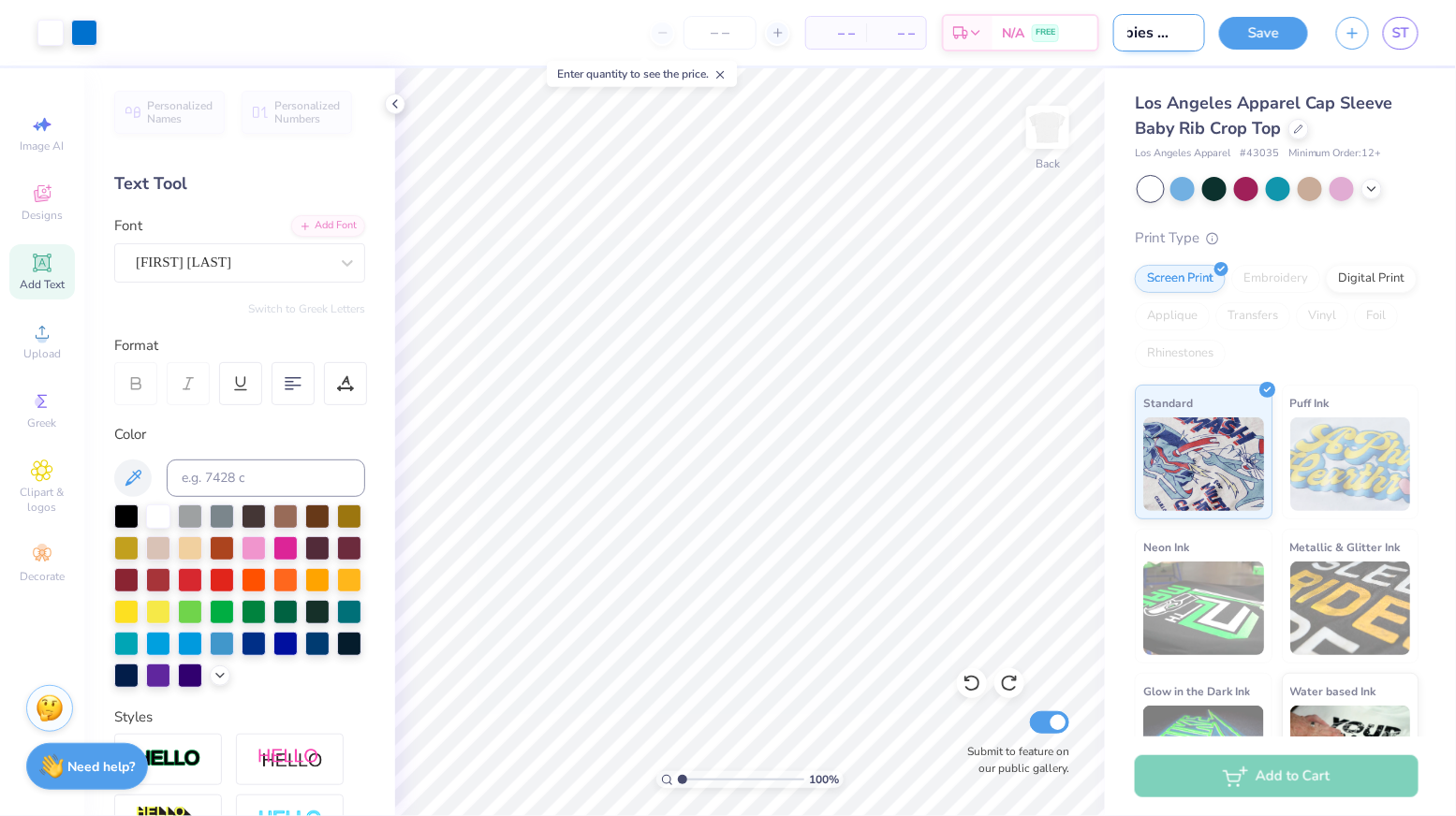 scroll, scrollTop: 0, scrollLeft: 30, axis: horizontal 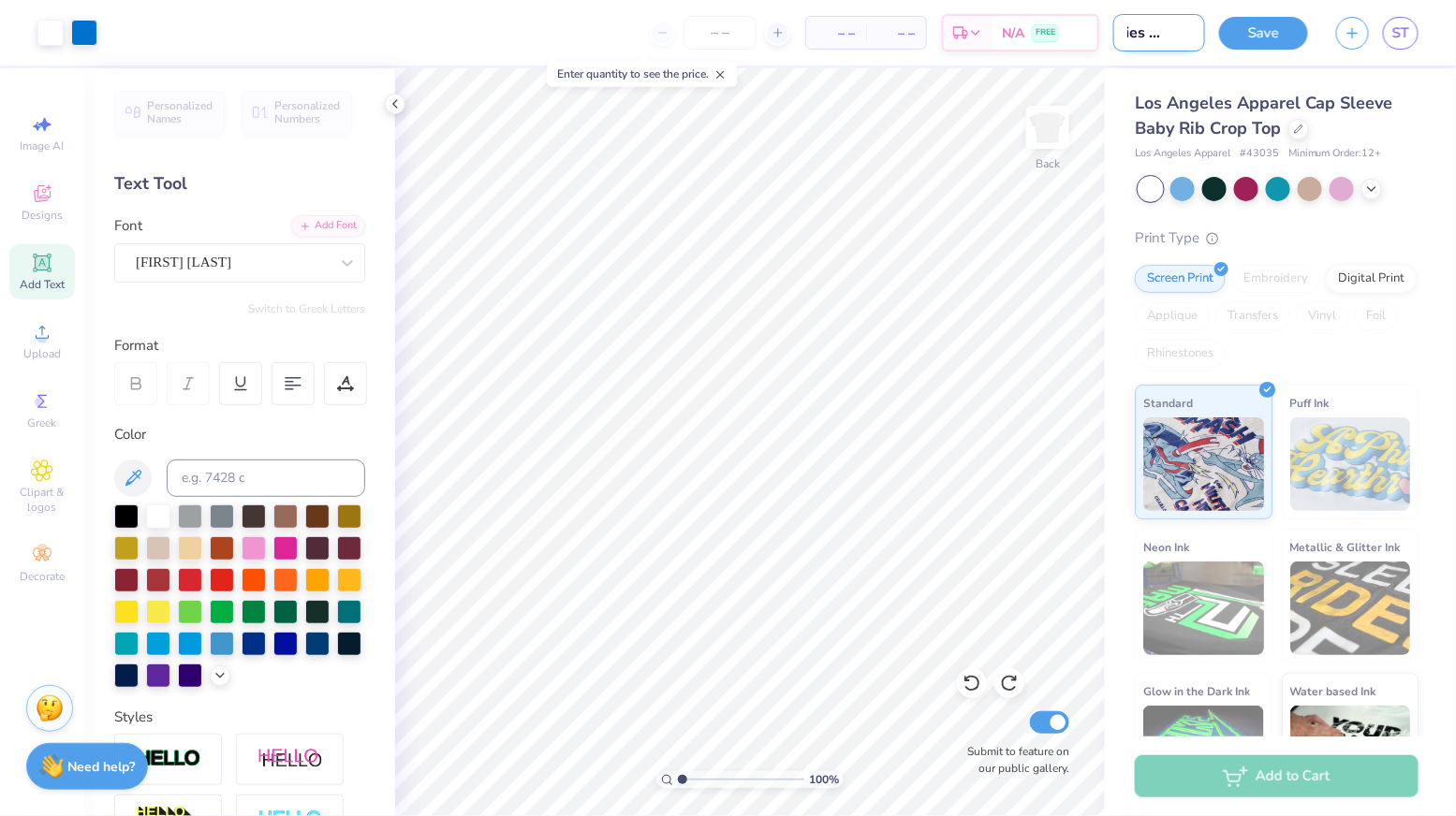 type on "babies on tee" 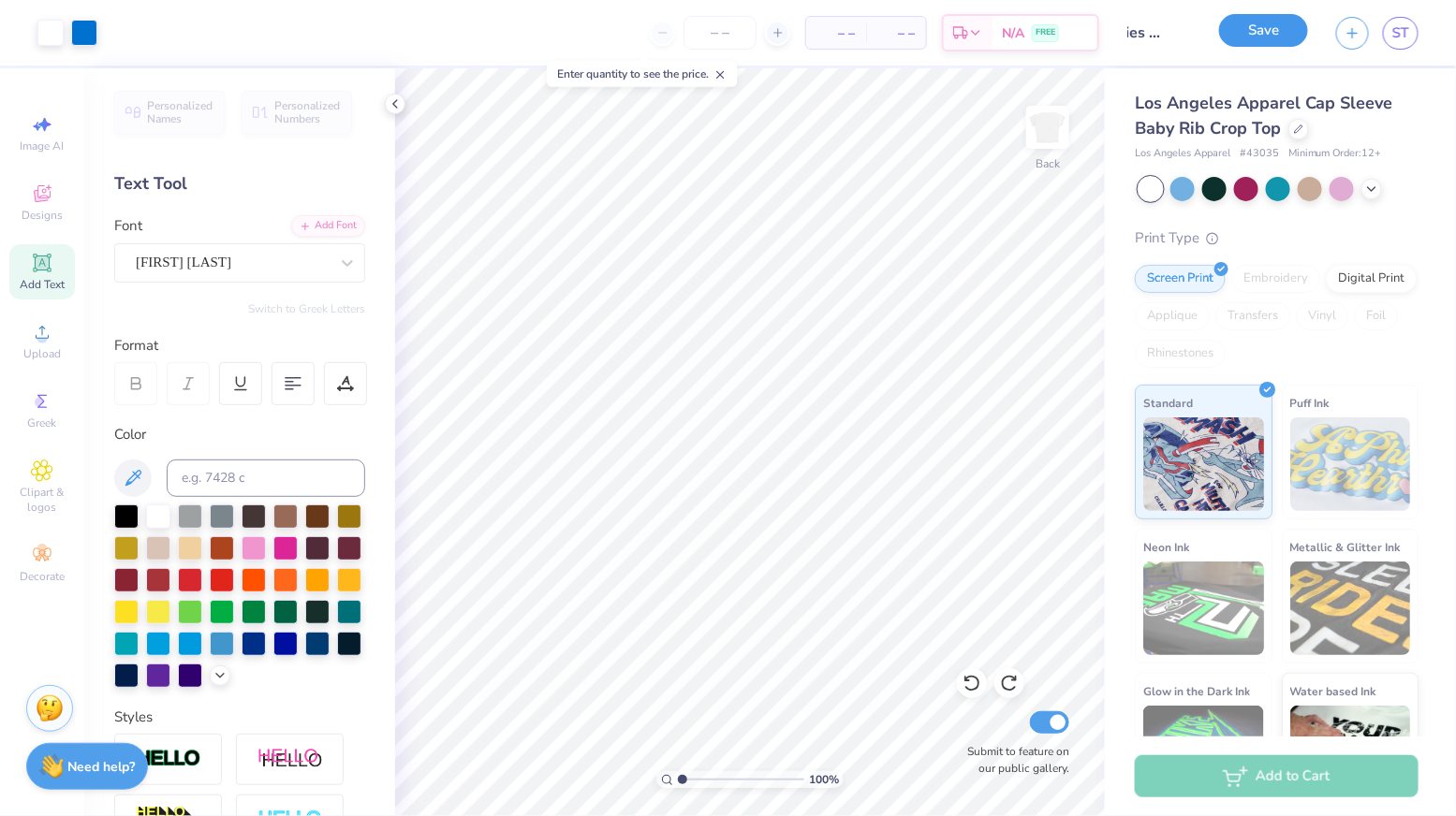 click on "Save" at bounding box center [1263, 30] 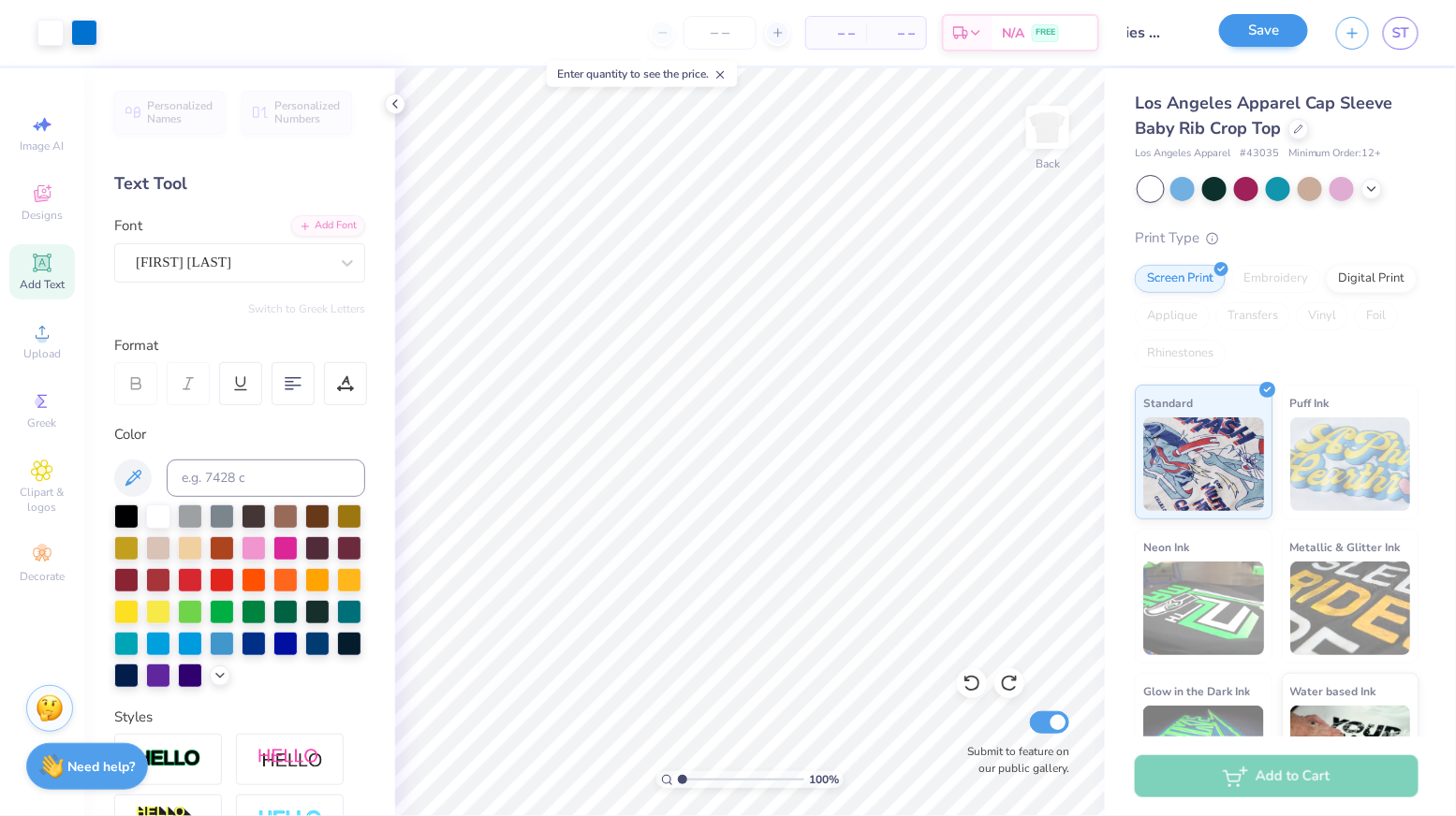 scroll, scrollTop: 0, scrollLeft: 0, axis: both 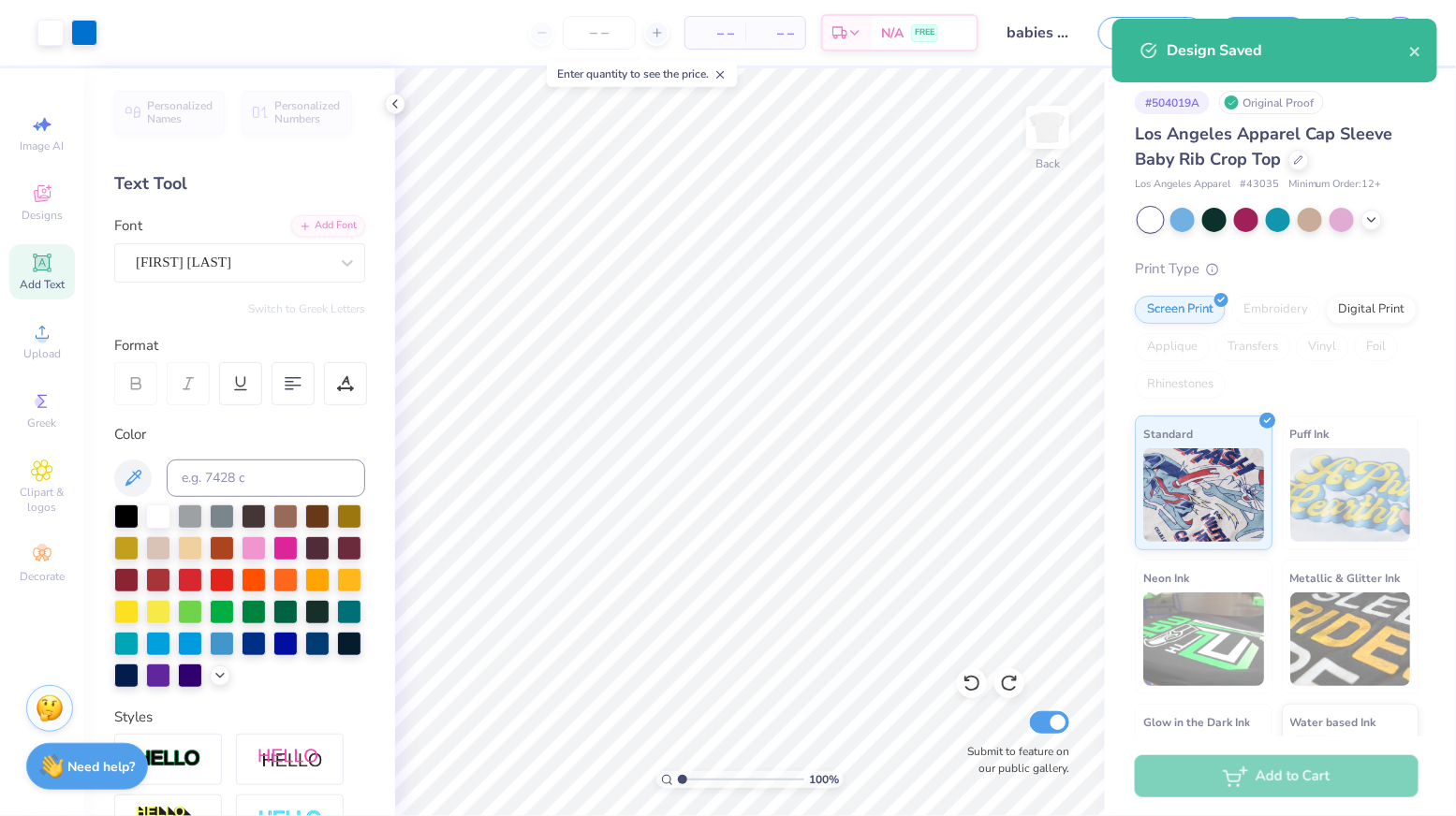 click on "Design Saved" at bounding box center [1274, 51] 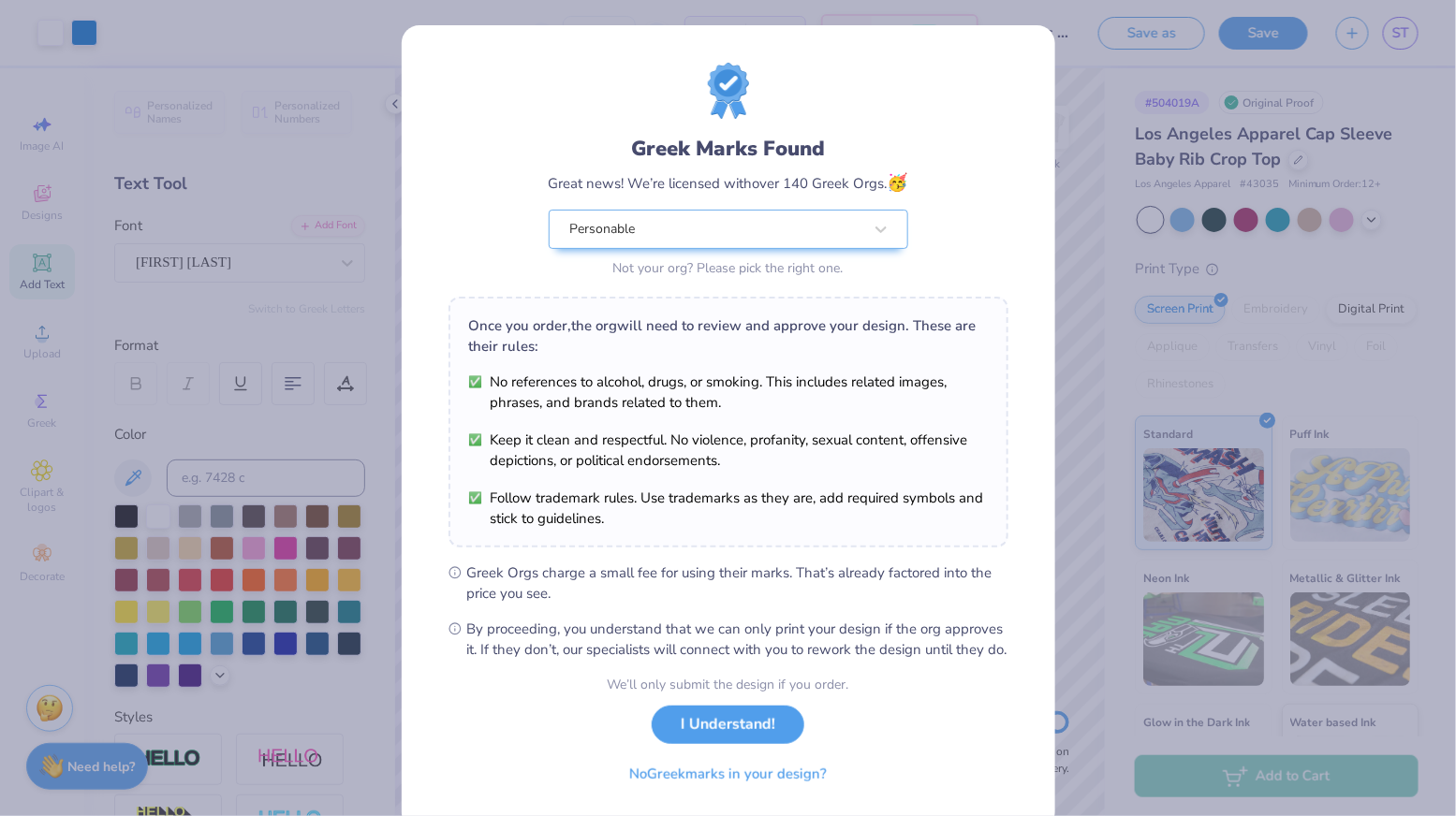 click at bounding box center [1416, 114] 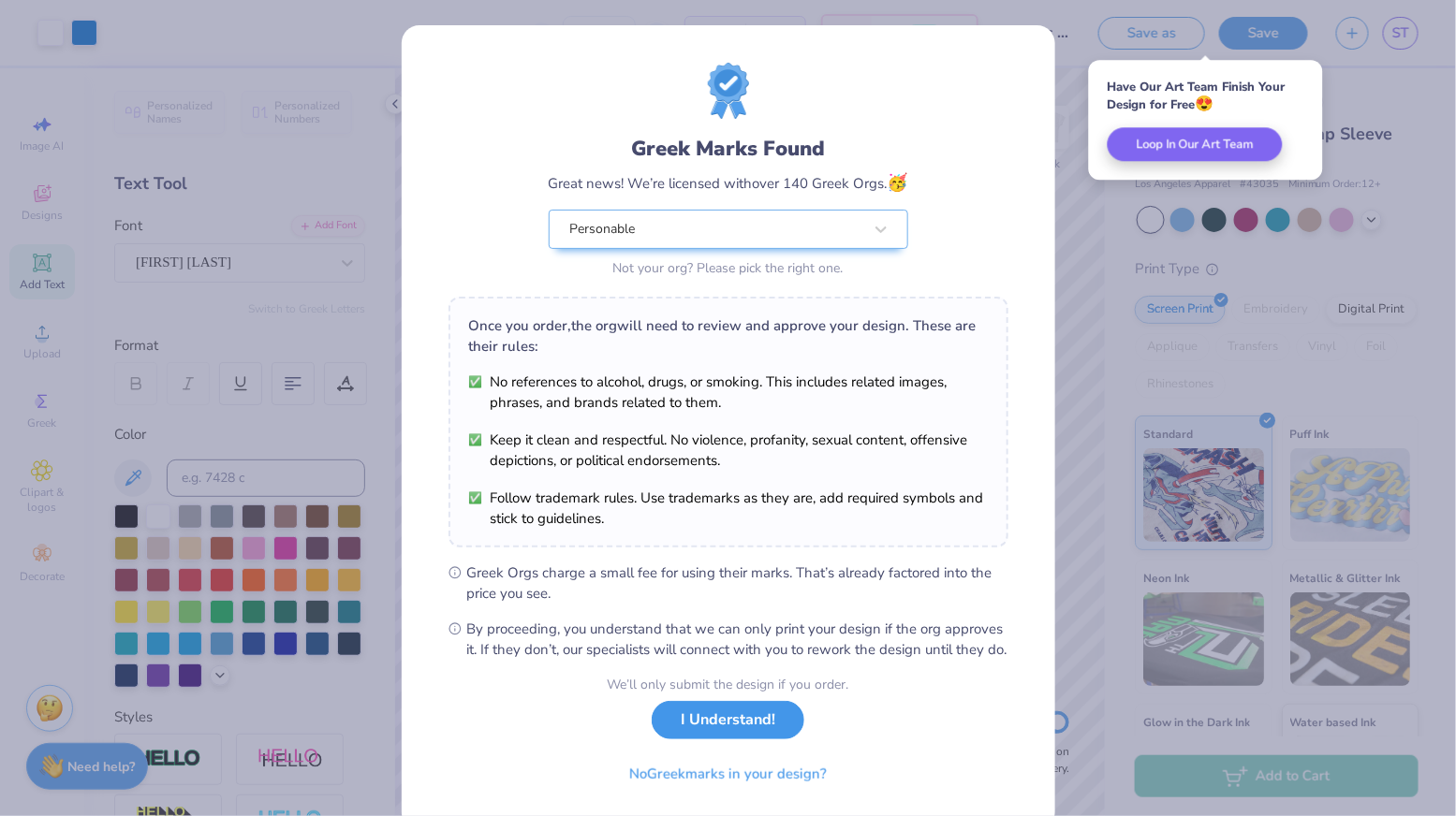 click on "I Understand!" at bounding box center (728, 720) 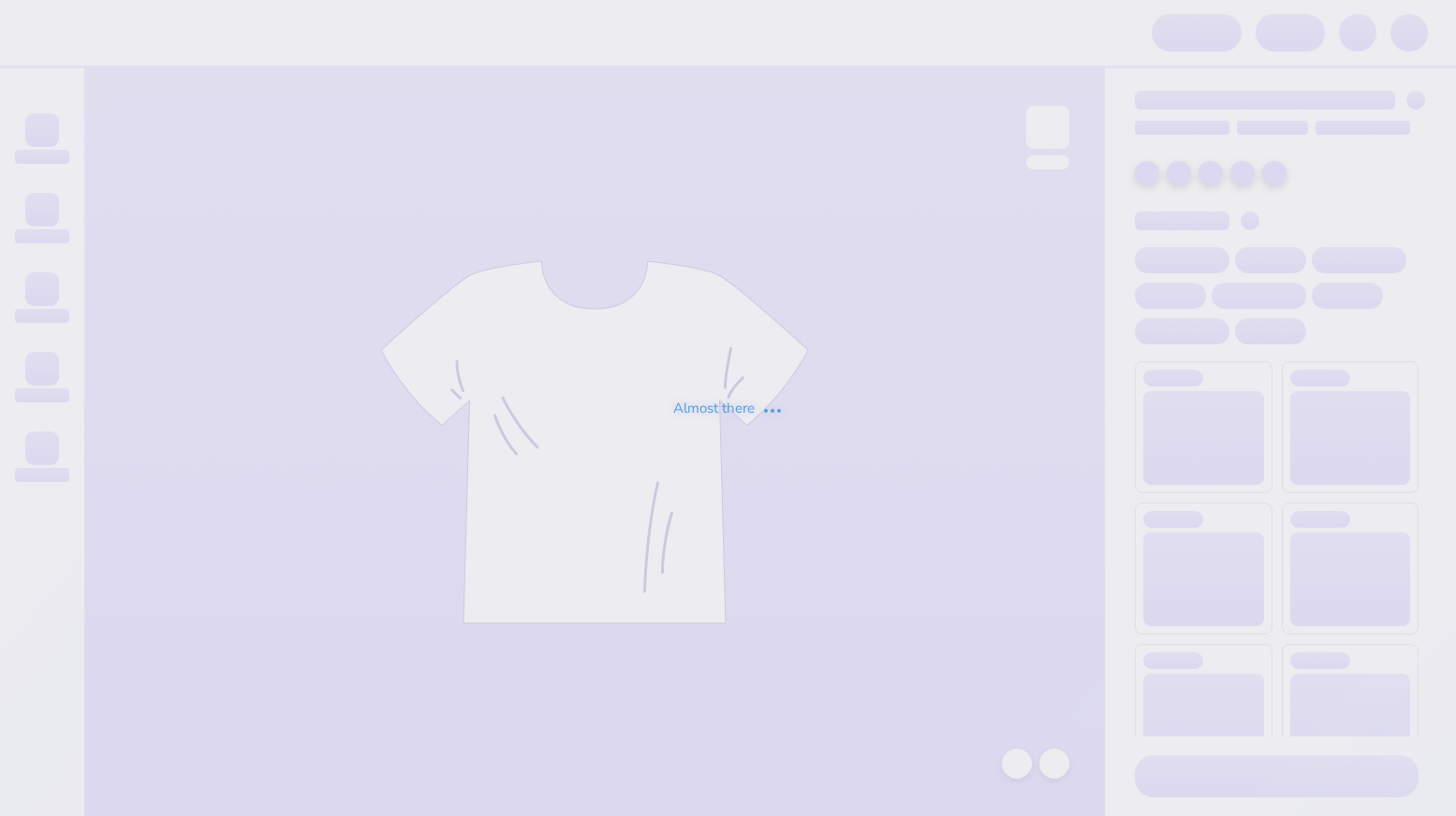 scroll, scrollTop: 0, scrollLeft: 0, axis: both 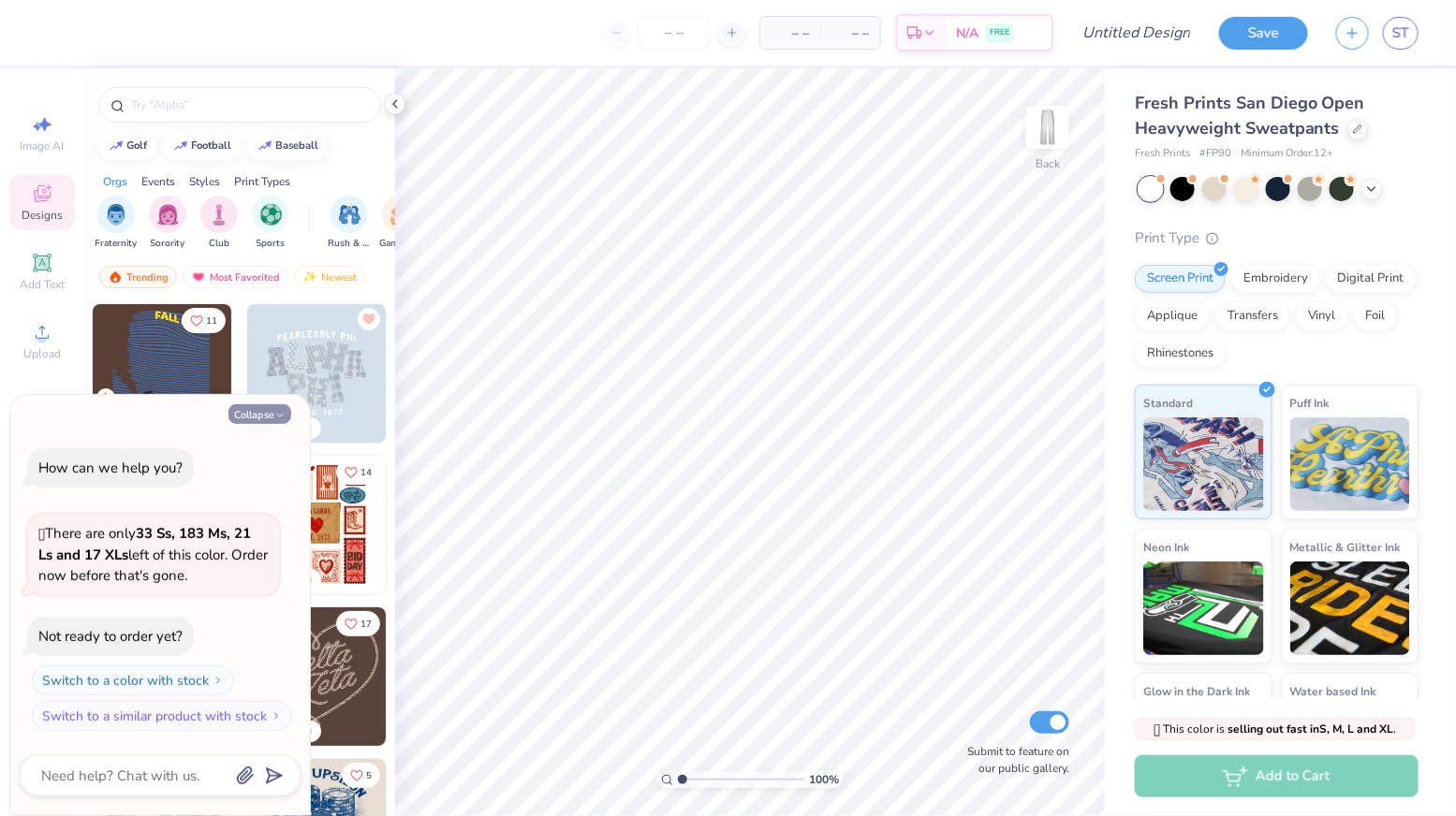 click 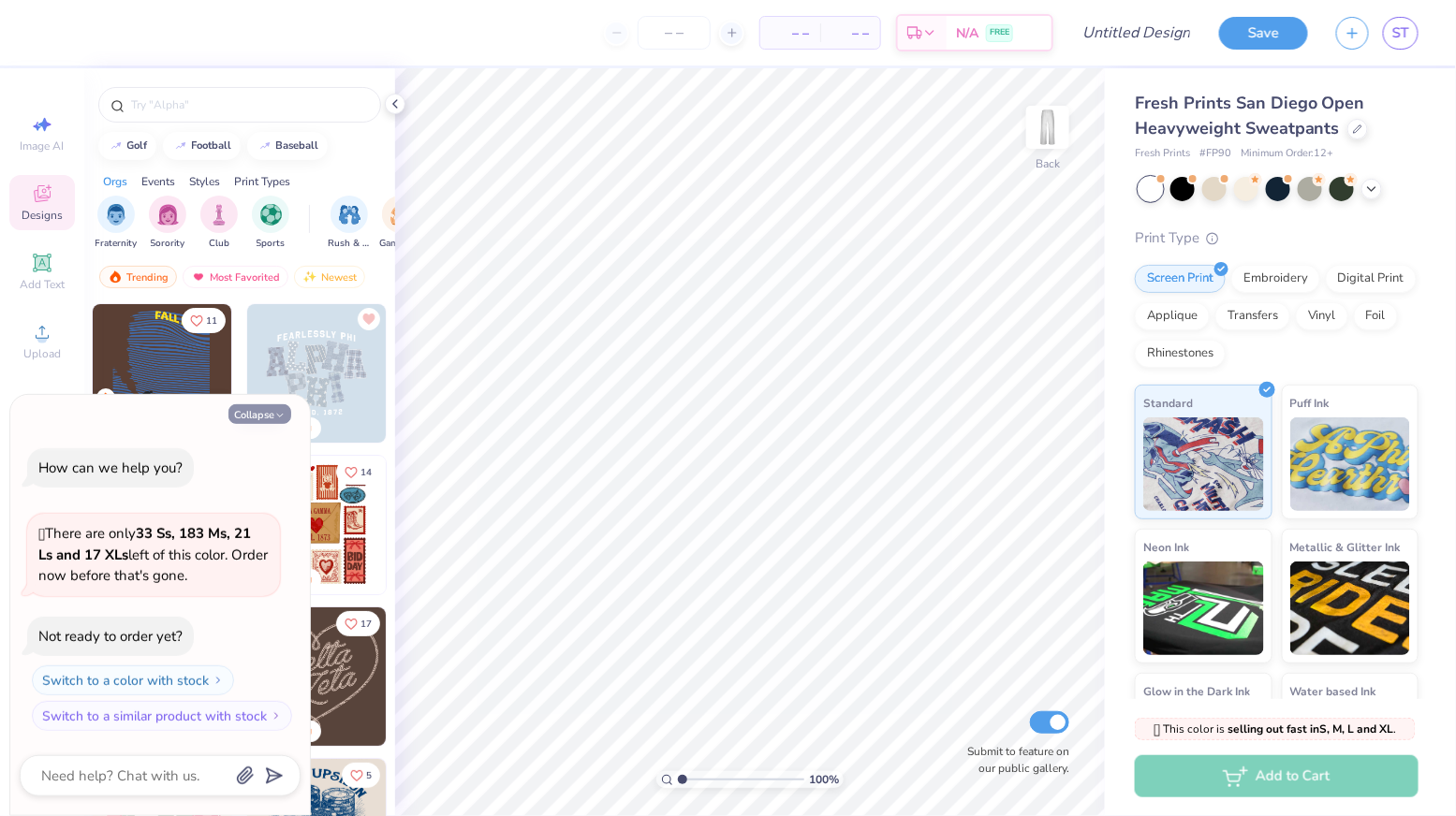 type on "x" 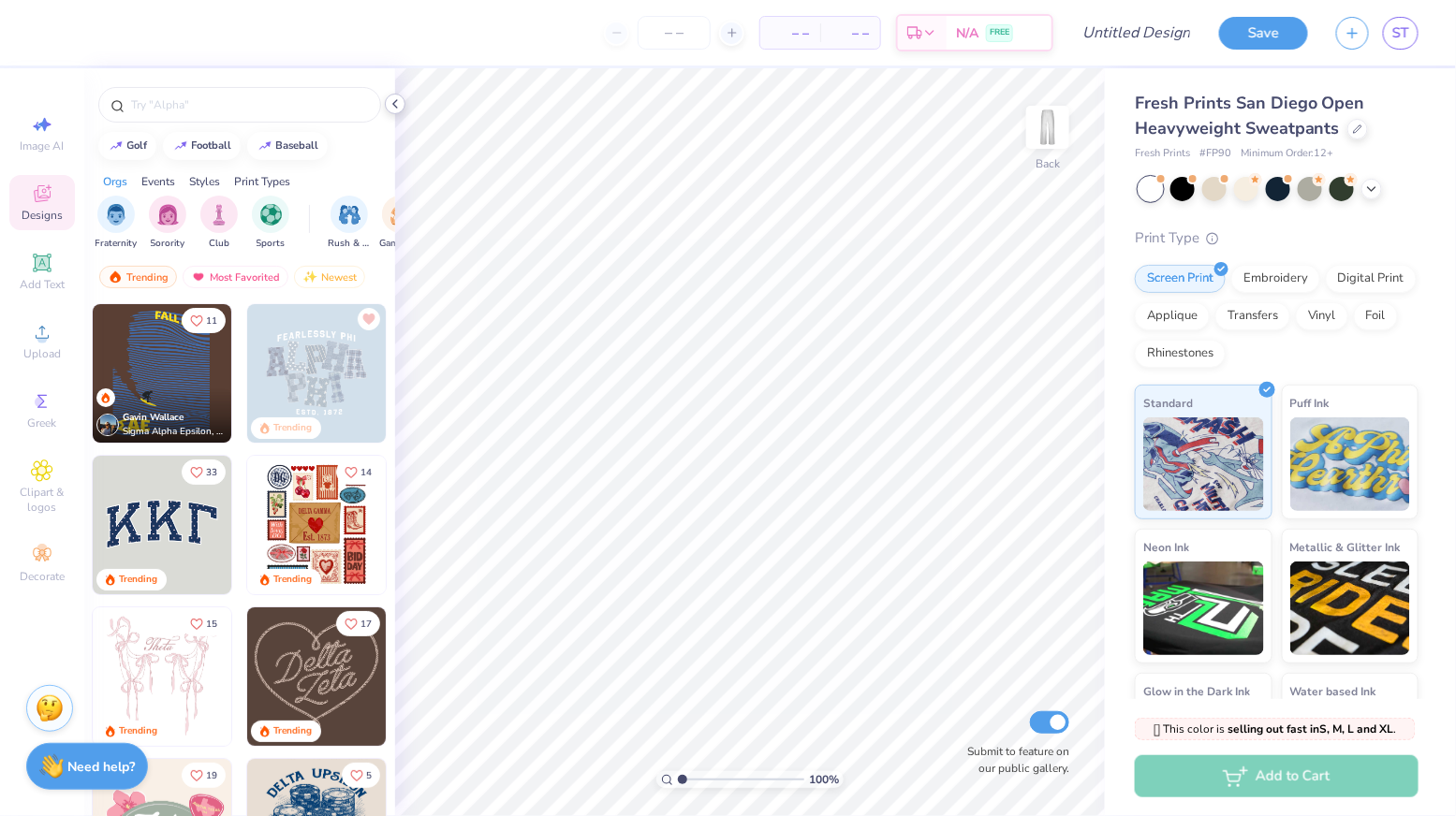 click 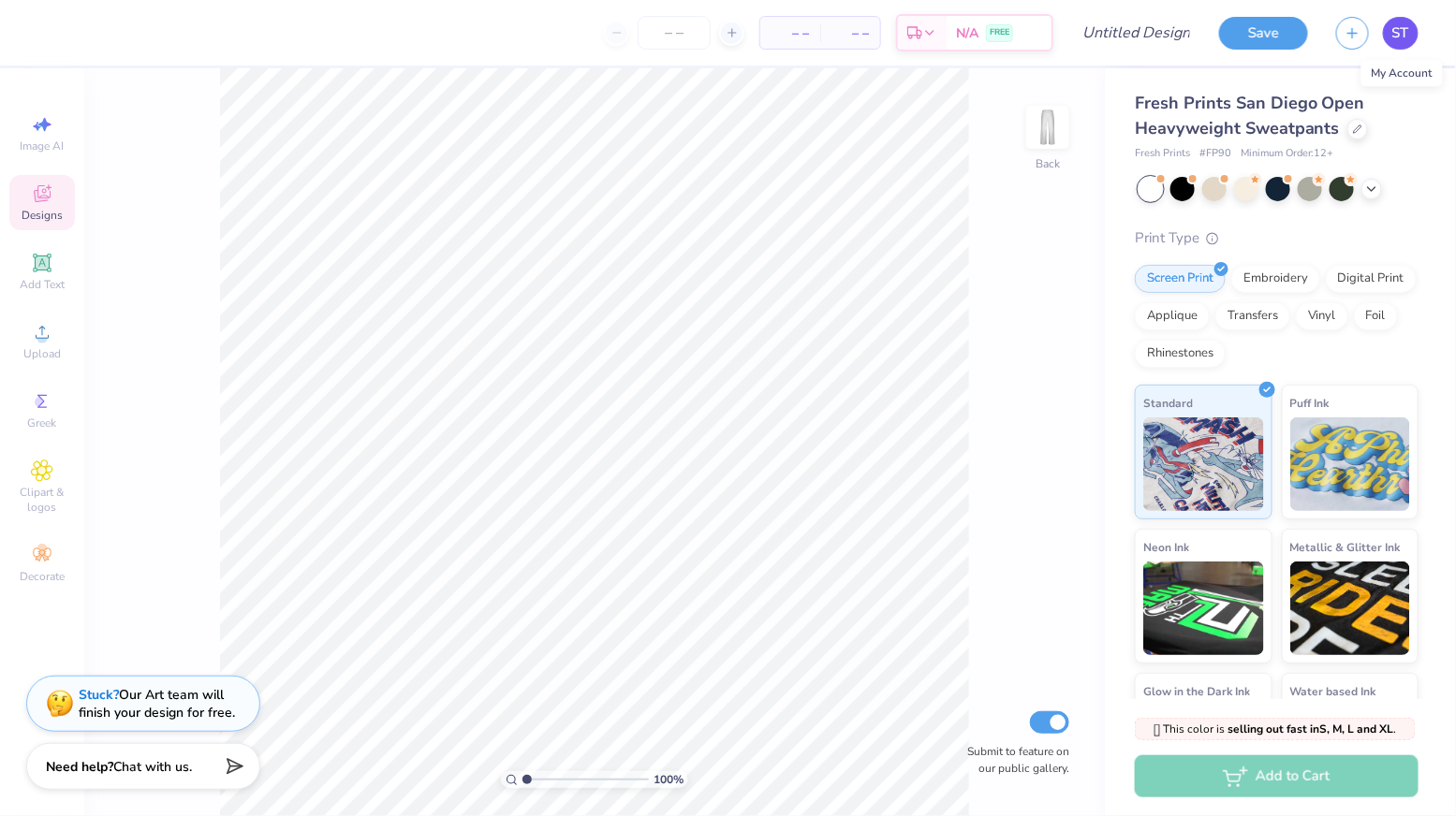 click on "ST" at bounding box center [1401, 33] 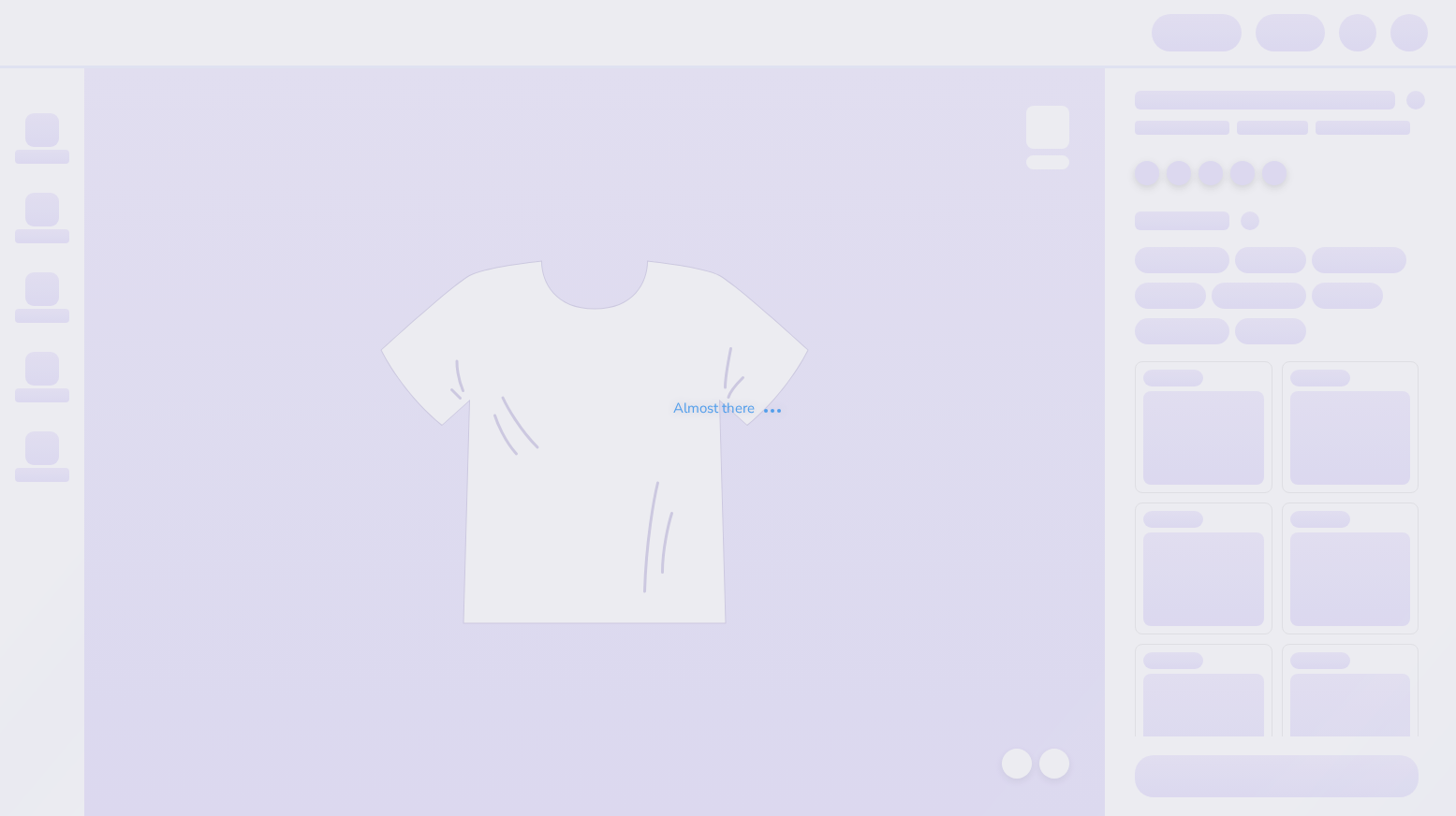 scroll, scrollTop: 0, scrollLeft: 0, axis: both 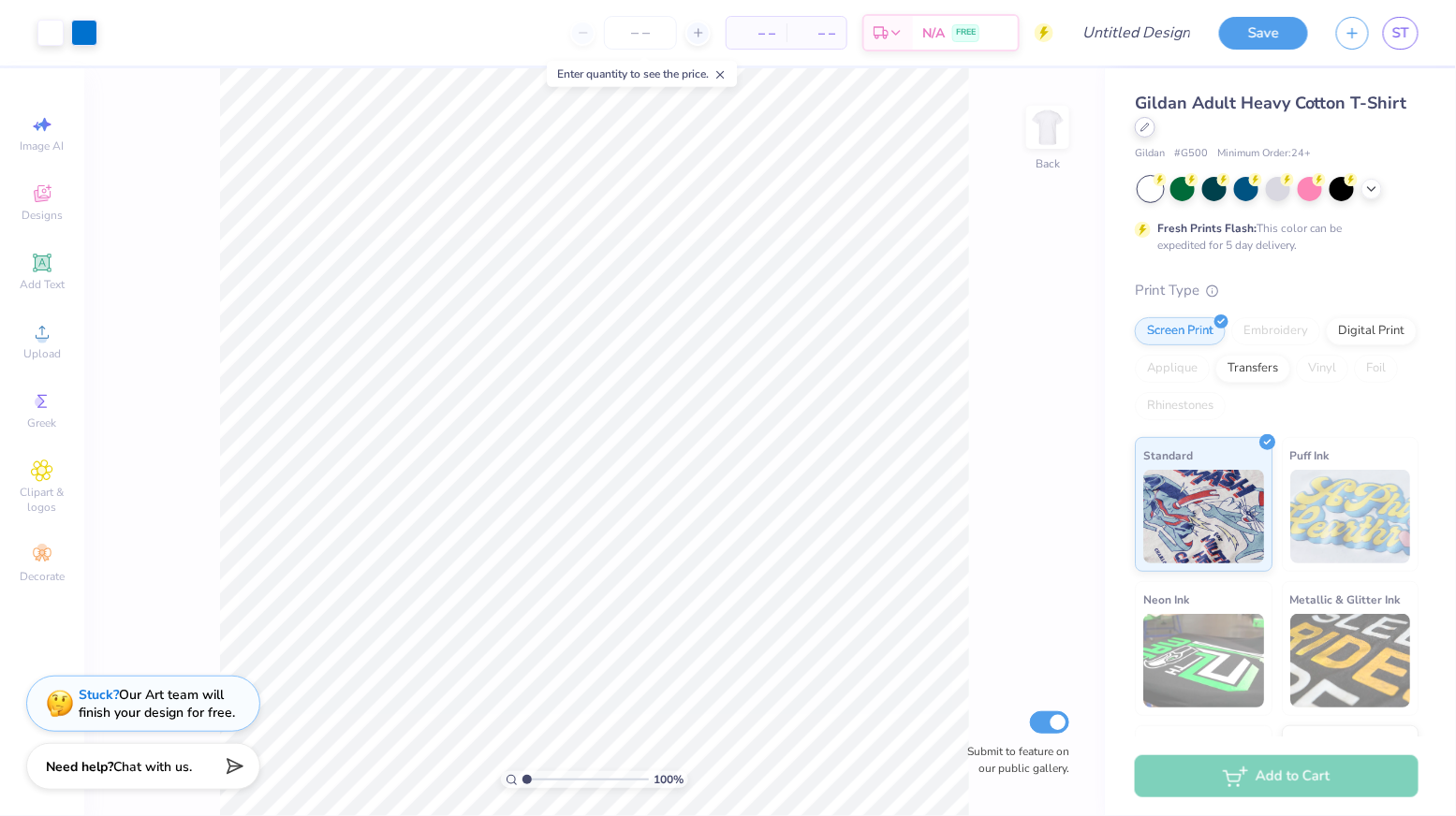 click 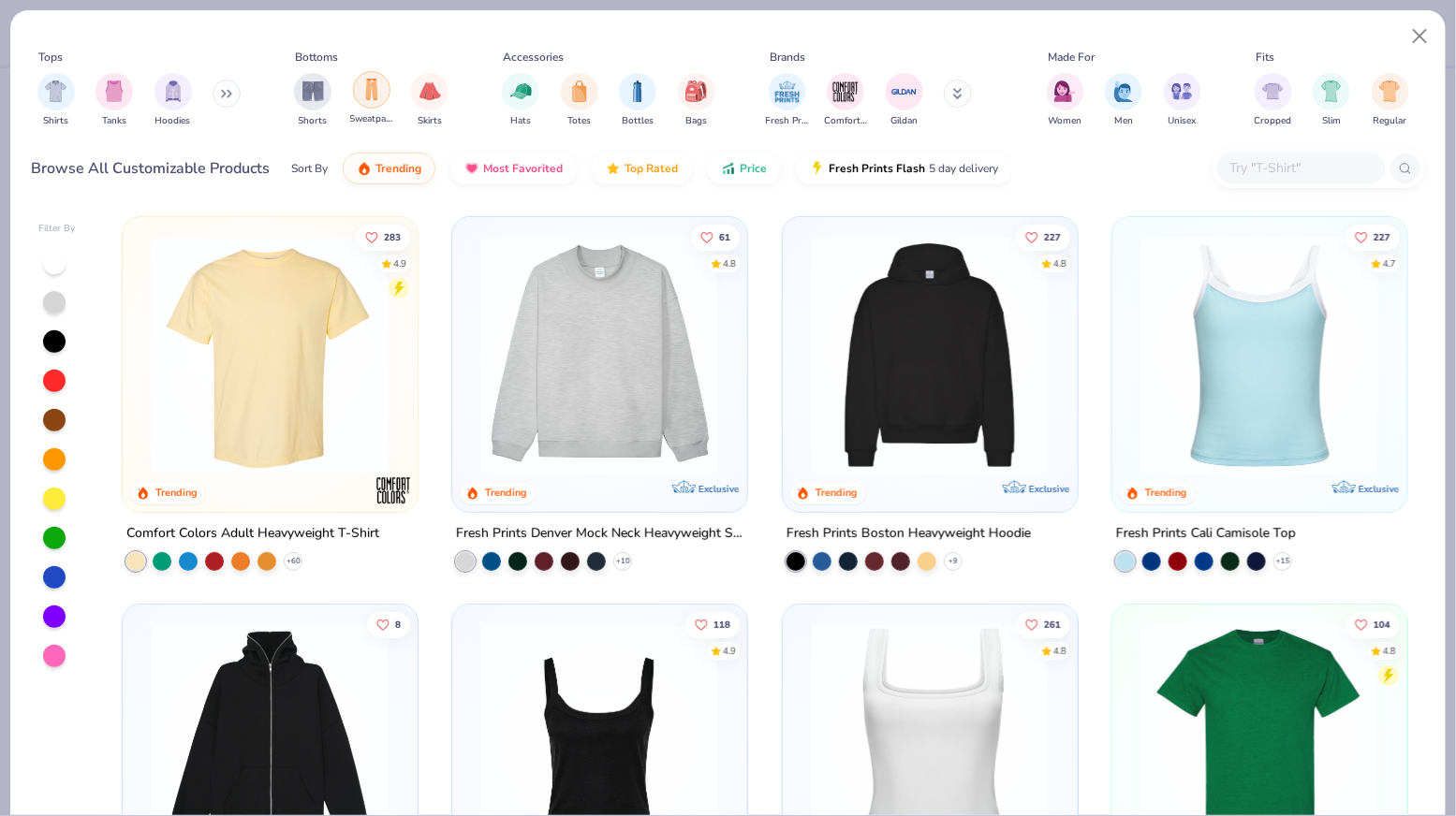 click at bounding box center (372, 89) 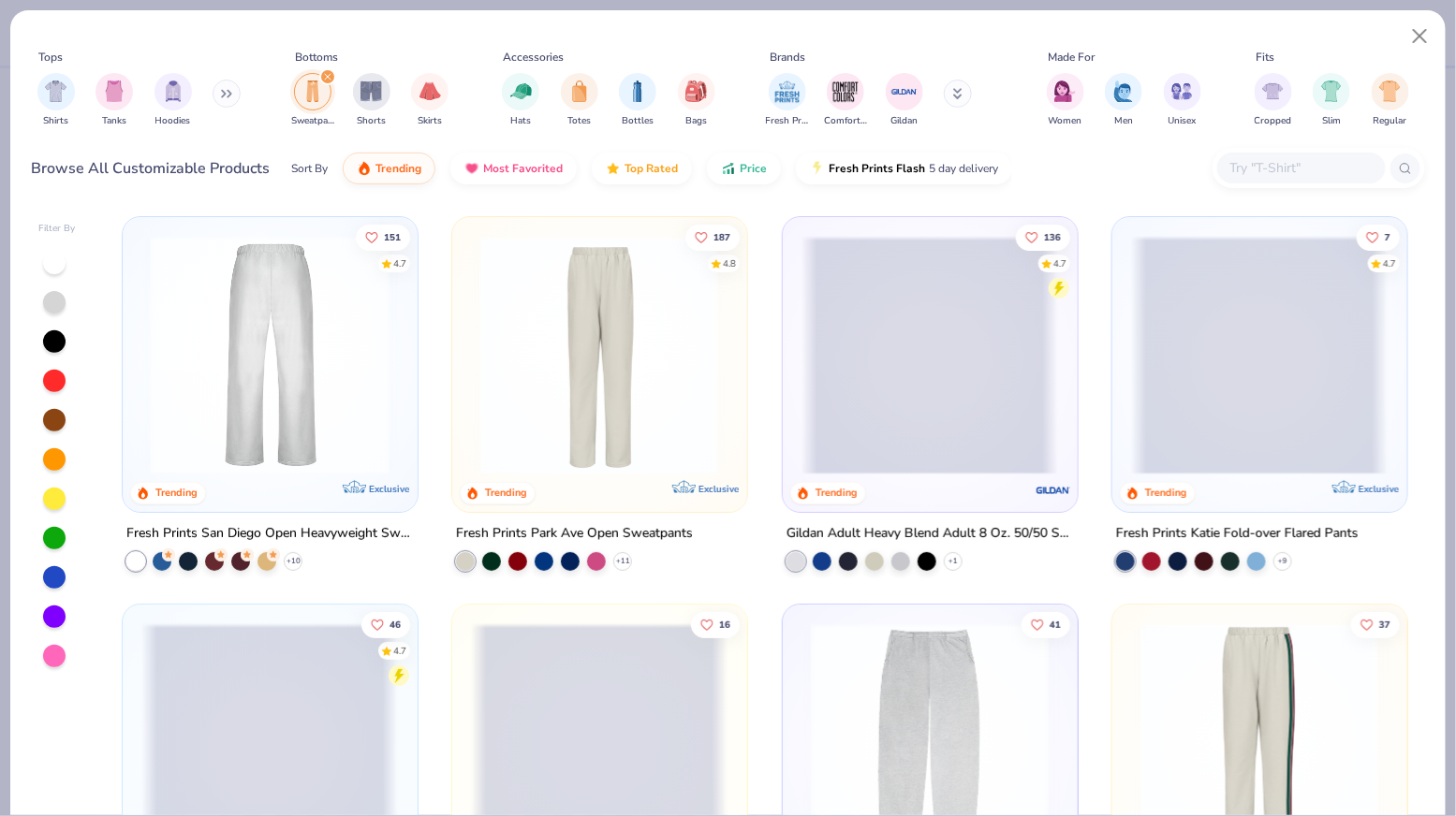 click at bounding box center [12, 355] 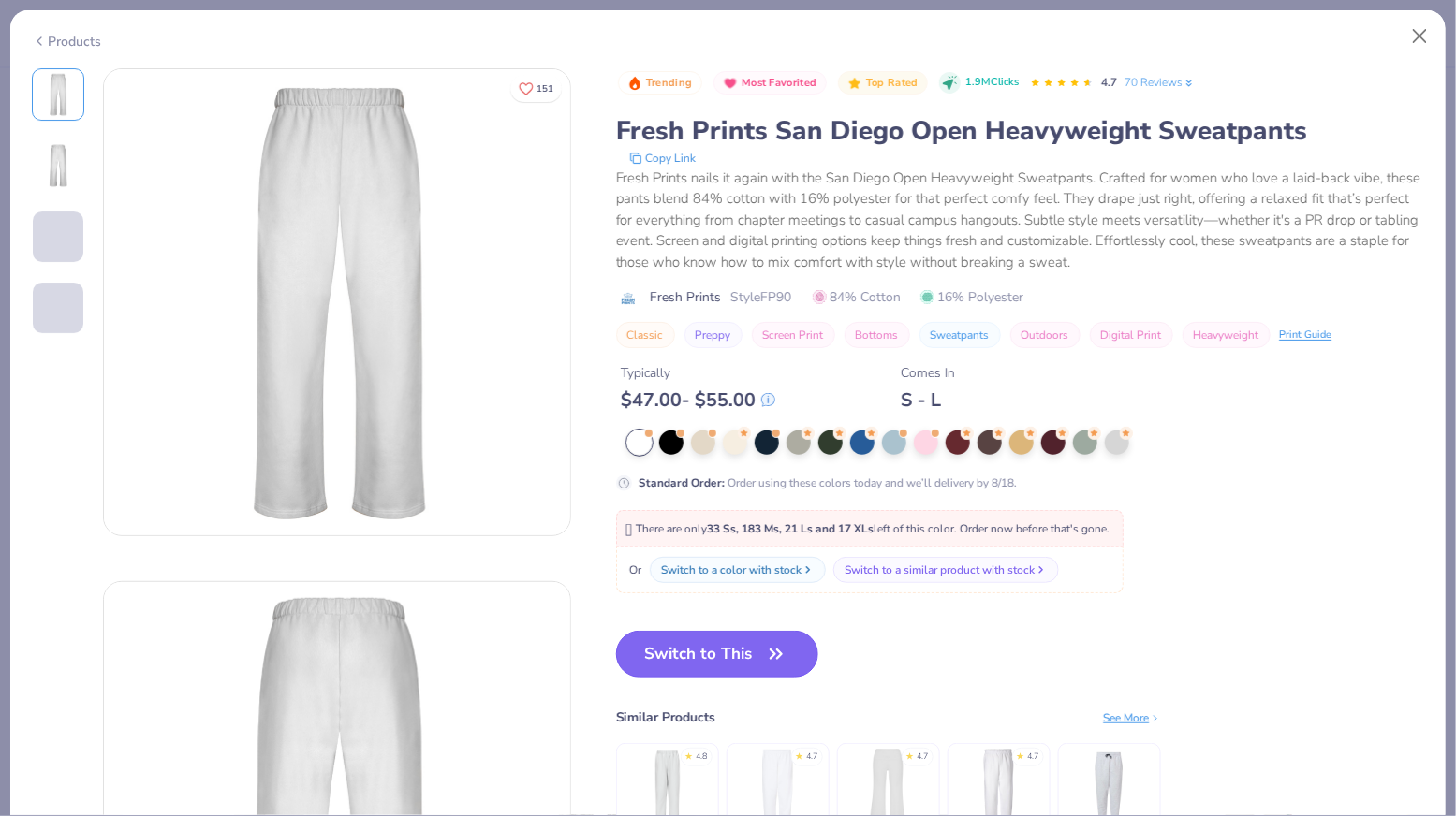 click on "Switch to This" at bounding box center (717, 654) 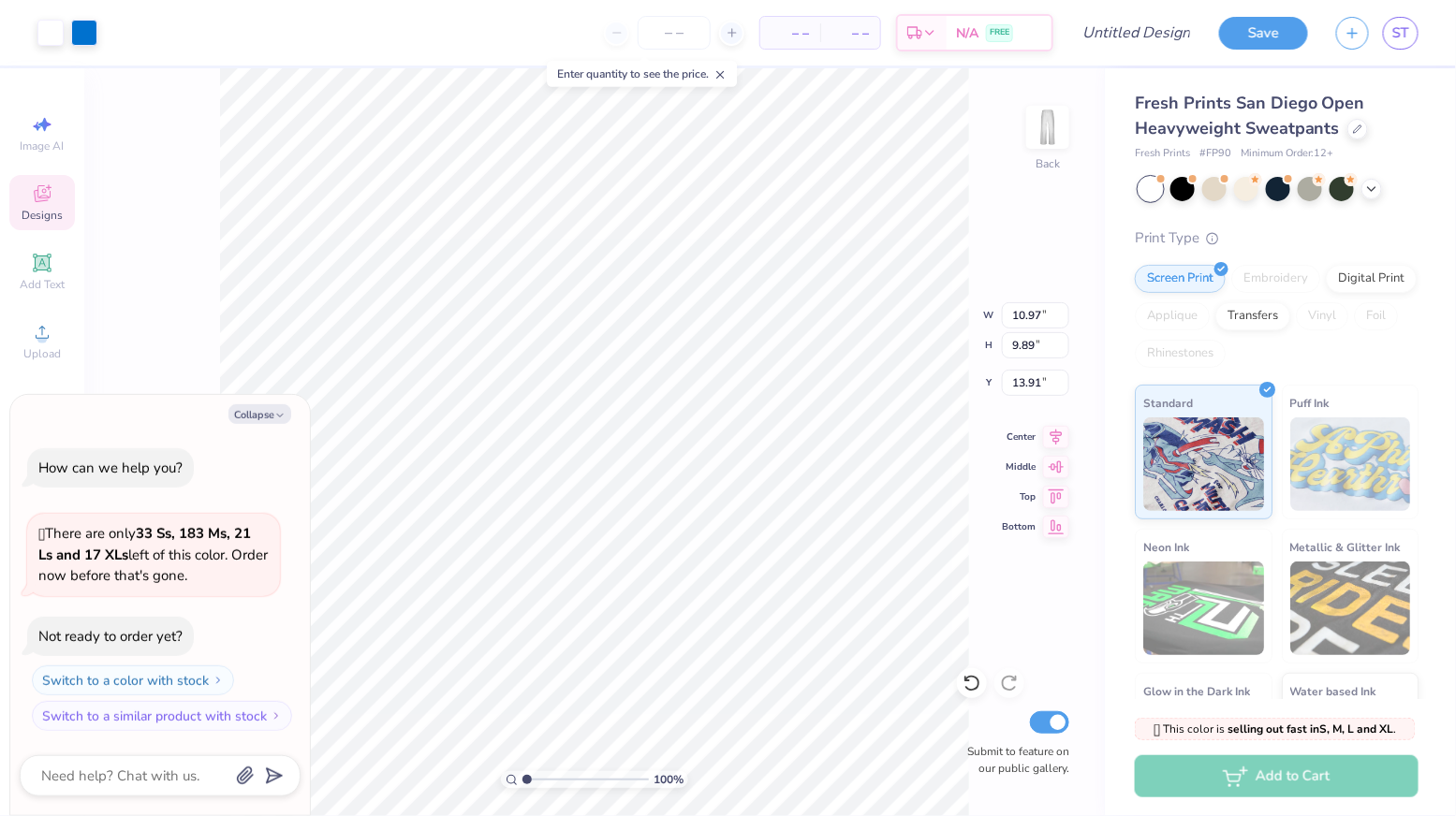 type on "x" 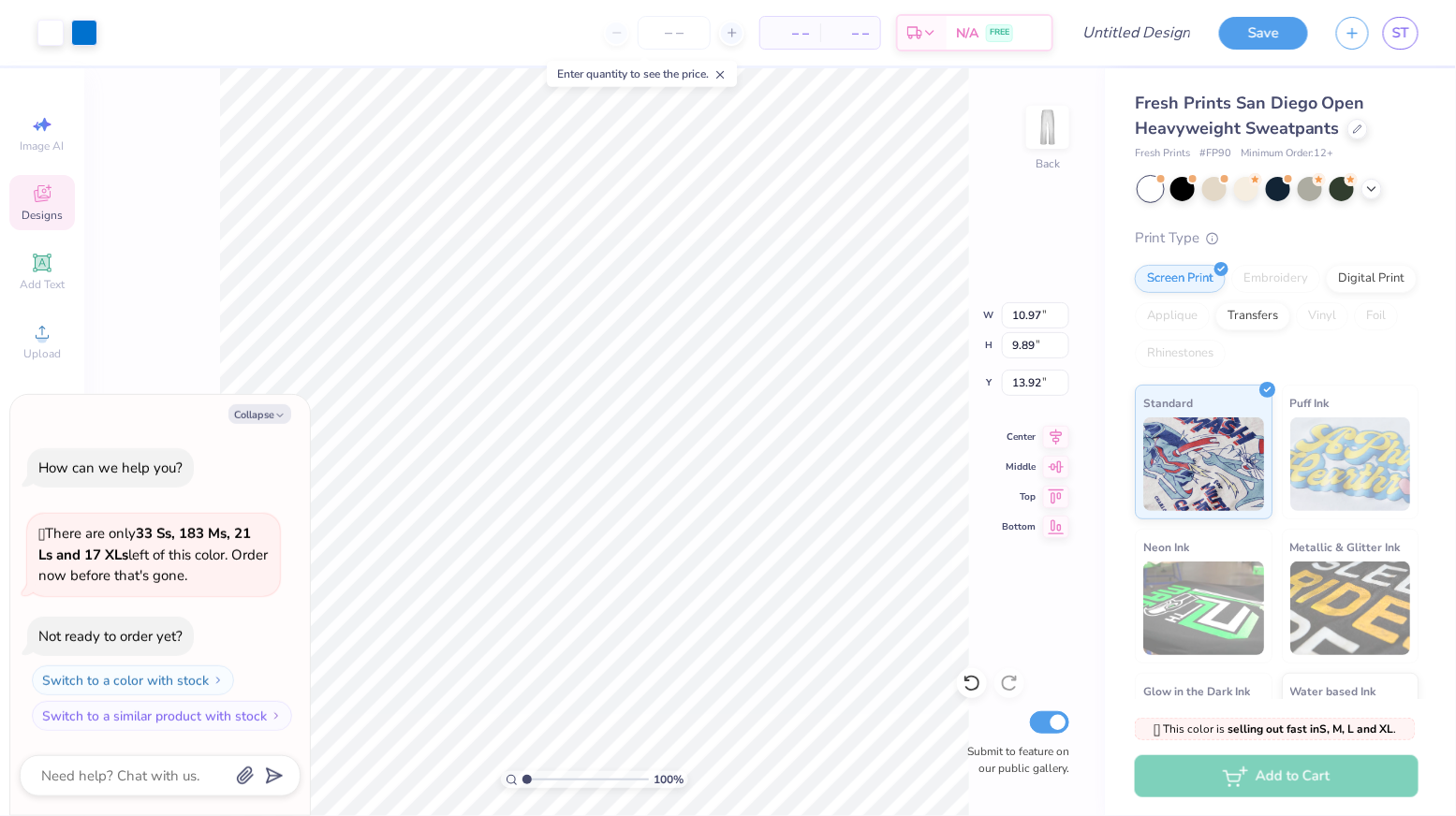 type on "x" 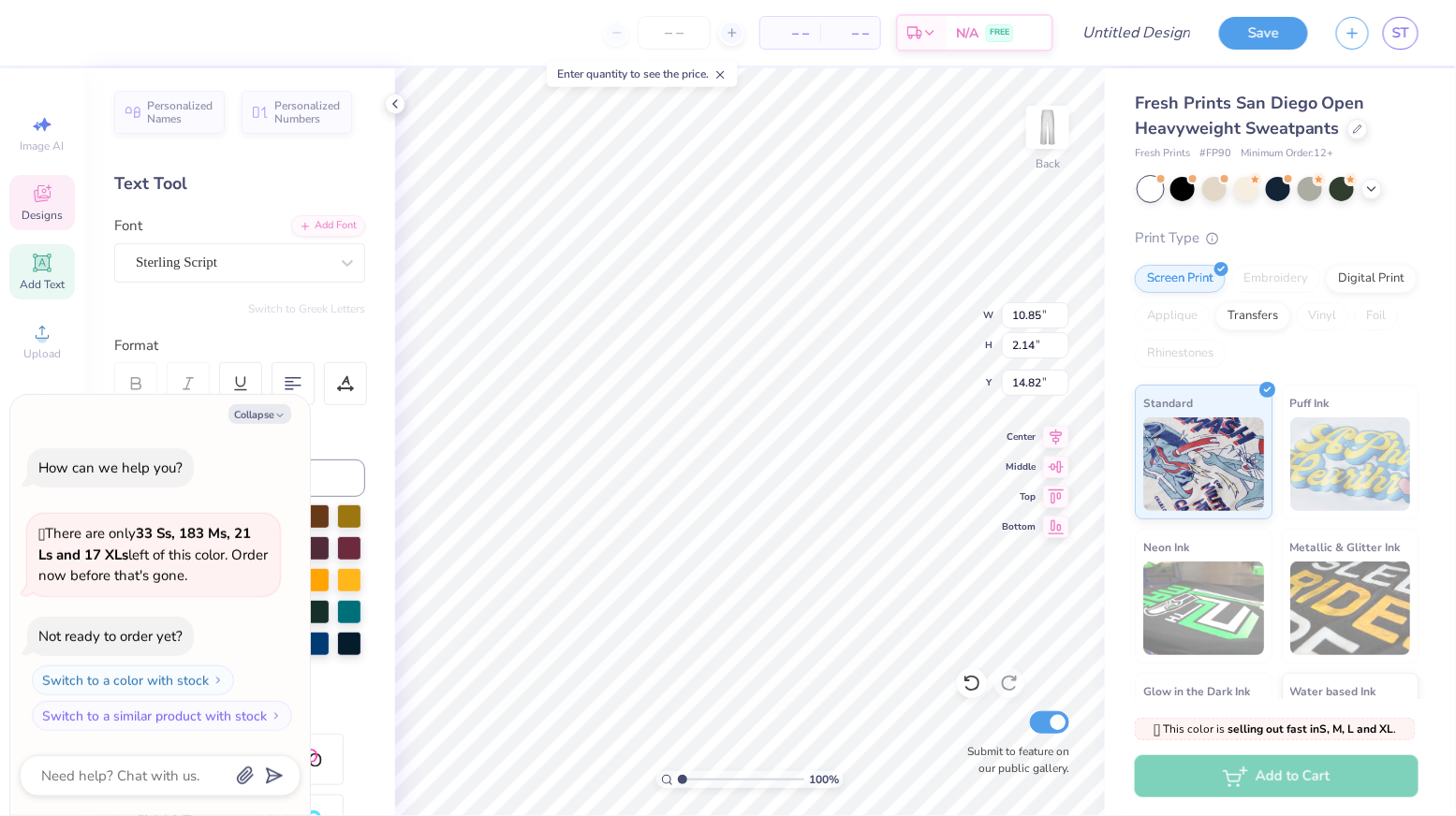 type on "x" 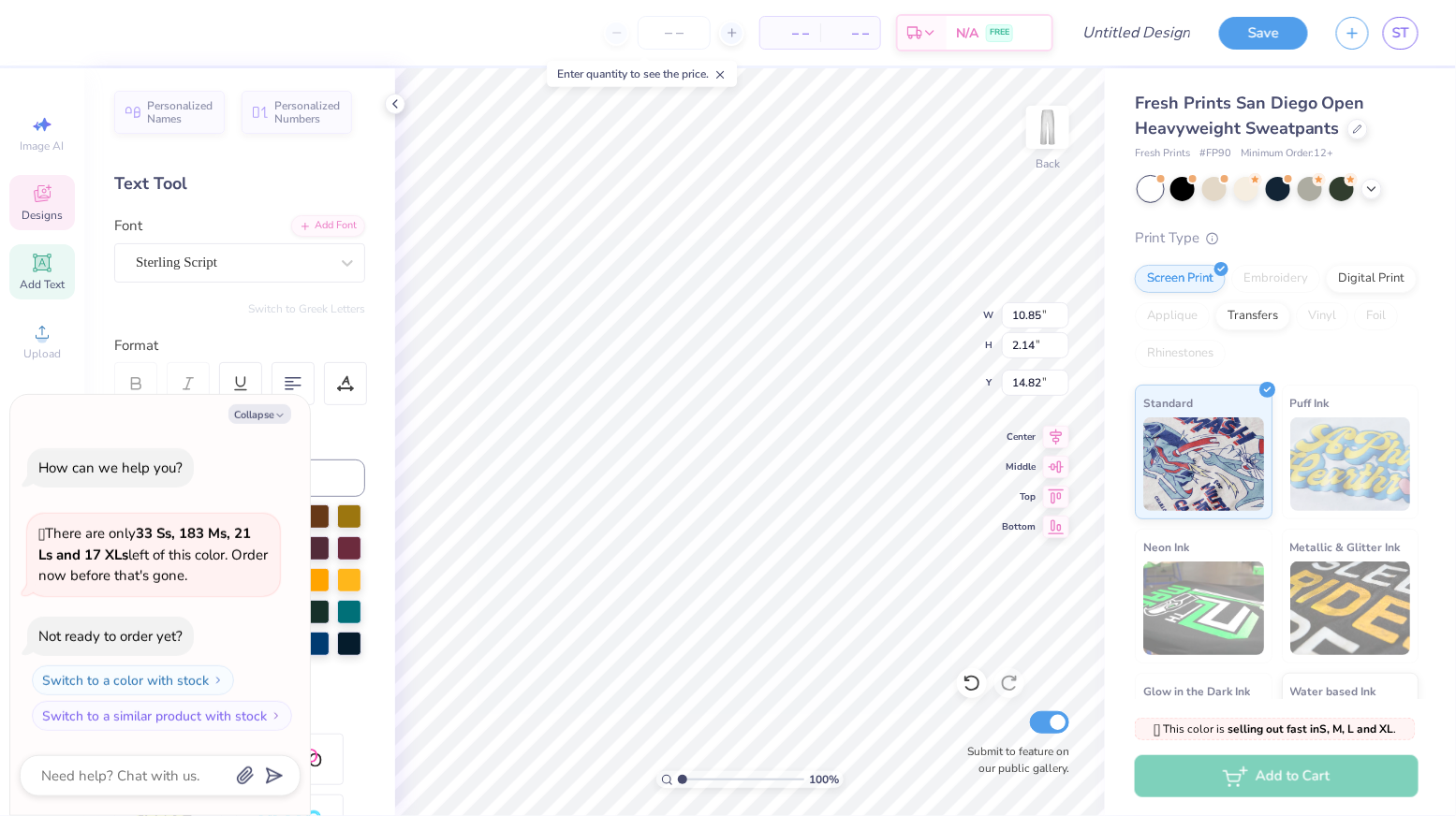 type on "Tri Party" 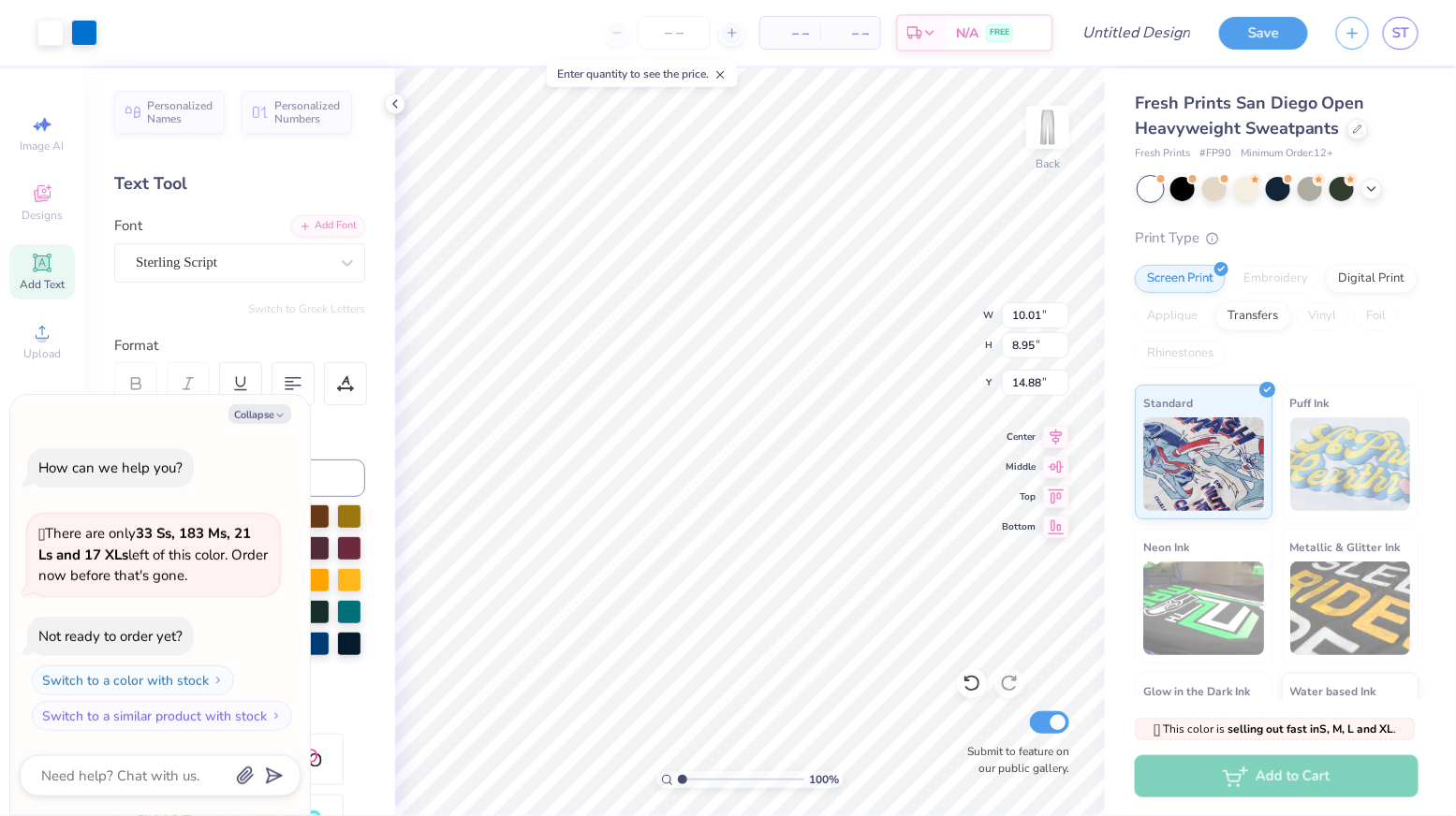type on "x" 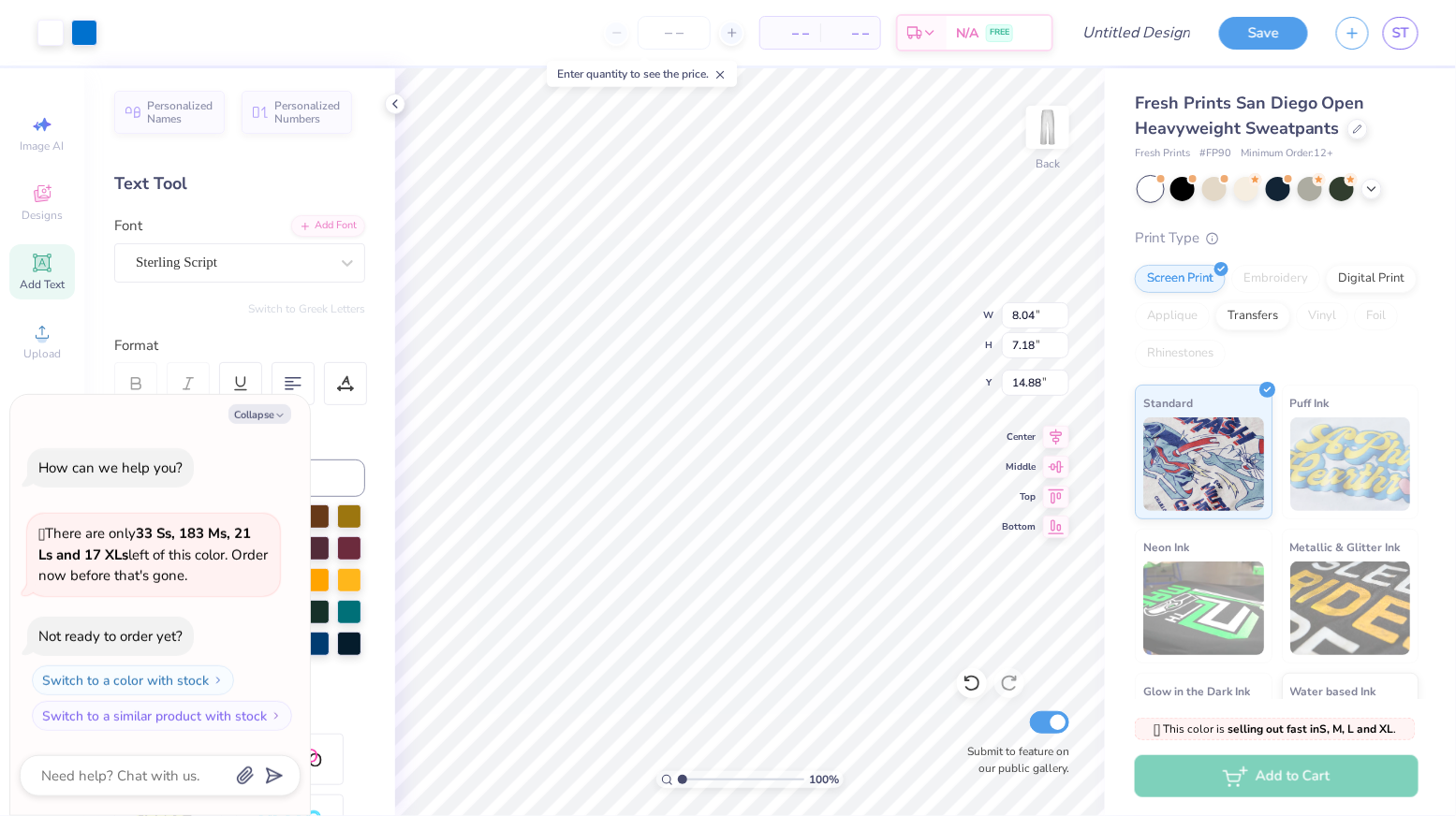 type on "x" 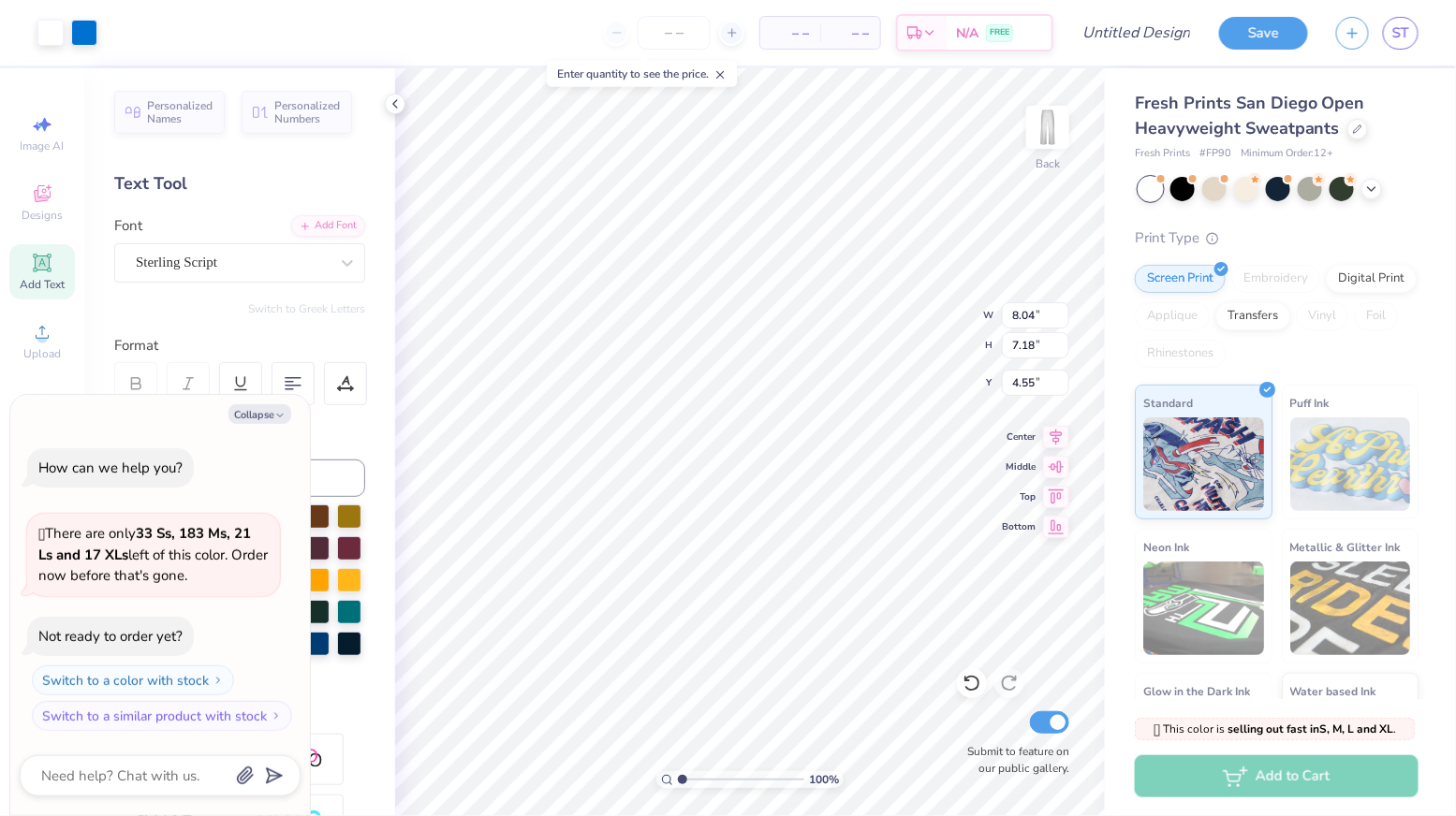 type on "x" 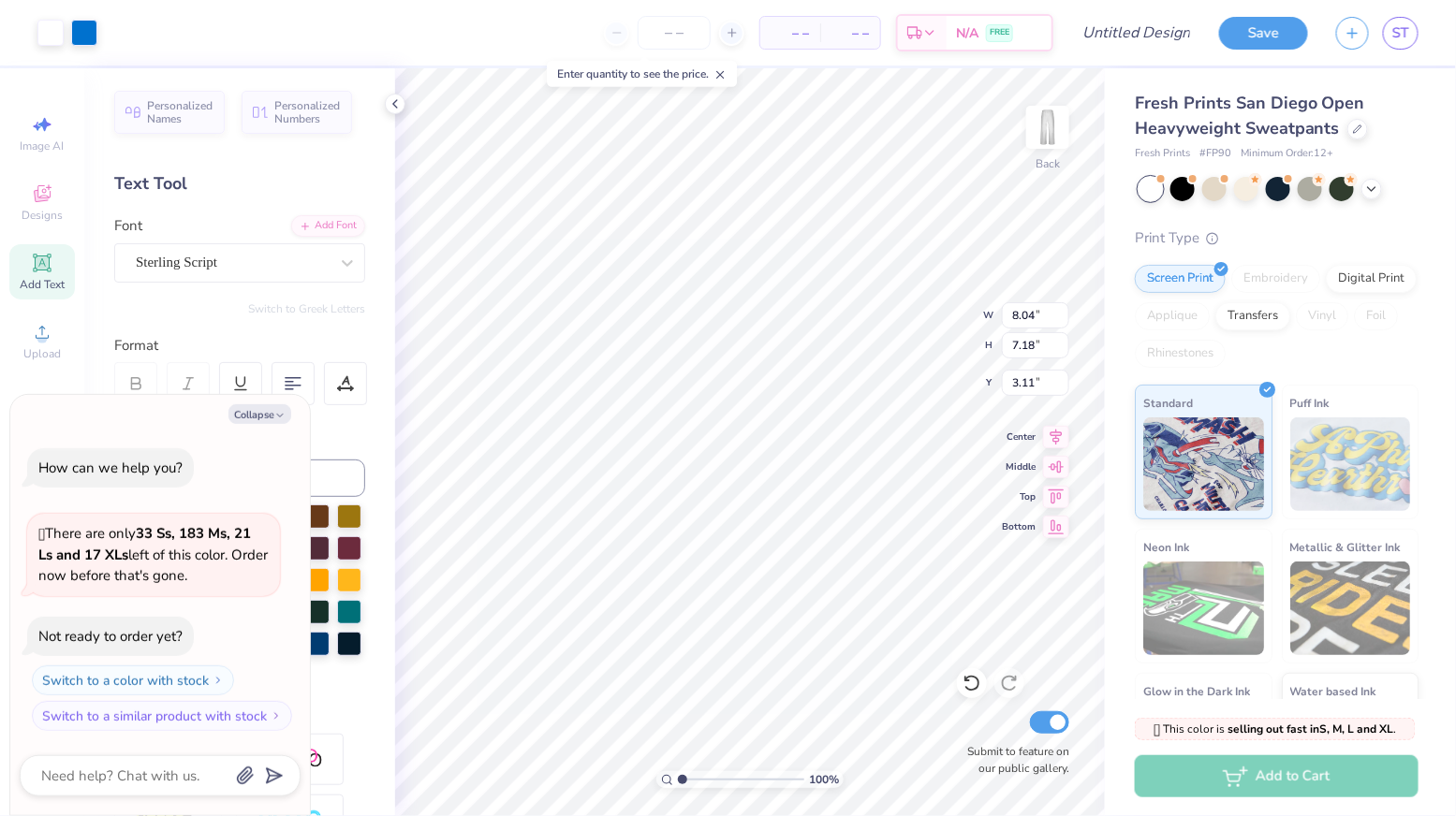 type on "x" 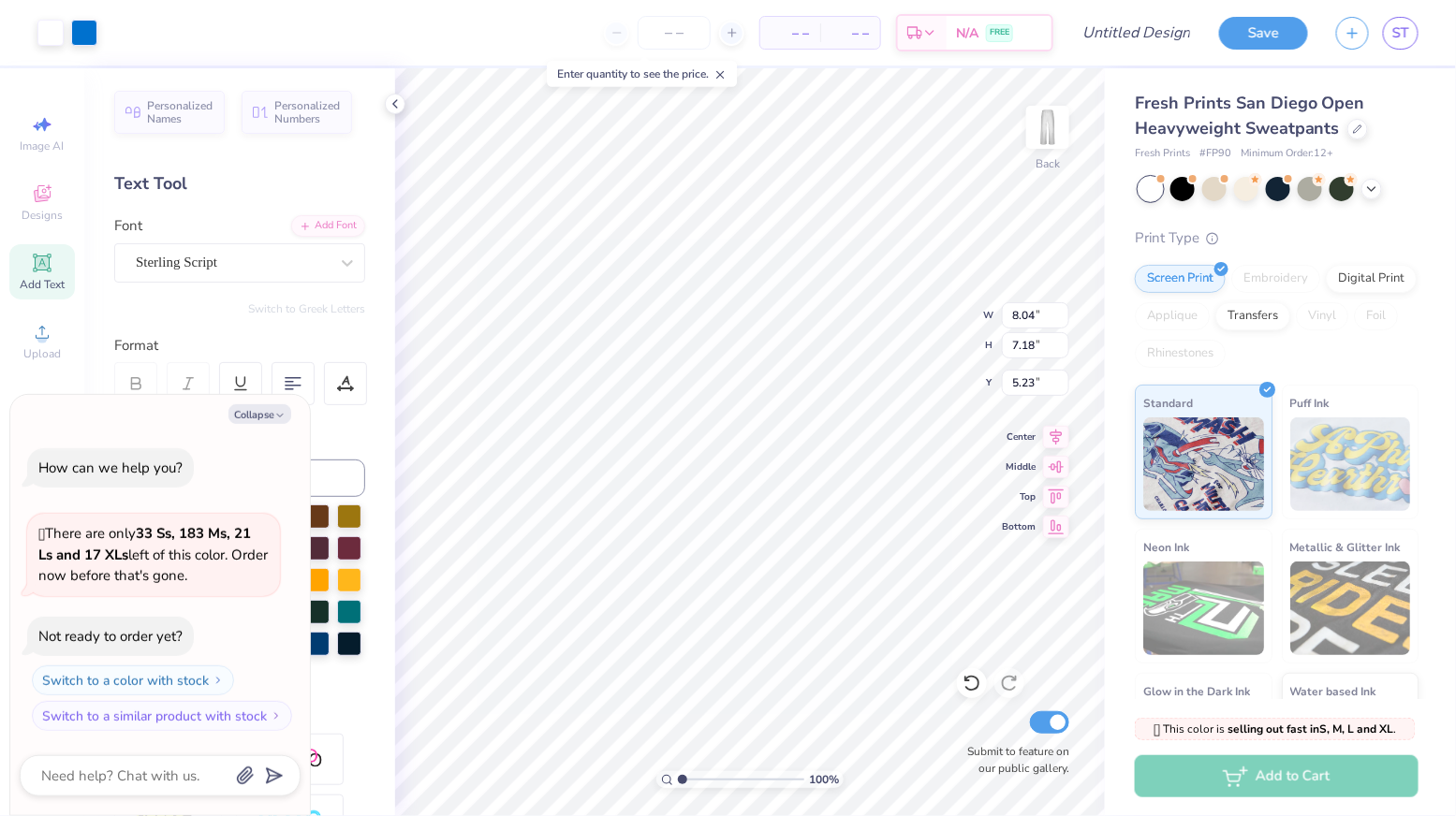 type on "x" 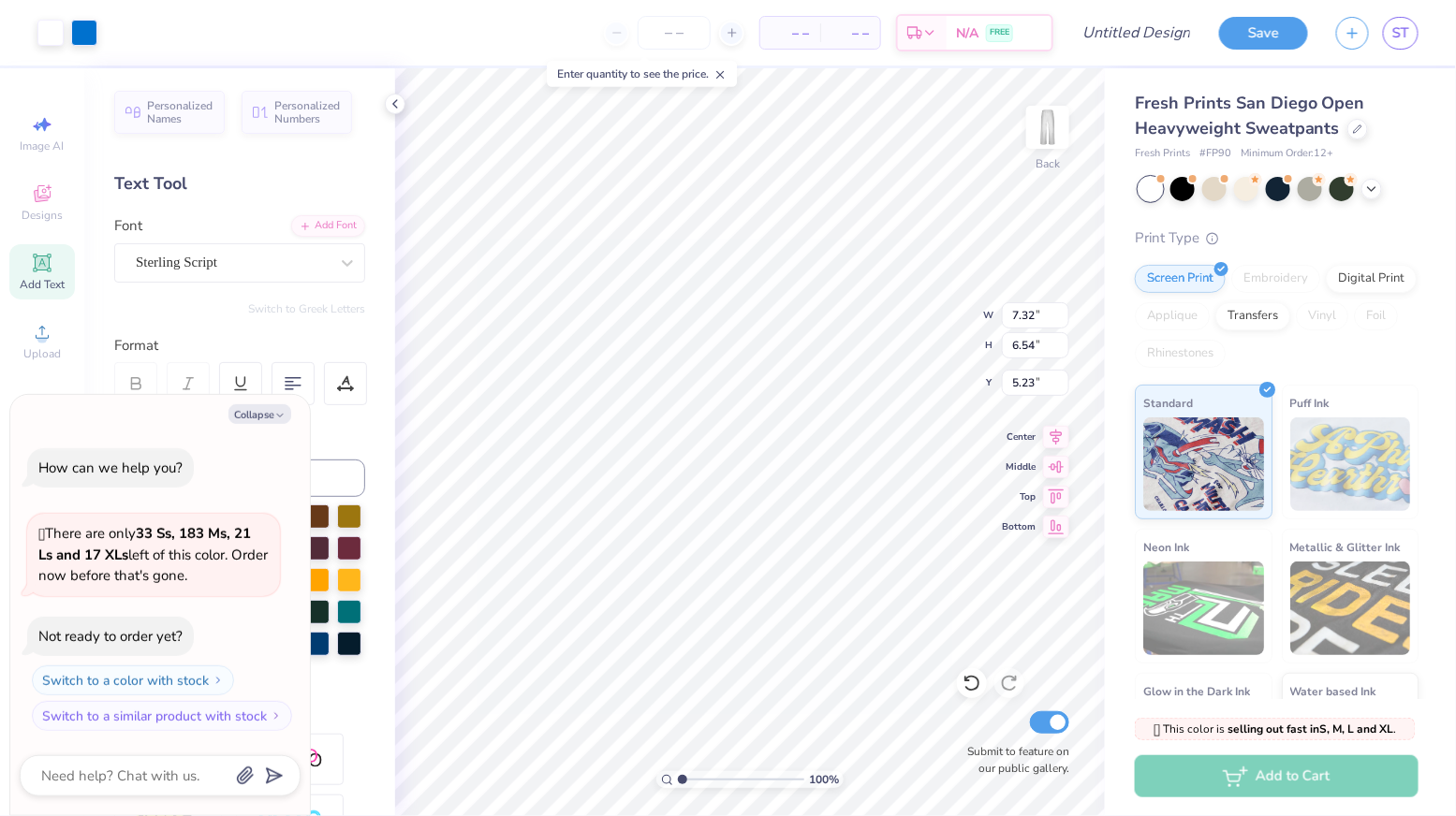 type on "x" 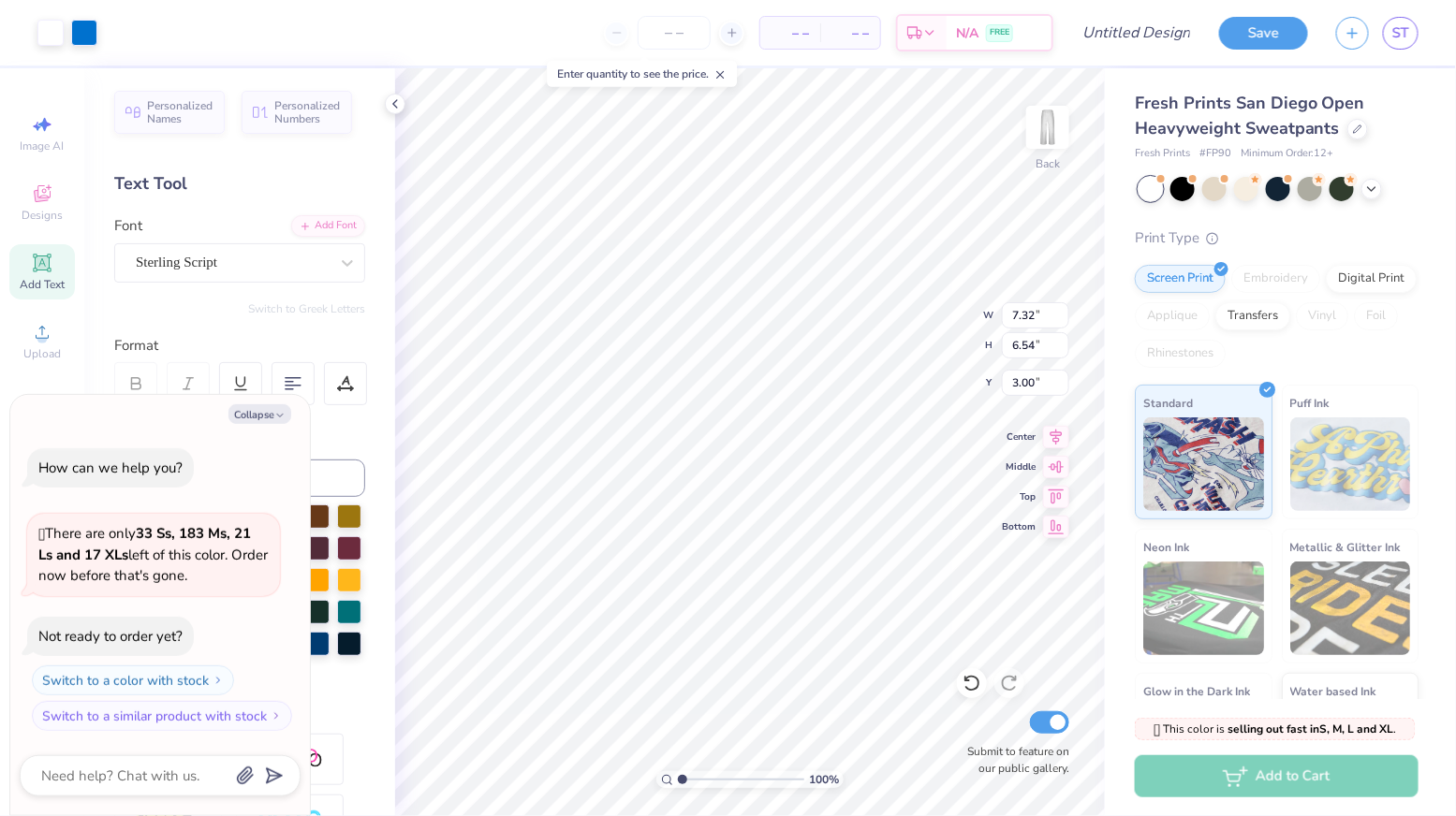 type on "x" 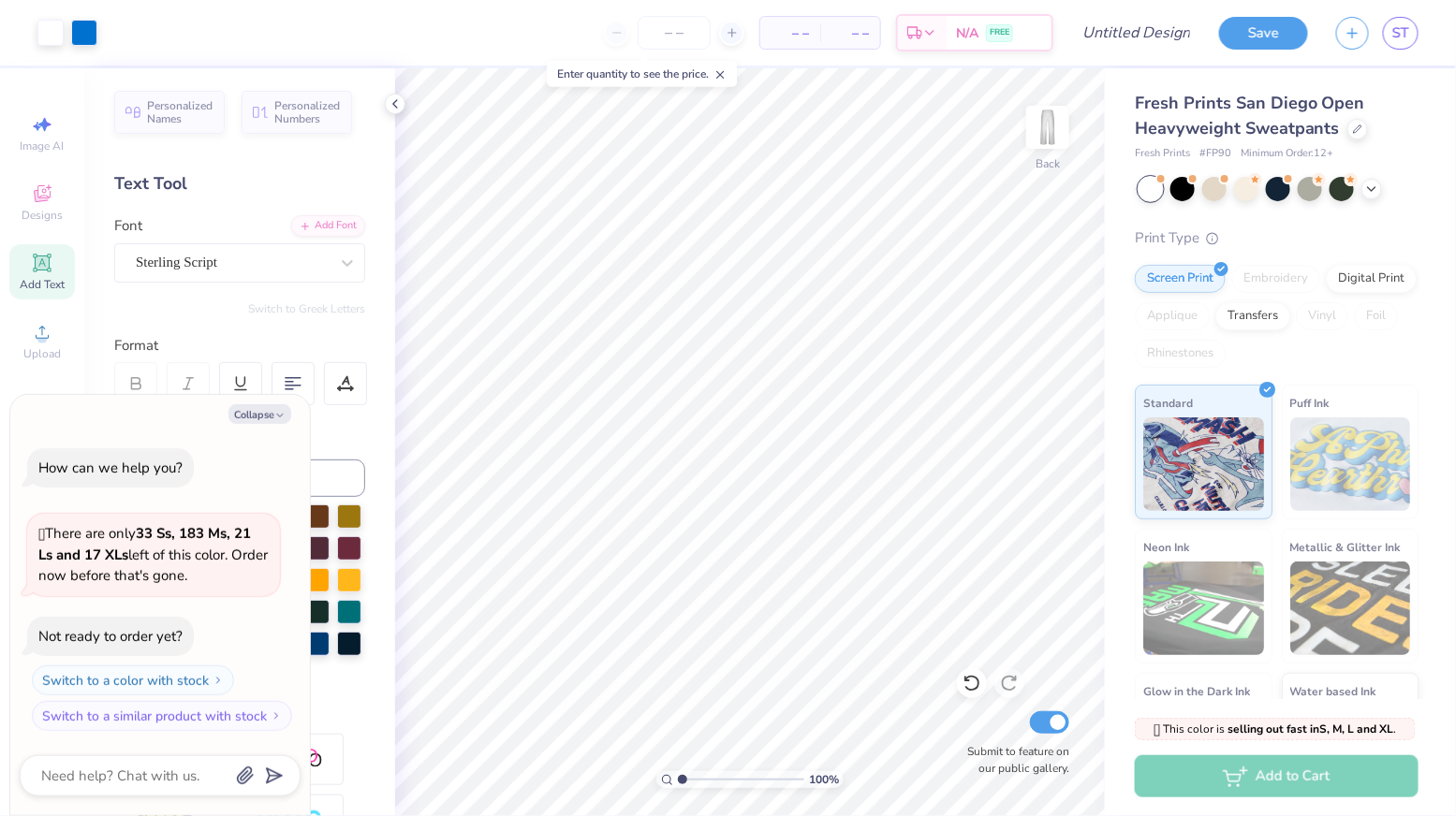 type on "x" 